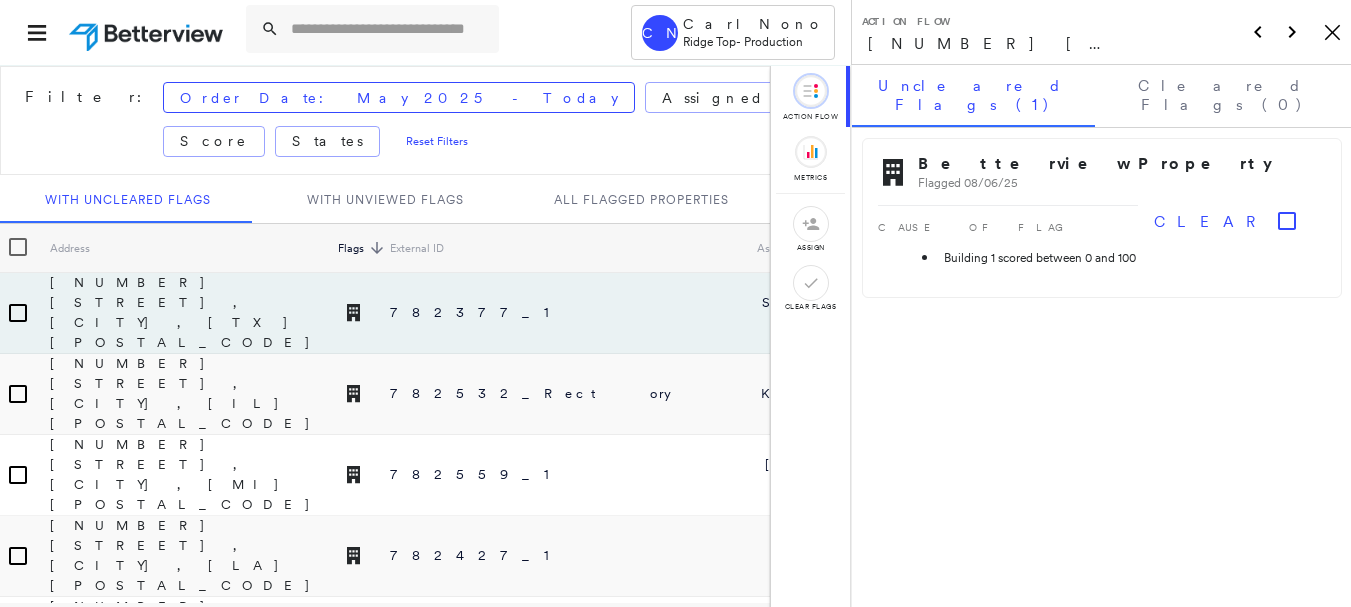 scroll, scrollTop: 0, scrollLeft: 0, axis: both 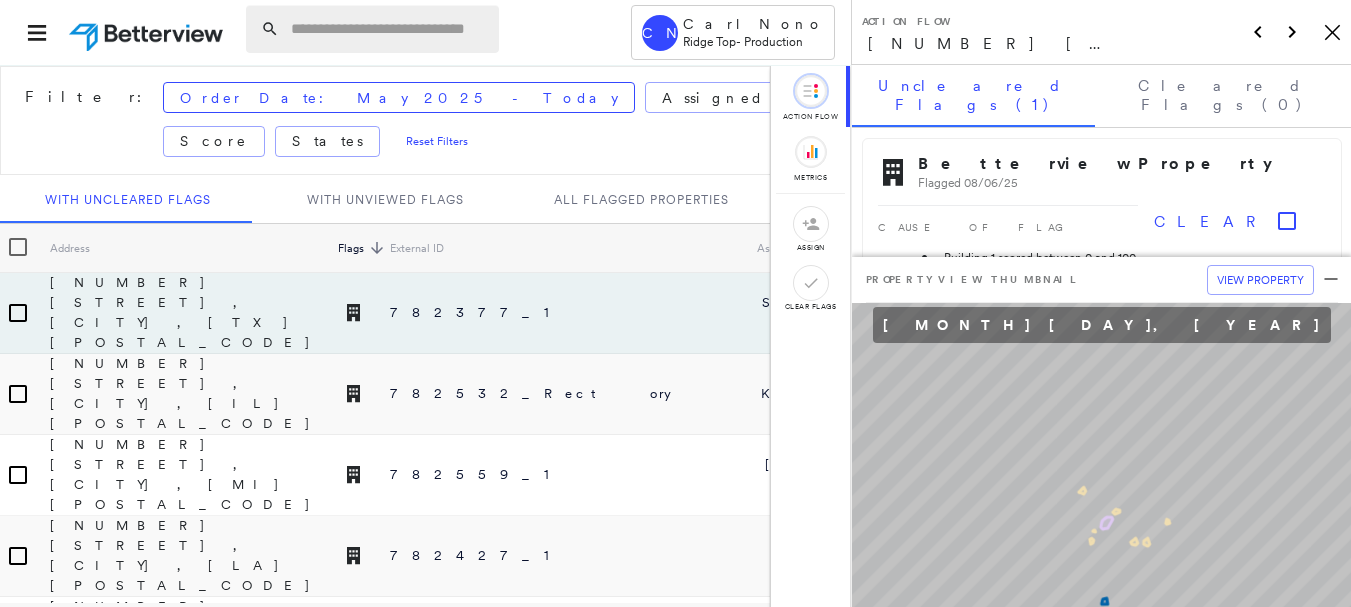 click at bounding box center (389, 29) 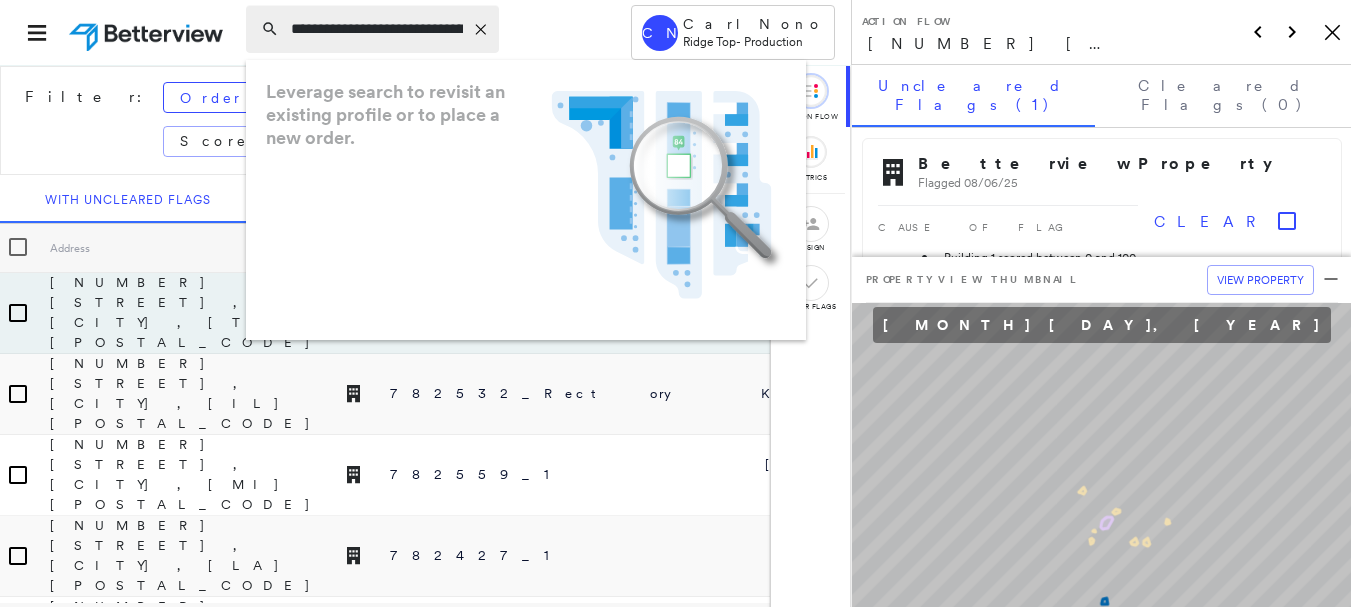 scroll, scrollTop: 0, scrollLeft: 53, axis: horizontal 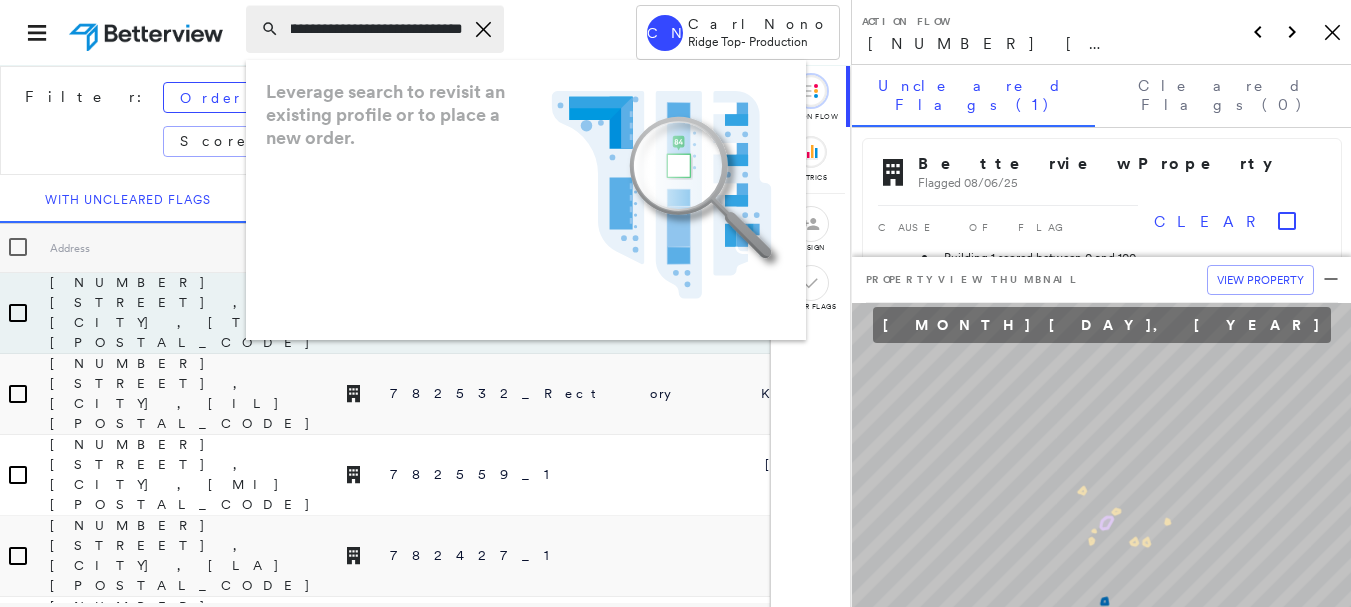 type on "**********" 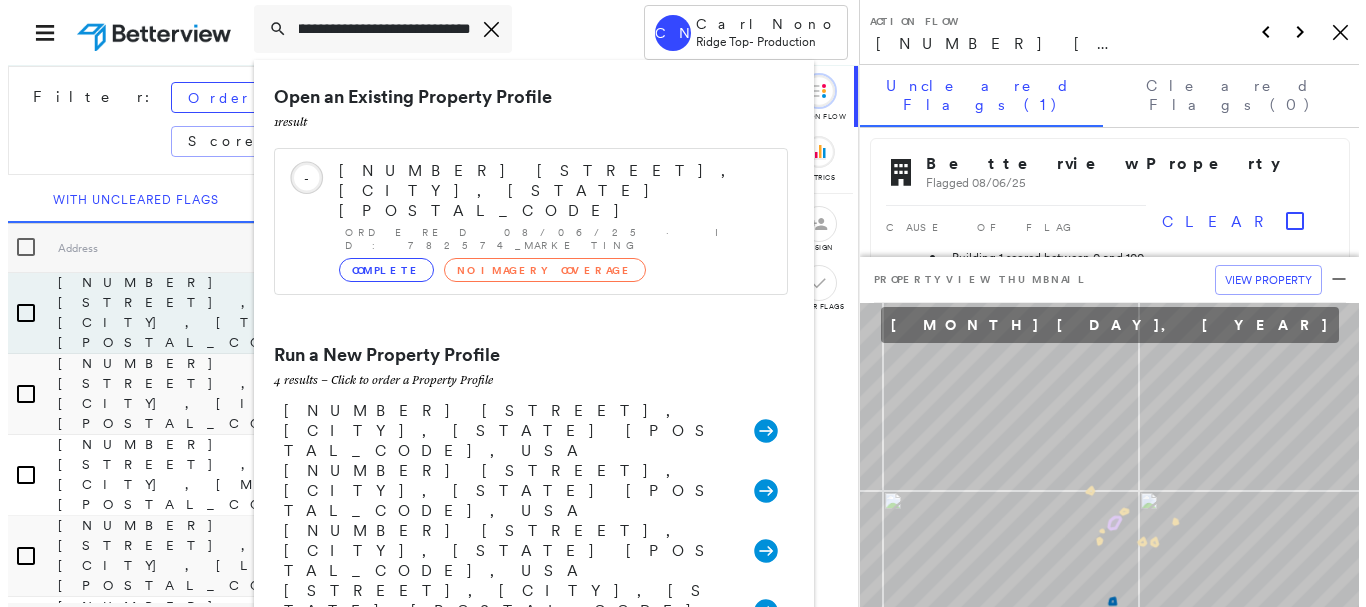 scroll, scrollTop: 0, scrollLeft: 0, axis: both 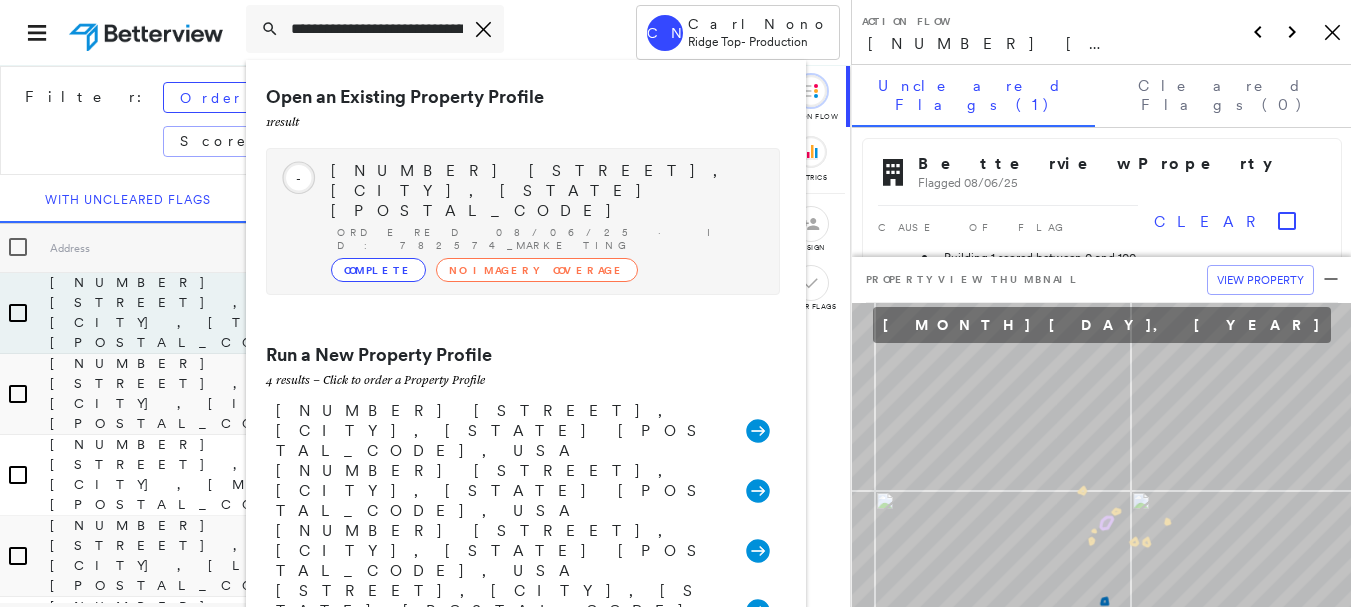 click on "[NUMBER] [STREET], [CITY], [STATE] [POSTAL_CODE] Ordered [DATE] · ID: [NUMBER]_[LAST] Complete No Imagery Coverage" at bounding box center (545, 221) 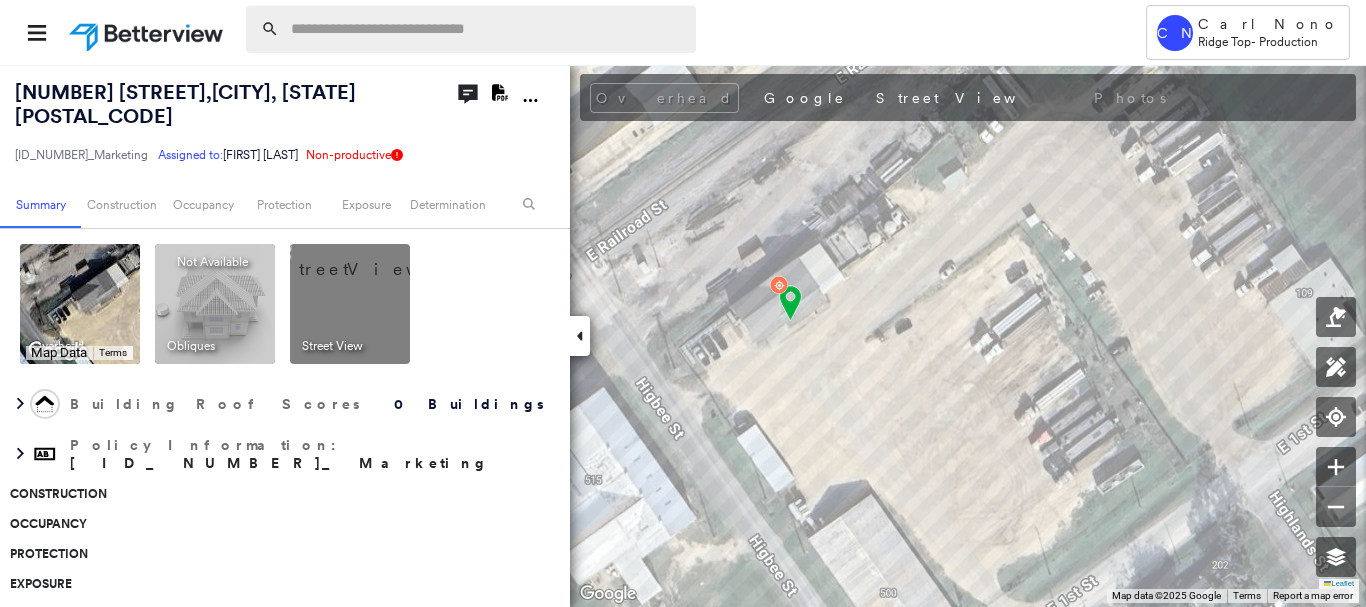 click at bounding box center [487, 29] 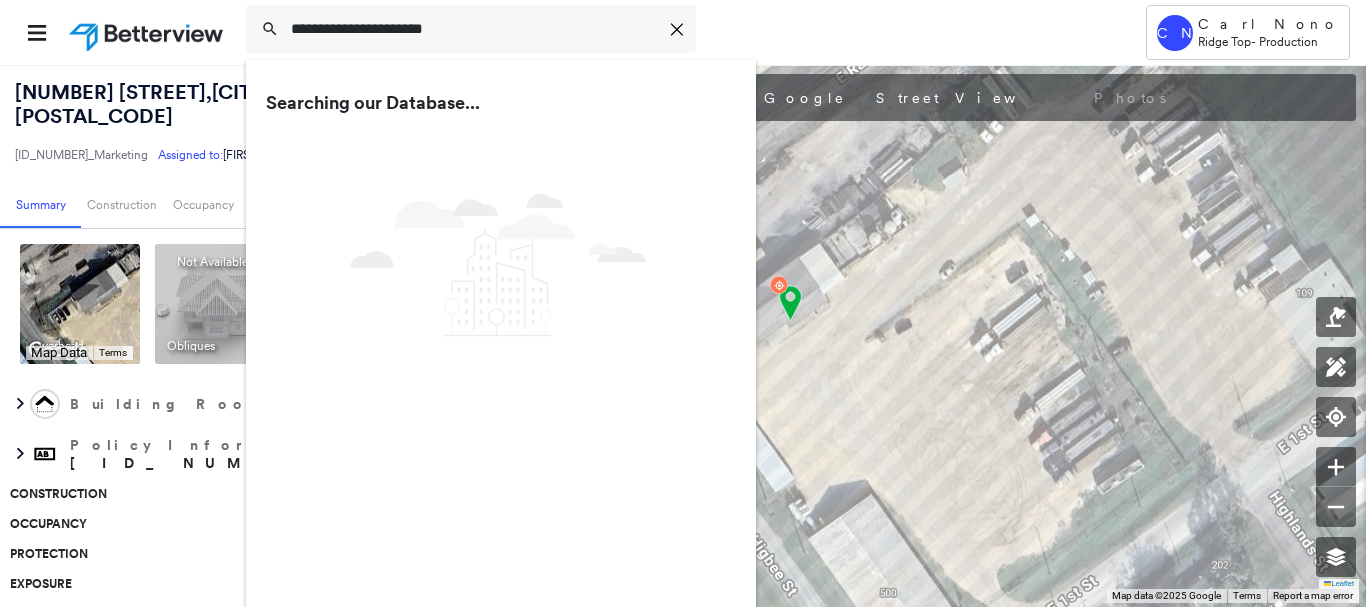 type on "**********" 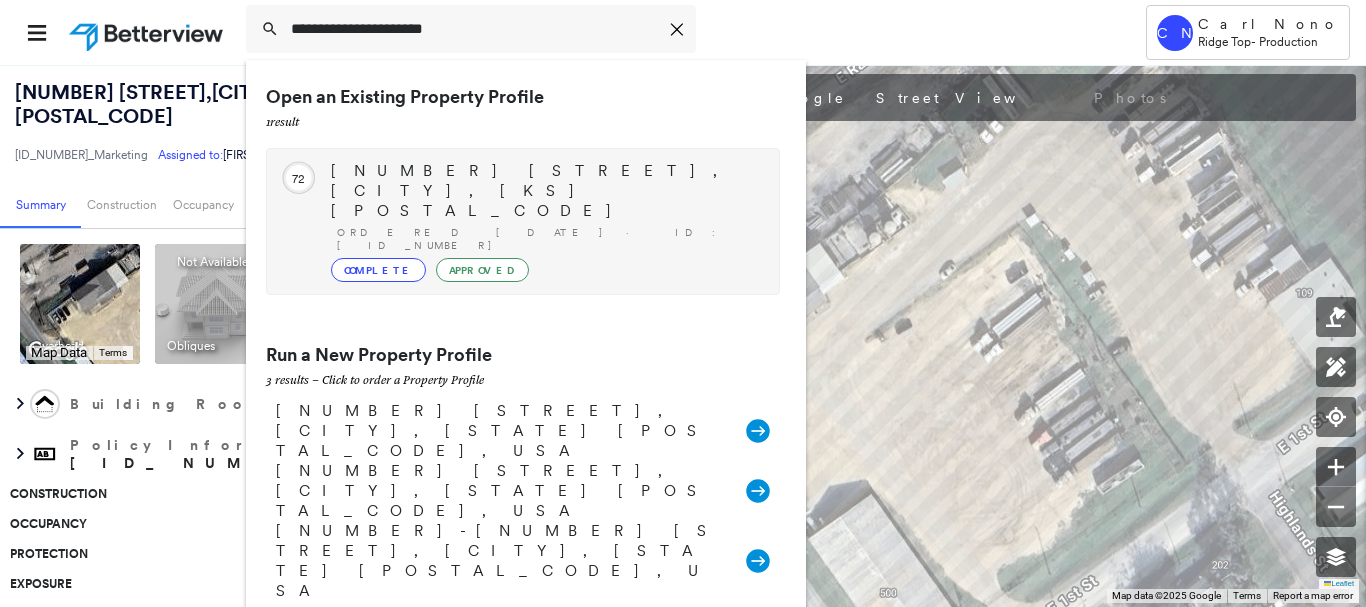 click on "[NUMBER] [STREET], [CITY], [KS] [POSTAL_CODE] Ordered [DATE] · ID: [NUMBER]_[LAST] Complete Approved" at bounding box center [545, 221] 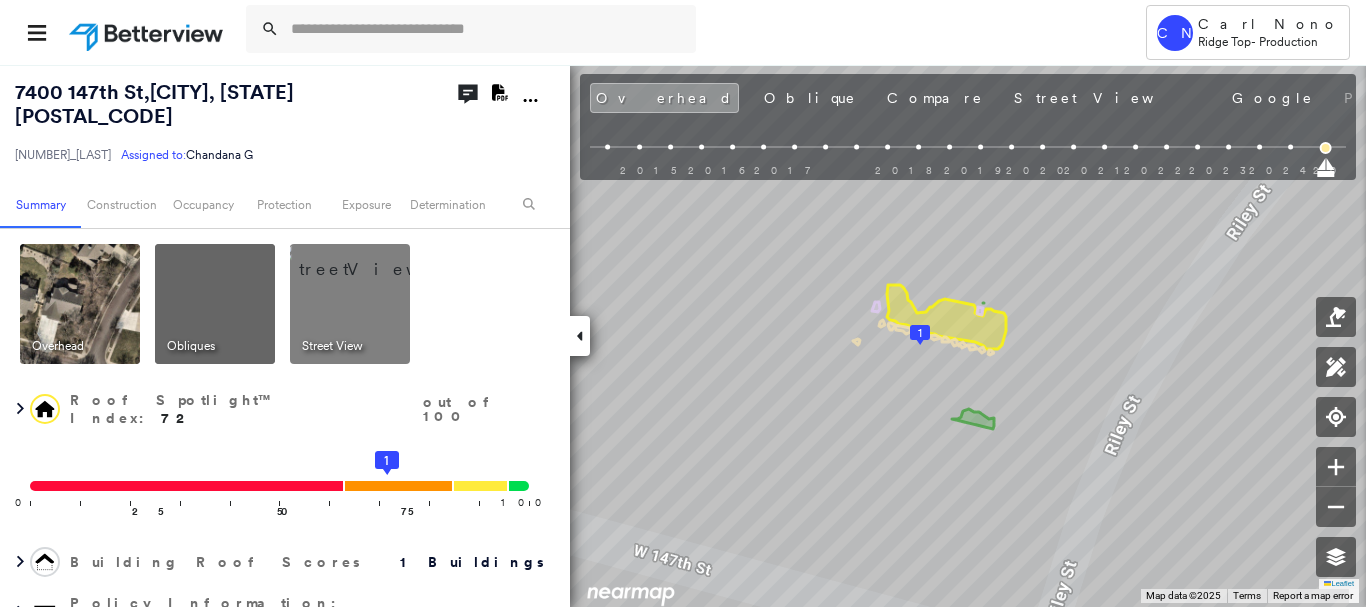 click 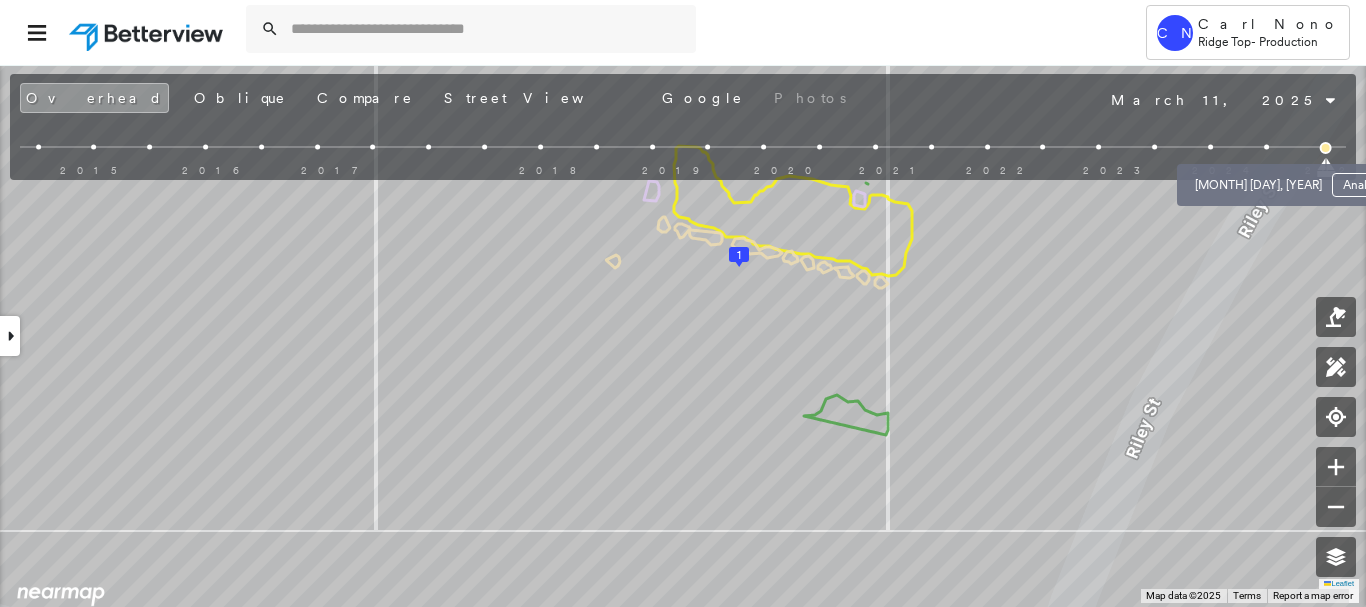 click at bounding box center [1266, 147] 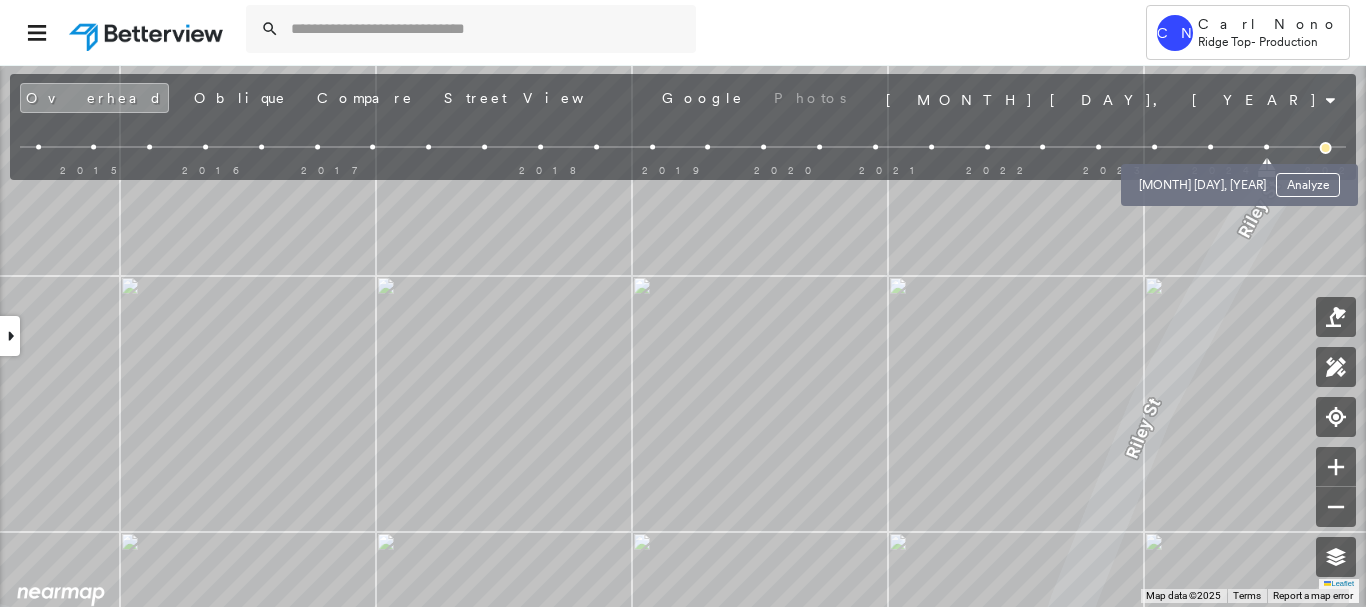 click at bounding box center (1210, 147) 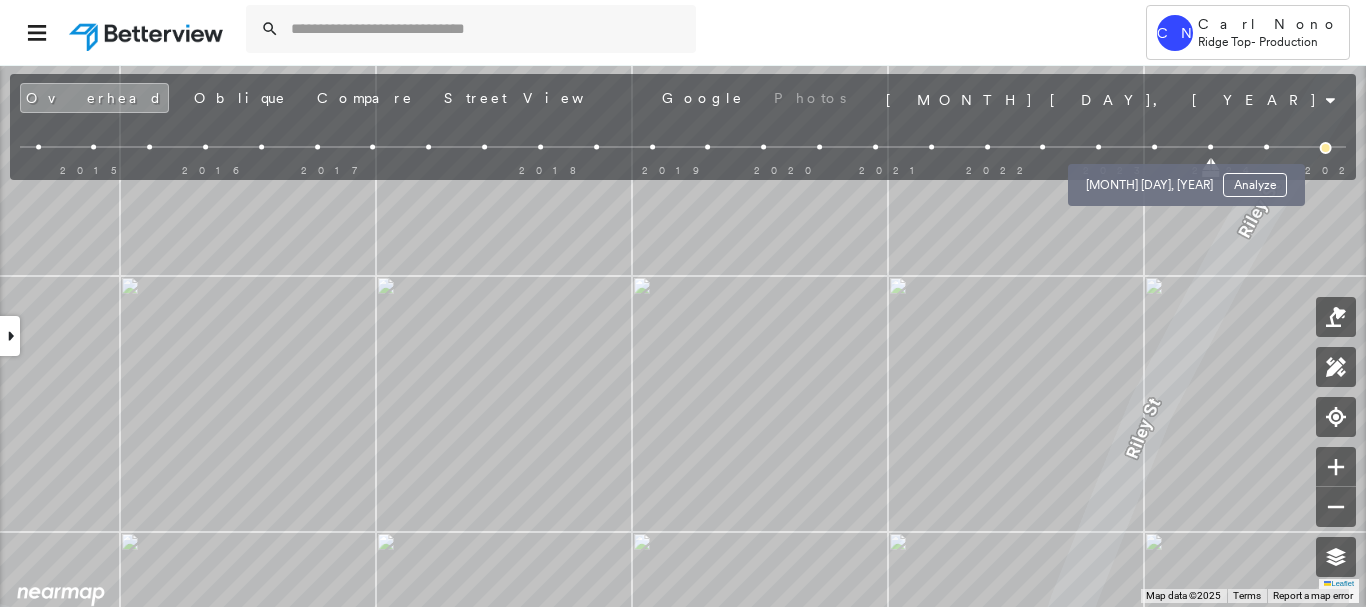 click at bounding box center [1154, 147] 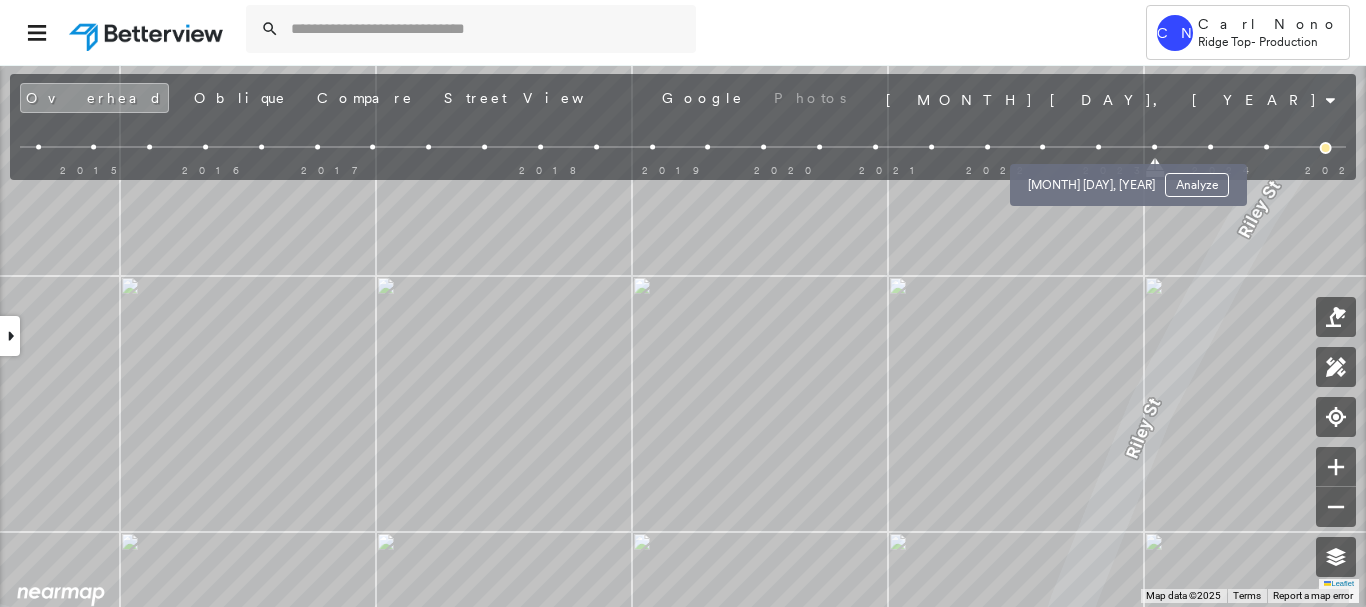 click at bounding box center (1098, 147) 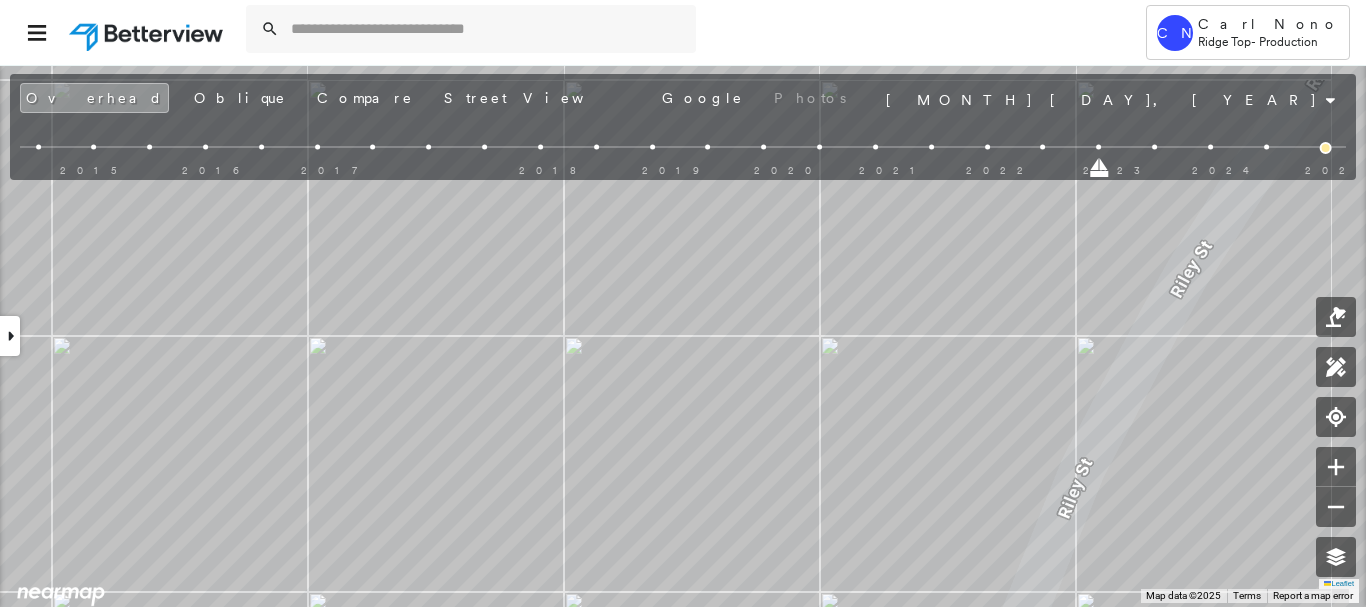 click at bounding box center [1042, 147] 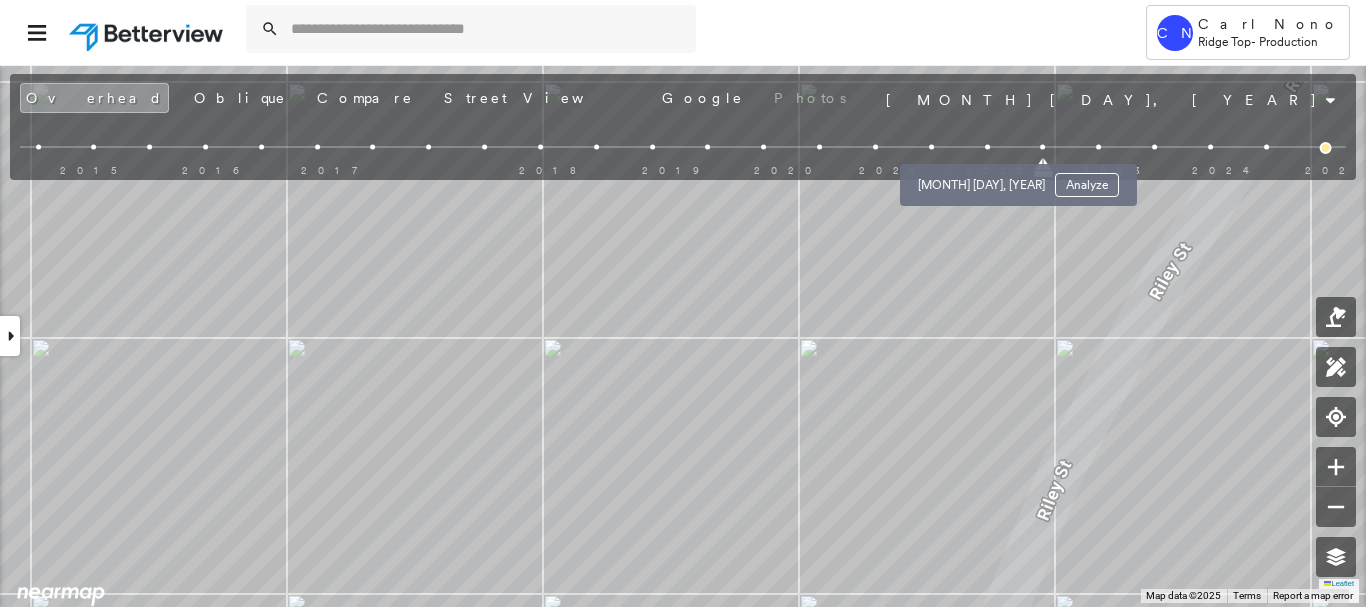 click at bounding box center (987, 147) 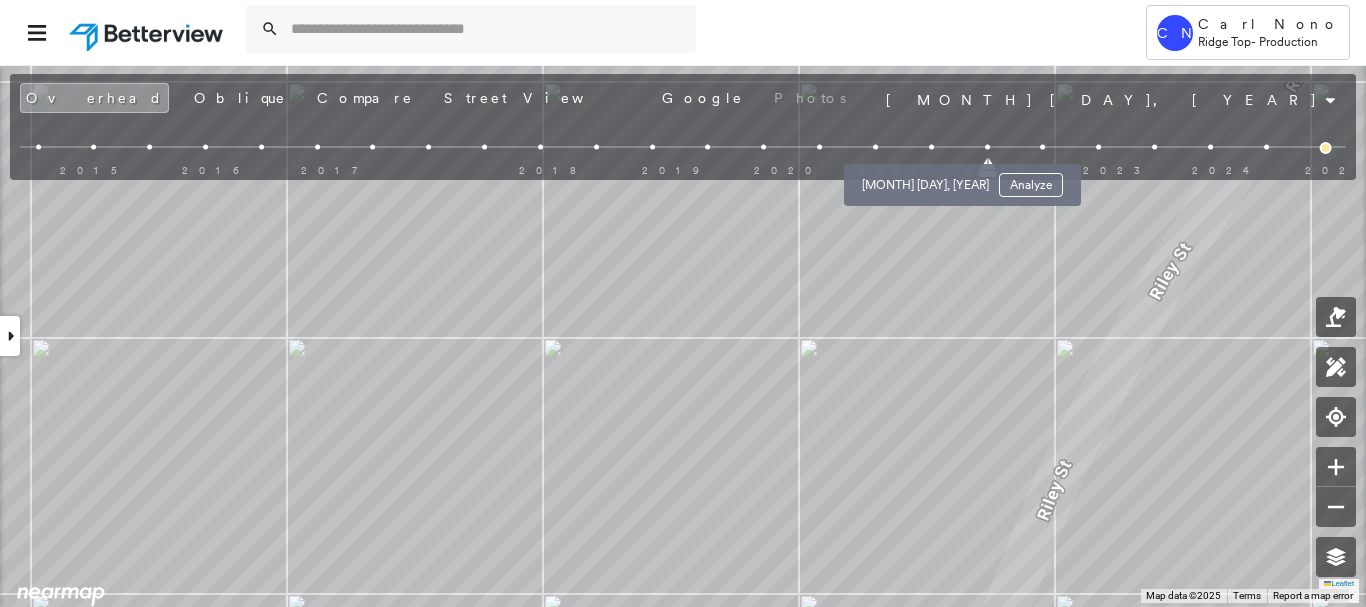 click at bounding box center [931, 147] 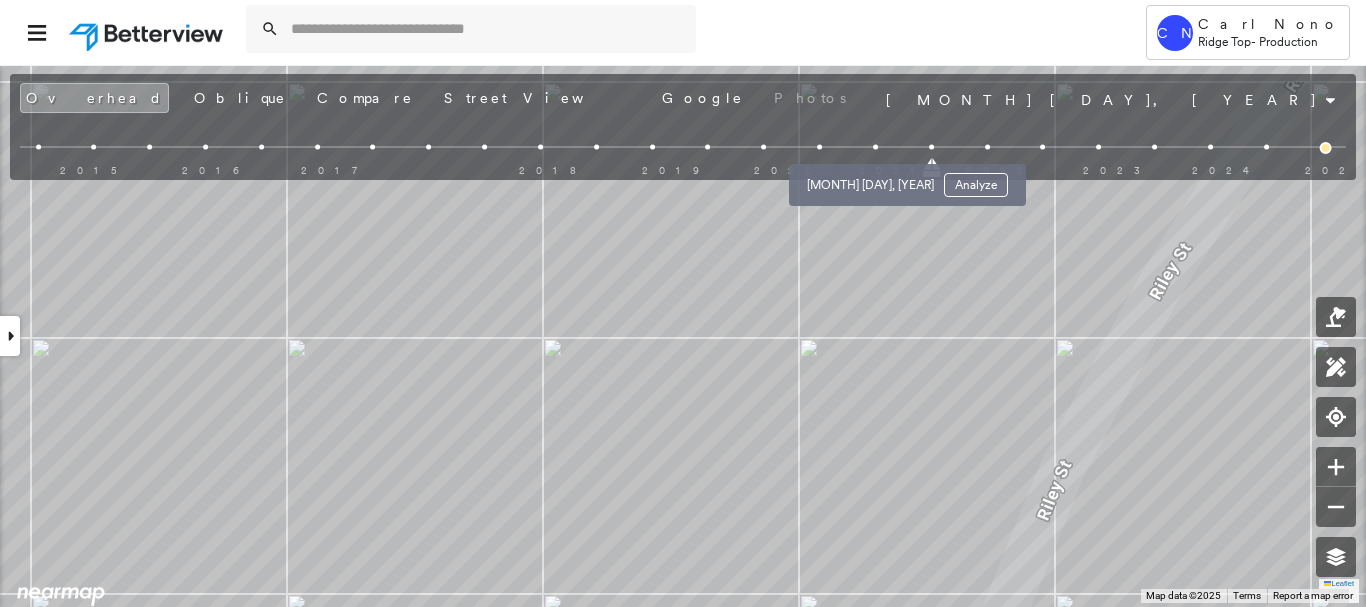 click at bounding box center (875, 147) 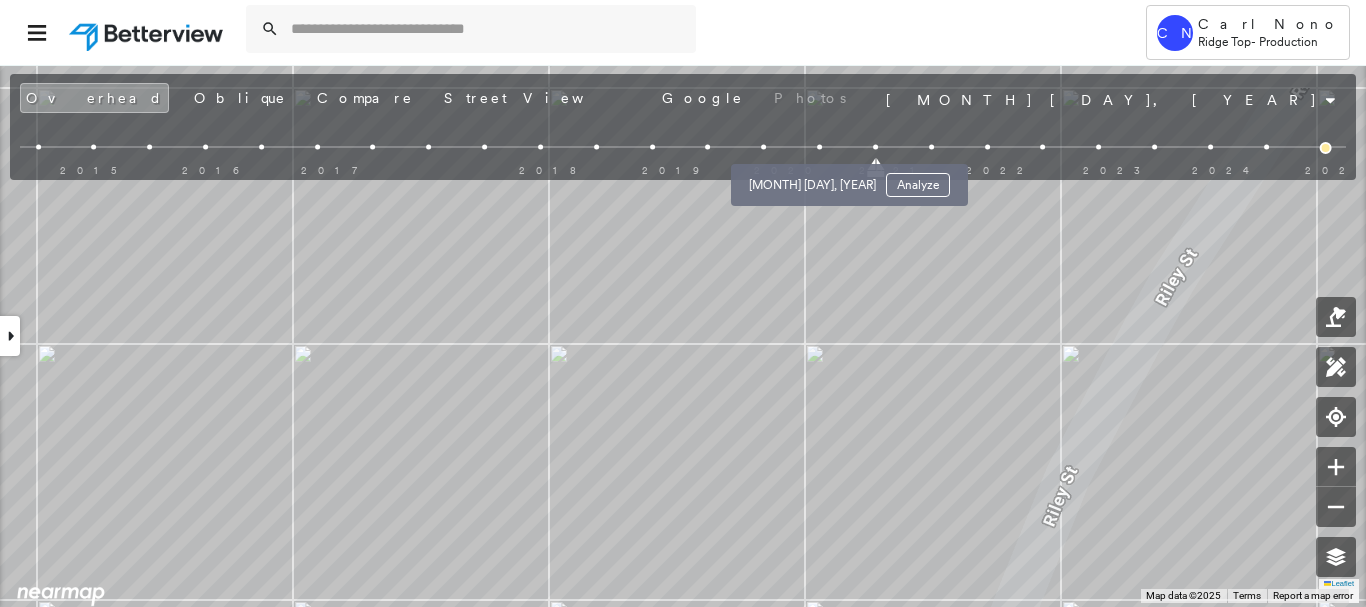 click at bounding box center (819, 147) 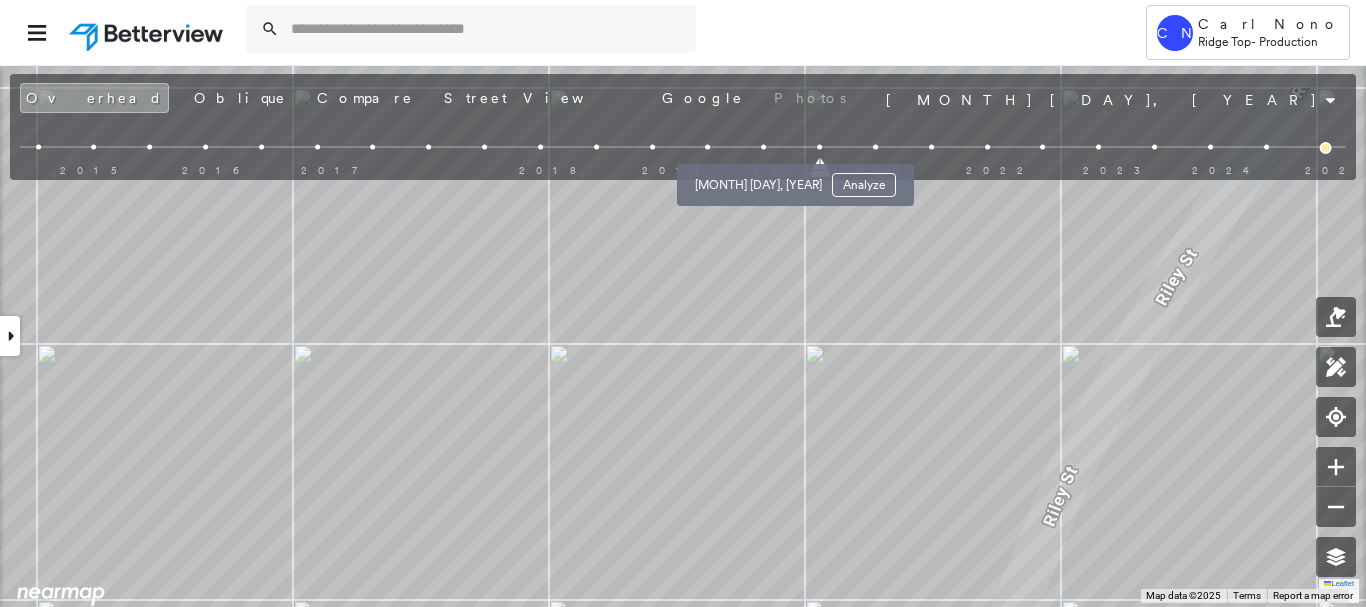 click at bounding box center (763, 147) 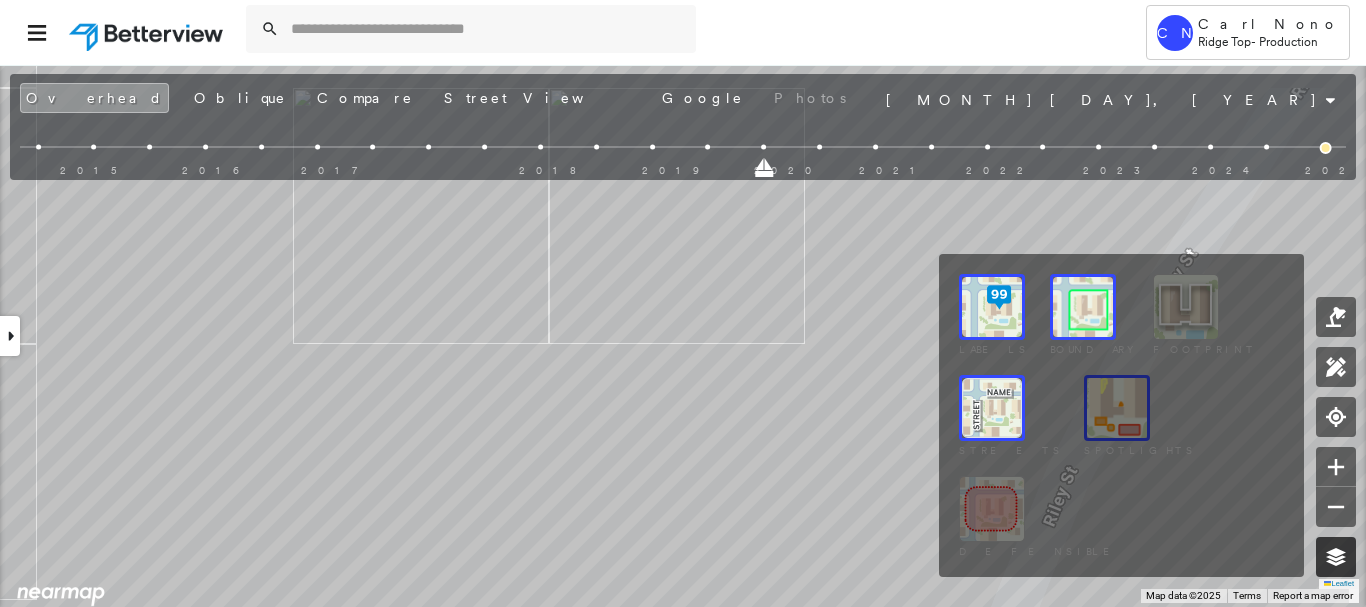 click 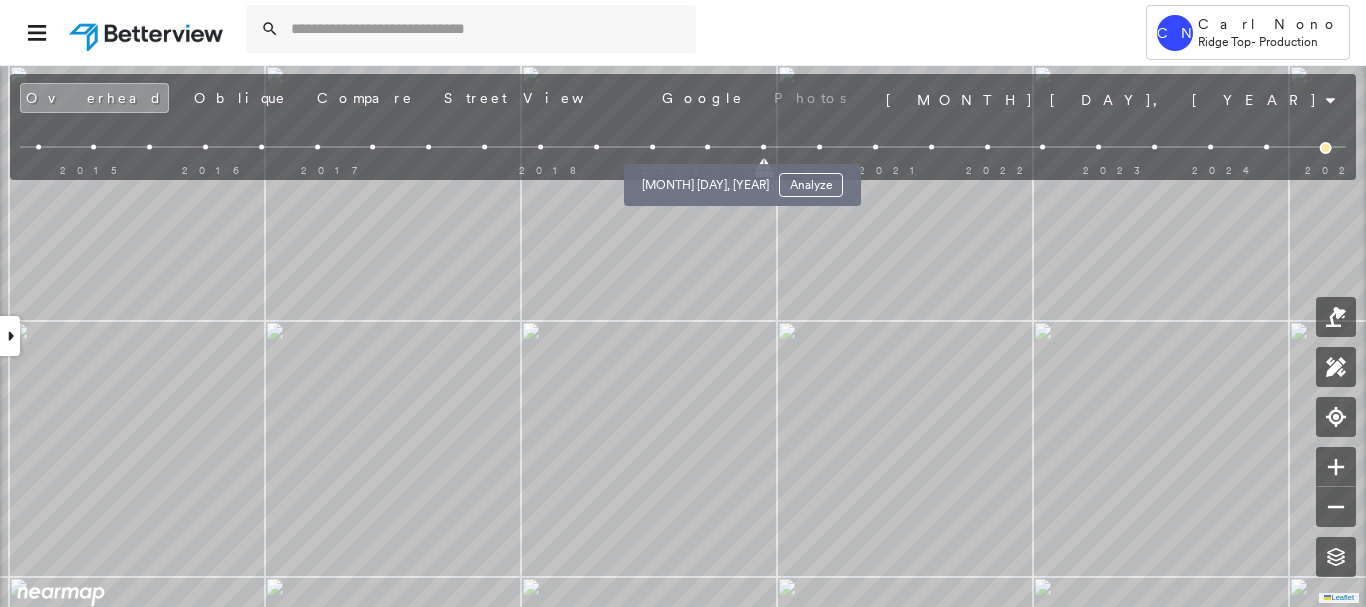 click at bounding box center [708, 147] 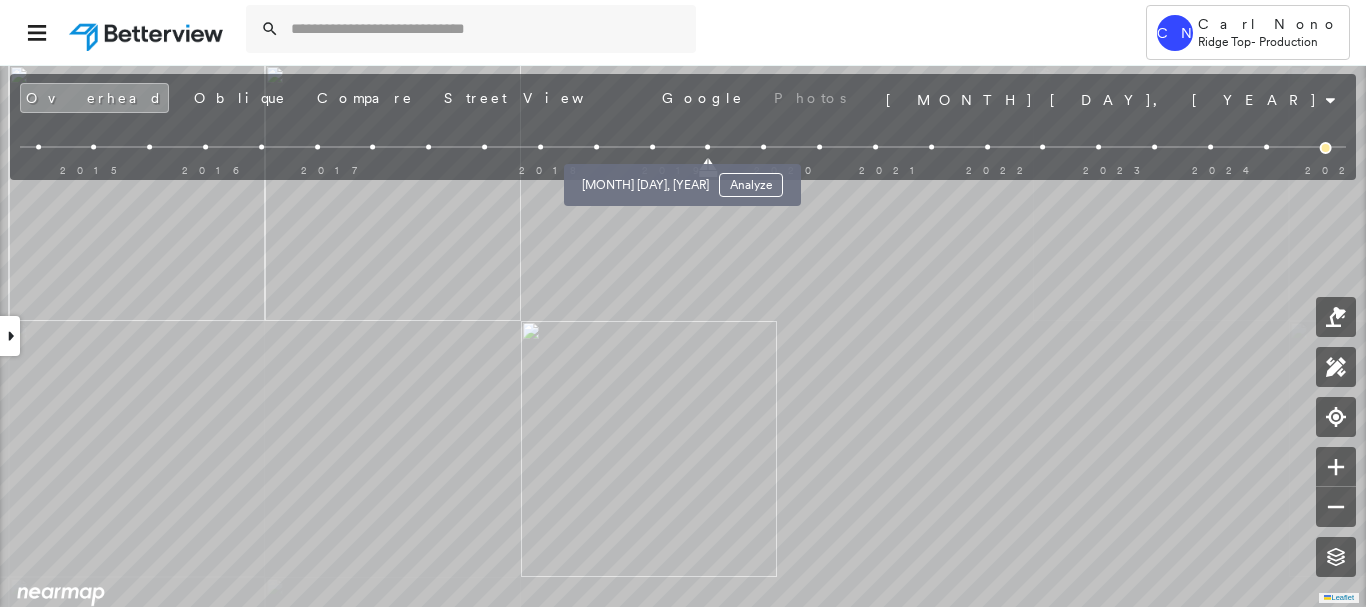 click at bounding box center (652, 147) 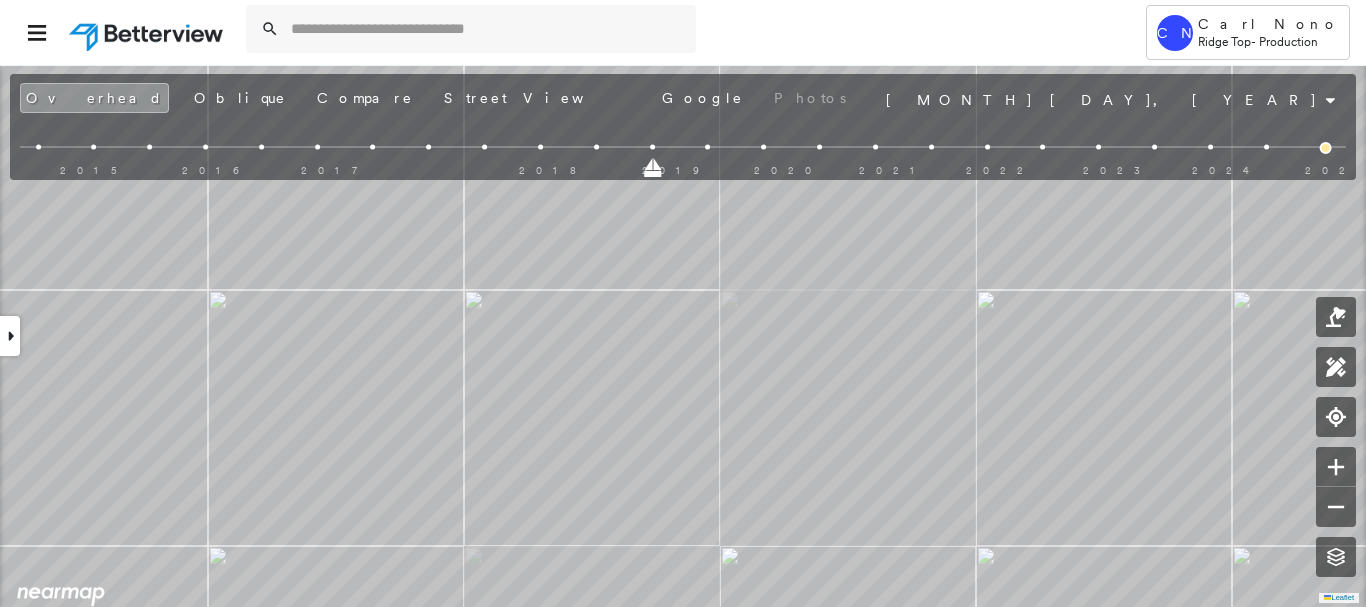 click at bounding box center [596, 147] 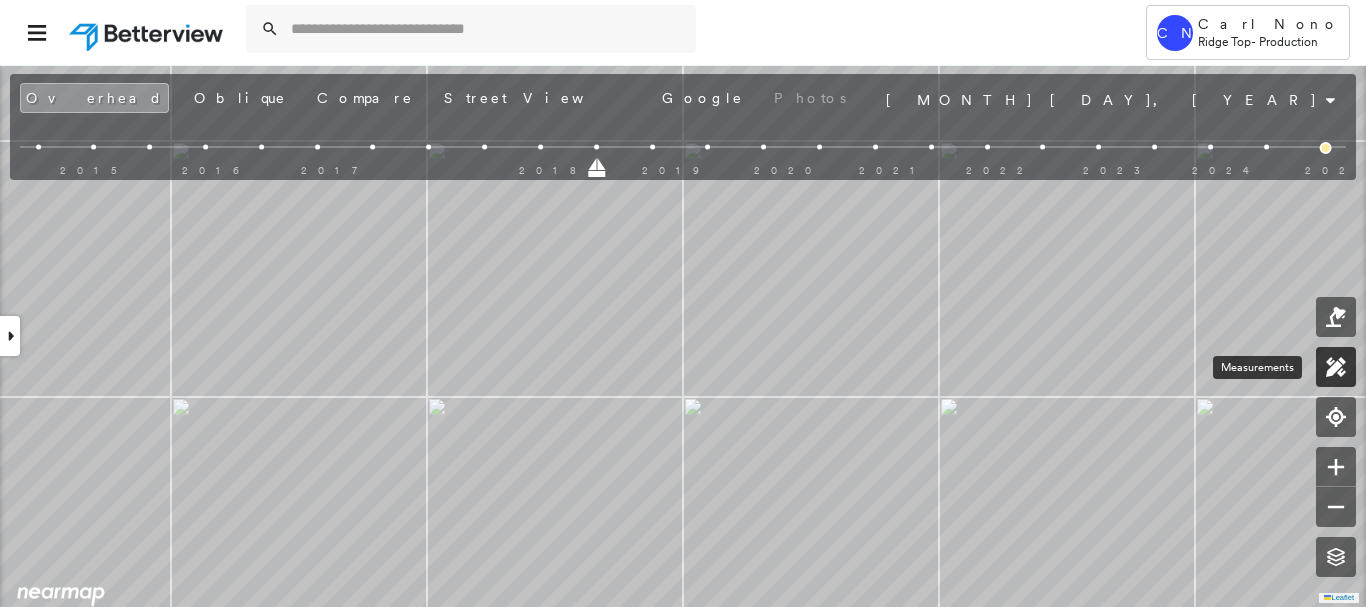 click at bounding box center [1336, 367] 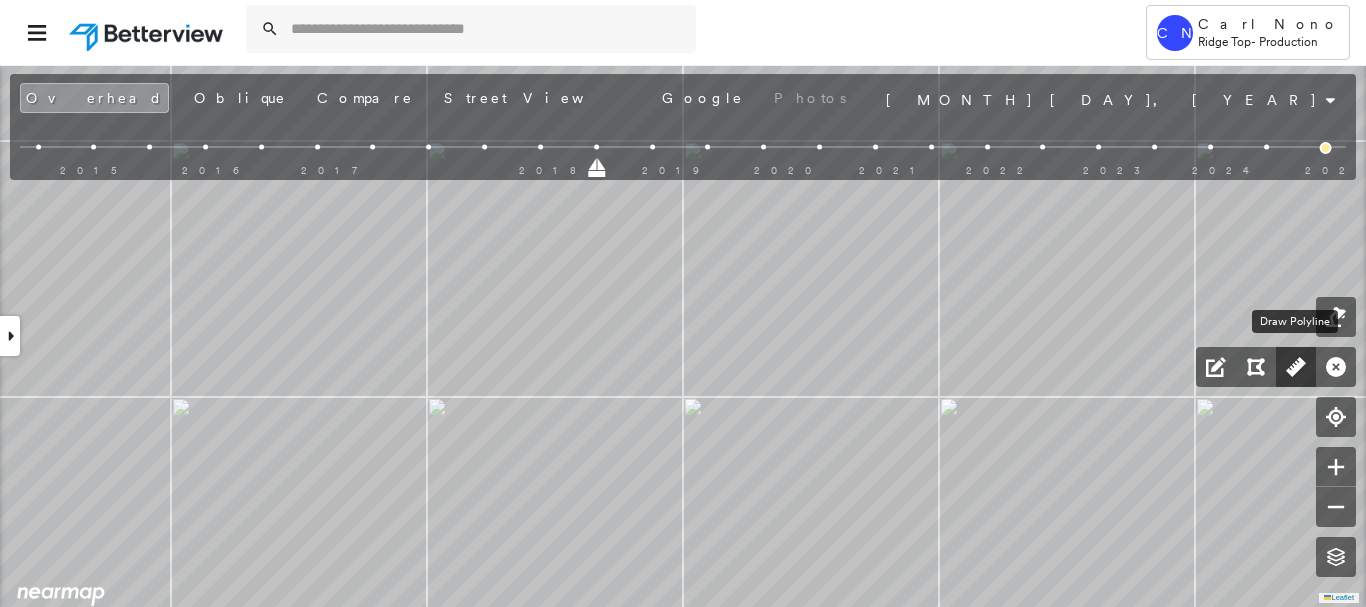 click 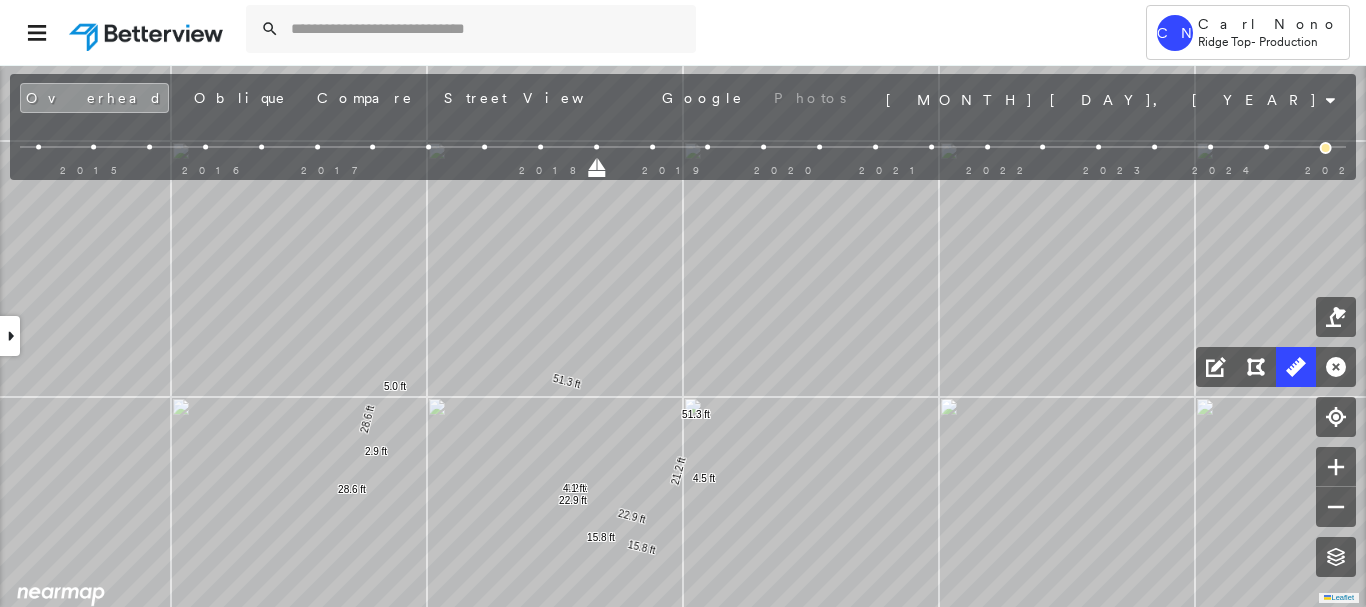 click at bounding box center (540, 147) 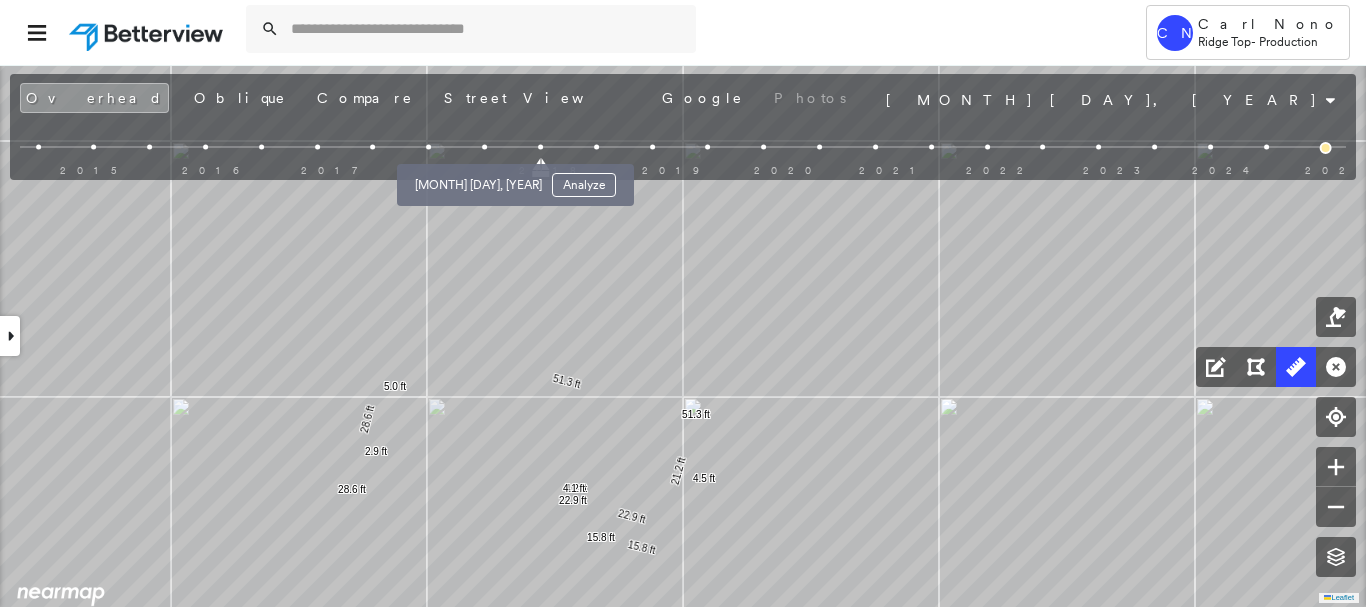click at bounding box center (484, 147) 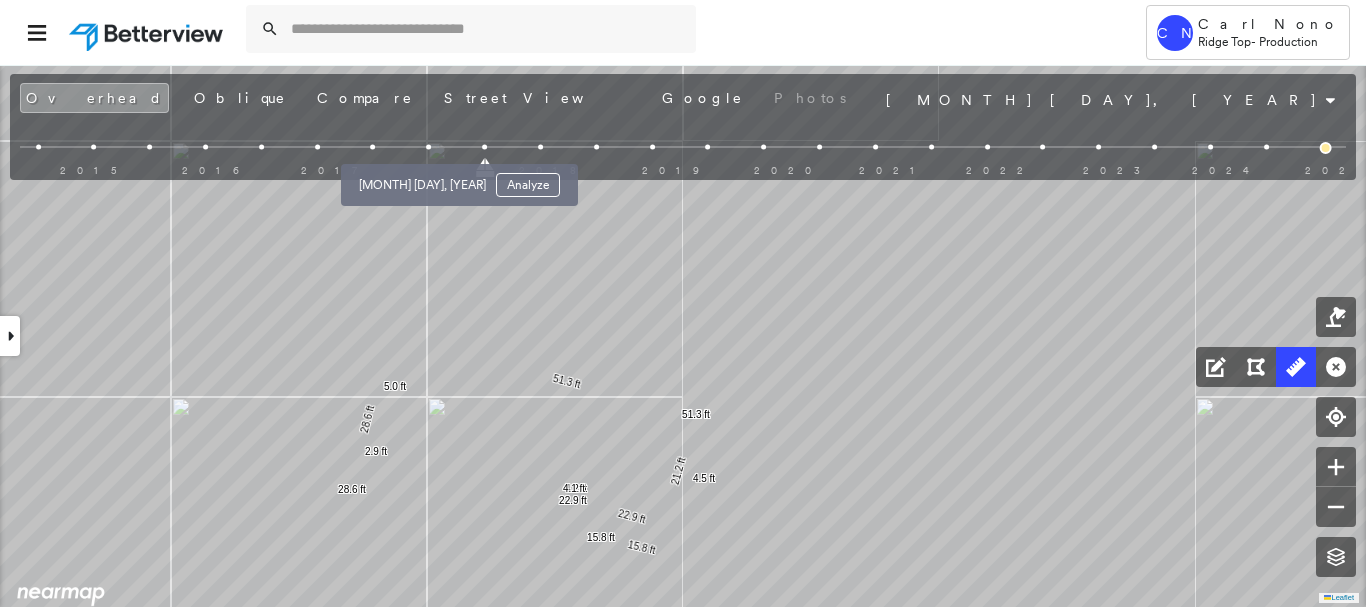 click at bounding box center [428, 147] 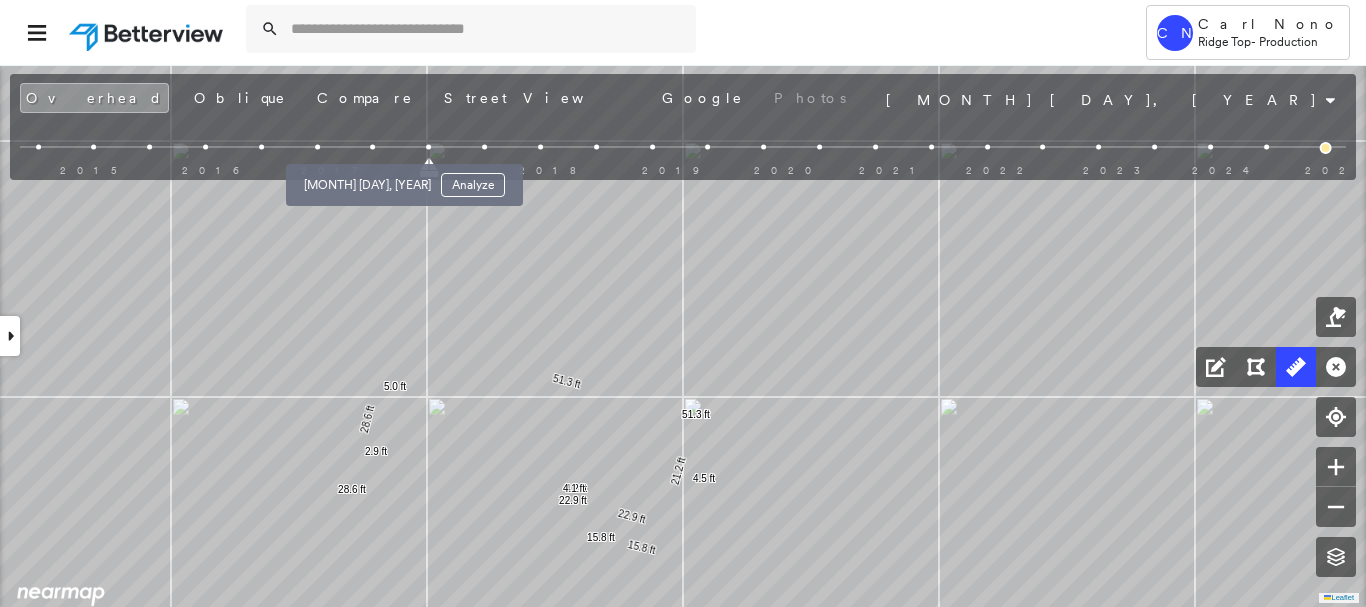 click at bounding box center [373, 147] 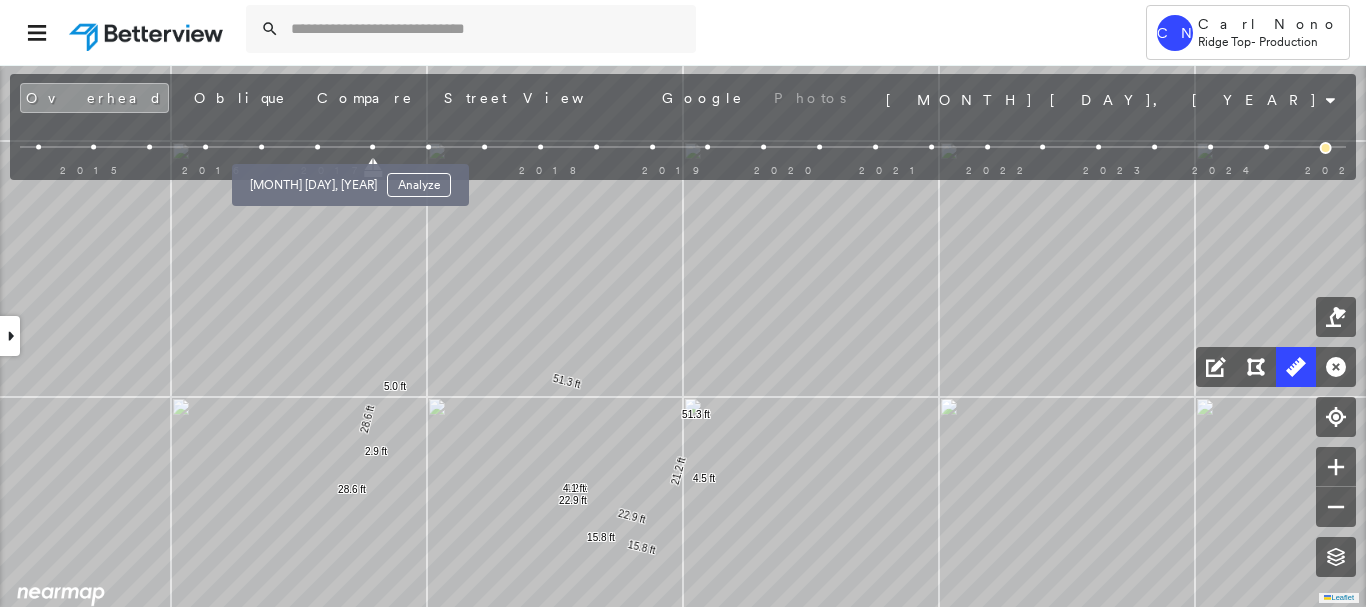 click at bounding box center (317, 147) 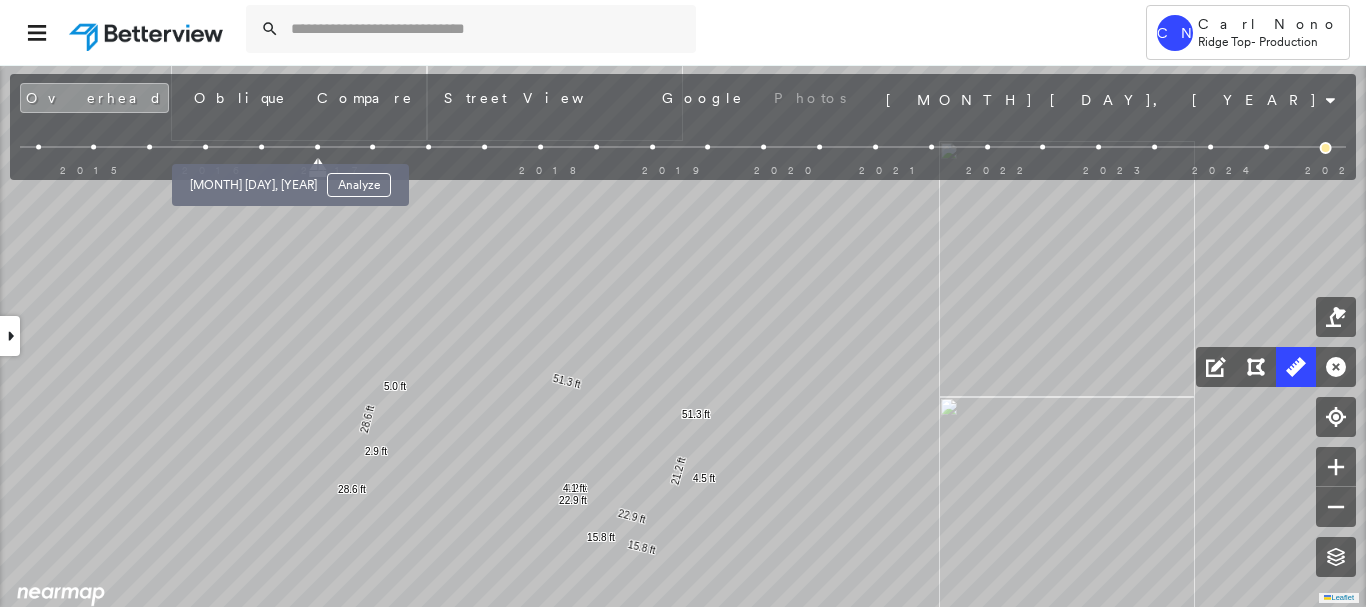 click at bounding box center (261, 147) 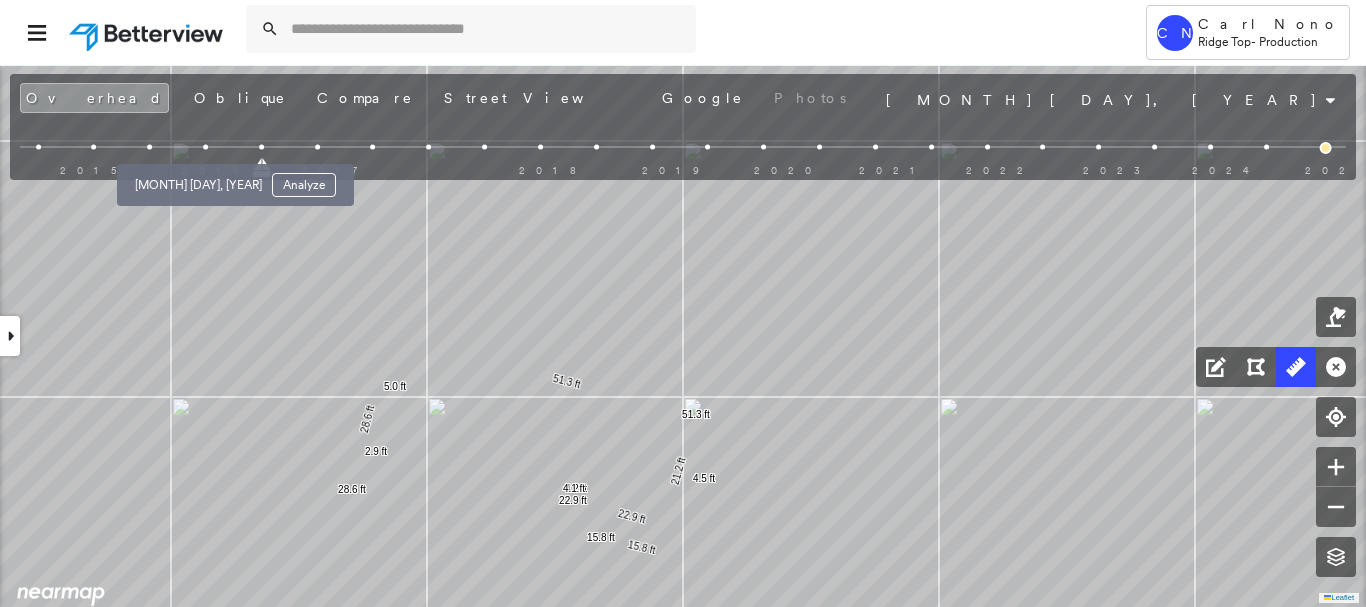 click at bounding box center (205, 147) 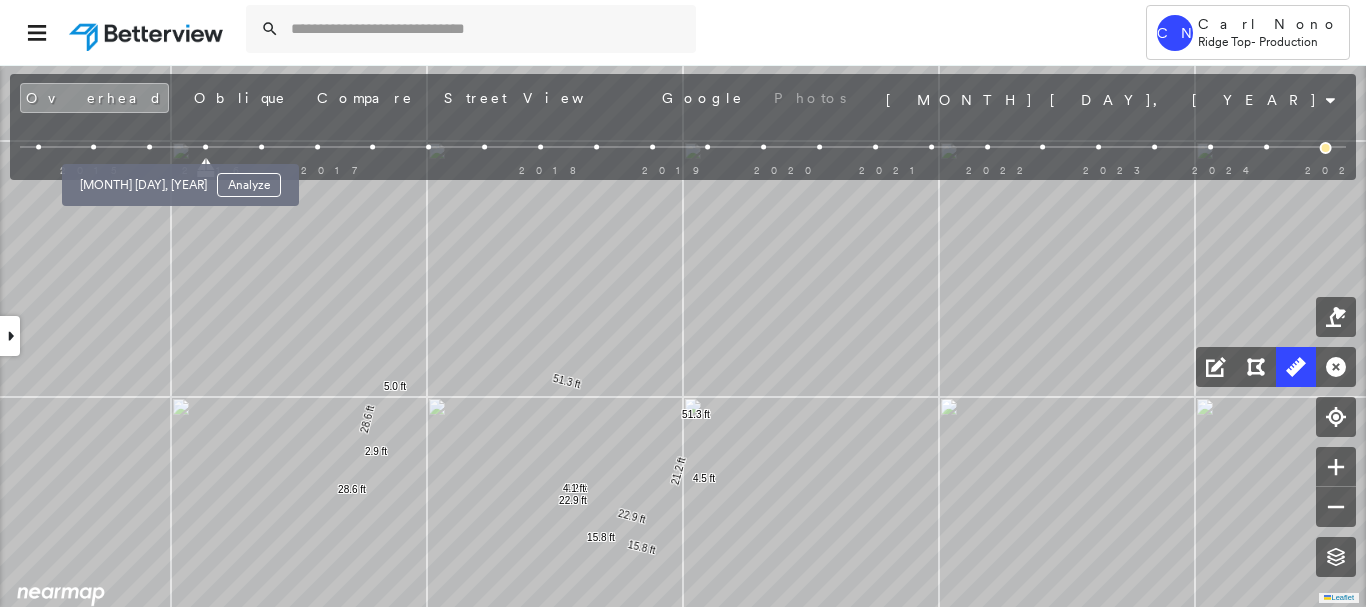 drag, startPoint x: 149, startPoint y: 140, endPoint x: 123, endPoint y: 140, distance: 26 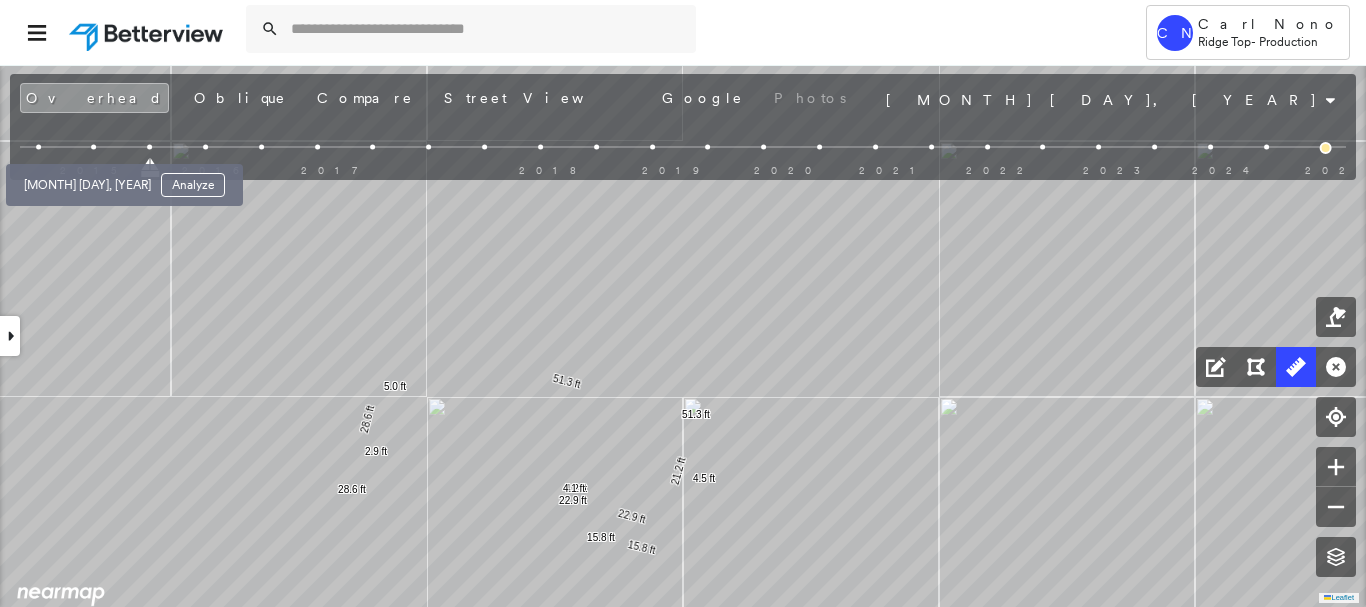 click at bounding box center (93, 147) 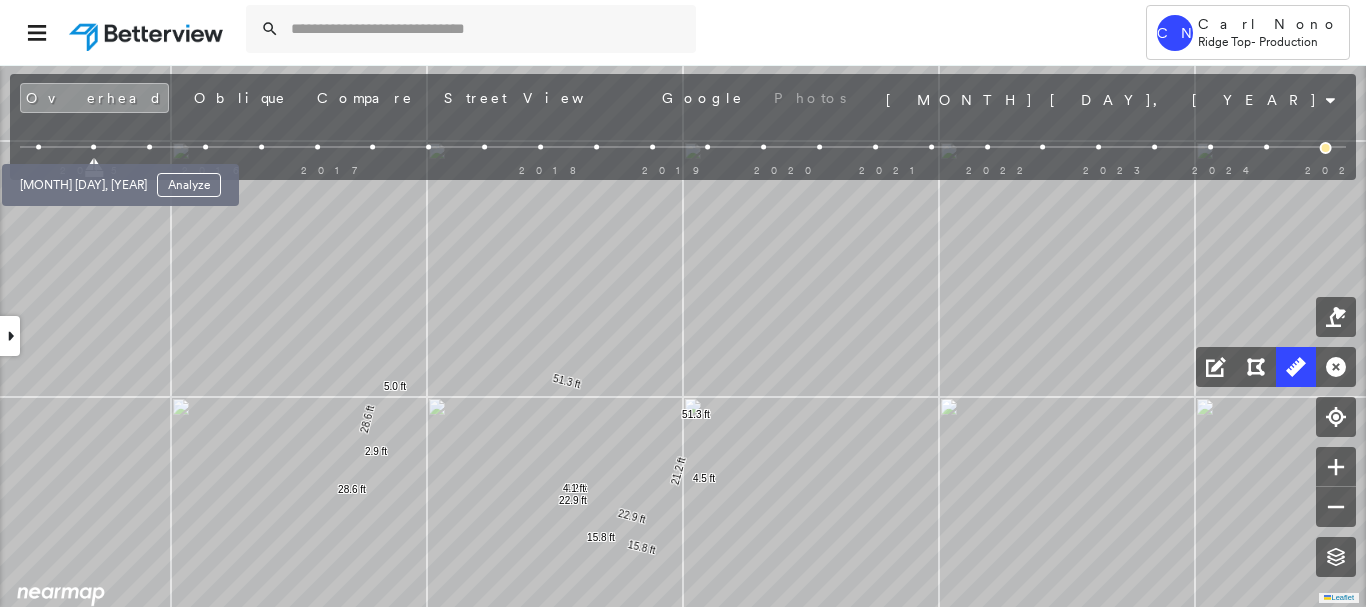 click at bounding box center [38, 147] 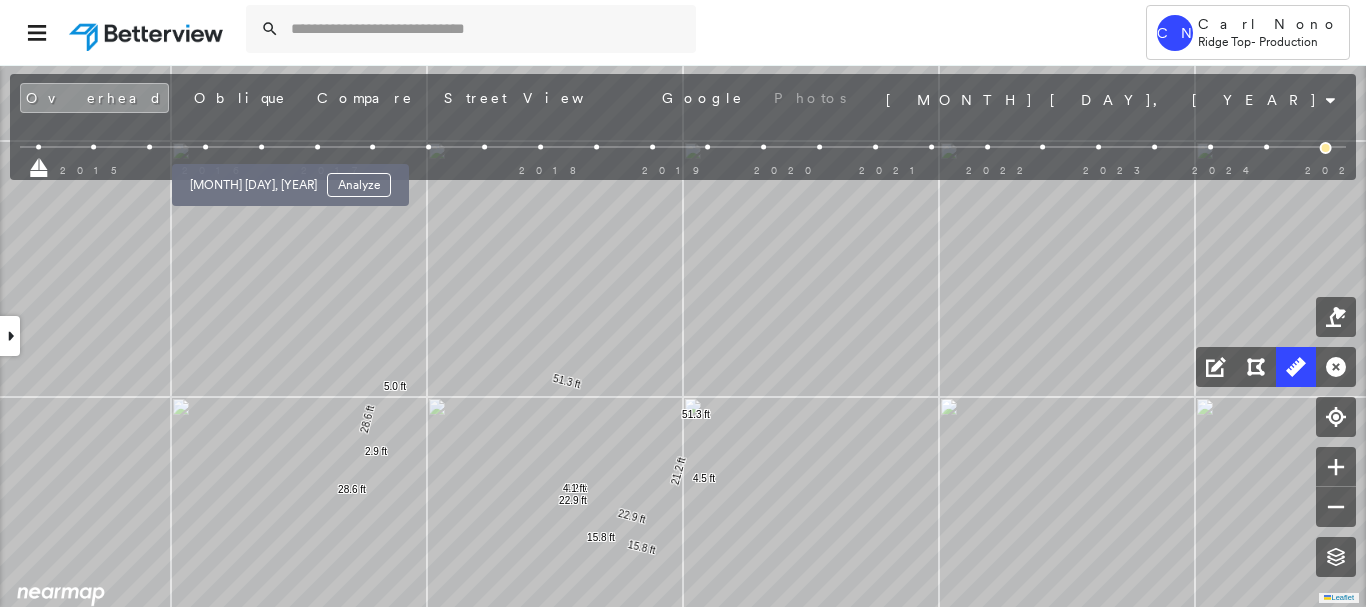 click at bounding box center [261, 147] 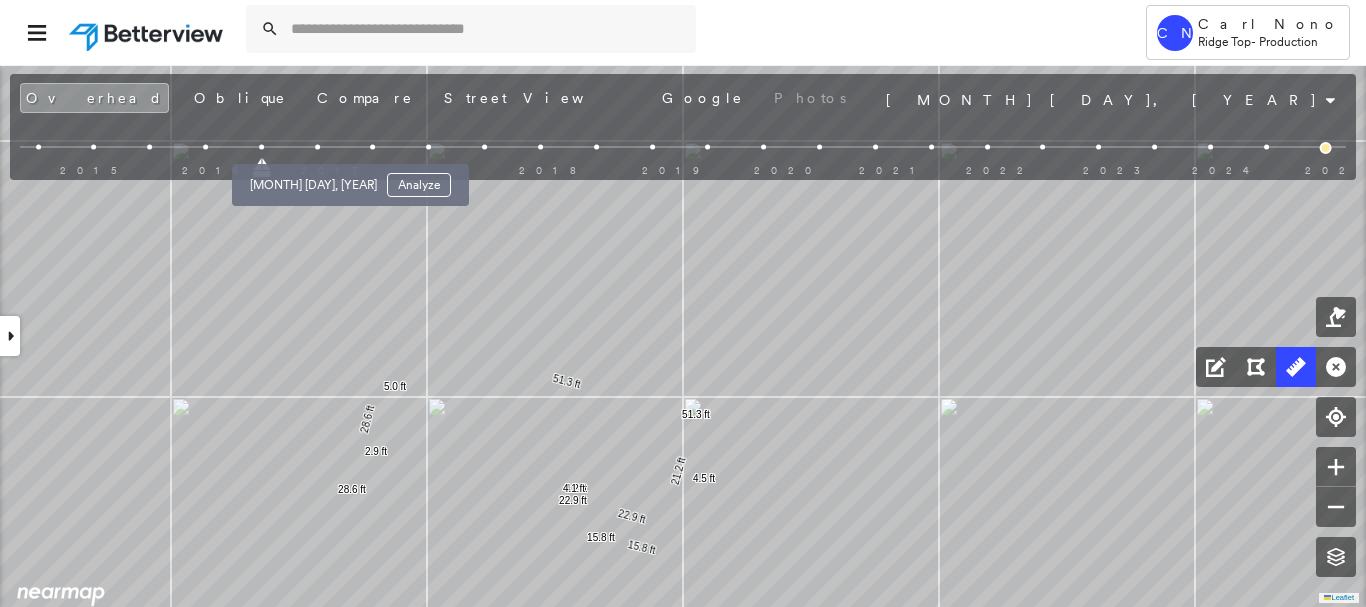 click on "[MONTH] [DAY], [YEAR] Analyze" at bounding box center (350, 179) 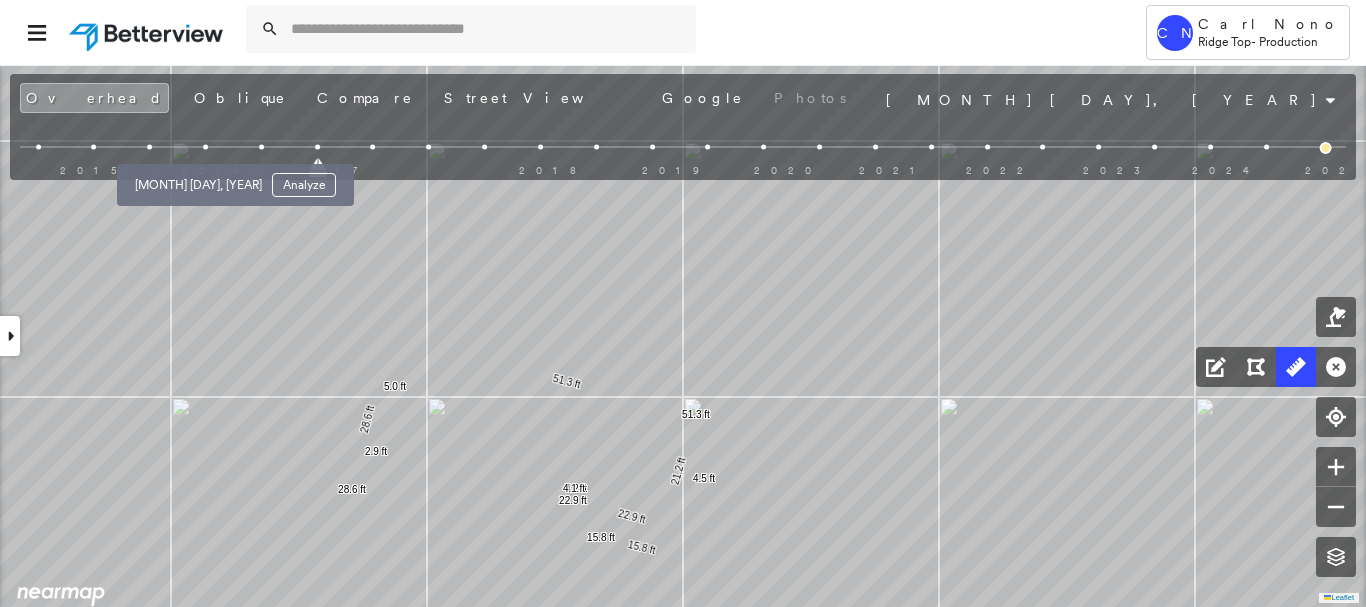 drag, startPoint x: 201, startPoint y: 149, endPoint x: 247, endPoint y: 140, distance: 46.872166 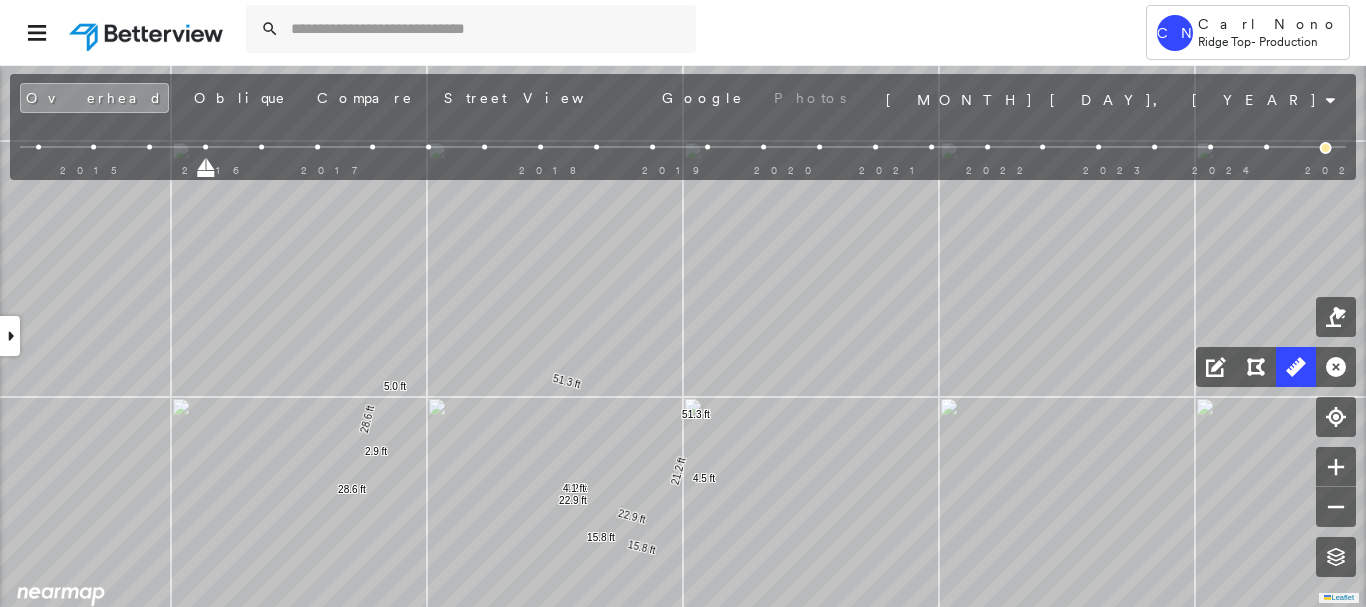 click on "2015 2016 2017 2018 2019 2020 2021 2022 2023 2024 2025" at bounding box center [678, 163] 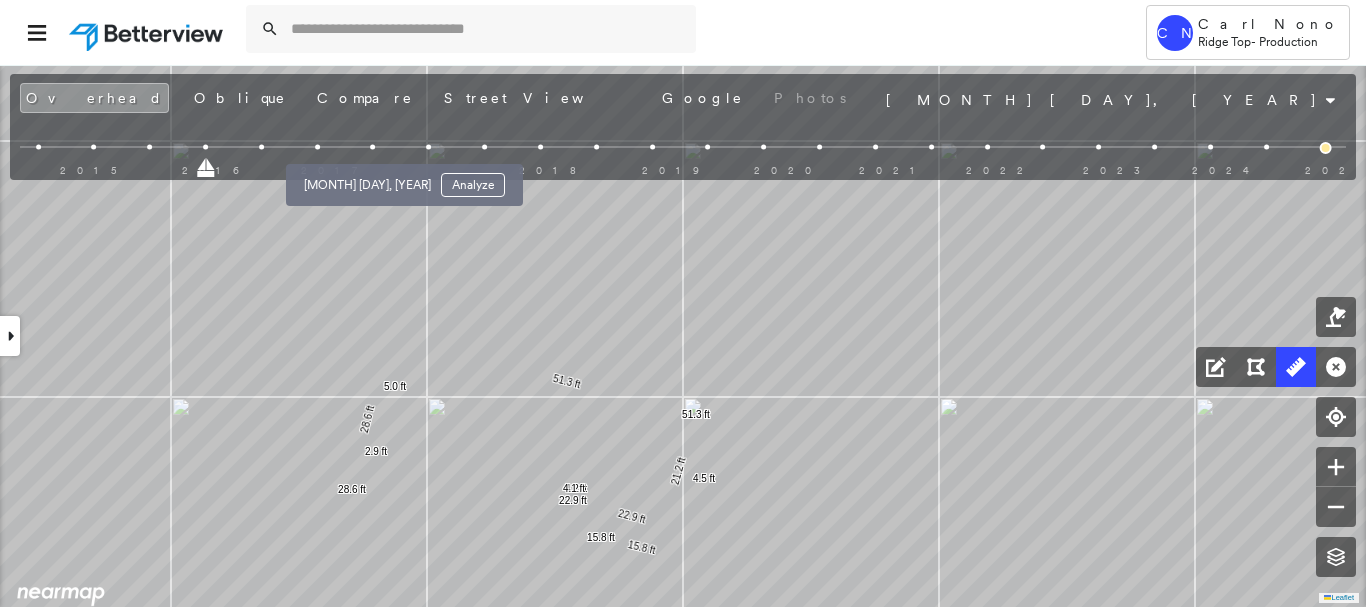 click at bounding box center (373, 147) 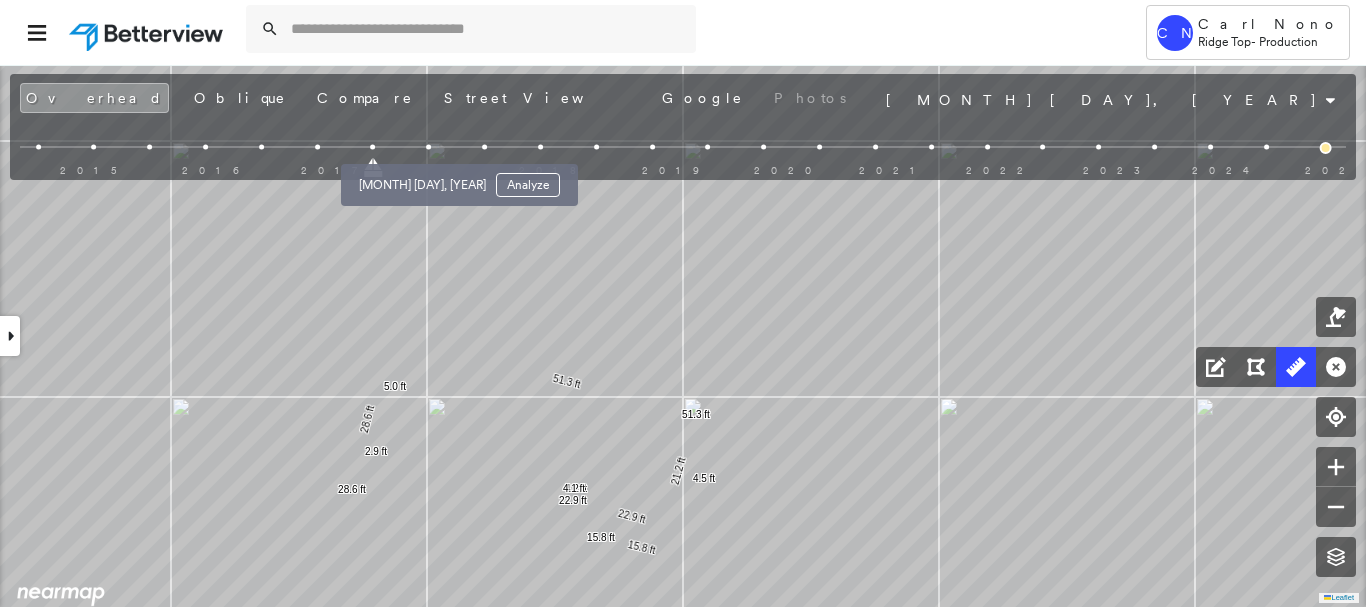 click at bounding box center (428, 147) 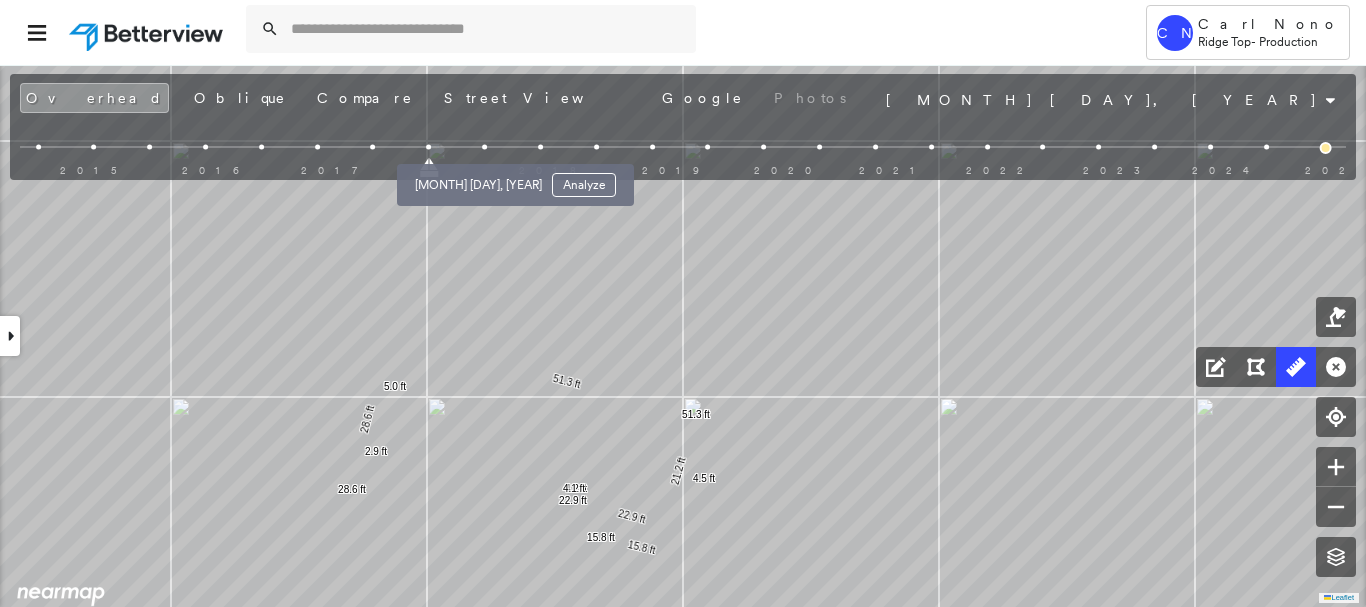 click at bounding box center [484, 147] 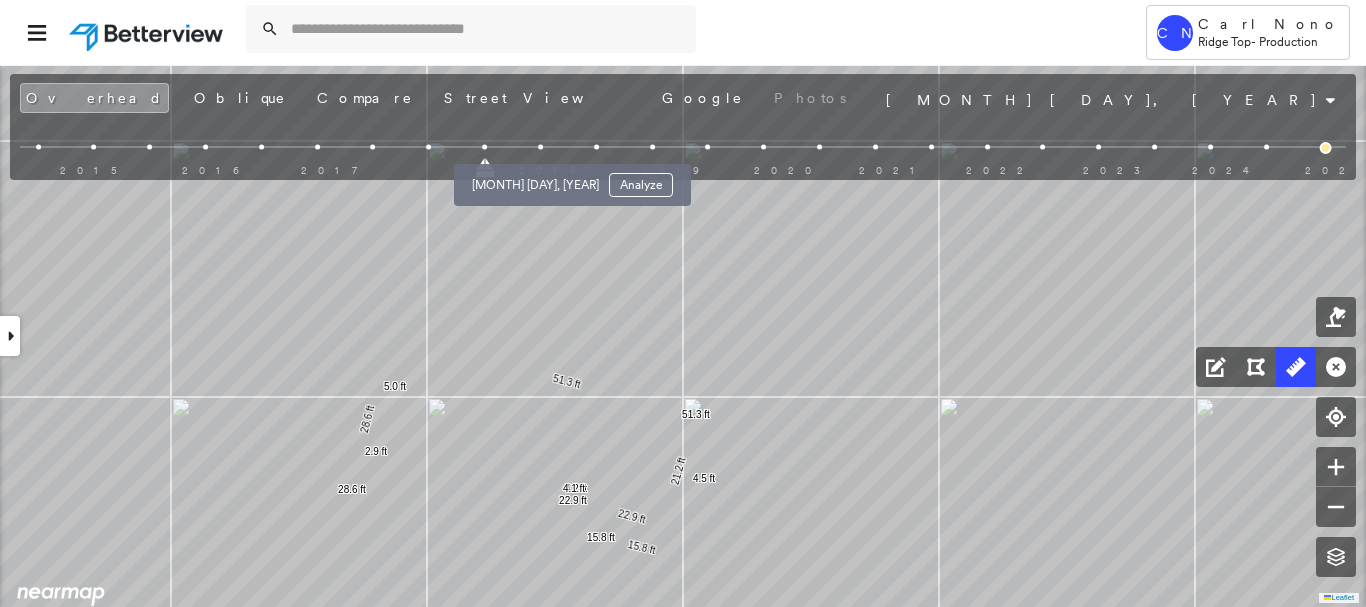 click at bounding box center (540, 147) 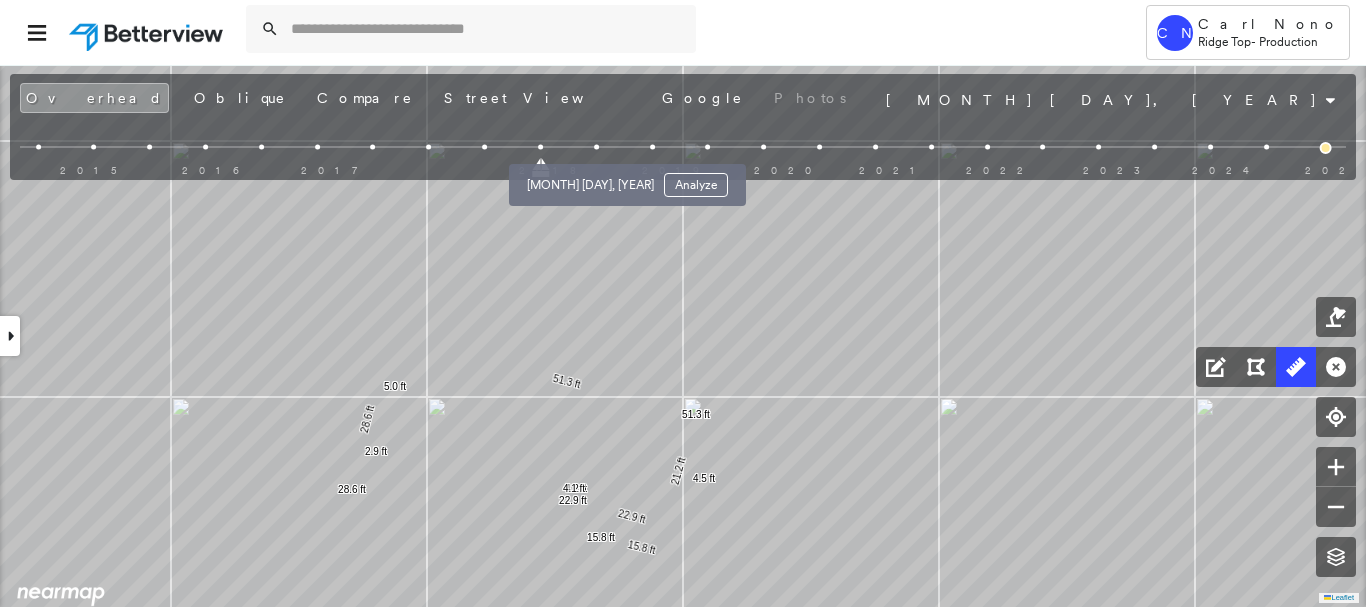 click at bounding box center (596, 147) 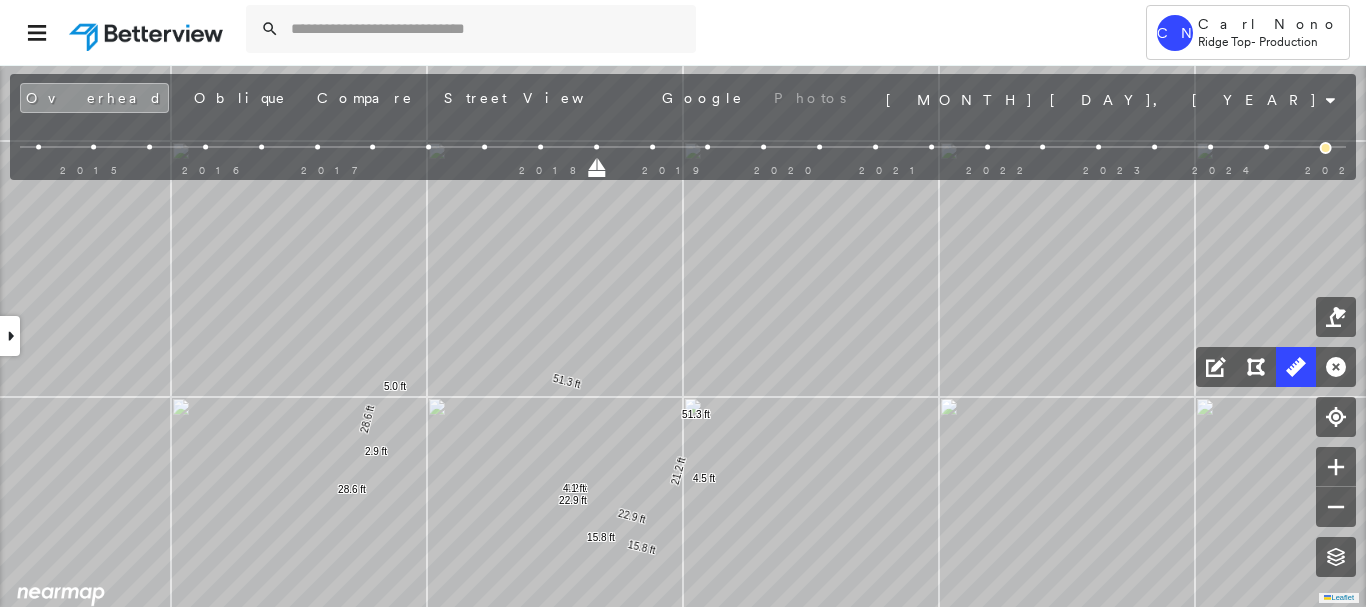 drag, startPoint x: 9, startPoint y: 326, endPoint x: 78, endPoint y: 352, distance: 73.736015 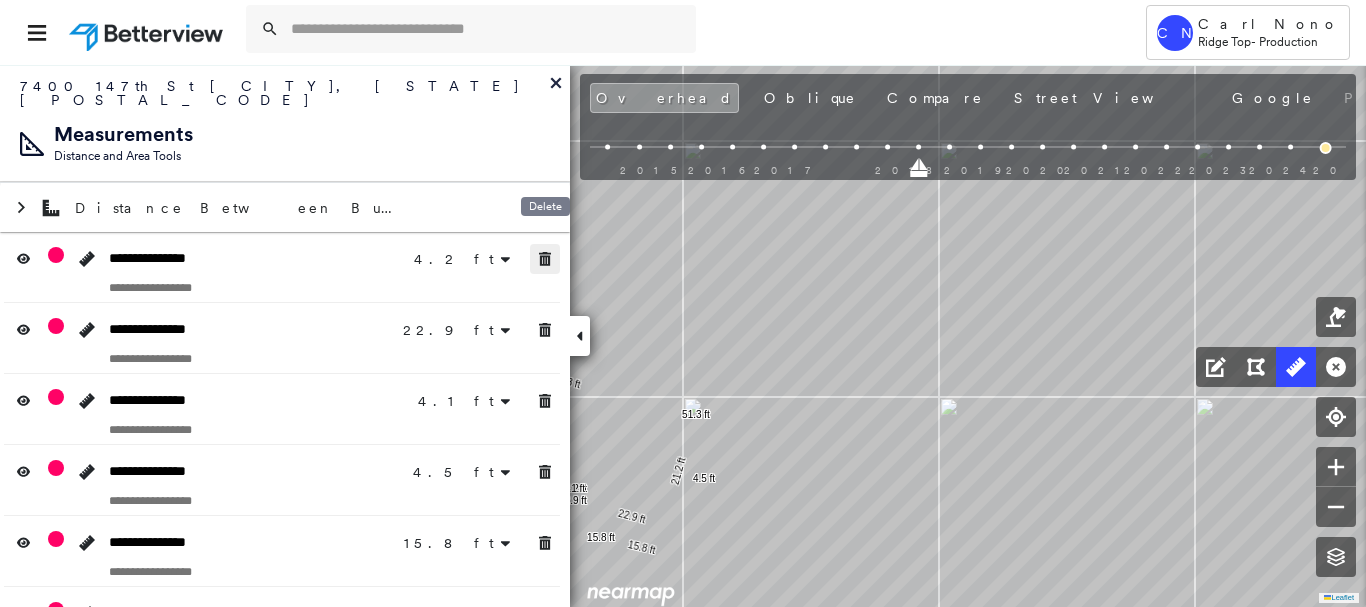 click 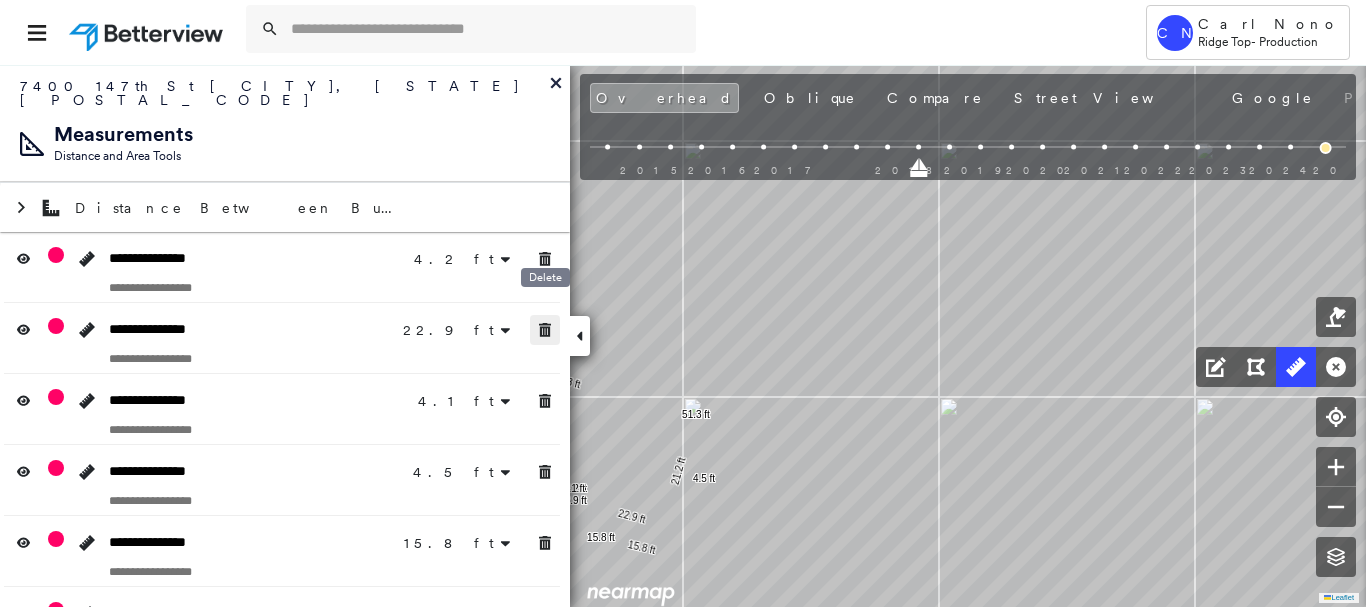 click 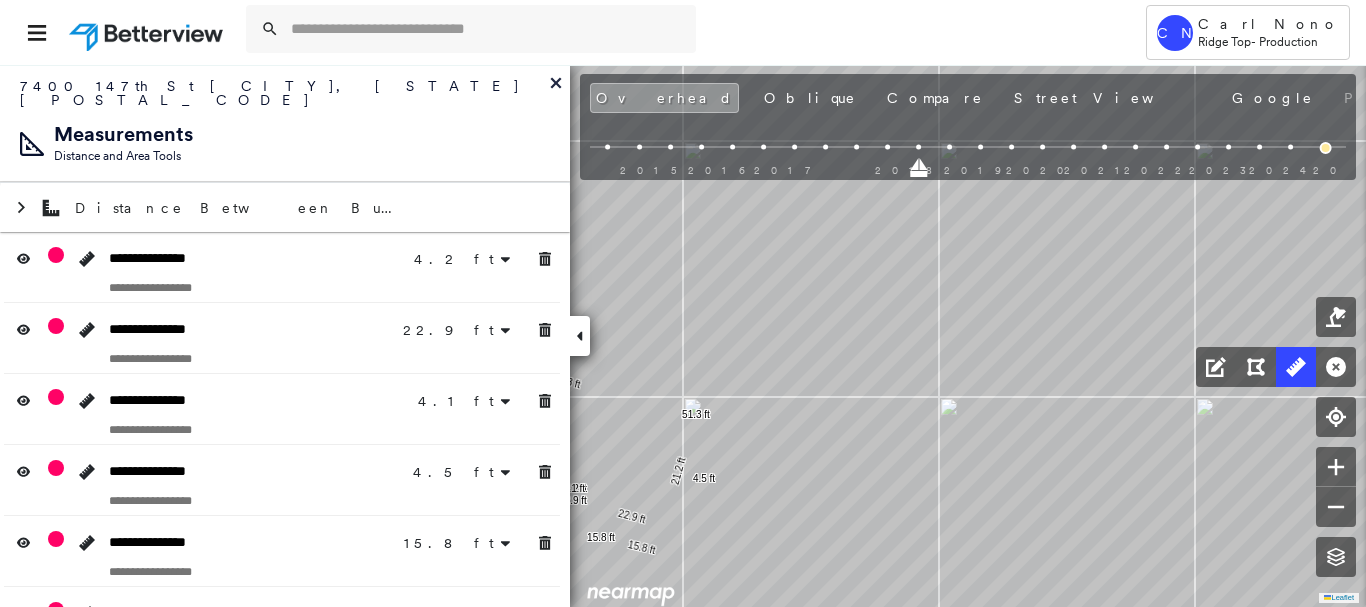 click on "**********" at bounding box center [282, 409] 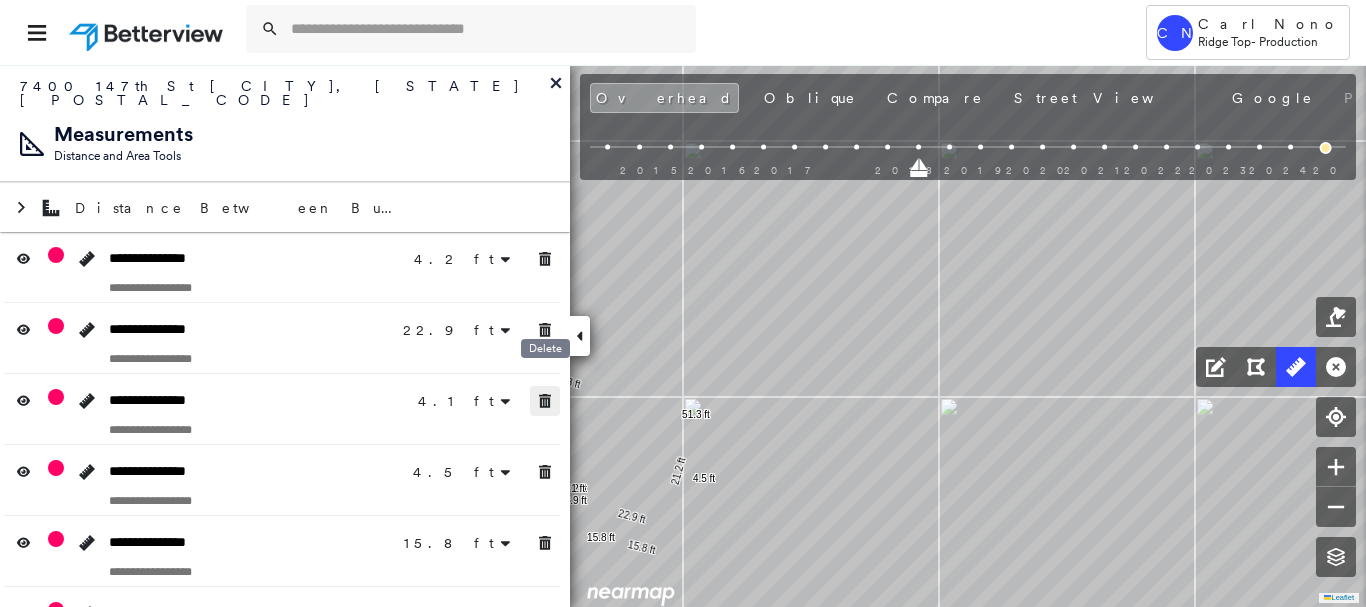 click on "**********" at bounding box center [285, 587] 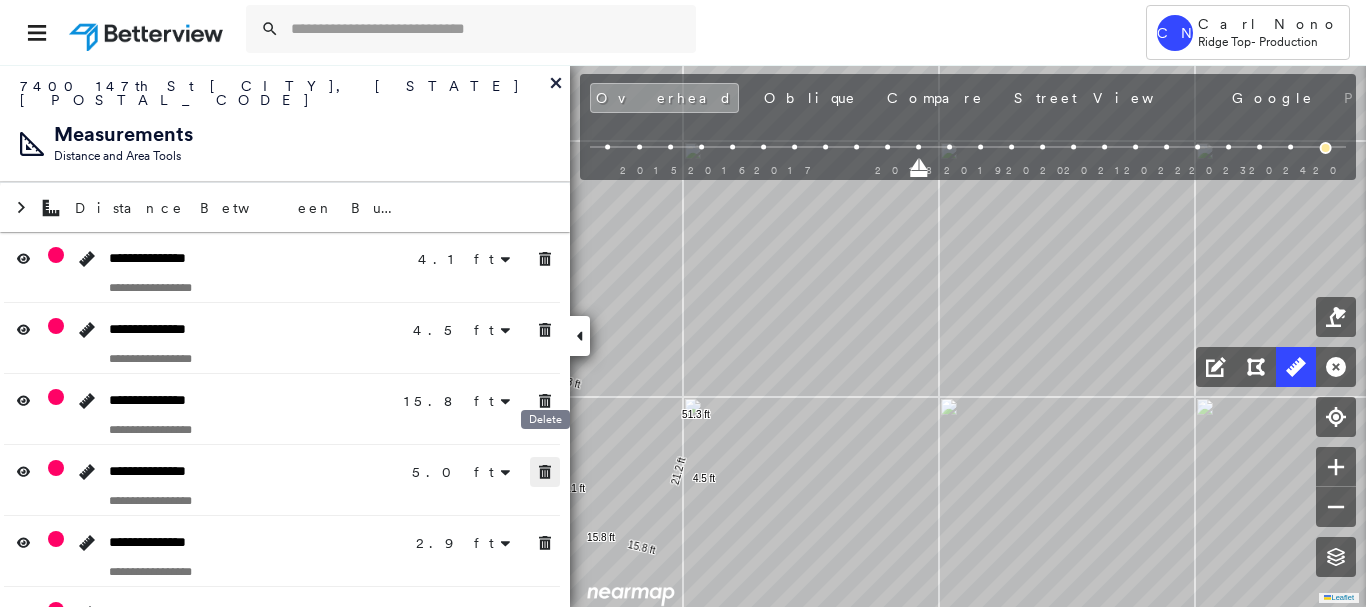 drag, startPoint x: 544, startPoint y: 455, endPoint x: 774, endPoint y: 289, distance: 283.64767 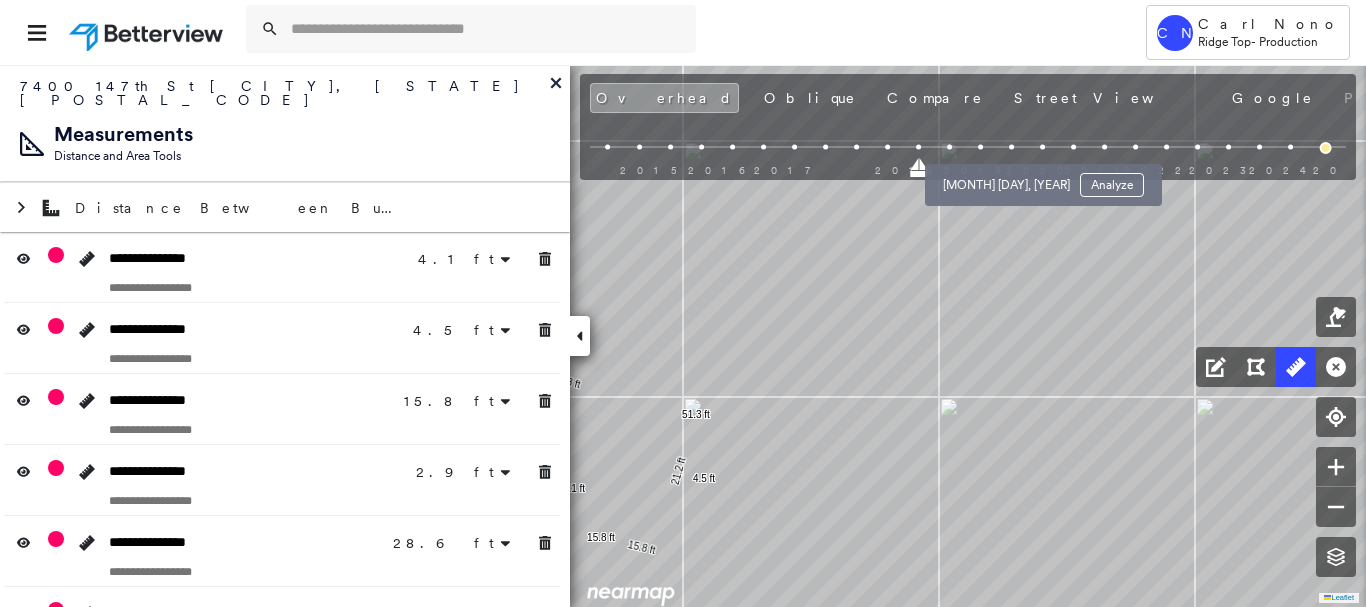 click at bounding box center (1011, 147) 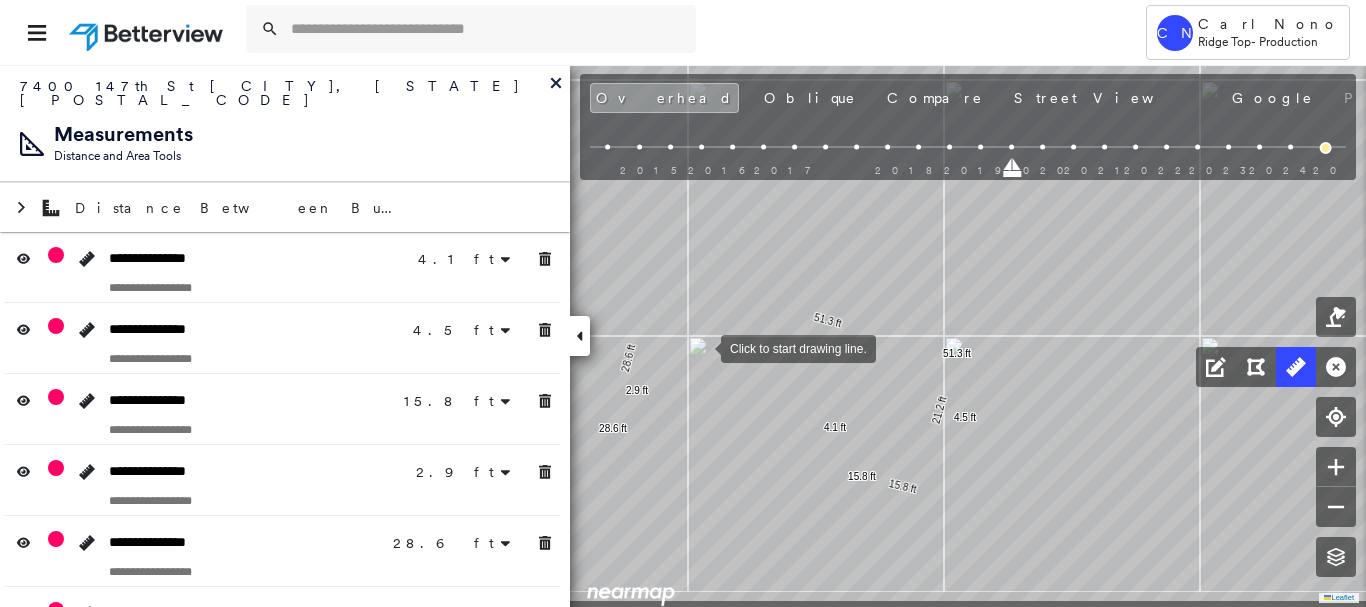 drag, startPoint x: 725, startPoint y: 409, endPoint x: 701, endPoint y: 348, distance: 65.551506 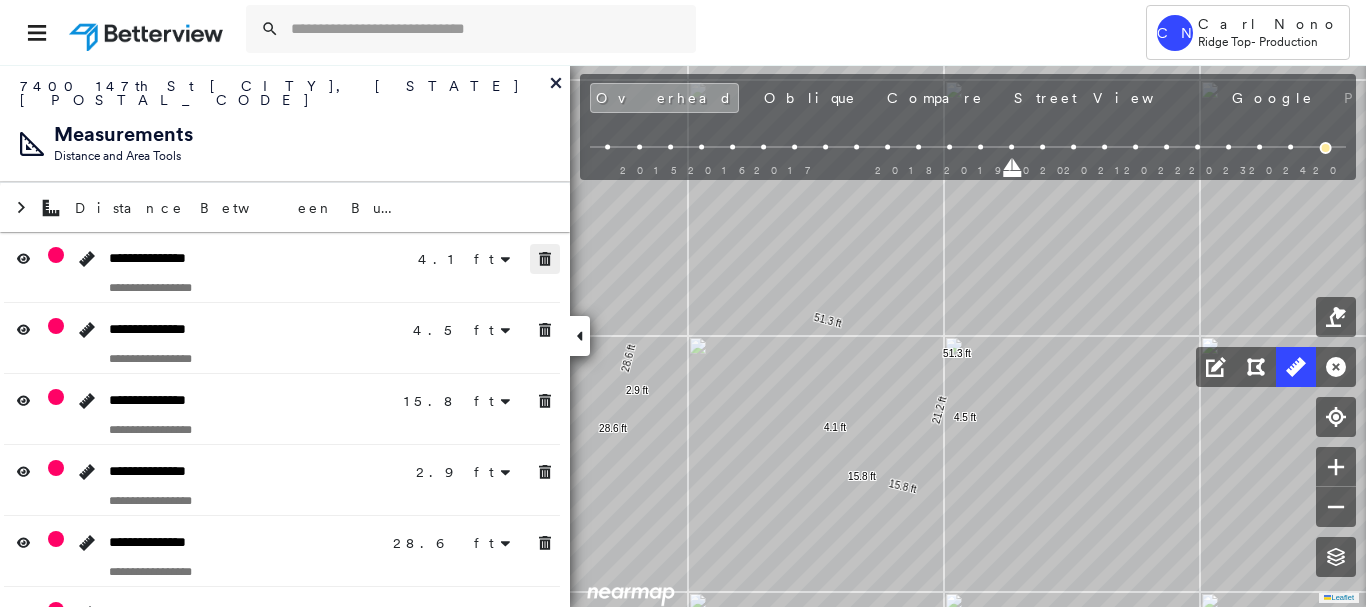 drag, startPoint x: 539, startPoint y: 244, endPoint x: 547, endPoint y: 265, distance: 22.472204 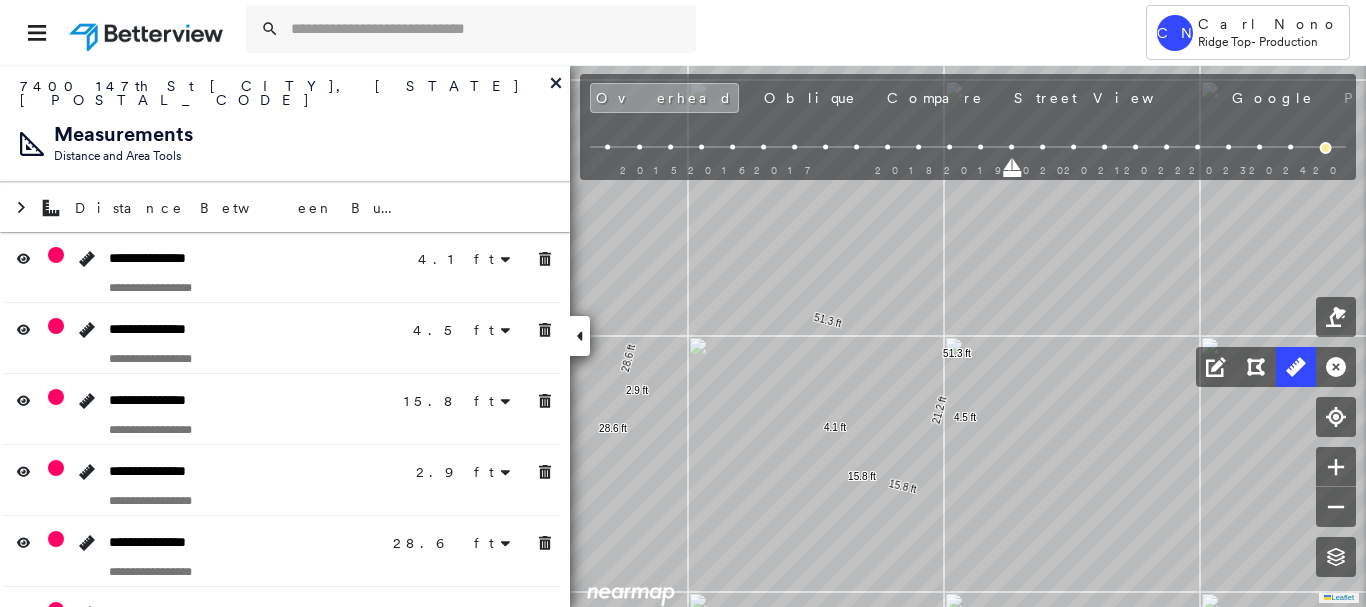 drag, startPoint x: 551, startPoint y: 293, endPoint x: 547, endPoint y: 310, distance: 17.464249 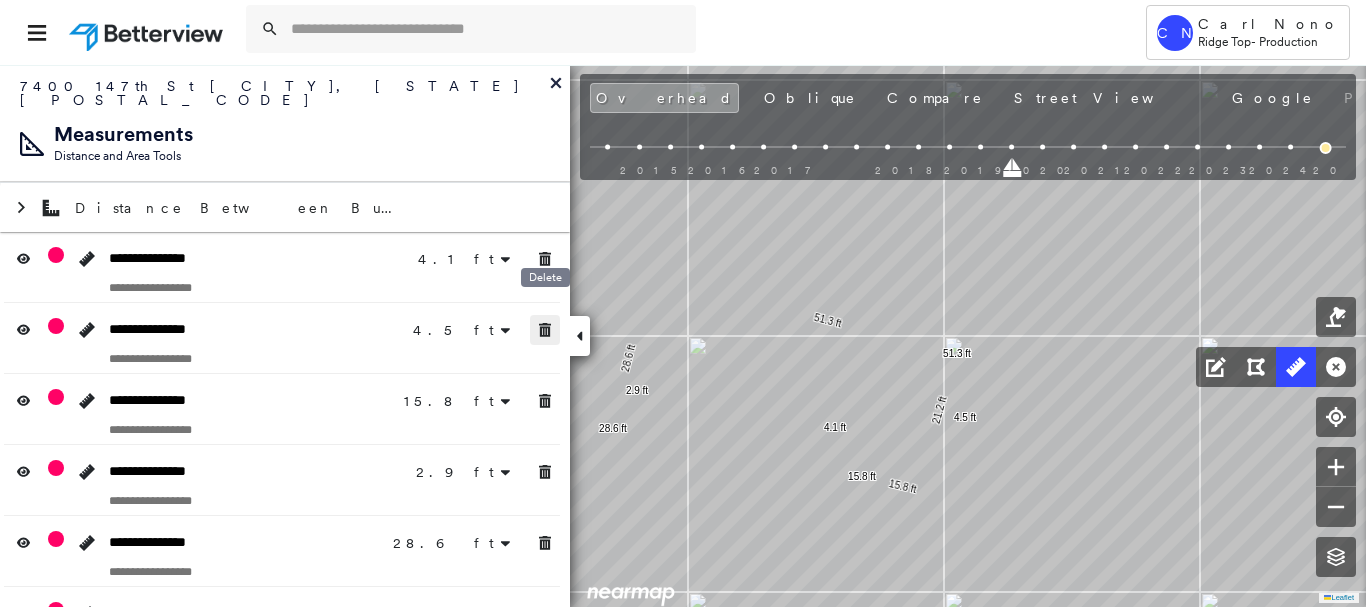 drag, startPoint x: 547, startPoint y: 310, endPoint x: 545, endPoint y: 324, distance: 14.142136 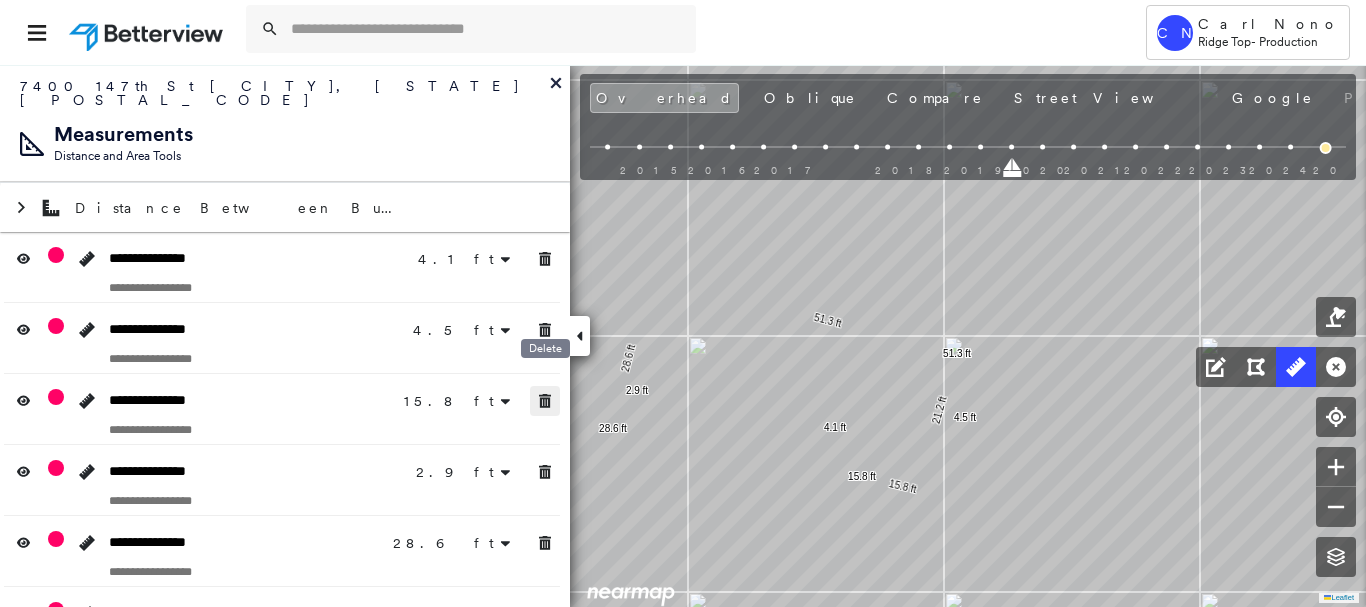 click on "**********" at bounding box center (285, 480) 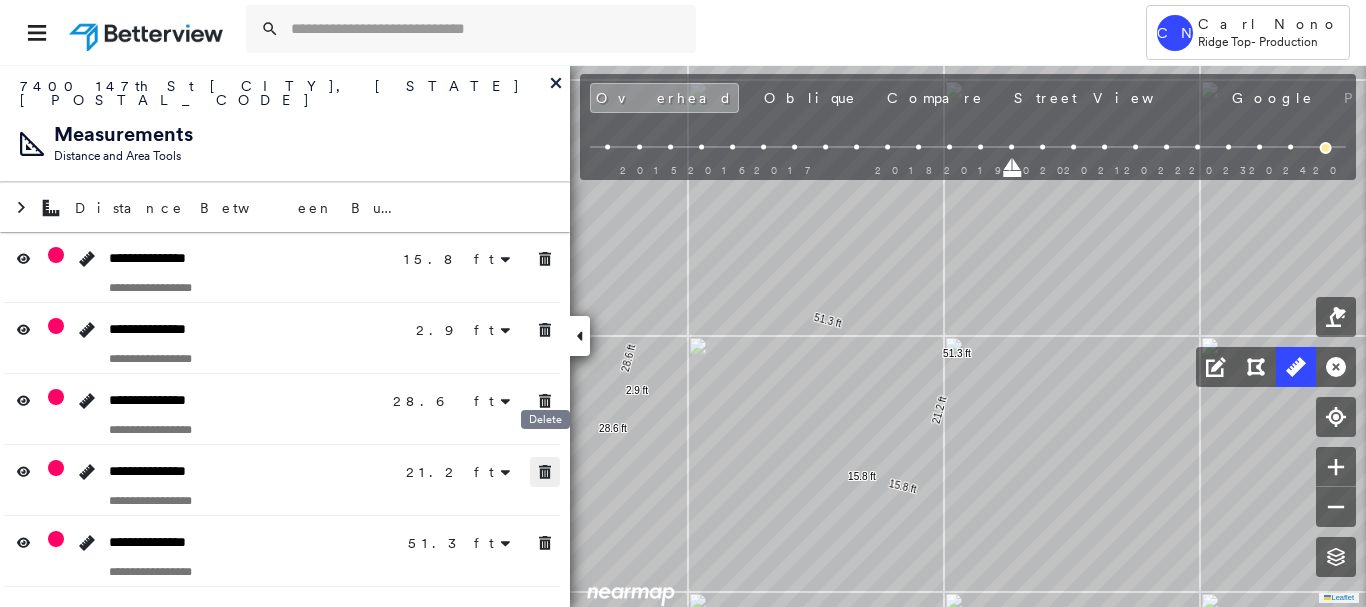 click at bounding box center [545, 472] 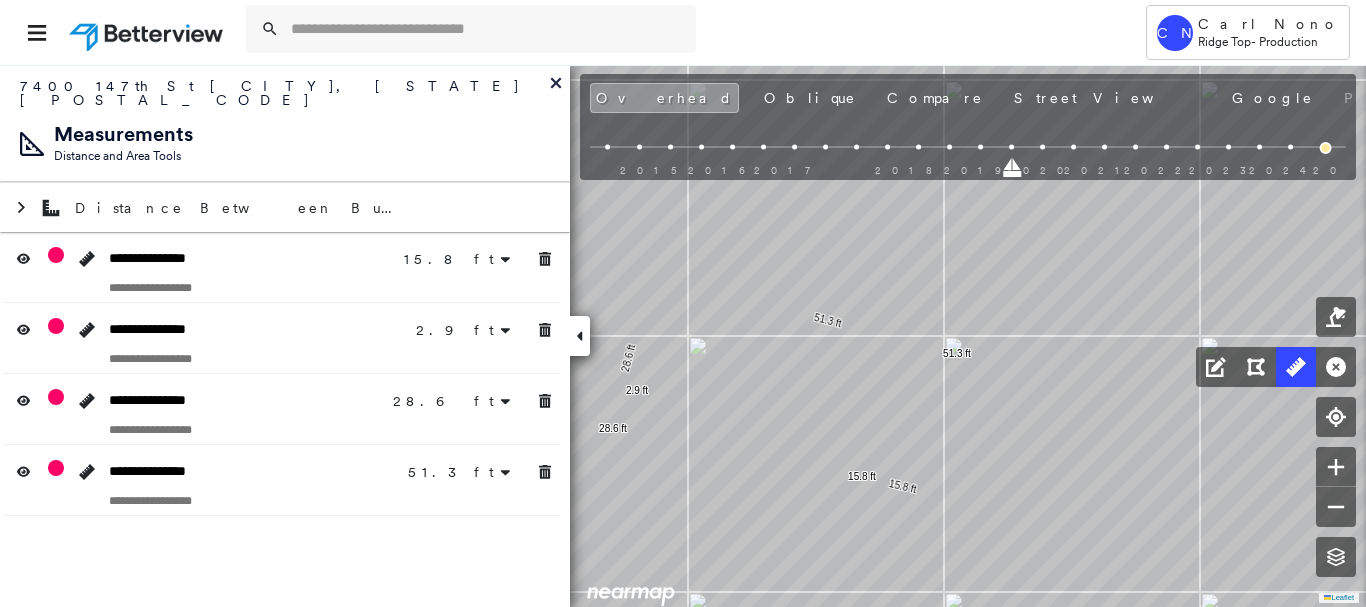 click on "**********" at bounding box center [285, 335] 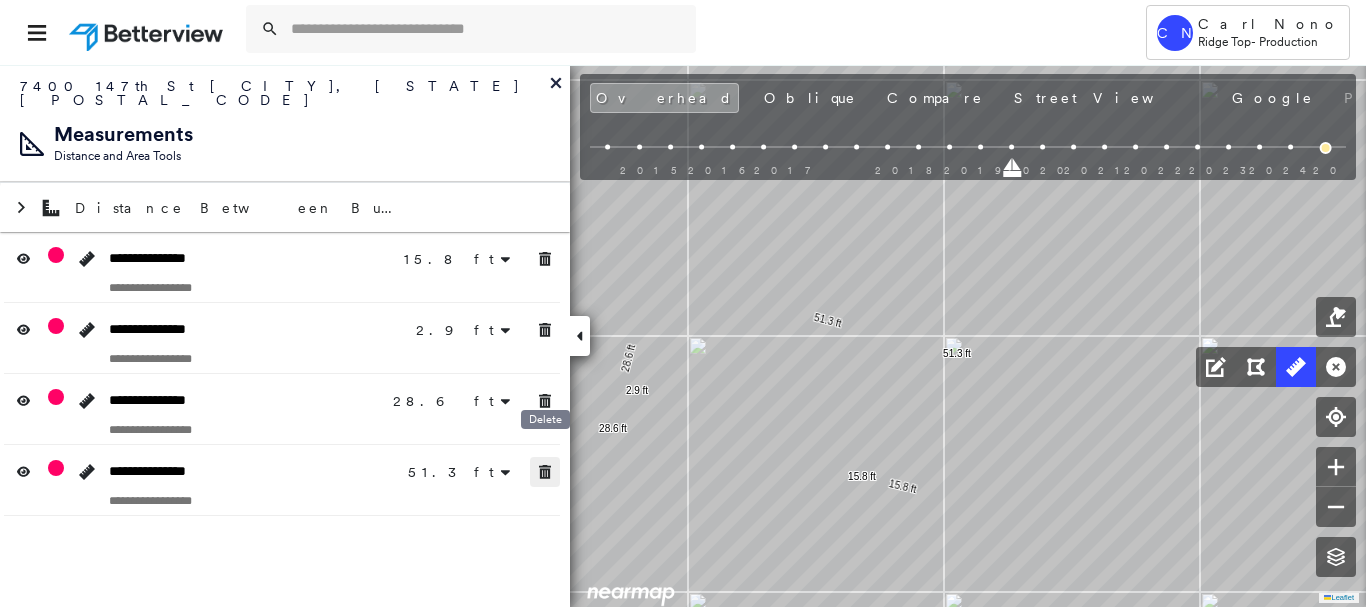drag, startPoint x: 541, startPoint y: 452, endPoint x: 541, endPoint y: 413, distance: 39 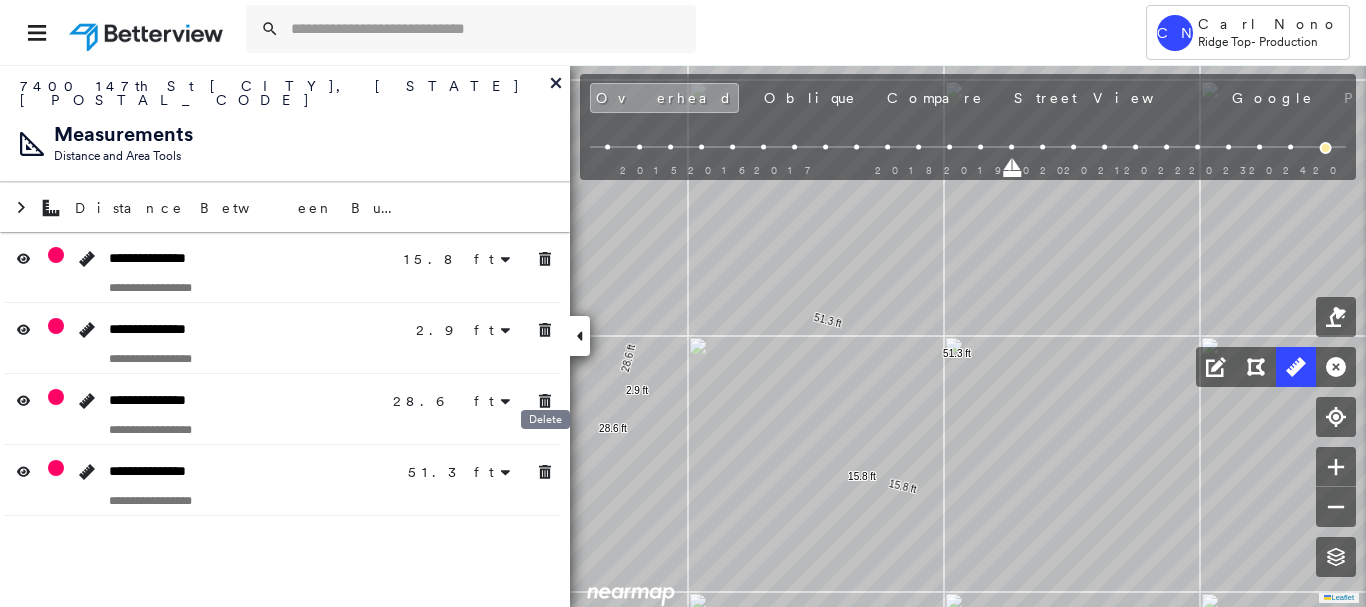 click at bounding box center [545, 401] 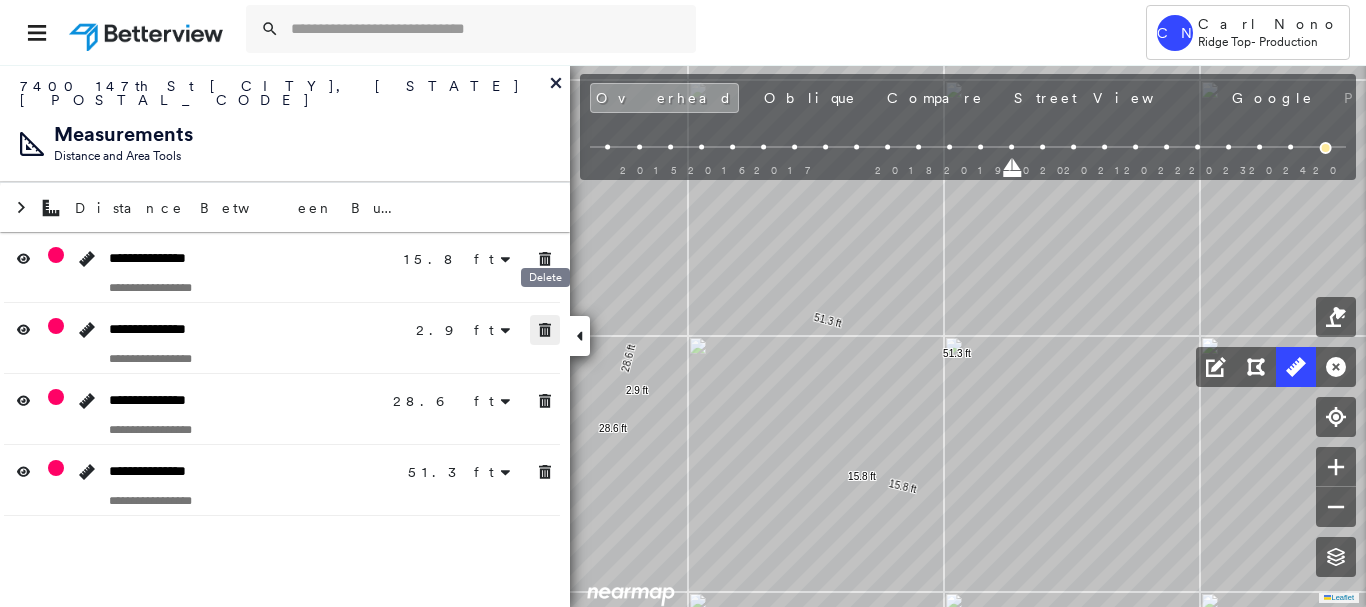 drag, startPoint x: 547, startPoint y: 330, endPoint x: 547, endPoint y: 273, distance: 57 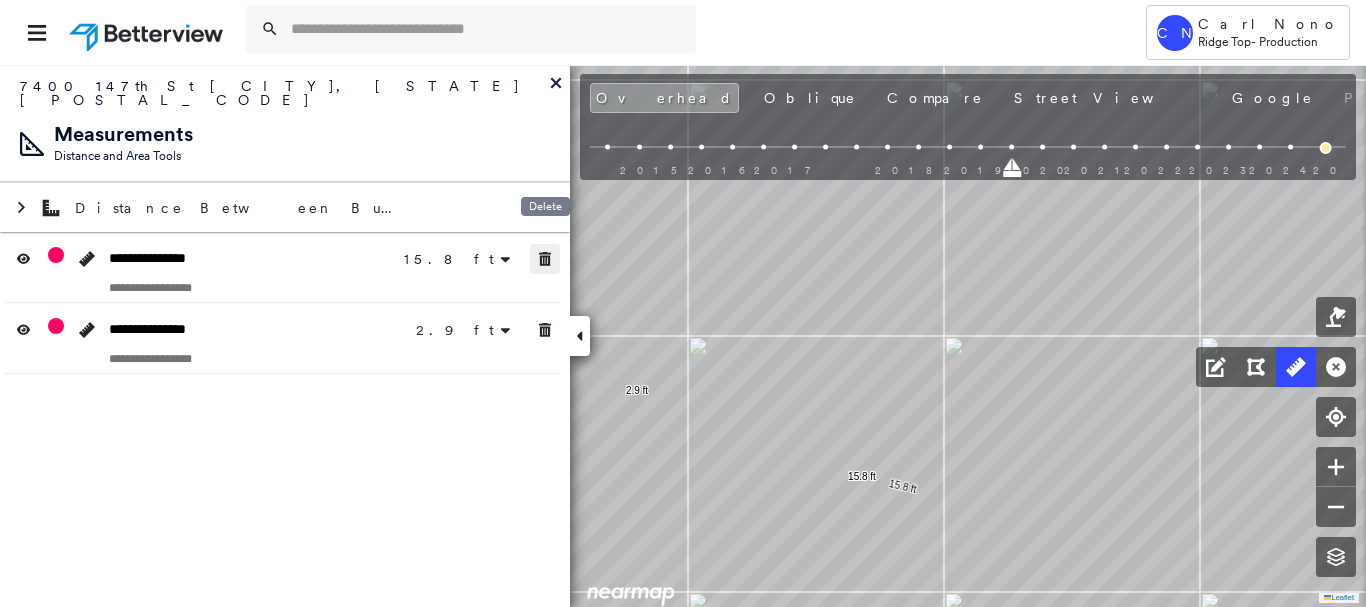 click at bounding box center (545, 259) 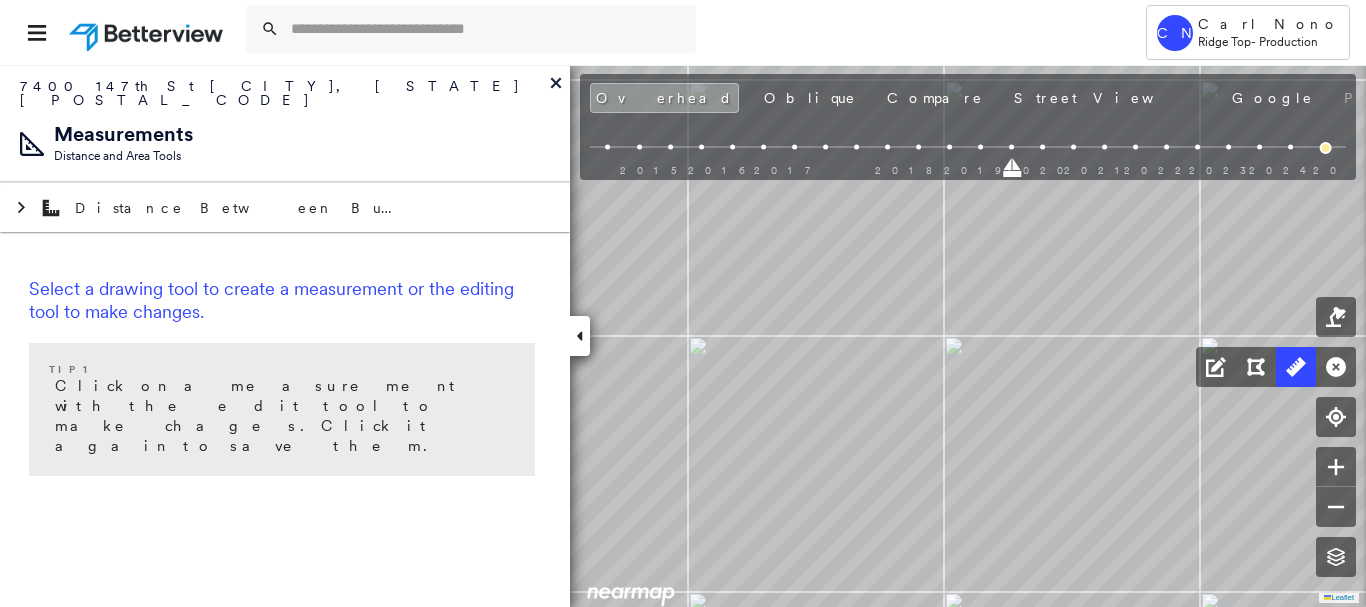 click at bounding box center [580, 336] 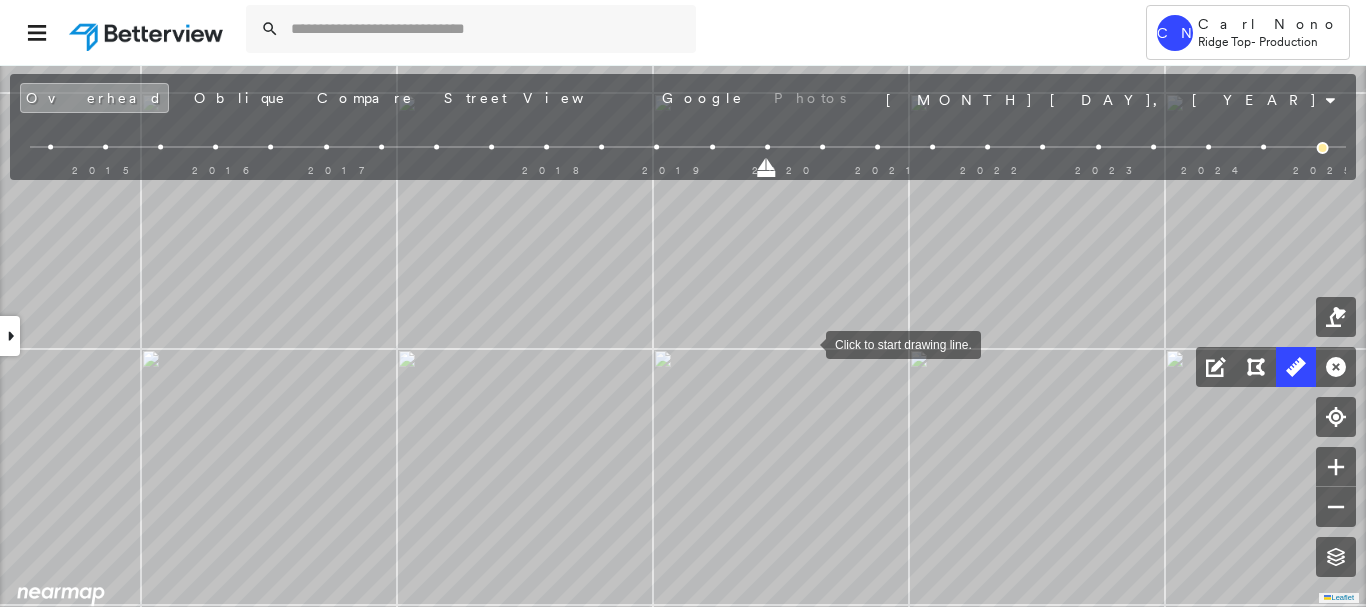 drag, startPoint x: 814, startPoint y: 341, endPoint x: 709, endPoint y: 348, distance: 105.23308 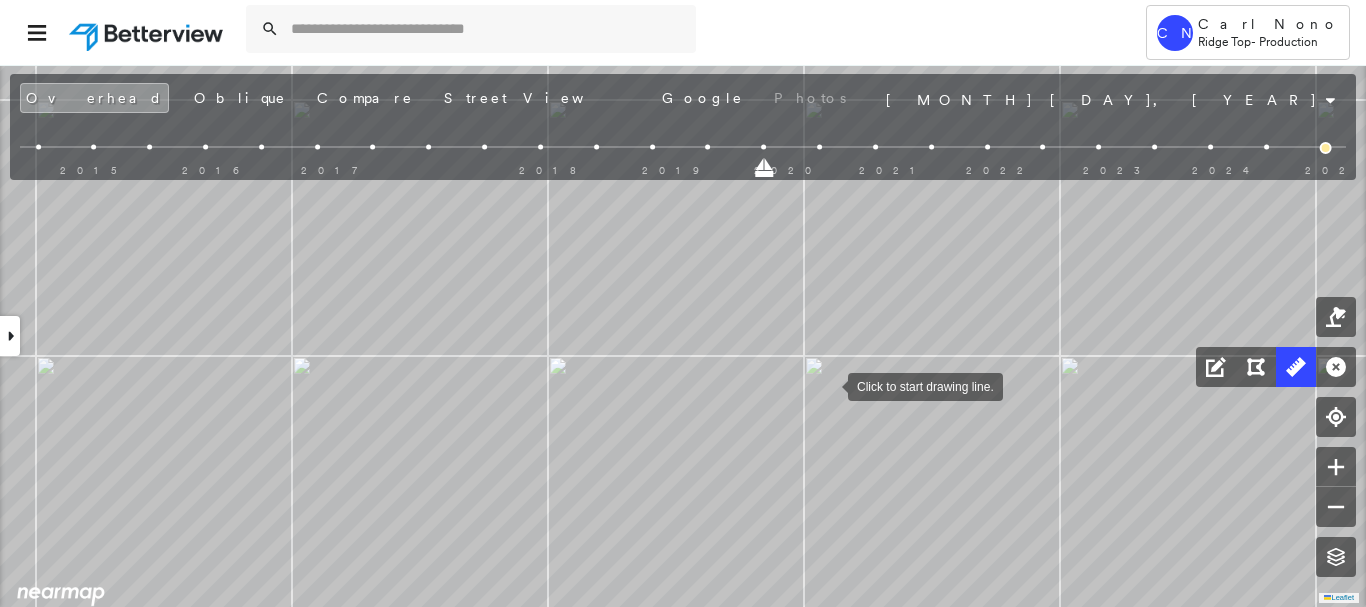 drag, startPoint x: 828, startPoint y: 385, endPoint x: 796, endPoint y: 380, distance: 32.38827 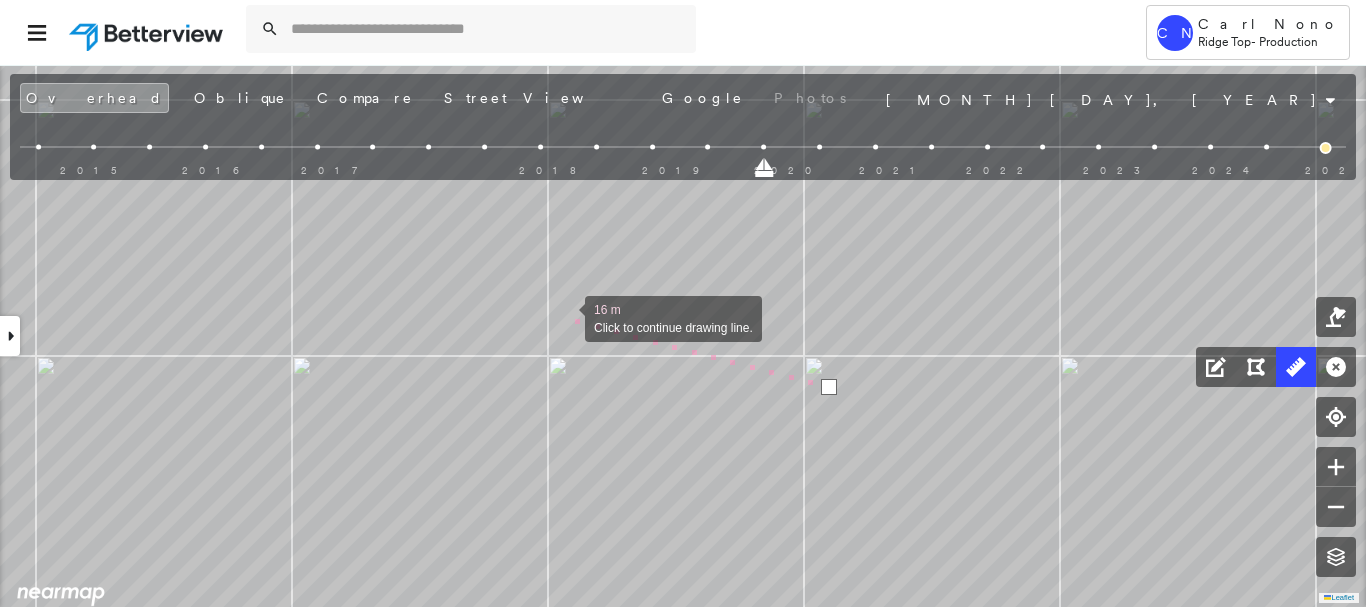 click at bounding box center (565, 317) 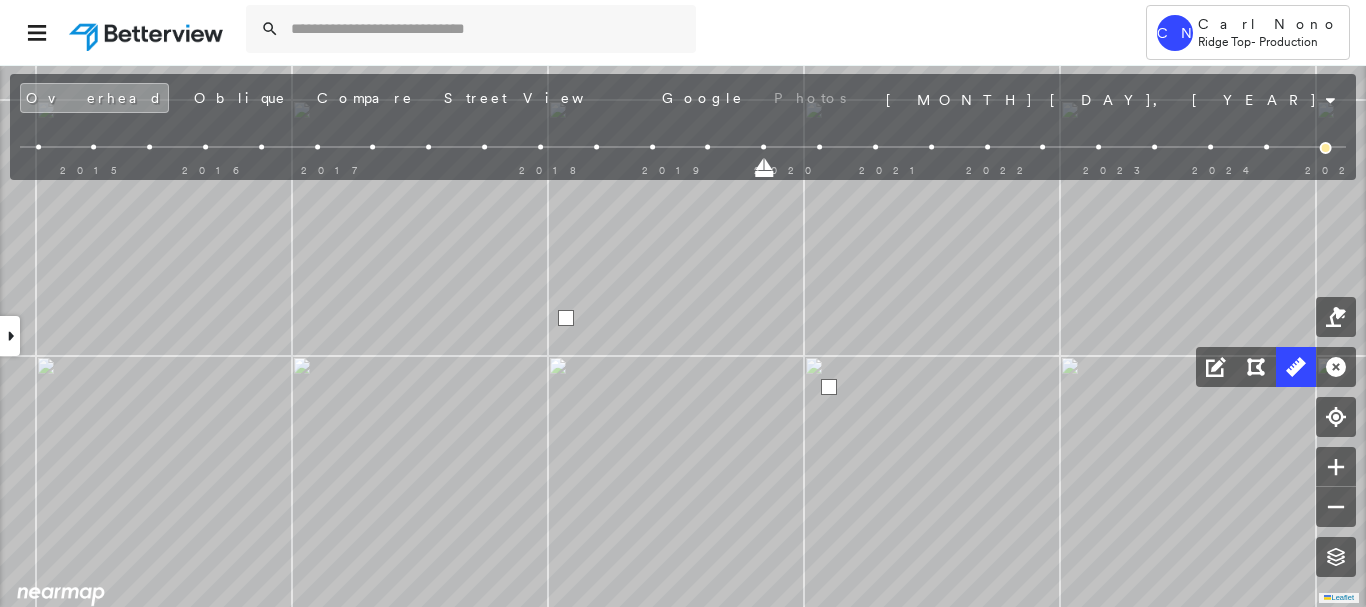 click at bounding box center (566, 318) 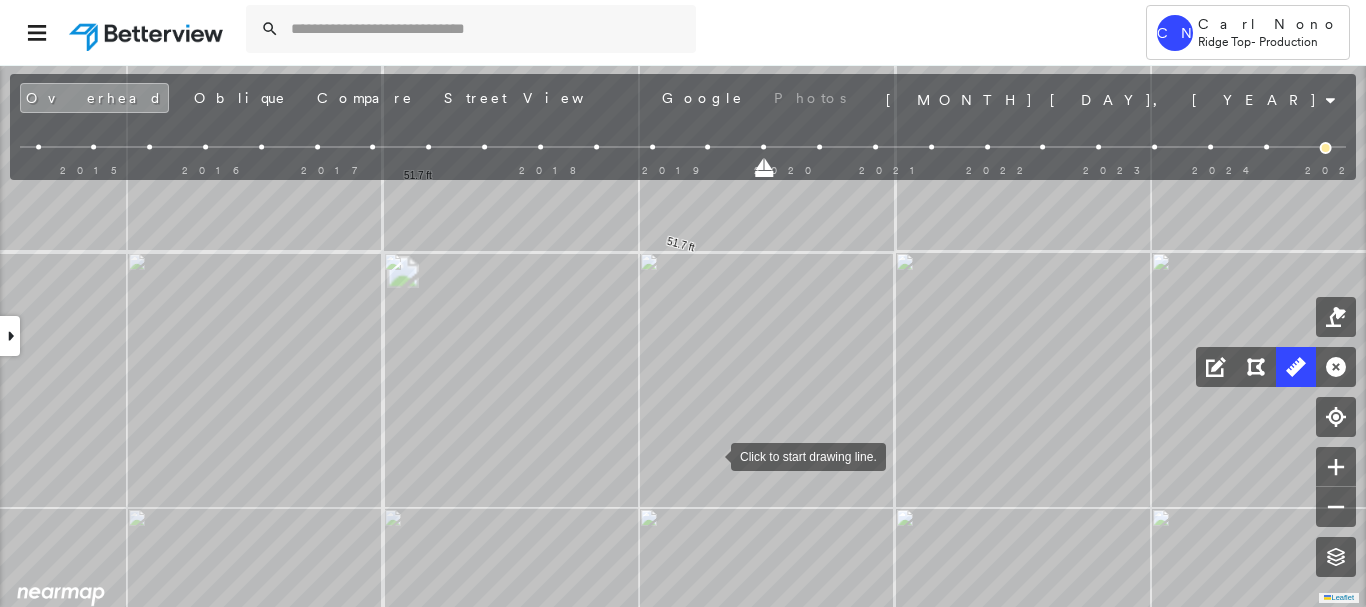 click at bounding box center [711, 455] 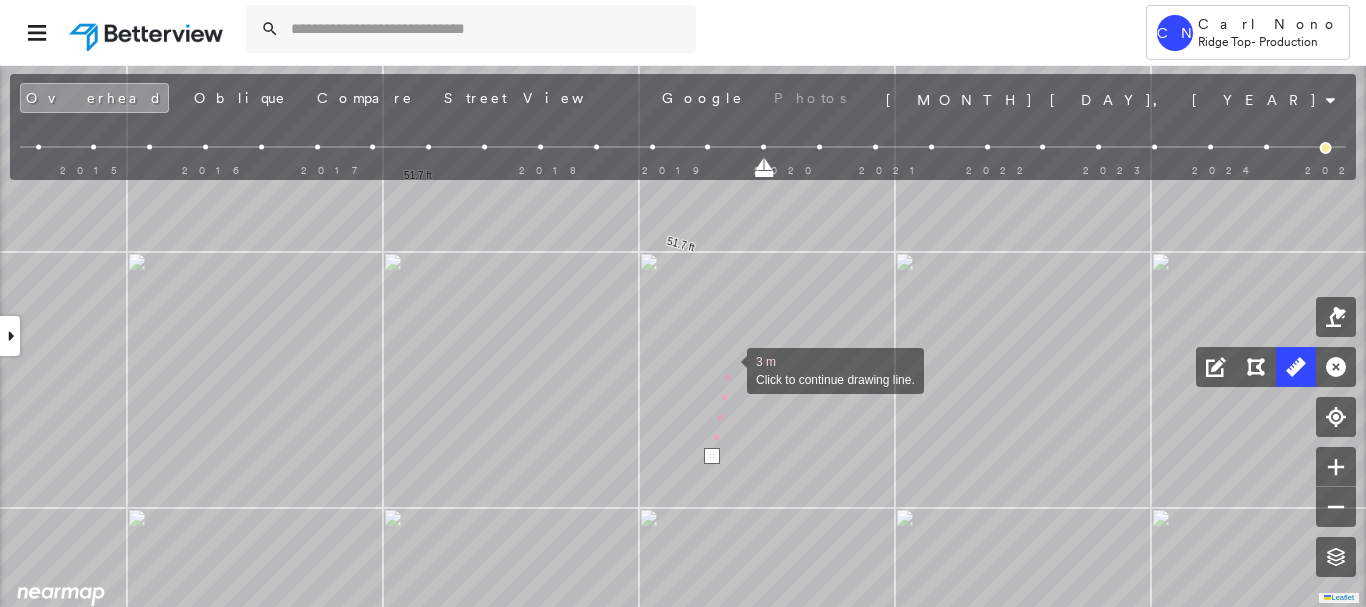 drag, startPoint x: 727, startPoint y: 369, endPoint x: 672, endPoint y: 512, distance: 153.21227 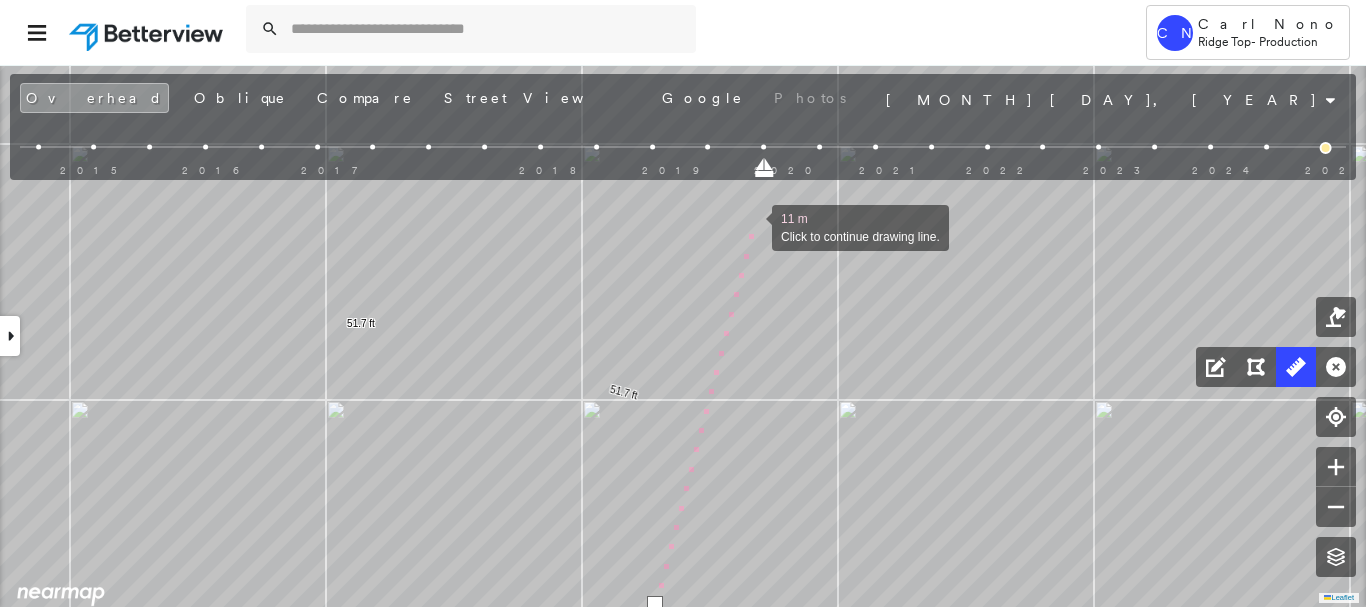 click at bounding box center [752, 226] 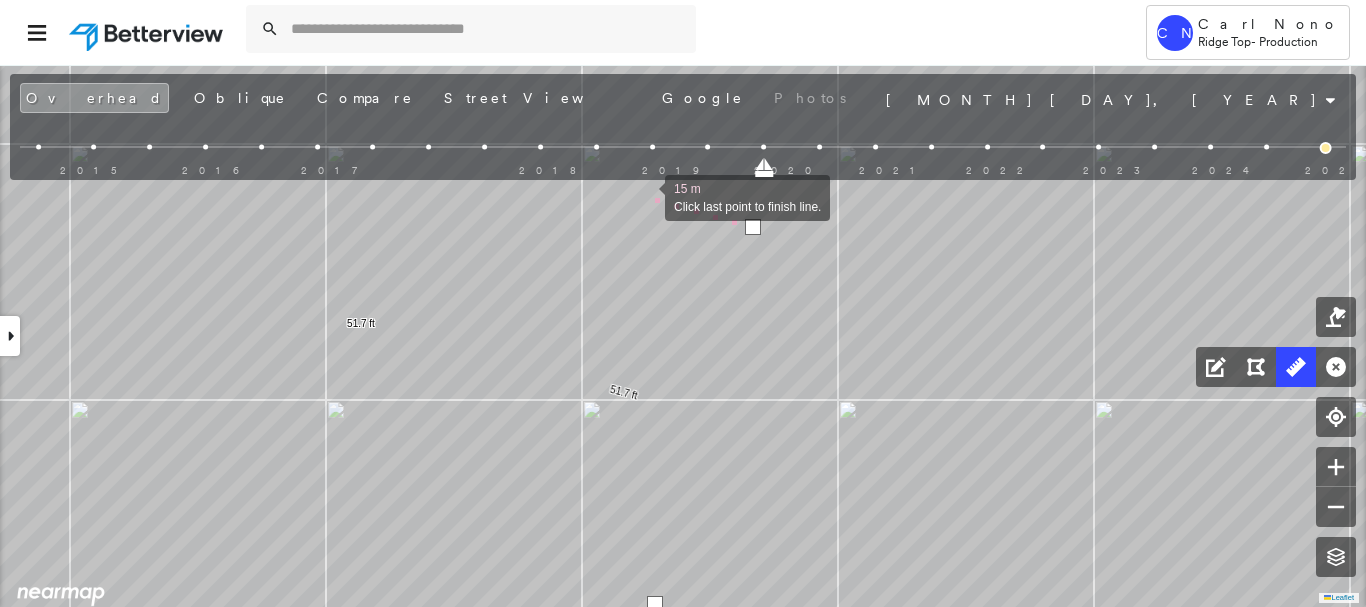 click at bounding box center (645, 196) 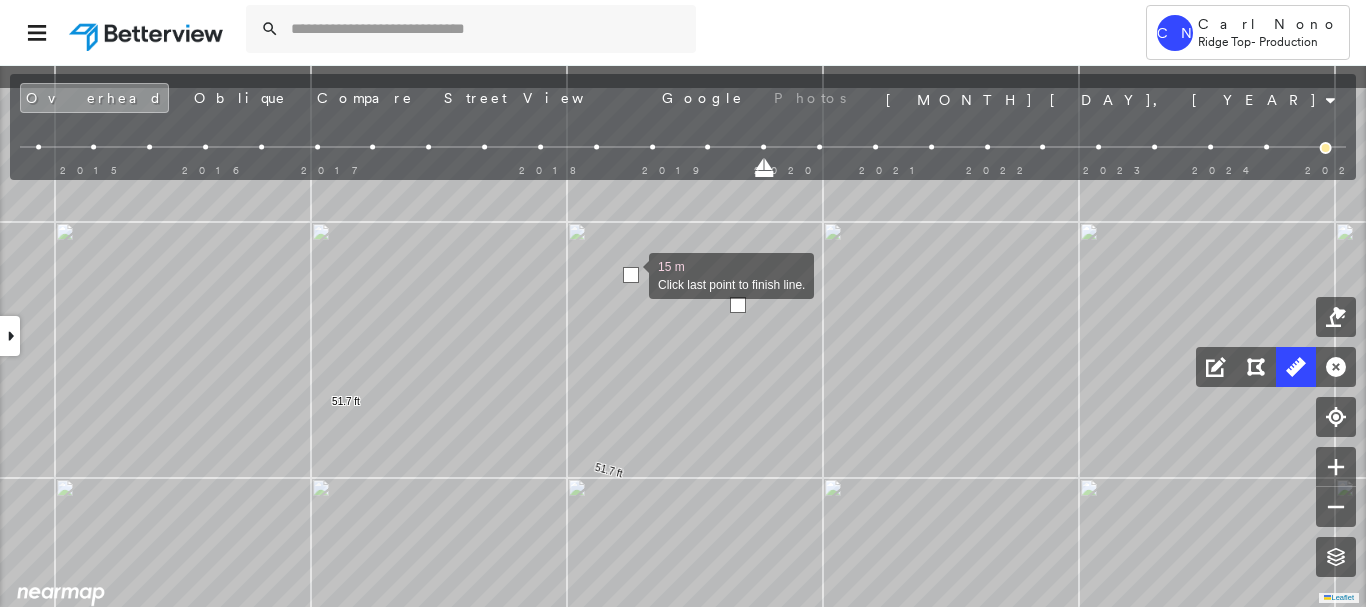 drag, startPoint x: 645, startPoint y: 196, endPoint x: 630, endPoint y: 272, distance: 77.46612 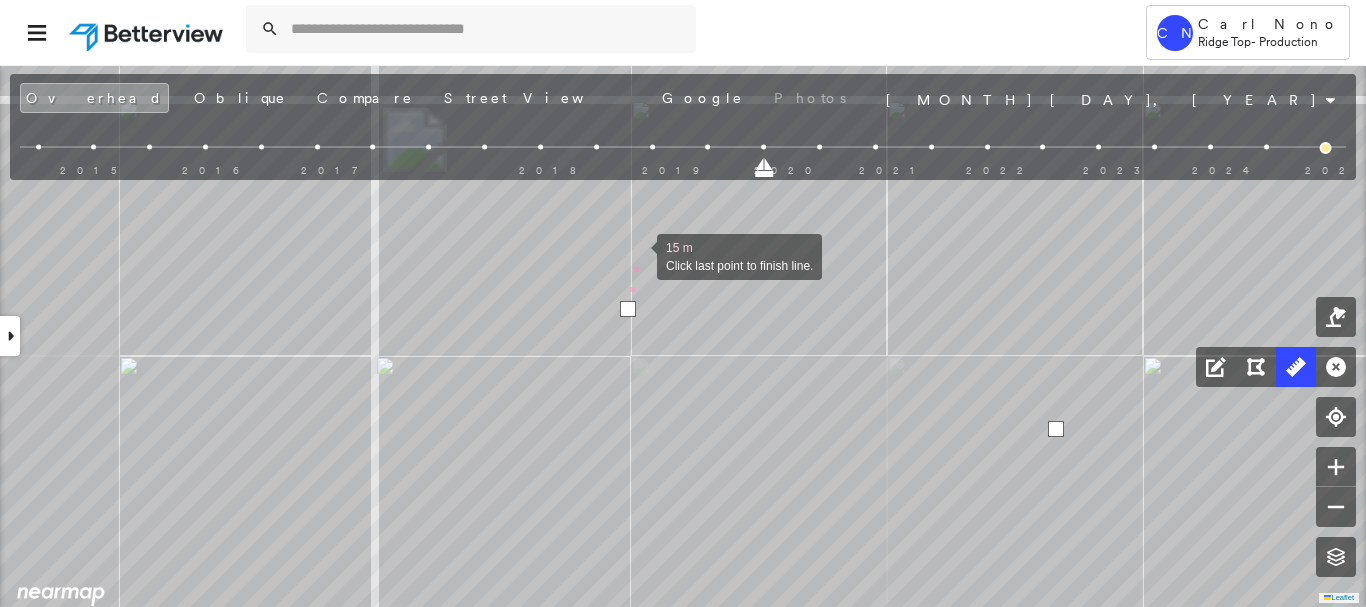 click at bounding box center (637, 255) 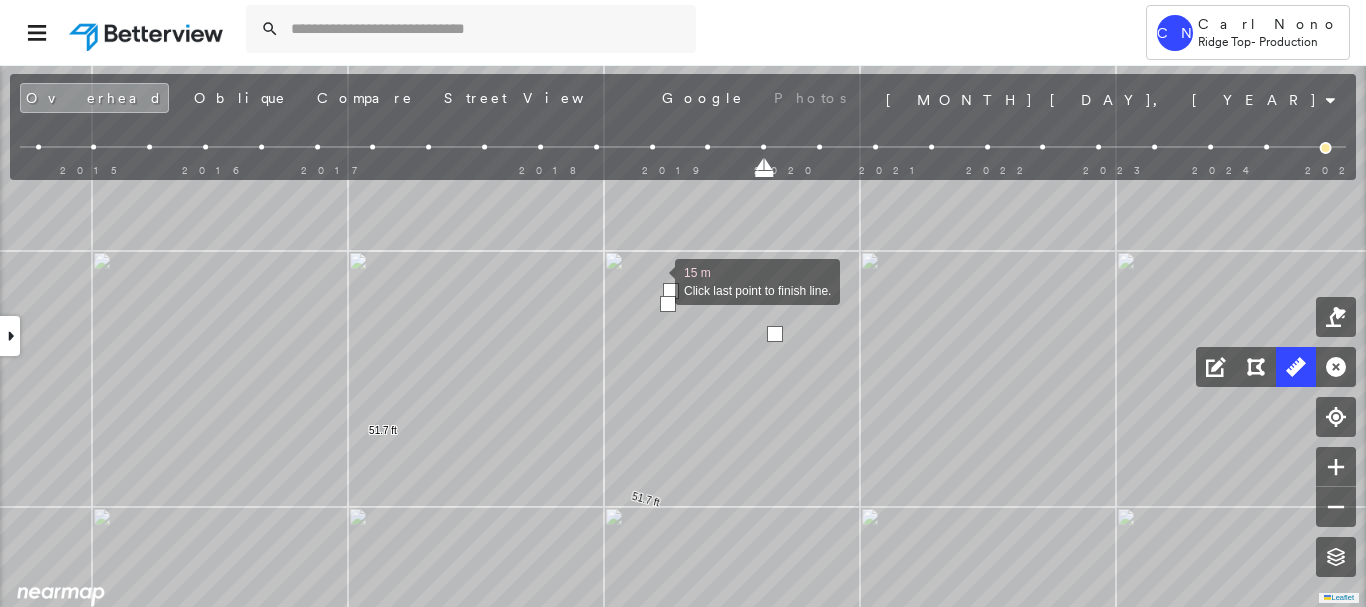 drag, startPoint x: 620, startPoint y: 243, endPoint x: 653, endPoint y: 278, distance: 48.104053 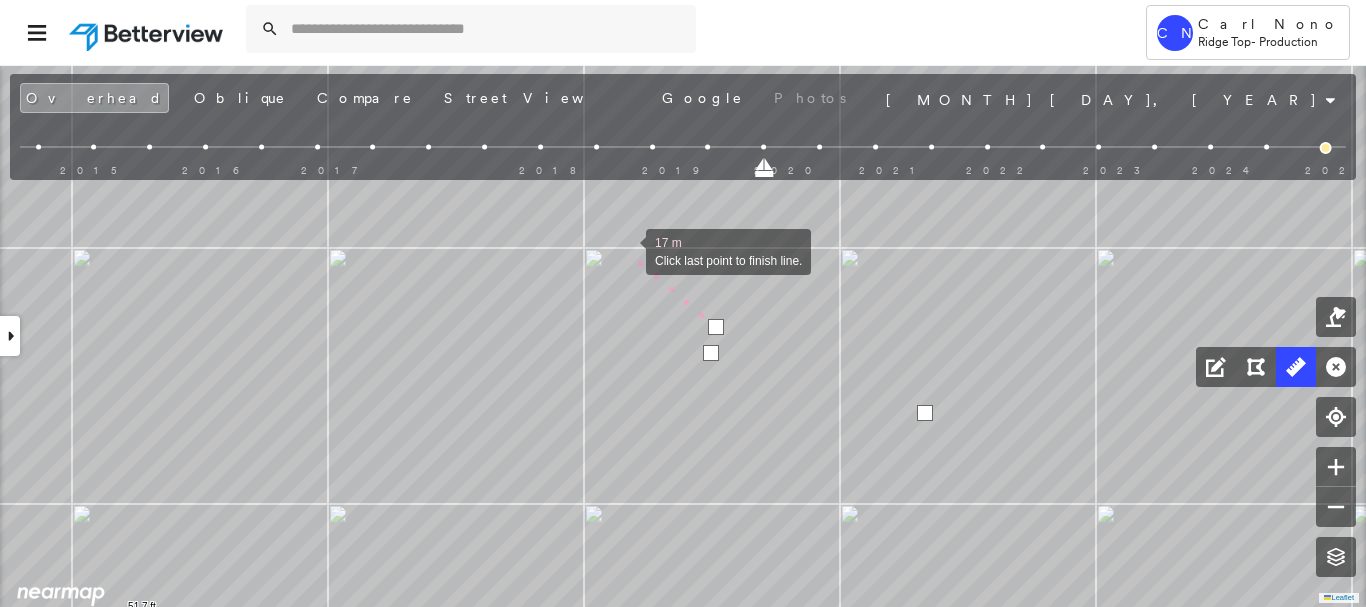 click at bounding box center [626, 250] 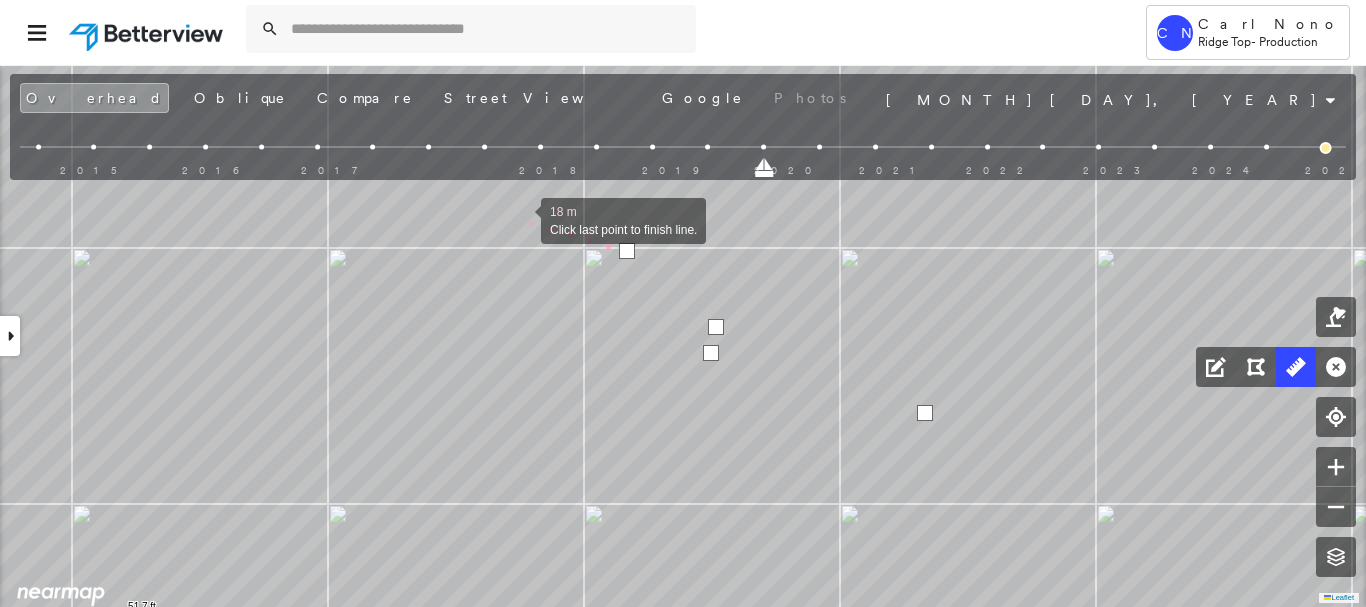 click at bounding box center [521, 219] 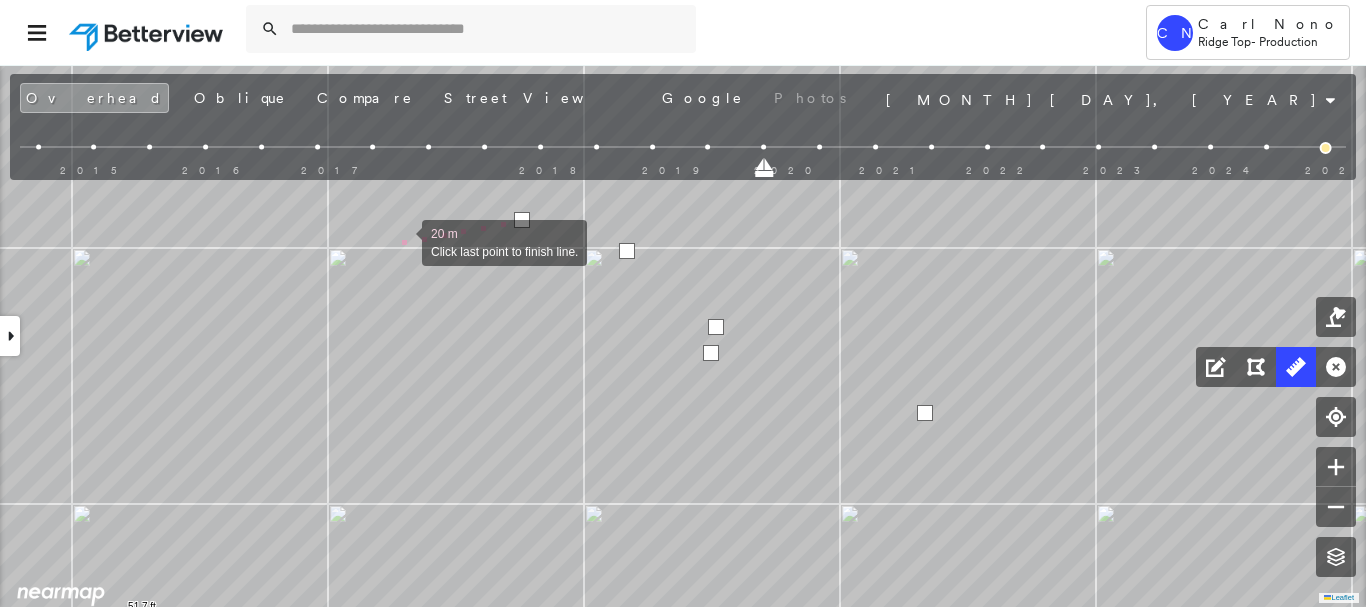 click at bounding box center (402, 241) 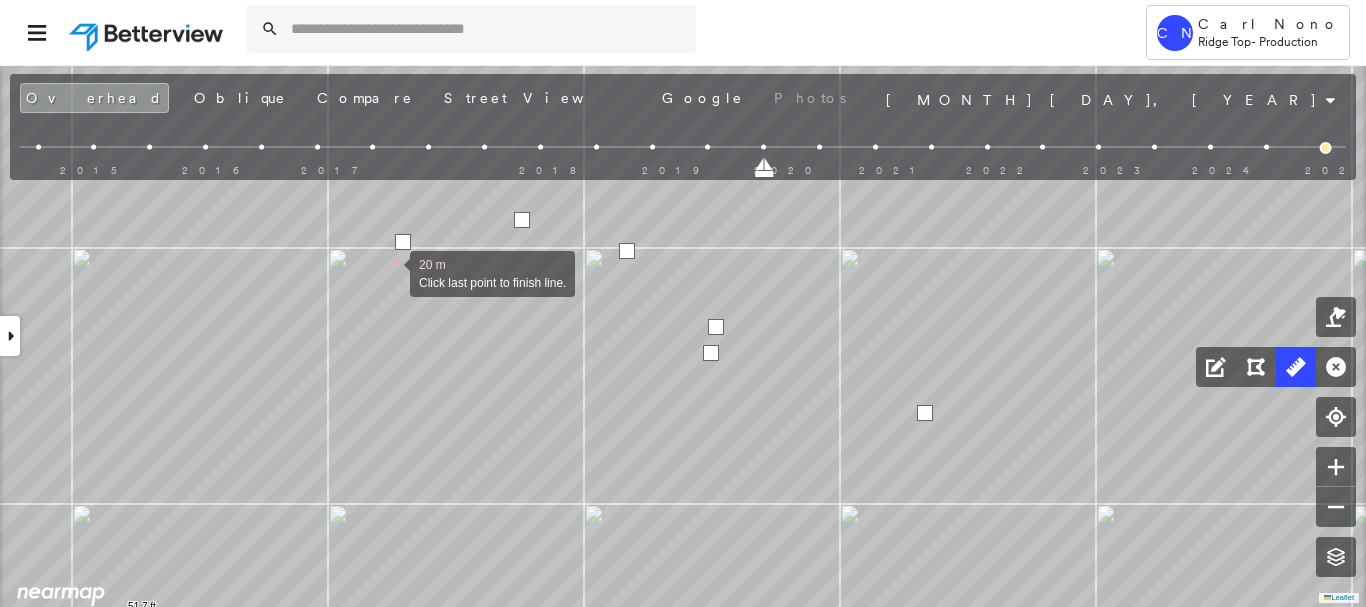 click at bounding box center (390, 272) 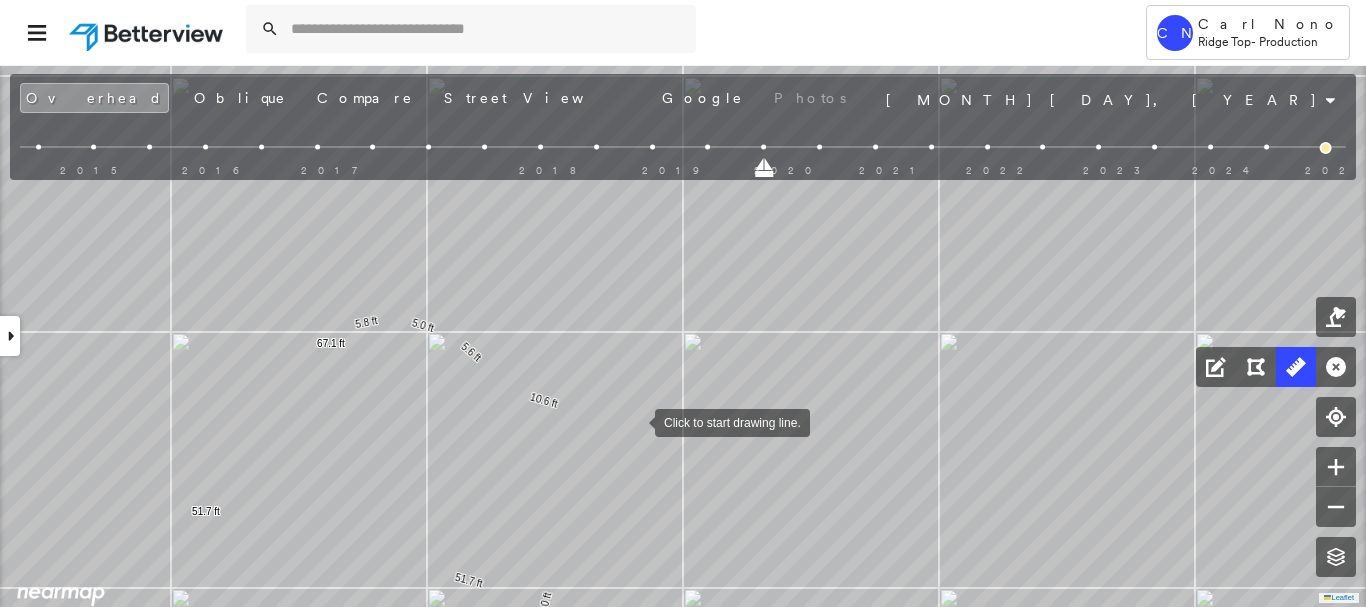 click at bounding box center [635, 421] 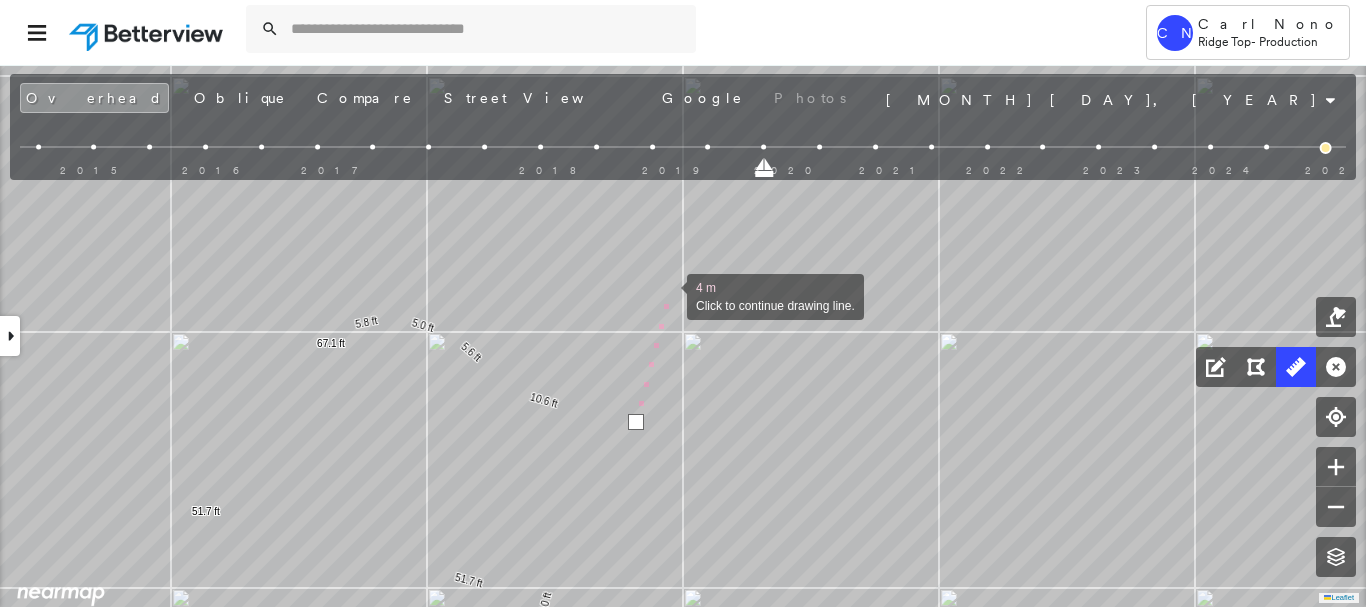 click at bounding box center (667, 295) 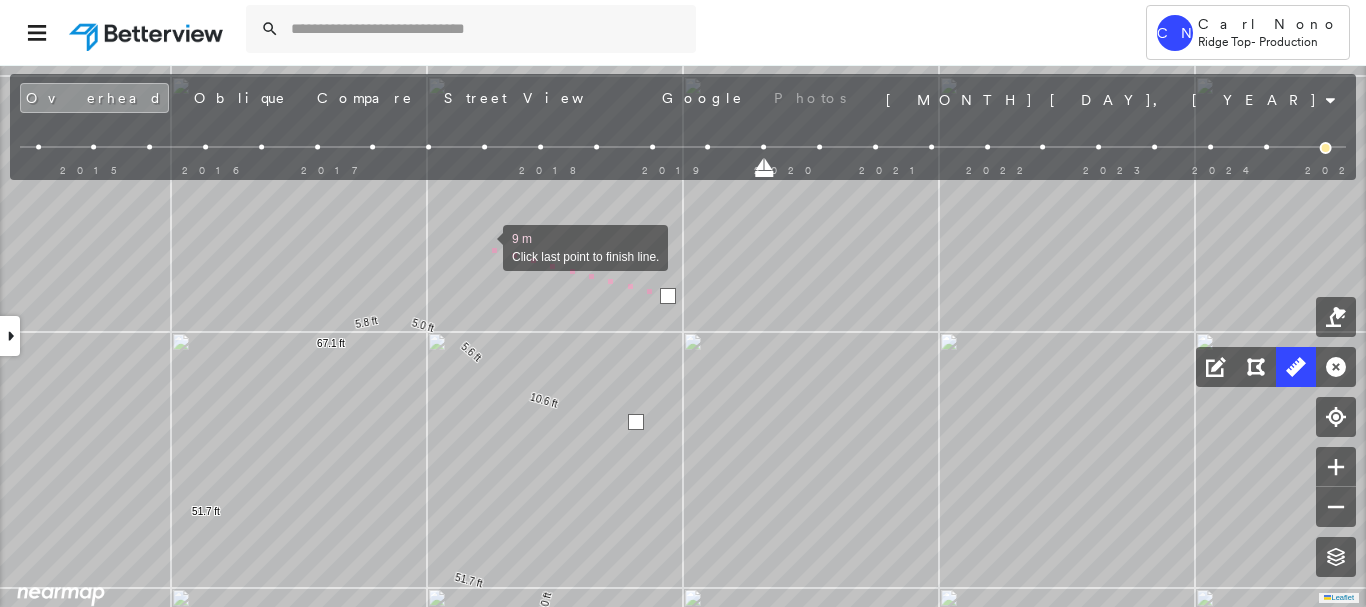 click at bounding box center [483, 246] 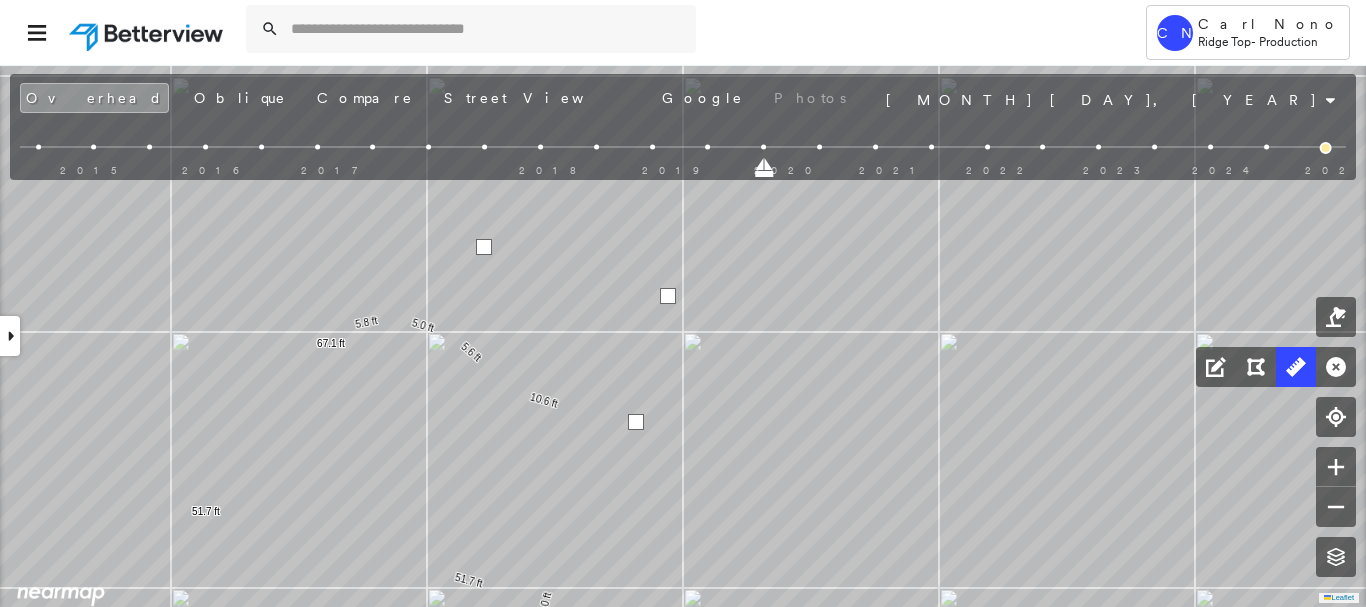 click at bounding box center [484, 247] 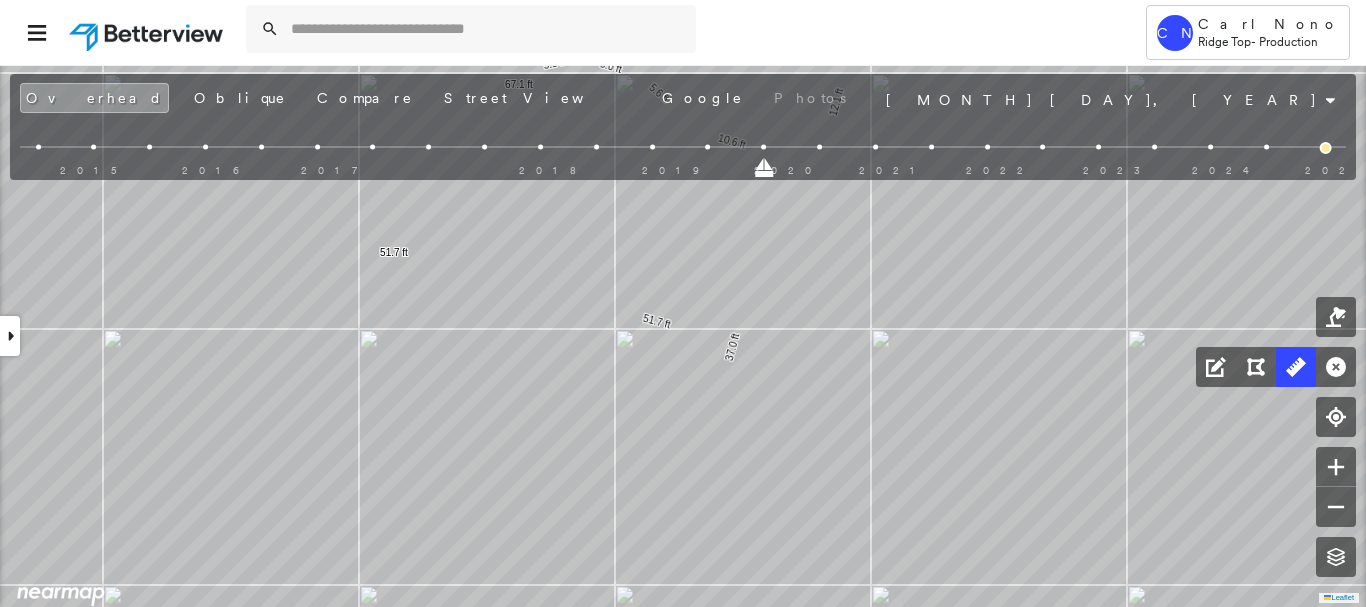 click at bounding box center [506, 384] 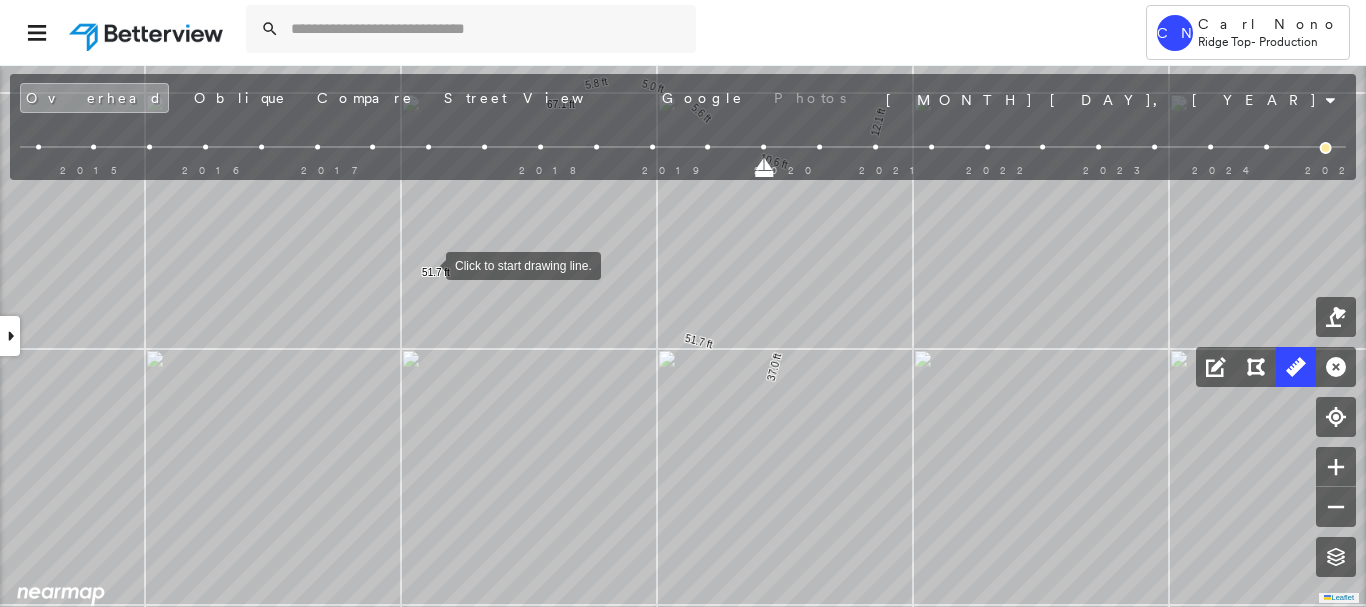 click at bounding box center [426, 264] 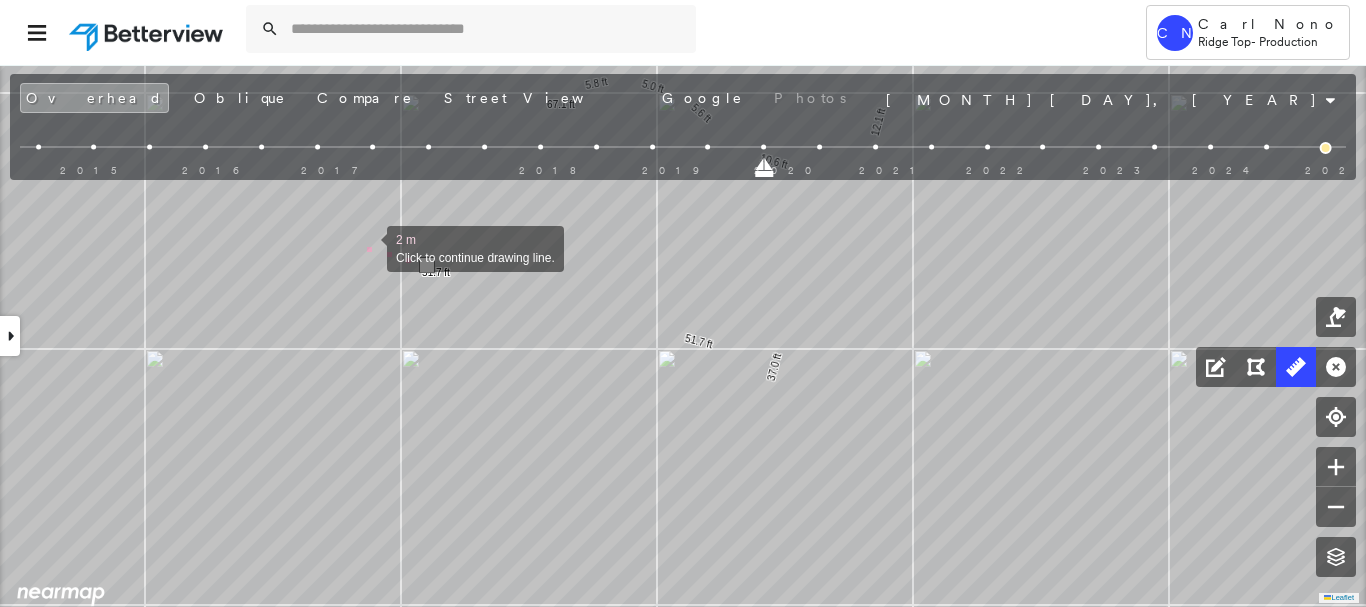click at bounding box center [367, 247] 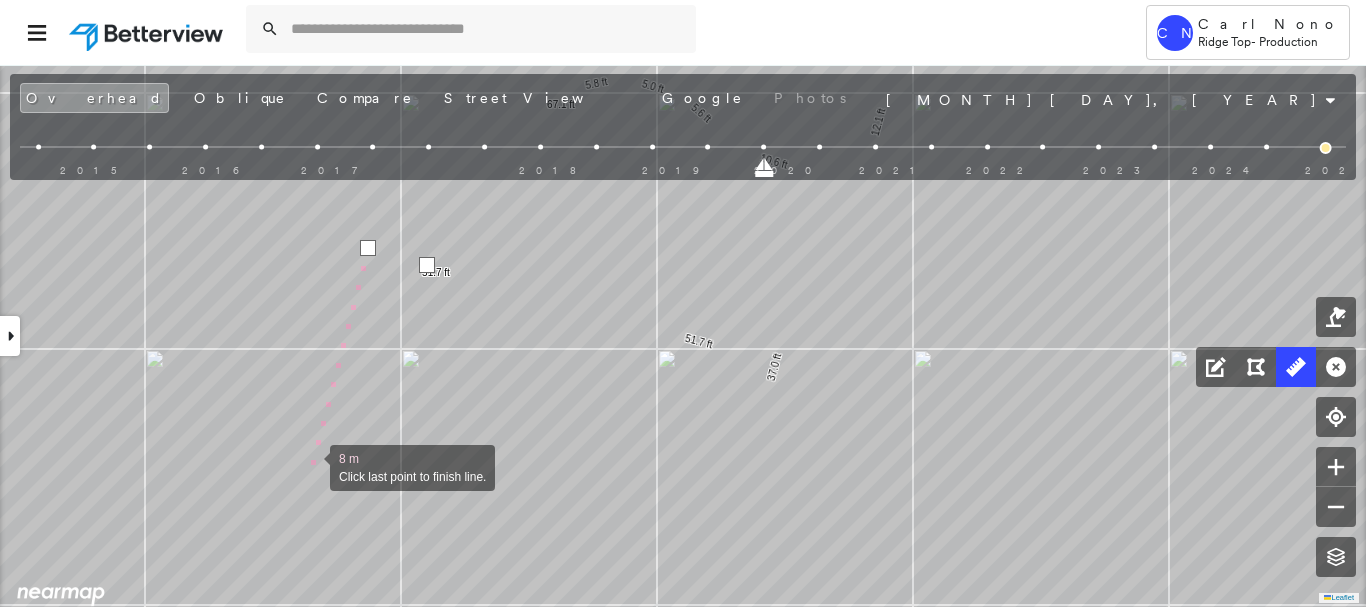 click at bounding box center [310, 466] 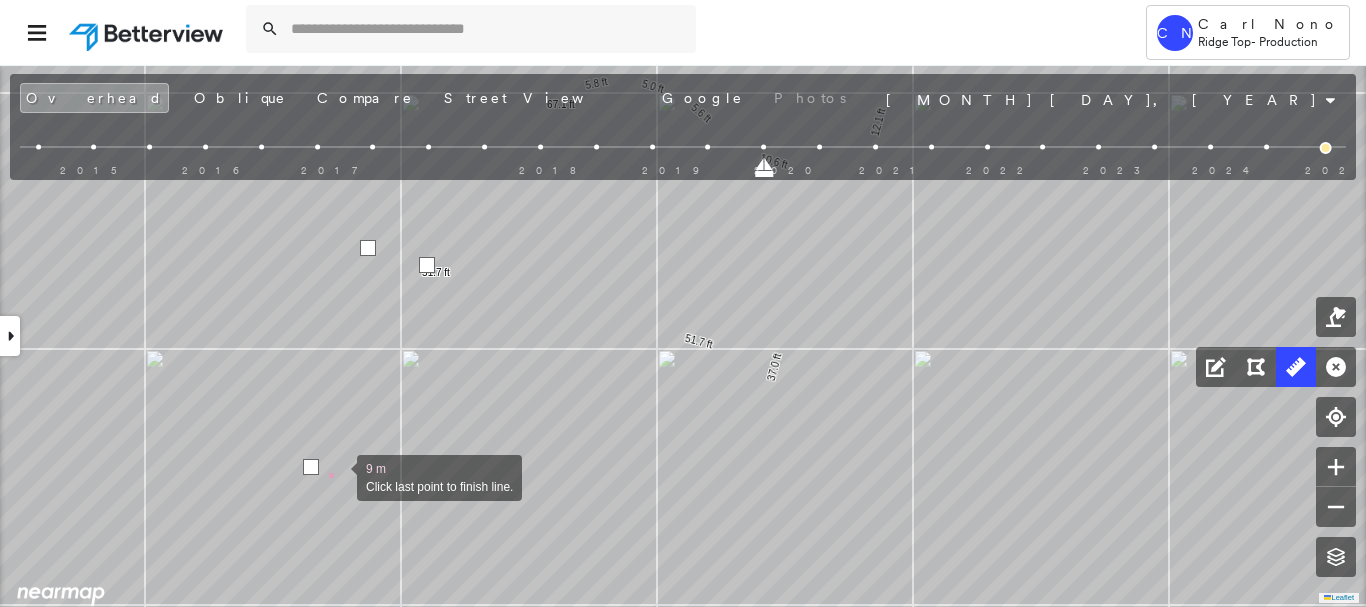 click at bounding box center (337, 476) 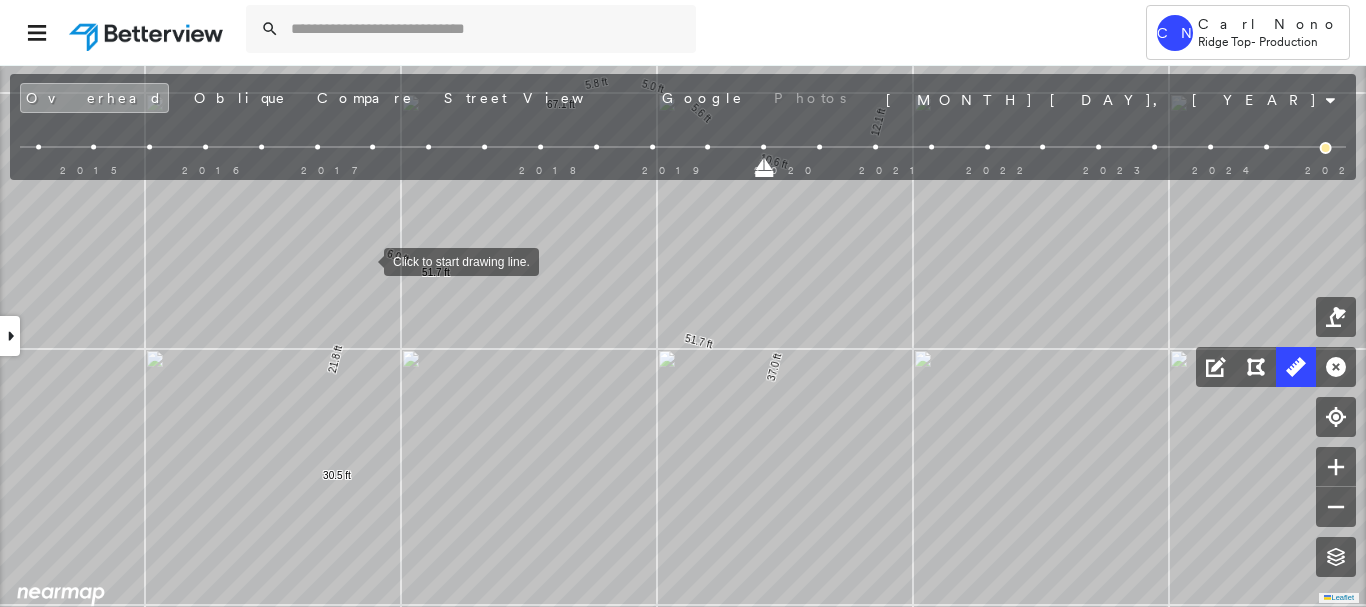 click at bounding box center (364, 260) 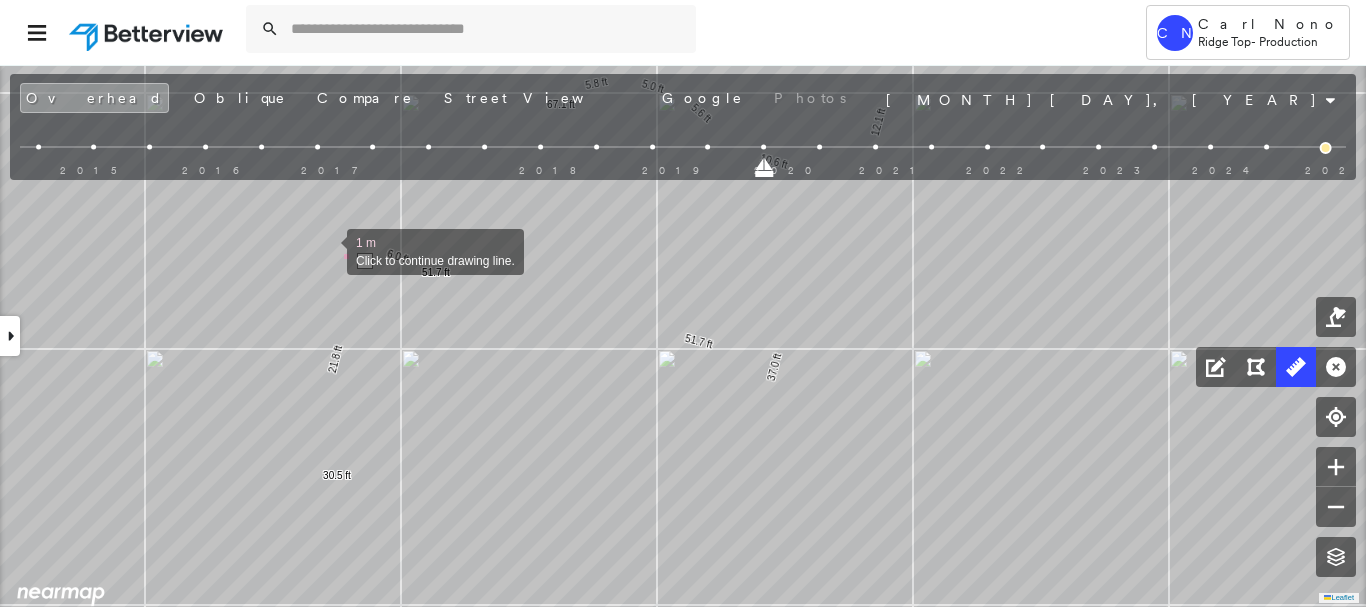 click at bounding box center [327, 250] 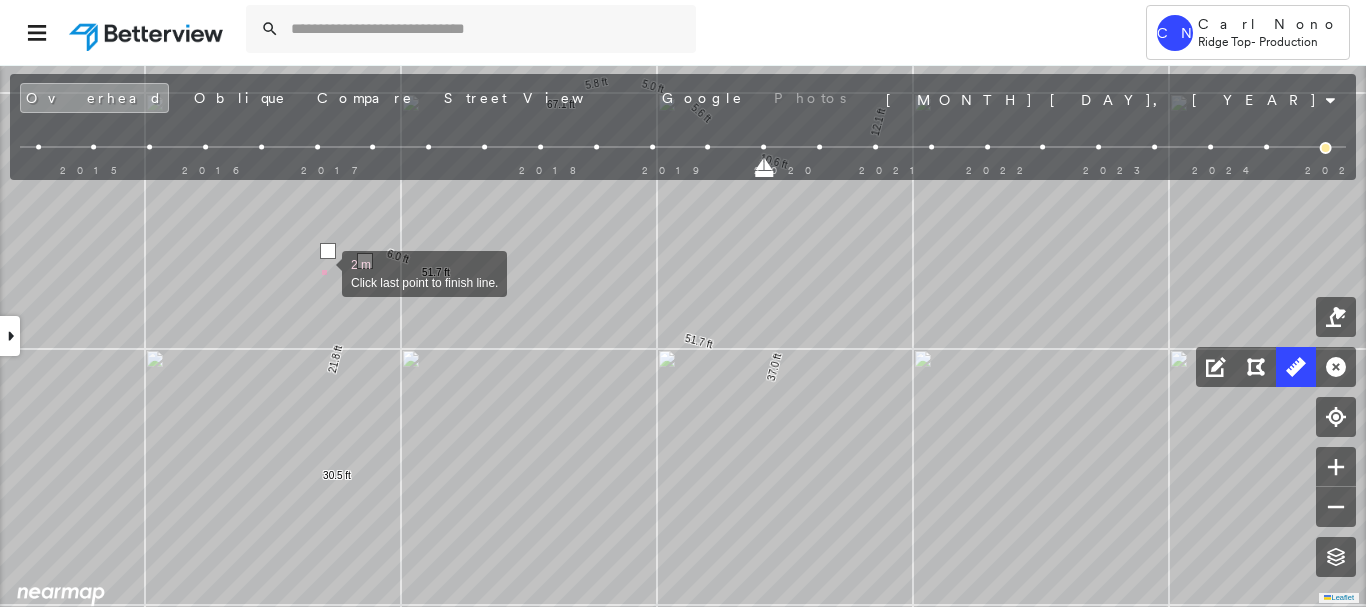 click at bounding box center [322, 272] 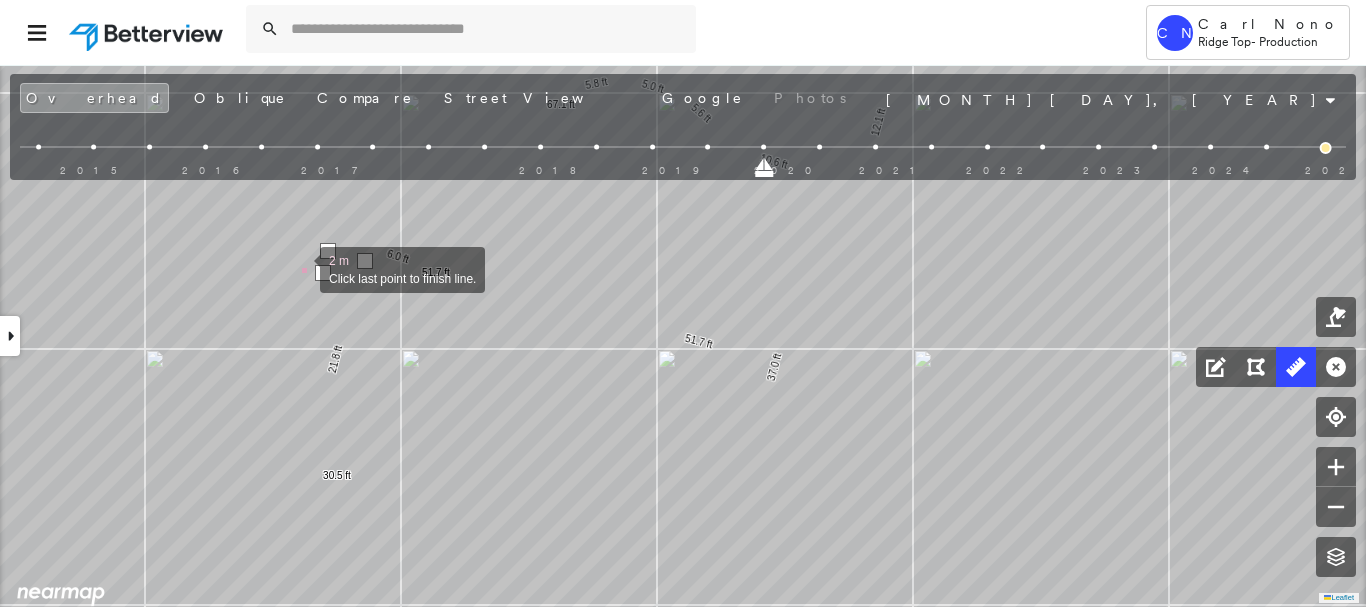 click at bounding box center [300, 268] 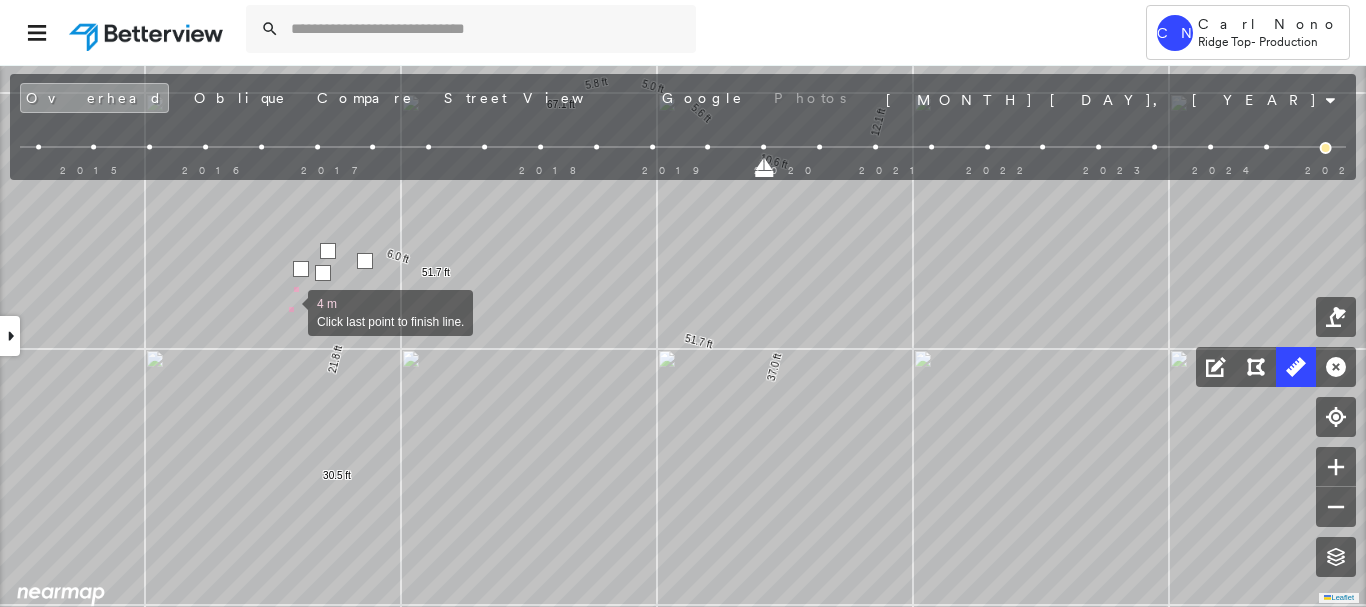 click at bounding box center (288, 311) 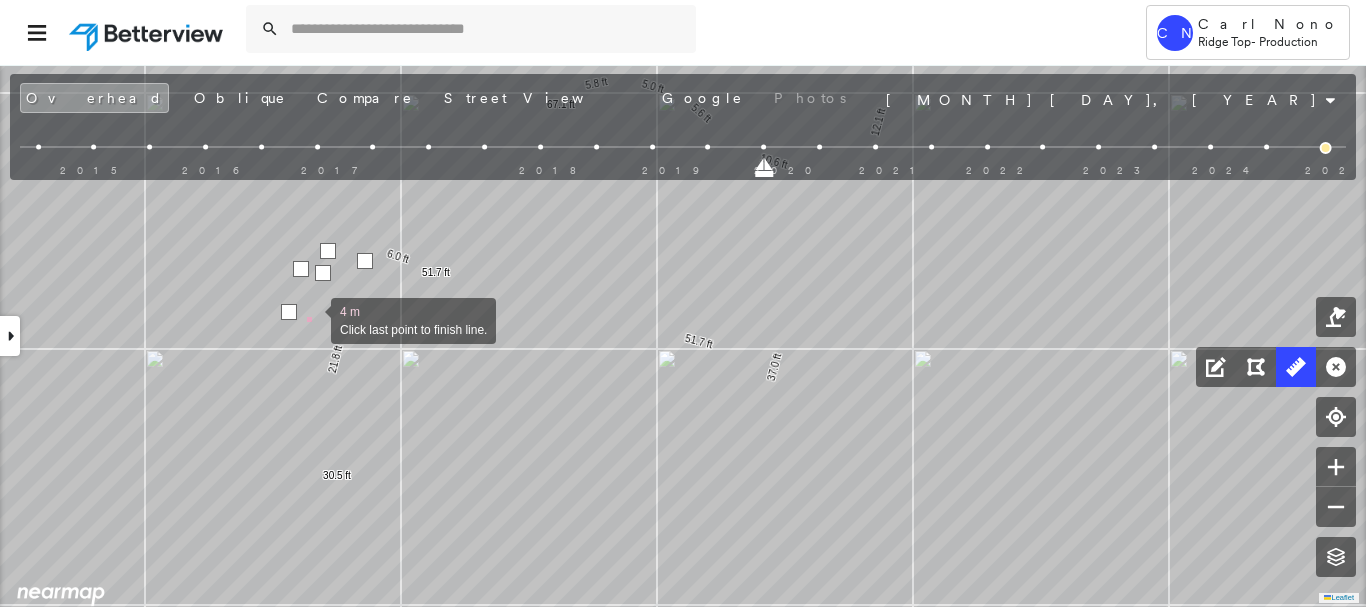 click at bounding box center [311, 319] 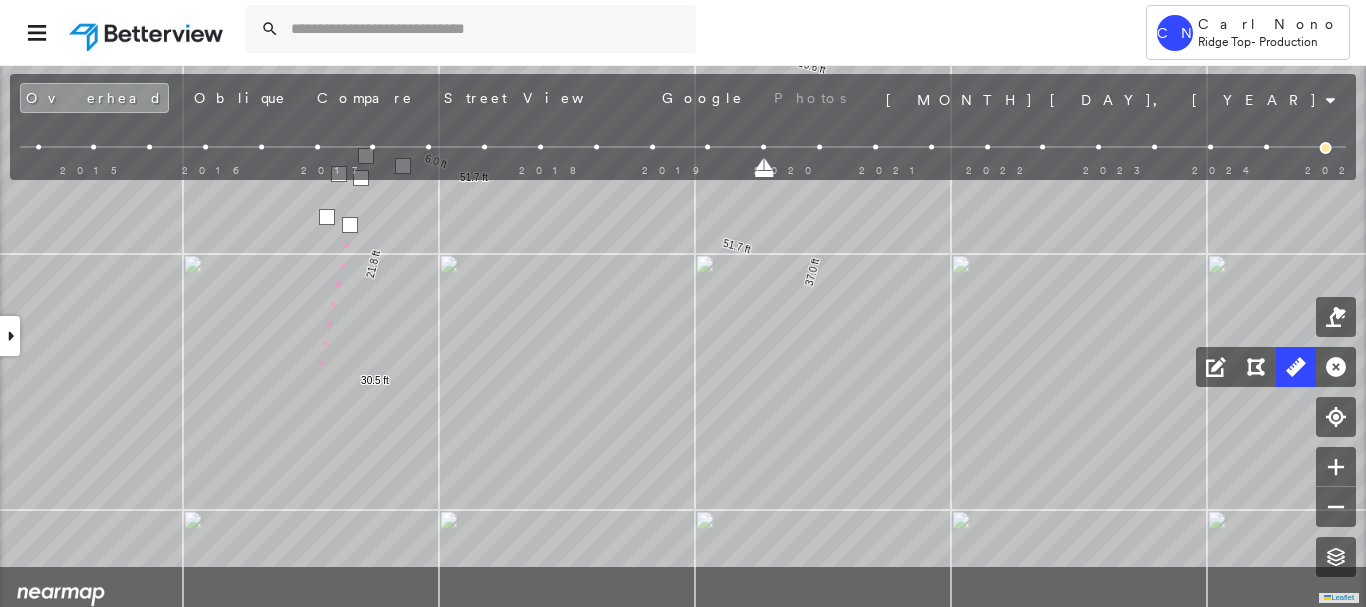 click on "51.7 ft 51.7 ft 37.0 ft 10.6 ft 5.6 ft 5.0 ft 5.8 ft 67.1 ft 12.1 ft 18.2 ft 30.3 ft 6.0 ft 21.8 ft 30.5 ft 9 m Click last point to finish line." at bounding box center (-241, 40) 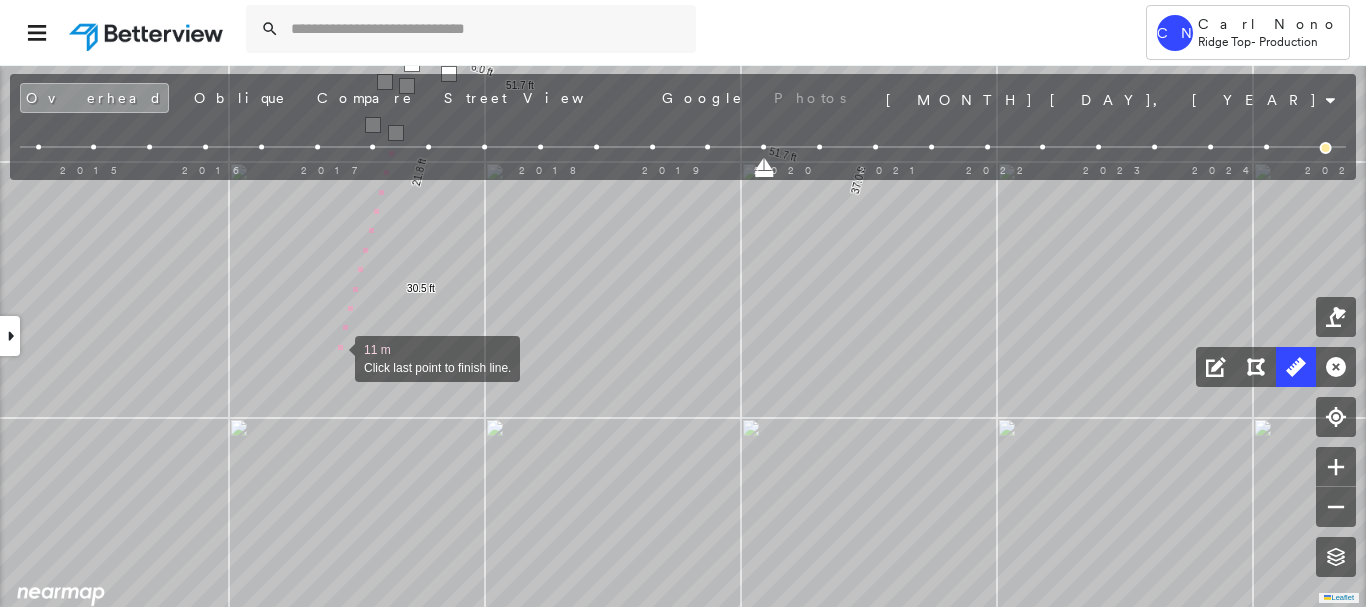 click at bounding box center (335, 357) 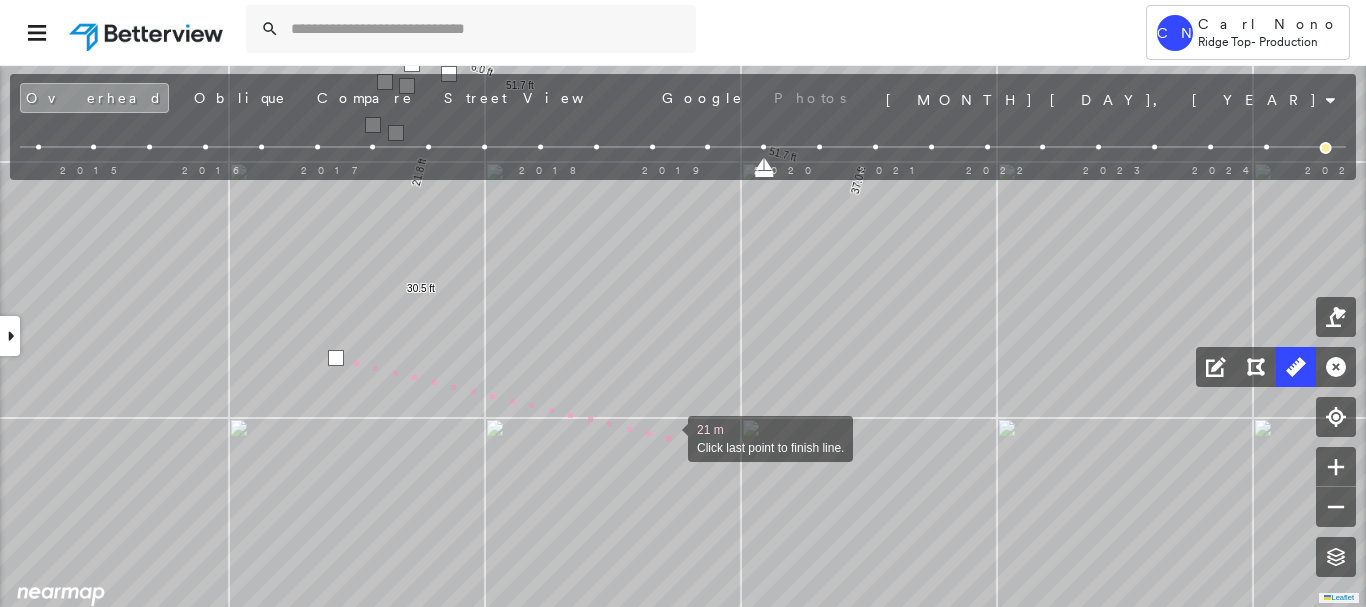 click at bounding box center [668, 437] 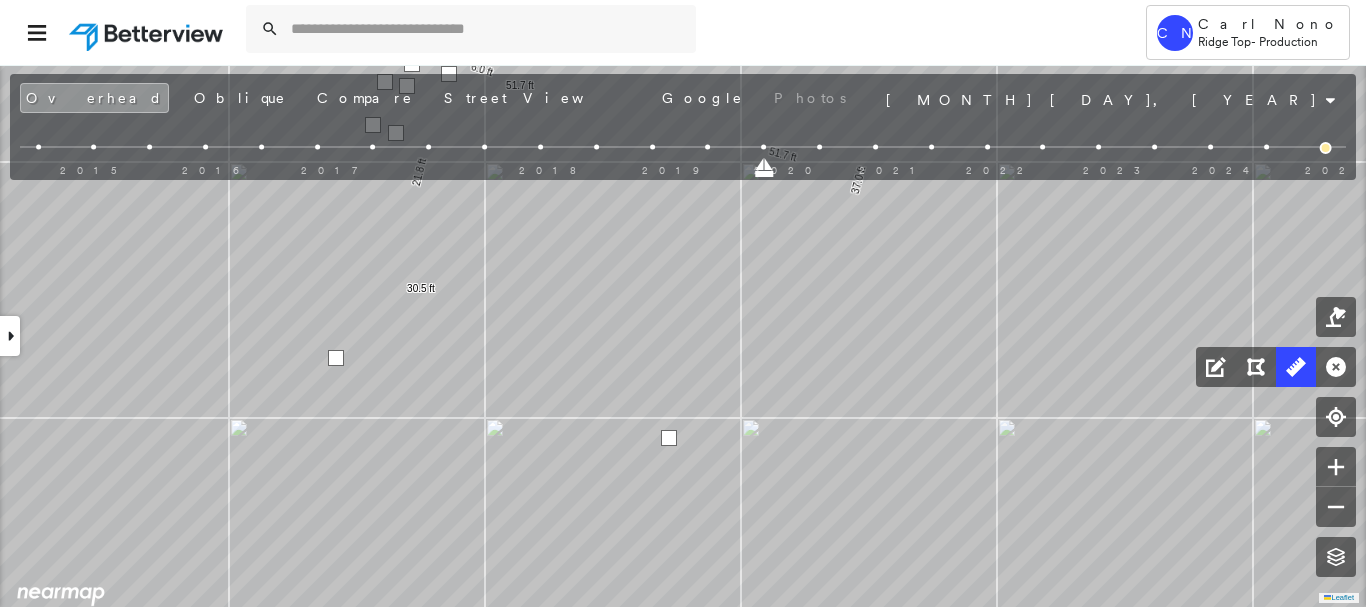 click at bounding box center (669, 438) 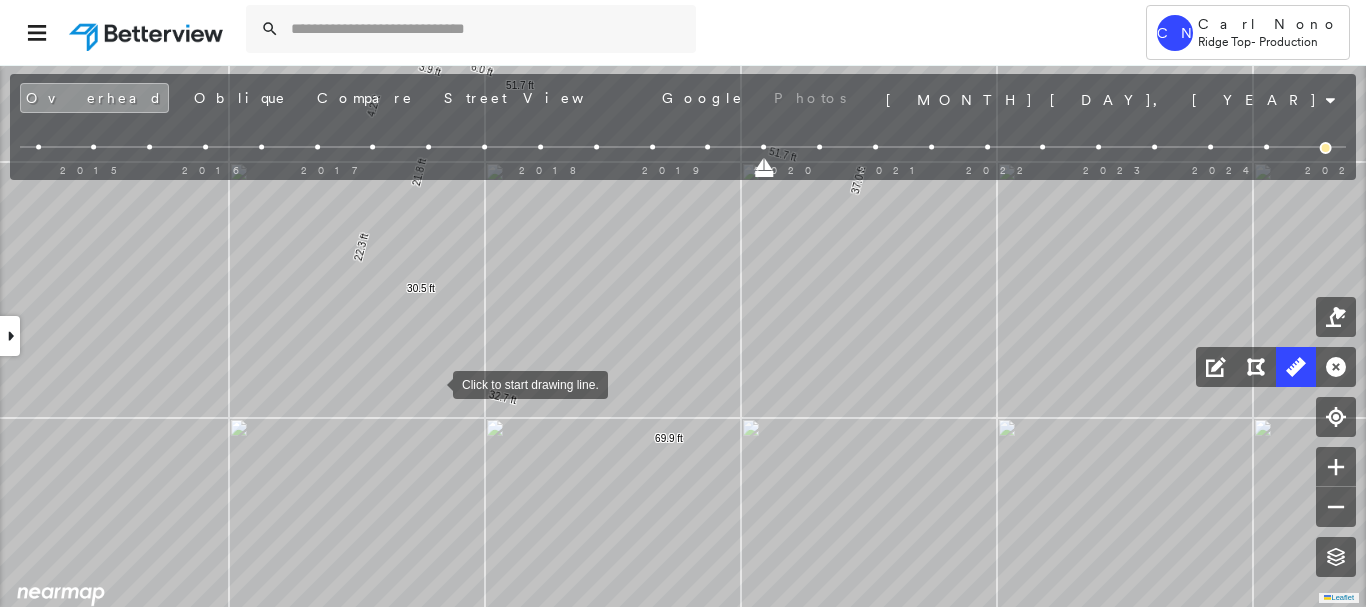 click at bounding box center [433, 383] 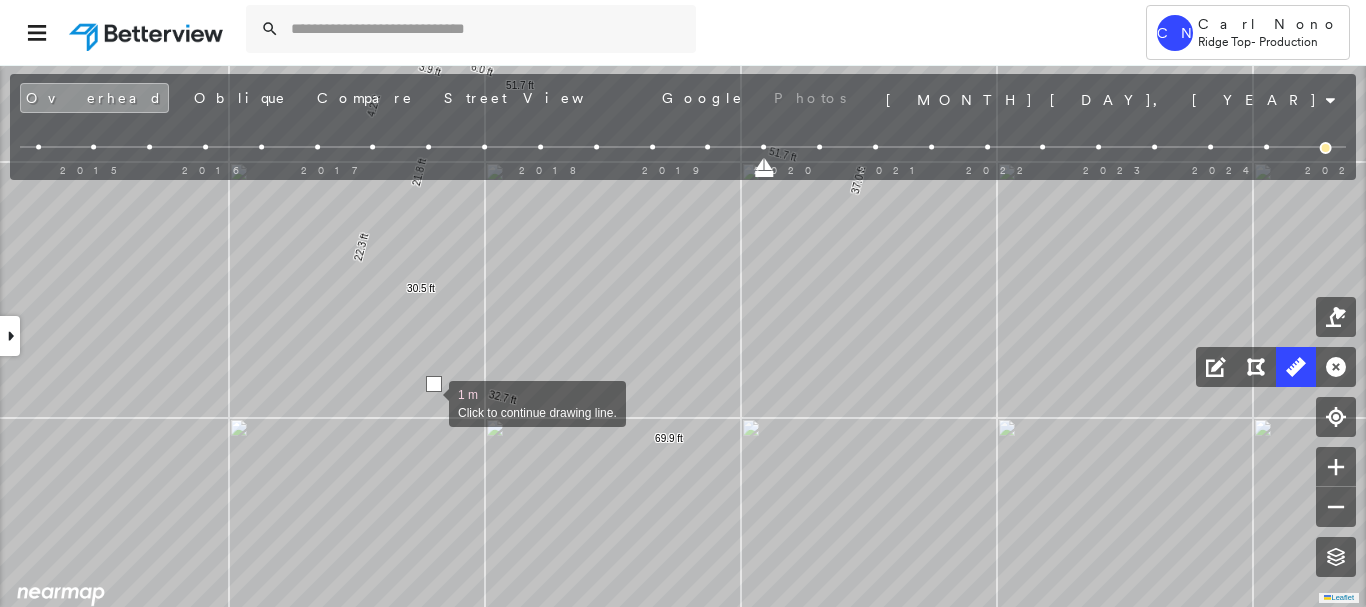 click at bounding box center (429, 402) 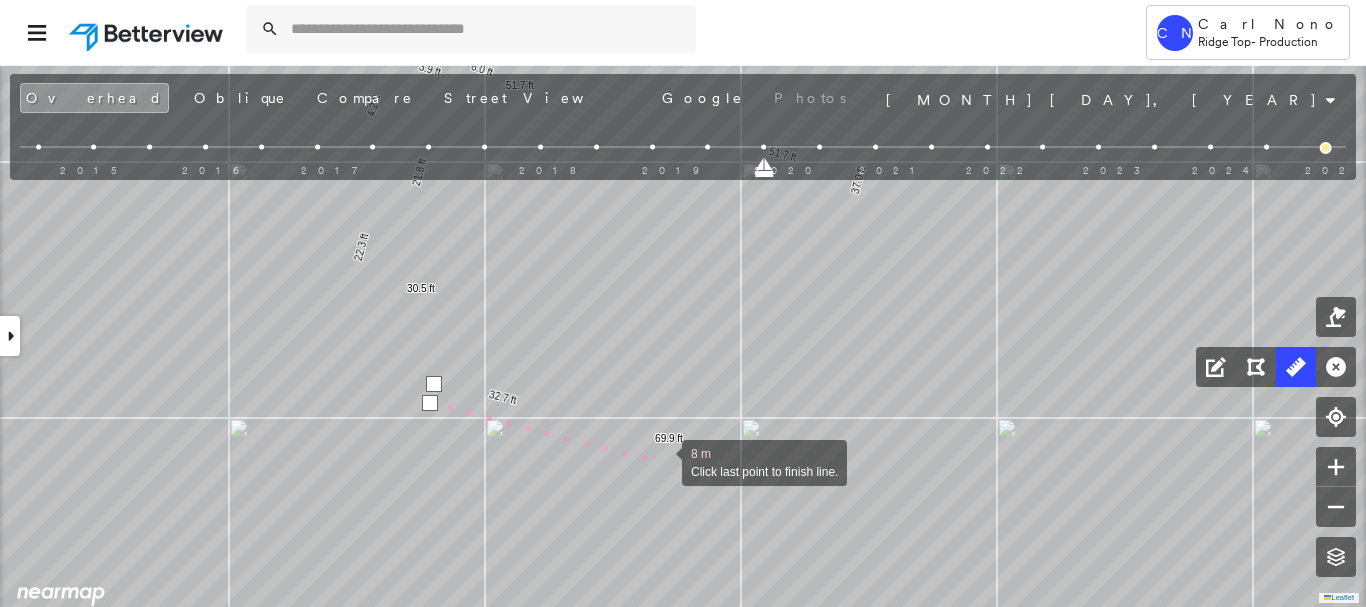 click at bounding box center [662, 461] 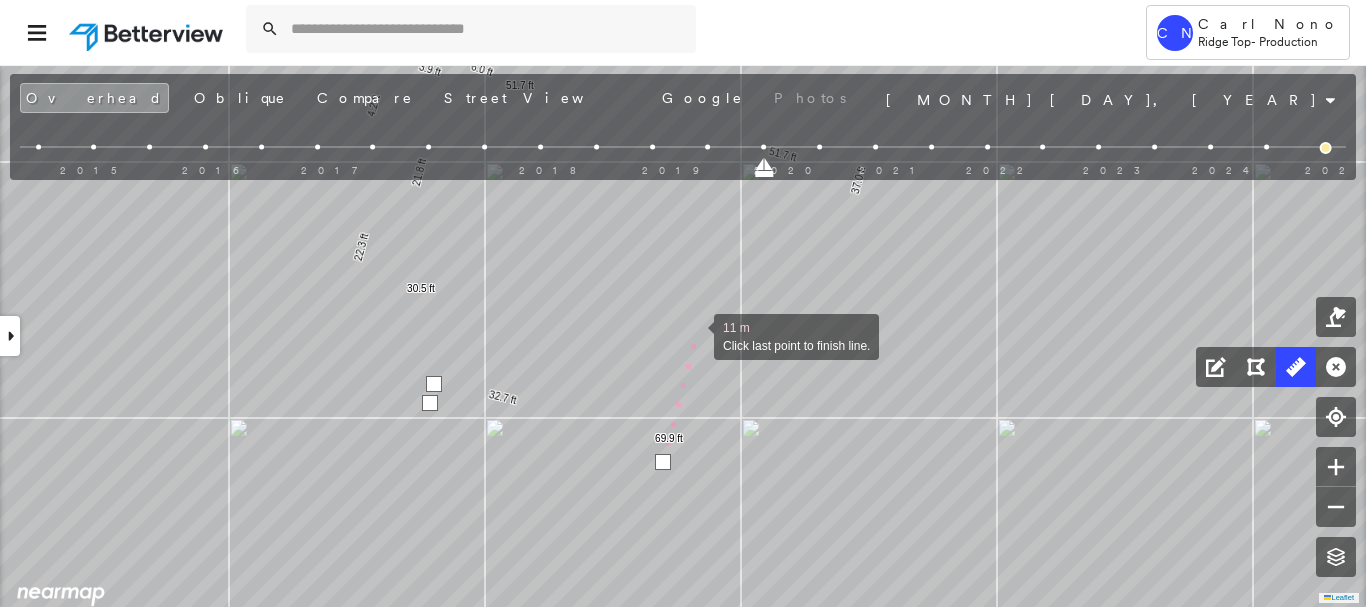 click at bounding box center (694, 335) 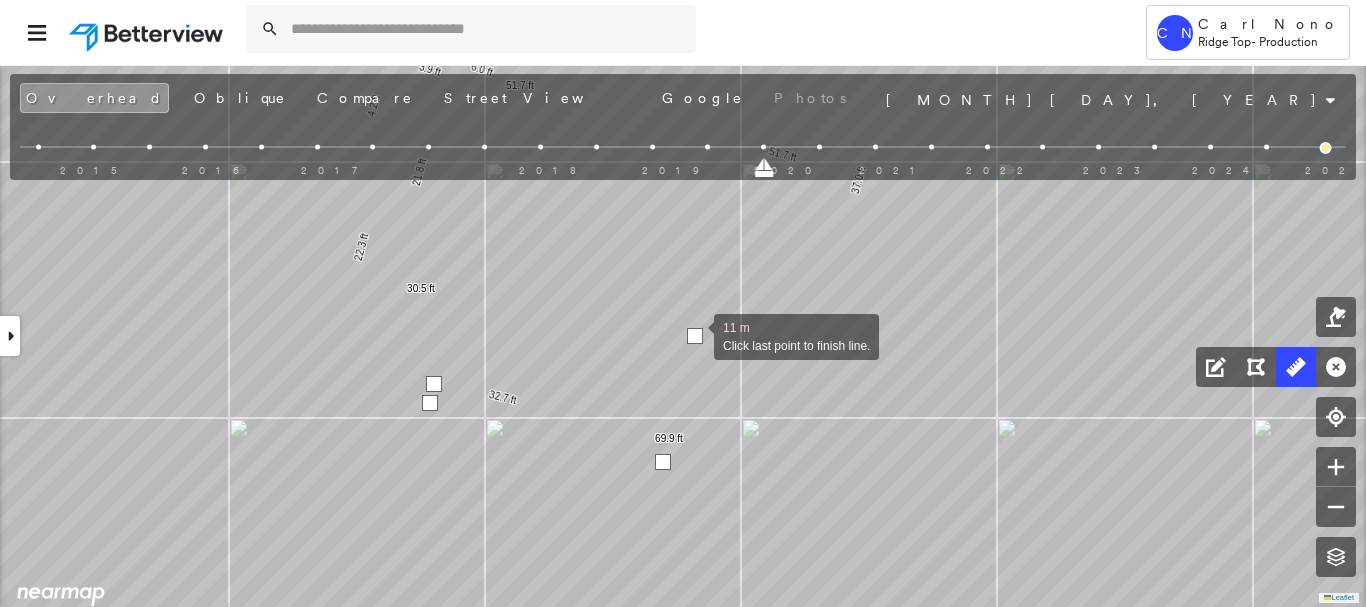 click at bounding box center (695, 336) 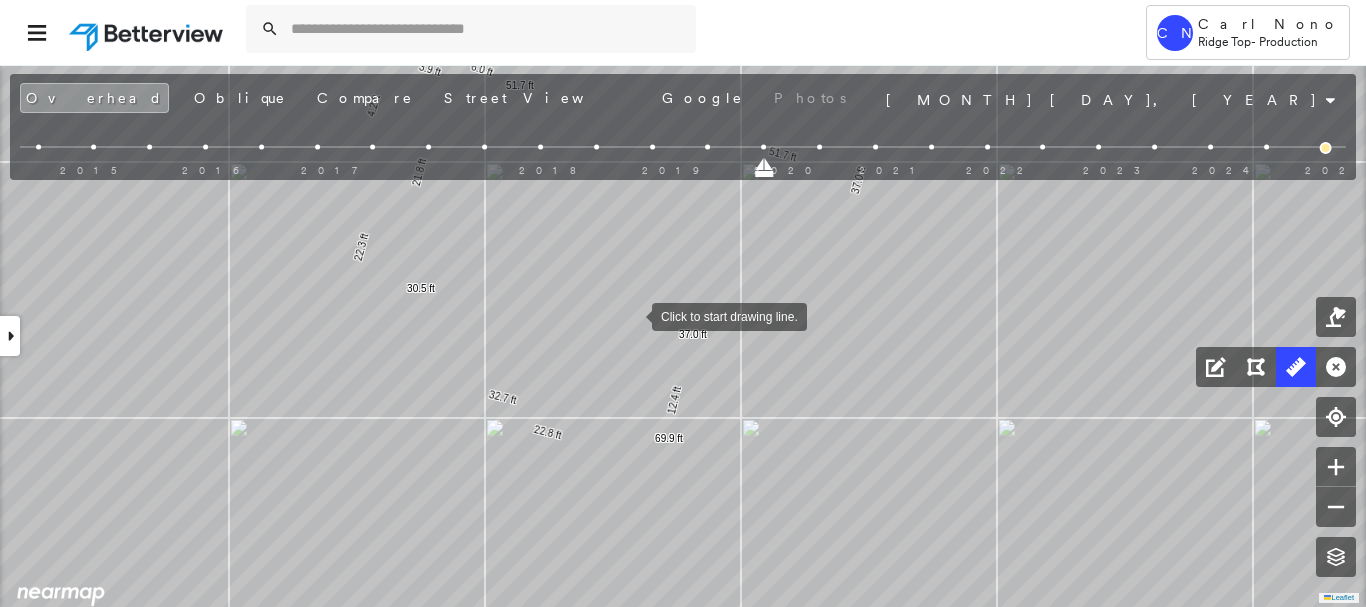 drag, startPoint x: 632, startPoint y: 315, endPoint x: 665, endPoint y: 321, distance: 33.54102 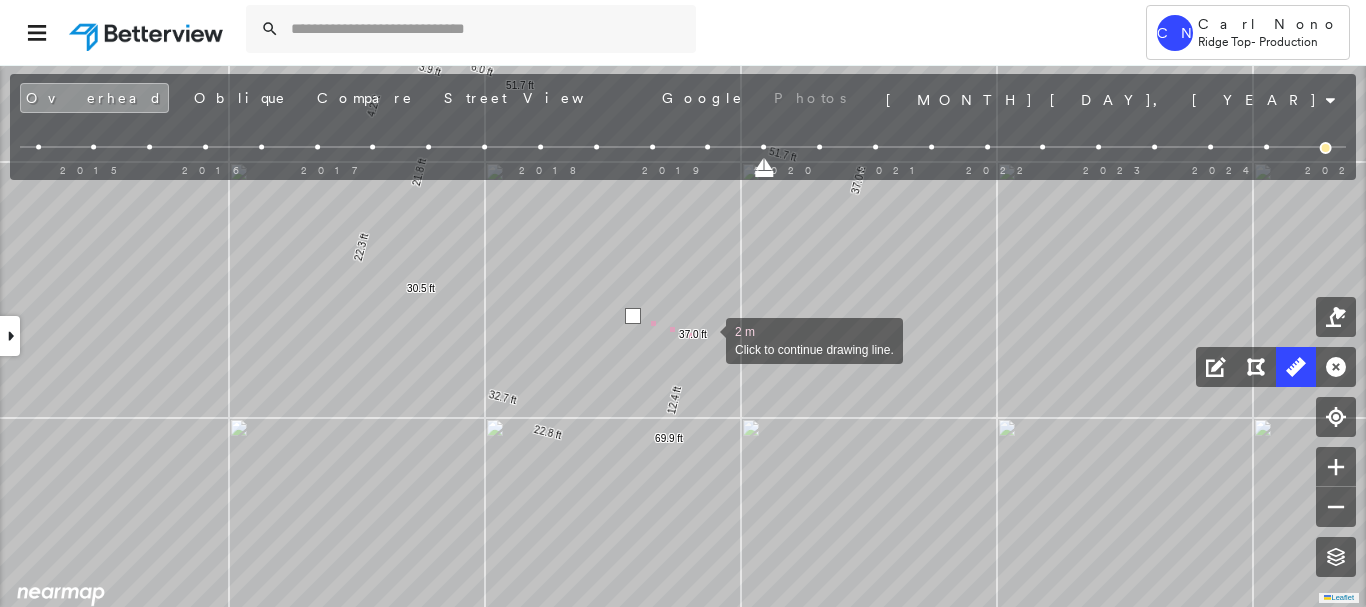 click at bounding box center [706, 339] 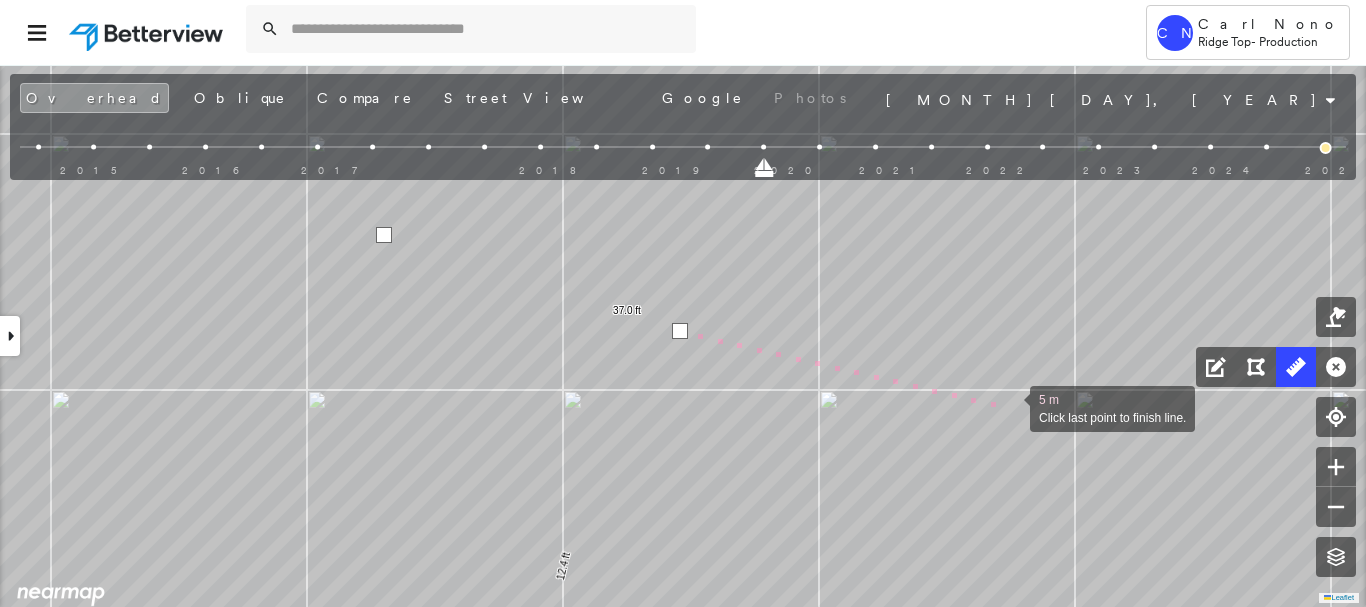 click at bounding box center [1010, 407] 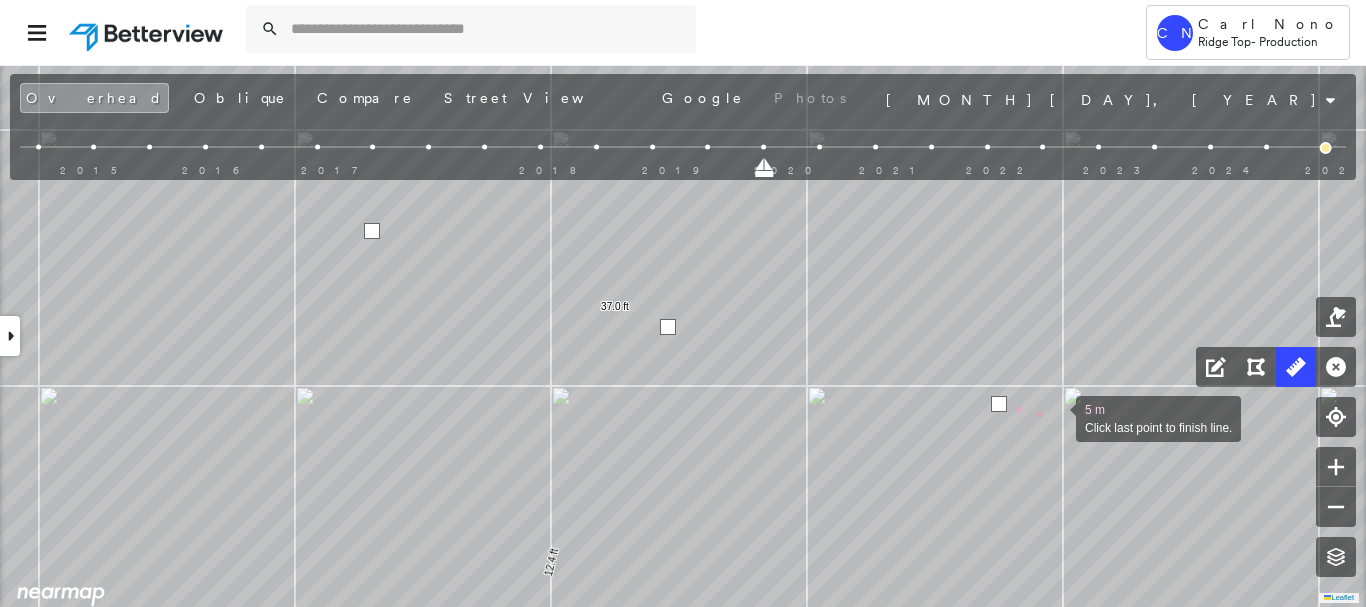 drag, startPoint x: 1080, startPoint y: 425, endPoint x: 591, endPoint y: 282, distance: 509.48013 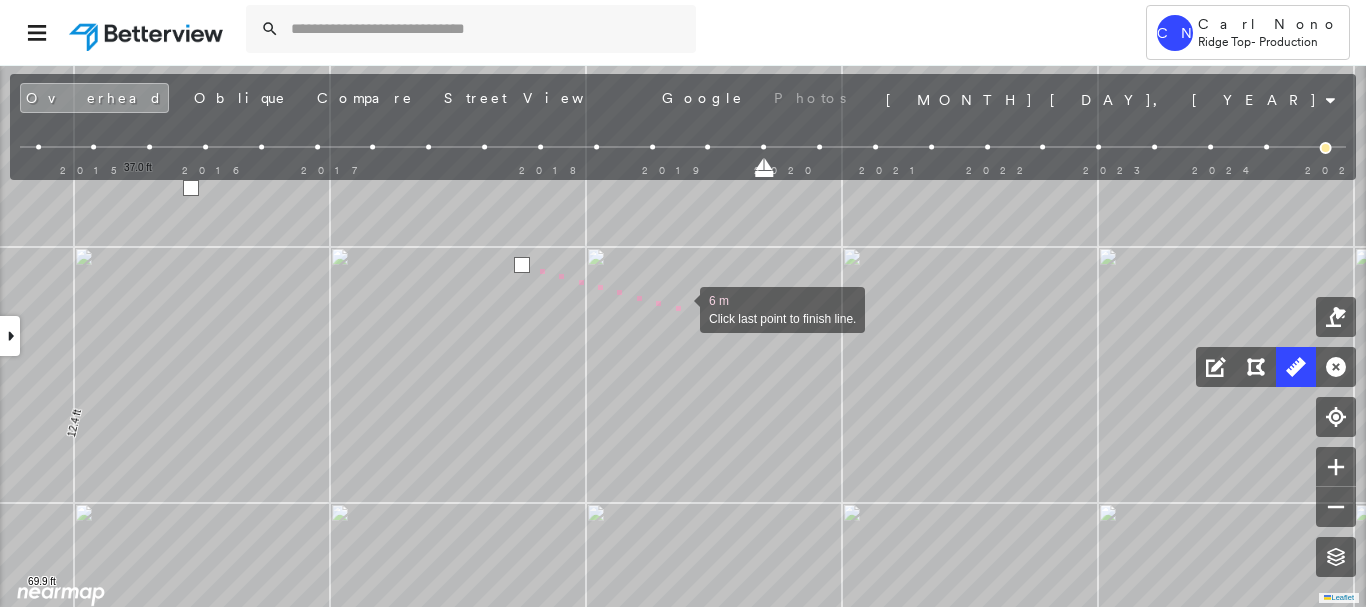 drag, startPoint x: 680, startPoint y: 308, endPoint x: 662, endPoint y: 349, distance: 44.777225 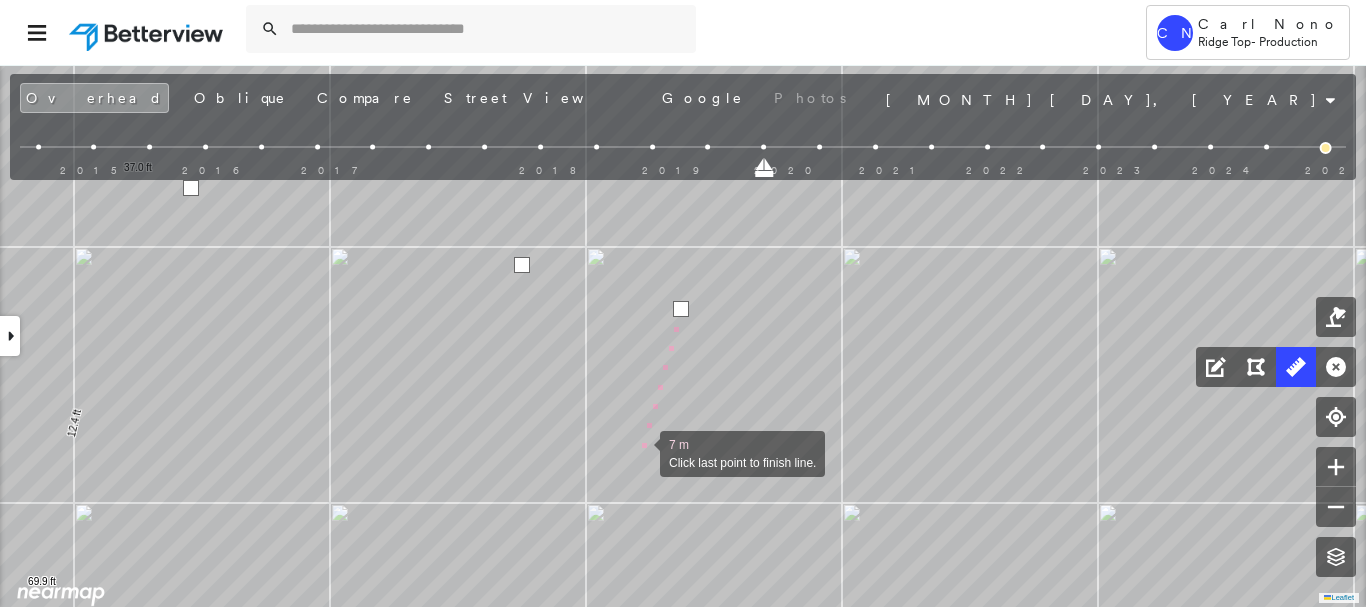 click at bounding box center (640, 452) 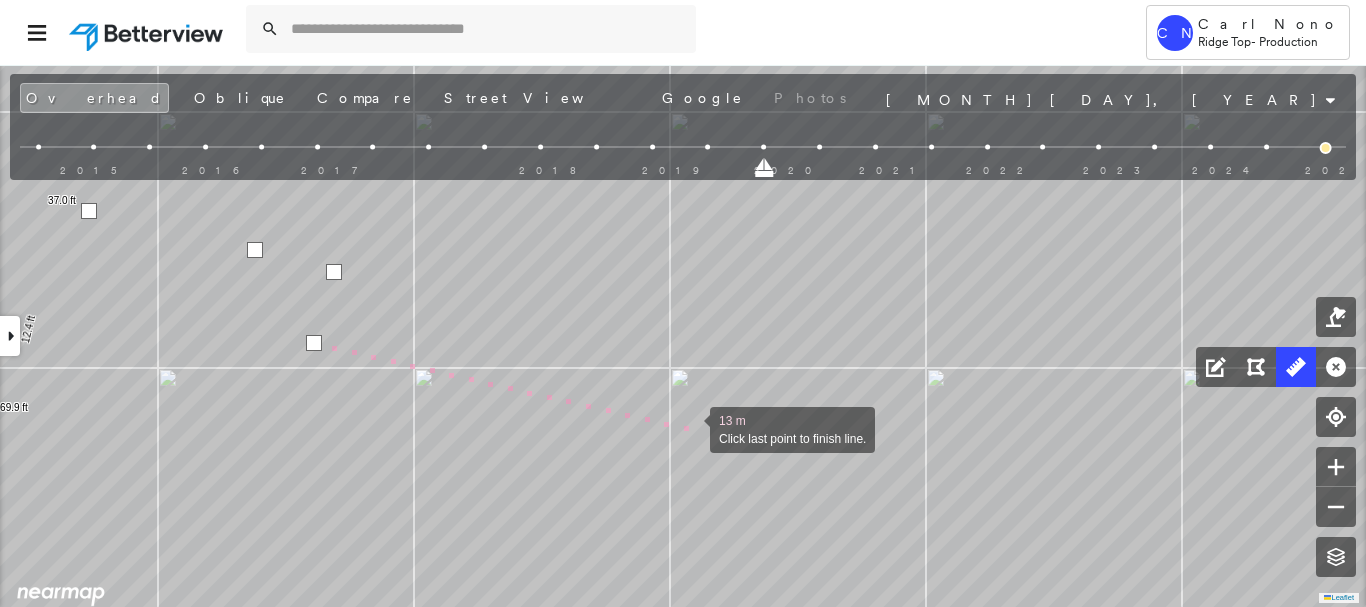 click at bounding box center [690, 428] 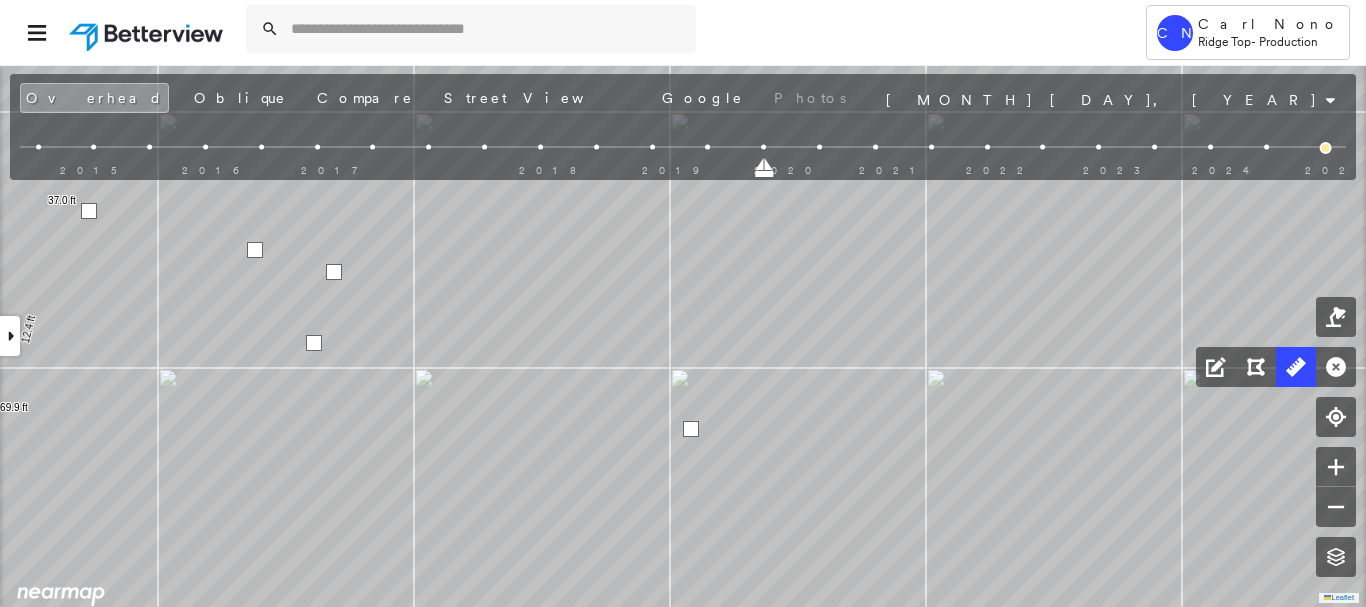 click at bounding box center (691, 429) 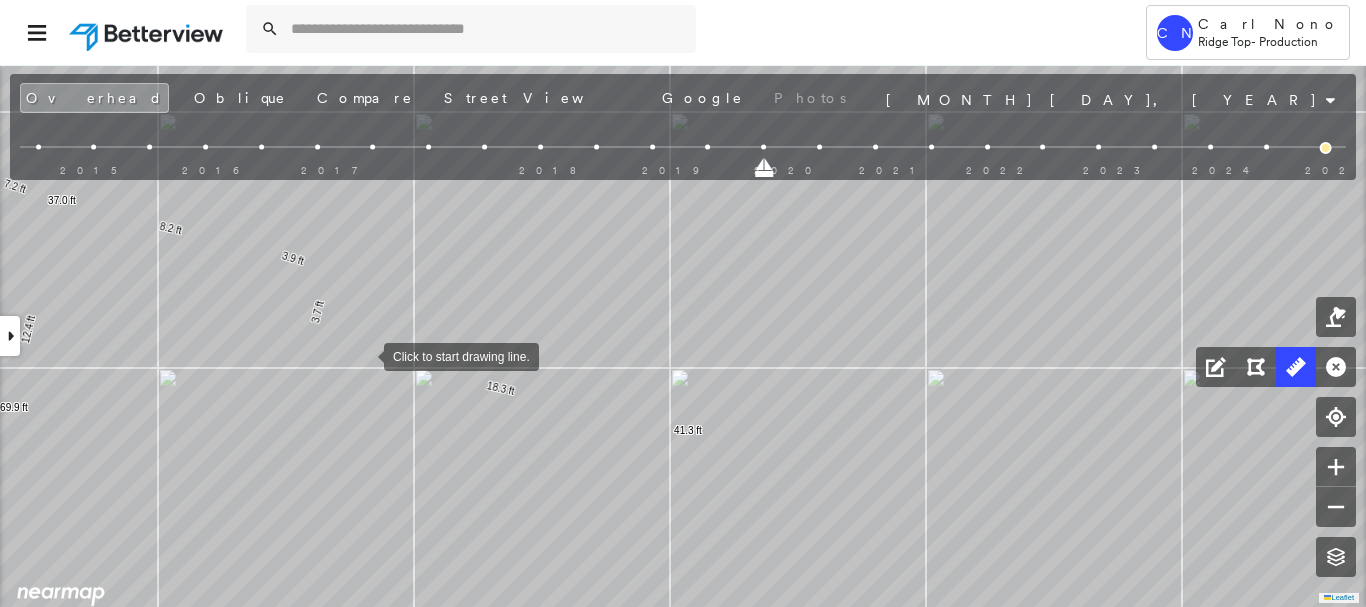 click at bounding box center [364, 355] 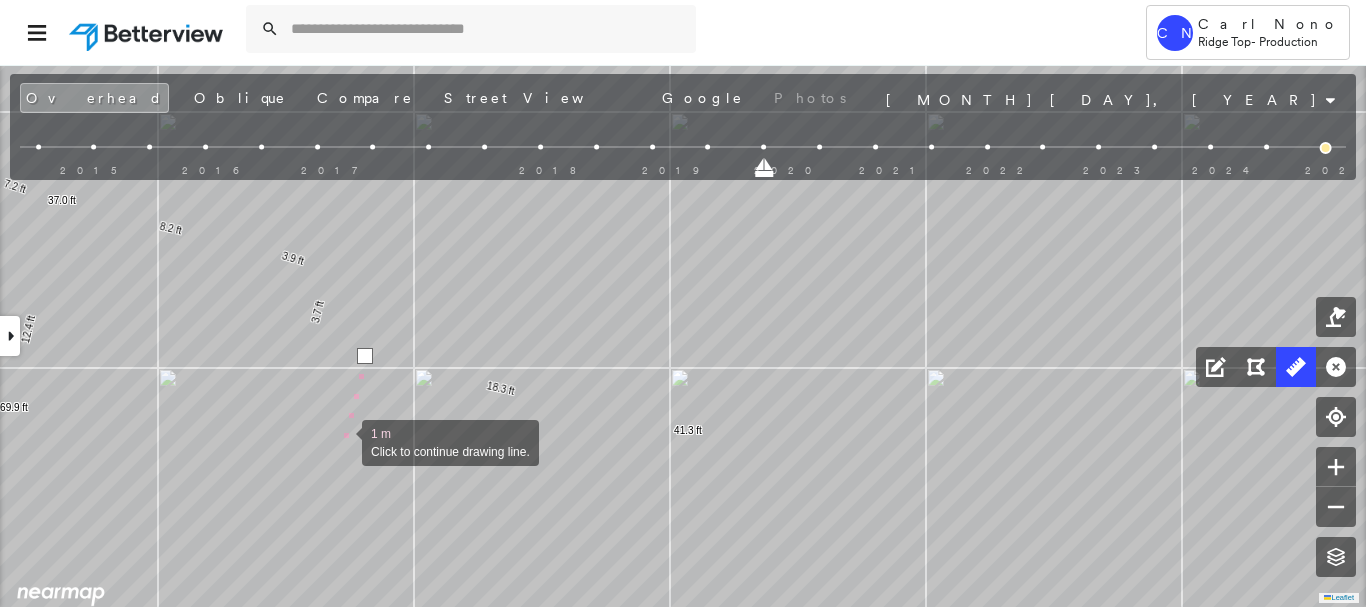 click at bounding box center (342, 441) 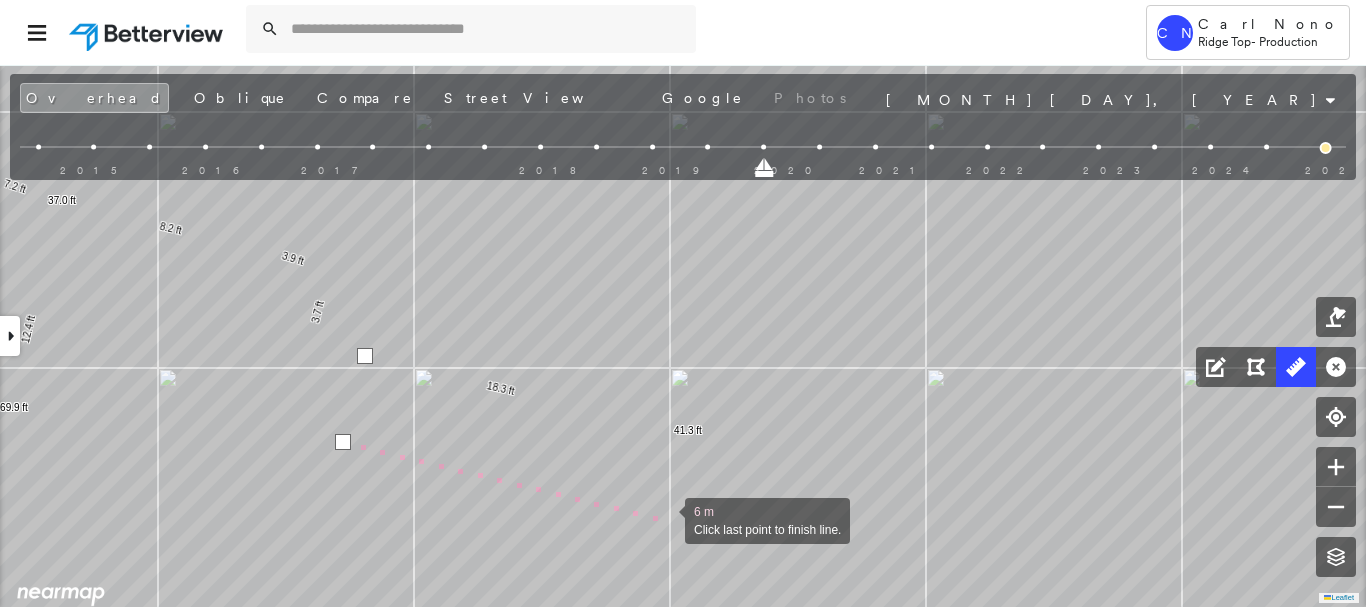 click at bounding box center [665, 519] 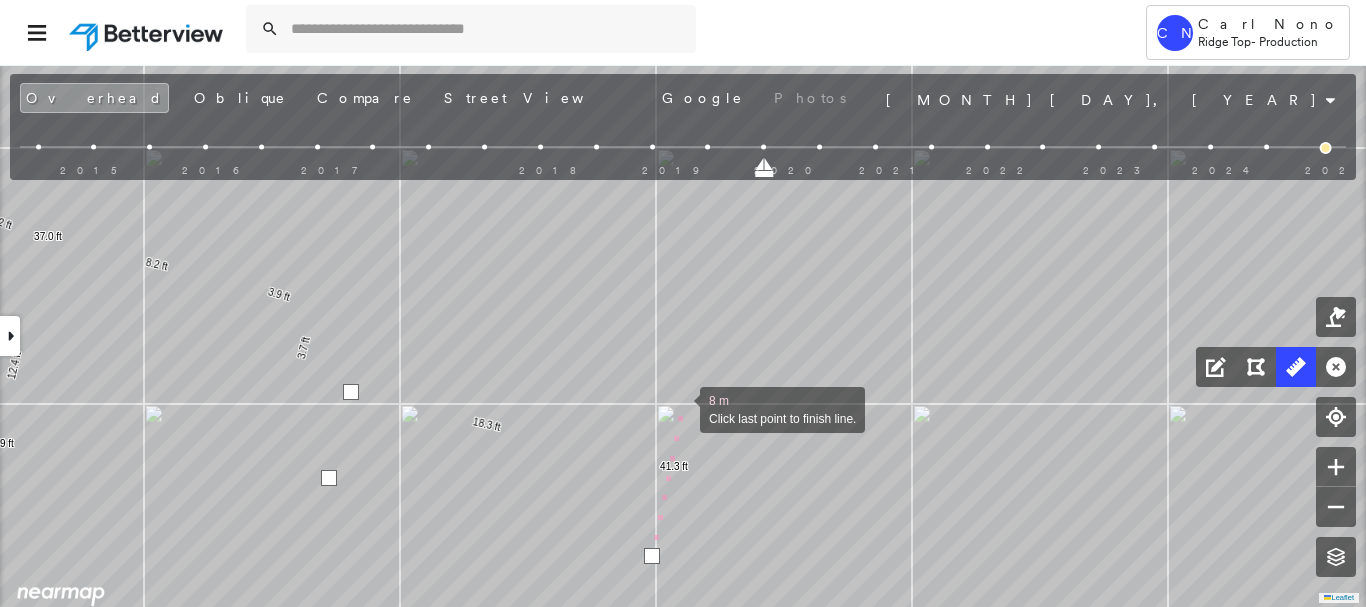 drag, startPoint x: 698, startPoint y: 365, endPoint x: 654, endPoint y: 472, distance: 115.69356 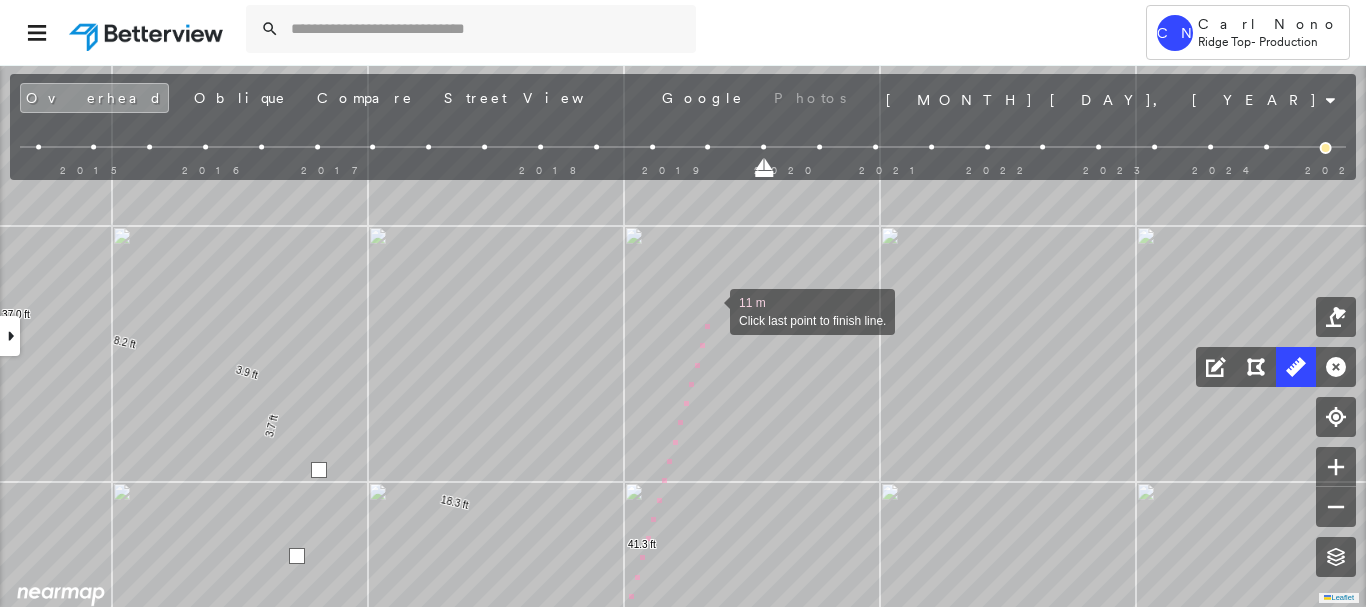 click at bounding box center (710, 310) 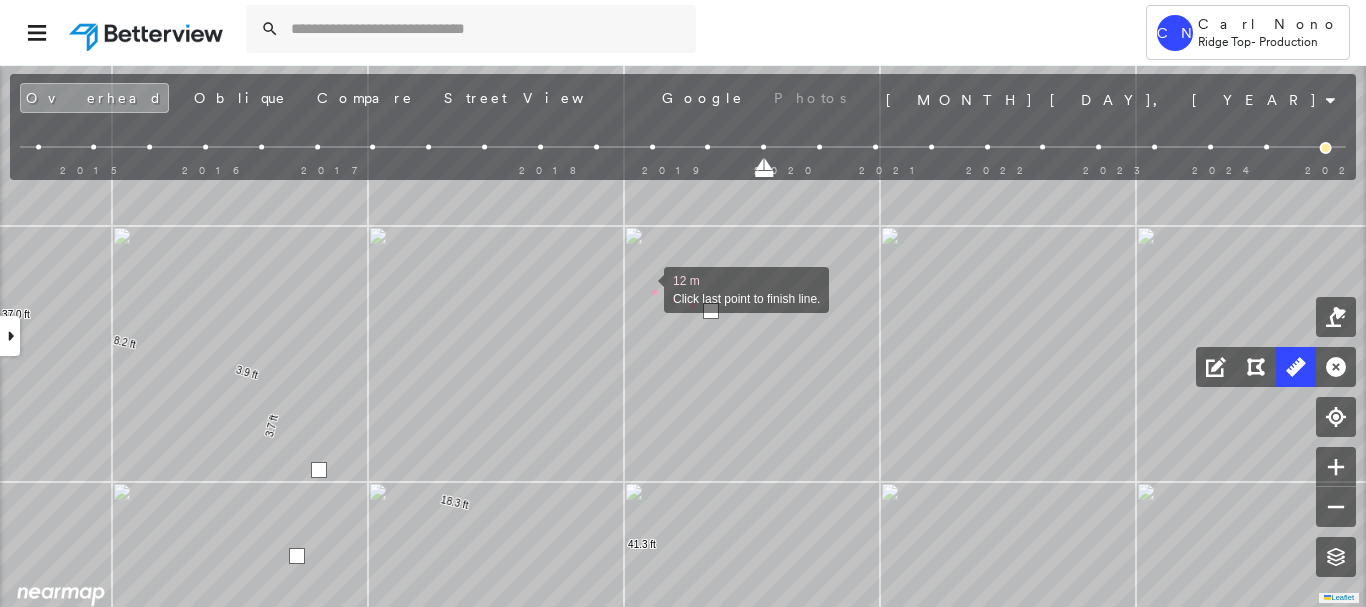 click at bounding box center [644, 288] 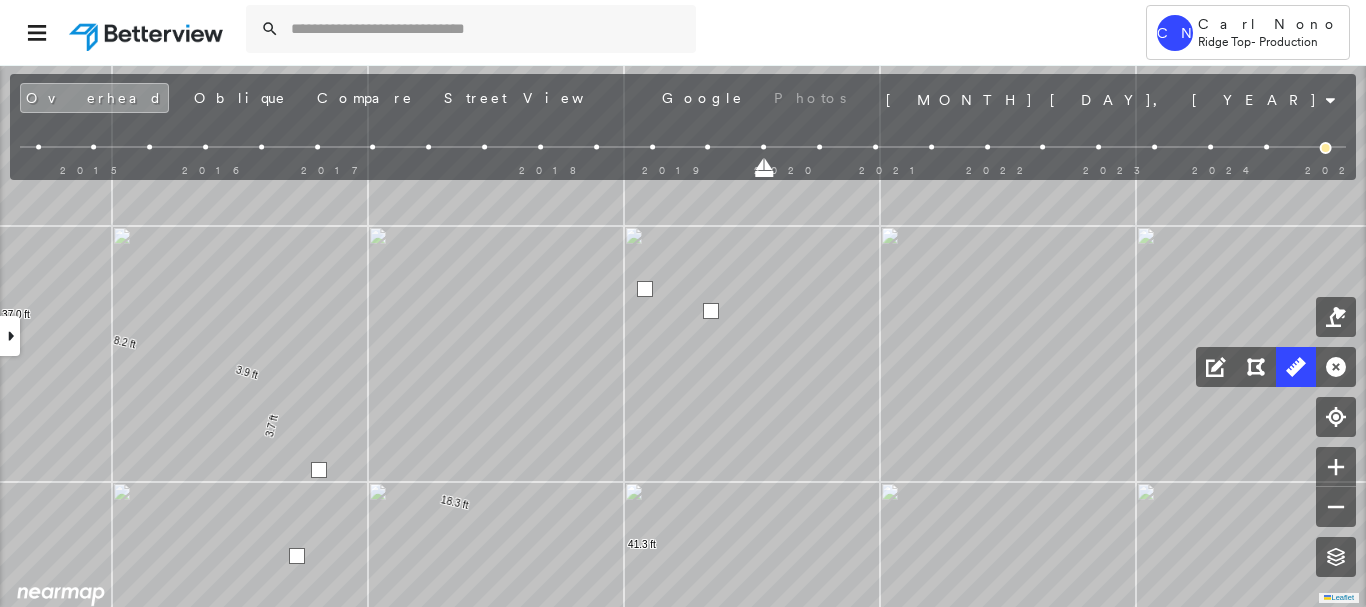 click at bounding box center [645, 289] 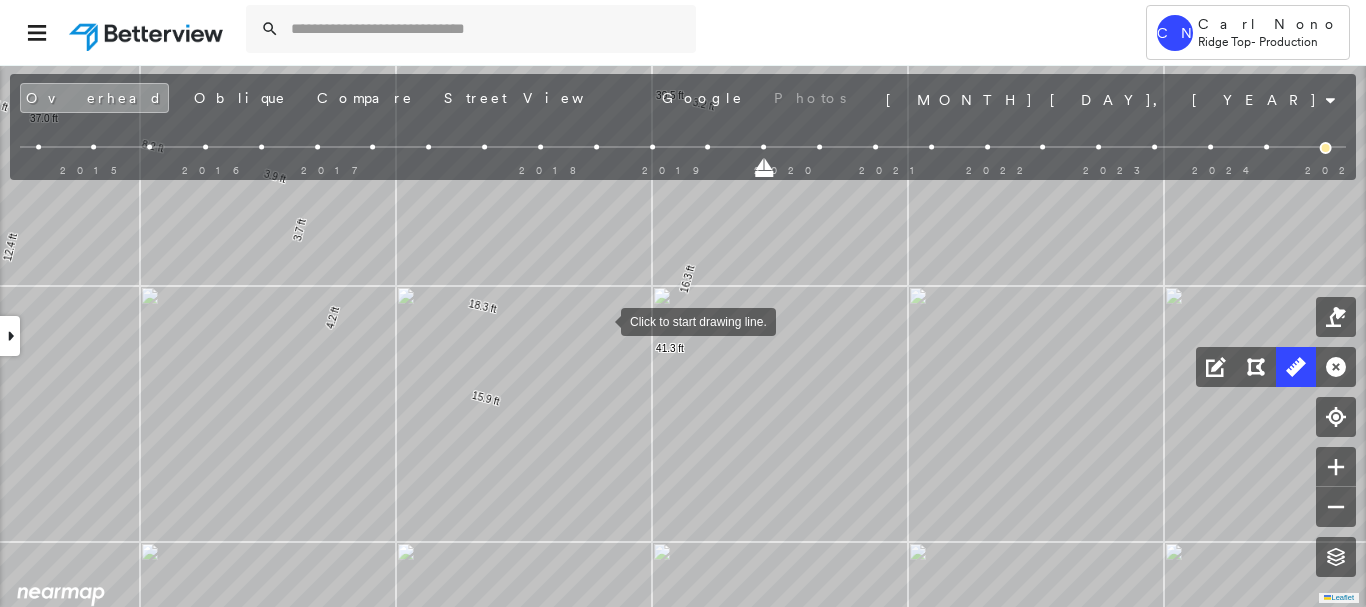 click at bounding box center [601, 320] 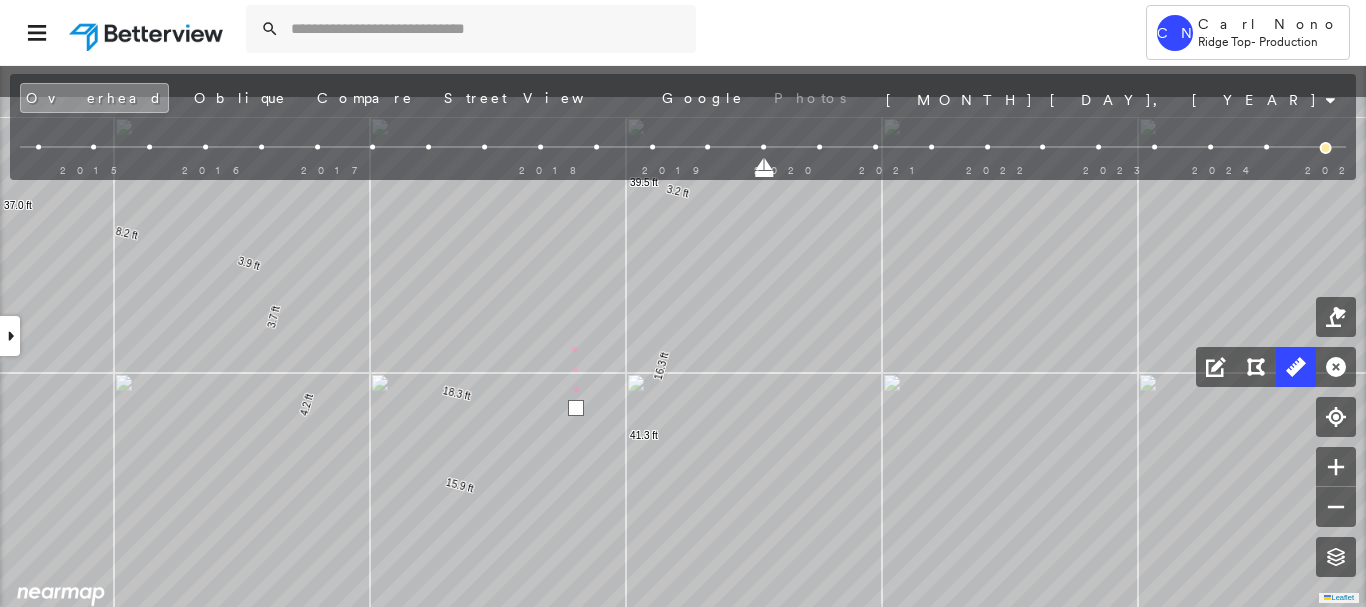 click on "51.7 ft 51.7 ft 37.0 ft 10.6 ft 1.5 ft 5.6 ft 5.0 ft 5.8 ft 1.6 ft 67.1 ft 12.1 ft 18.2 ft 30.3 ft 6.0 ft 21.8 ft 2.7 ft 30.5 ft 3.9 ft 2.2 ft 2.3 ft 4.2 ft 2.4 ft 22.3 ft 32.7 ft 69.9 ft 1.8 ft 22.8 ft 12.4 ft 37.0 ft 7.2 ft 8.2 ft 3.9 ft 3.7 ft 18.3 ft 41.3 ft 4.2 ft 15.9 ft 16.3 ft 3.2 ft 39.5 ft 39.5 ft 39.5 ft 28.3 ft 28.3 ft 22.3 ft 22.3 ft 16.4 ft 16.4 ft Click to start drawing line." at bounding box center [-1083, -104] 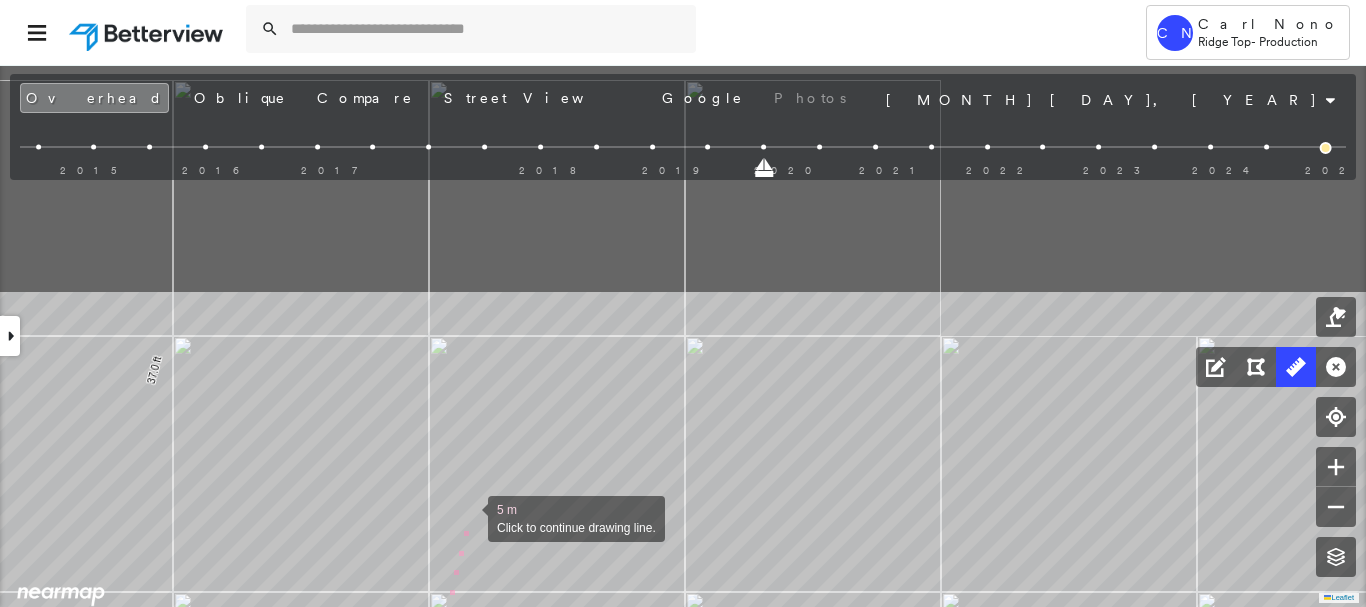 drag, startPoint x: 589, startPoint y: 234, endPoint x: 473, endPoint y: 490, distance: 281.05515 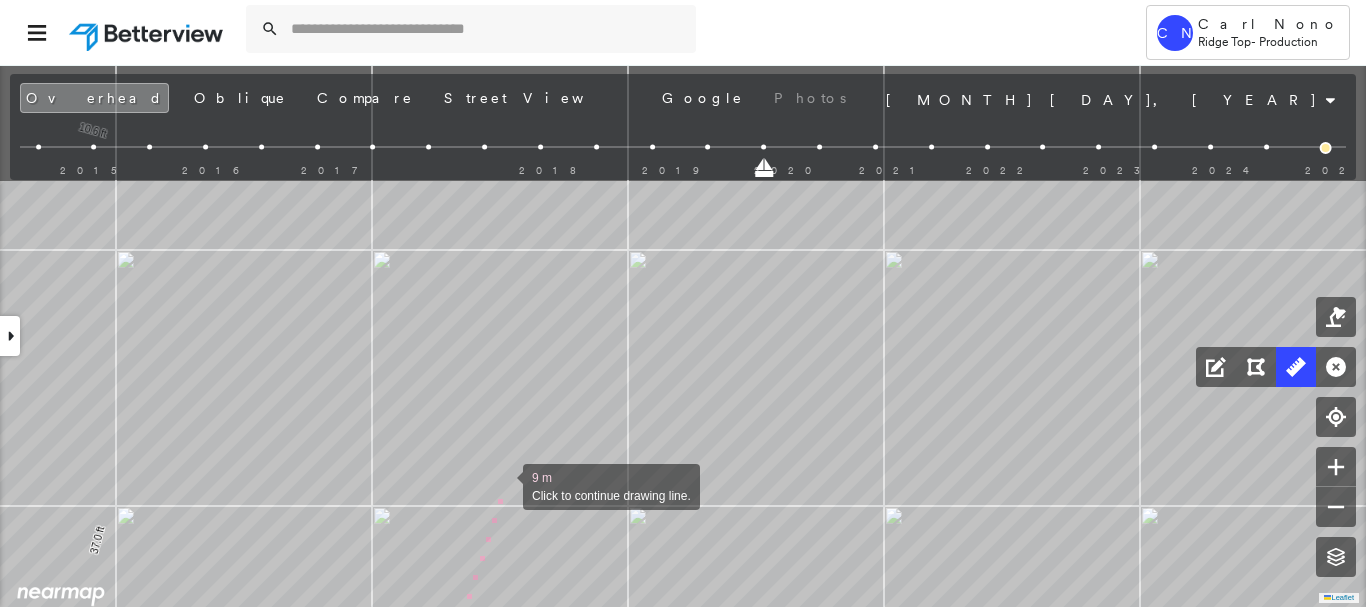 drag, startPoint x: 561, startPoint y: 310, endPoint x: 505, endPoint y: 471, distance: 170.46114 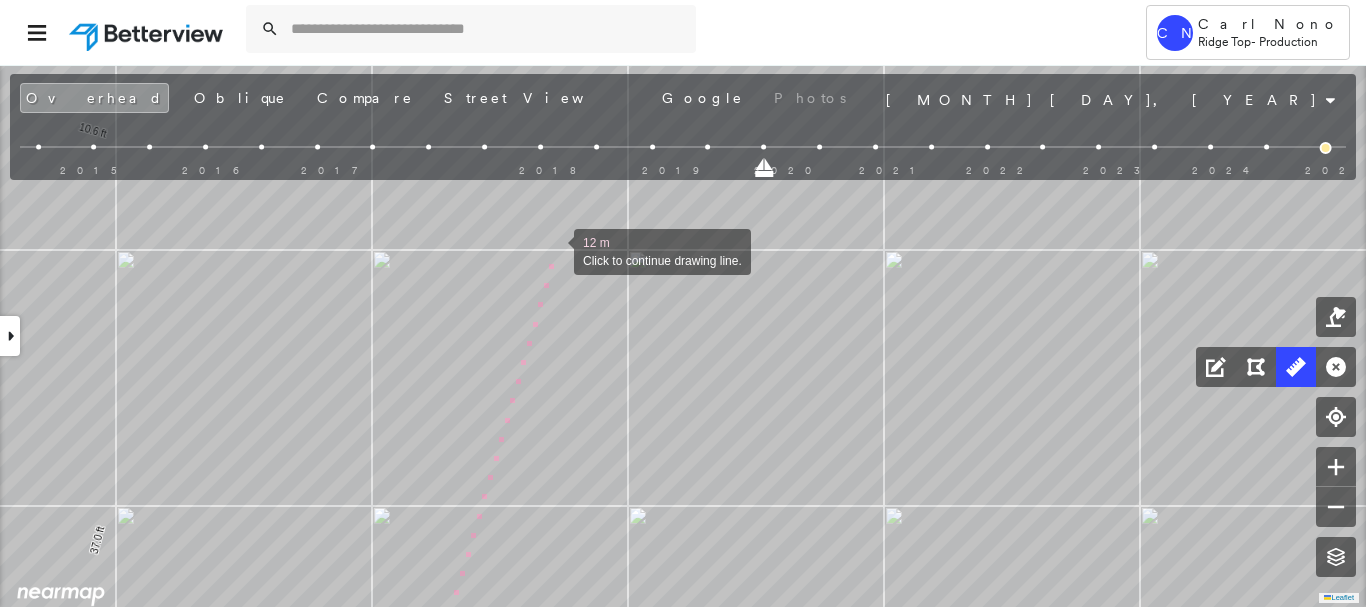 click at bounding box center [554, 250] 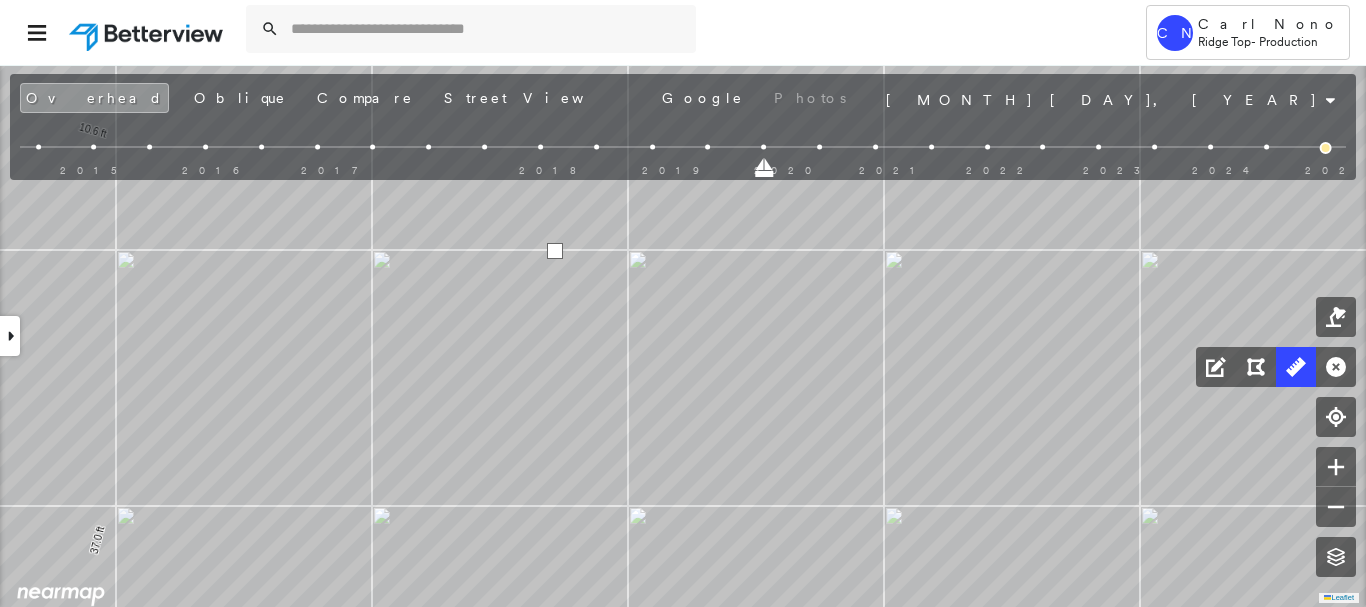 click at bounding box center [555, 251] 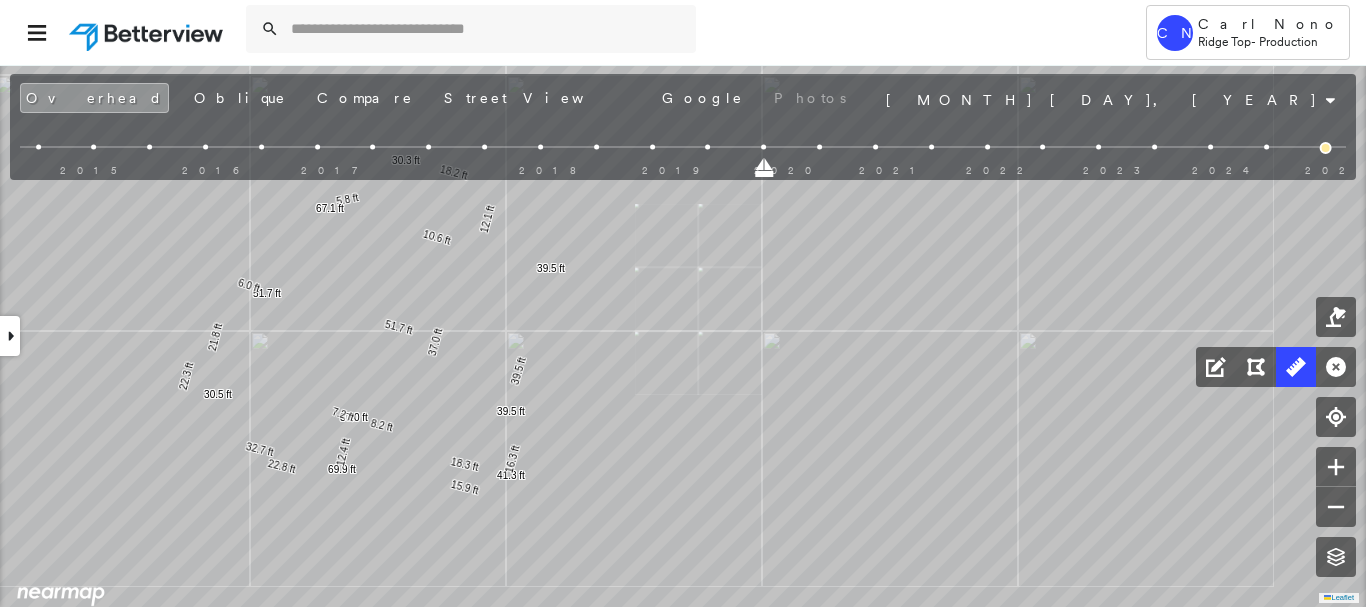 click on "51.7 ft 51.7 ft 37.0 ft 10.6 ft 5.8 ft 67.1 ft 12.1 ft 18.2 ft 30.3 ft 6.0 ft 21.8 ft 30.5 ft 22.3 ft 32.7 ft 69.9 ft 22.8 ft 12.4 ft 37.0 ft 7.2 ft 8.2 ft 18.3 ft 41.3 ft 15.9 ft 16.3 ft 39.5 ft 39.5 ft 39.5 ft Click to start drawing line." at bounding box center (-1202, 489) 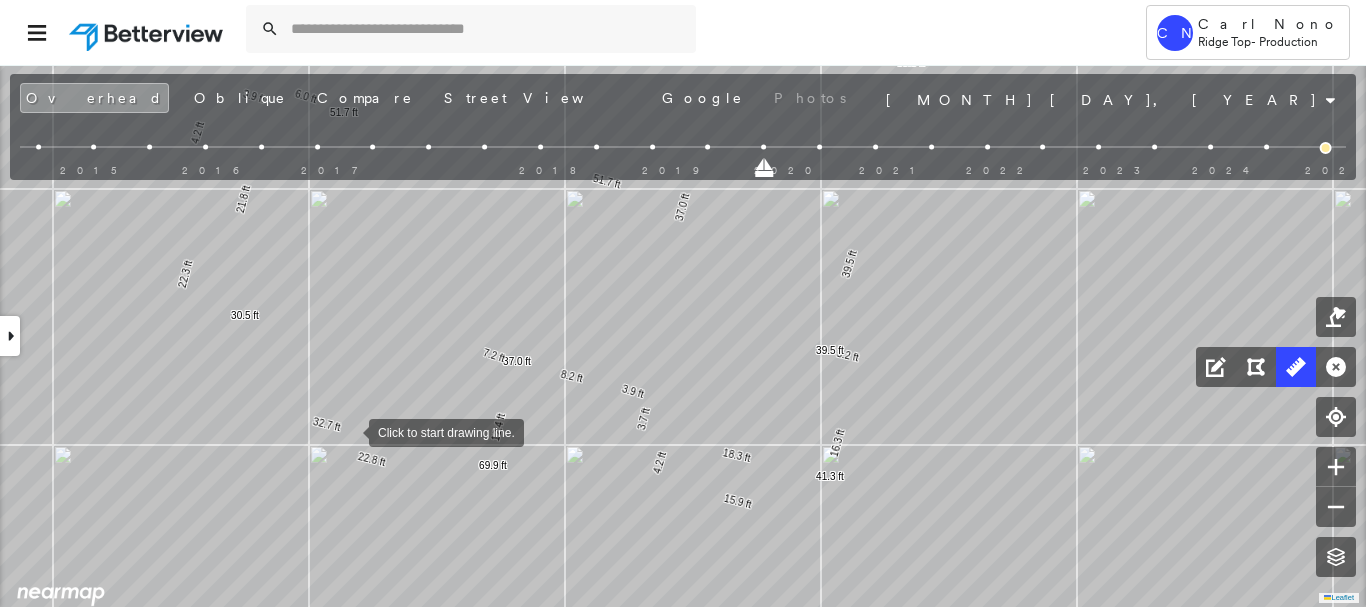 click at bounding box center [349, 431] 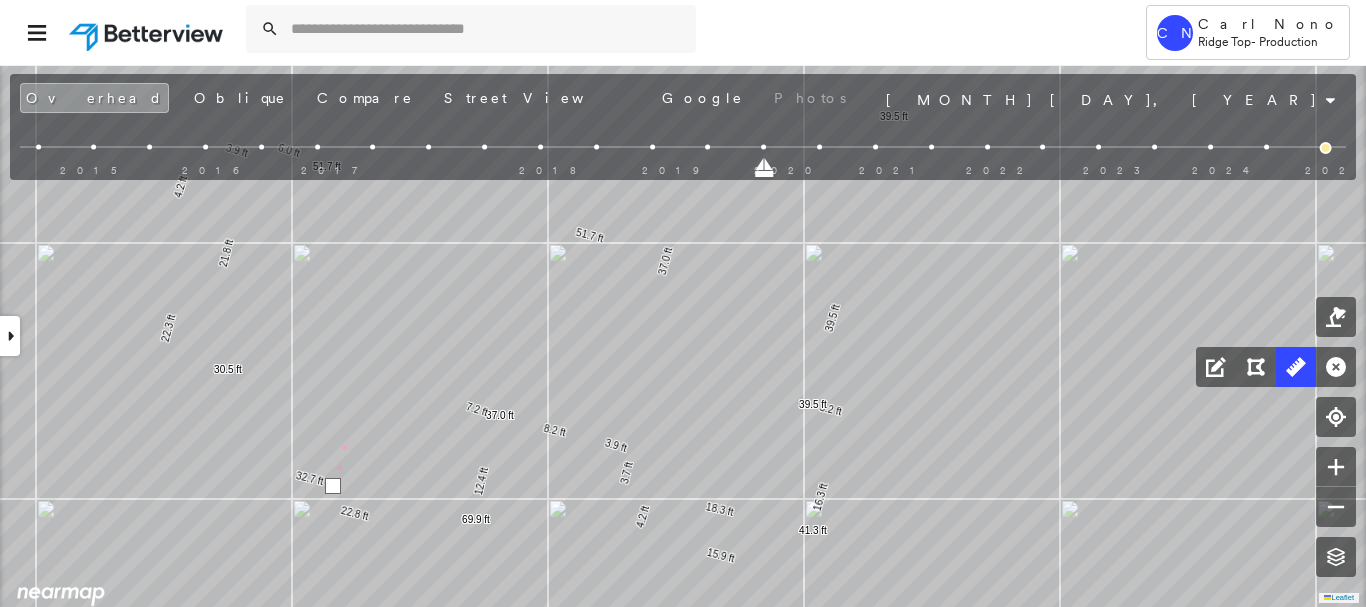 drag, startPoint x: 367, startPoint y: 369, endPoint x: 332, endPoint y: 477, distance: 113.52973 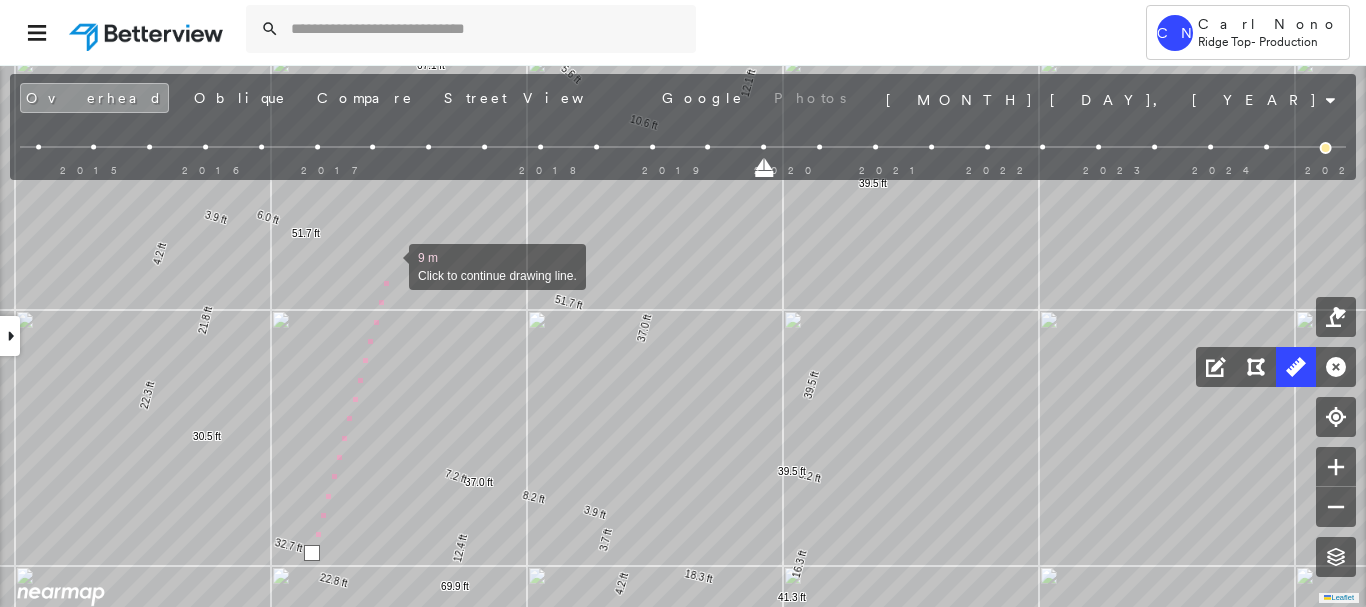 click at bounding box center [389, 265] 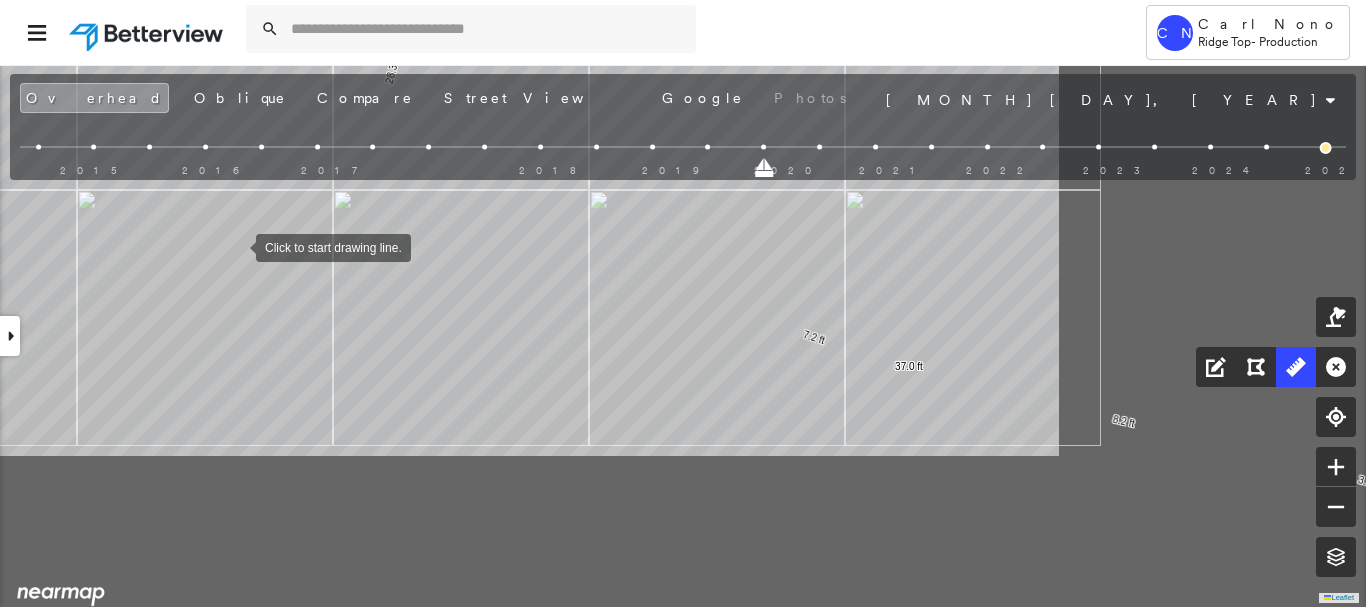 drag, startPoint x: 682, startPoint y: 453, endPoint x: 252, endPoint y: 250, distance: 475.5092 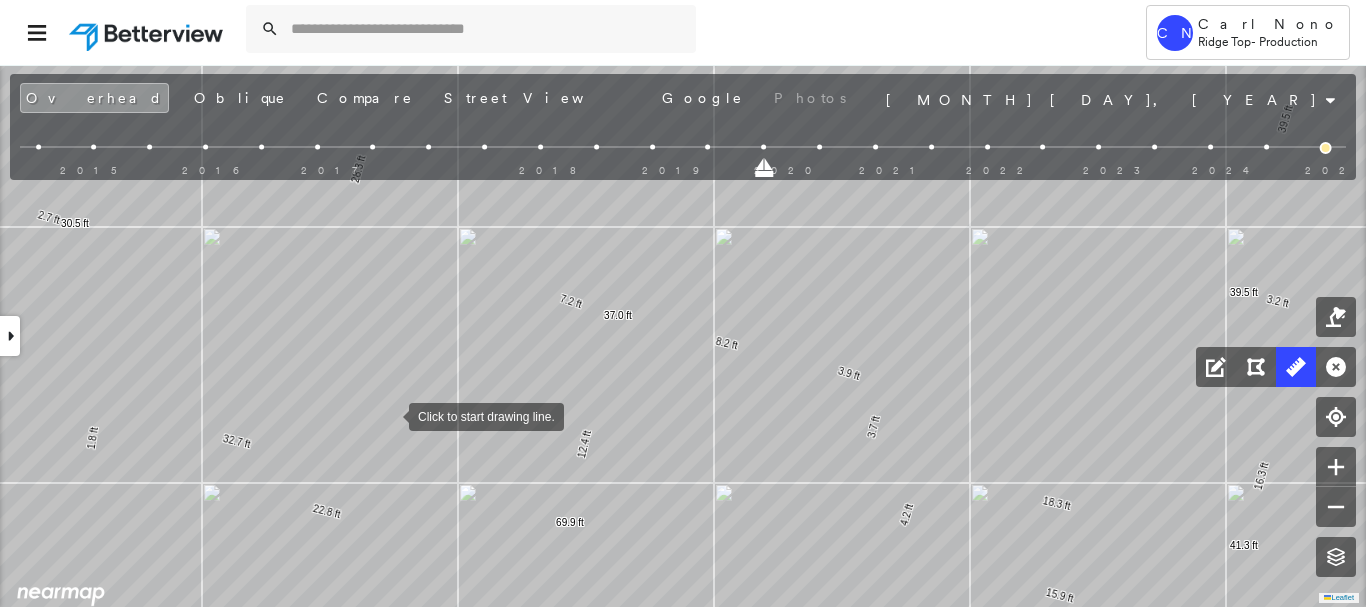drag, startPoint x: 389, startPoint y: 415, endPoint x: 370, endPoint y: 418, distance: 19.235384 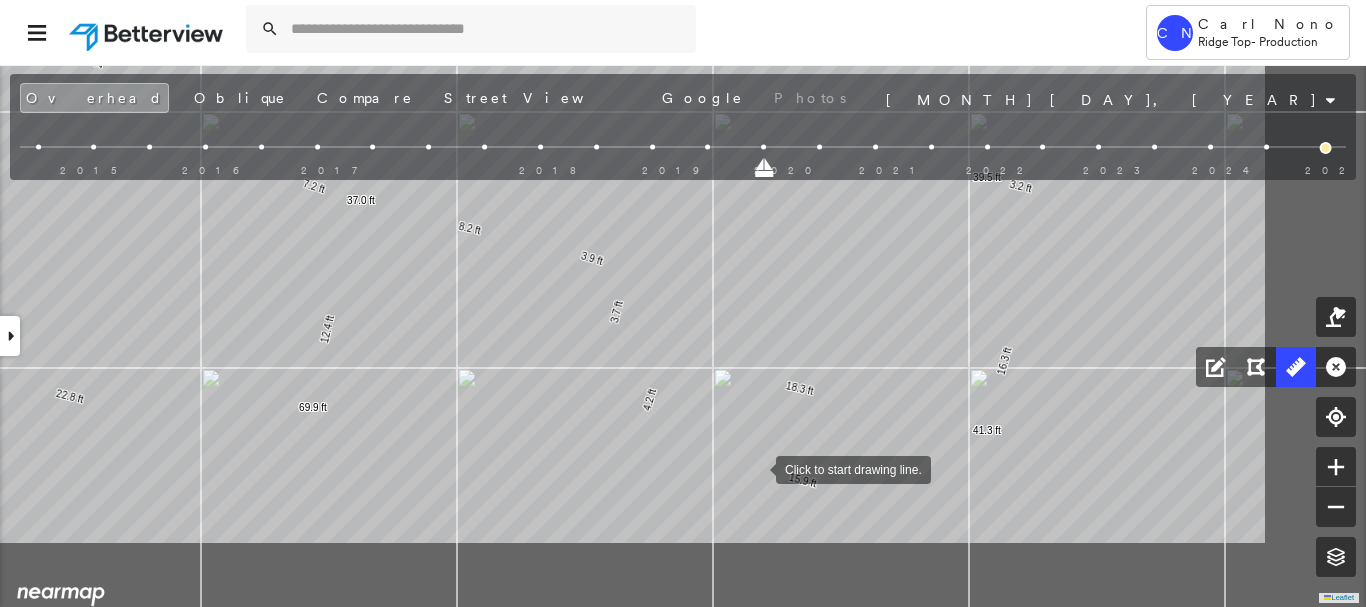 drag, startPoint x: 800, startPoint y: 484, endPoint x: 757, endPoint y: 468, distance: 45.88028 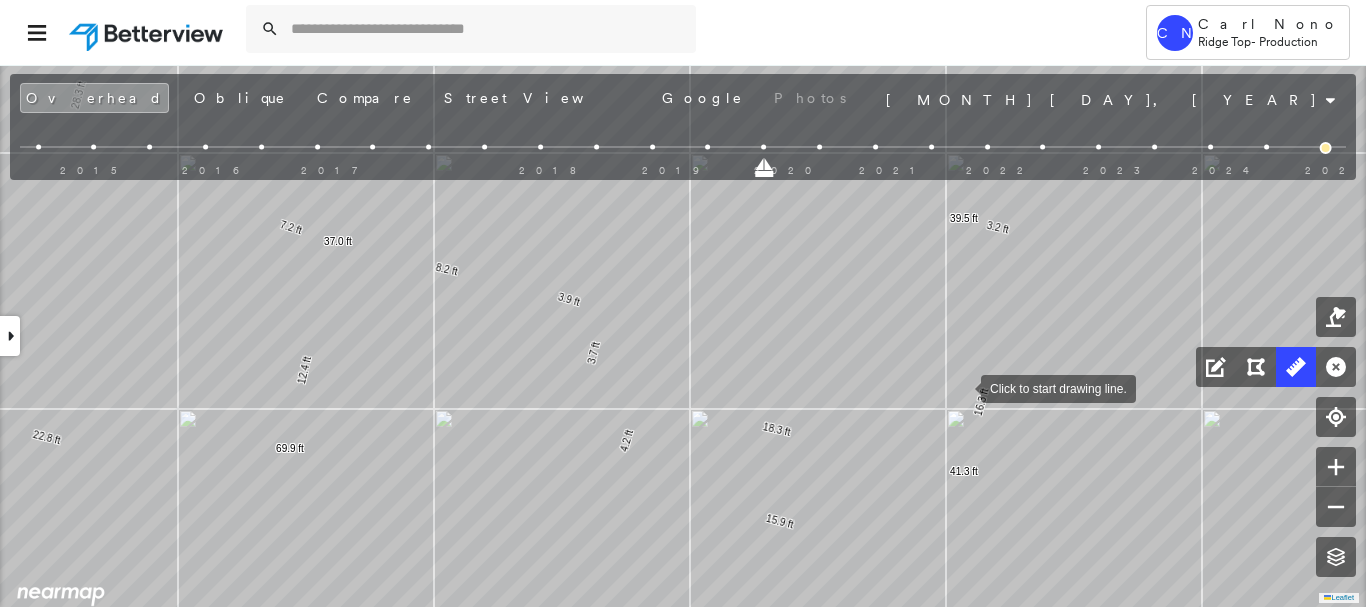 drag, startPoint x: 985, startPoint y: 344, endPoint x: 961, endPoint y: 386, distance: 48.373547 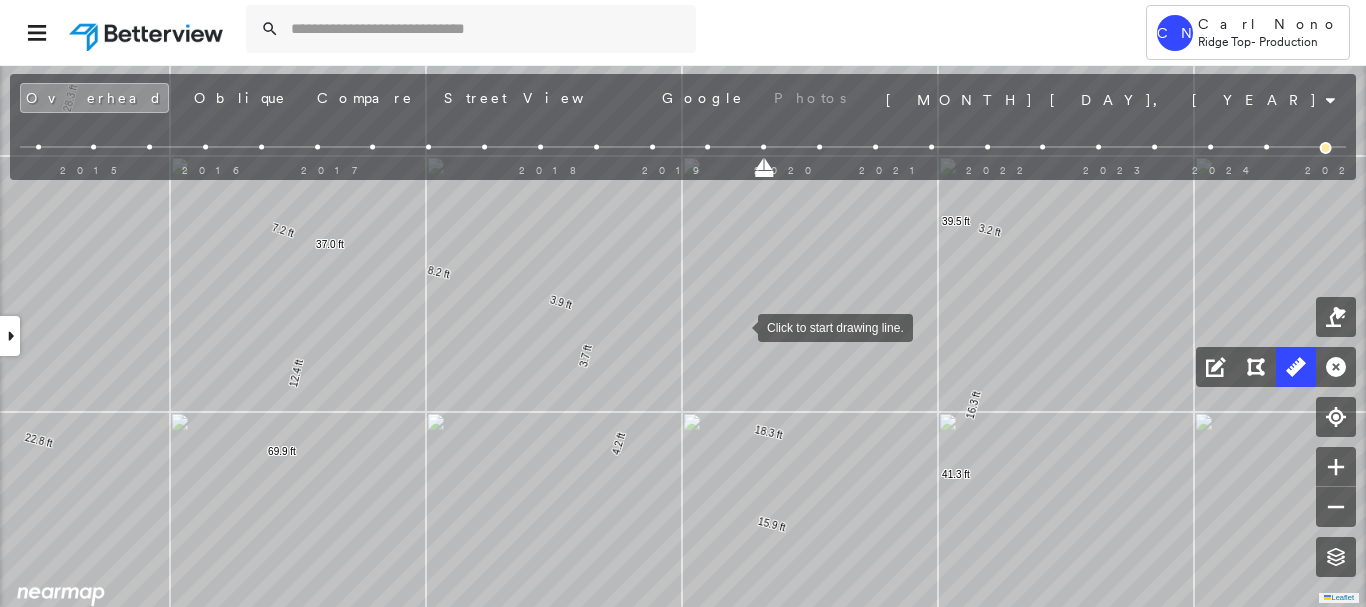 drag, startPoint x: 743, startPoint y: 325, endPoint x: 649, endPoint y: 360, distance: 100.304535 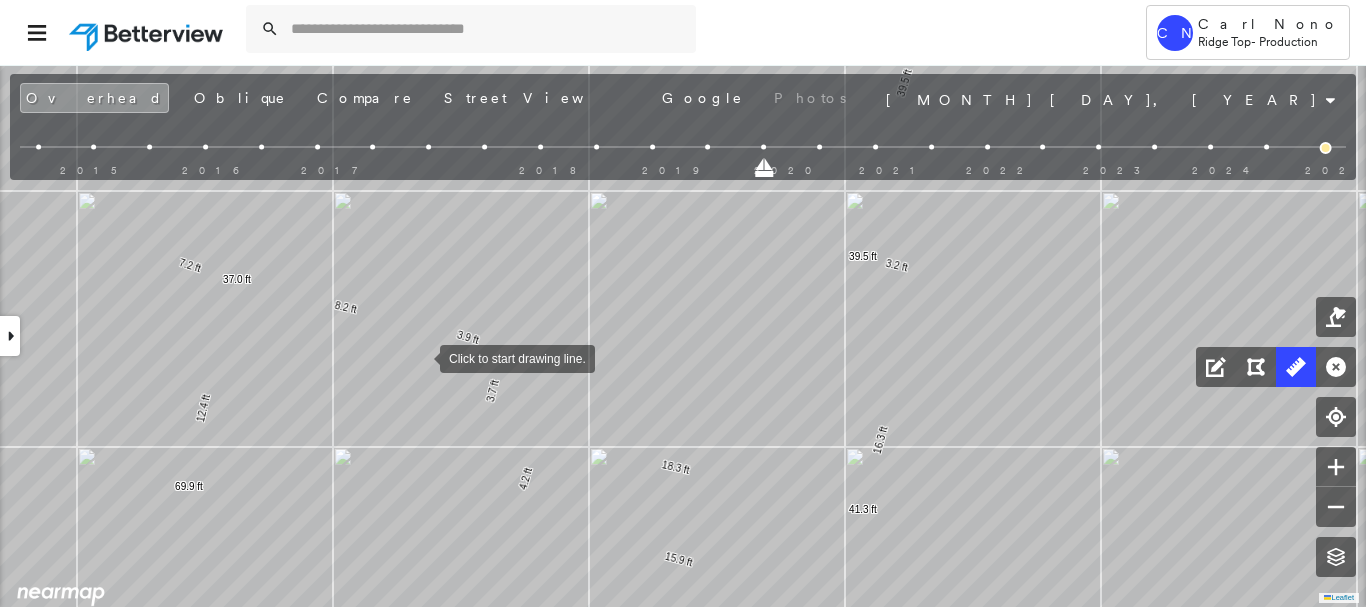 click at bounding box center (420, 357) 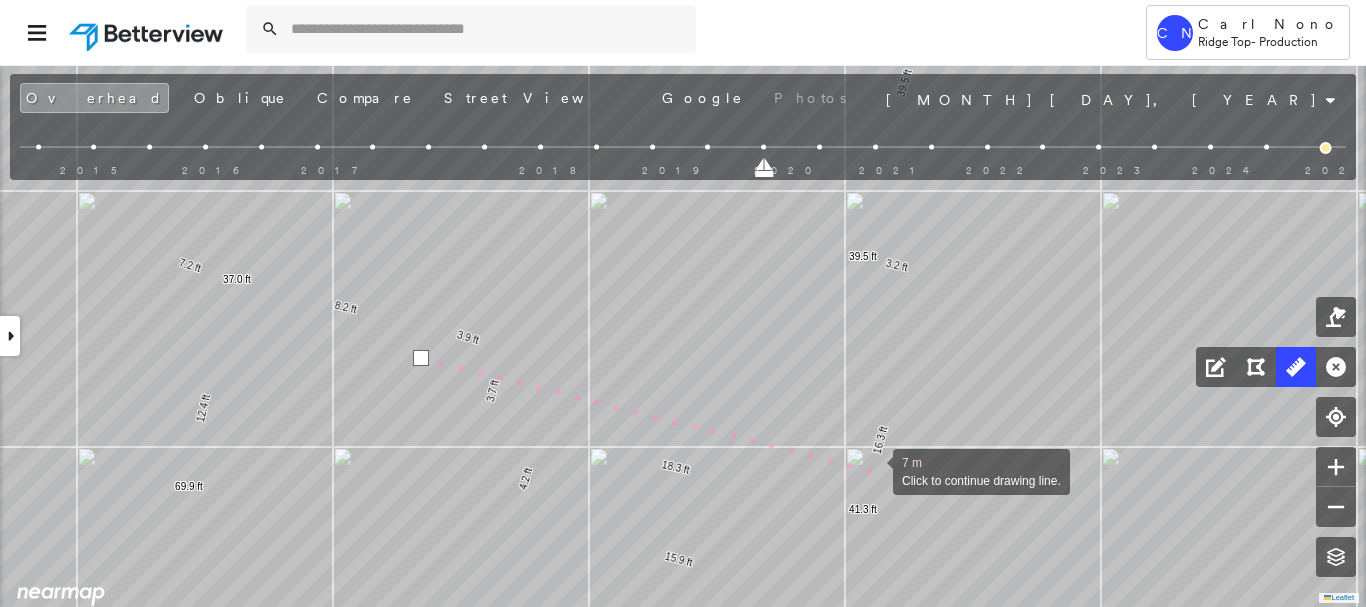 click at bounding box center (873, 470) 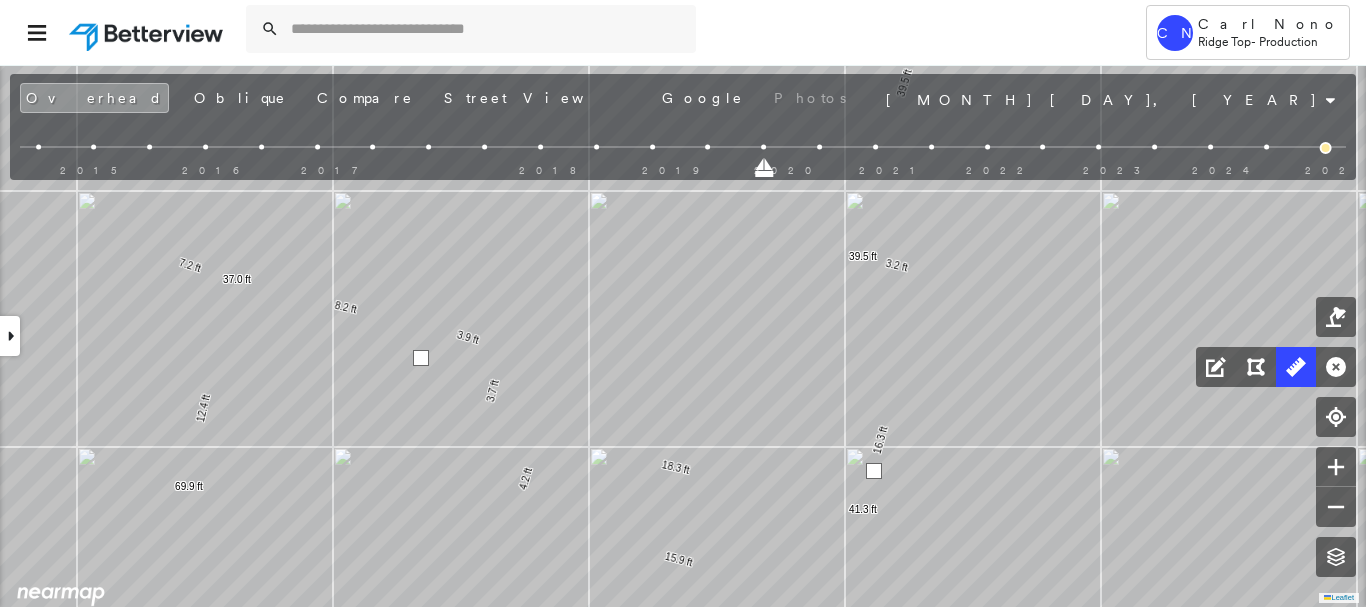 click at bounding box center [874, 471] 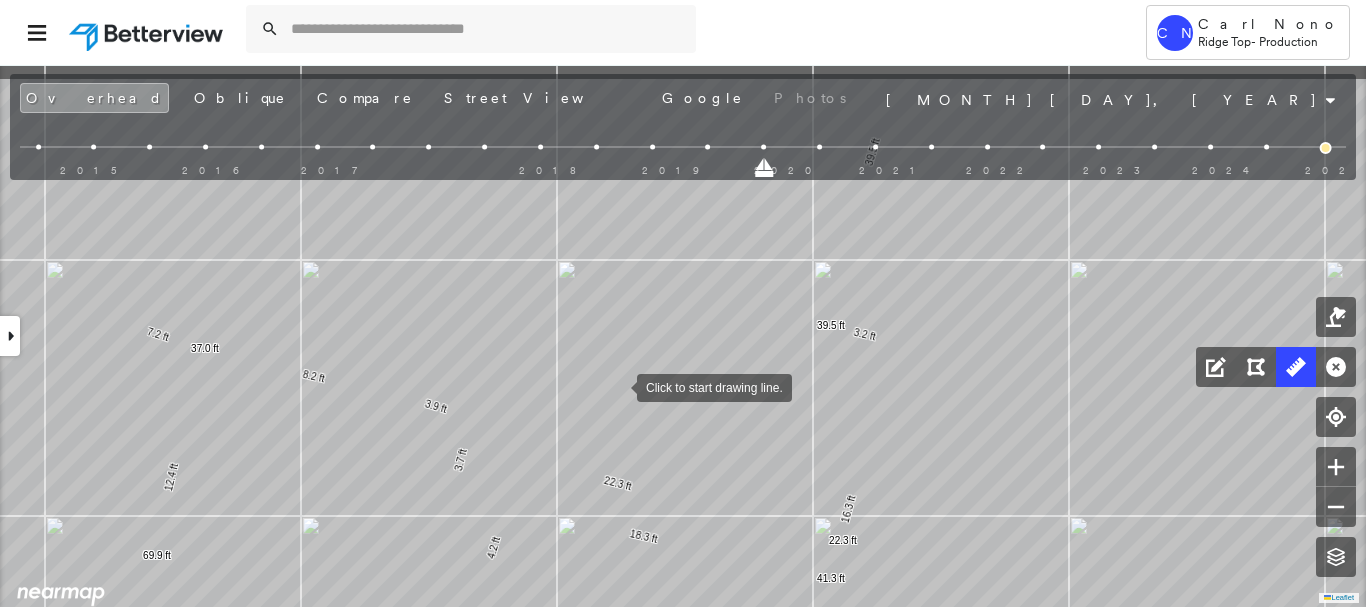 drag, startPoint x: 650, startPoint y: 314, endPoint x: 618, endPoint y: 383, distance: 76.05919 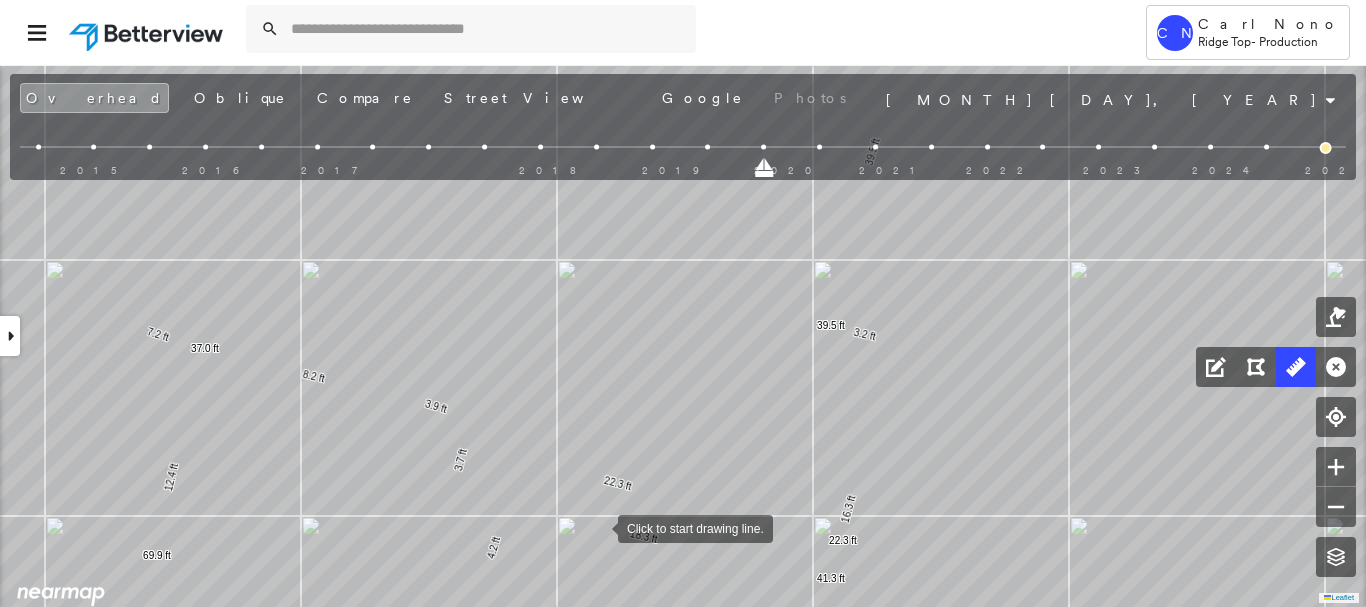 click at bounding box center (598, 527) 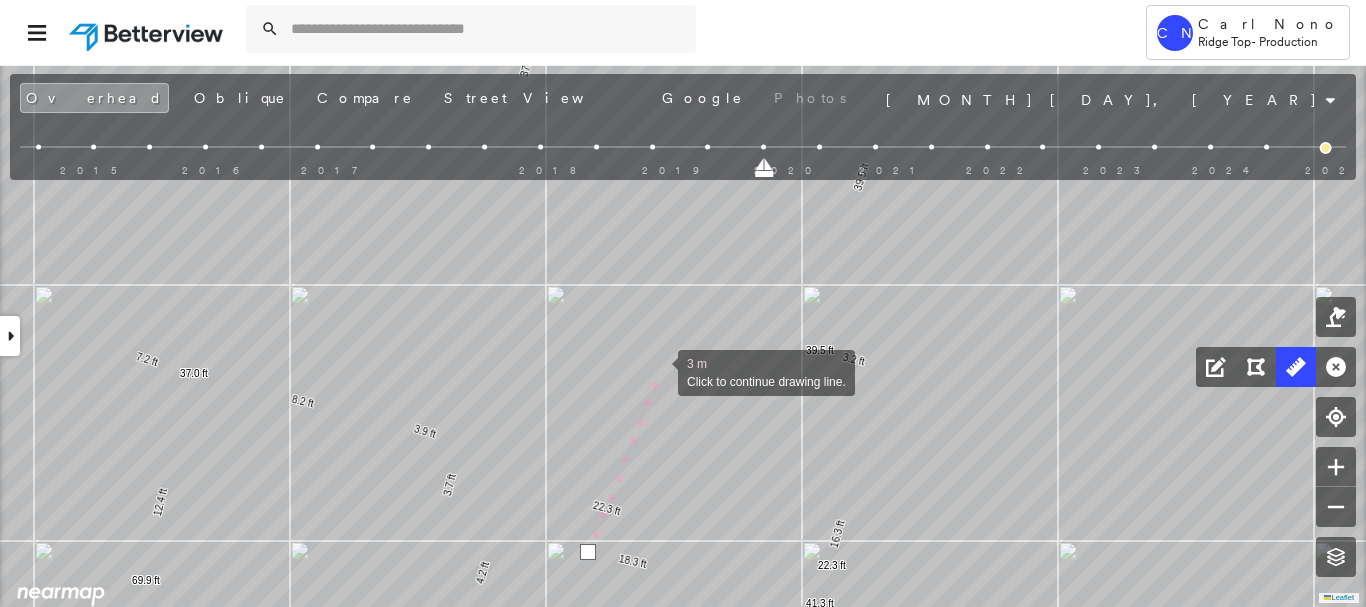 click at bounding box center (658, 371) 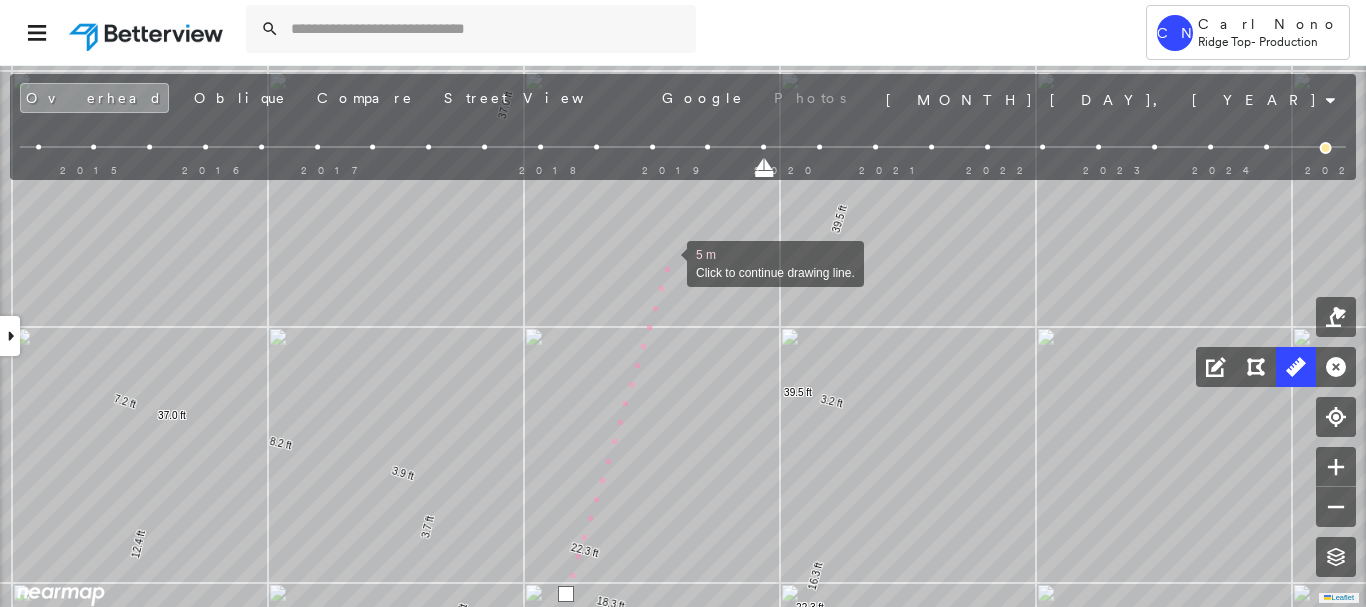 click at bounding box center (667, 262) 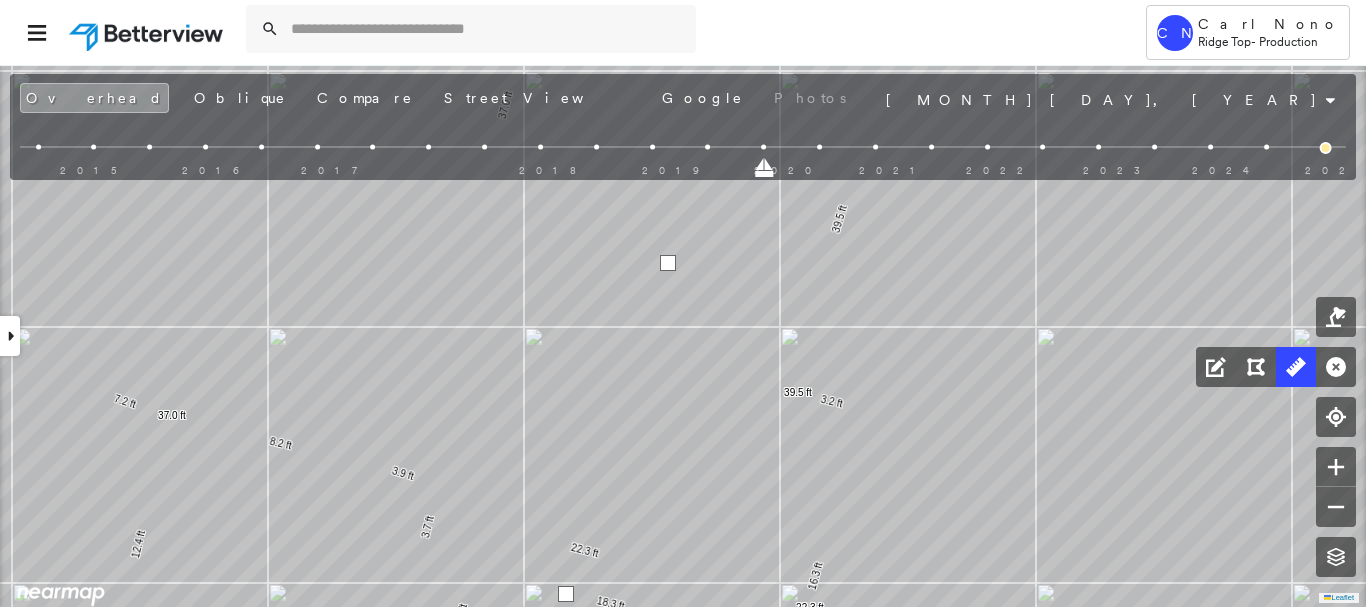 click at bounding box center [668, 263] 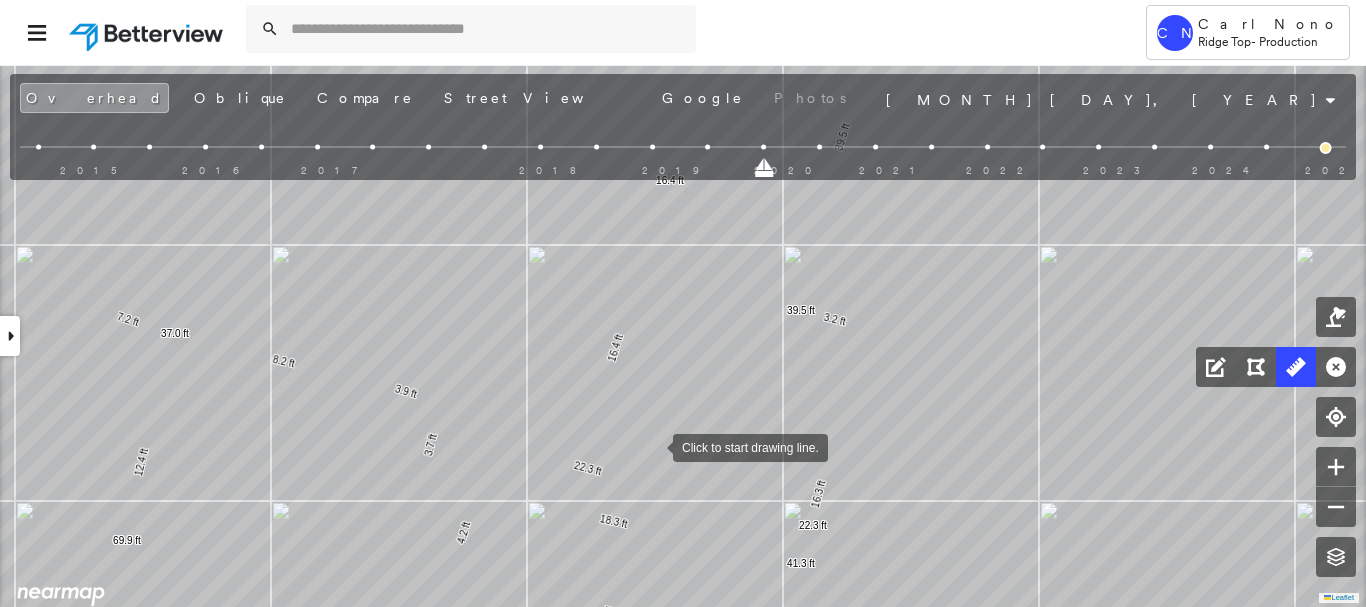 drag, startPoint x: 664, startPoint y: 457, endPoint x: 653, endPoint y: 446, distance: 15.556349 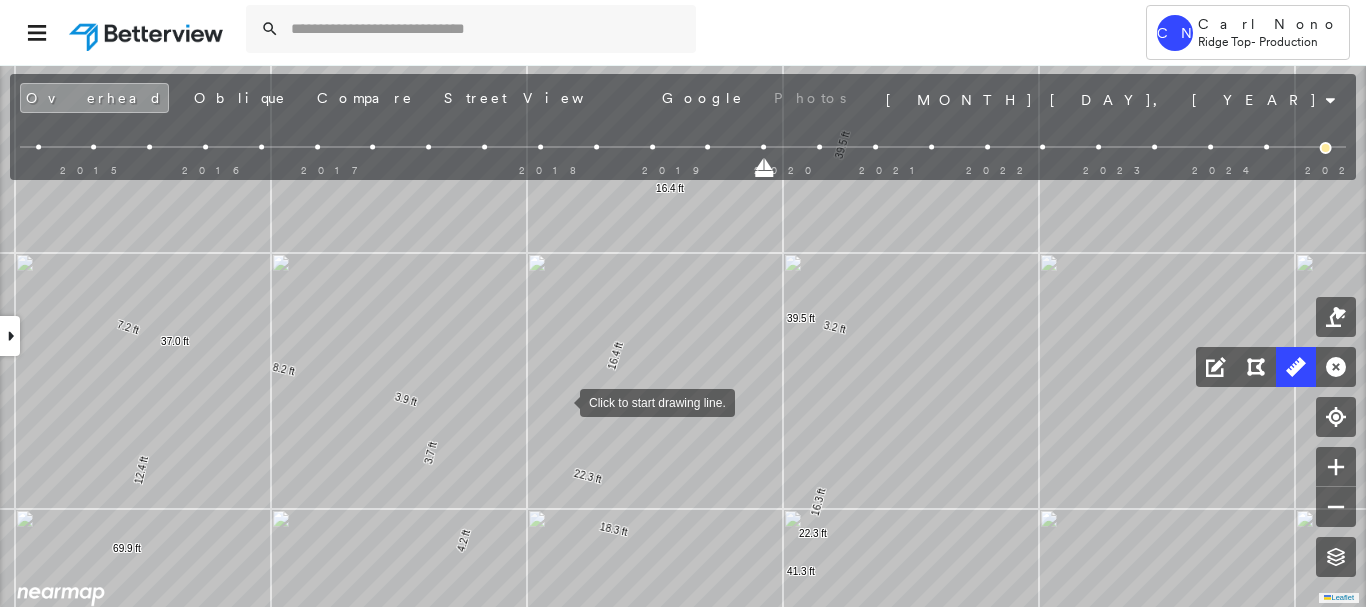 click at bounding box center (560, 401) 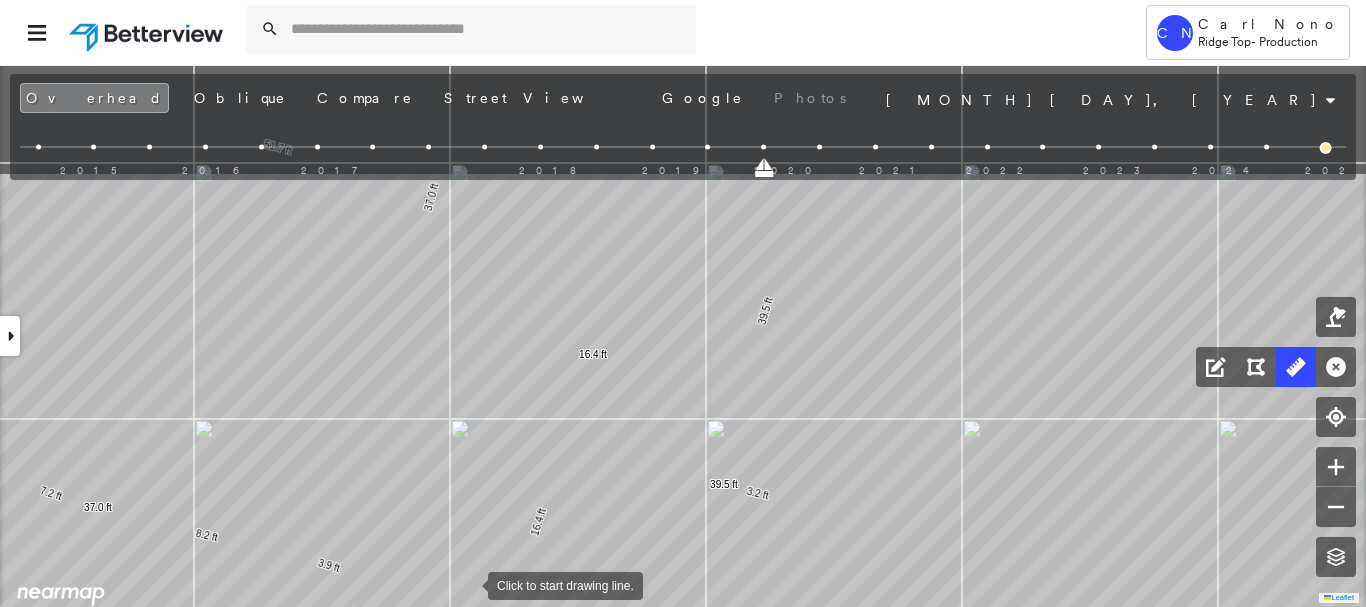 drag, startPoint x: 546, startPoint y: 419, endPoint x: 469, endPoint y: 583, distance: 181.17671 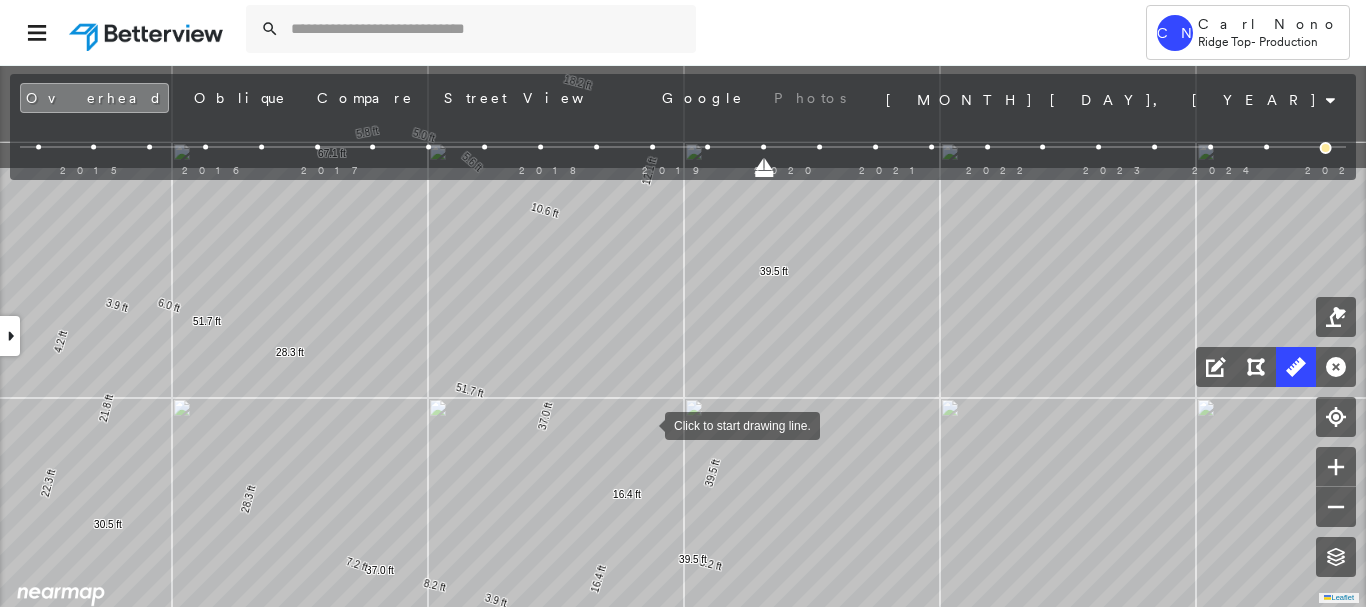 drag, startPoint x: 647, startPoint y: 272, endPoint x: 645, endPoint y: 424, distance: 152.01315 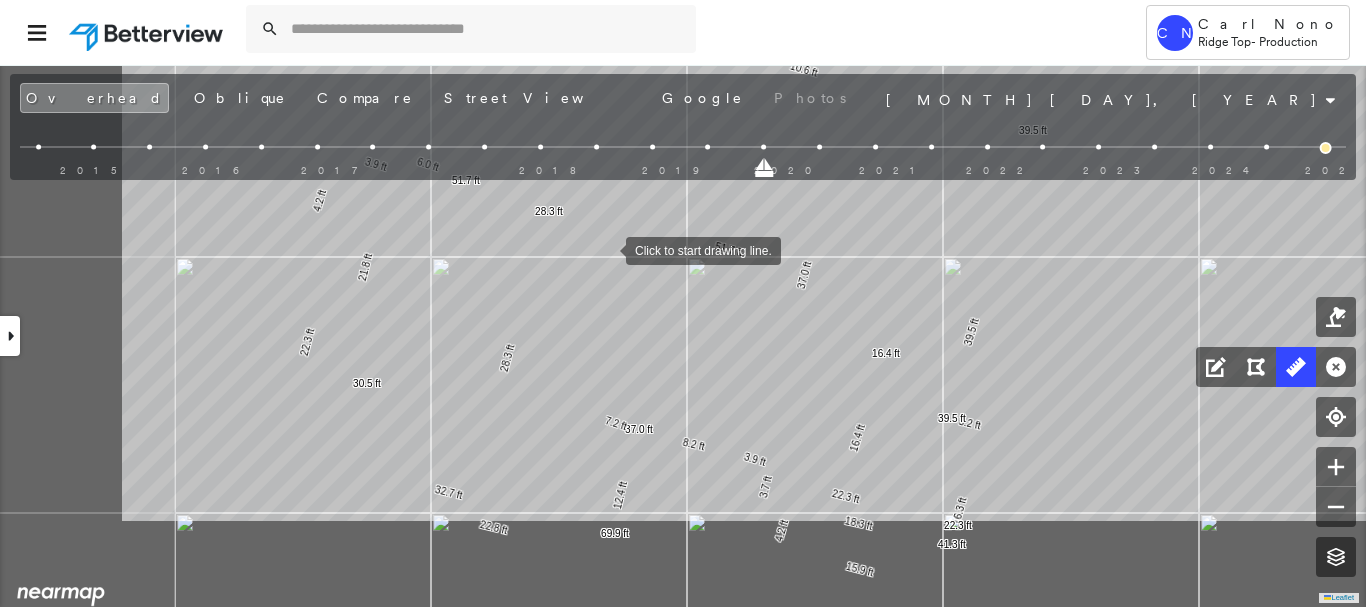 drag, startPoint x: 395, startPoint y: 365, endPoint x: 605, endPoint y: 250, distance: 239.42639 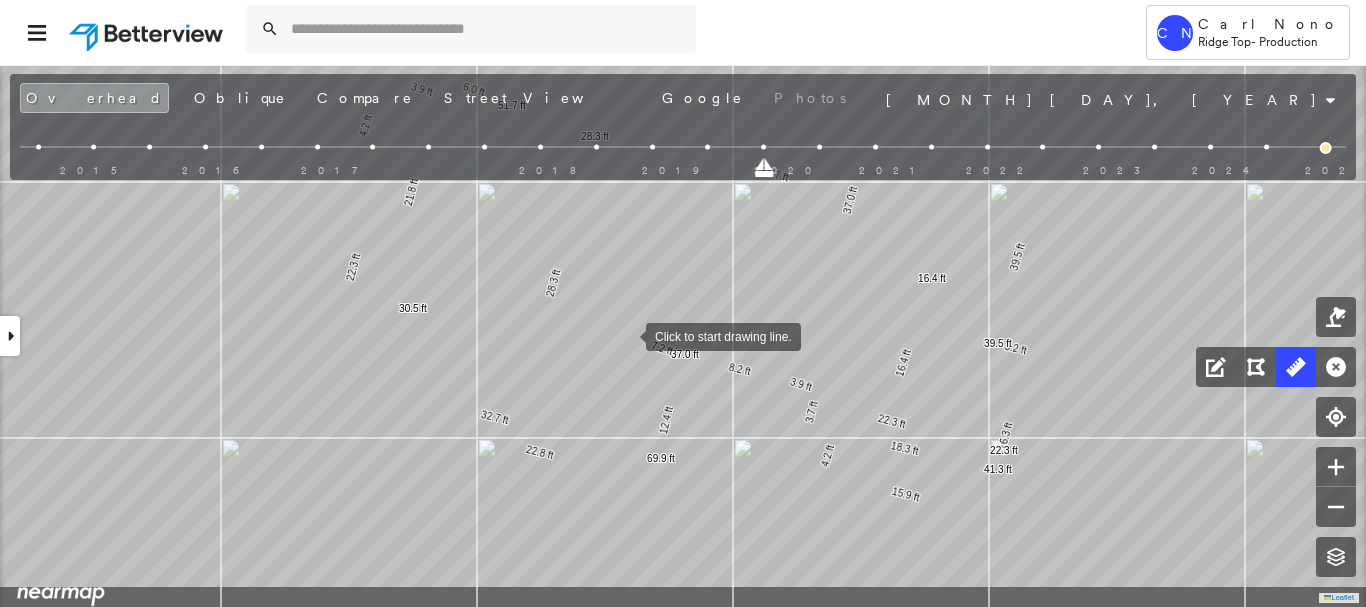 drag, startPoint x: 584, startPoint y: 401, endPoint x: 624, endPoint y: 336, distance: 76.321686 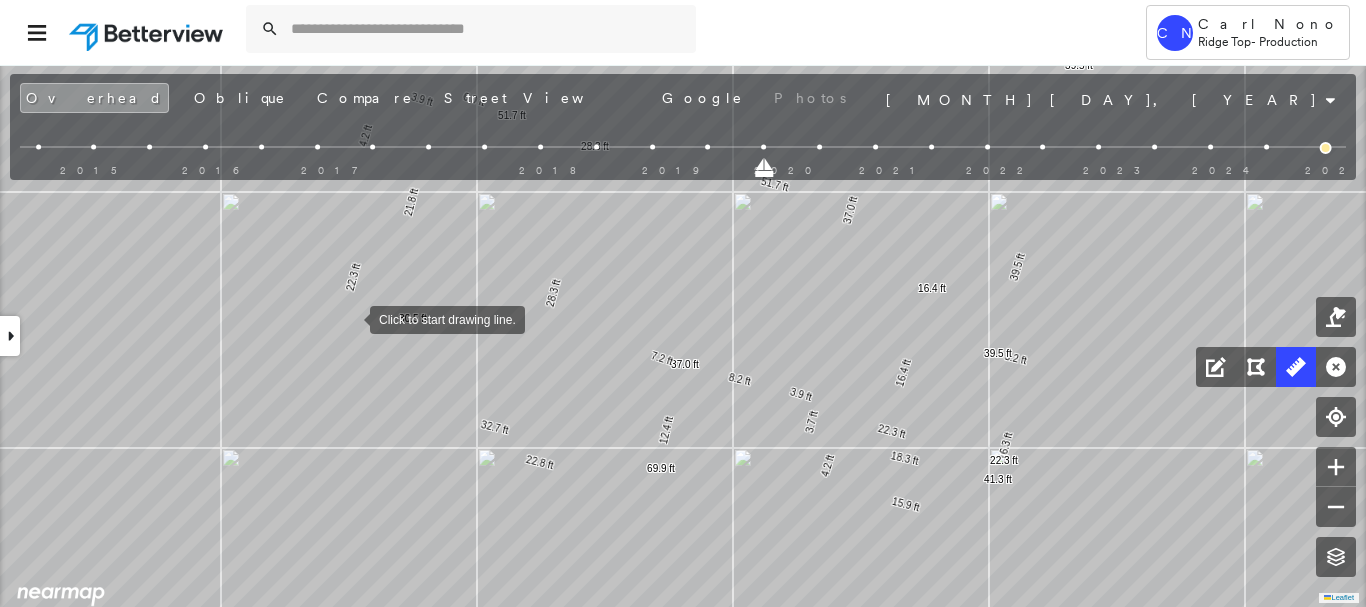 click at bounding box center [350, 318] 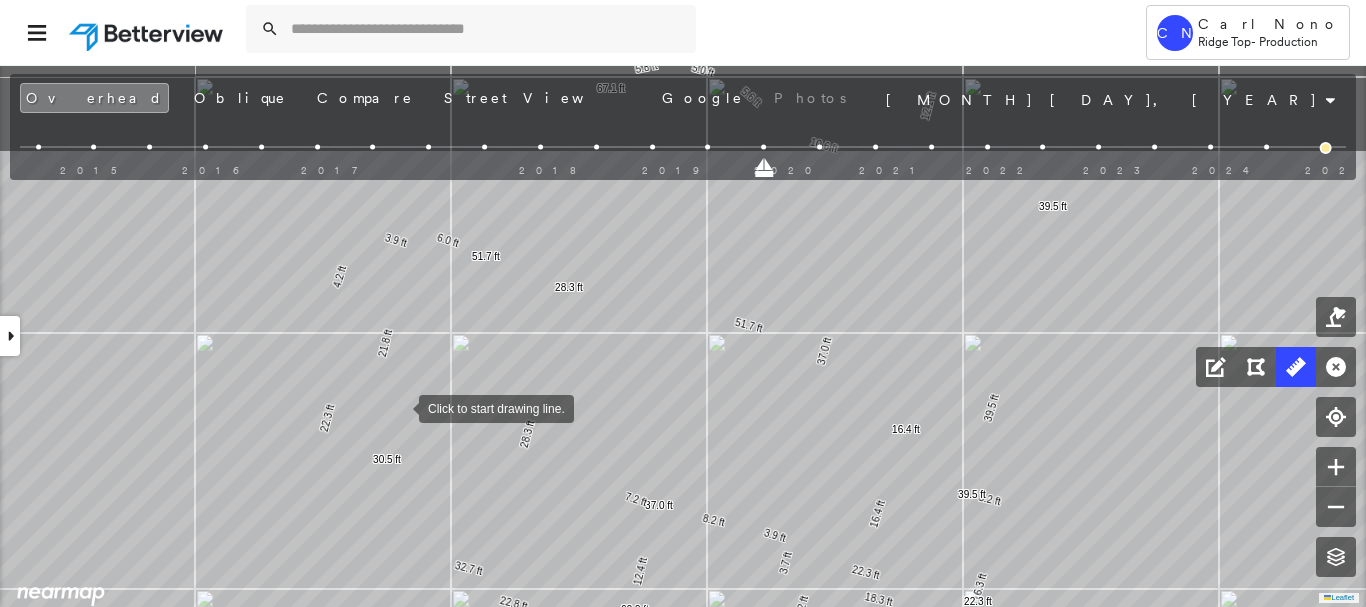 drag, startPoint x: 425, startPoint y: 265, endPoint x: 399, endPoint y: 406, distance: 143.37712 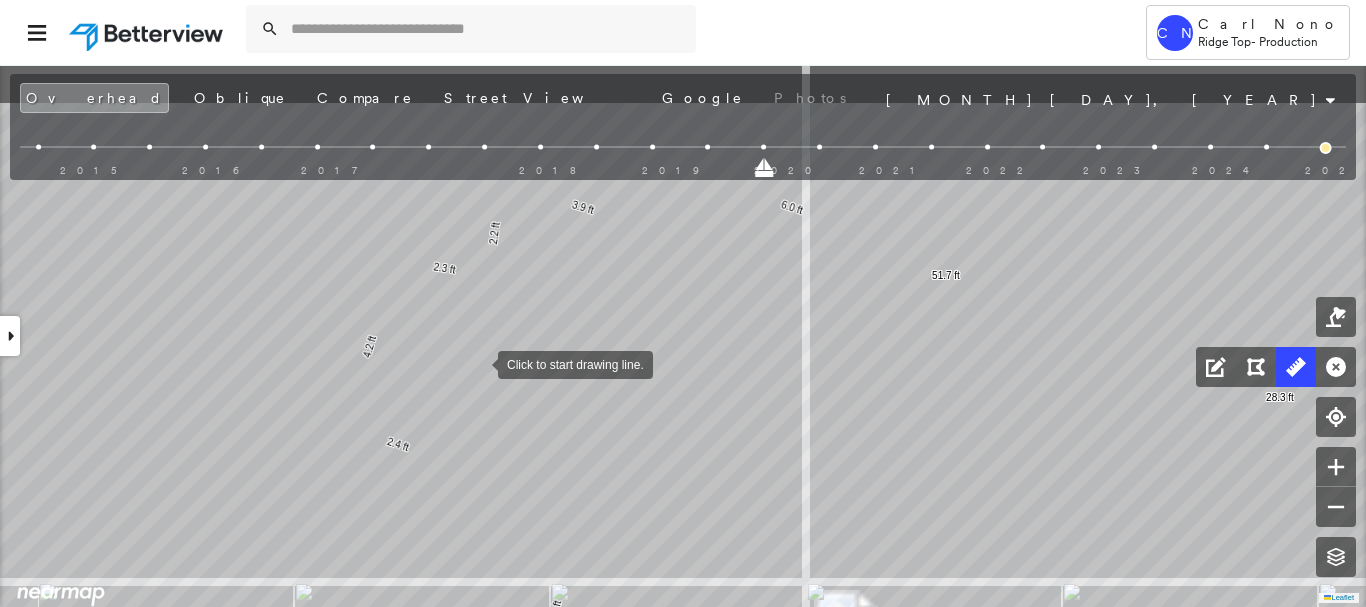 drag, startPoint x: 527, startPoint y: 267, endPoint x: 480, endPoint y: 361, distance: 105.09519 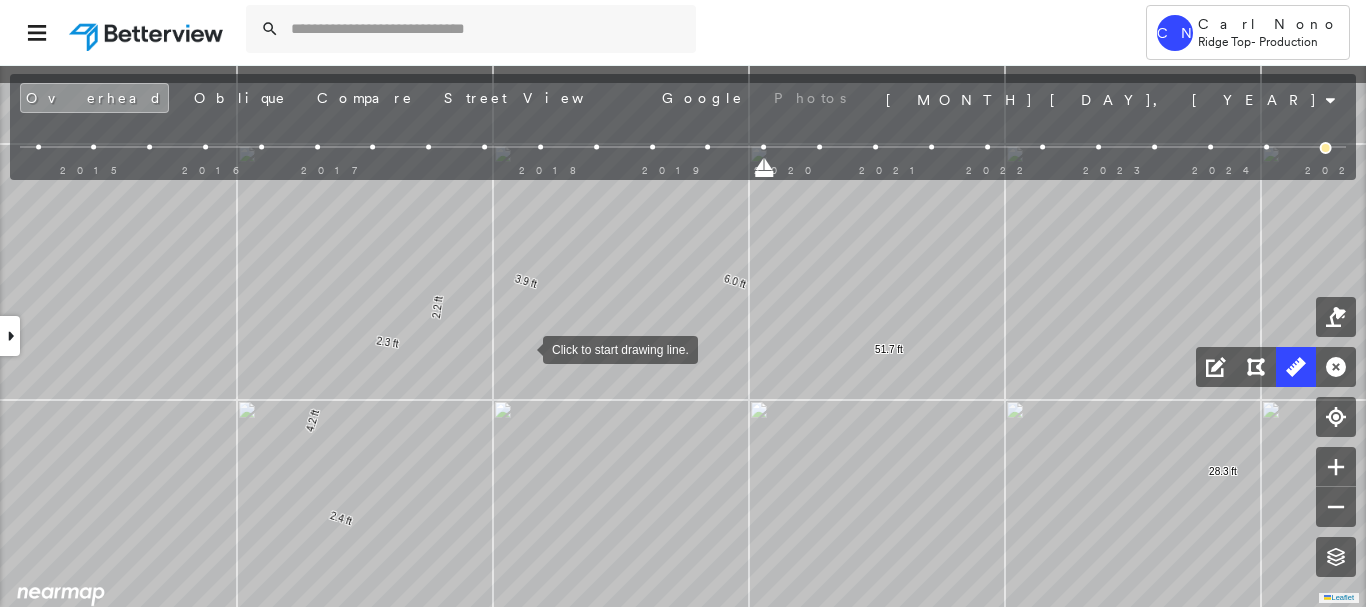 drag, startPoint x: 574, startPoint y: 300, endPoint x: 496, endPoint y: 332, distance: 84.30895 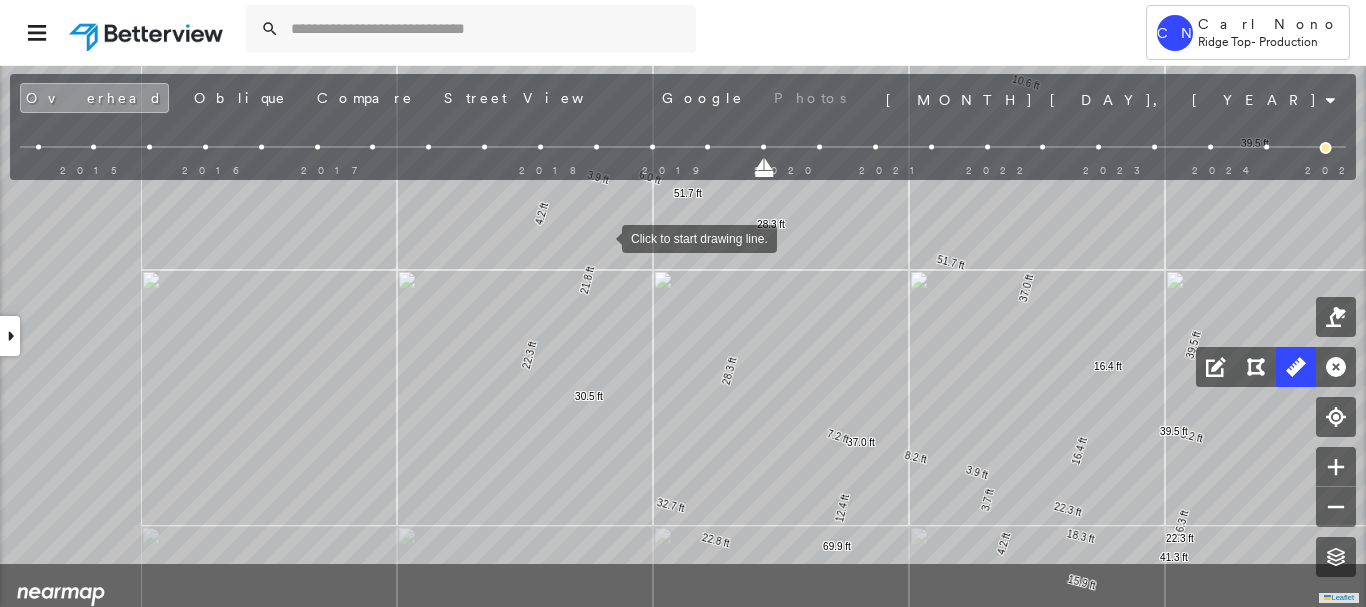 drag, startPoint x: 596, startPoint y: 302, endPoint x: 602, endPoint y: 238, distance: 64.28063 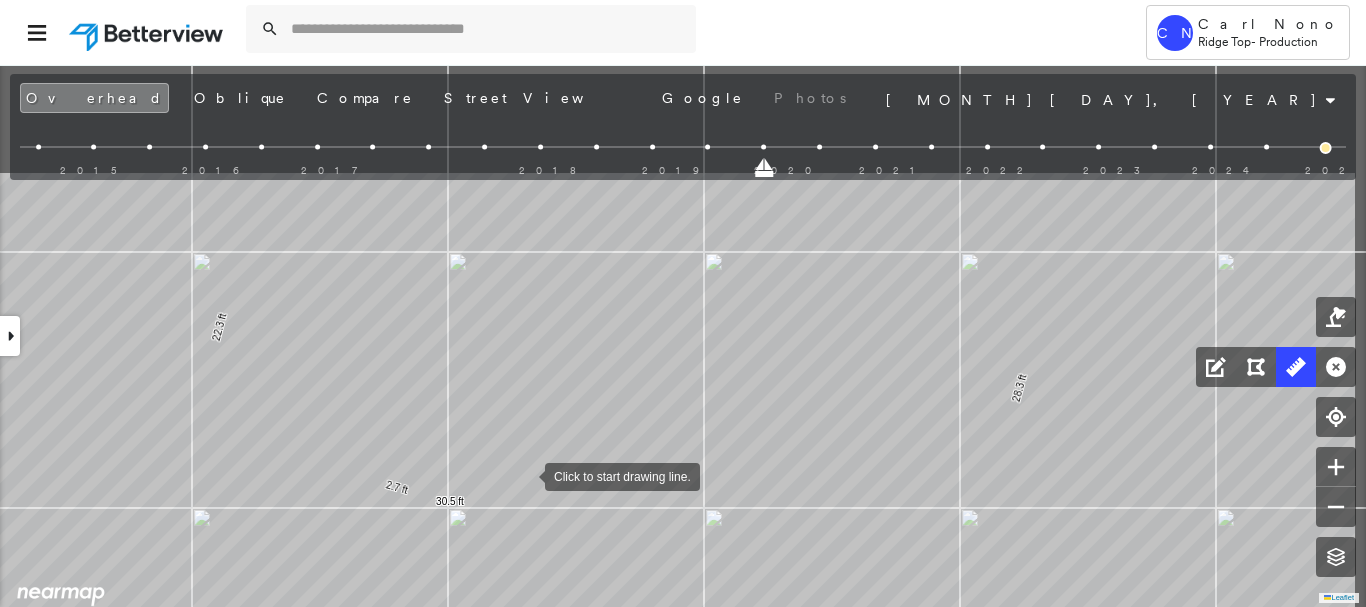 drag, startPoint x: 674, startPoint y: 311, endPoint x: 525, endPoint y: 468, distance: 216.44861 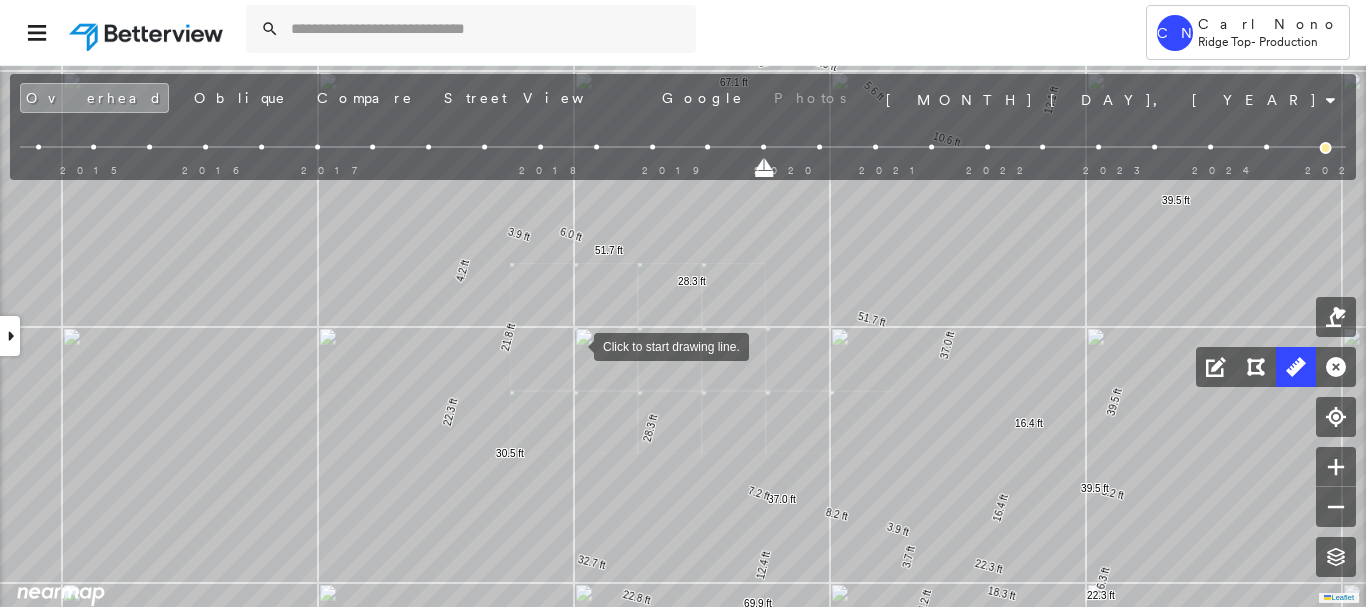 drag, startPoint x: 574, startPoint y: 345, endPoint x: 550, endPoint y: 409, distance: 68.35203 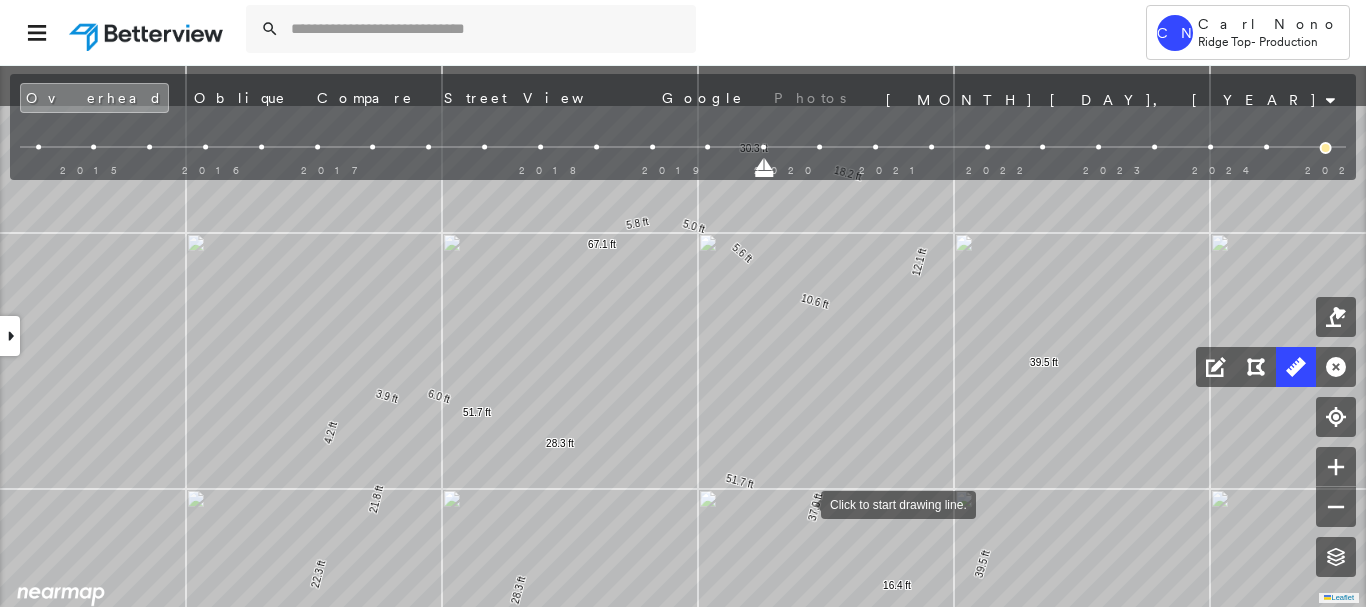 drag, startPoint x: 910, startPoint y: 407, endPoint x: 800, endPoint y: 500, distance: 144.04514 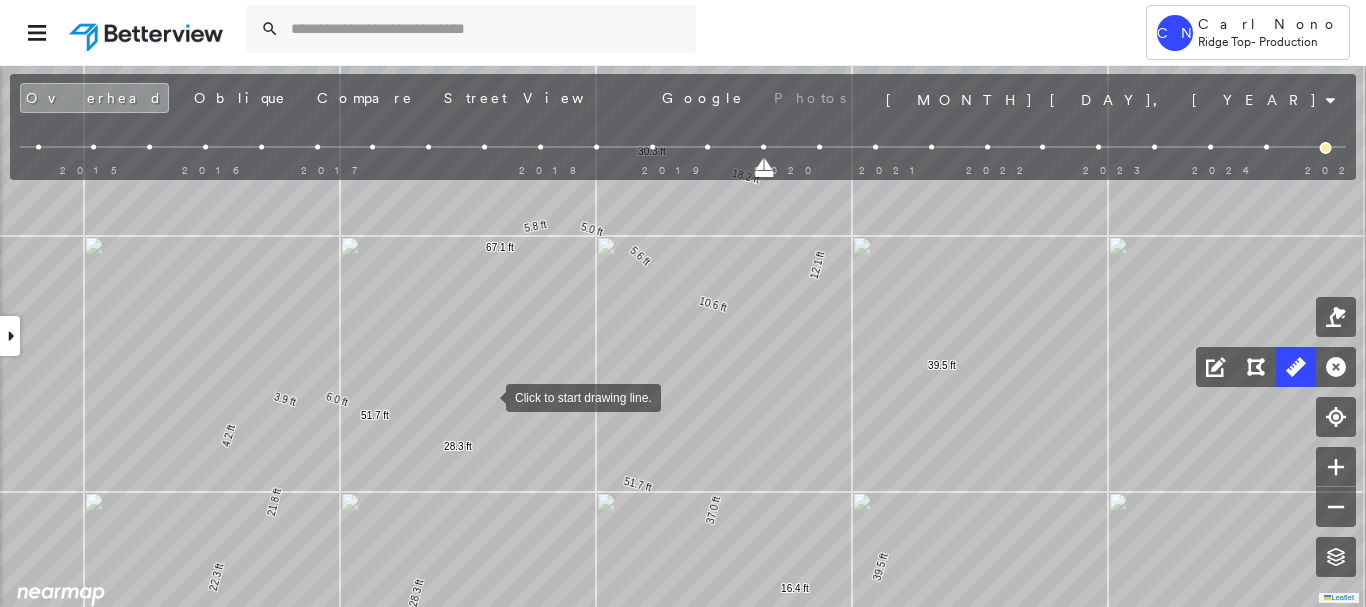 drag, startPoint x: 588, startPoint y: 391, endPoint x: 479, endPoint y: 411, distance: 110.81967 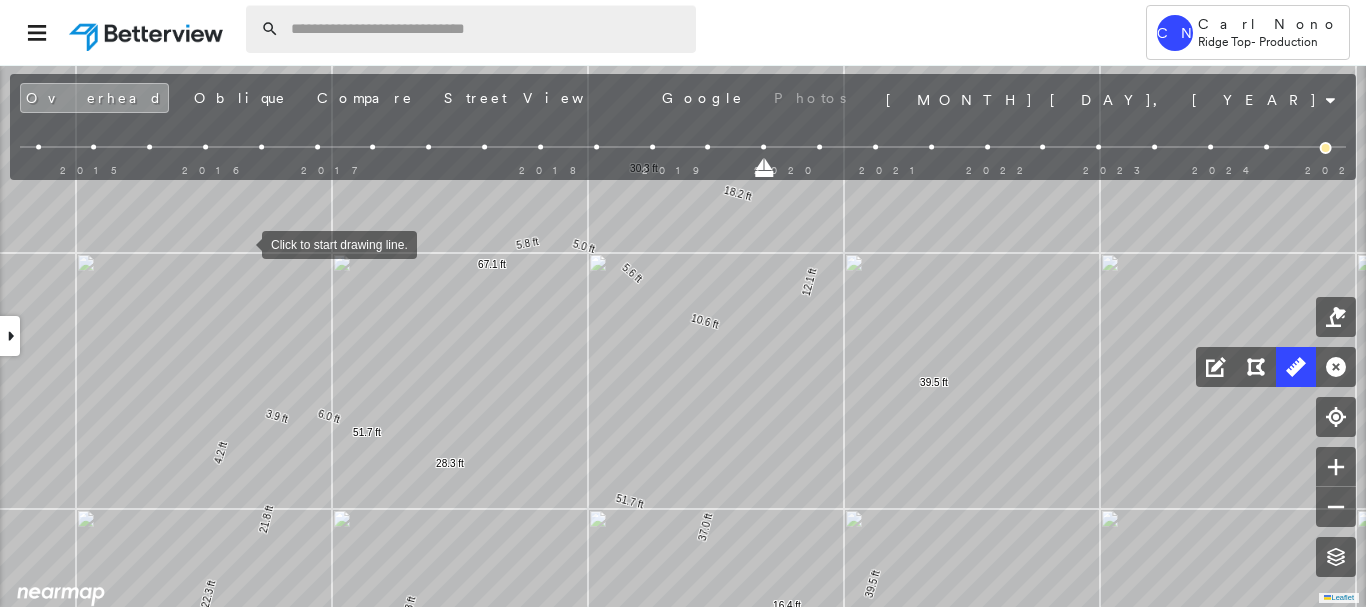 drag, startPoint x: 159, startPoint y: 100, endPoint x: 396, endPoint y: 7, distance: 254.5938 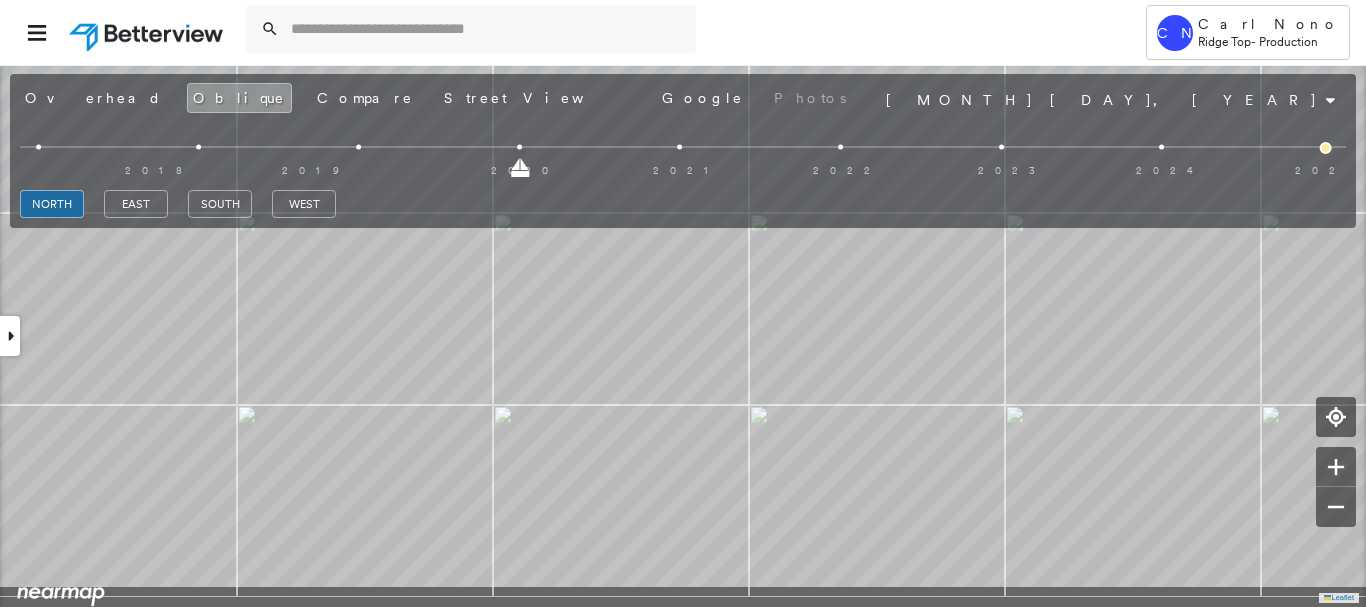 click on "[NUMBER] [STREET] ,  [CITY], [KS] [POSTAL_CODE] [NUMBER]_[LAST] Assigned to:  [FIRST] [LAST] Assigned to:  [FIRST] [LAST] [NUMBER]_[LAST] Assigned to:  [FIRST] [LAST] Open Comments Download PDF Report Summary Construction Occupancy Protection Exposure Determination Looking for roof spotlights? Analyze this date Overhead Obliques Street View Roof Spotlight™ Index 0 100 25 50 75 1 Building Roof Scores 0 Buildings Policy Information :  [NUMBER]_[LAST] Flags :  1 (0 cleared, 1 uncleared) Construction Occupancy Protection Exposure Determination Flags :  1 (0 cleared, 1 uncleared) Uncleared Flags (1) Cleared Flags  (0) Betterview Property Flagged [DATE] Clear Action Taken New Entry History Quote/New Business Terms & Conditions Added ACV Endorsement Added Cosmetic Endorsement Inspection/Loss Control Report Information Added to Inspection Survey Onsite Inspection Ordered Determined No Inspection Needed General Used Report to Further Agent/Insured Discussion Reject/Decline - New Business Allowed to Proceed / Policy Bound Save Save" at bounding box center [683, 335] 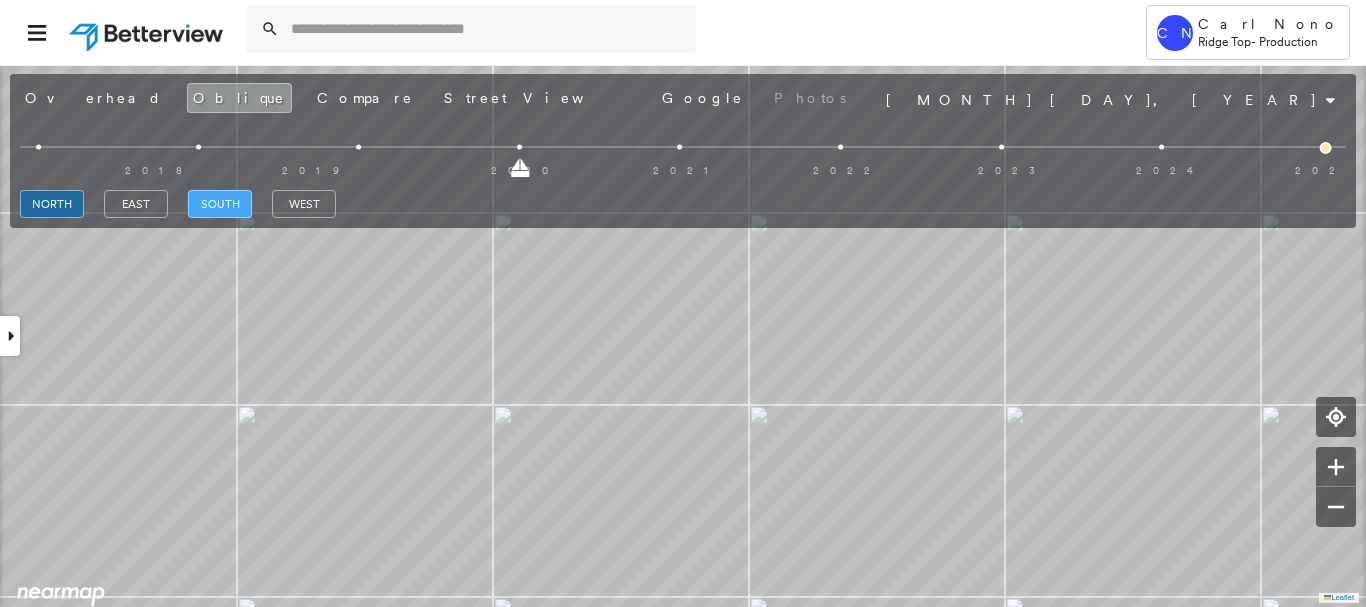 click on "south" at bounding box center (220, 204) 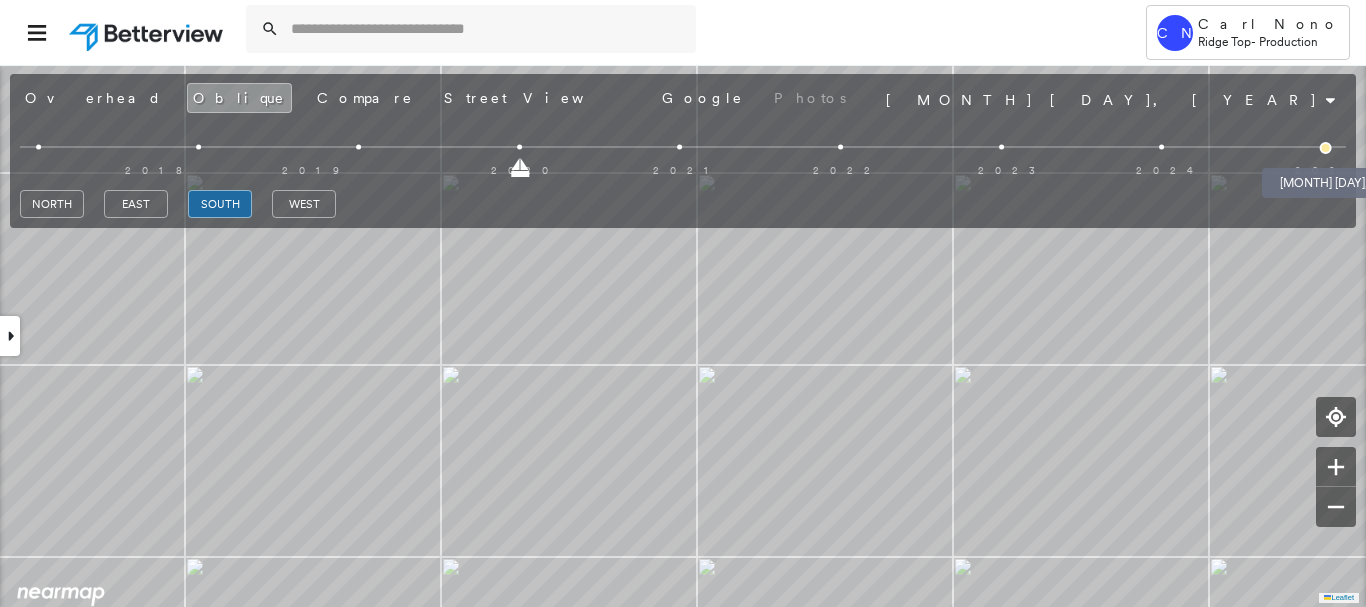 click at bounding box center [1326, 148] 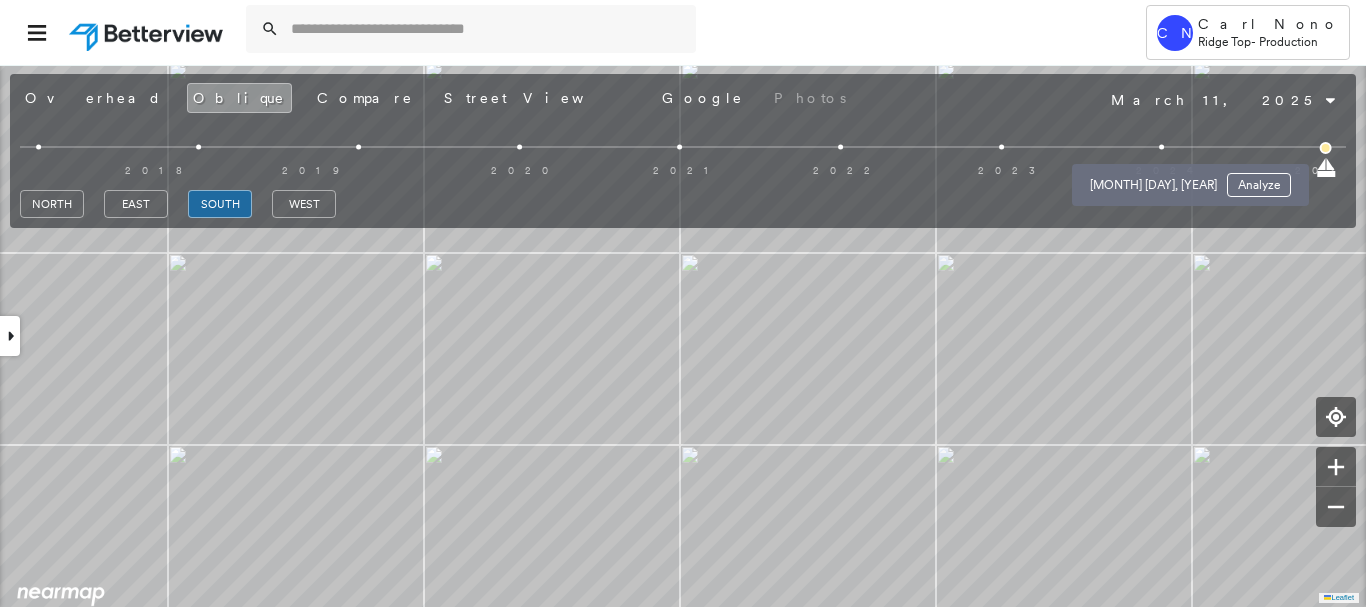 click at bounding box center [1161, 147] 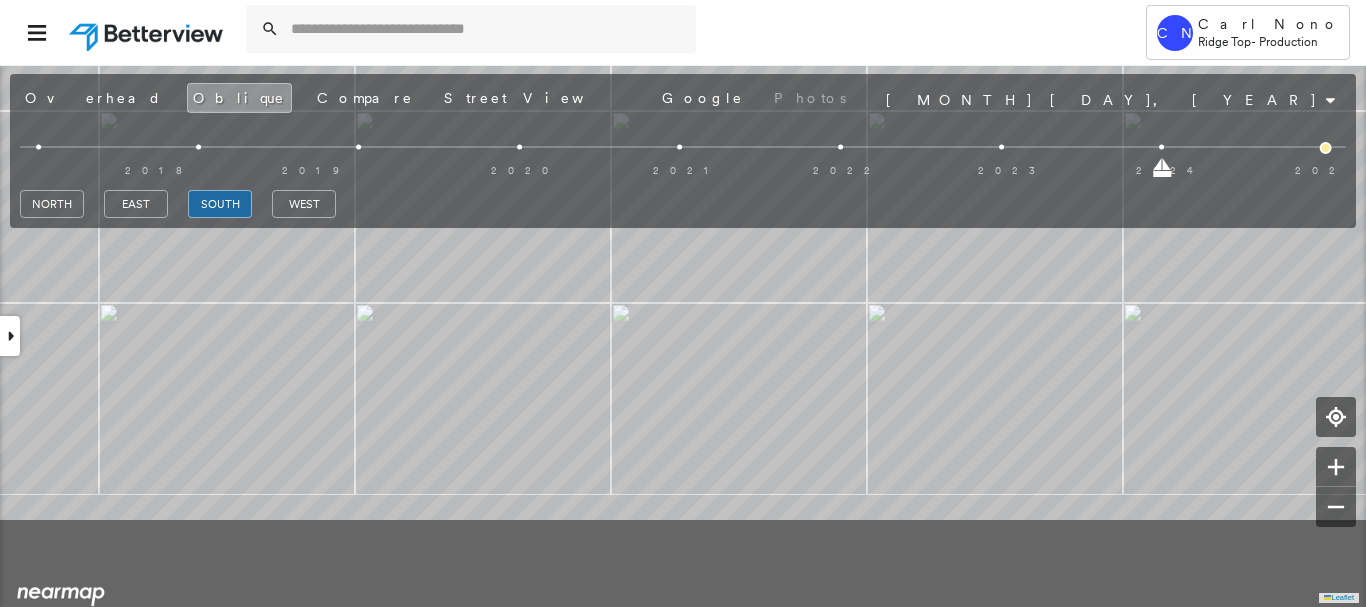 click on "[NUMBER] [STREET] ,  [CITY], [KS] [POSTAL_CODE] [NUMBER]_[LAST] Assigned to:  [FIRST] [LAST] Assigned to:  [FIRST] [LAST] [NUMBER]_[LAST] Assigned to:  [FIRST] [LAST] Open Comments Download PDF Report Summary Construction Occupancy Protection Exposure Determination Looking for roof spotlights? Analyze this date Overhead Obliques Street View Roof Spotlight™ Index 0 100 25 50 75 1 Building Roof Scores 0 Buildings Policy Information :  [NUMBER]_[LAST] Flags :  1 (0 cleared, 1 uncleared) Construction Occupancy Protection Exposure Determination Flags :  1 (0 cleared, 1 uncleared) Uncleared Flags (1) Cleared Flags  (0) Betterview Property Flagged [DATE] Clear Action Taken New Entry History Quote/New Business Terms & Conditions Added ACV Endorsement Added Cosmetic Endorsement Inspection/Loss Control Report Information Added to Inspection Survey Onsite Inspection Ordered Determined No Inspection Needed General Used Report to Further Agent/Insured Discussion Reject/Decline - New Business Allowed to Proceed / Policy Bound Save Save" at bounding box center (683, 335) 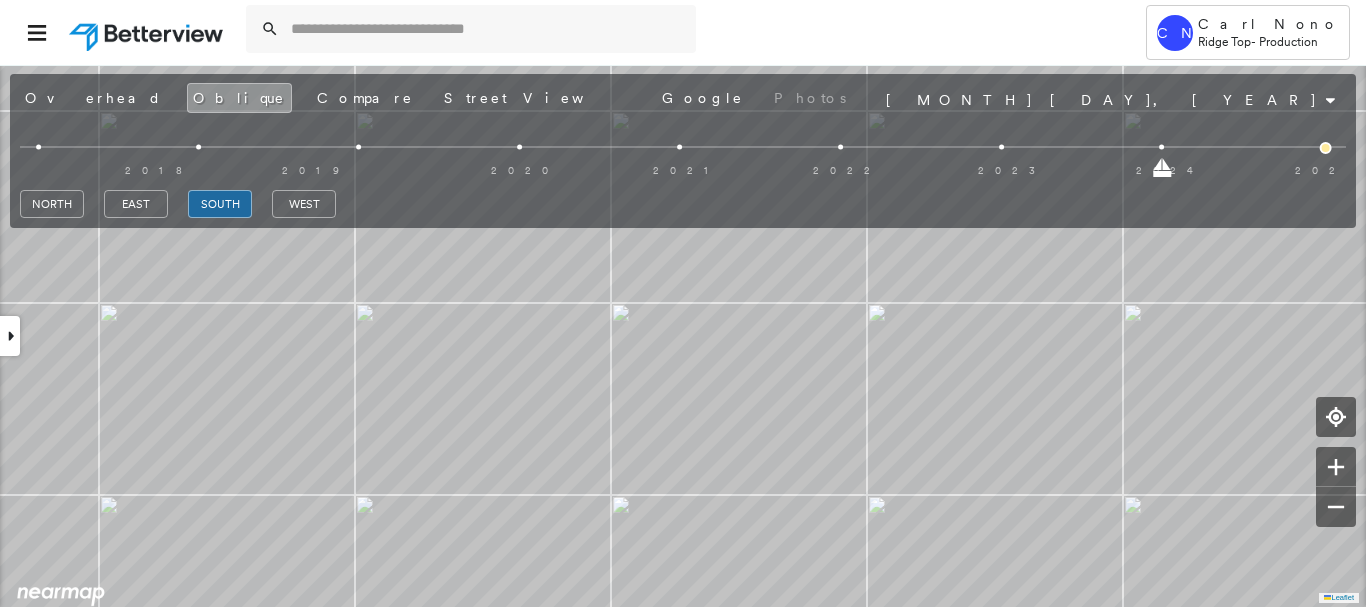 click at bounding box center [1001, 147] 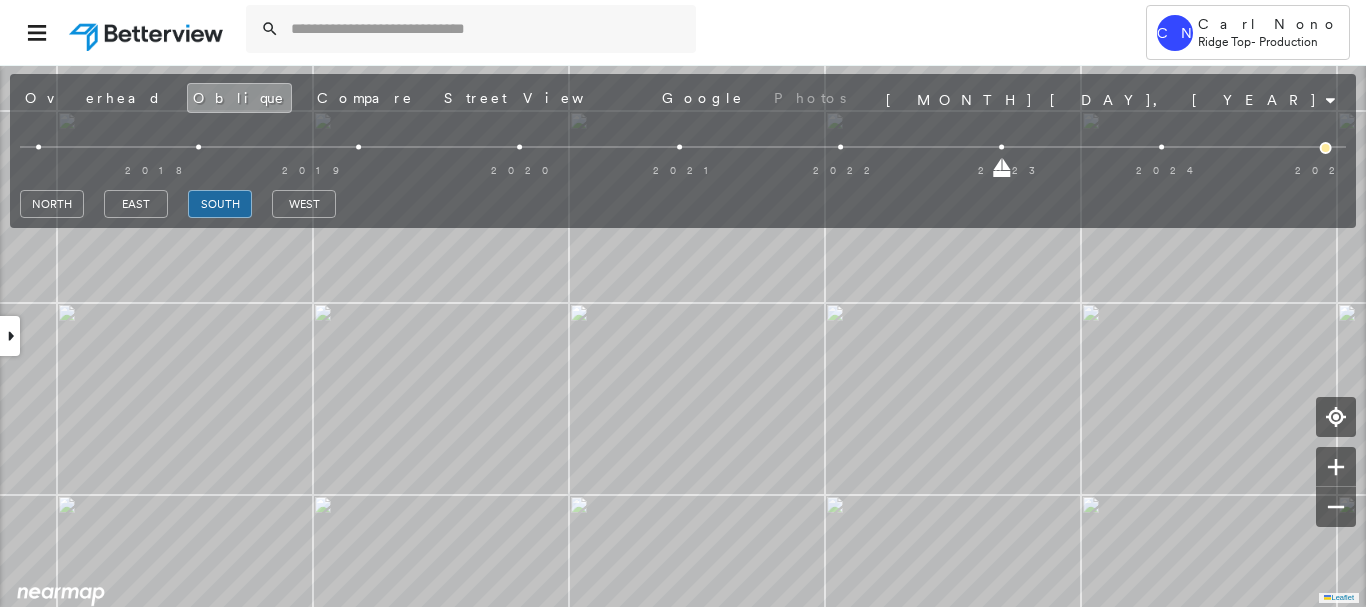 click at bounding box center (840, 147) 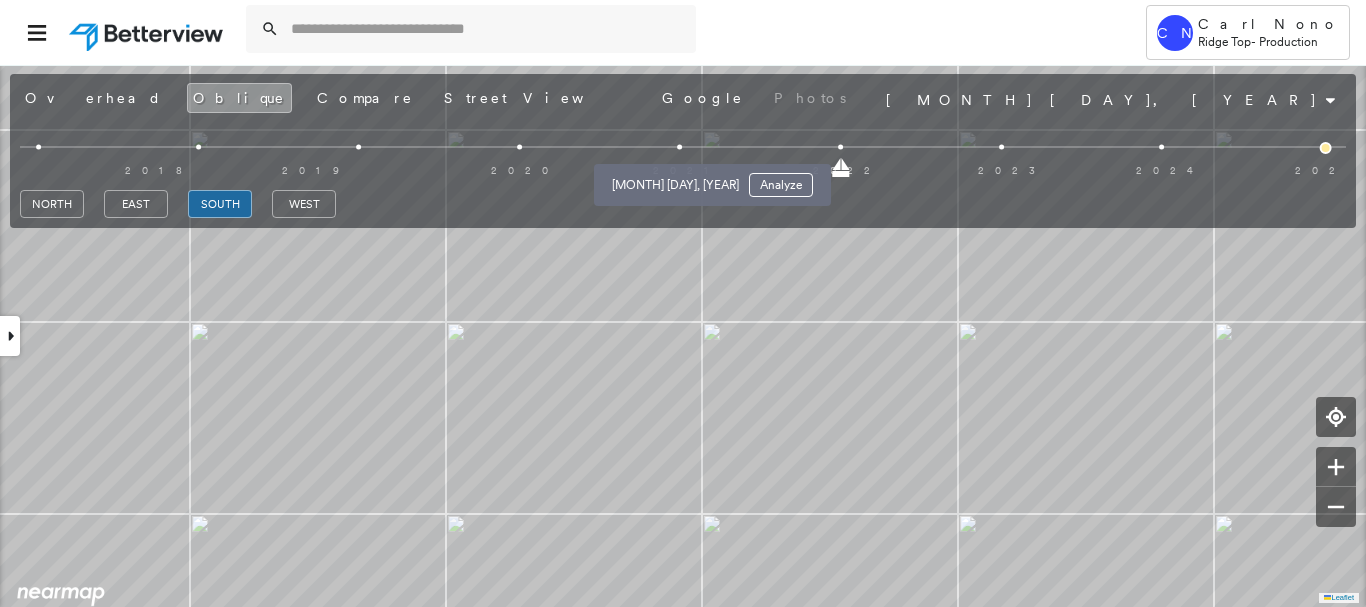 drag, startPoint x: 676, startPoint y: 147, endPoint x: 802, endPoint y: 9, distance: 186.86894 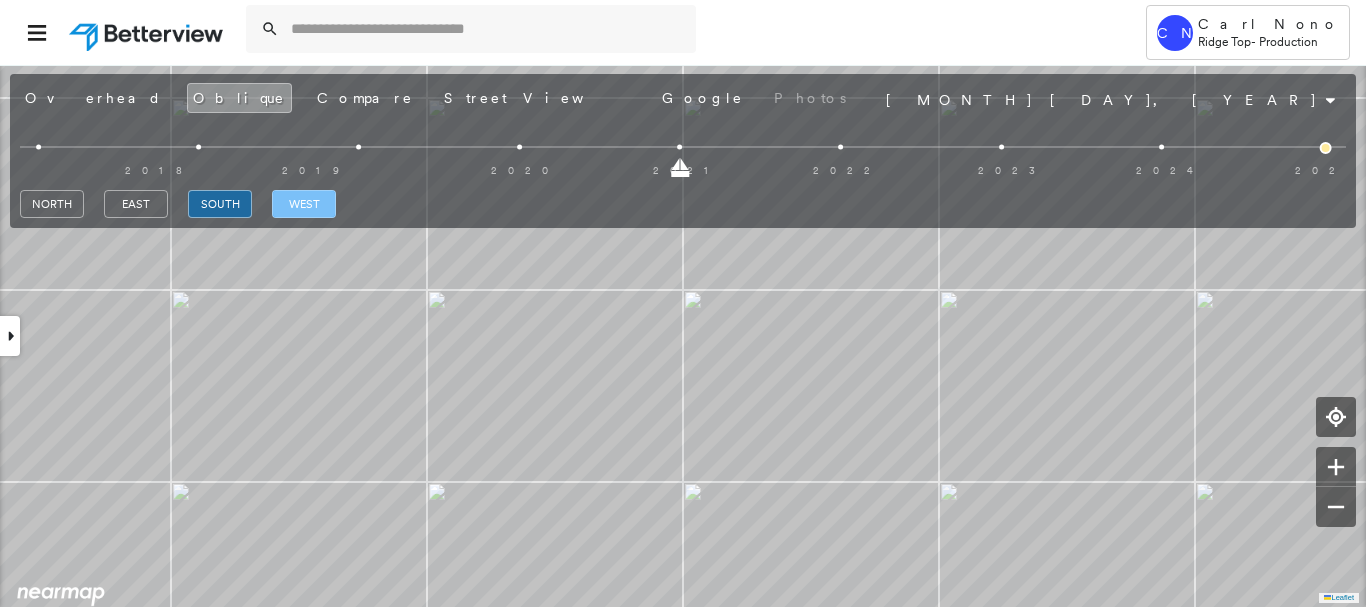 click on "west" at bounding box center (304, 204) 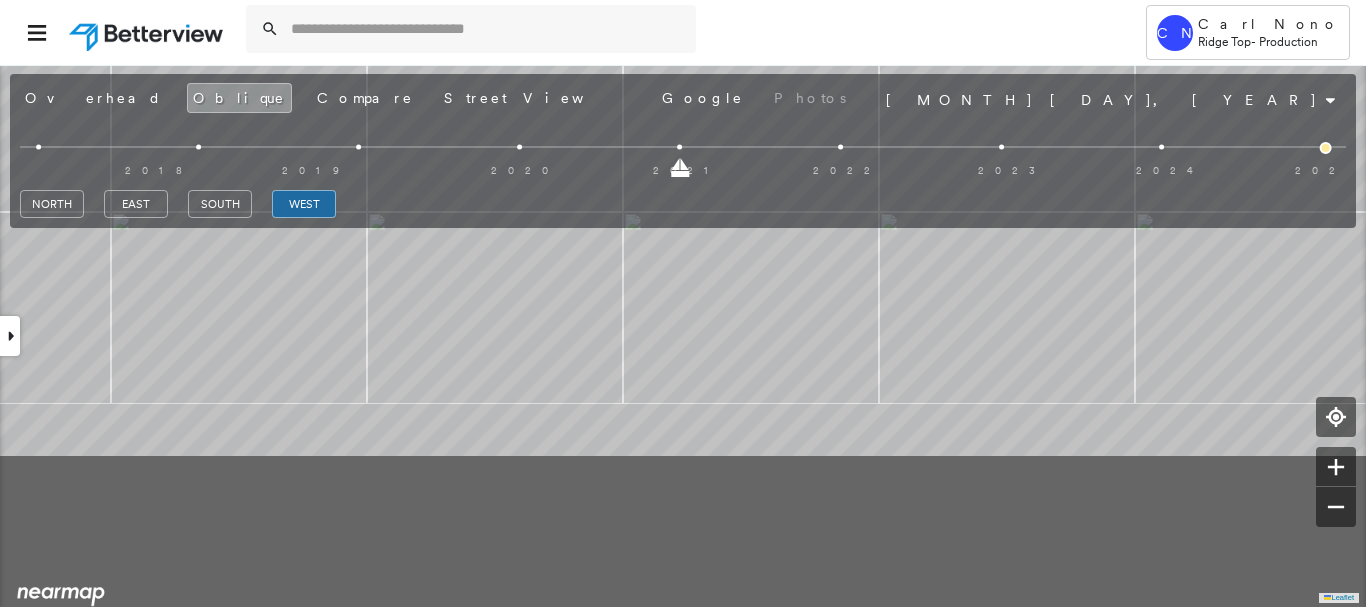 click on "[NUMBER] [STREET] ,  [CITY], [KS] [POSTAL_CODE] [NUMBER]_[LAST] Assigned to:  [FIRST] [LAST] Assigned to:  [FIRST] [LAST] [NUMBER]_[LAST] Assigned to:  [FIRST] [LAST] Open Comments Download PDF Report Summary Construction Occupancy Protection Exposure Determination Looking for roof spotlights? Analyze this date Overhead Obliques Street View Roof Spotlight™ Index 0 100 25 50 75 1 Building Roof Scores 0 Buildings Policy Information :  [NUMBER]_[LAST] Flags :  1 (0 cleared, 1 uncleared) Construction Occupancy Protection Exposure Determination Flags :  1 (0 cleared, 1 uncleared) Uncleared Flags (1) Cleared Flags  (0) Betterview Property Flagged [DATE] Clear Action Taken New Entry History Quote/New Business Terms & Conditions Added ACV Endorsement Added Cosmetic Endorsement Inspection/Loss Control Report Information Added to Inspection Survey Onsite Inspection Ordered Determined No Inspection Needed General Used Report to Further Agent/Insured Discussion Reject/Decline - New Business Allowed to Proceed / Policy Bound Save Save" at bounding box center (683, 335) 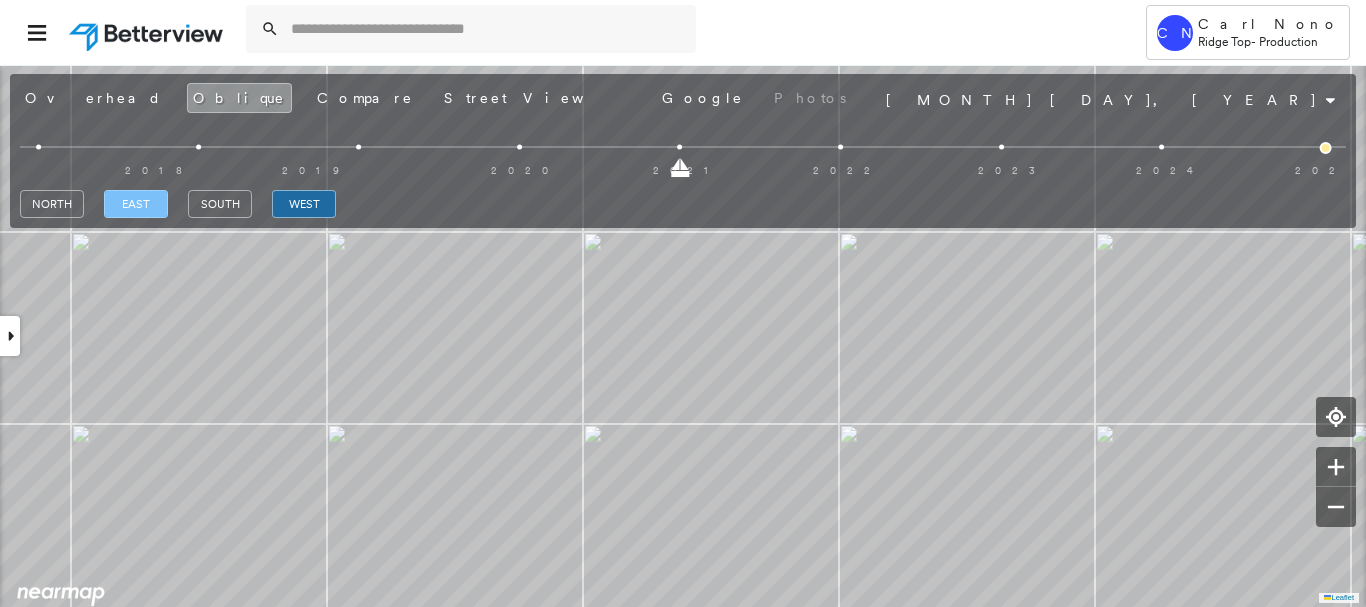 drag, startPoint x: 153, startPoint y: 196, endPoint x: 180, endPoint y: 226, distance: 40.36087 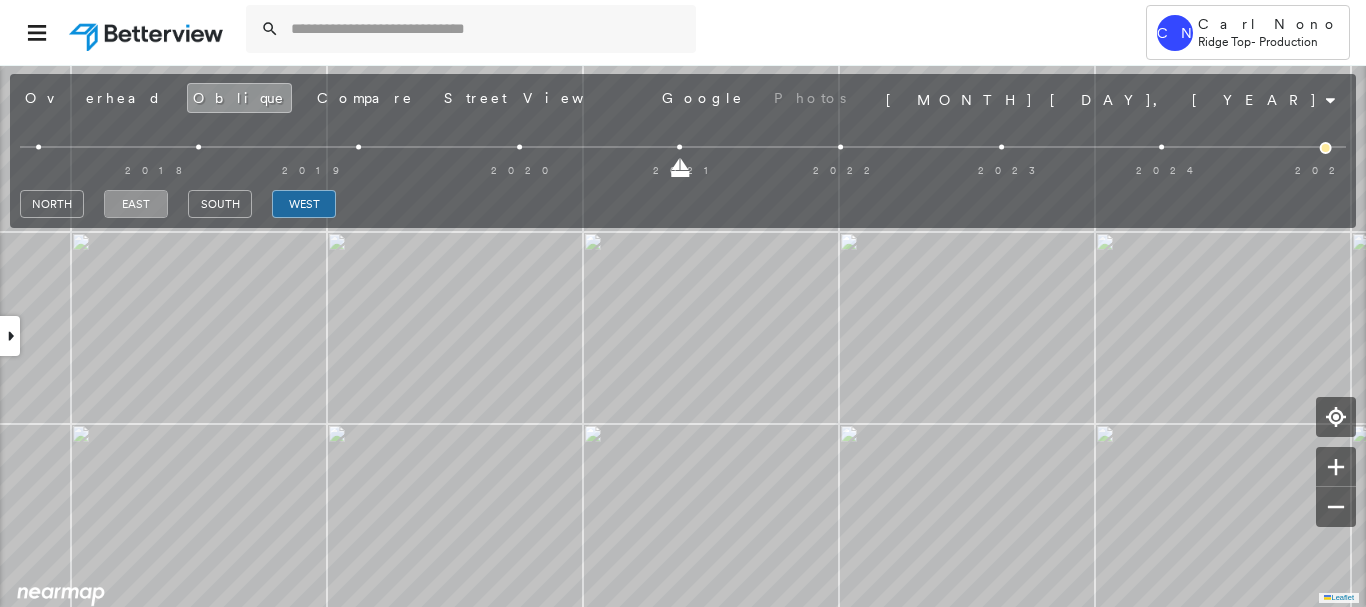 click on "east" at bounding box center (136, 204) 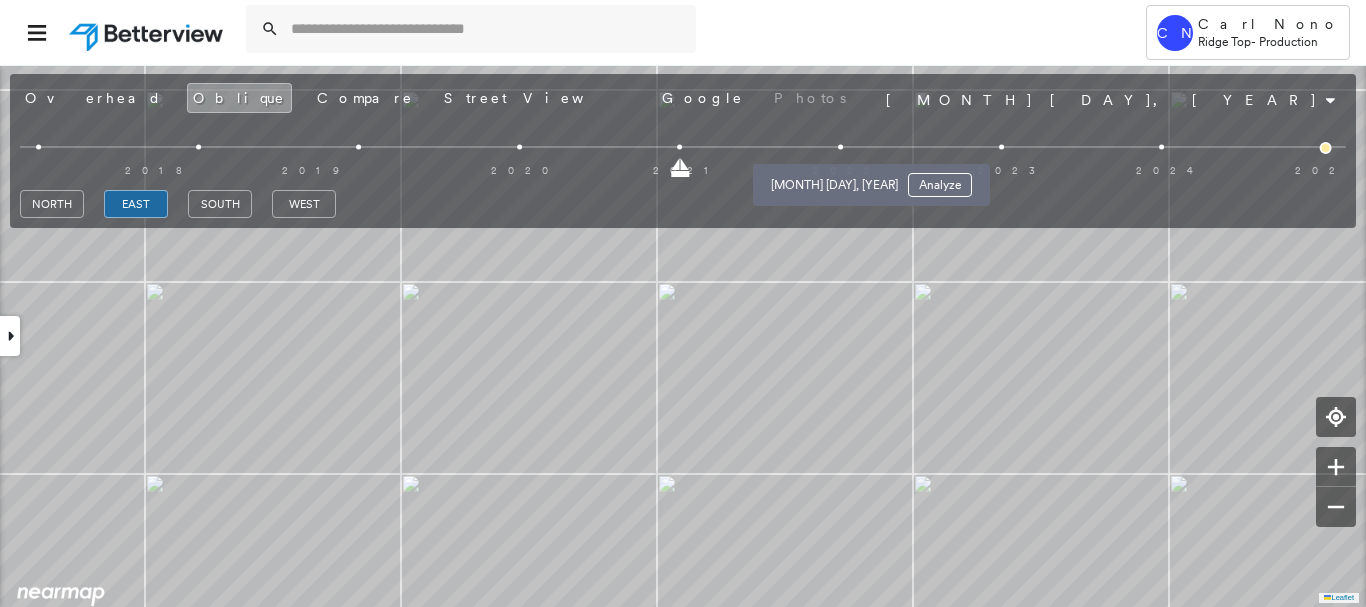click at bounding box center [840, 147] 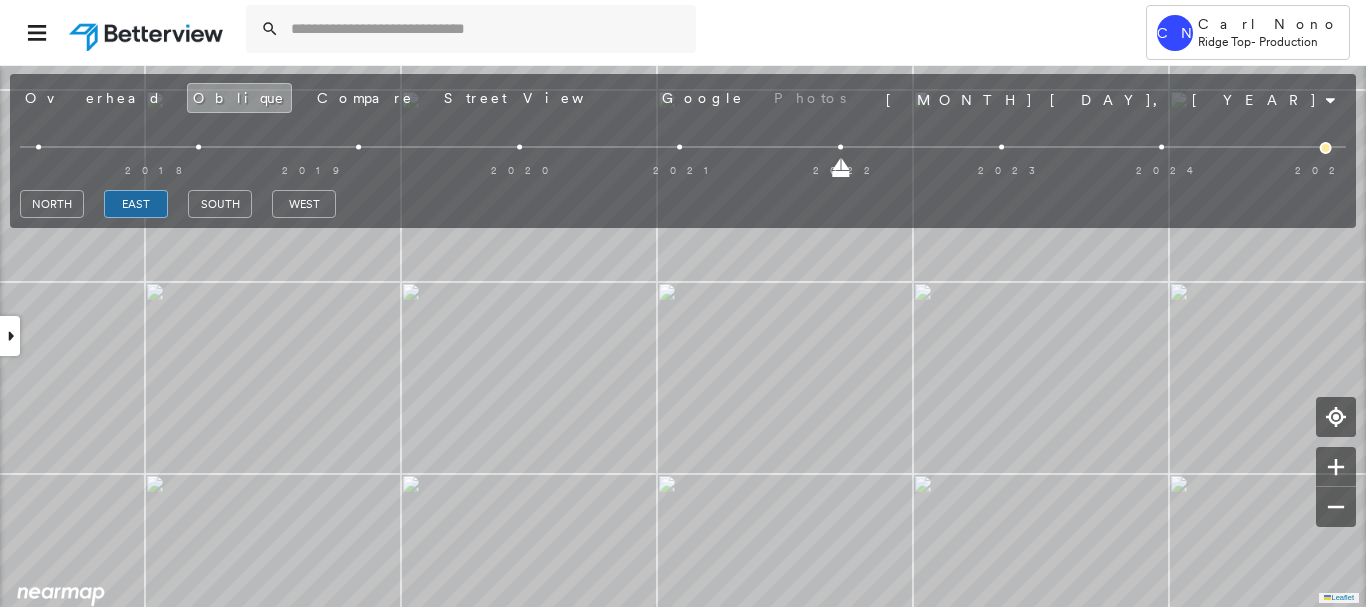 click on "2018 2019 2020 2021 2022 2023 2024 2025" at bounding box center (683, 150) 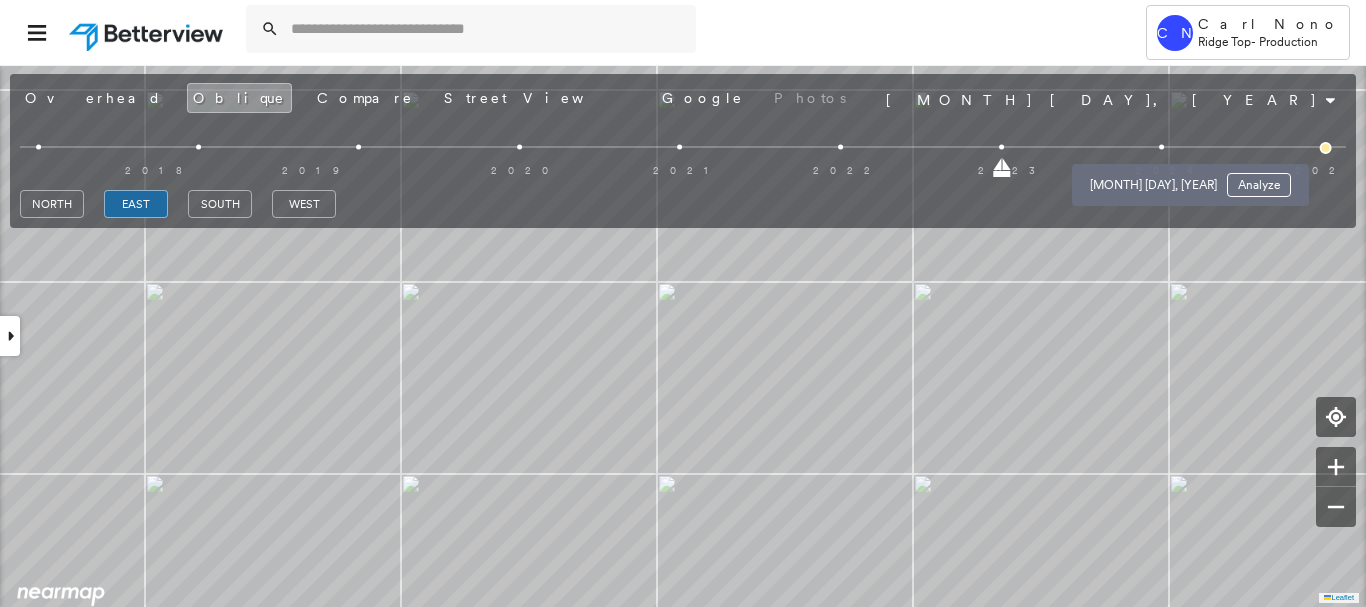 click at bounding box center [1161, 147] 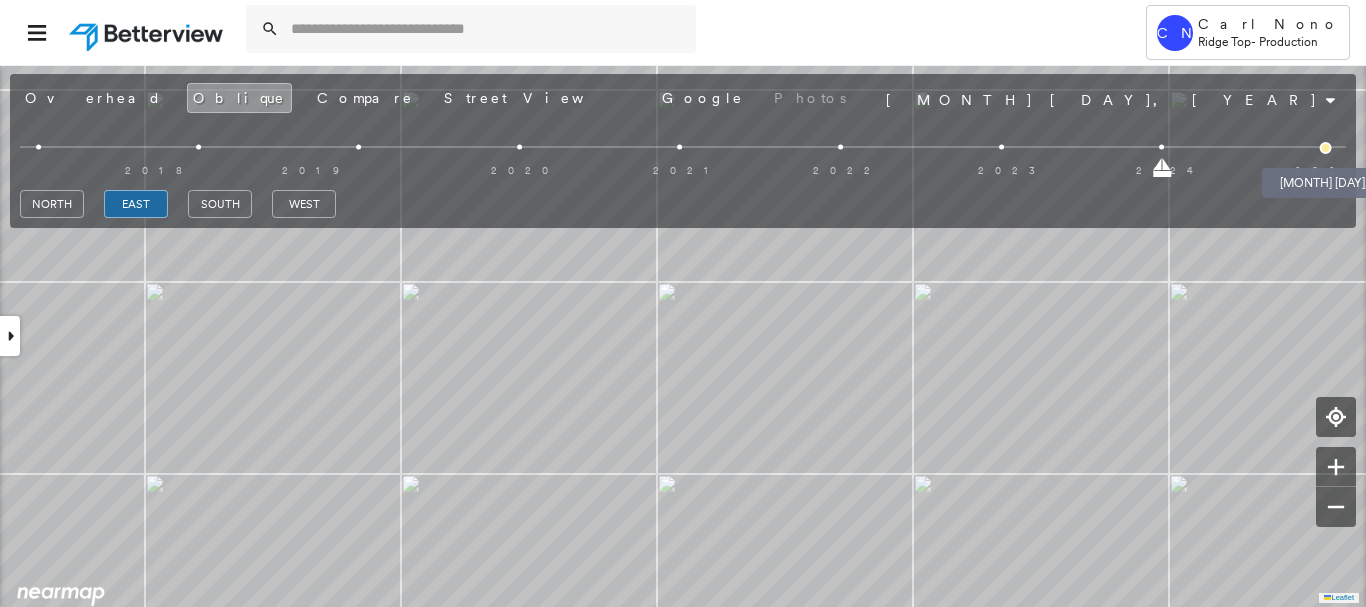 click at bounding box center [1326, 148] 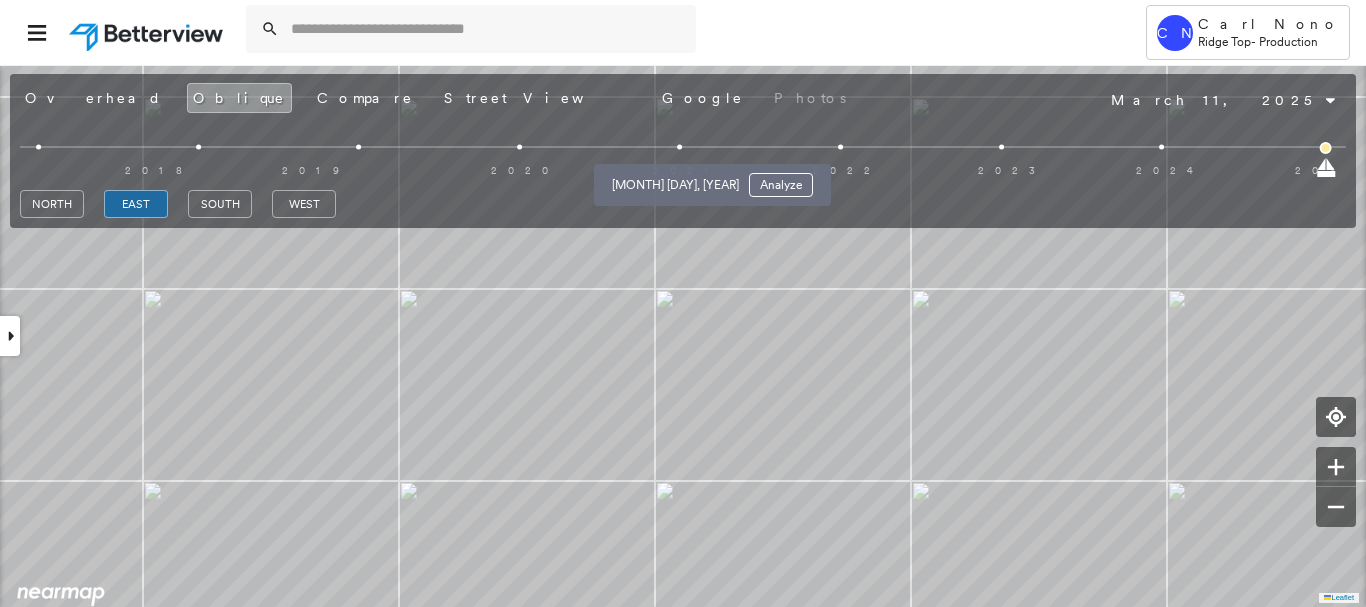 click at bounding box center [680, 147] 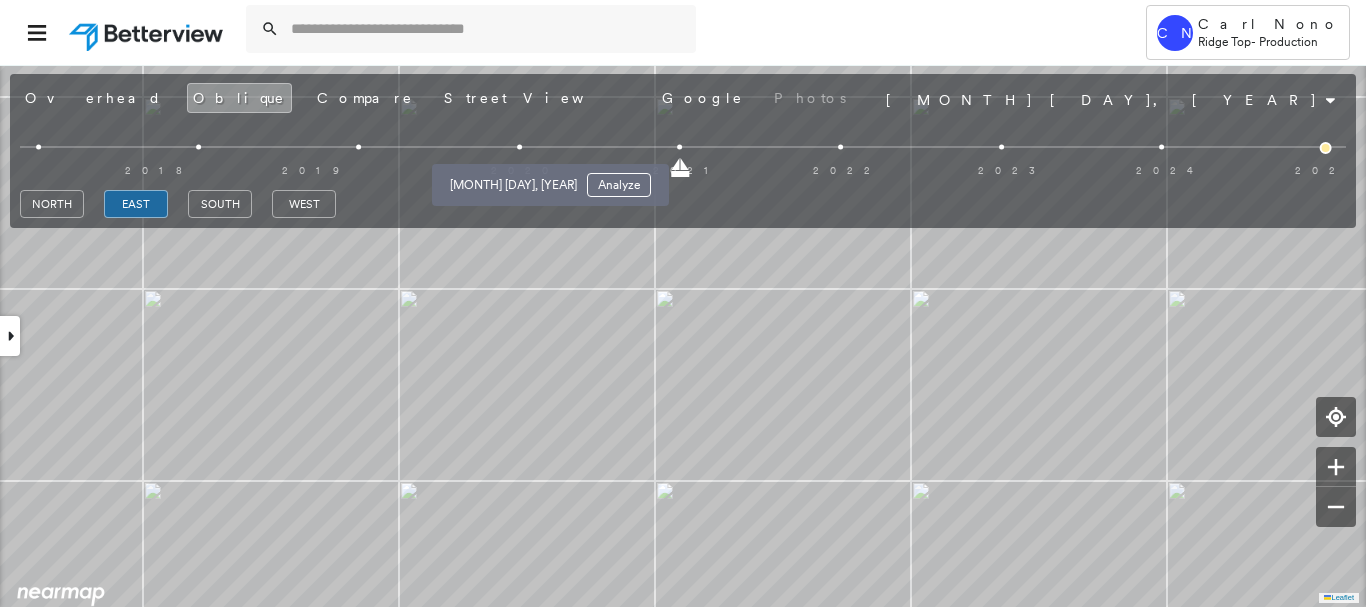 click at bounding box center [519, 147] 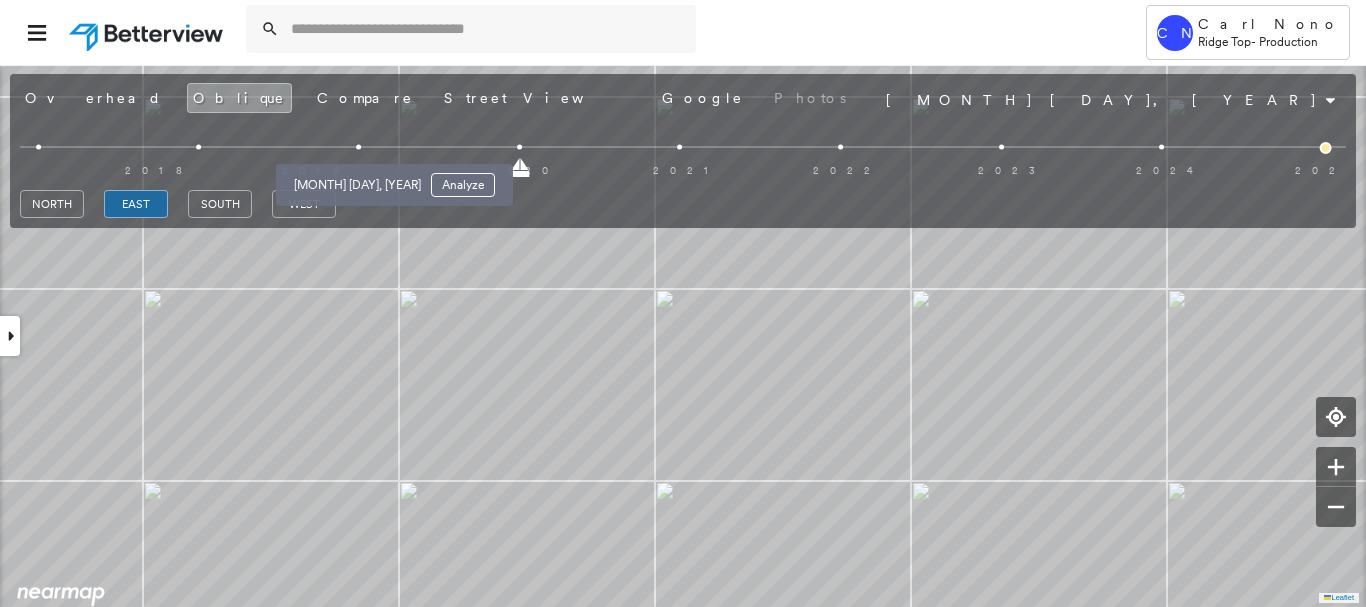 click at bounding box center [359, 147] 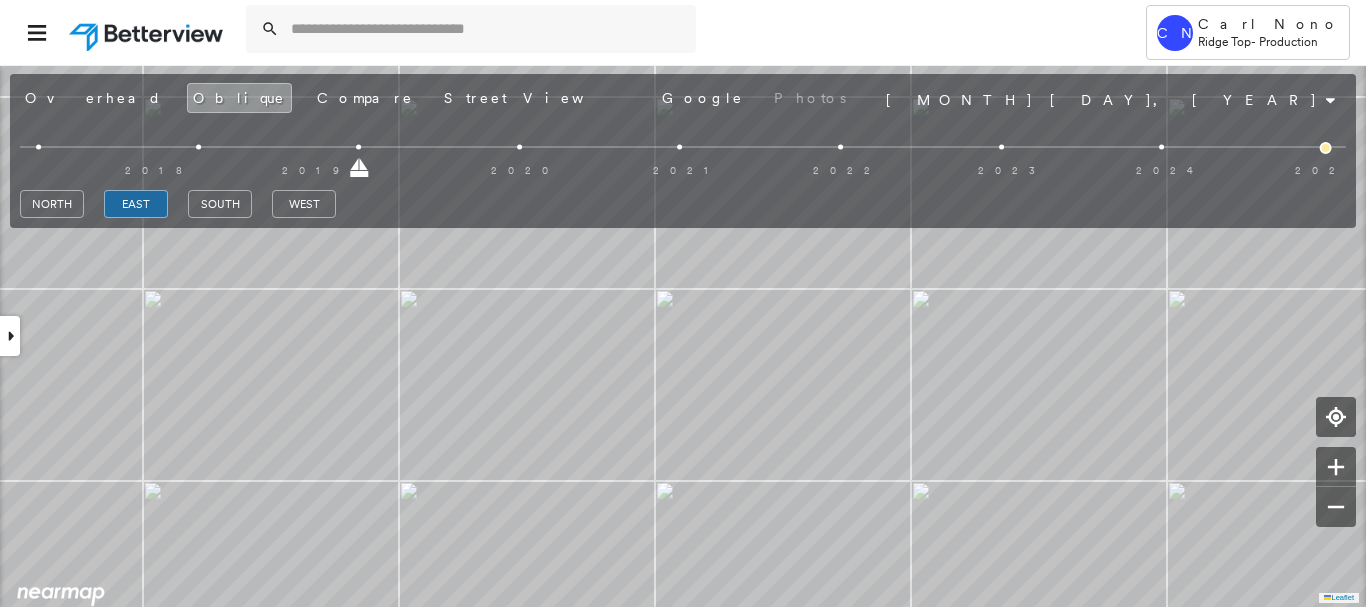 click on "2018 2019 2020 2021 2022 2023 2024 2025" at bounding box center (683, 150) 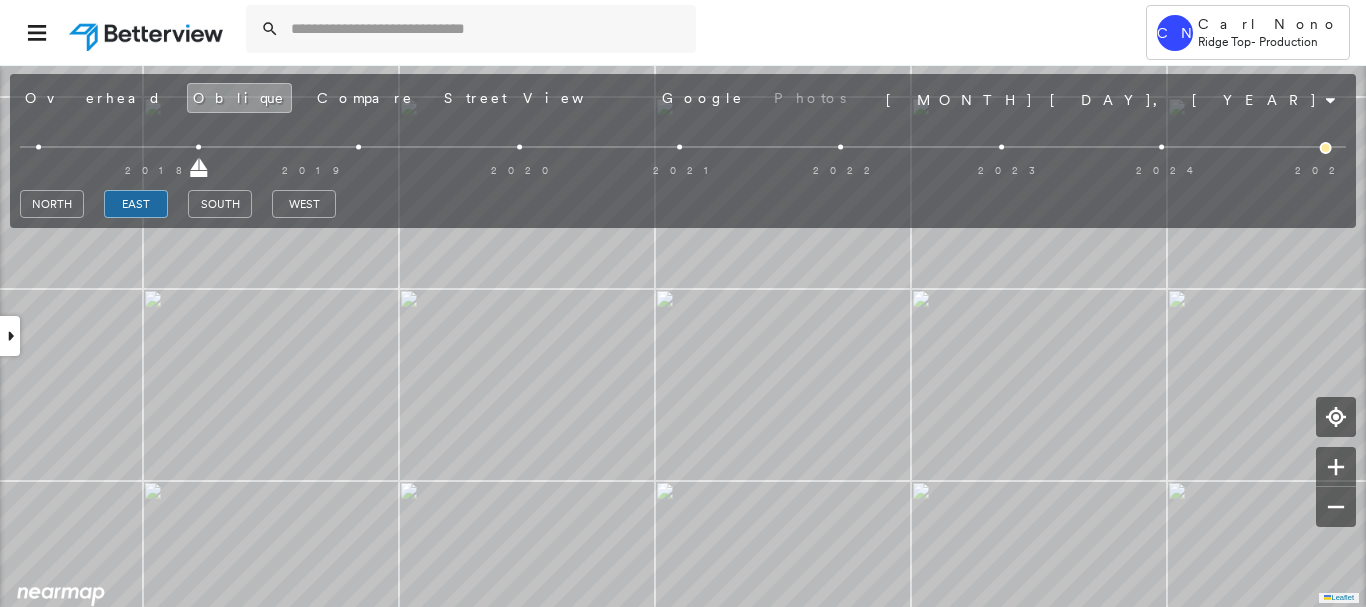 click at bounding box center (38, 147) 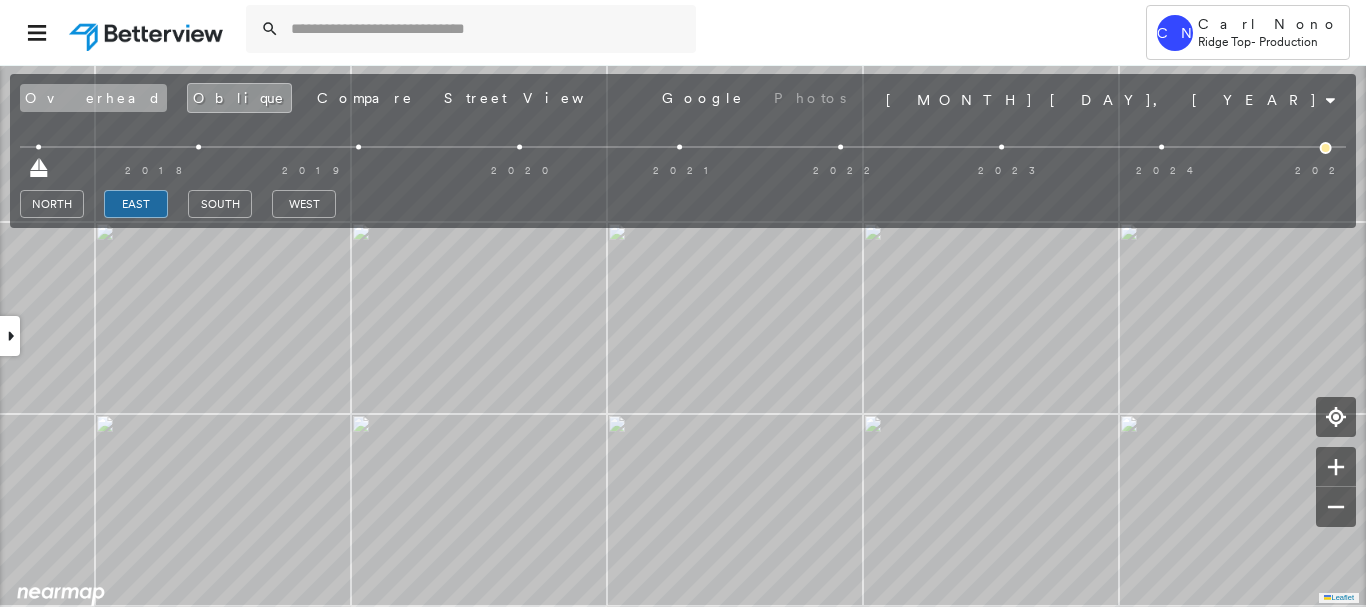 click on "Overhead" at bounding box center (93, 98) 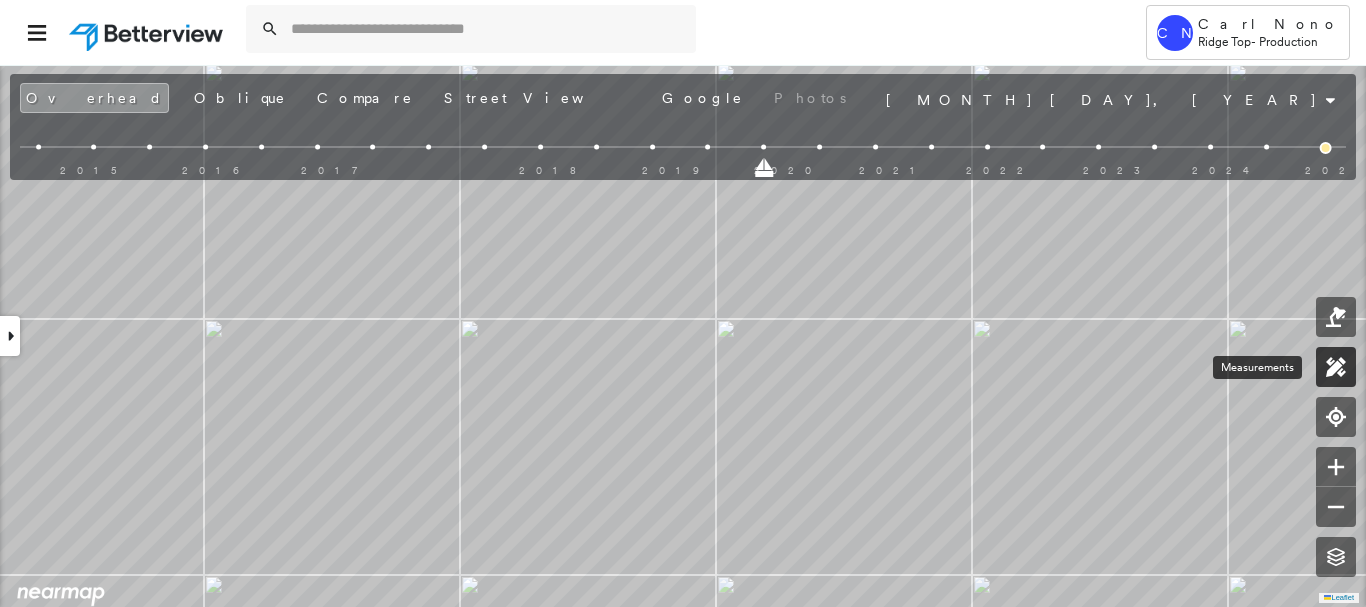 click at bounding box center (1336, 367) 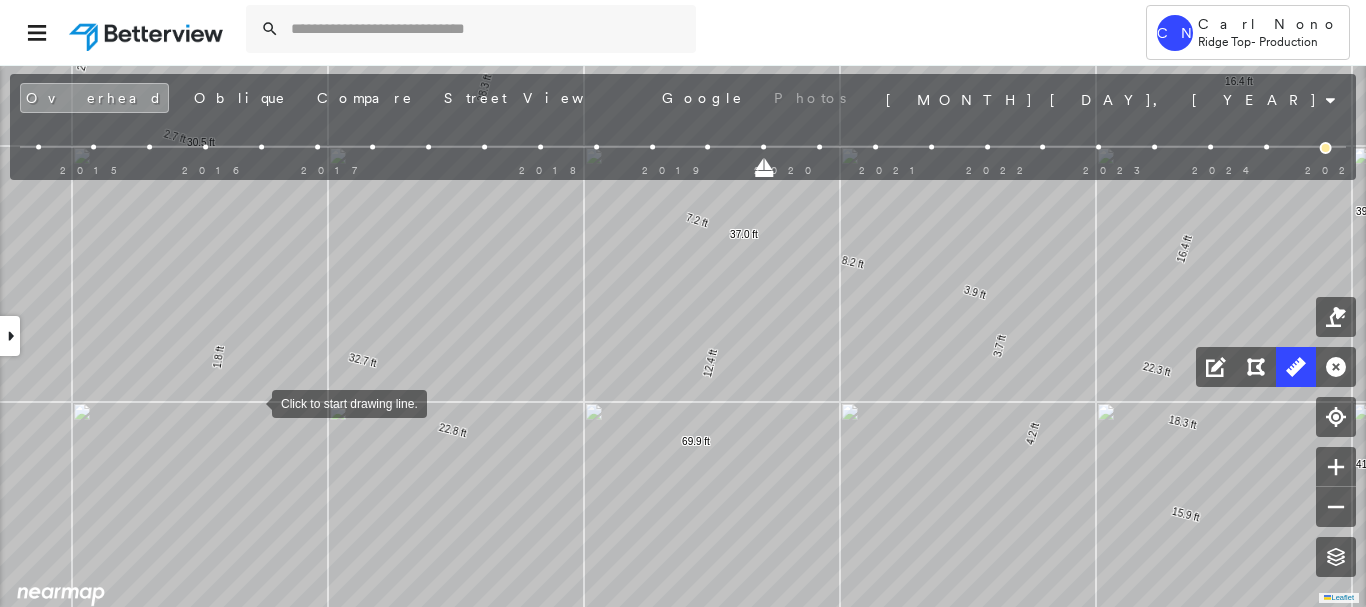 drag, startPoint x: 252, startPoint y: 402, endPoint x: 399, endPoint y: 446, distance: 153.4438 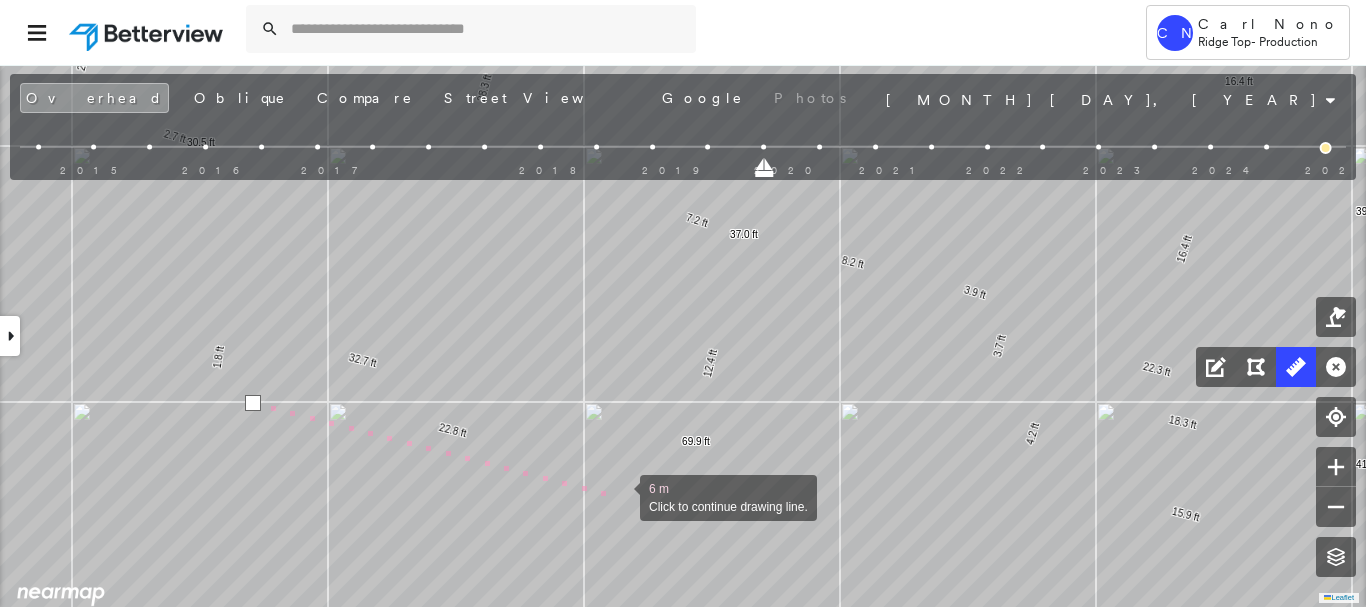 click at bounding box center [620, 496] 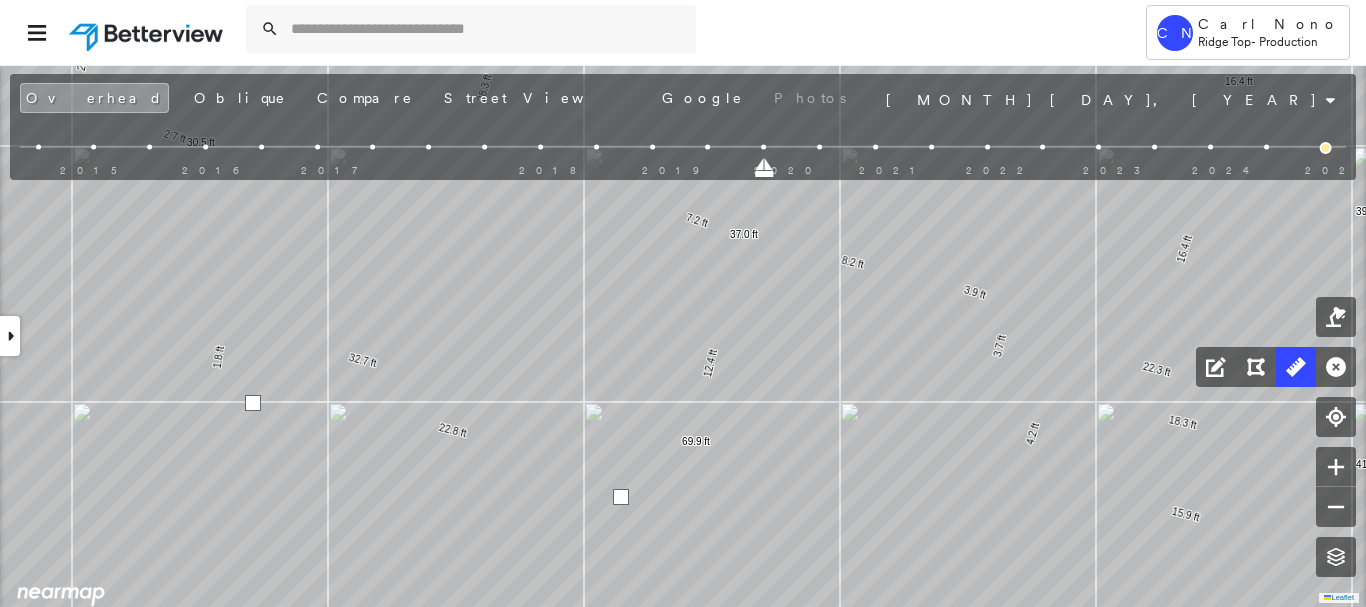 click at bounding box center [621, 497] 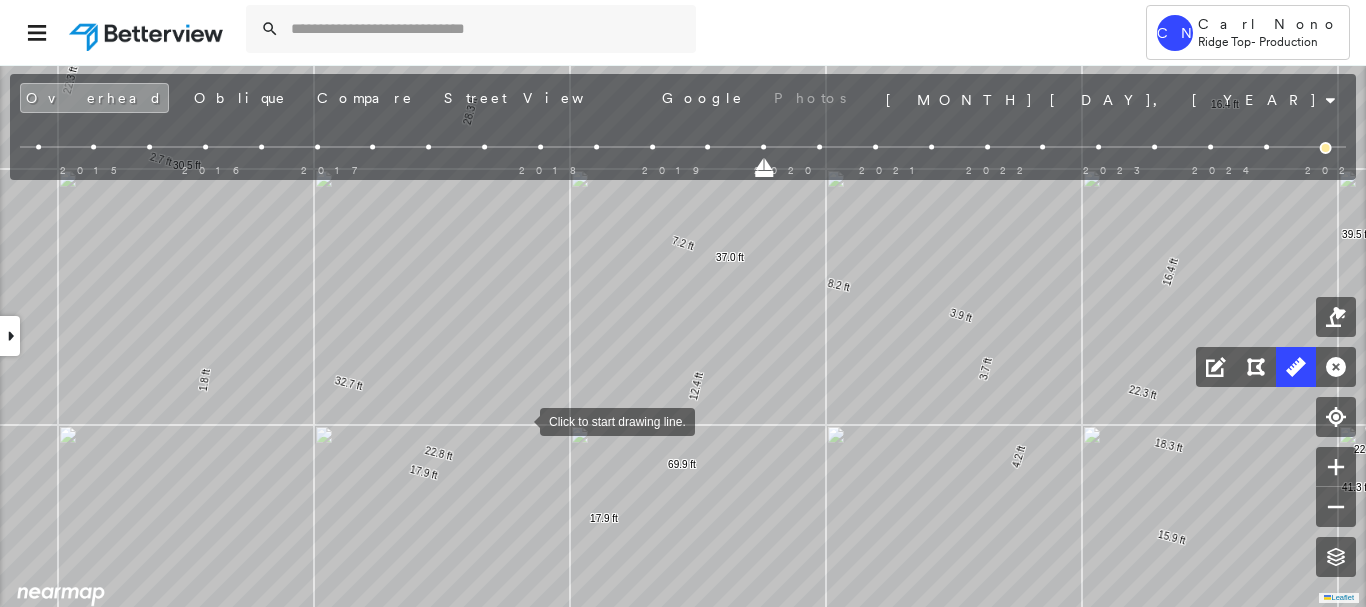 drag, startPoint x: 534, startPoint y: 394, endPoint x: 513, endPoint y: 433, distance: 44.294468 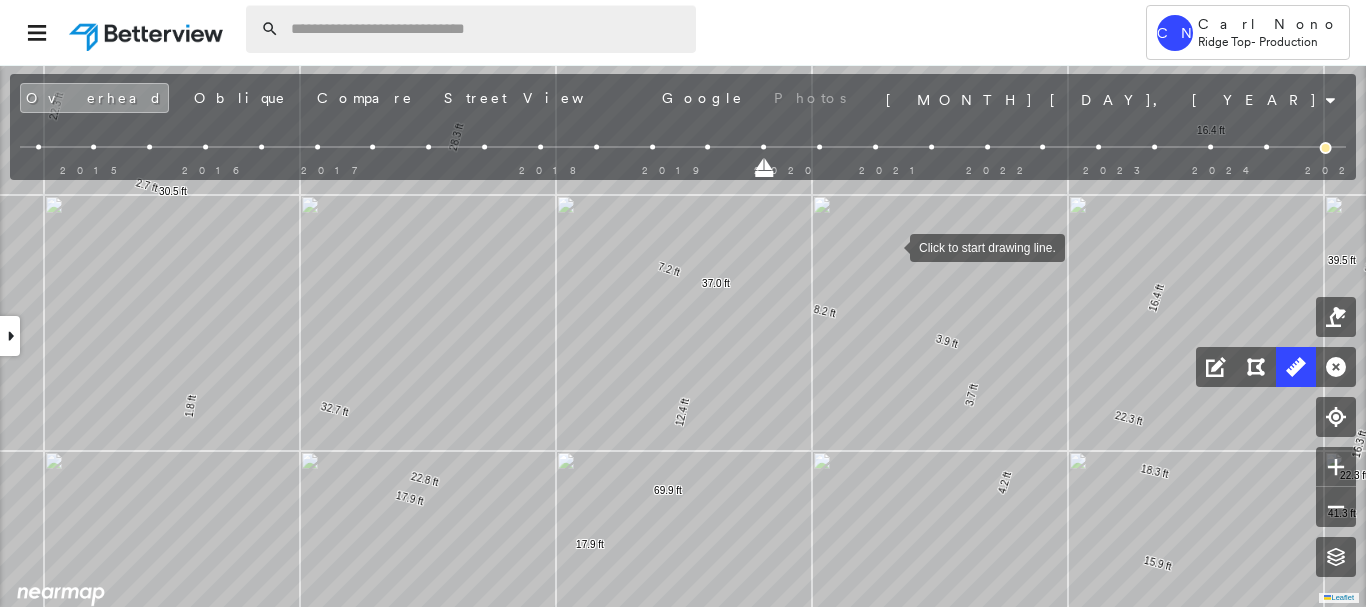 click at bounding box center [487, 29] 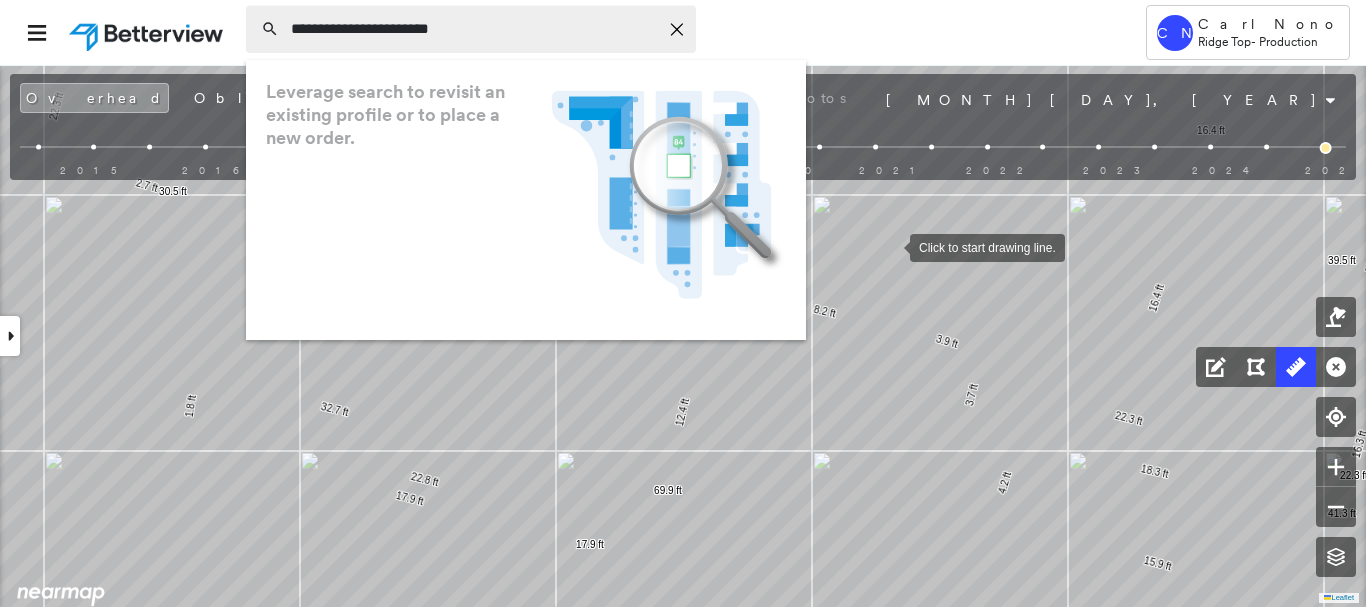 type on "**********" 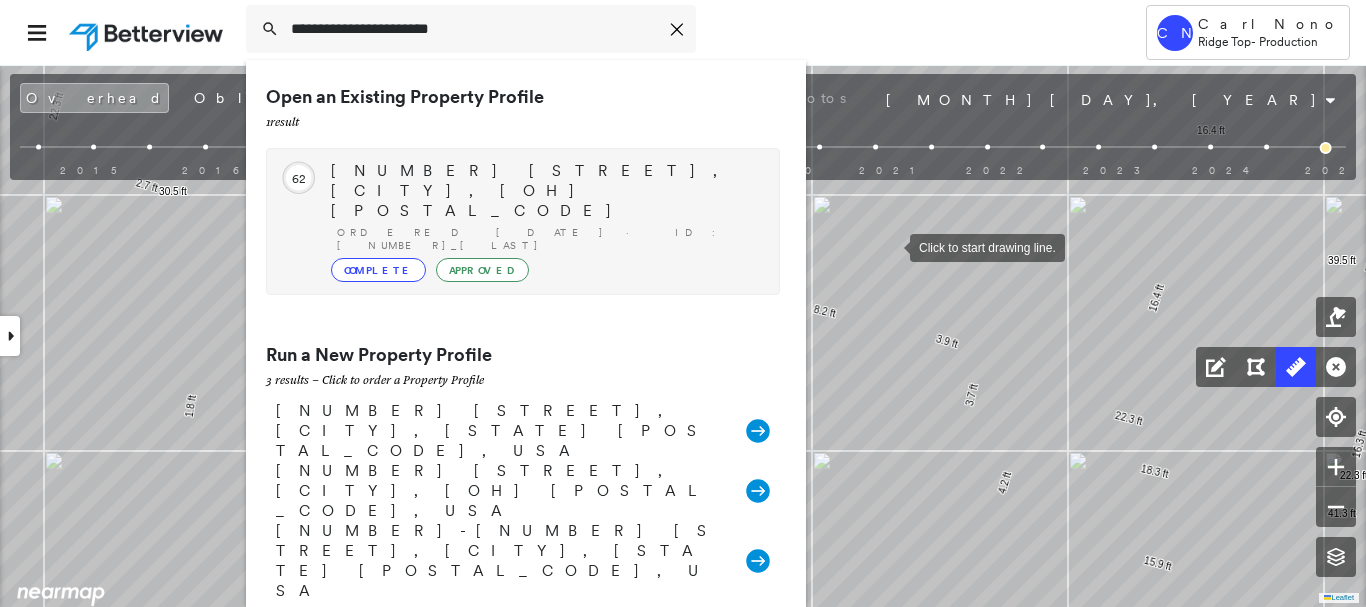click on "Ordered [DATE] · ID: [NUMBER]_[LAST]" at bounding box center [548, 239] 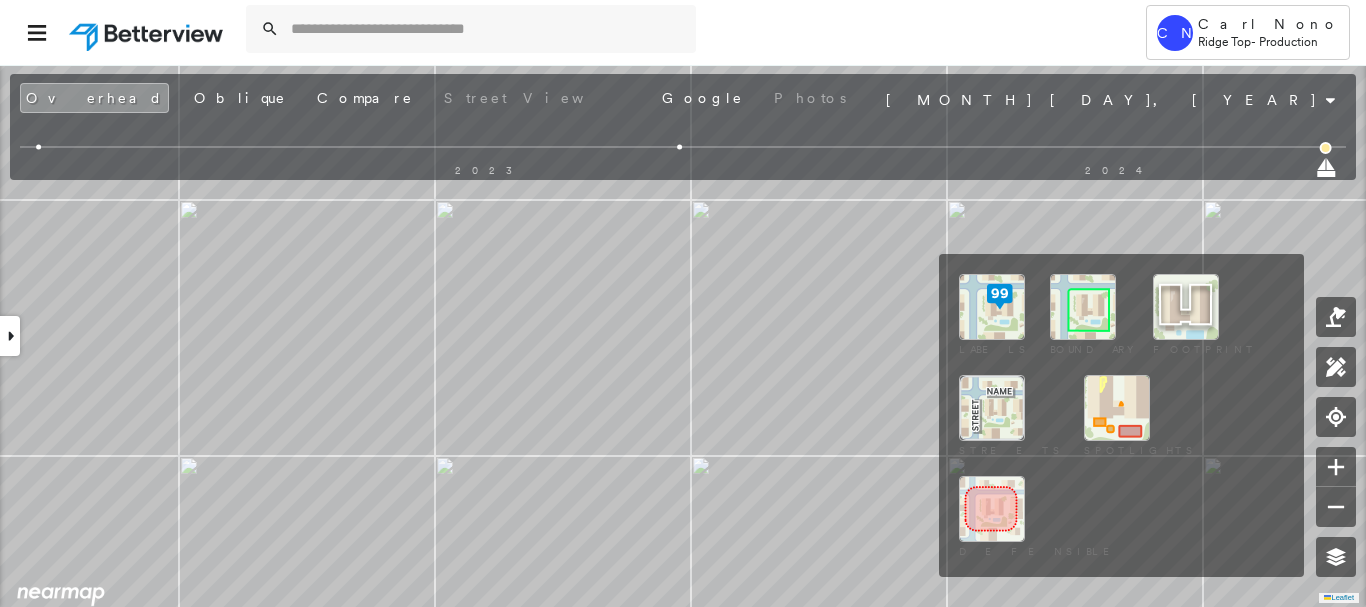 click at bounding box center (1083, 307) 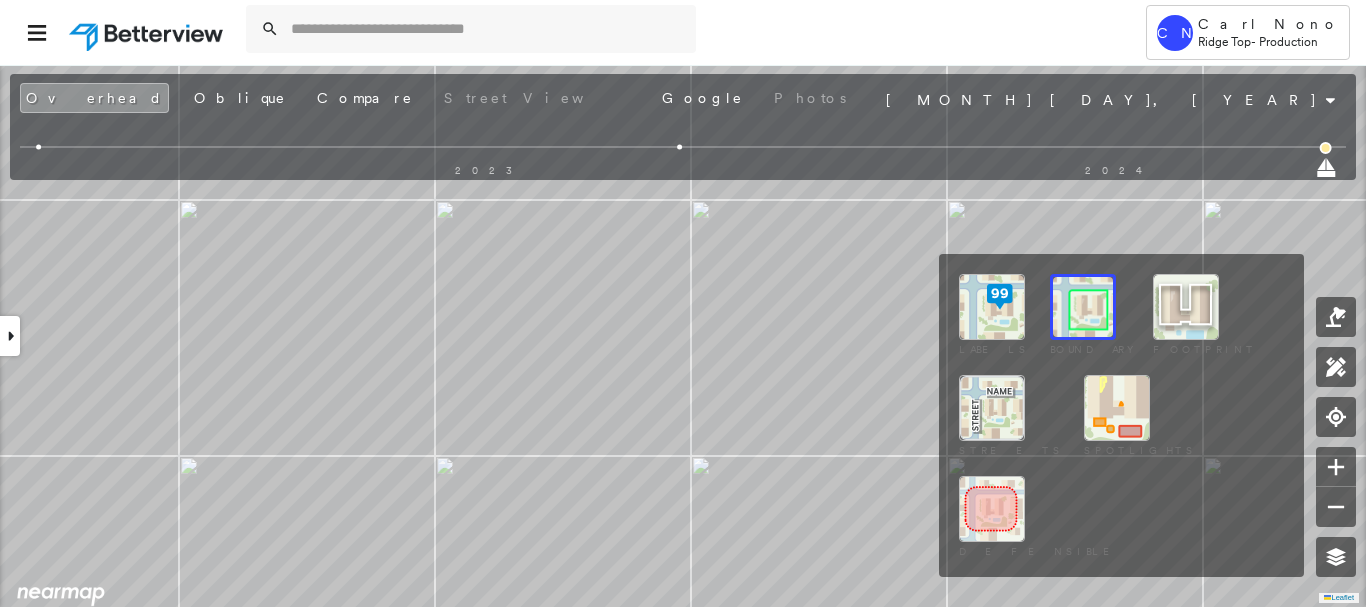 click at bounding box center (1083, 307) 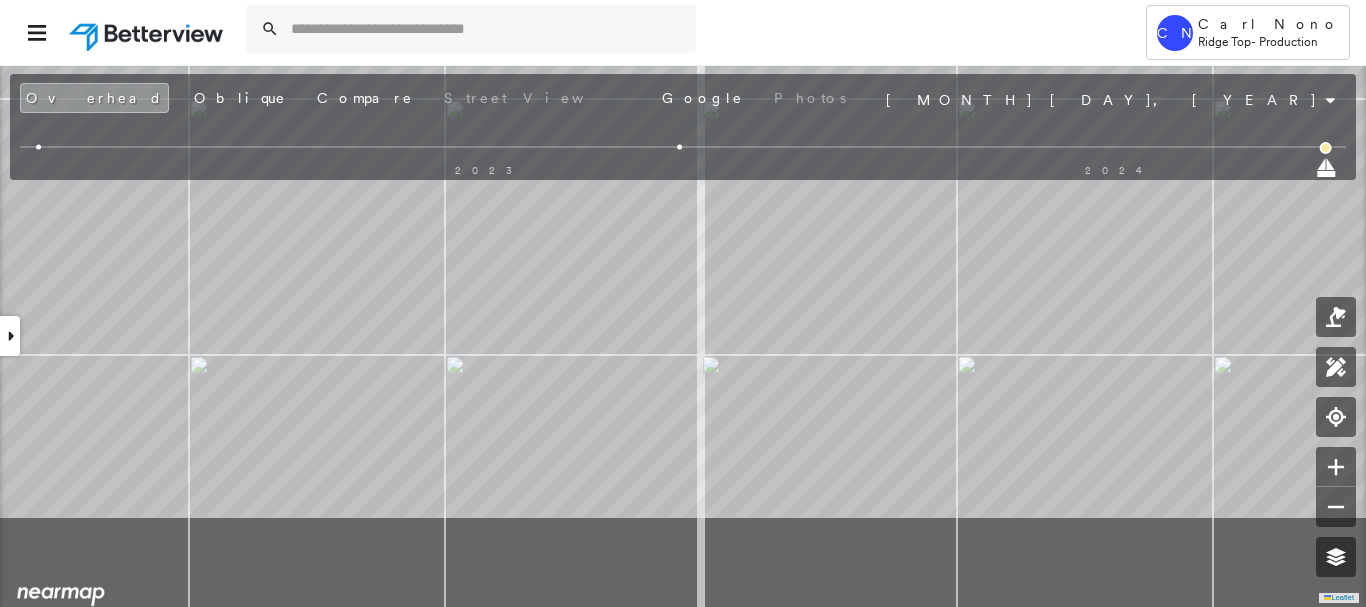 click on "[NUMBER] [STREET] ,  [CITY], [STATE] [POSTAL_CODE] [ID_NUMBER]_Powers Assigned to:  [NAME] Assigned to:  [NAME] [ID_NUMBER]_Powers Assigned to:  [NAME] Open Comments Download PDF Report Summary Construction Occupancy Protection Exposure Determination Overhead Obliques Street View Roof Spotlight™ Index :  62 out of 100 0 100 25 50 75 1 Building Roof Scores 1 Buildings Policy Information :  [ID_NUMBER]_Powers Flags :  1 (0 cleared, 1 uncleared) Construction Roof Spotlights :  Staining, Vent Property Features :  Car, Patio Furniture, Trailer Roof Size & Shape :  1 building  - Gable | Asphalt Shingle Occupancy Protection Exposure Determination Flags :  1 (0 cleared, 1 uncleared) Uncleared Flags (1) Cleared Flags  (0) Betterview Property Flagged [DATE] Clear Action Taken New Entry History Quote/New Business Terms & Conditions Added ACV Endorsement Added Cosmetic Endorsement Inspection/Loss Control Report Information Added to Inspection Survey Onsite Inspection Ordered Determined No Inspection Needed General Save Save" at bounding box center [683, 335] 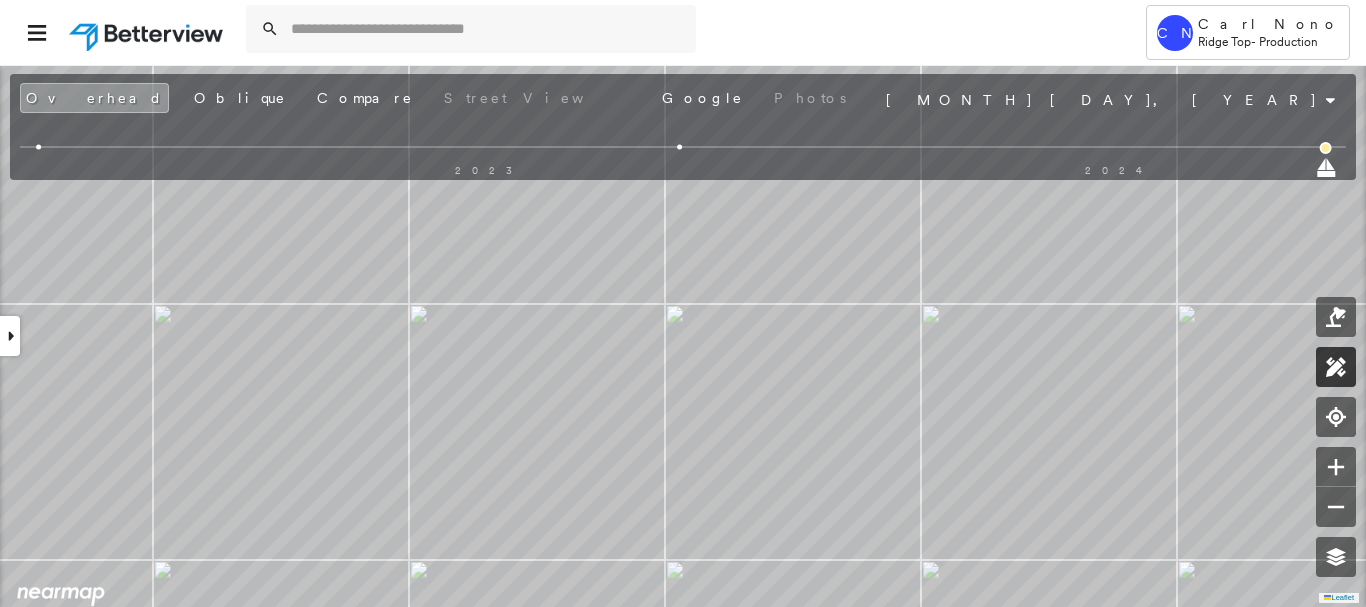click at bounding box center (1336, 367) 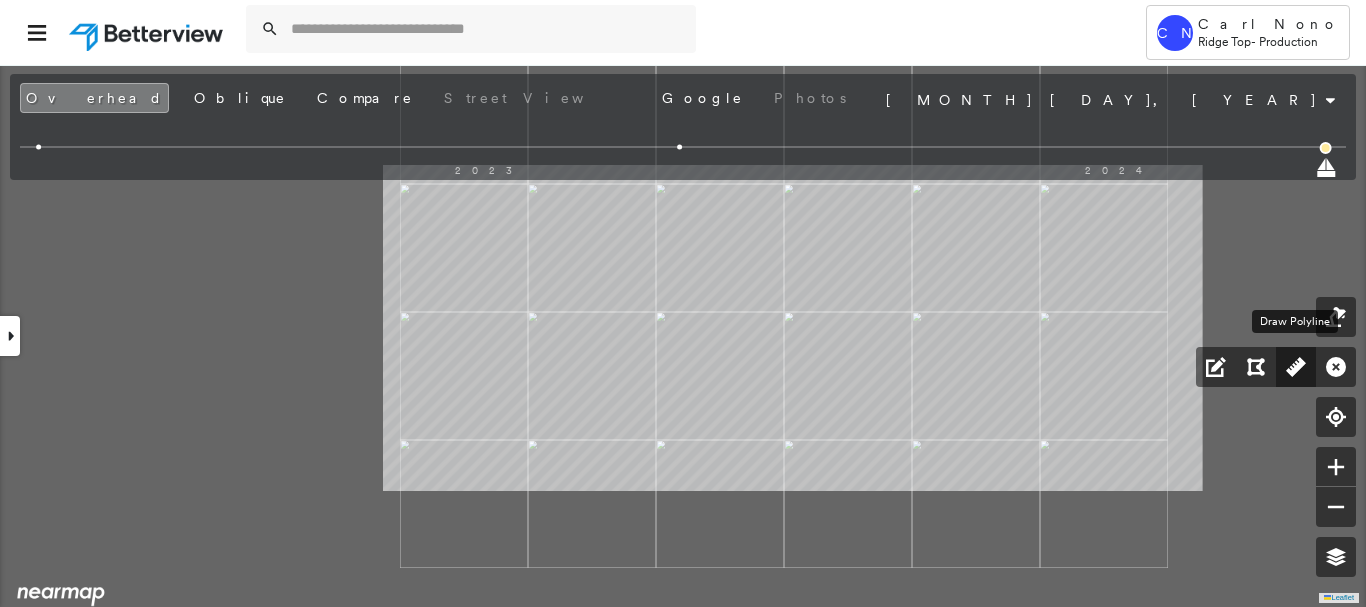 click 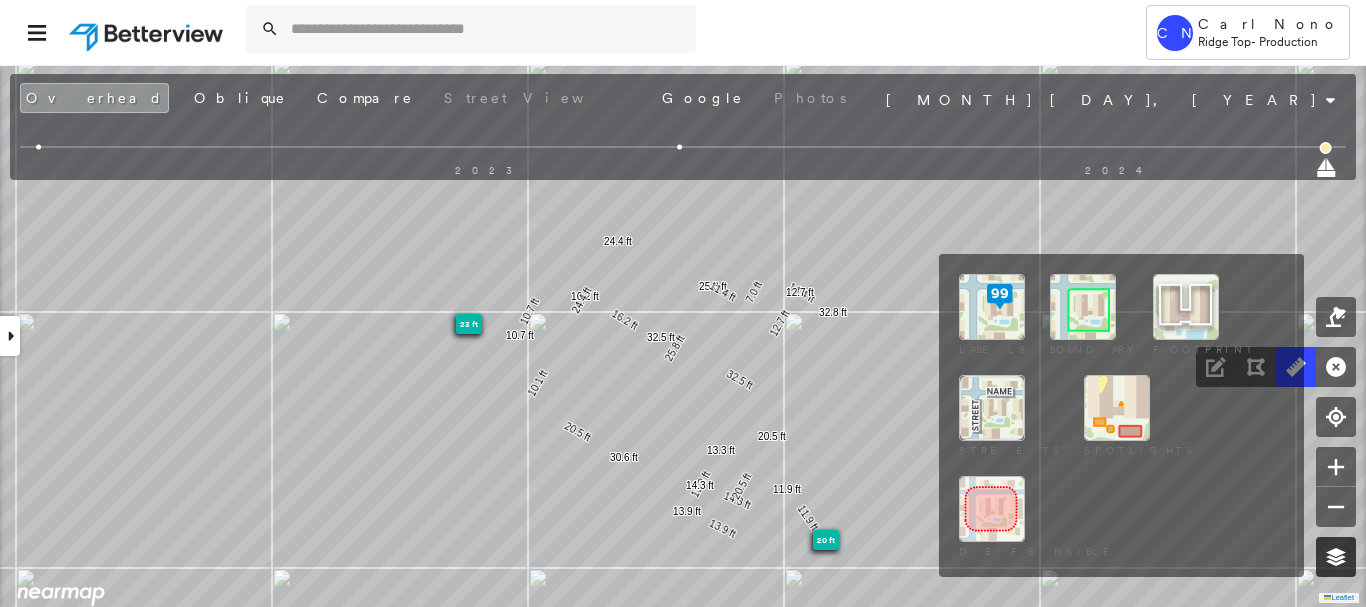 click at bounding box center (1336, 557) 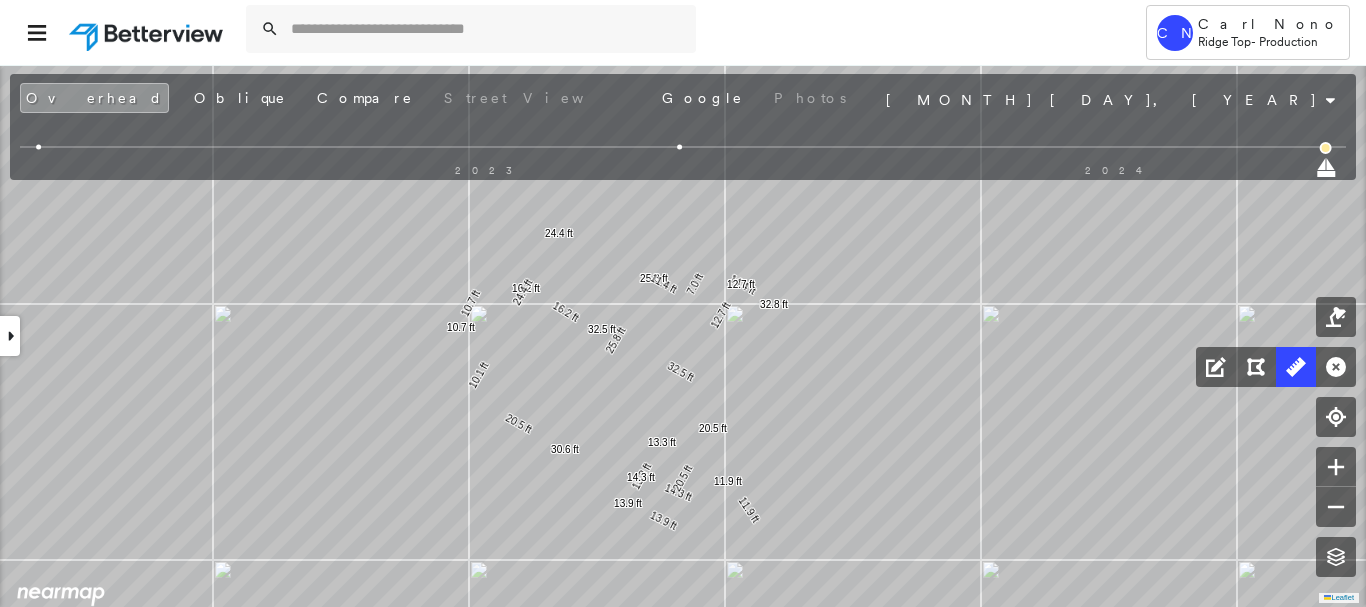 click on "13.3 ft 13.3 ft 14.3 ft 14.3 ft 13.9 ft 13.9 ft 20.5 ft 20.5 ft 10.7 ft 10.7 ft 32.5 ft 32.5 ft 25.8 ft 25.8 ft 11.4 ft 7.0 ft 14.4 ft 32.8 ft 16.2 ft 16.2 ft 24.4 ft 24.4 ft 10.1 ft 20.5 ft 30.6 ft 12.7 ft 12.7 ft 11.9 ft 11.9 ft Click to start drawing line." at bounding box center [-99, 117] 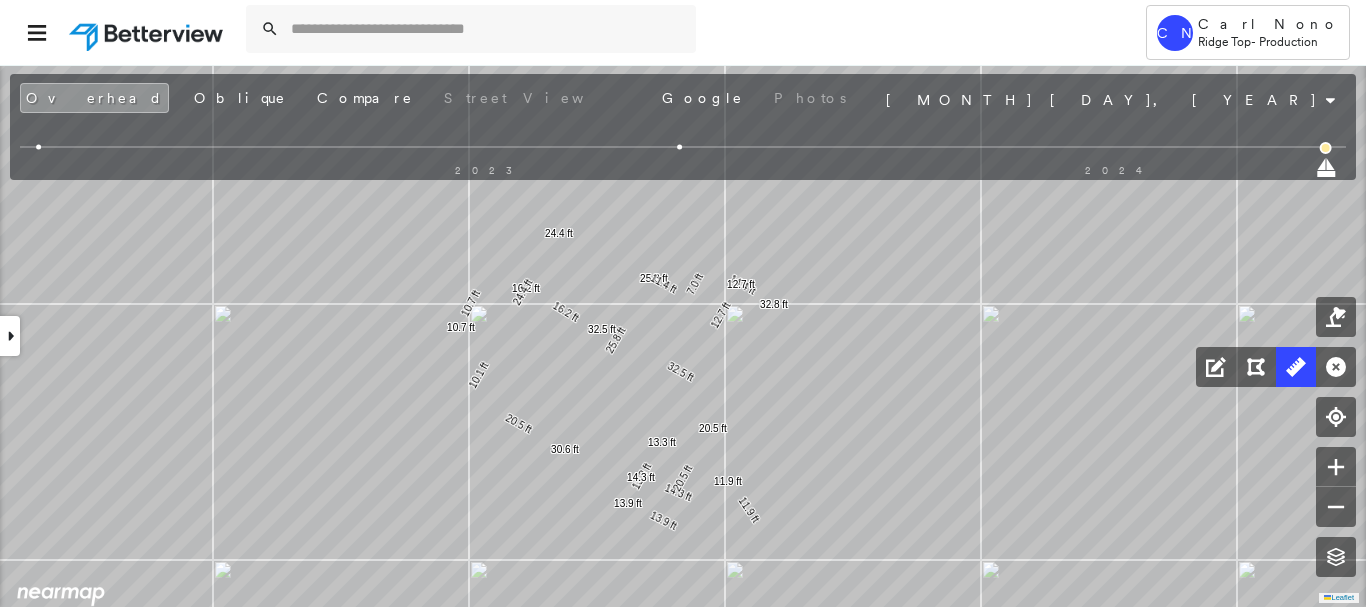 click 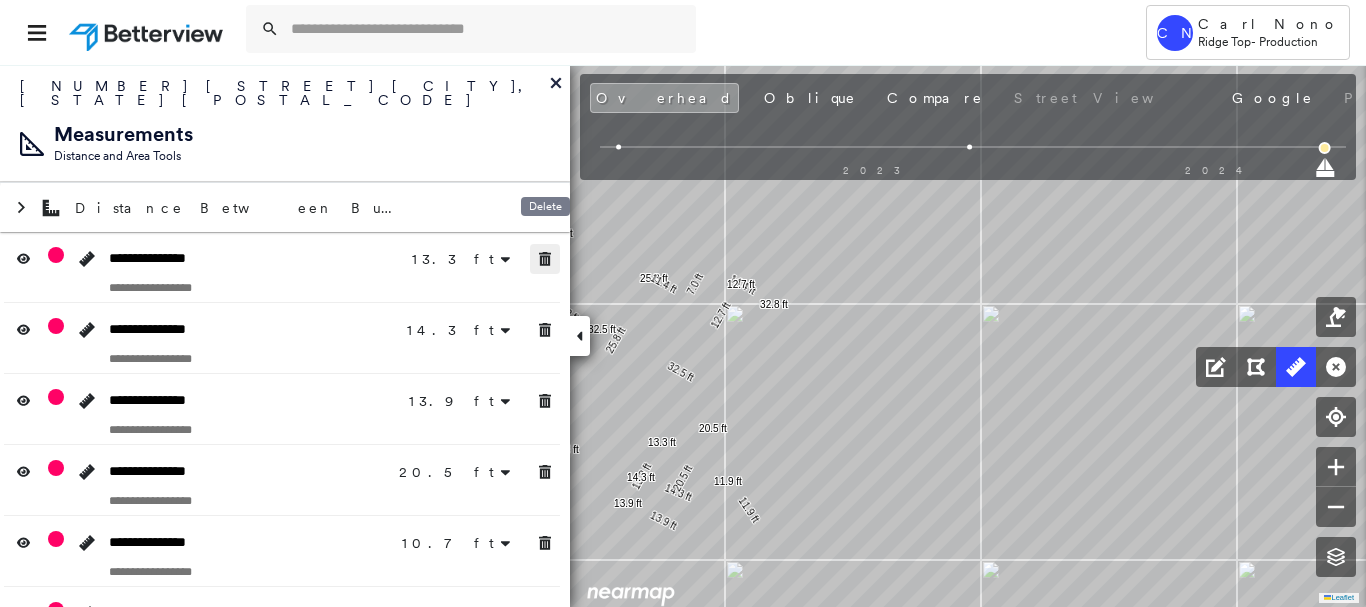 click at bounding box center (545, 259) 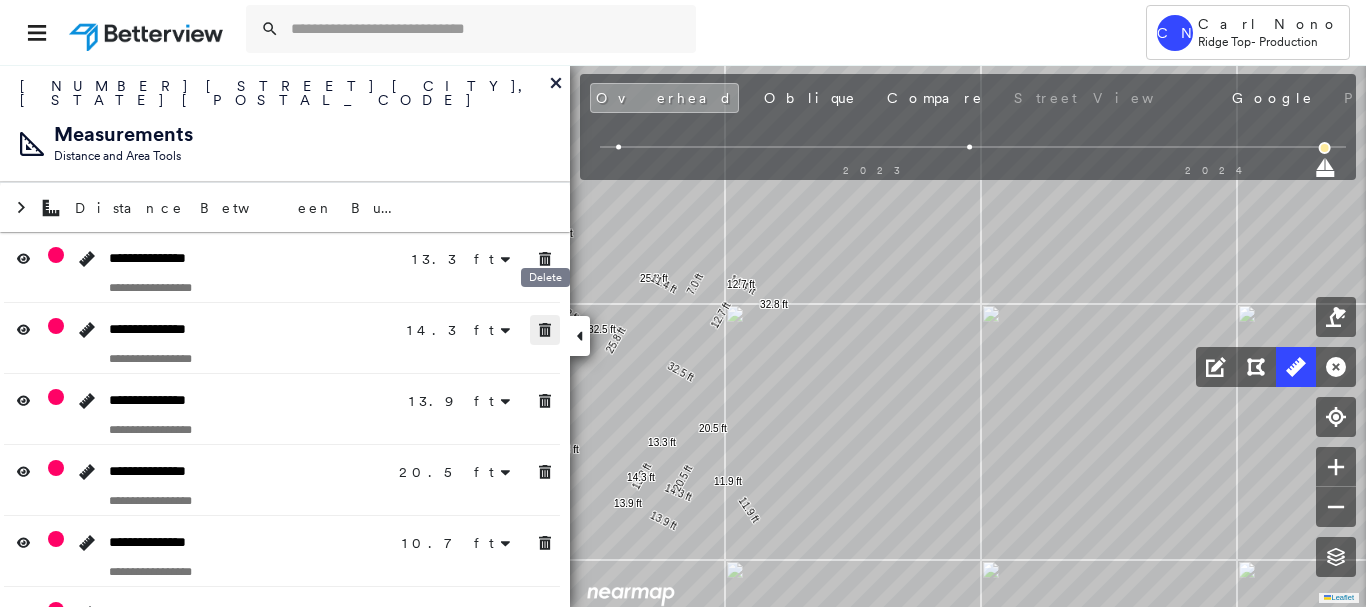 click 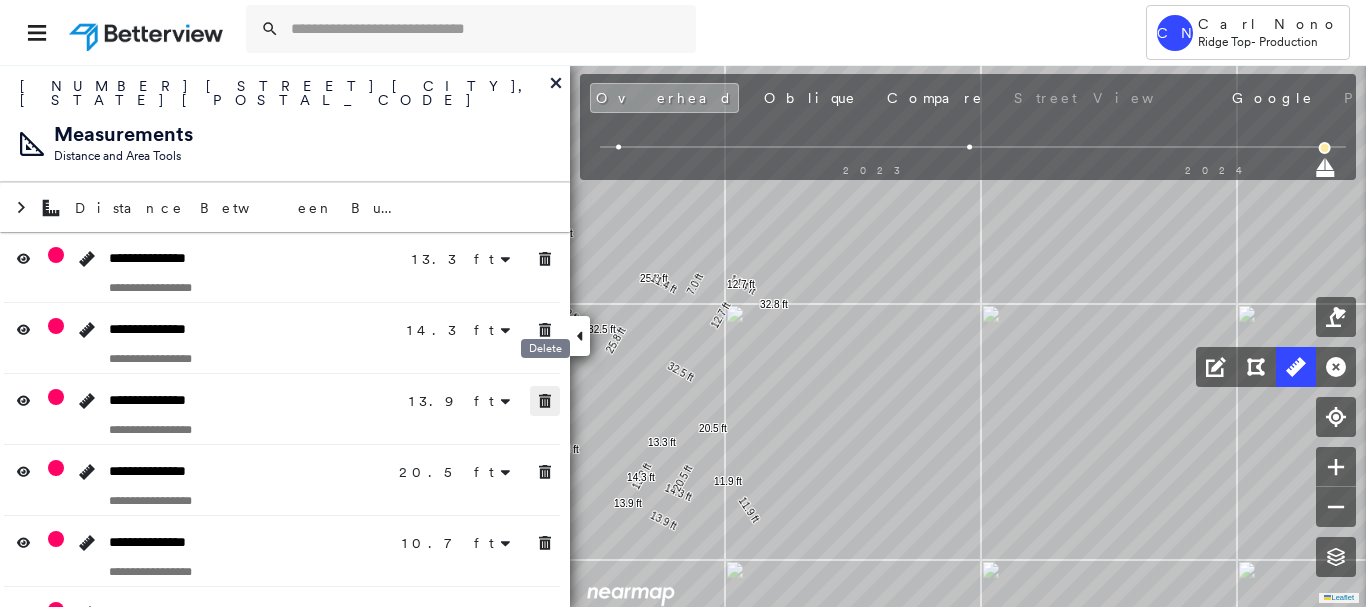 drag, startPoint x: 548, startPoint y: 385, endPoint x: 547, endPoint y: 456, distance: 71.00704 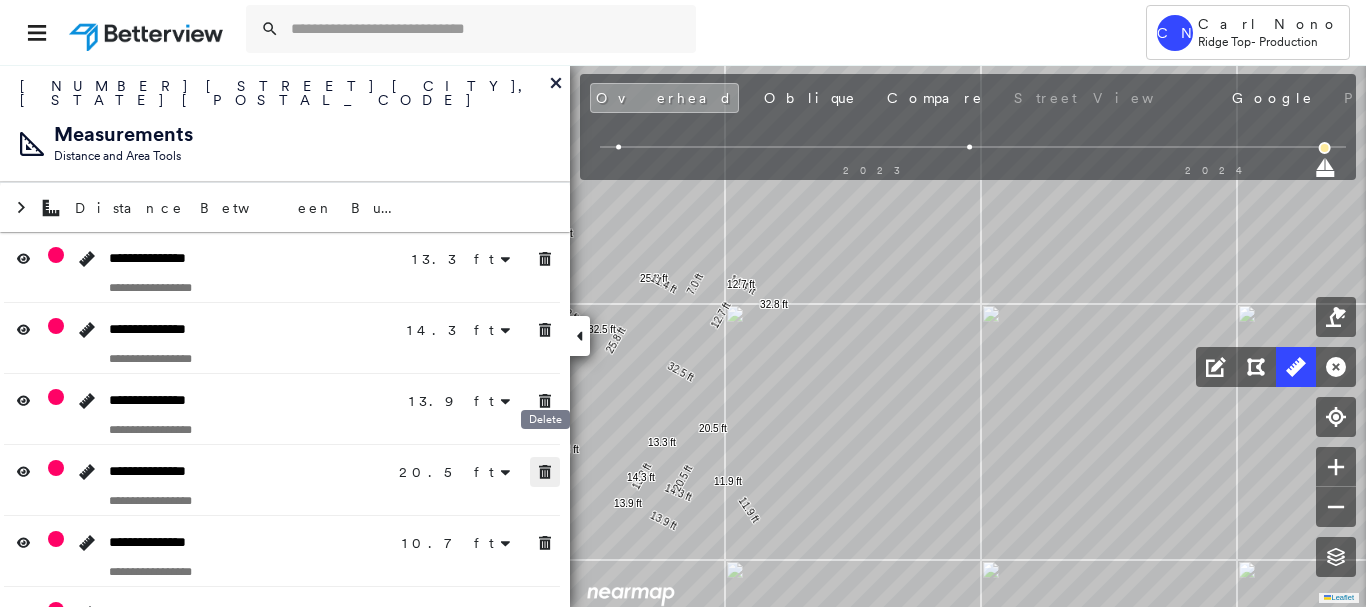 click 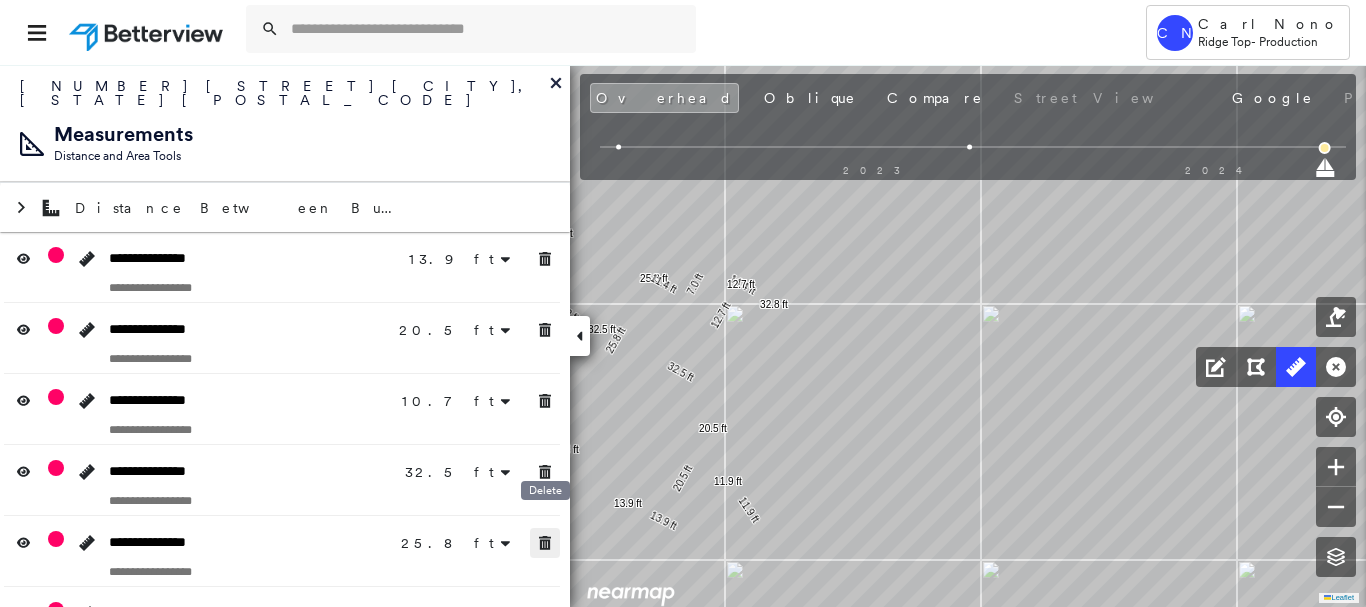 click at bounding box center [545, 614] 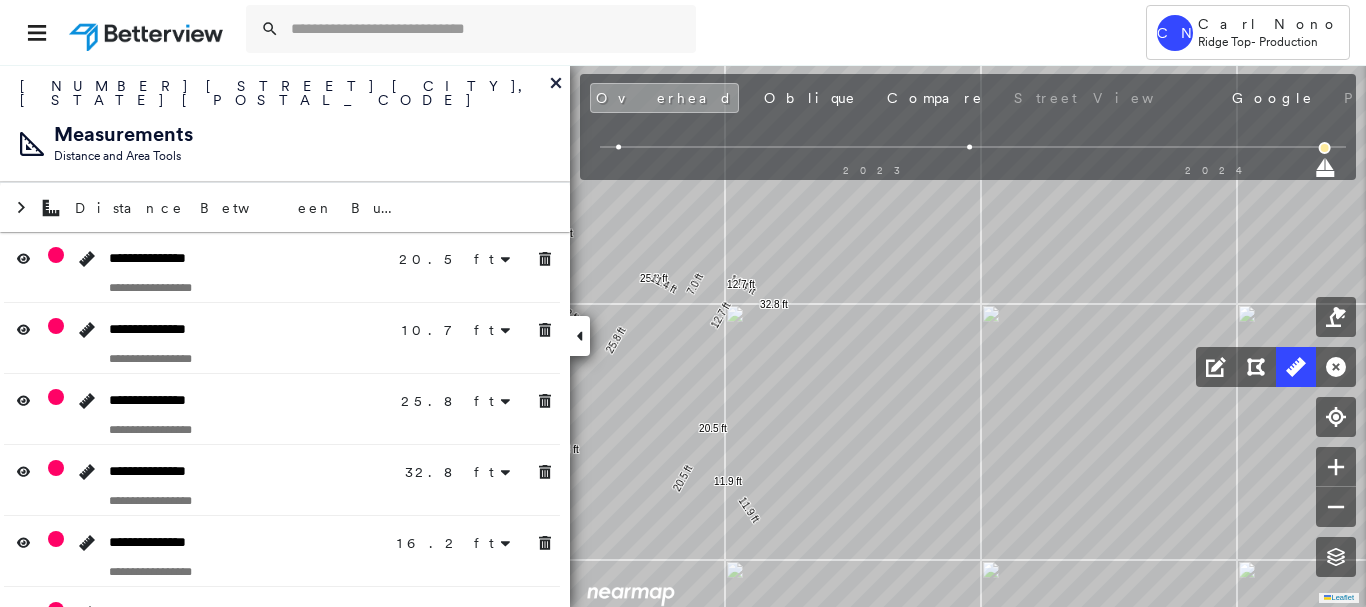 click on "**********" at bounding box center (285, 551) 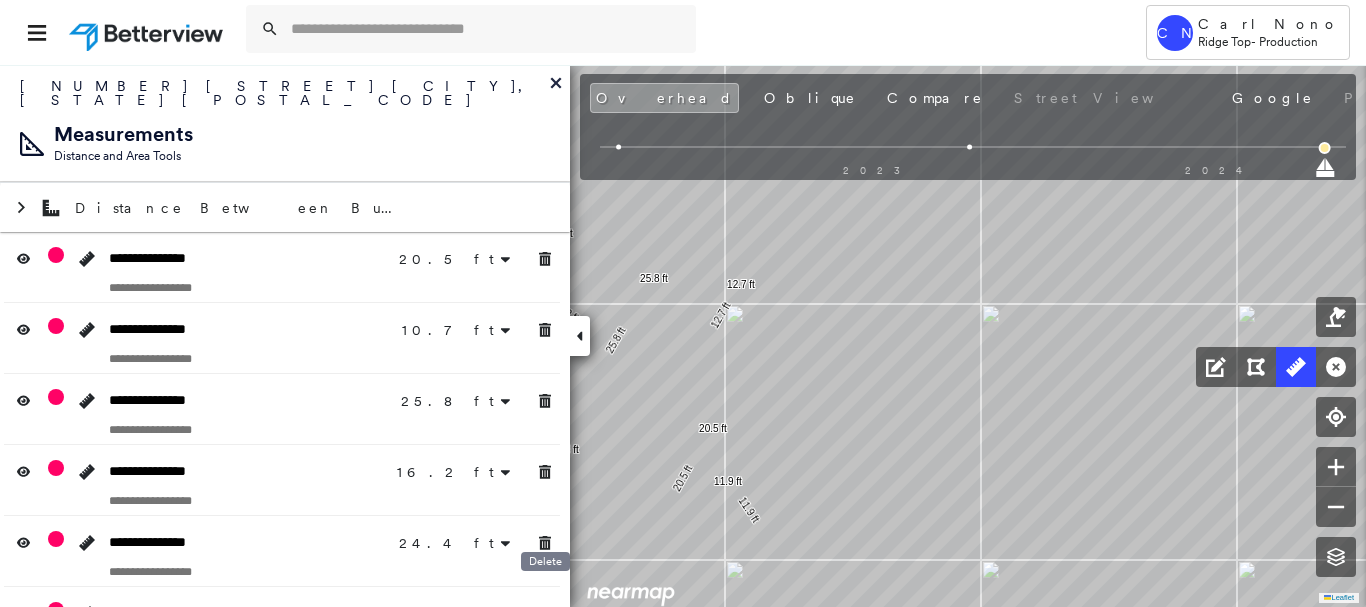 click on "Tower CN Carl Nono Ridge Top  -   Production [NUMBER] [STREET],  [CITY], [STATE] [POSTAL_CODE] [ID_NUMBER]_Powers Assigned to:  [NAME] Assigned to:  [NAME] [ID_NUMBER]_Powers Assigned to:  [NAME] Open Comments Download PDF Report Summary Construction Occupancy Protection Exposure Determination Overhead Obliques Street View Roof Spotlight™ Index :  62 out of 100 0 100 25 50 75 1 Building Roof Scores 1 Buildings Policy Information :  [ID_NUMBER]_Powers Flags :  1 (0 cleared, 1 uncleared) Construction Roof Spotlights :  Staining, Vent Property Features :  Car, Patio Furniture, Trailer Roof Size & Shape :  1 building  - Gable | Asphalt Shingle Occupancy Protection Exposure Determination Flags :  1 (0 cleared, 1 uncleared) Uncleared Flags (1) Cleared Flags  (0) Betterview Property Flagged [DATE] Clear Action Taken New Entry History Quote/New Business Terms & Conditions Added ACV Endorsement Added Cosmetic Endorsement Inspection/Loss Control Report Information Added to Inspection Survey Onsite Inspection Ordered Save" at bounding box center [683, 303] 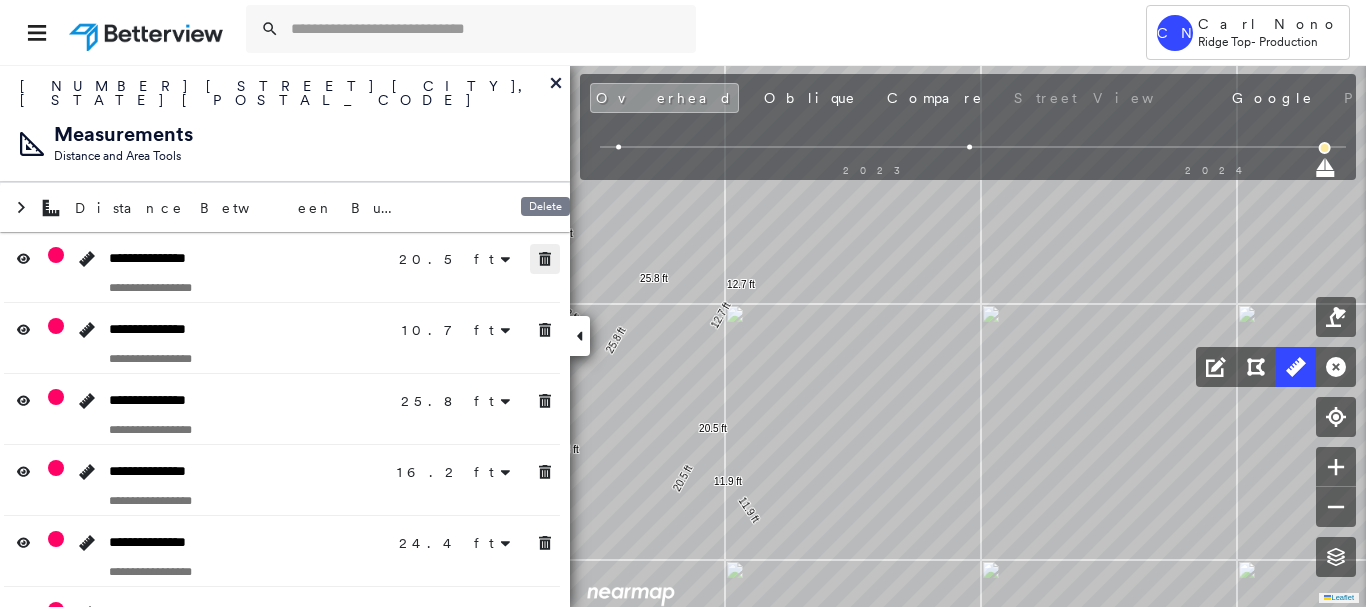 click at bounding box center (545, 259) 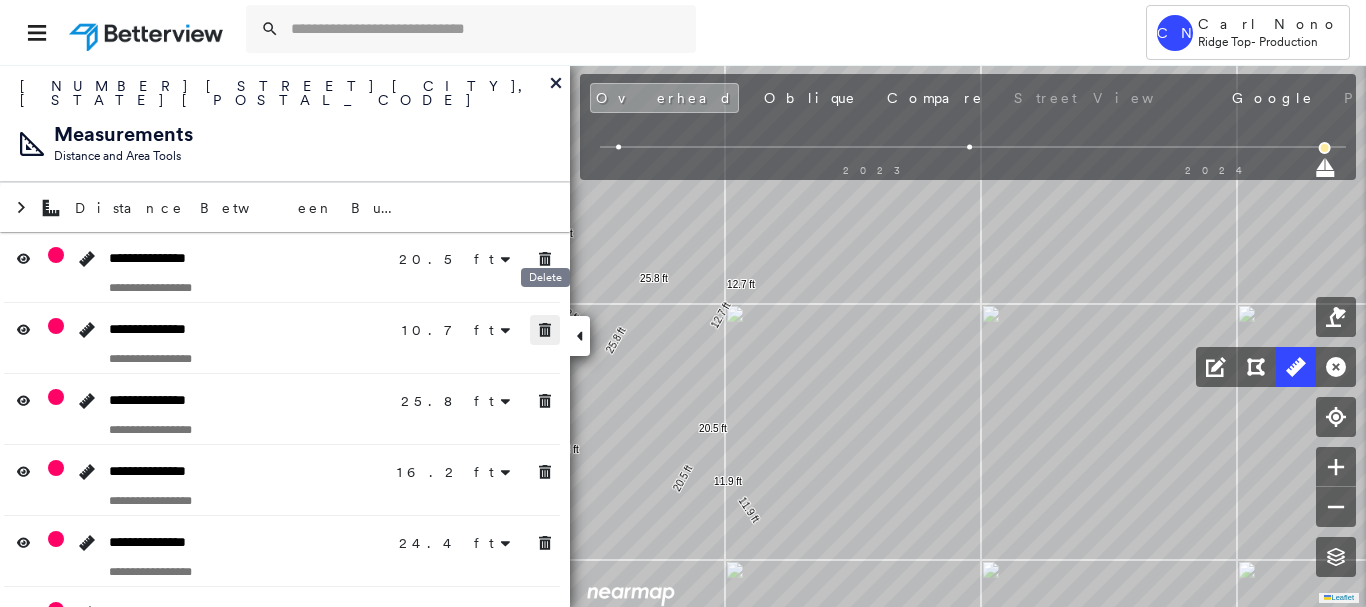 click at bounding box center (545, 330) 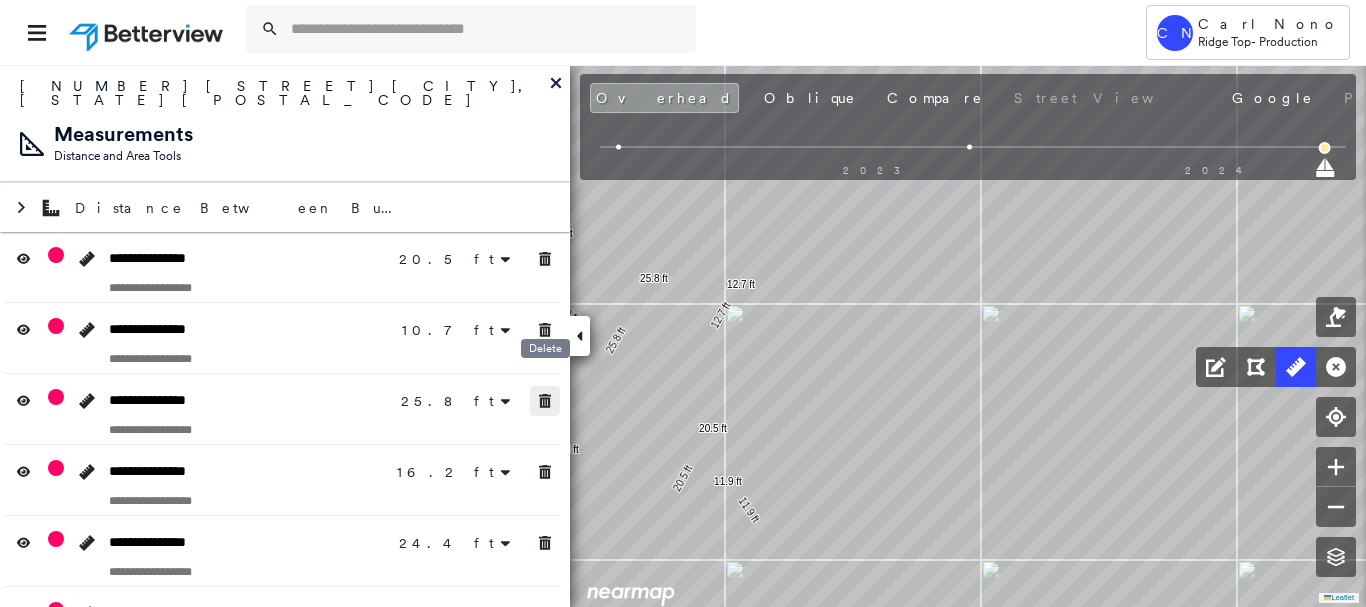 click on "**********" at bounding box center [285, 516] 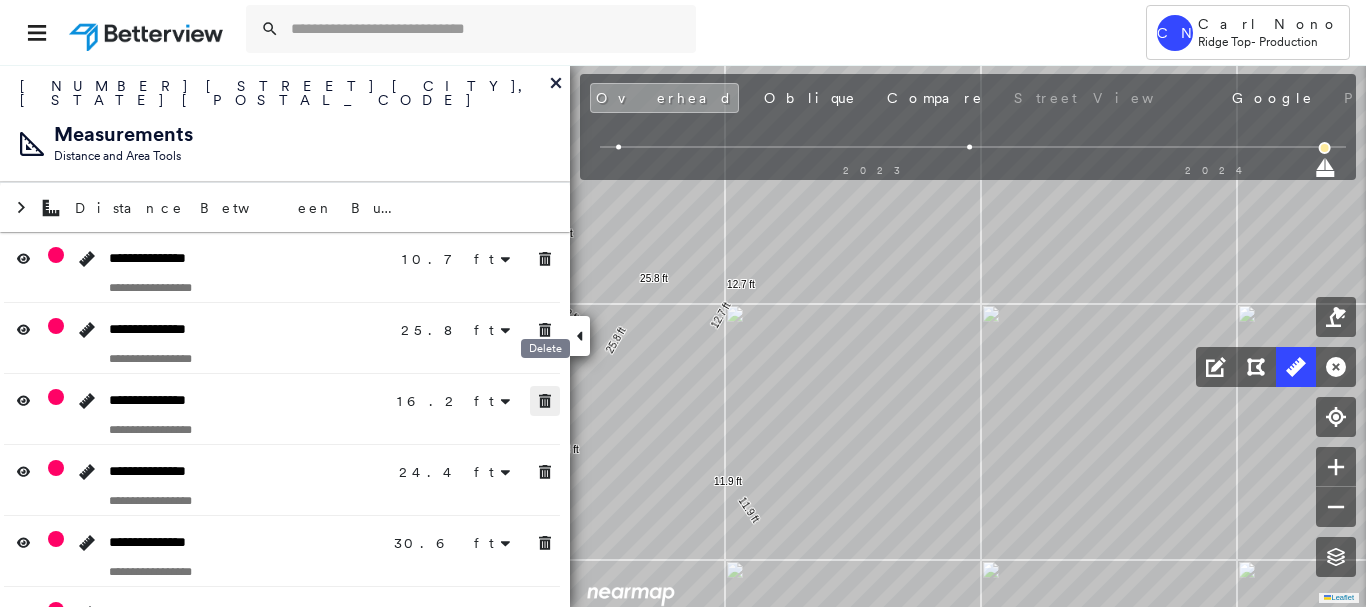 click 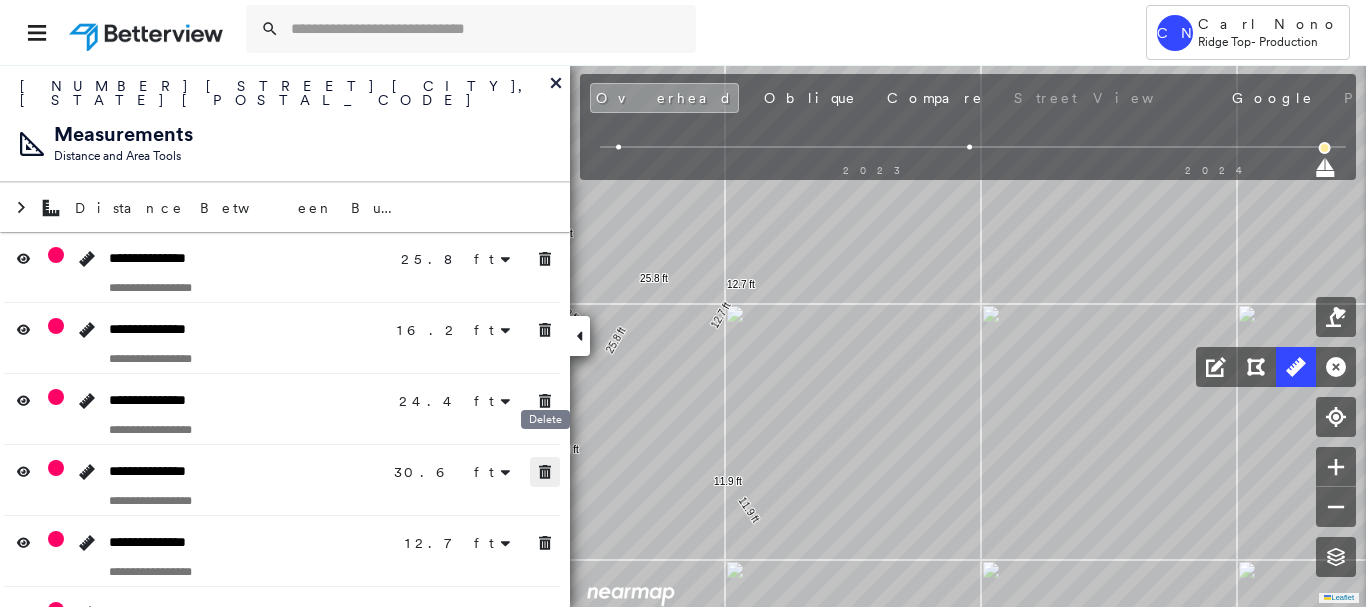 click 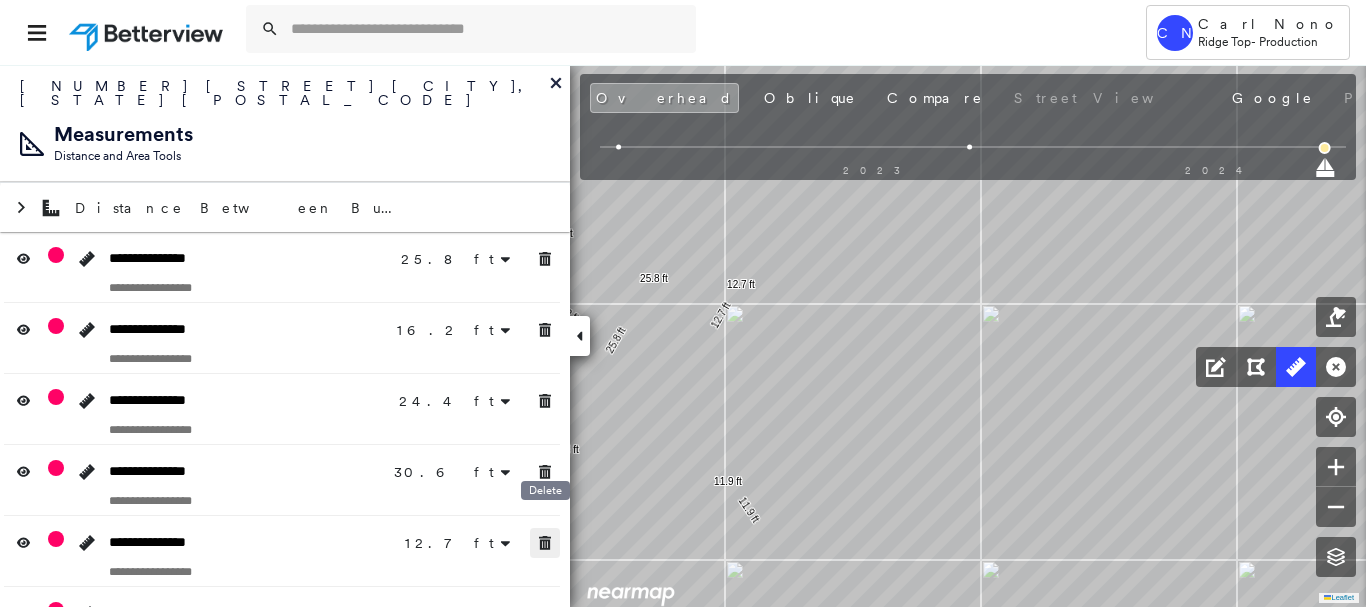 click at bounding box center (545, 543) 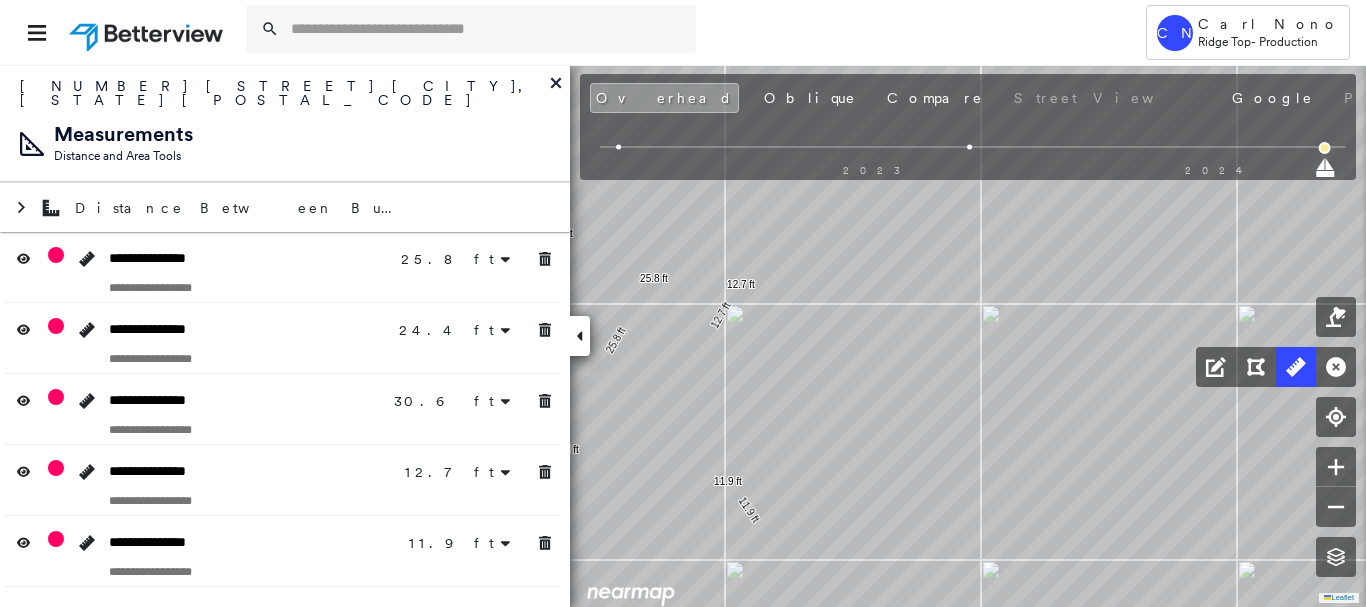 drag, startPoint x: 541, startPoint y: 581, endPoint x: 568, endPoint y: 474, distance: 110.35397 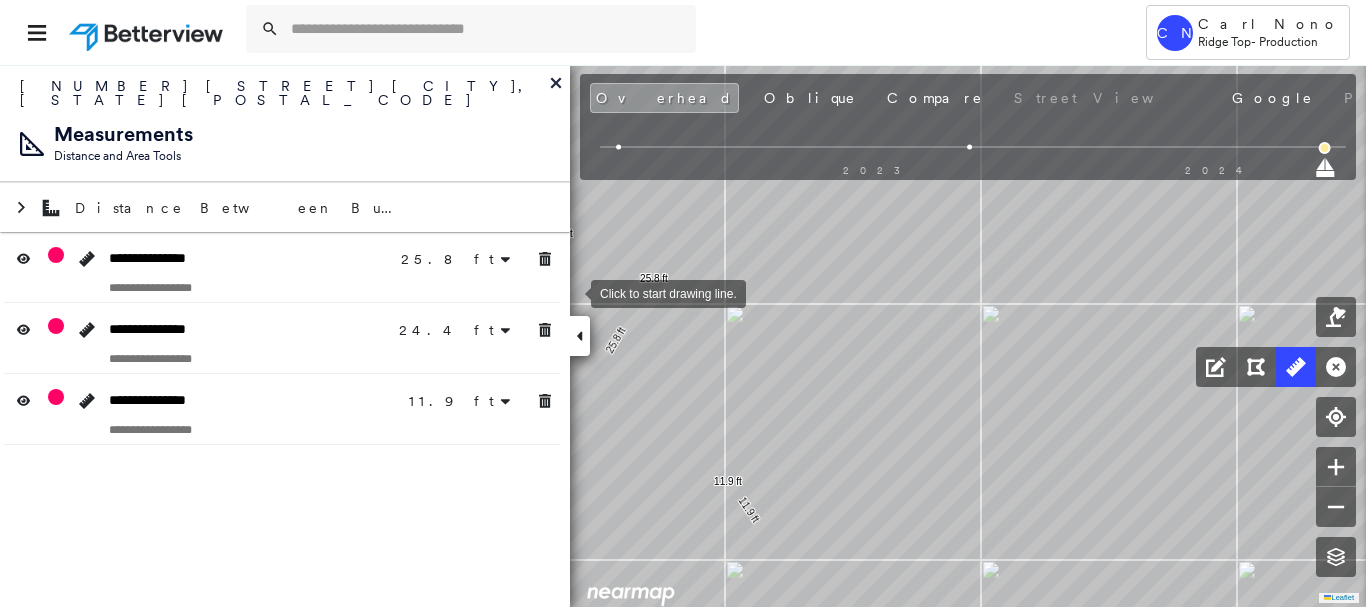 click on "25.8 ft" at bounding box center [470, 258] 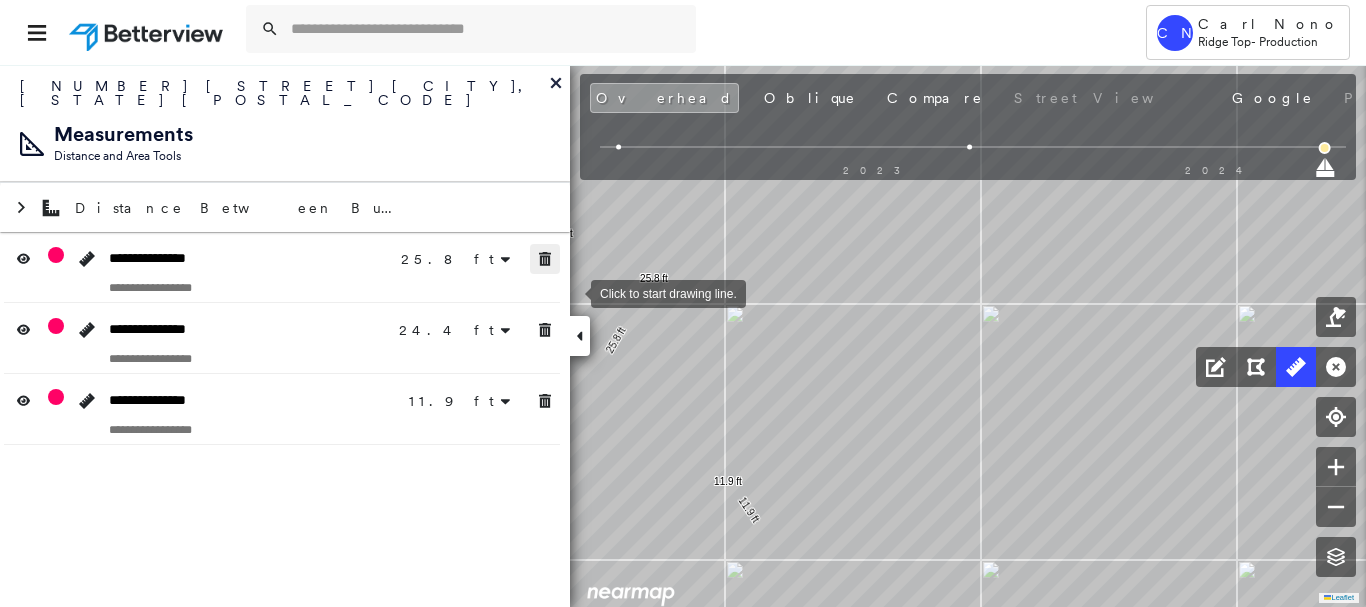 click 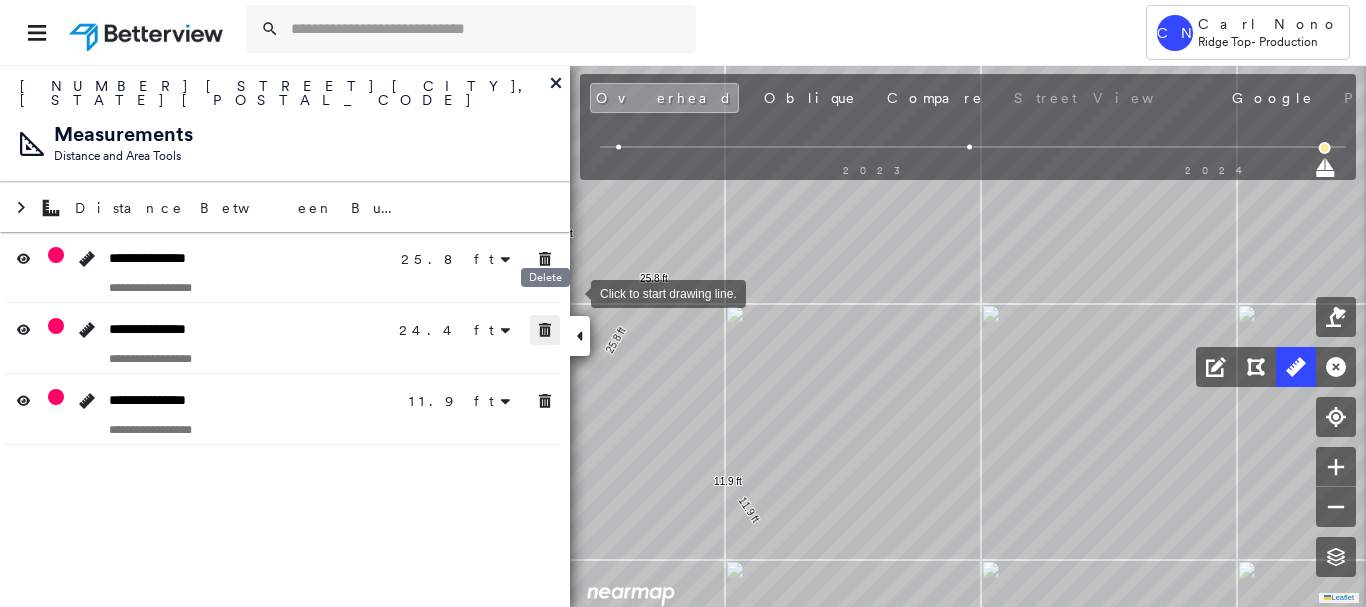drag, startPoint x: 546, startPoint y: 322, endPoint x: 546, endPoint y: 351, distance: 29 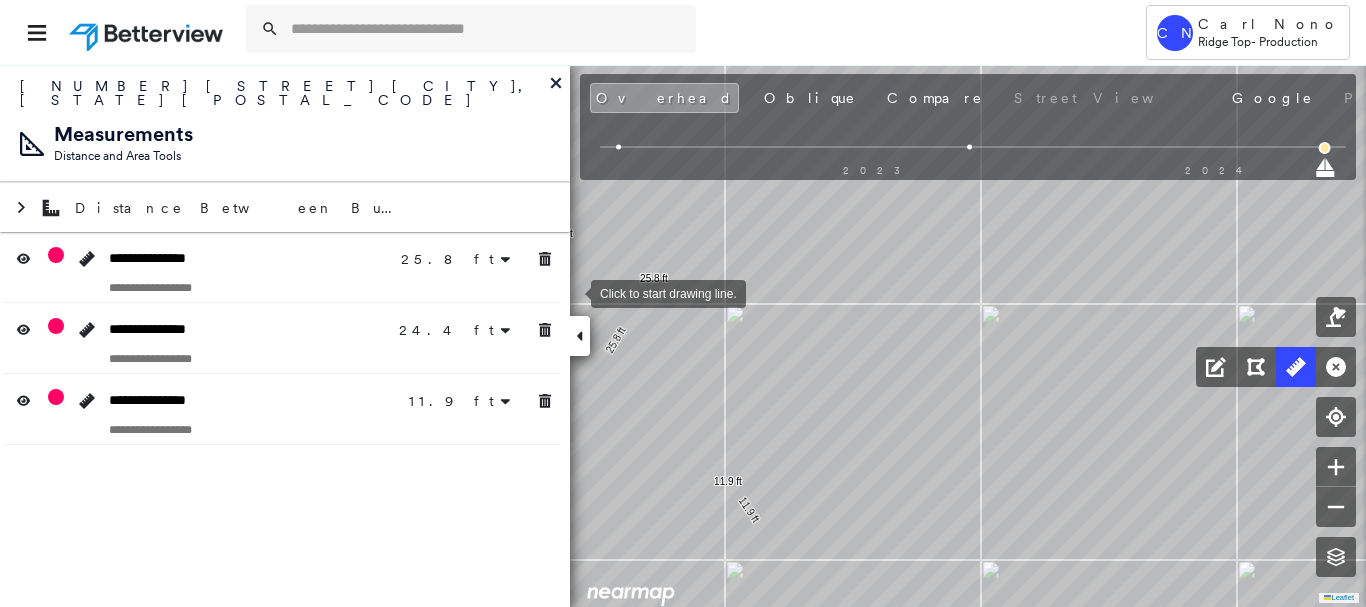 click 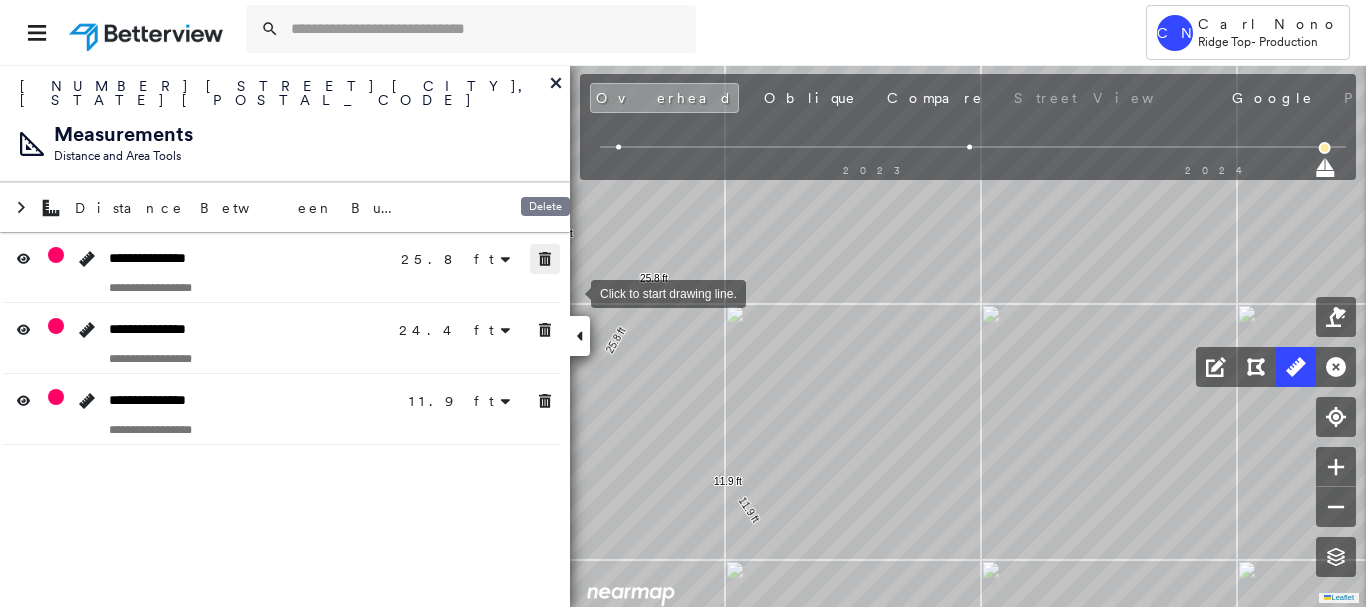click 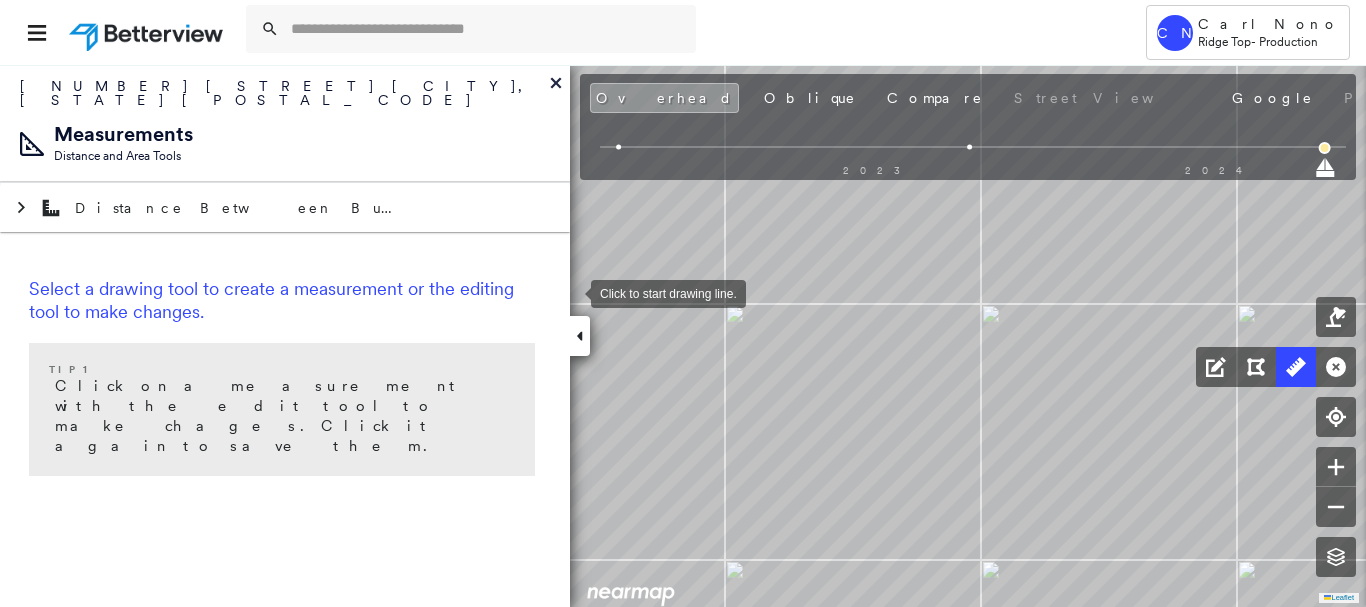 click 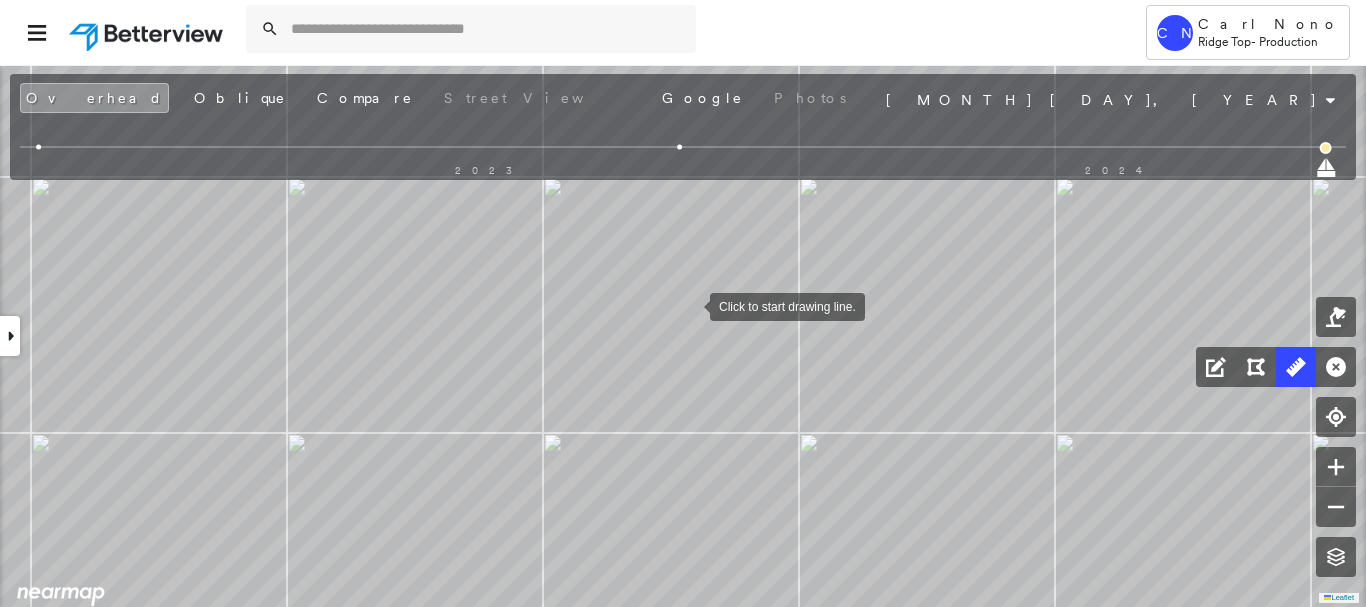 click at bounding box center [690, 305] 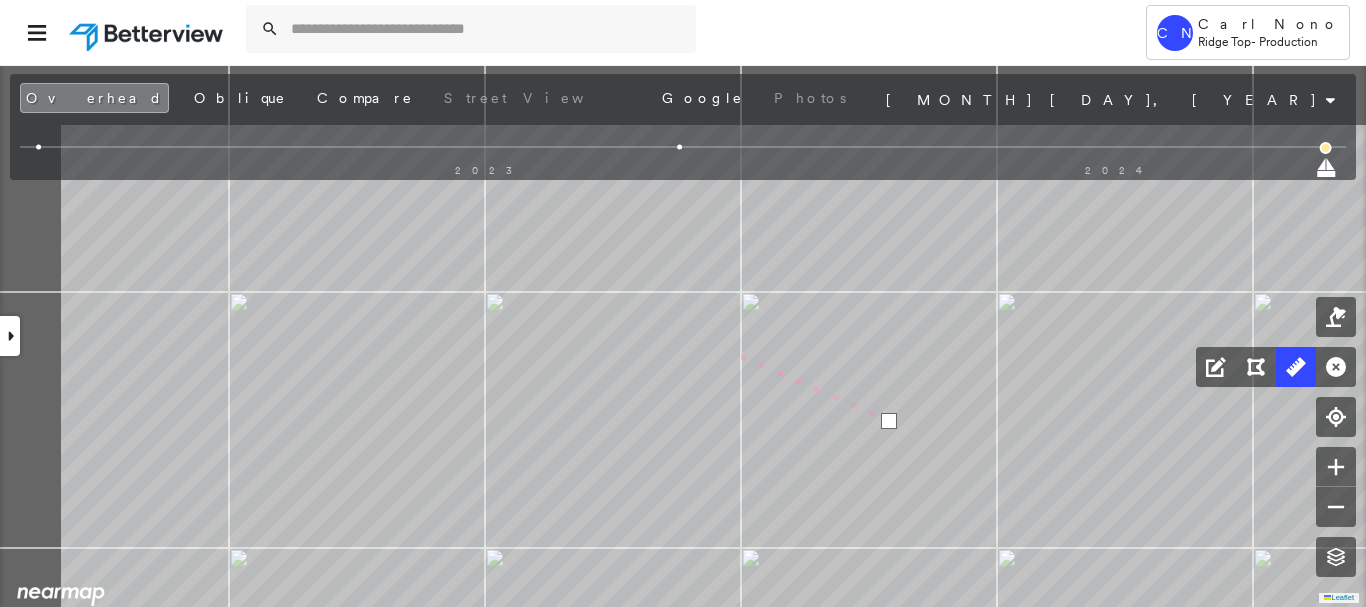 click on "2 m Click to continue drawing line." at bounding box center [99, 232] 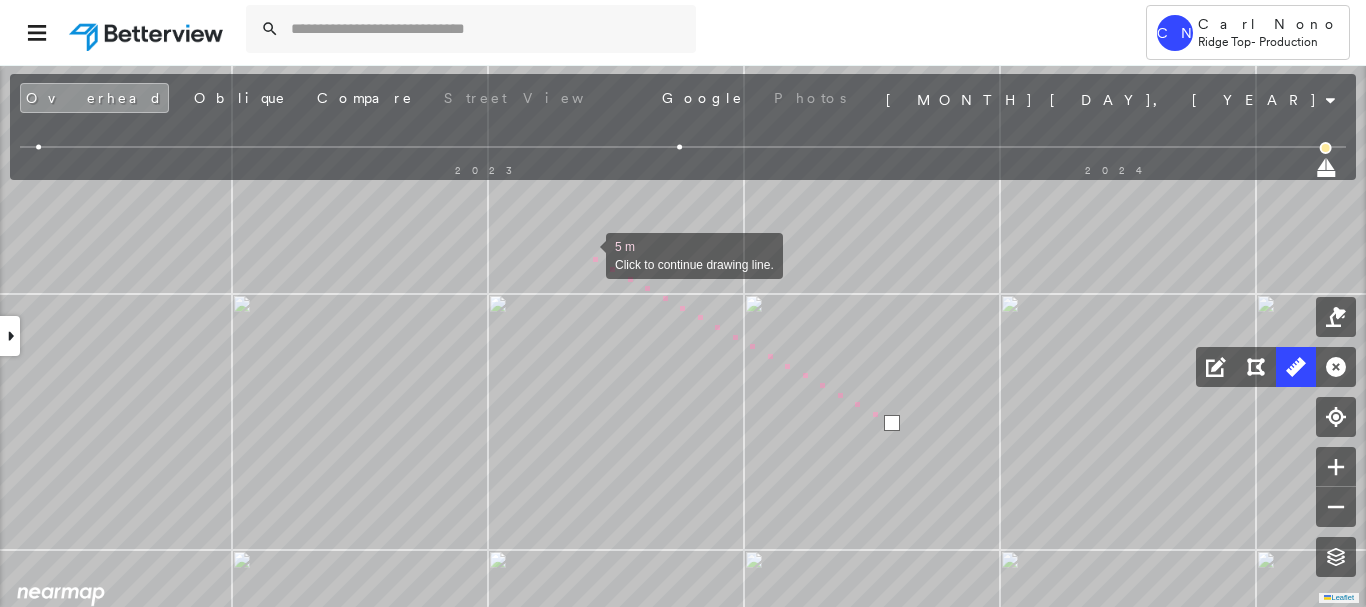 click at bounding box center (586, 254) 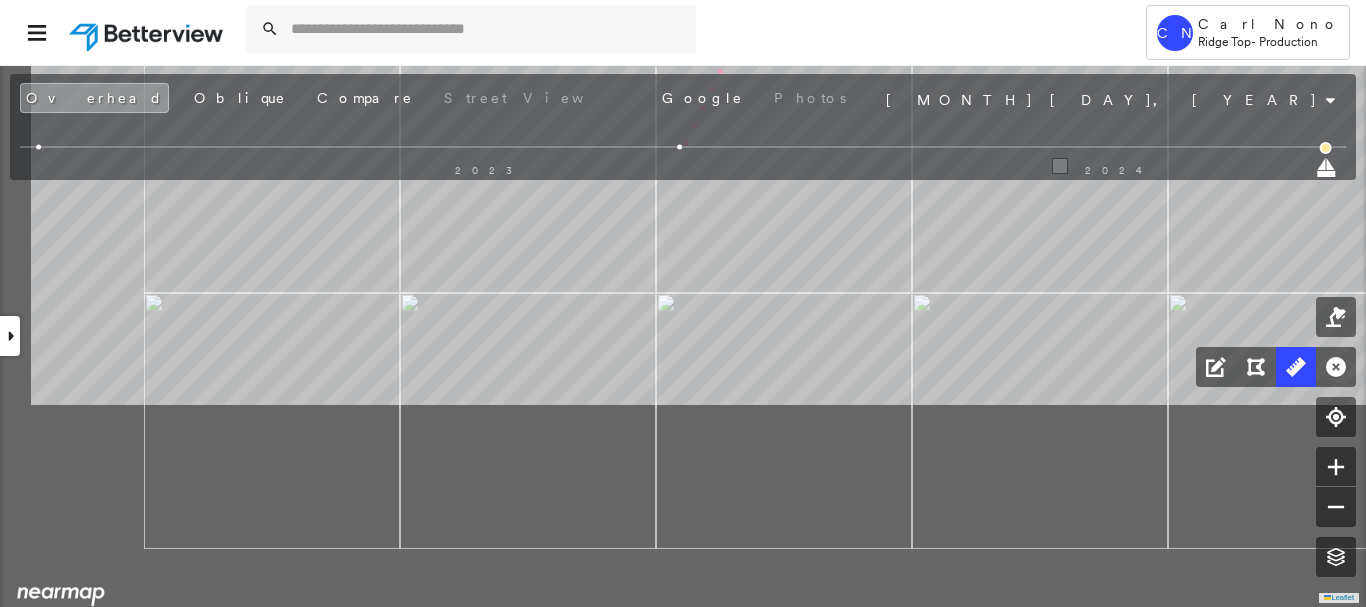 drag, startPoint x: 510, startPoint y: 410, endPoint x: 684, endPoint y: 177, distance: 290.80063 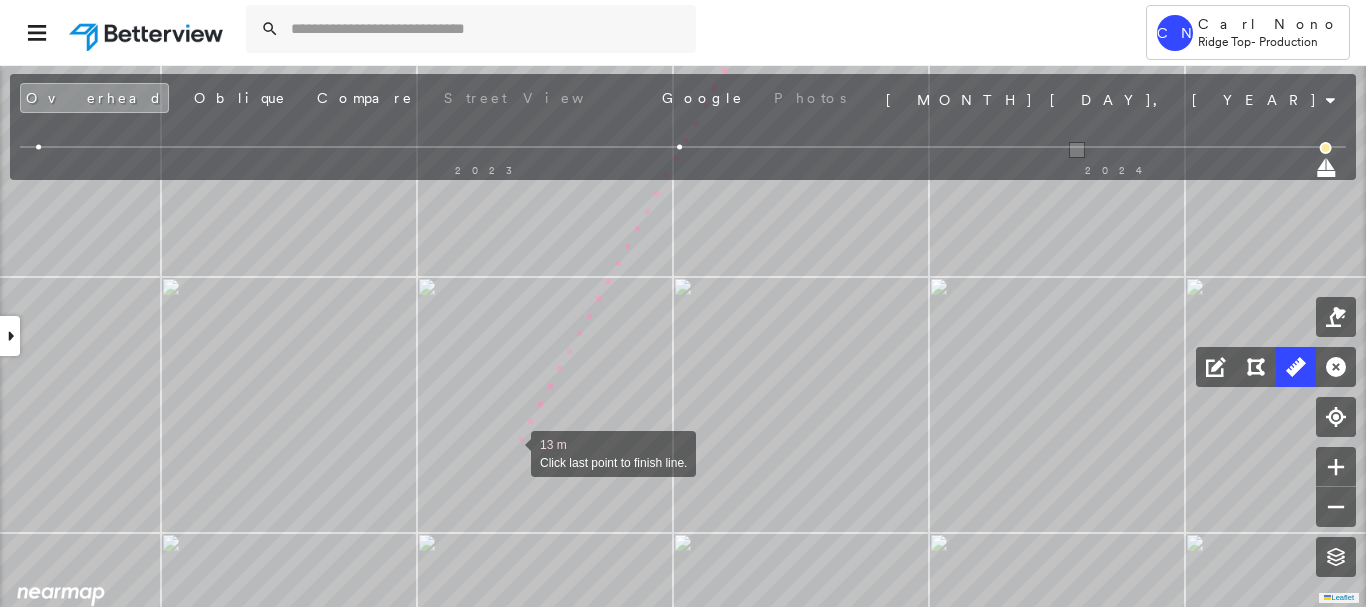 click at bounding box center (511, 452) 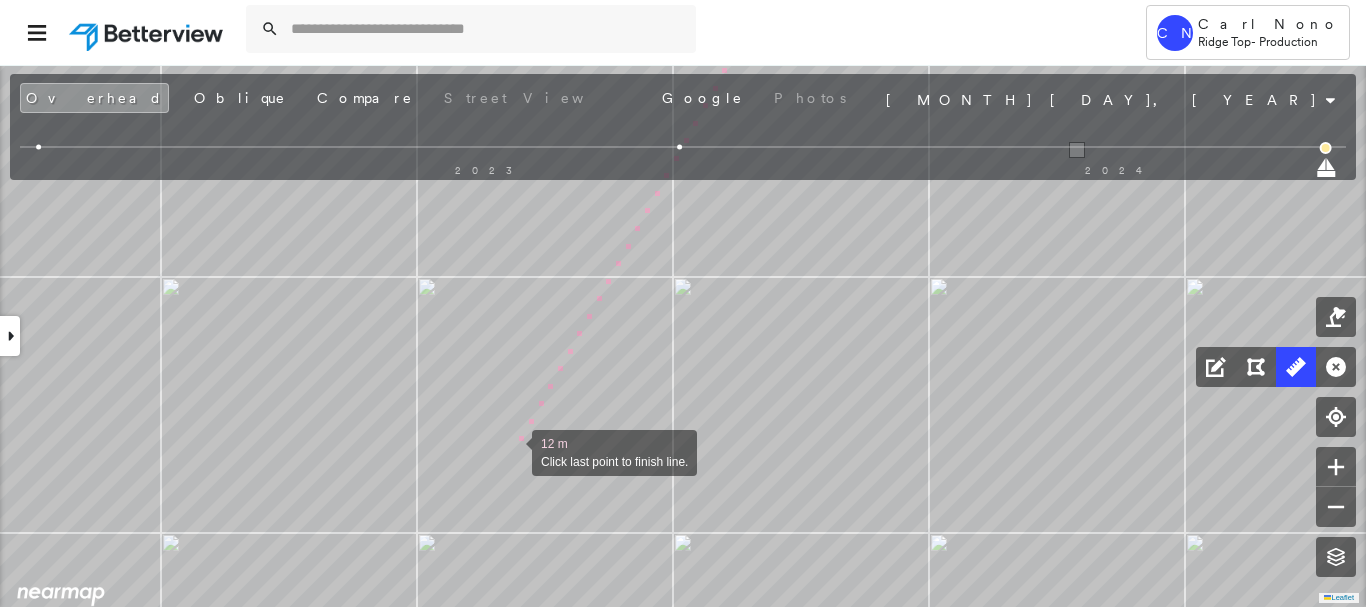 click at bounding box center [512, 451] 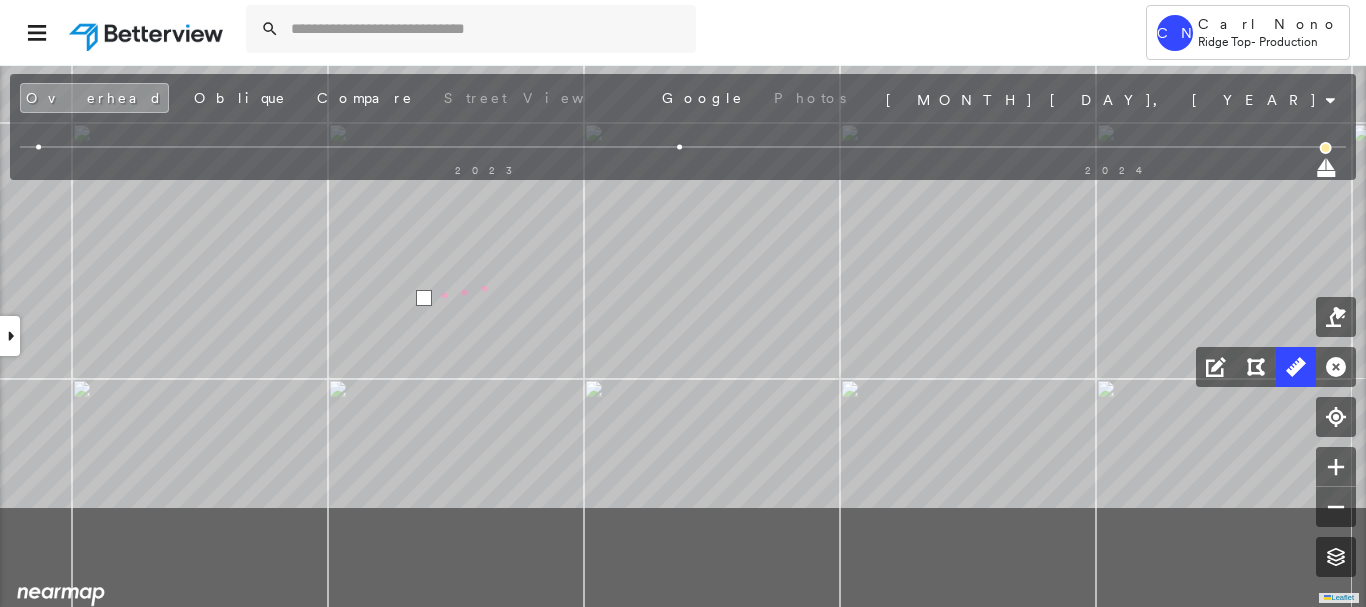 click on "13 m Click last point to finish line." at bounding box center [198, -193] 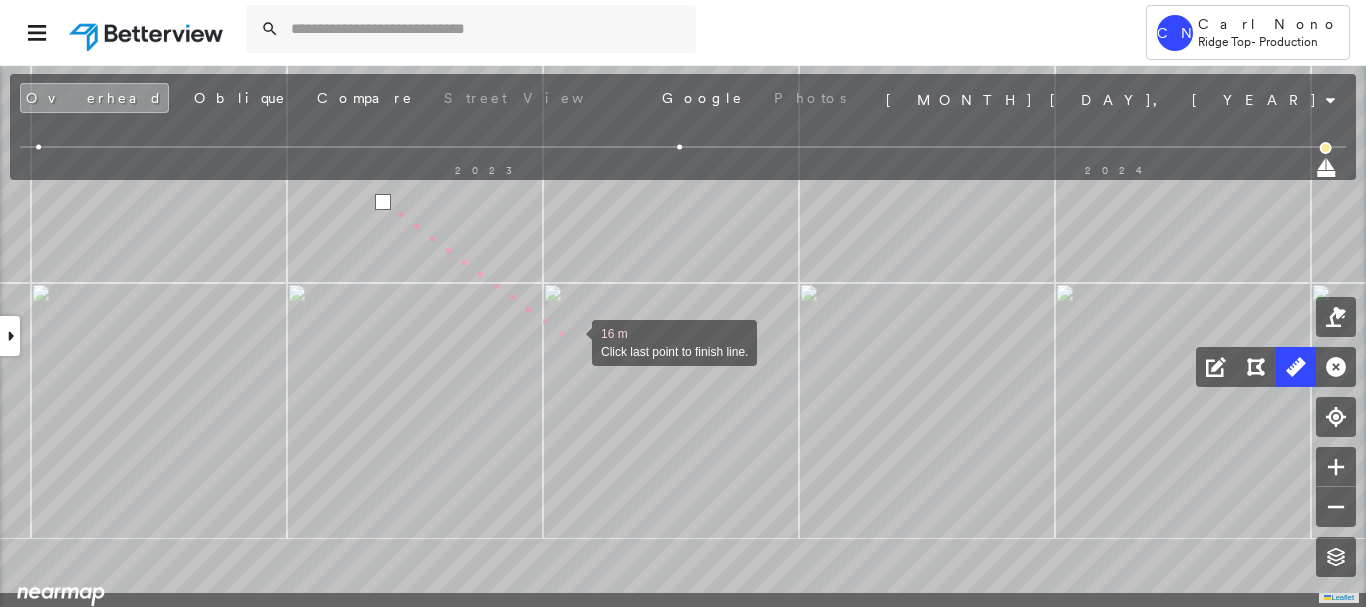 click at bounding box center (572, 341) 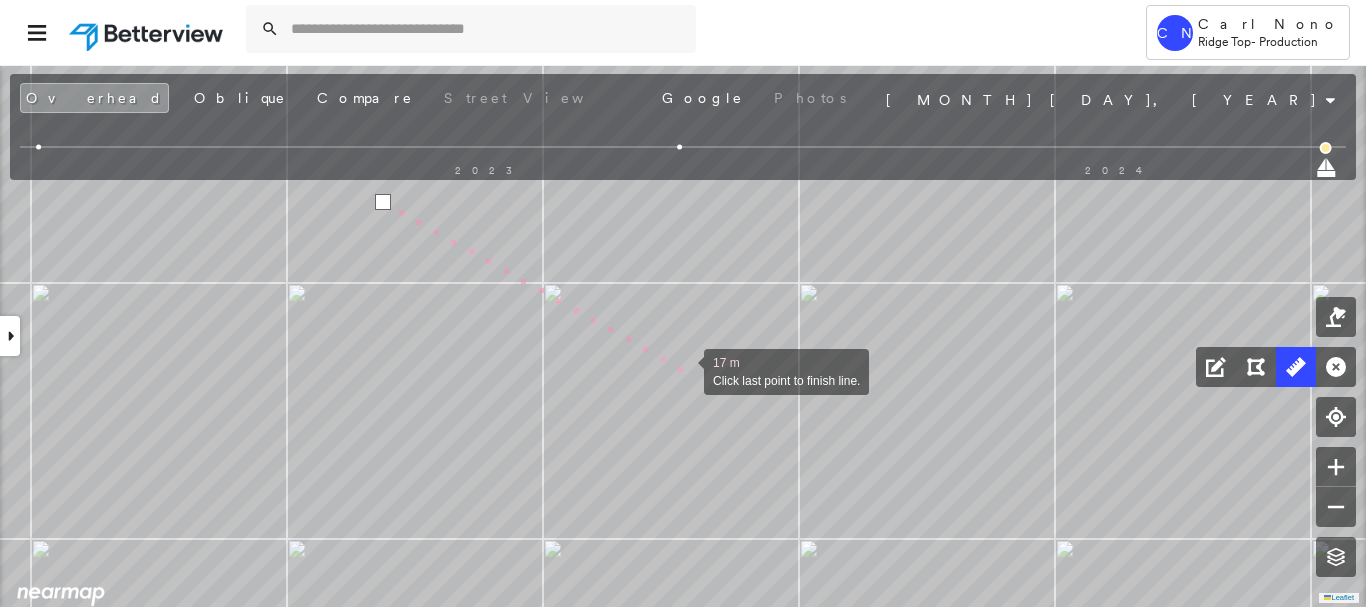 click at bounding box center (684, 370) 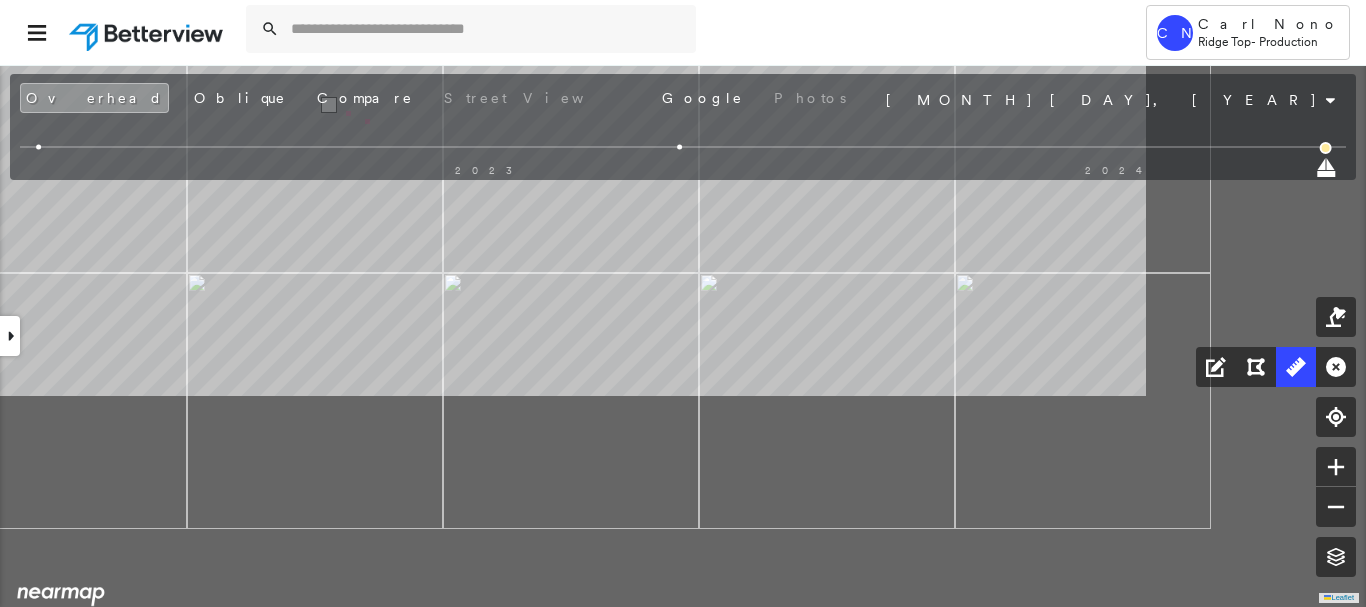 drag, startPoint x: 741, startPoint y: 398, endPoint x: 384, endPoint y: 132, distance: 445.2022 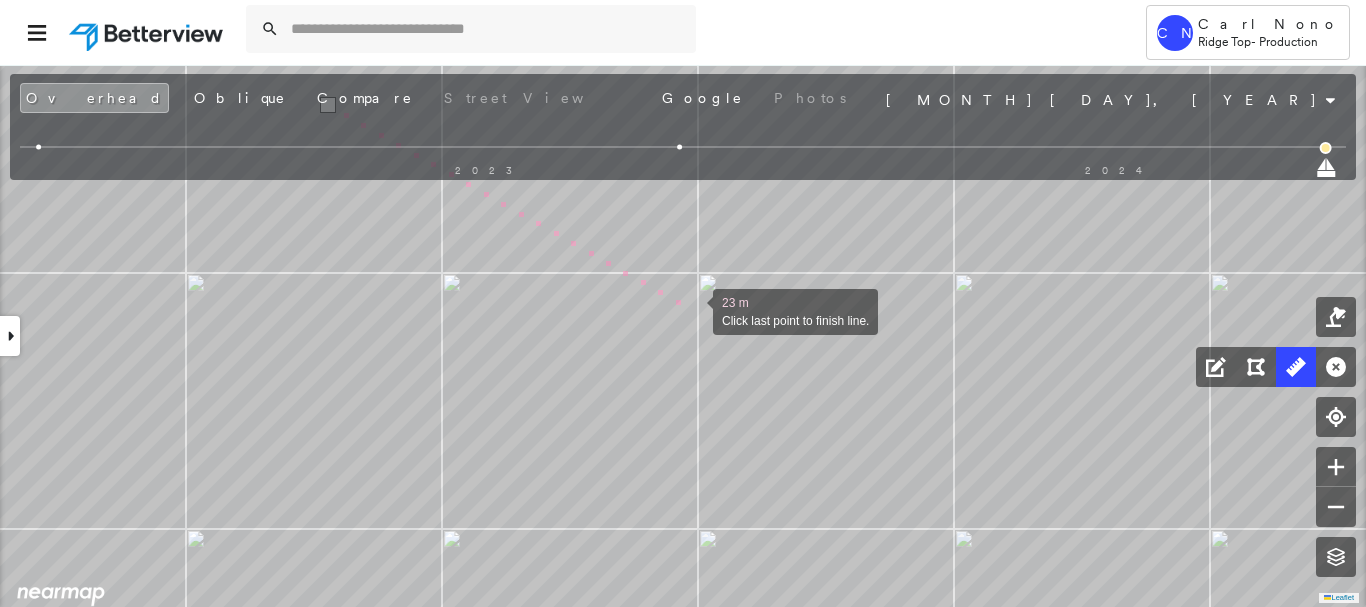 click at bounding box center (693, 310) 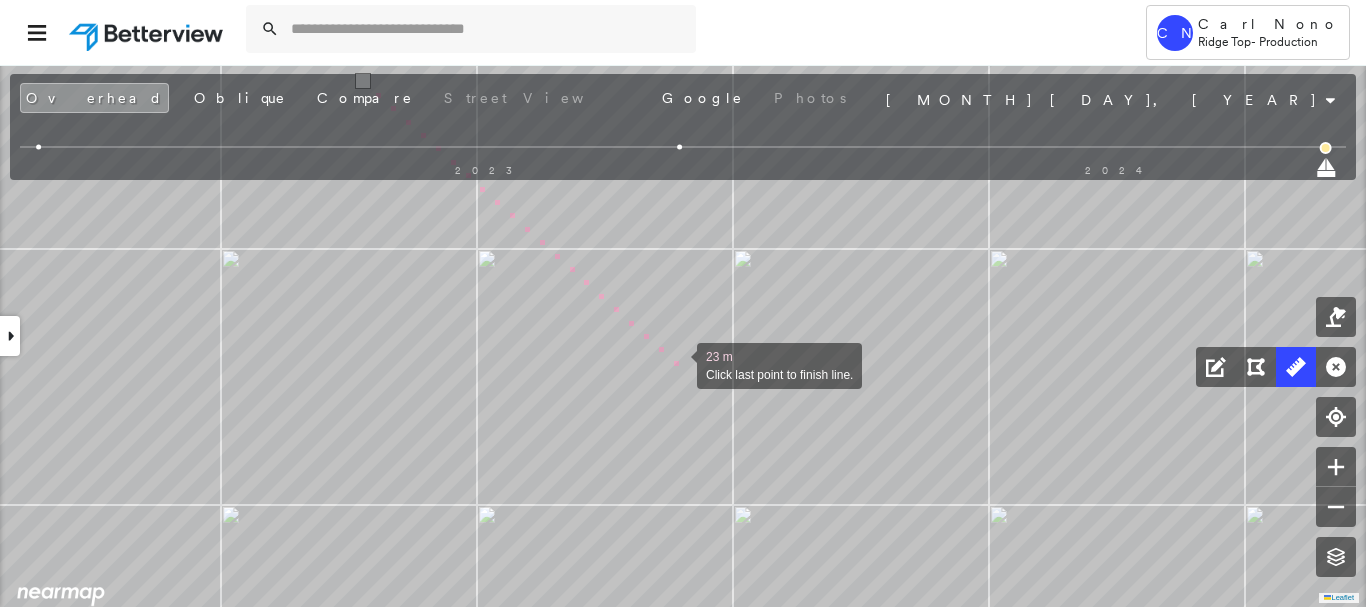 drag, startPoint x: 640, startPoint y: 389, endPoint x: 675, endPoint y: 365, distance: 42.43819 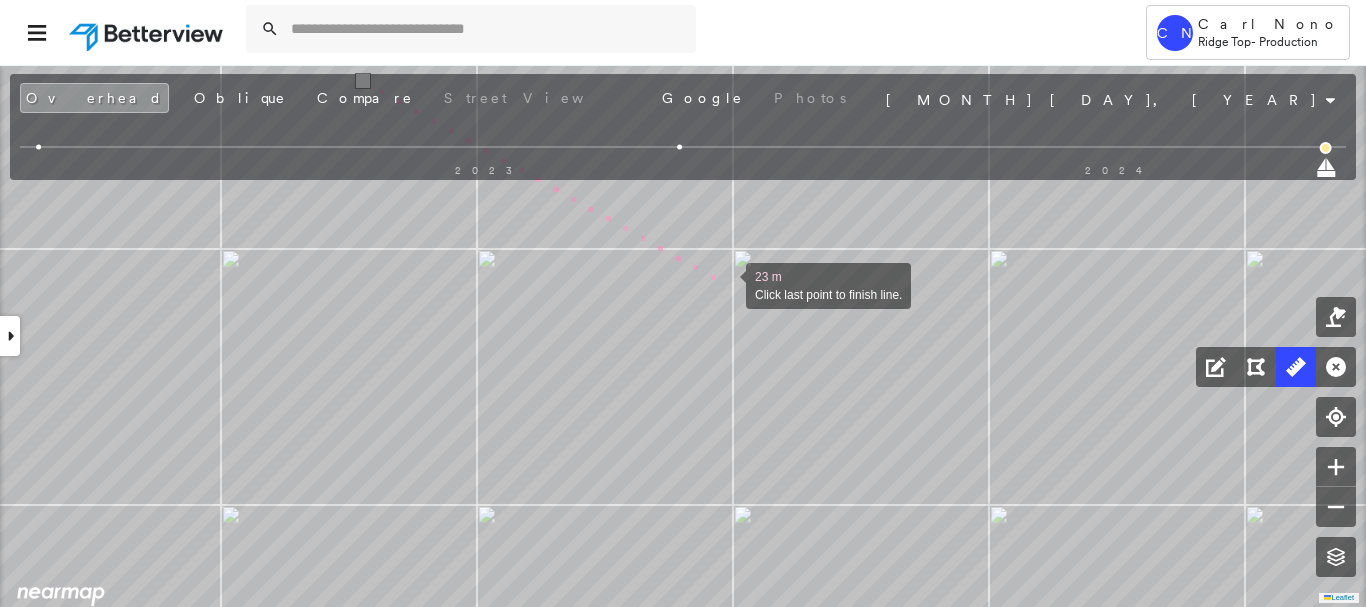 click at bounding box center (726, 284) 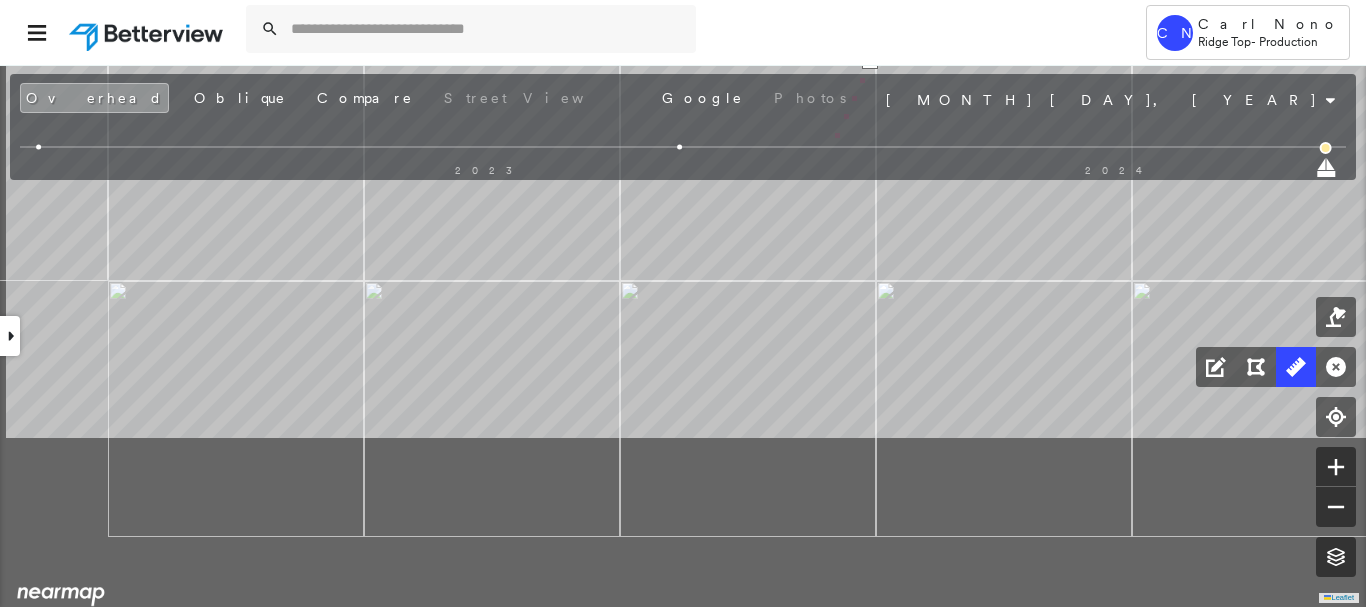 click on "[NUMBER] [STREET] ,  [CITY], [STATE] [POSTAL_CODE] [ID_NUMBER]_Powers Assigned to:  [NAME] Assigned to:  [NAME] [ID_NUMBER]_Powers Assigned to:  [NAME] Open Comments Download PDF Report Summary Construction Occupancy Protection Exposure Determination Overhead Obliques Street View Roof Spotlight™ Index :  62 out of 100 0 100 25 50 75 1 Building Roof Scores 1 Buildings Policy Information :  [ID_NUMBER]_Powers Flags :  1 (0 cleared, 1 uncleared) Construction Roof Spotlights :  Staining, Vent Property Features :  Car, Patio Furniture, Trailer Roof Size & Shape :  1 building  - Gable | Asphalt Shingle Occupancy Protection Exposure Determination Flags :  1 (0 cleared, 1 uncleared) Uncleared Flags (1) Cleared Flags  (0) Betterview Property Flagged [DATE] Clear Action Taken New Entry History Quote/New Business Terms & Conditions Added ACV Endorsement Added Cosmetic Endorsement Inspection/Loss Control Report Information Added to Inspection Survey Onsite Inspection Ordered Determined No Inspection Needed General Save Save" at bounding box center [683, 335] 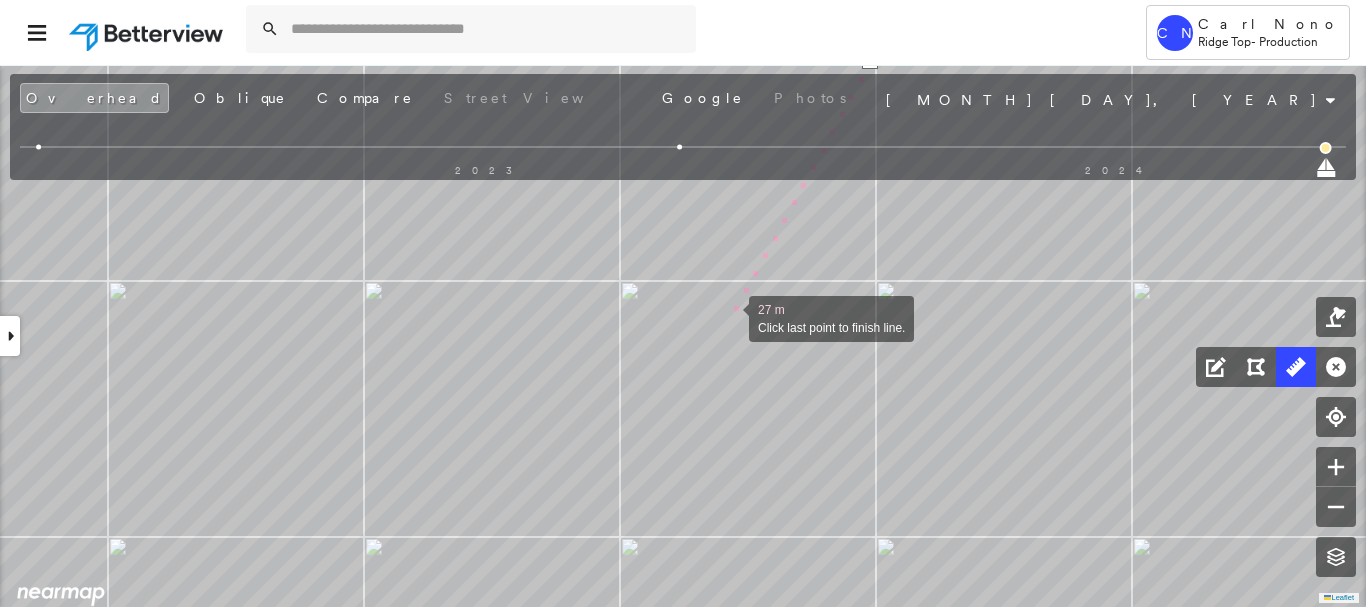 click at bounding box center (729, 317) 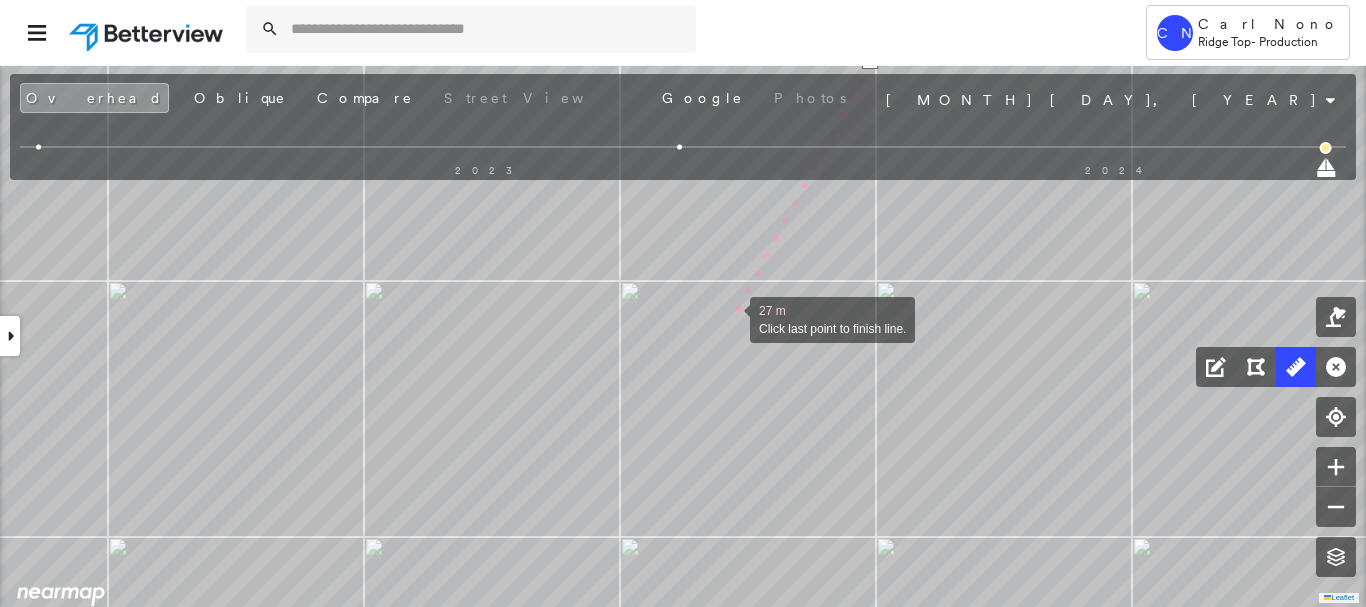click at bounding box center [730, 318] 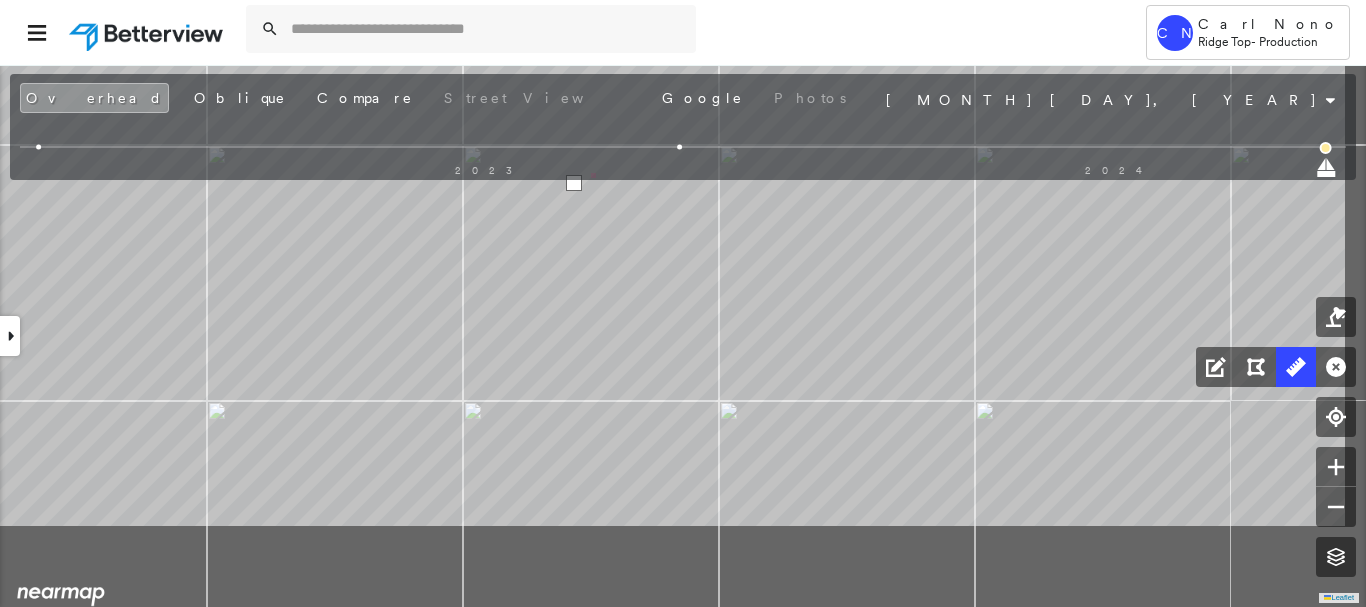 drag, startPoint x: 704, startPoint y: 252, endPoint x: 529, endPoint y: 134, distance: 211.06635 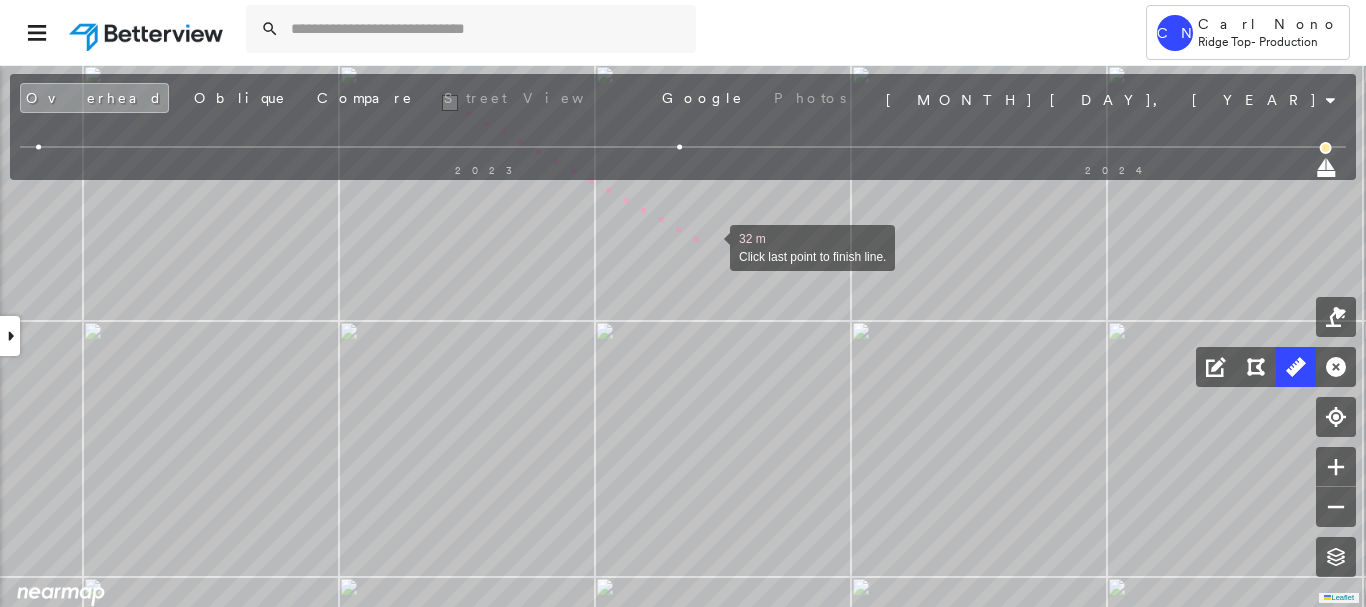 click at bounding box center (710, 246) 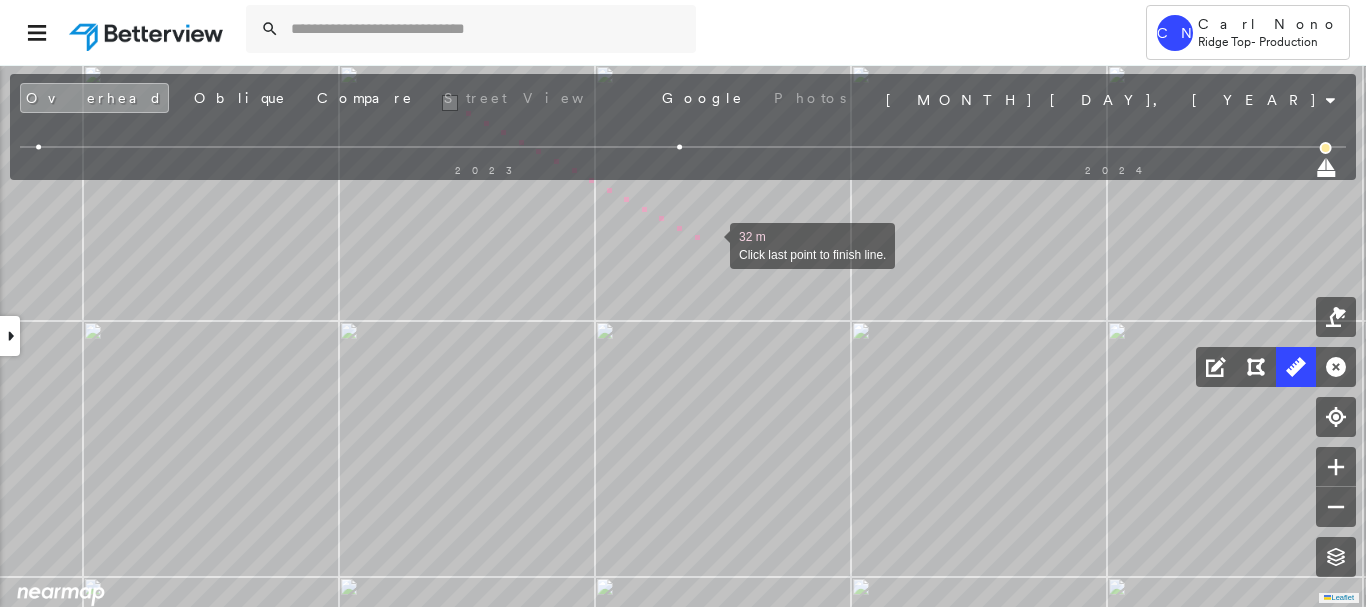 click at bounding box center (710, 244) 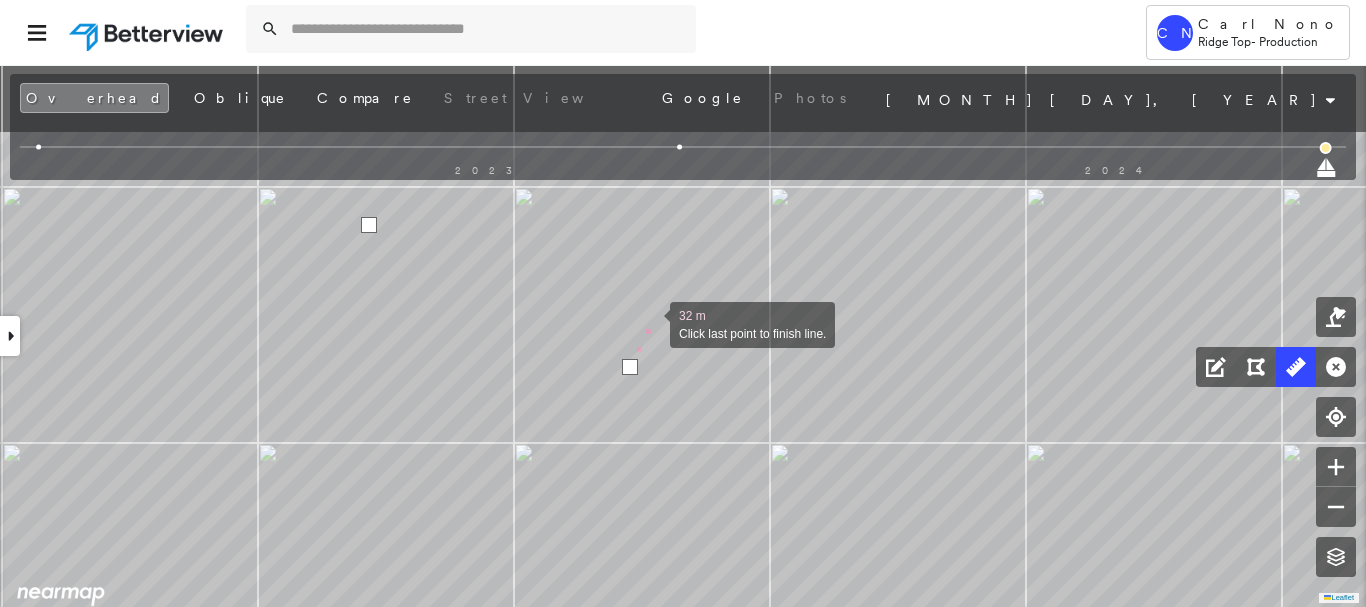 drag, startPoint x: 735, startPoint y: 197, endPoint x: 649, endPoint y: 325, distance: 154.20766 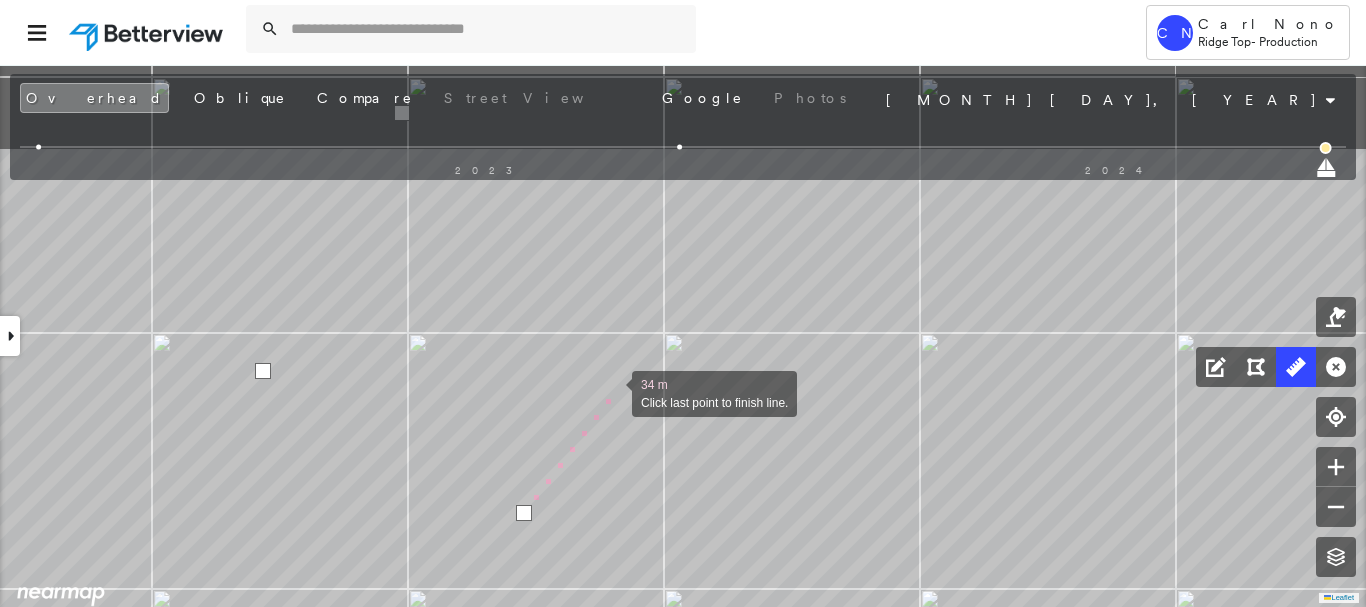 drag, startPoint x: 720, startPoint y: 243, endPoint x: 584, endPoint y: 394, distance: 203.21663 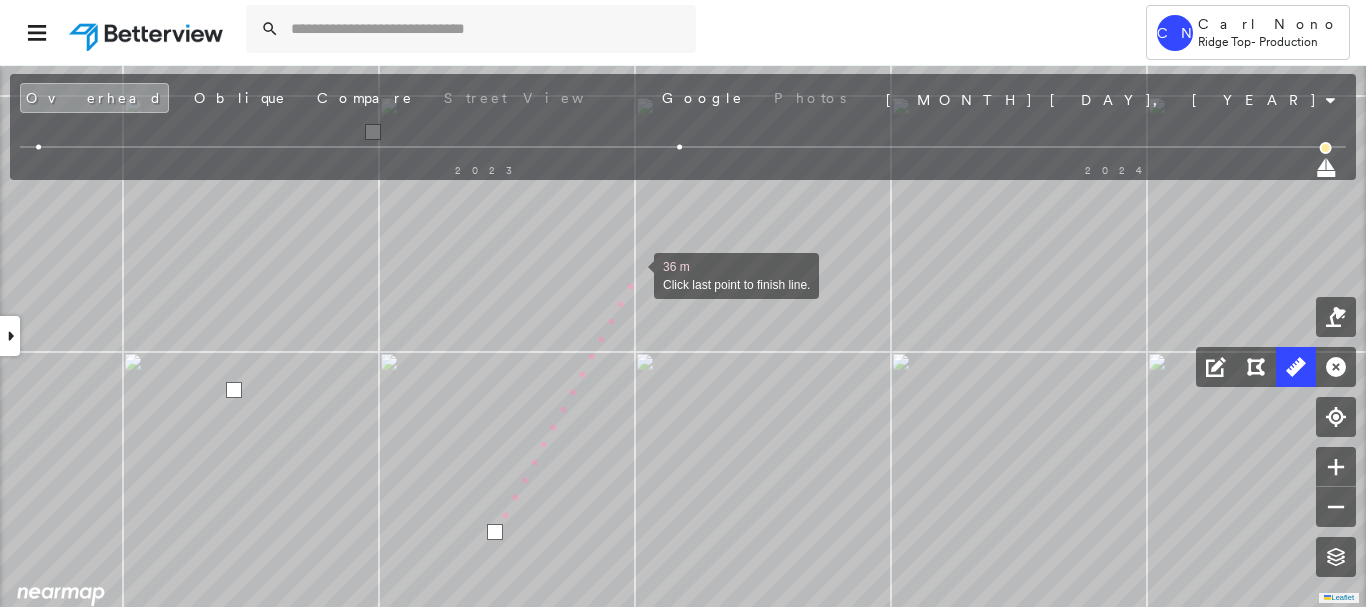 click at bounding box center (634, 274) 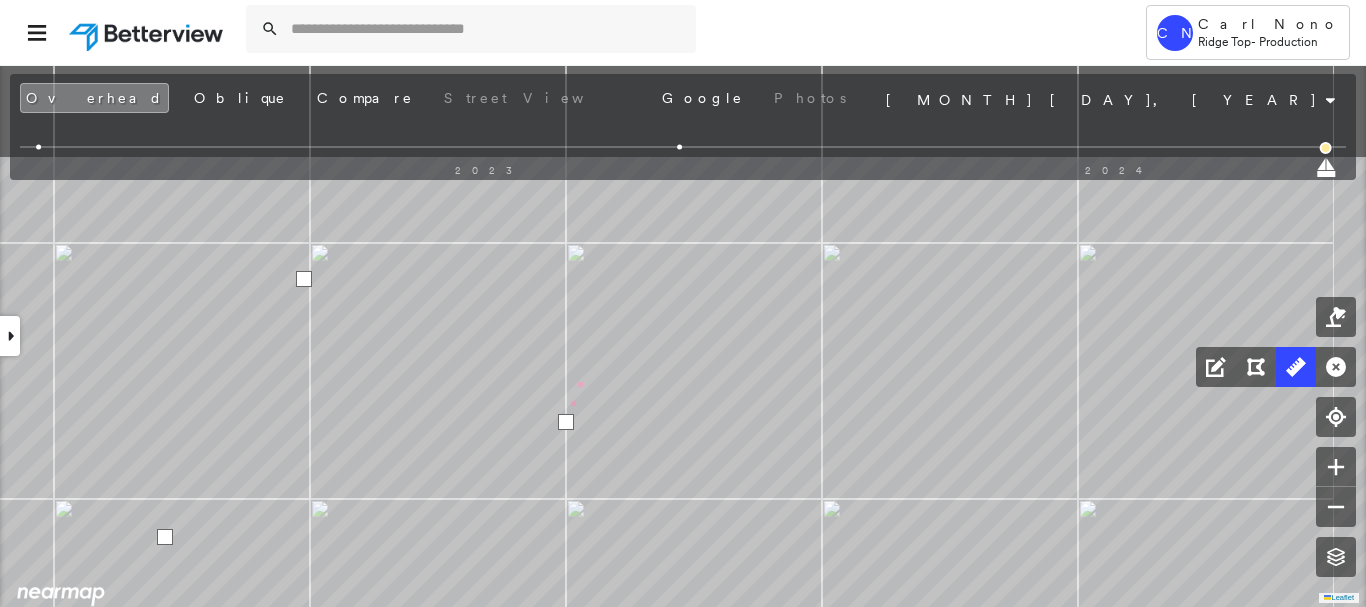 drag, startPoint x: 664, startPoint y: 198, endPoint x: 572, endPoint y: 402, distance: 223.78561 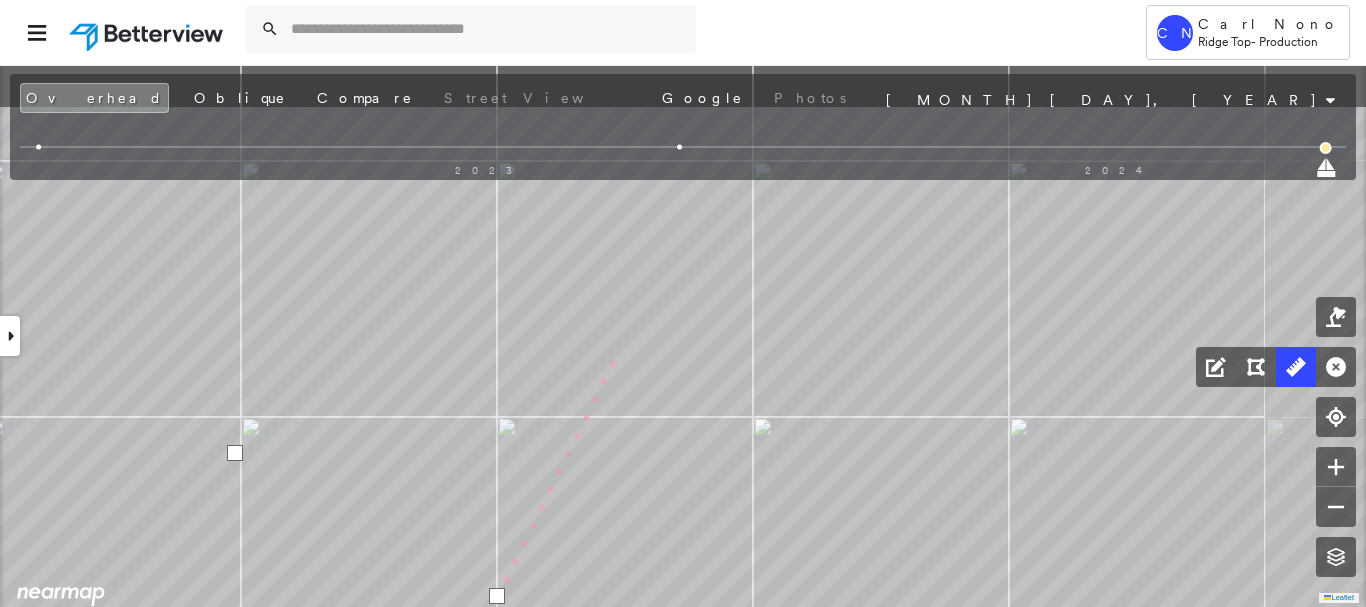 click on "40 m Click last point to finish line." at bounding box center (-657, -411) 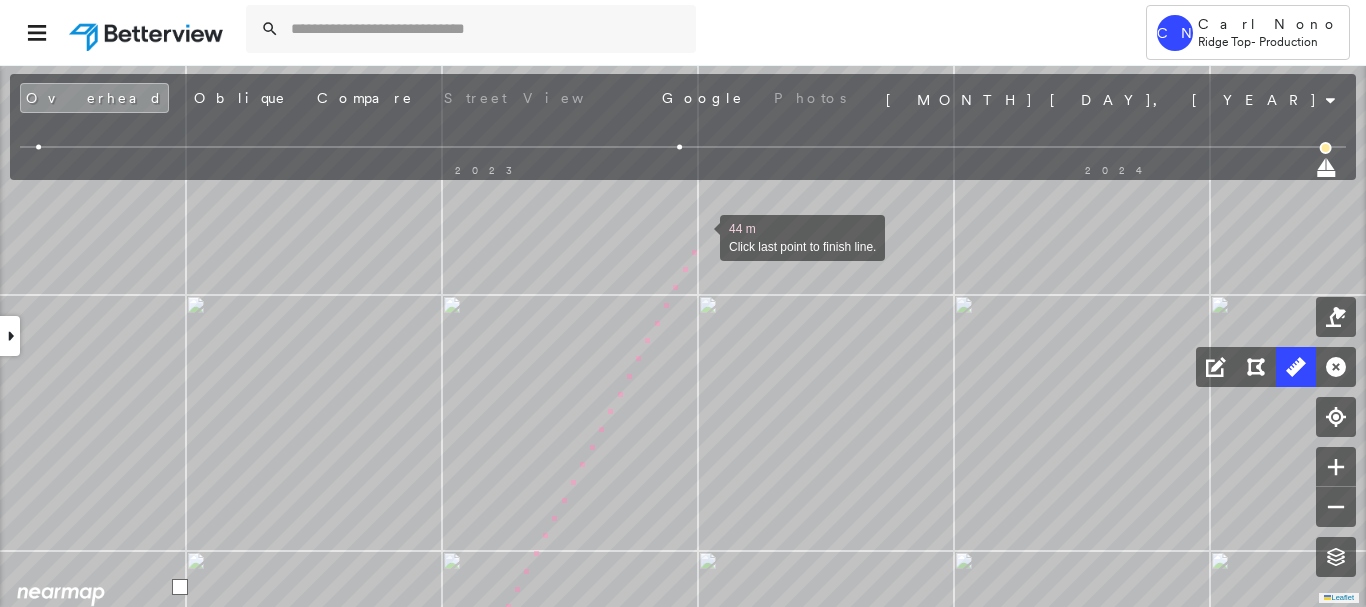 click at bounding box center [700, 236] 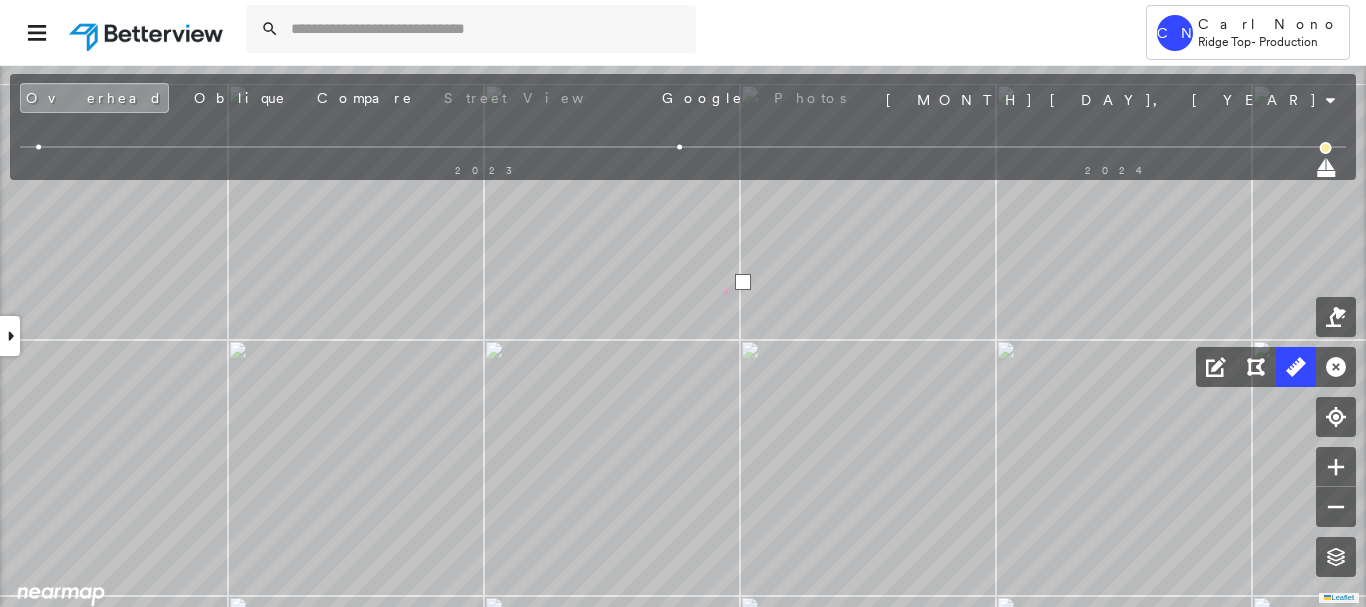 drag, startPoint x: 648, startPoint y: 216, endPoint x: 803, endPoint y: 401, distance: 241.35037 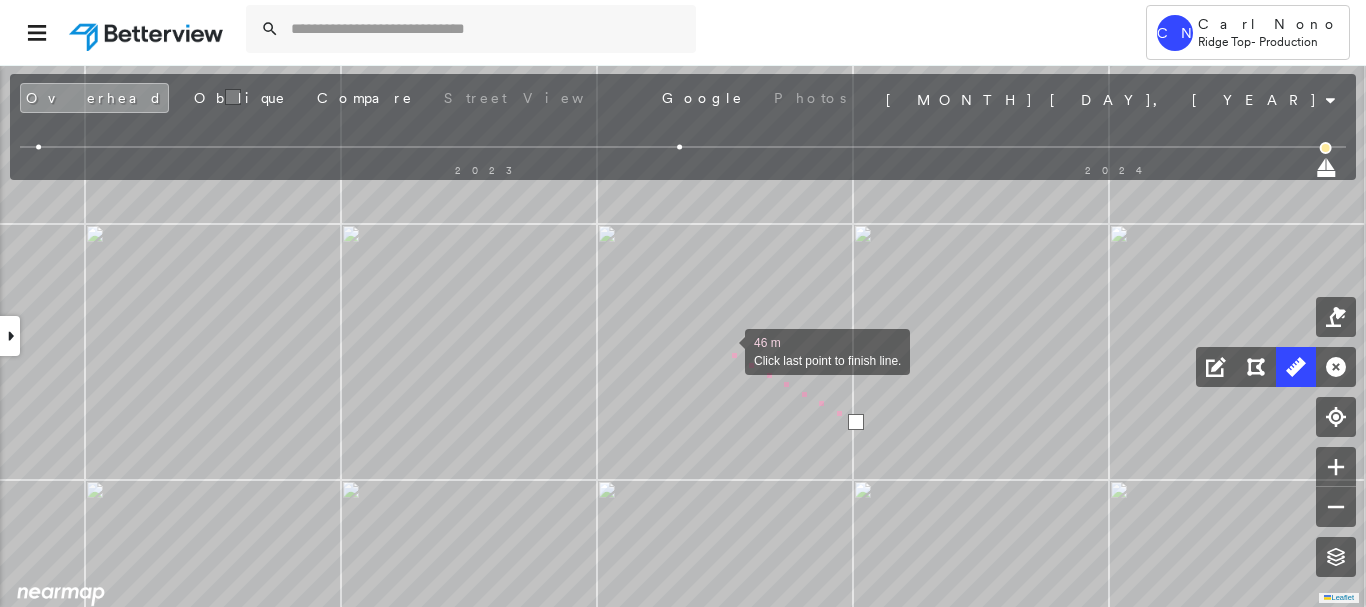 click at bounding box center (725, 350) 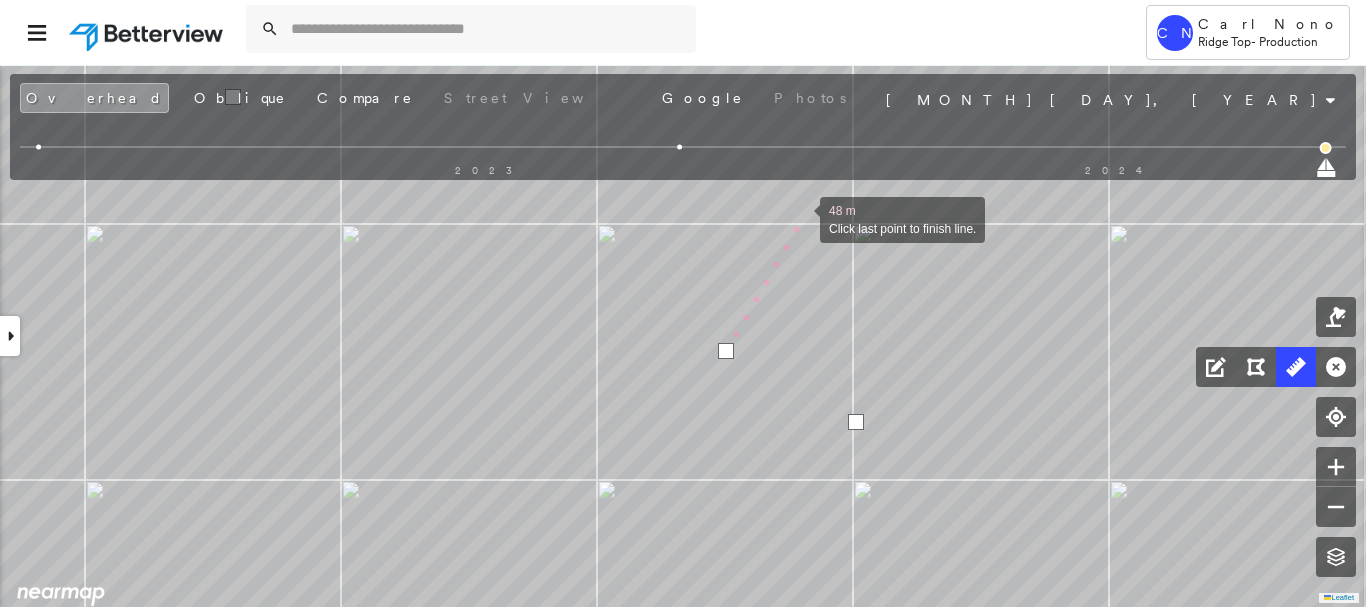 click at bounding box center (800, 218) 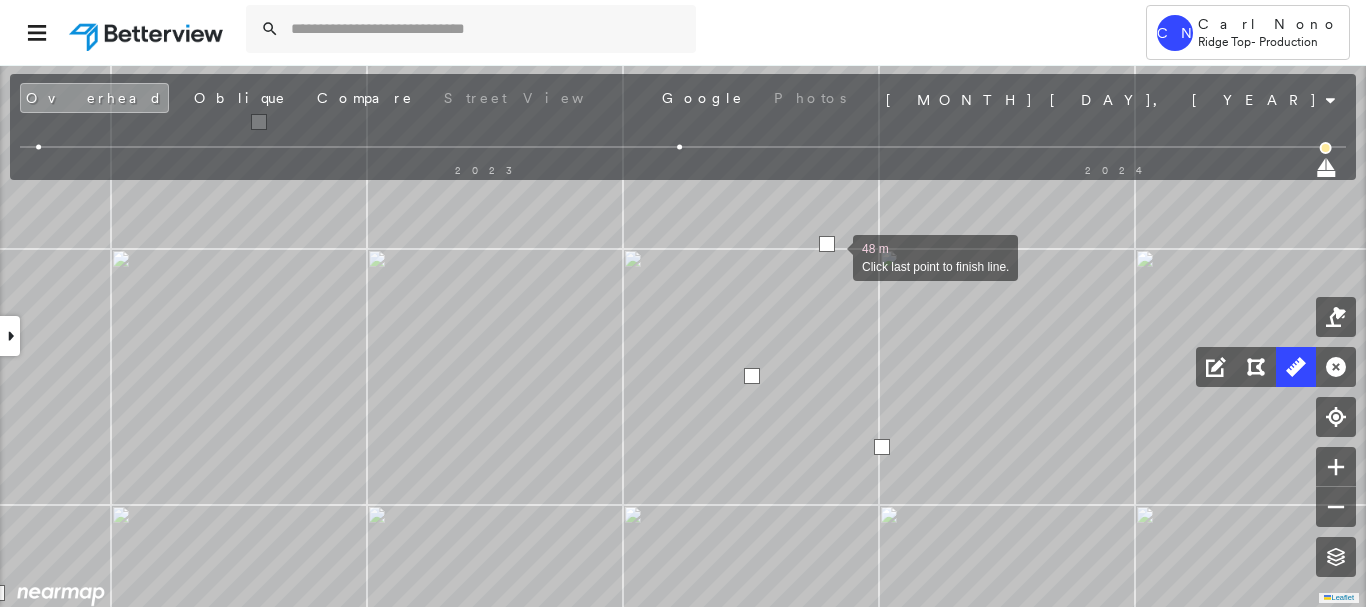 drag, startPoint x: 787, startPoint y: 213, endPoint x: 1005, endPoint y: 398, distance: 285.91782 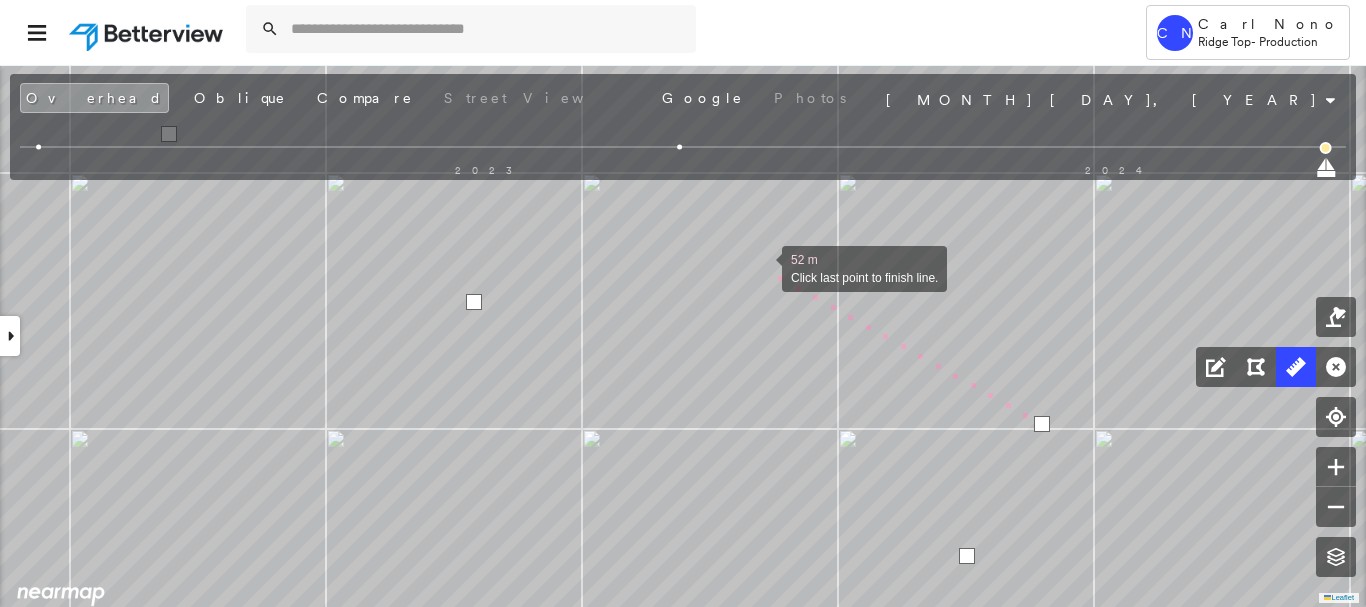 click at bounding box center (762, 267) 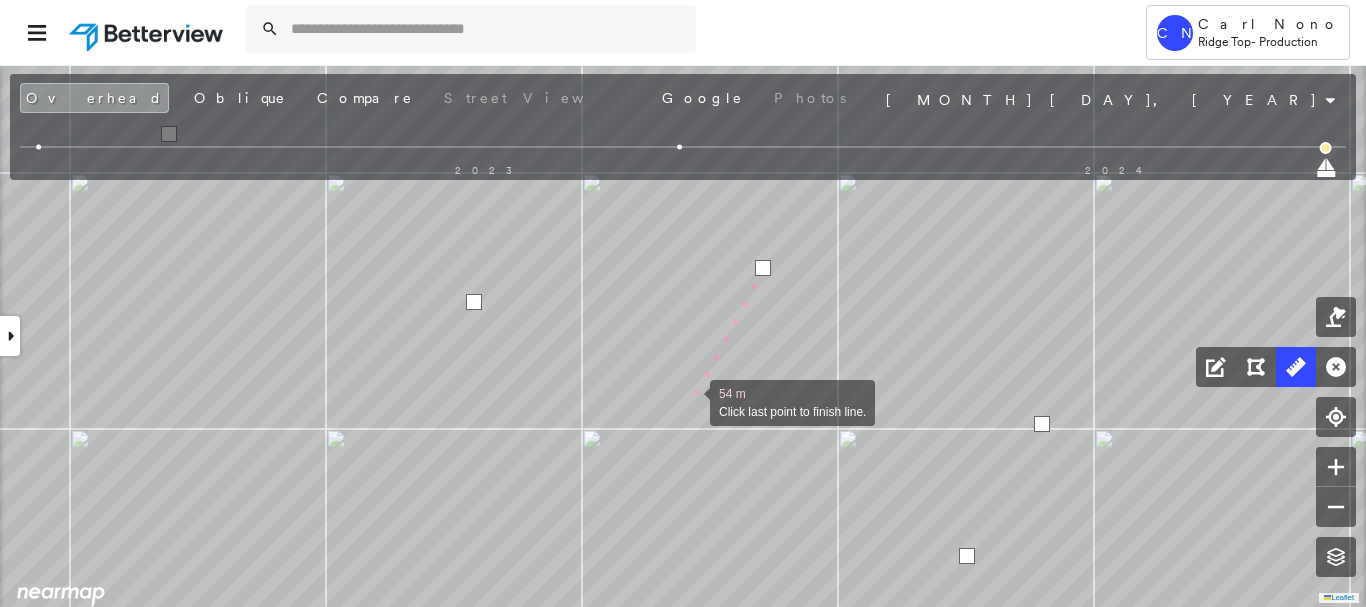 click at bounding box center [690, 401] 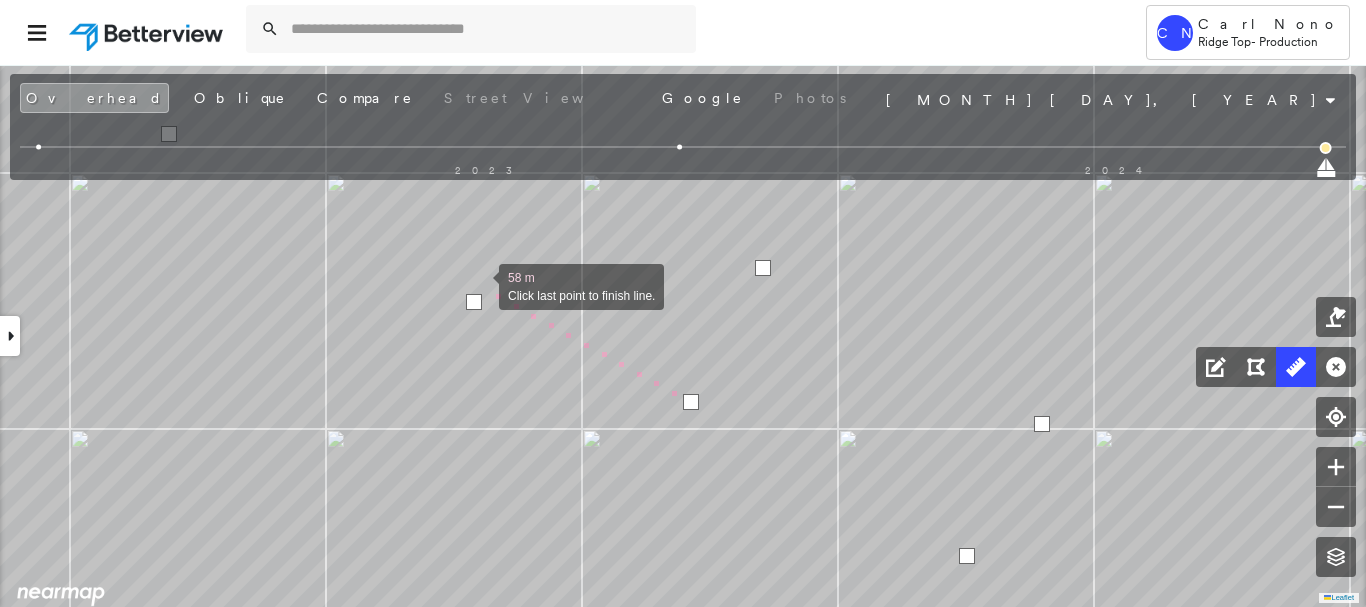 click at bounding box center (479, 285) 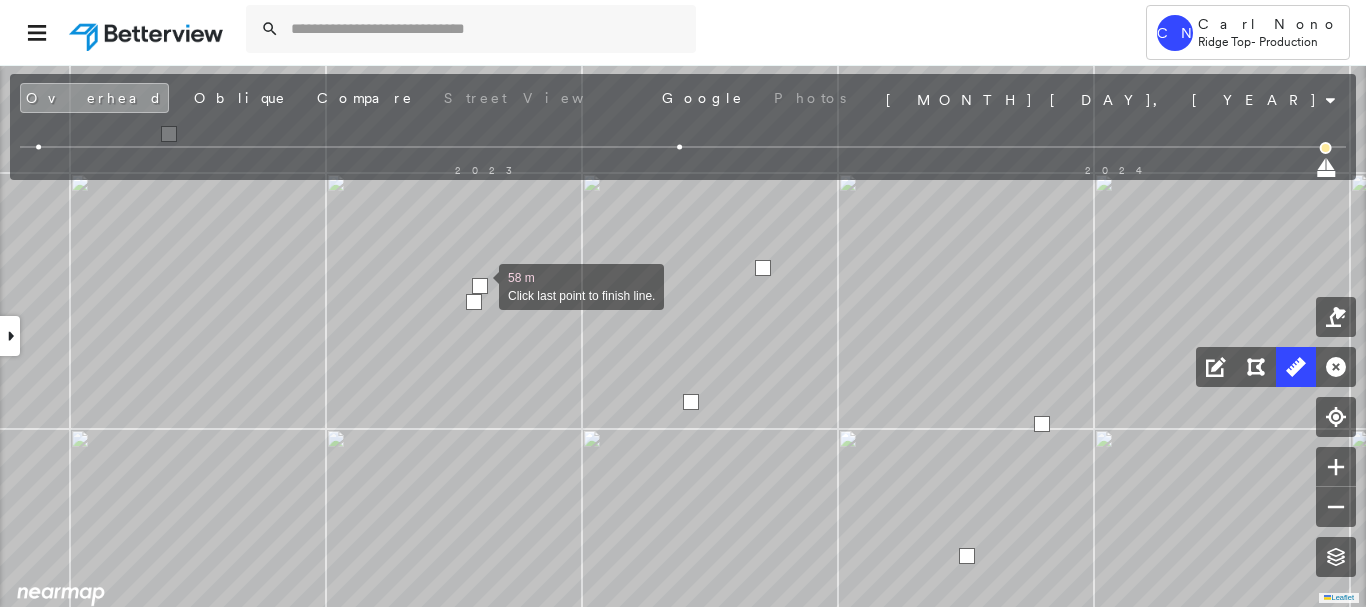click at bounding box center [480, 286] 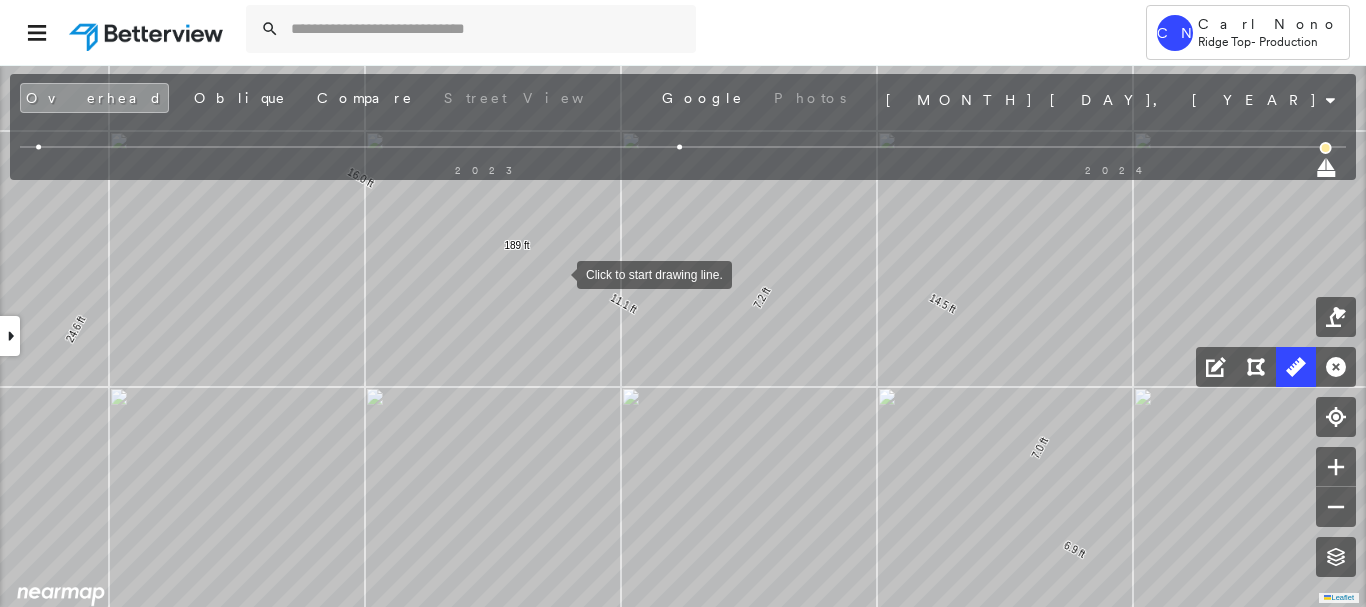 drag, startPoint x: 517, startPoint y: 315, endPoint x: 556, endPoint y: 273, distance: 57.31492 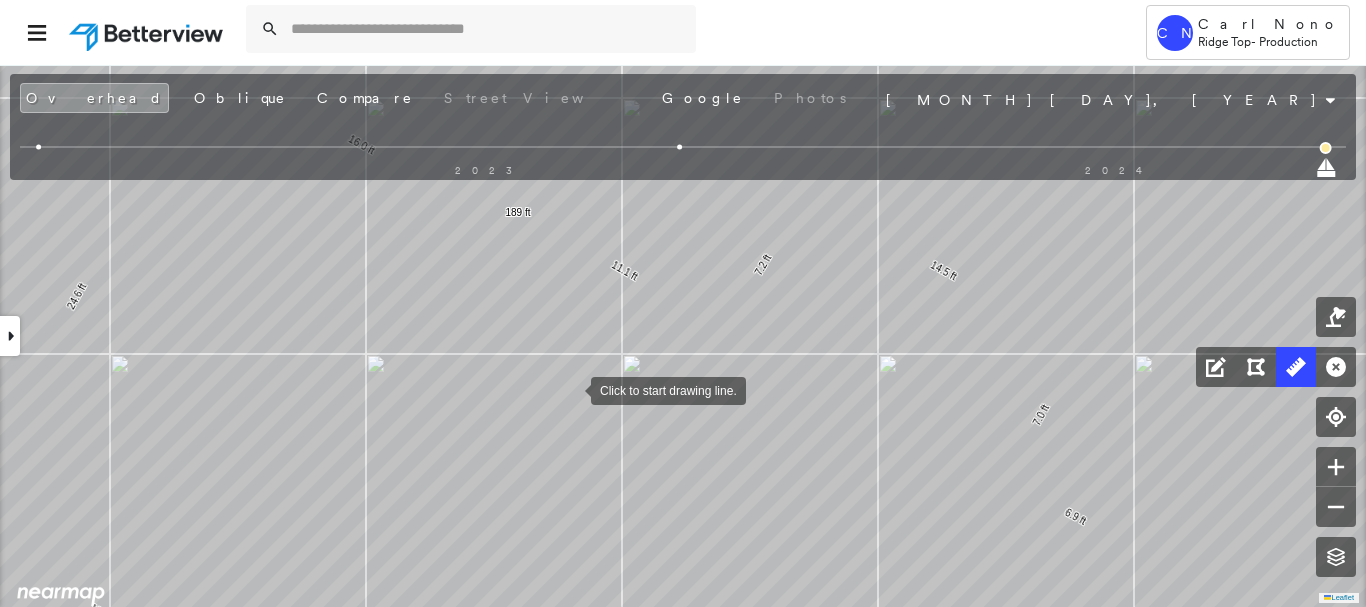 drag, startPoint x: 570, startPoint y: 422, endPoint x: 571, endPoint y: 389, distance: 33.01515 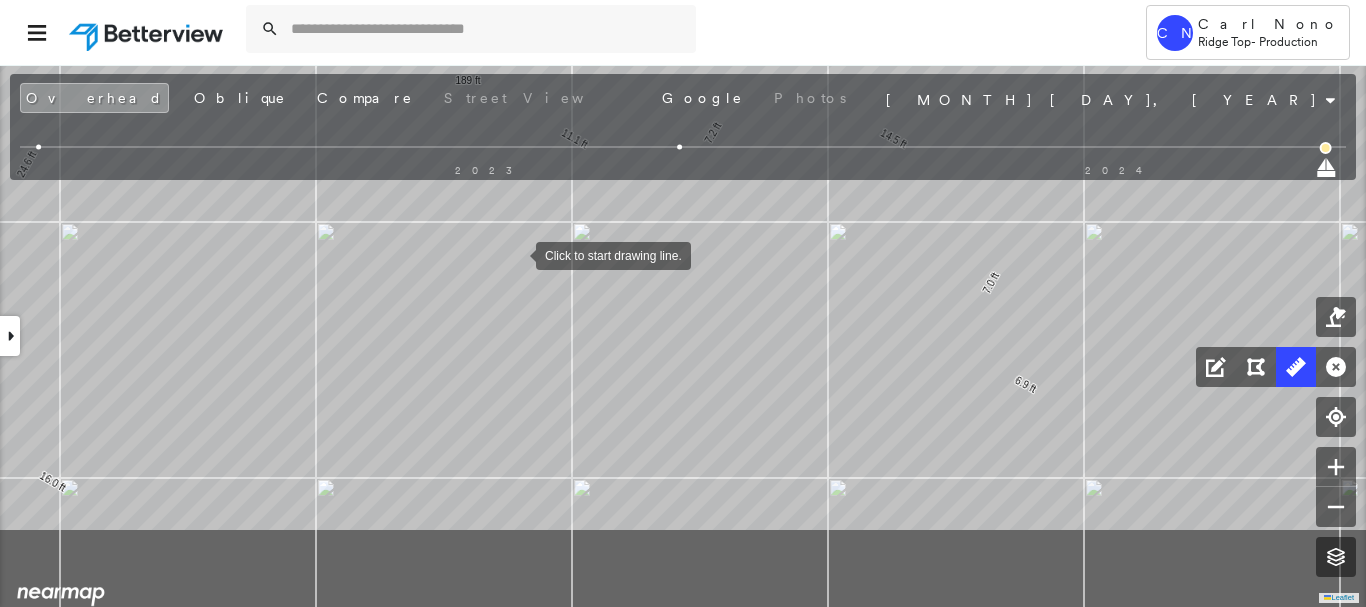 drag, startPoint x: 531, startPoint y: 329, endPoint x: 515, endPoint y: 231, distance: 99.29753 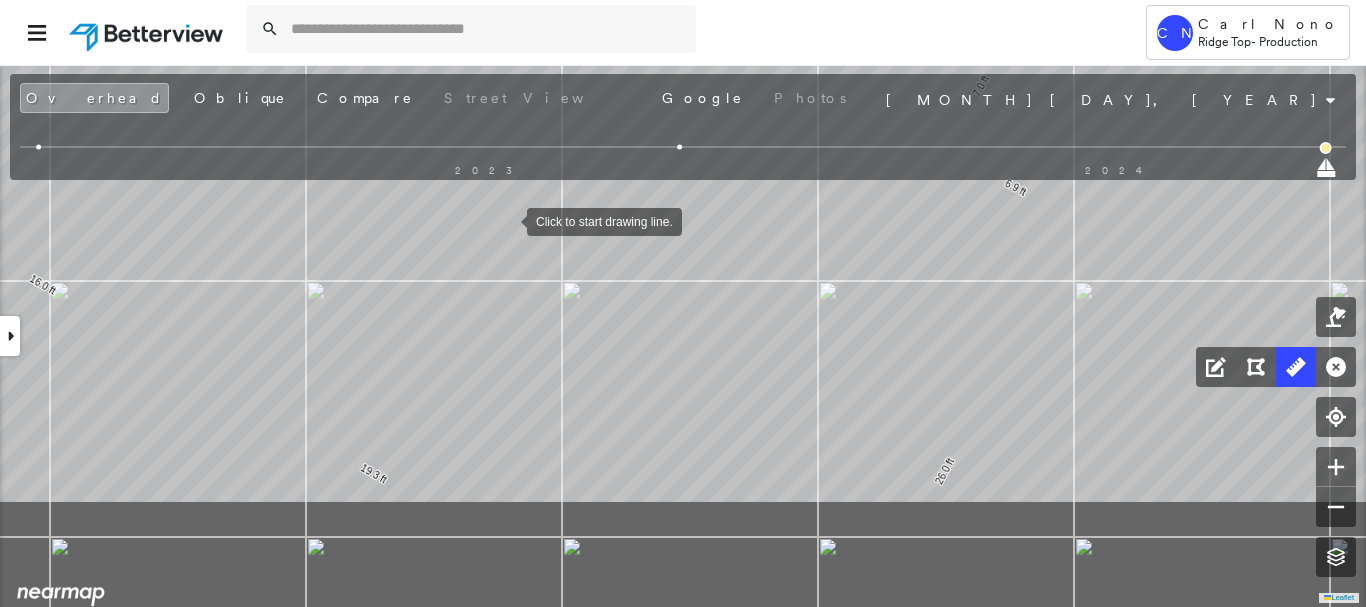 drag, startPoint x: 515, startPoint y: 386, endPoint x: 504, endPoint y: 219, distance: 167.36188 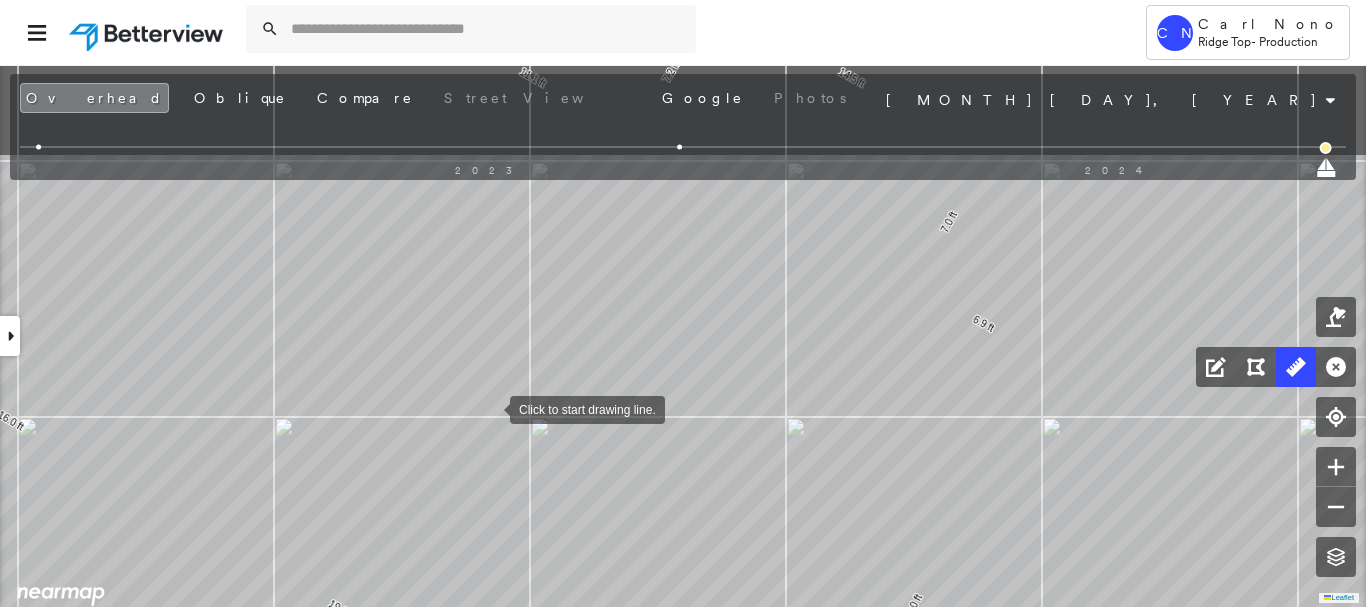 click at bounding box center [490, 408] 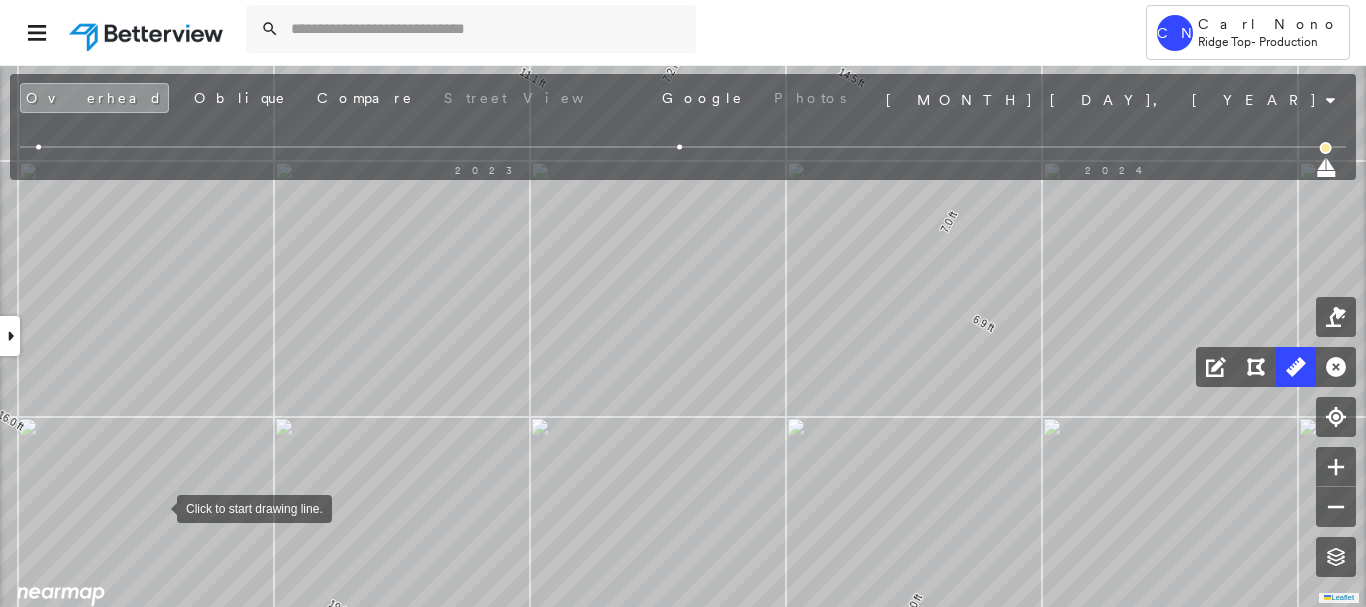 click at bounding box center (157, 507) 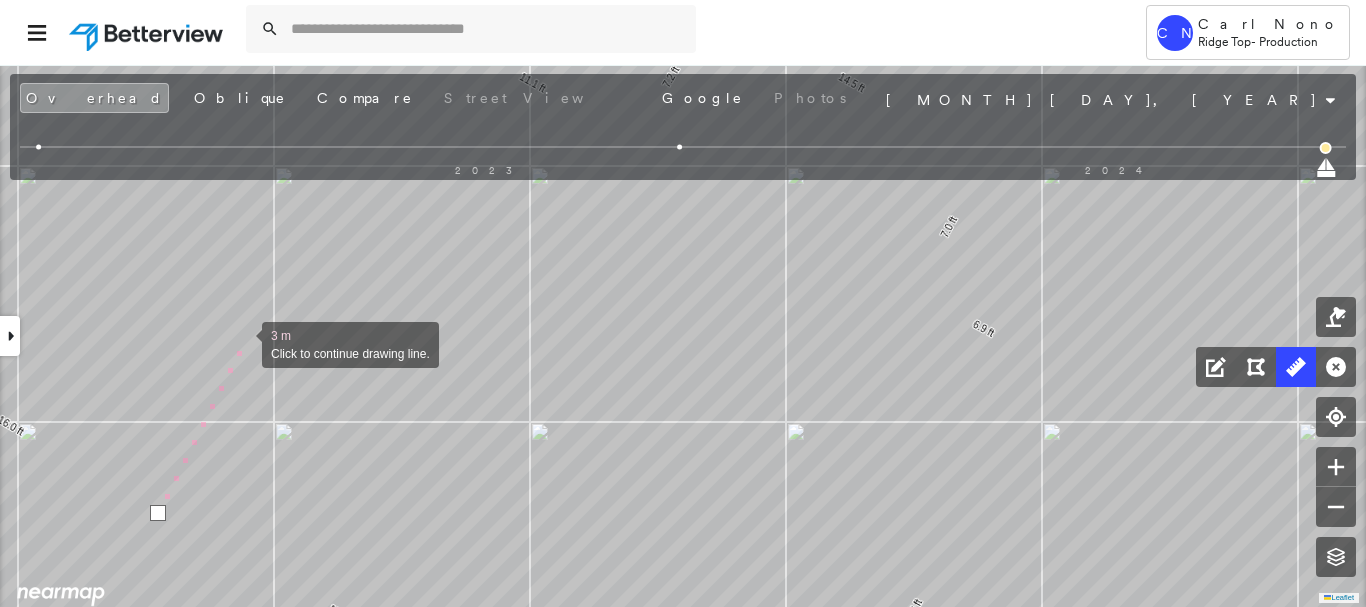drag, startPoint x: 242, startPoint y: 333, endPoint x: 198, endPoint y: 583, distance: 253.84247 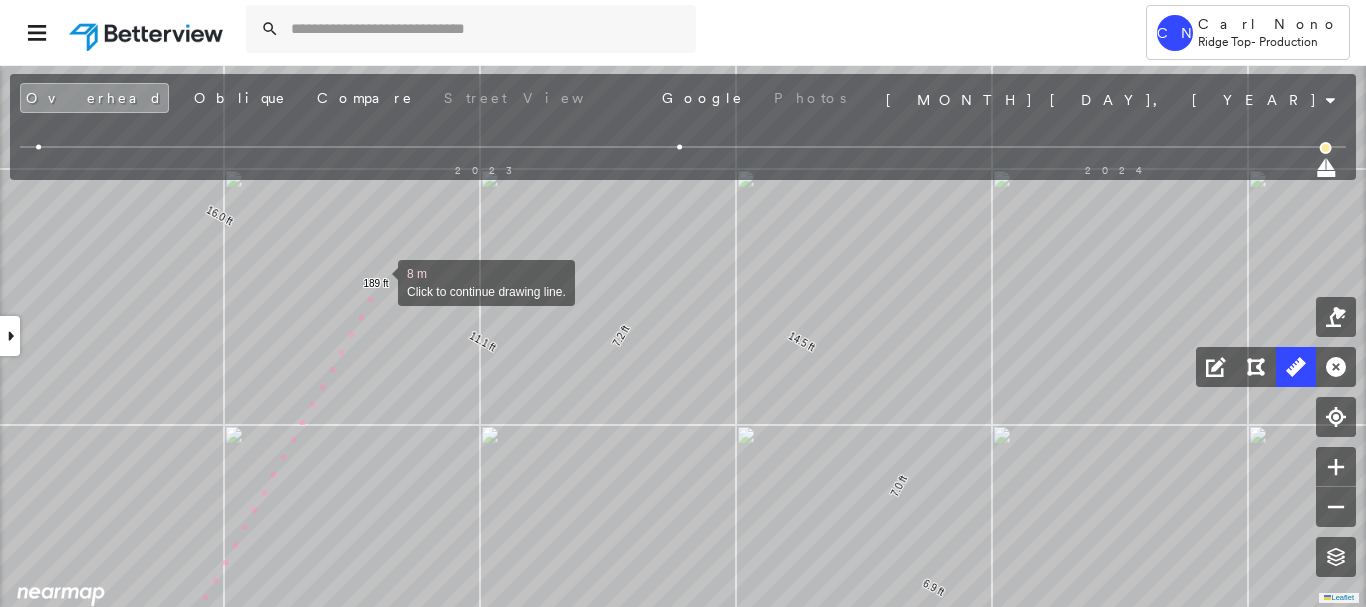 click at bounding box center [378, 281] 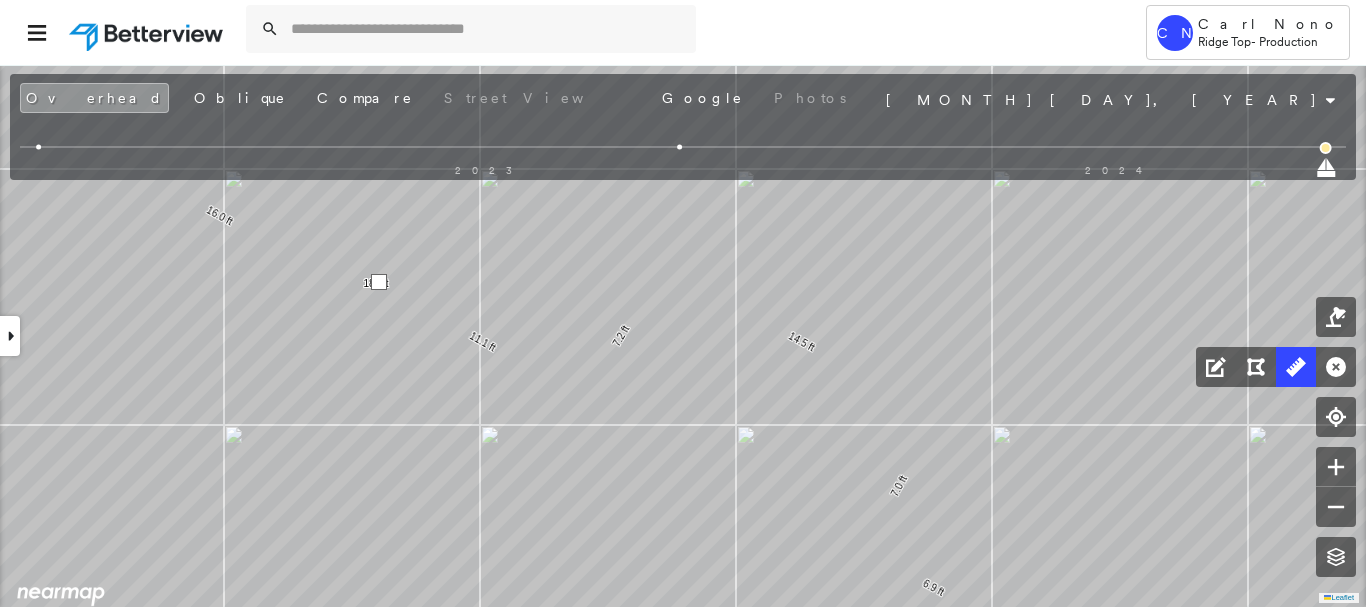 click at bounding box center (379, 282) 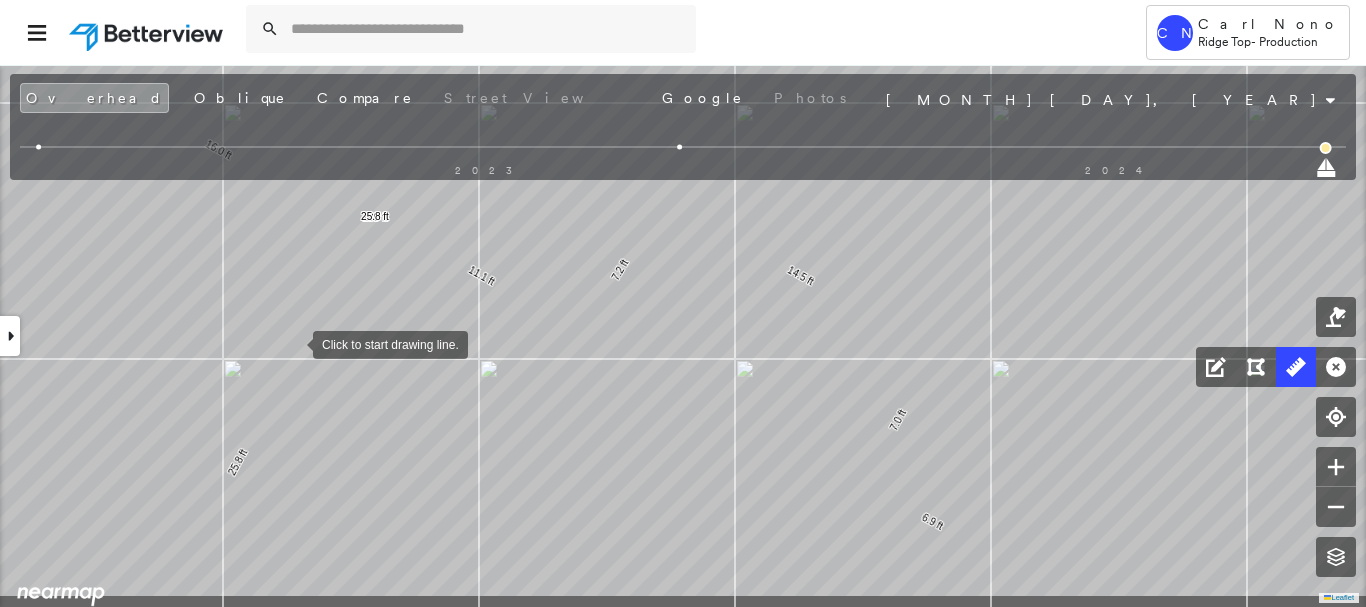 drag, startPoint x: 294, startPoint y: 417, endPoint x: 293, endPoint y: 345, distance: 72.00694 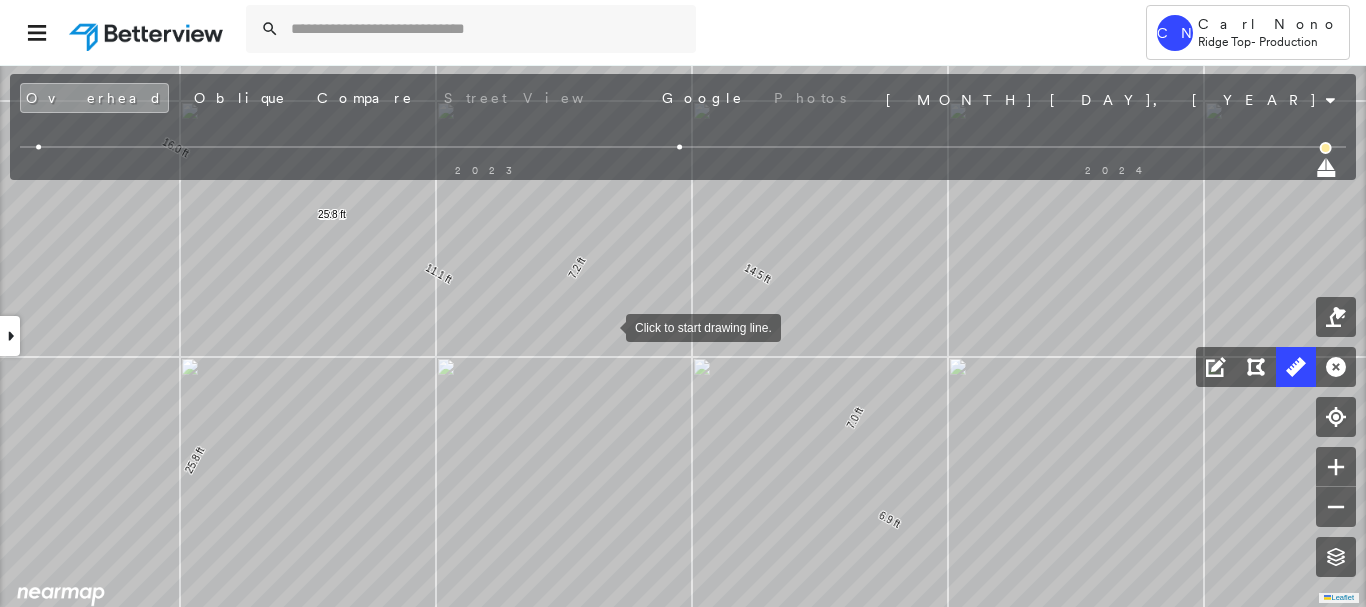 drag, startPoint x: 653, startPoint y: 321, endPoint x: 606, endPoint y: 325, distance: 47.169907 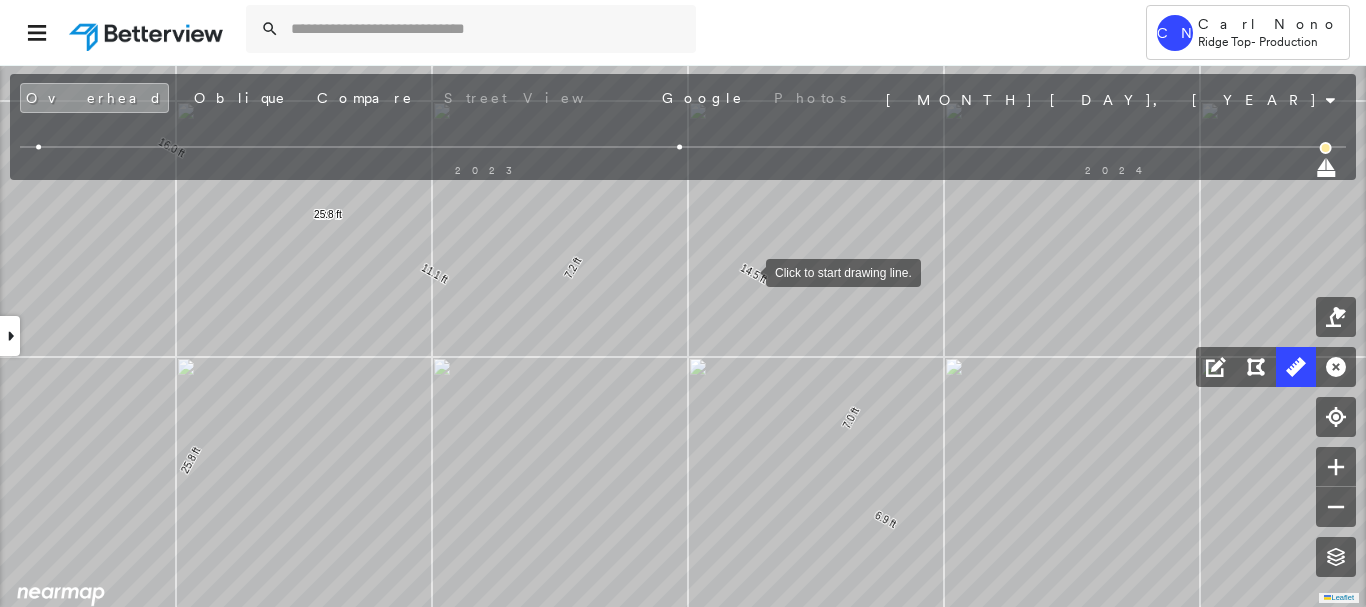 click at bounding box center (746, 271) 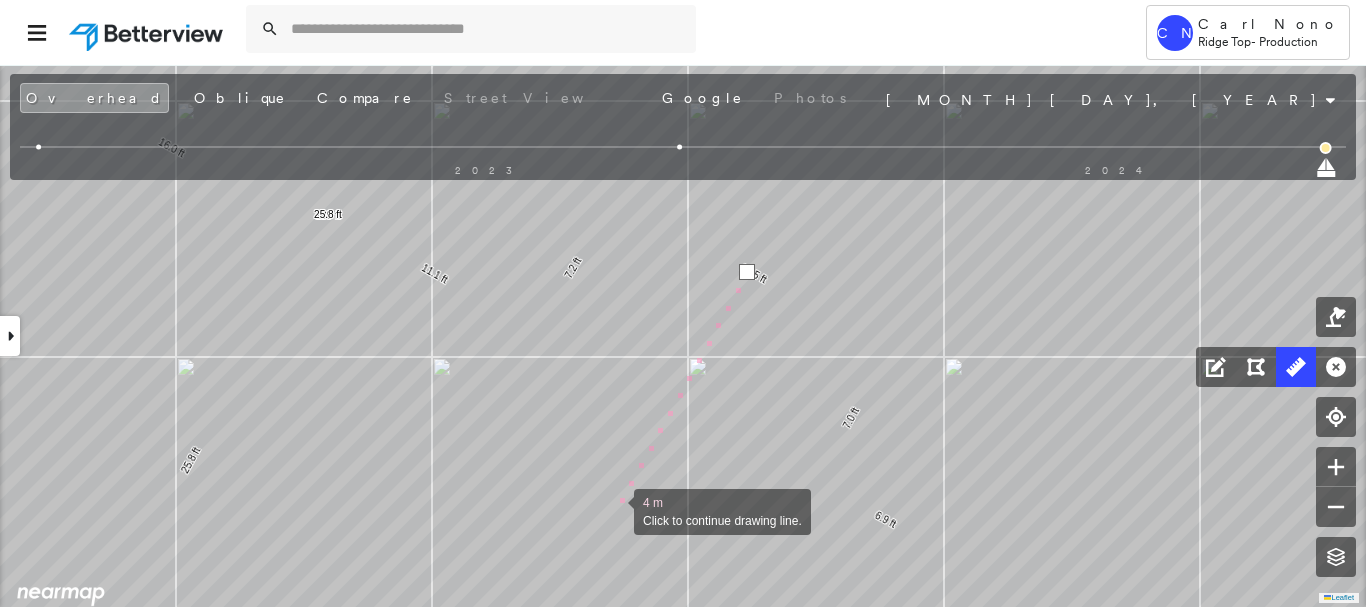 click at bounding box center (614, 510) 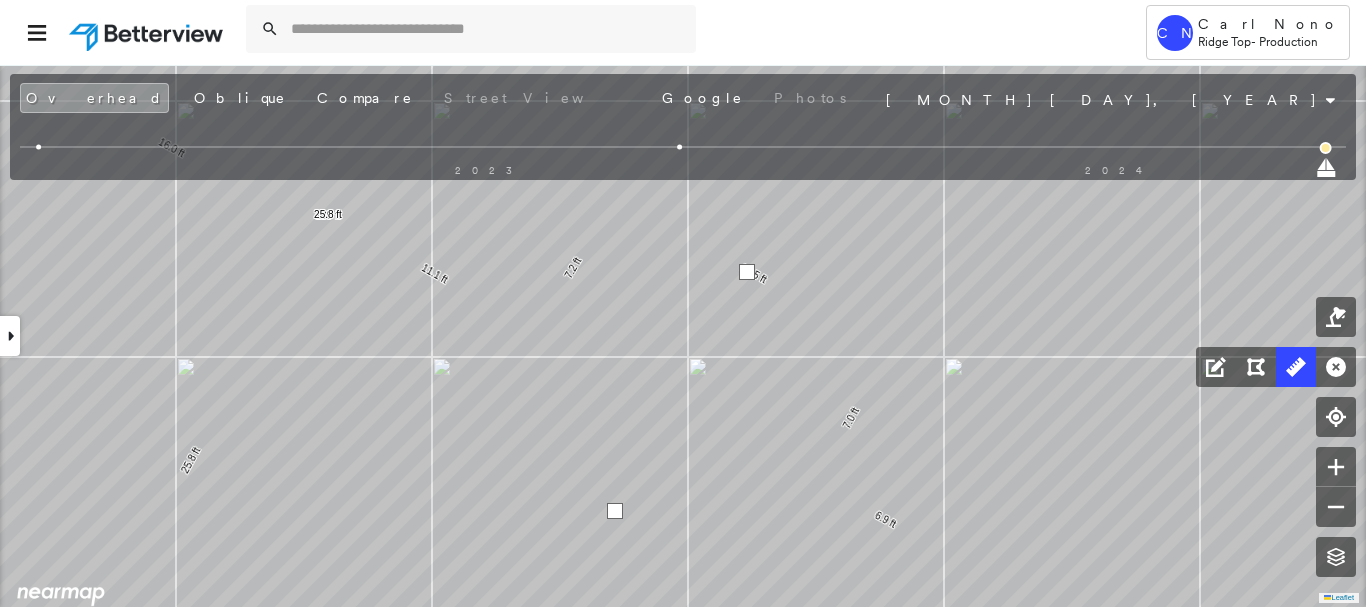 click at bounding box center (615, 511) 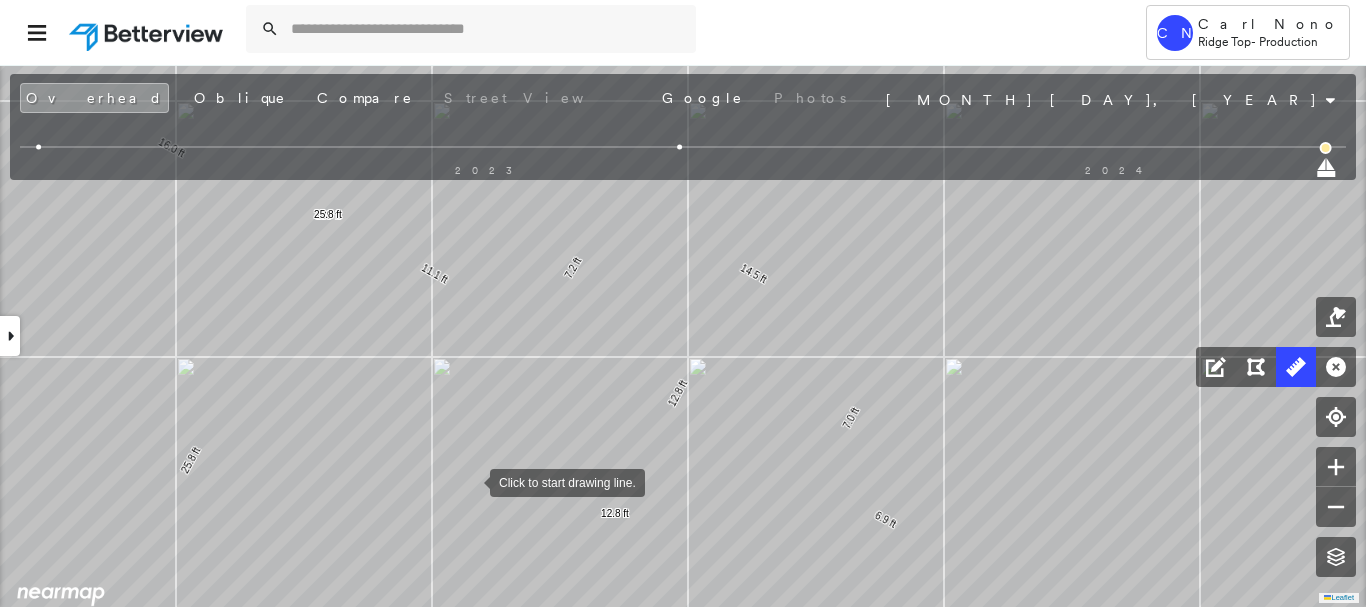 drag, startPoint x: 470, startPoint y: 481, endPoint x: 538, endPoint y: 265, distance: 226.45088 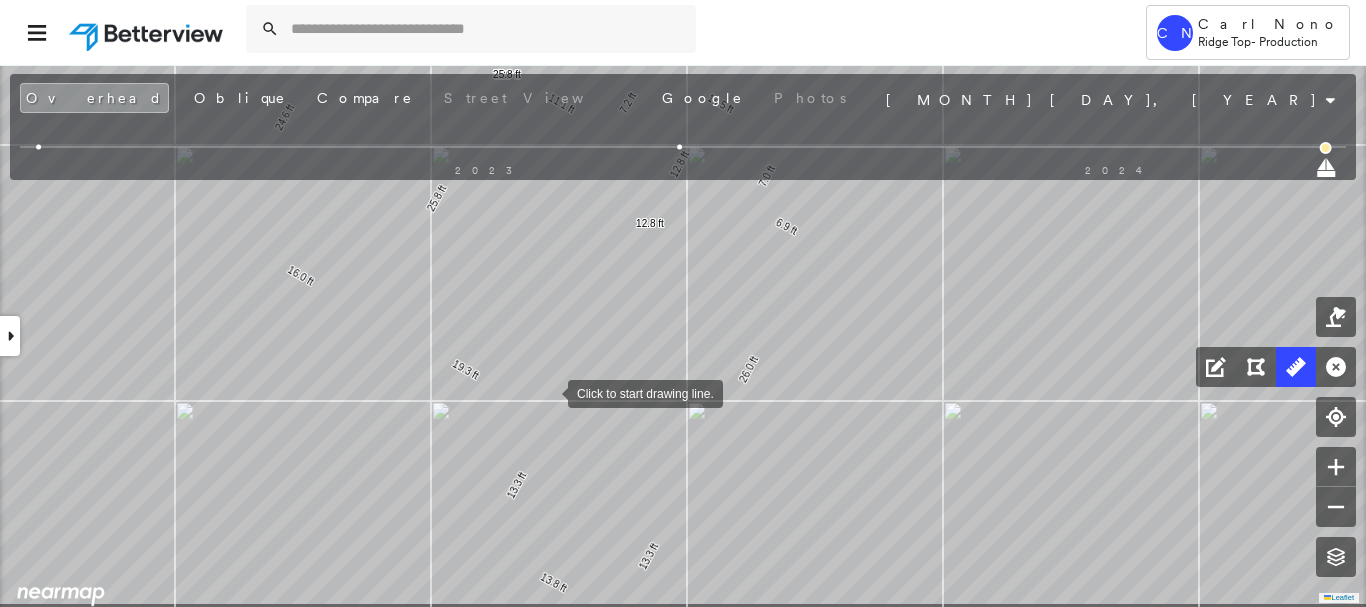 click at bounding box center [548, 392] 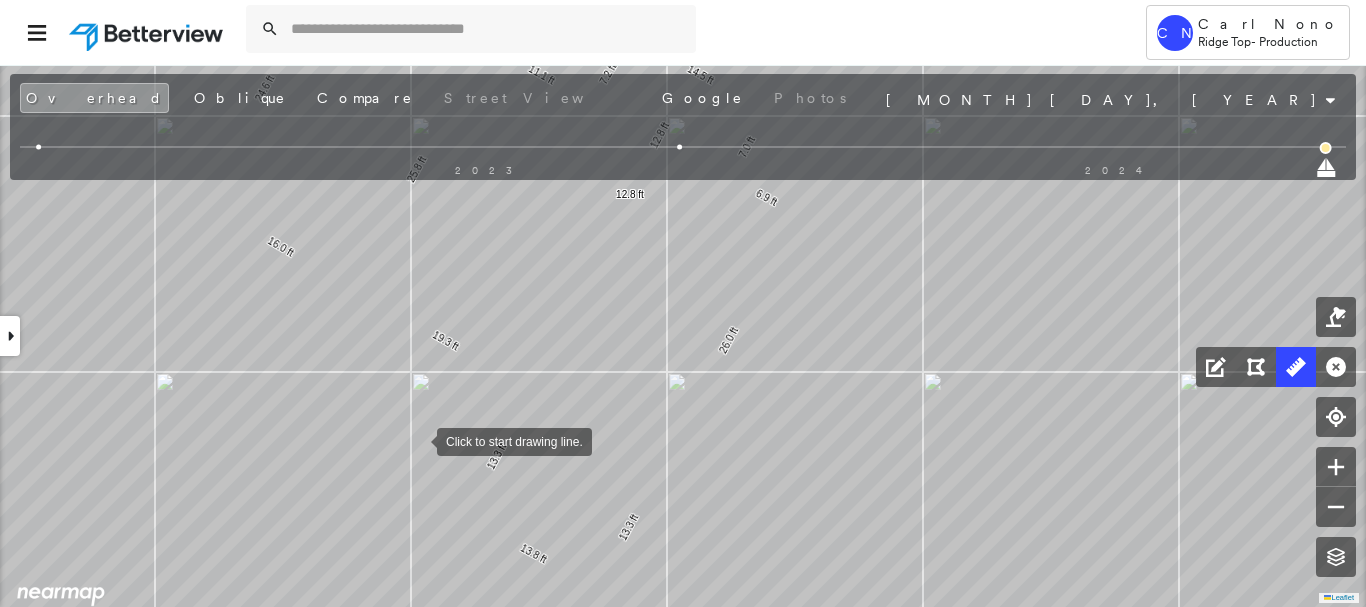 drag, startPoint x: 437, startPoint y: 470, endPoint x: 417, endPoint y: 441, distance: 35.22783 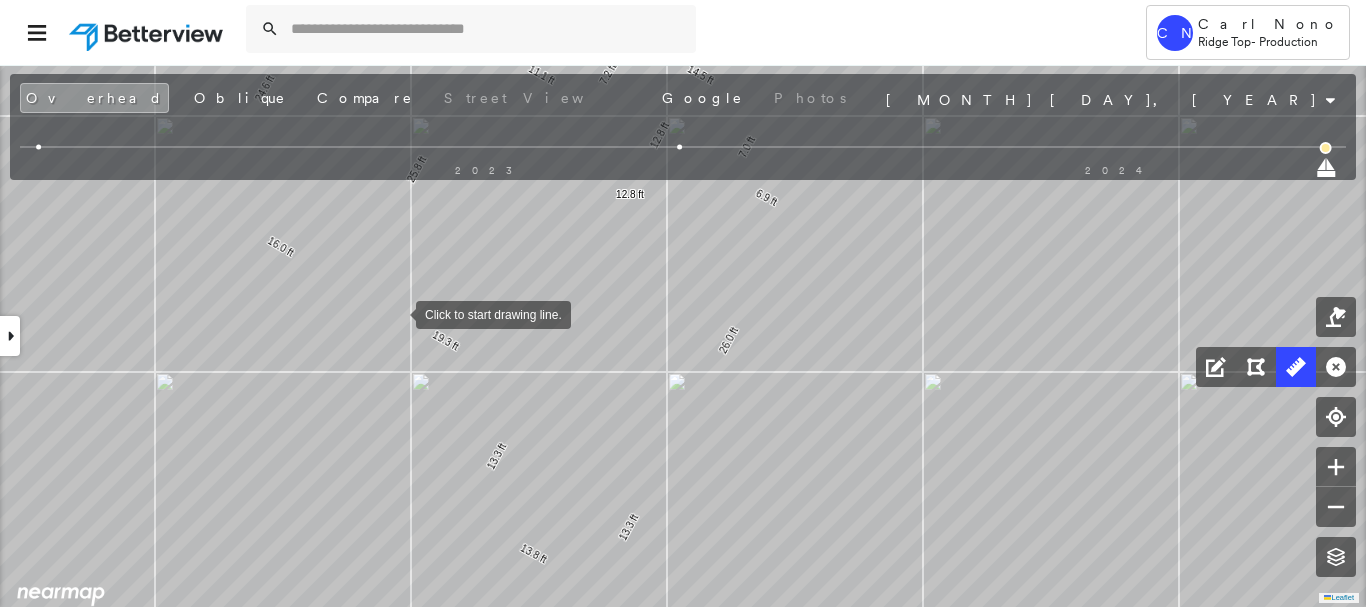 click at bounding box center (396, 313) 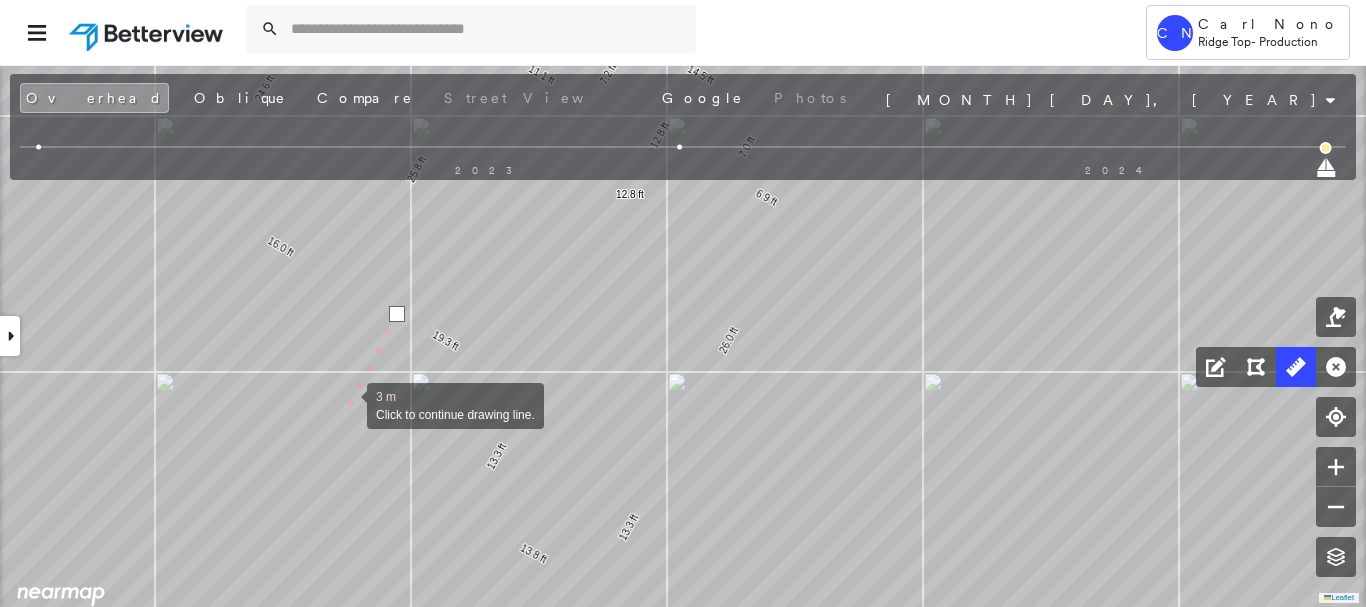click at bounding box center (347, 404) 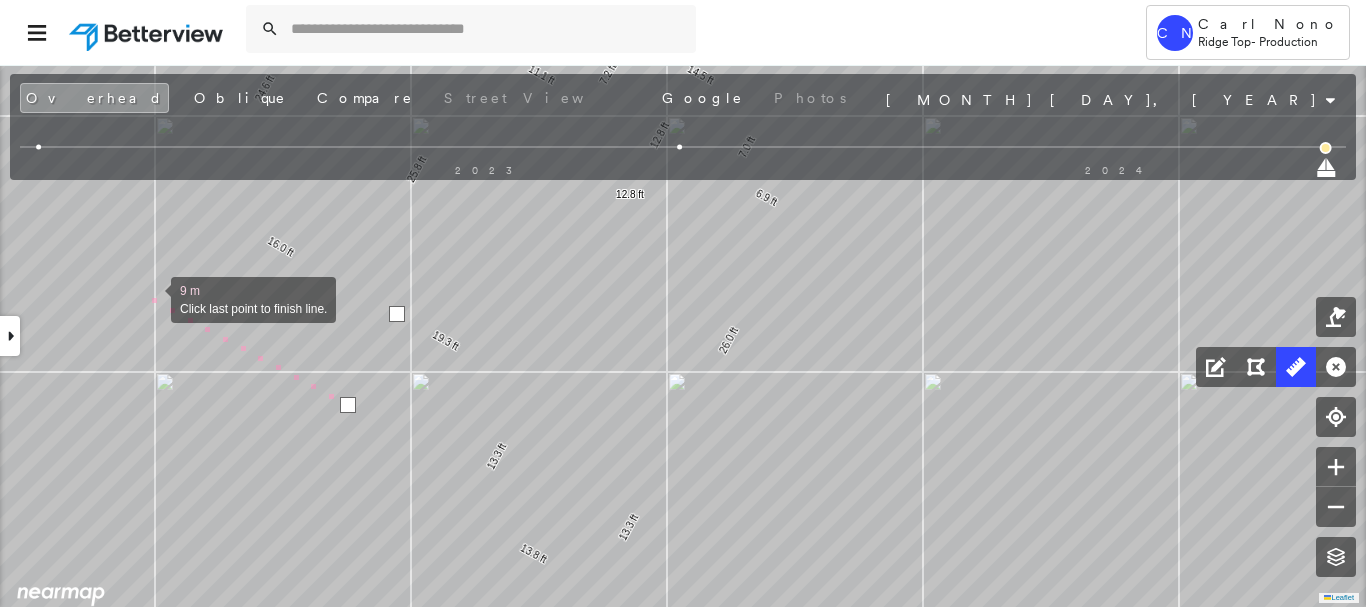 click at bounding box center [151, 298] 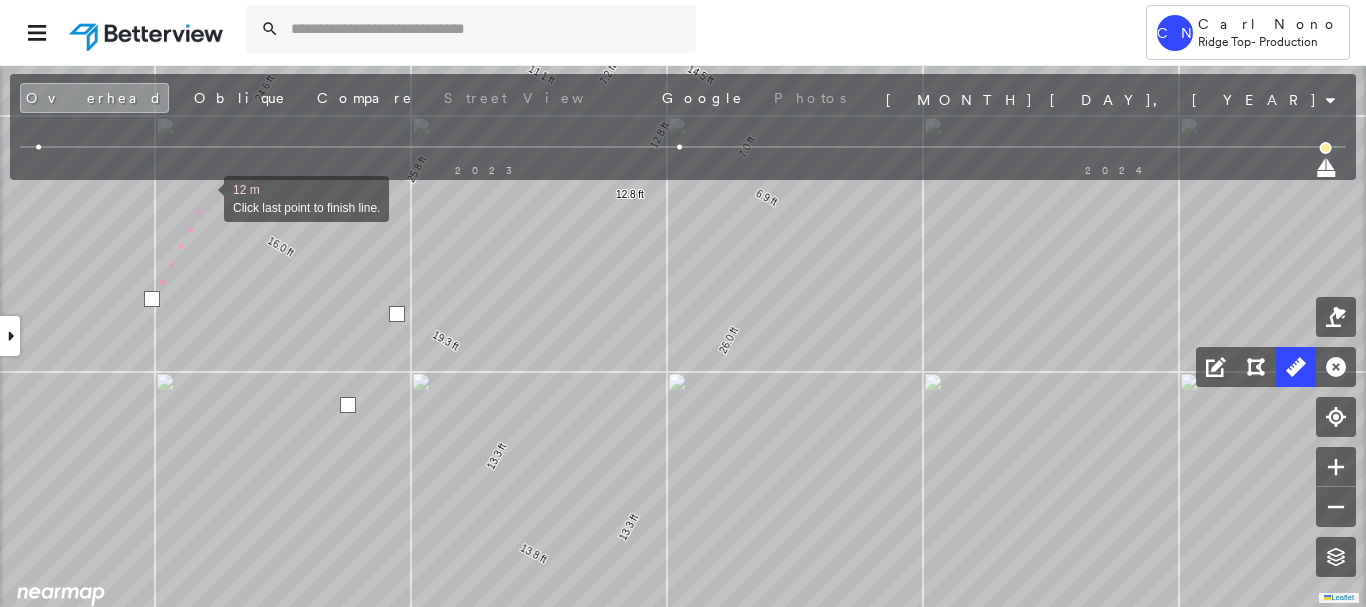 click at bounding box center [204, 197] 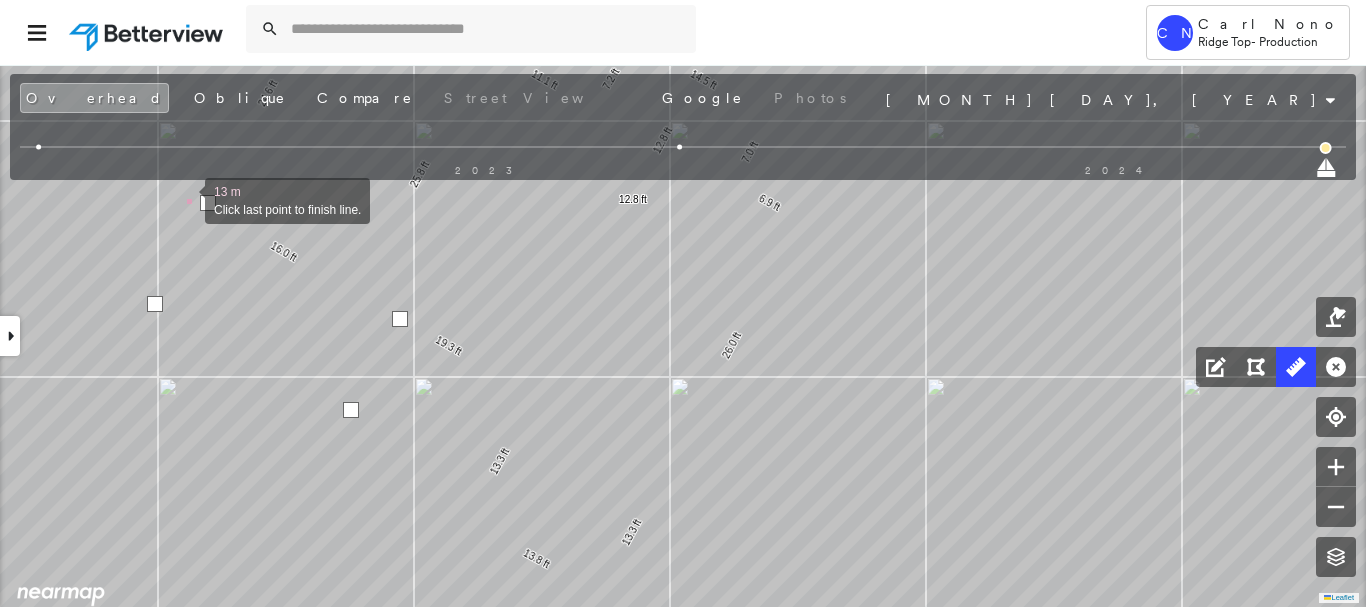 drag, startPoint x: 179, startPoint y: 189, endPoint x: 268, endPoint y: 295, distance: 138.40881 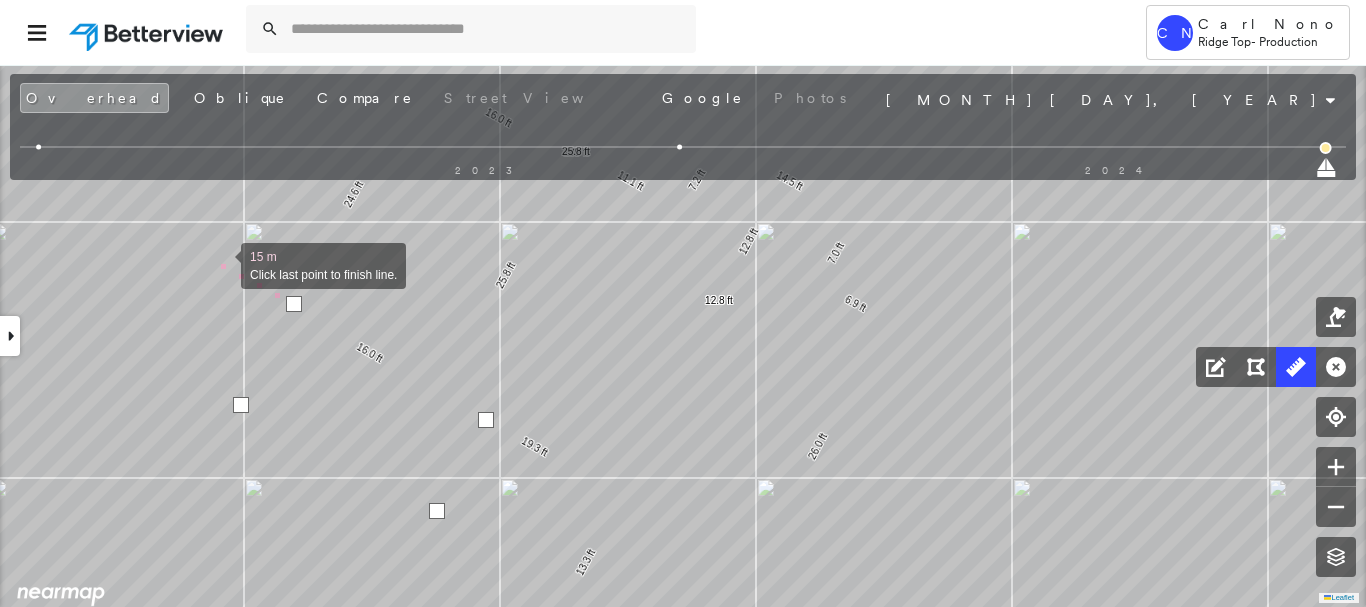 drag, startPoint x: 221, startPoint y: 264, endPoint x: 232, endPoint y: 243, distance: 23.70654 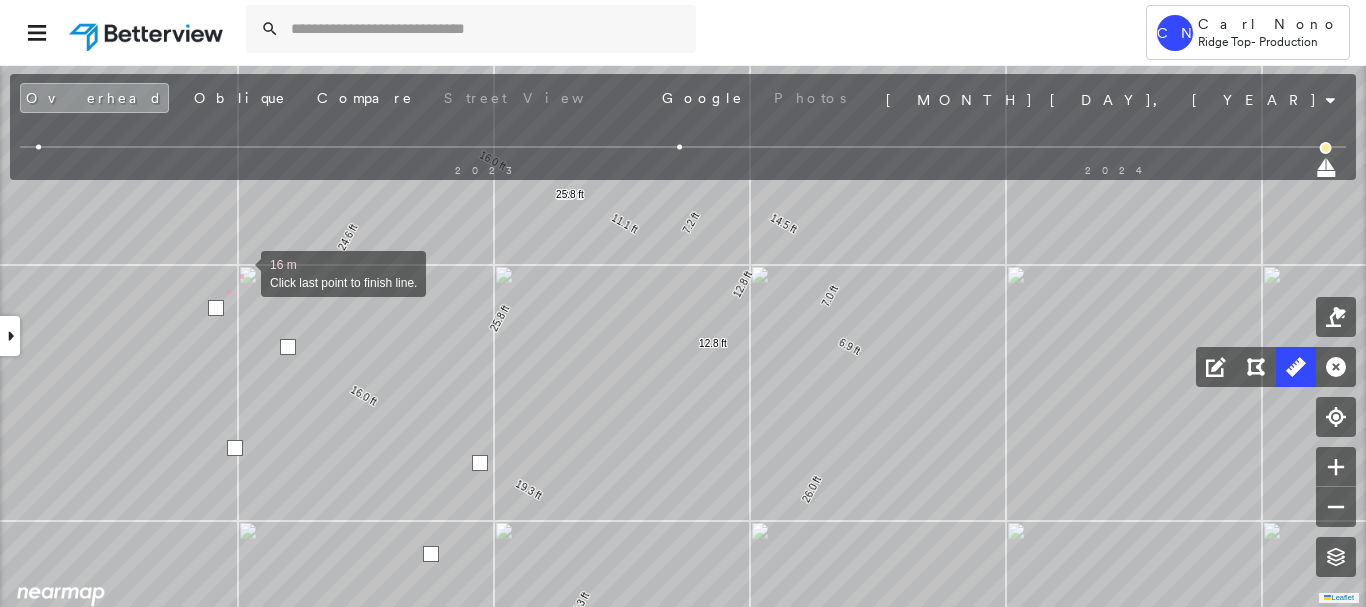 drag, startPoint x: 245, startPoint y: 238, endPoint x: 238, endPoint y: 283, distance: 45.54119 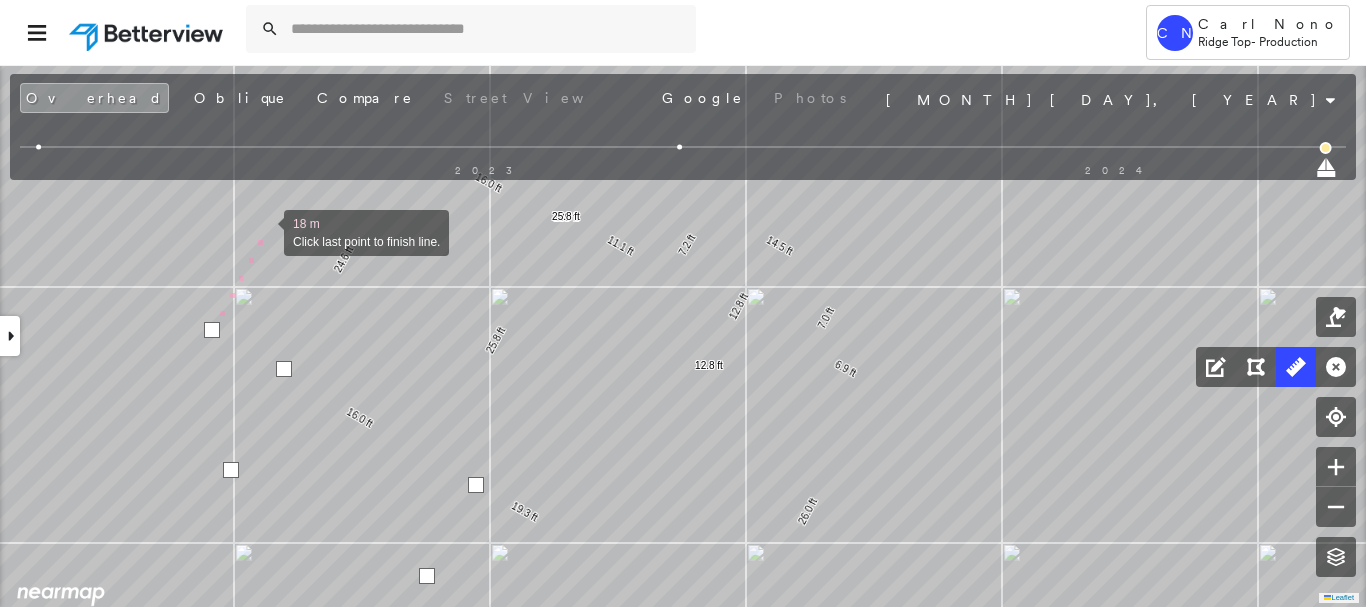 click at bounding box center (264, 231) 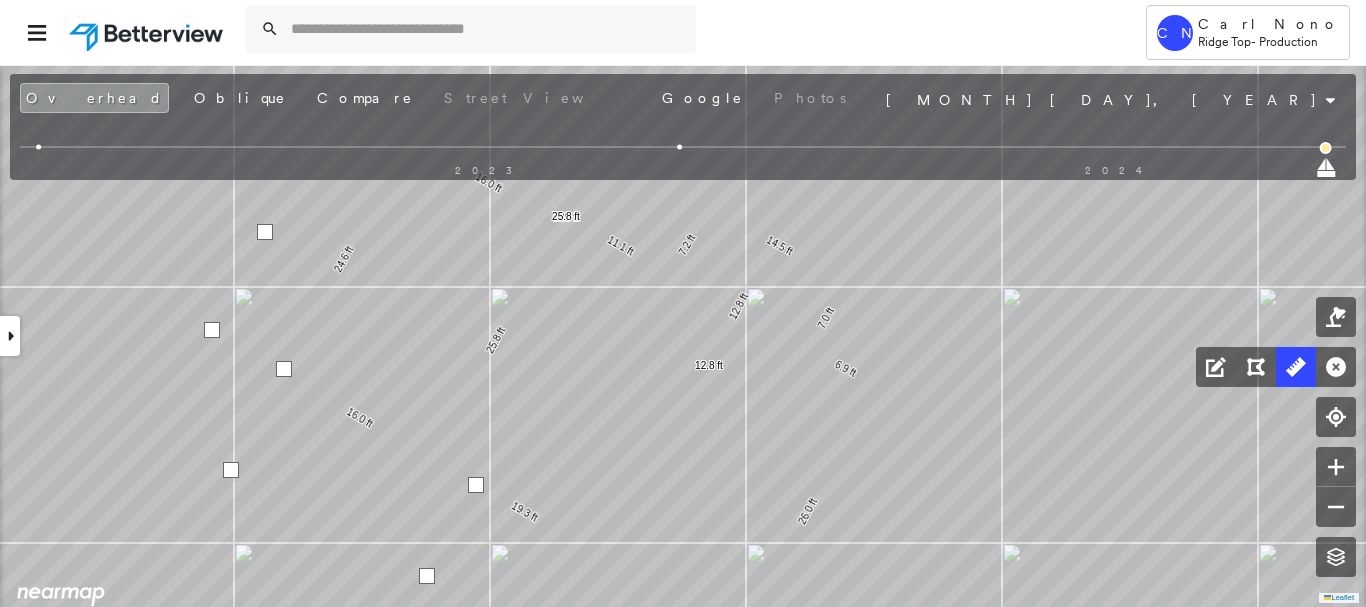 click at bounding box center [265, 232] 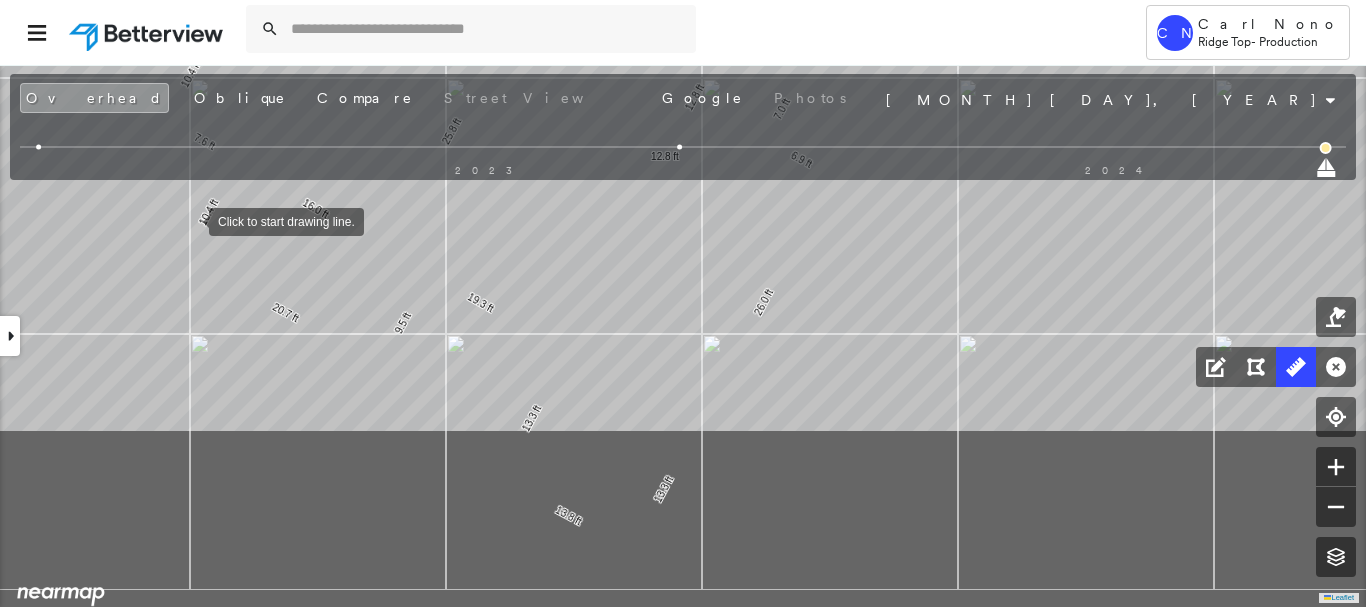 drag, startPoint x: 322, startPoint y: 451, endPoint x: 190, endPoint y: 220, distance: 266.0545 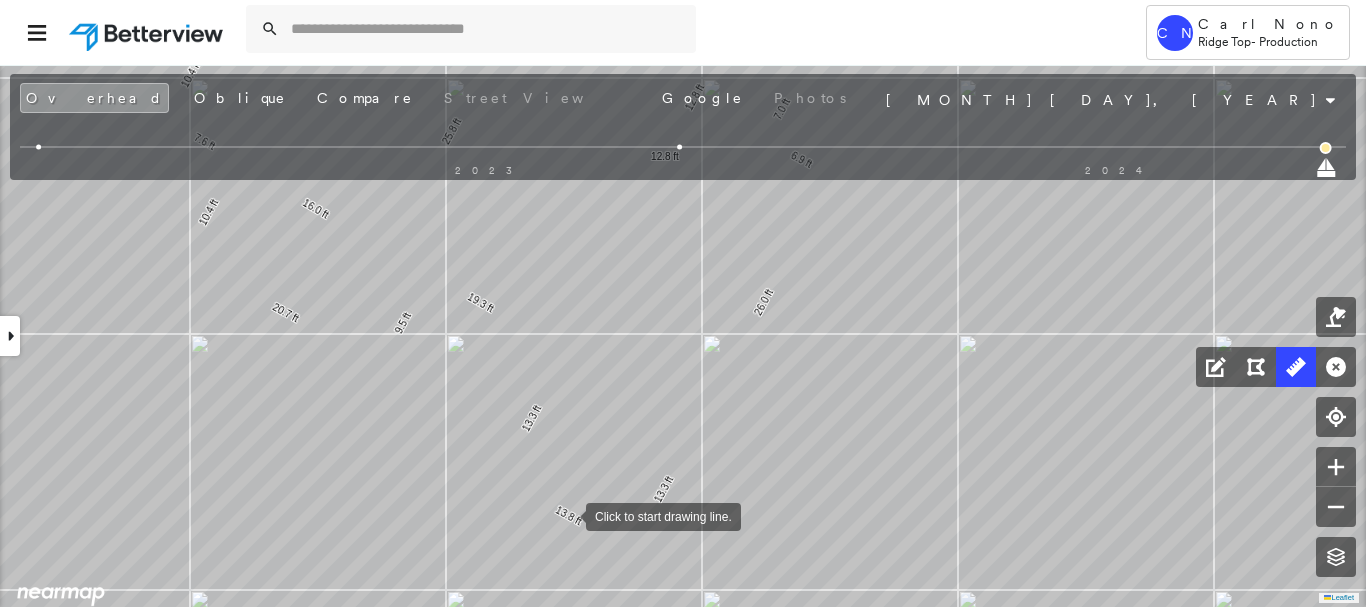 click at bounding box center (566, 515) 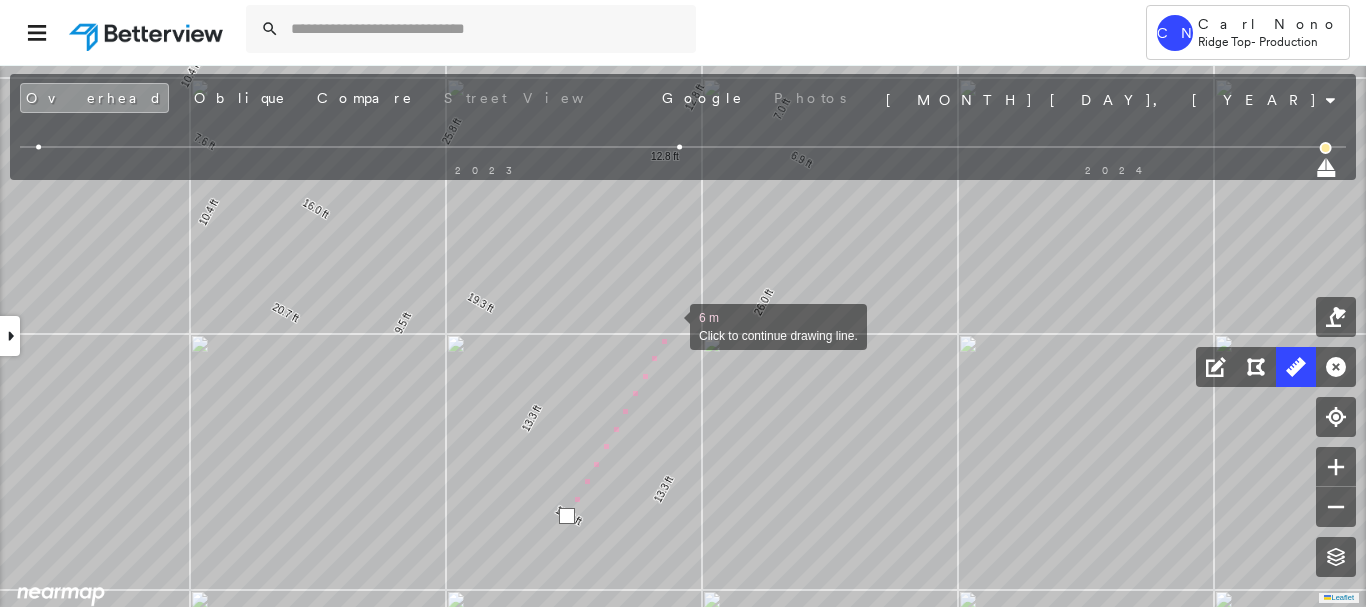 click at bounding box center (670, 325) 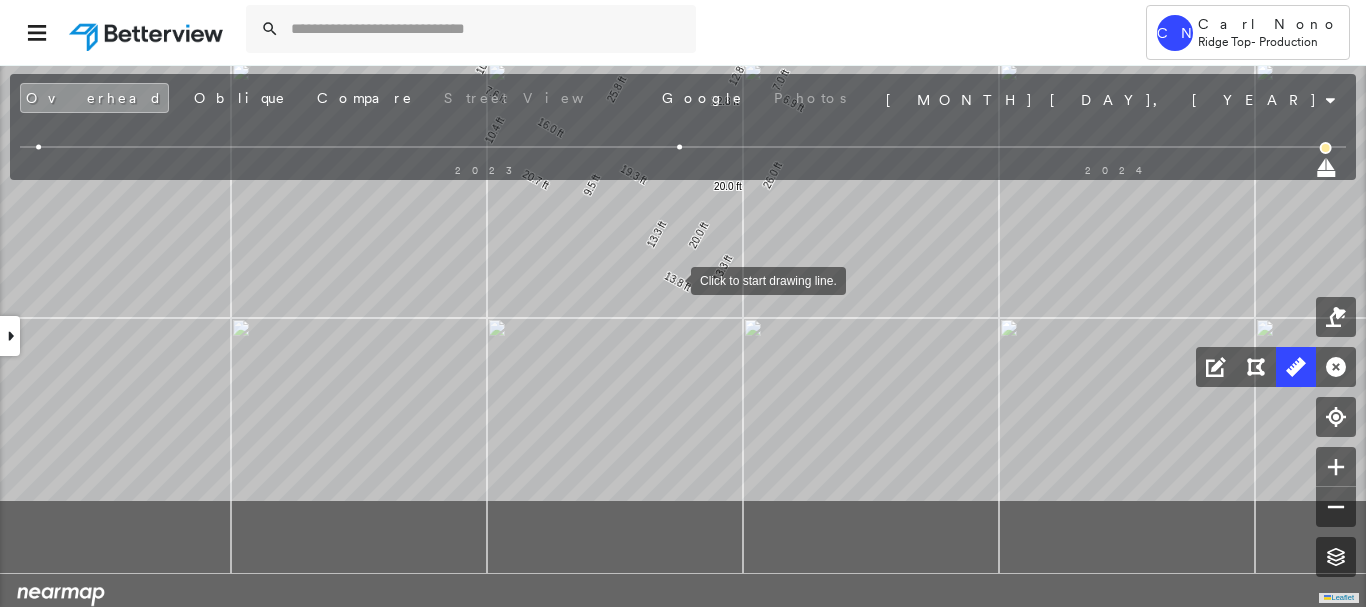 drag, startPoint x: 594, startPoint y: 440, endPoint x: 671, endPoint y: 279, distance: 178.46568 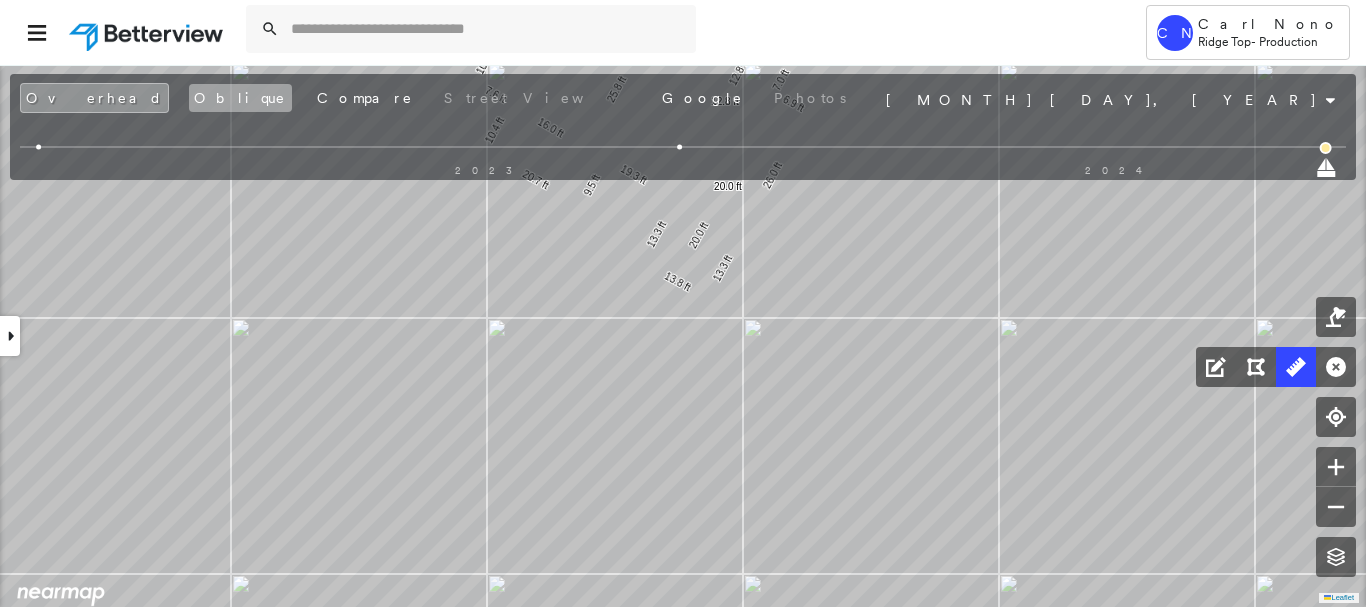 click on "Oblique" at bounding box center [240, 98] 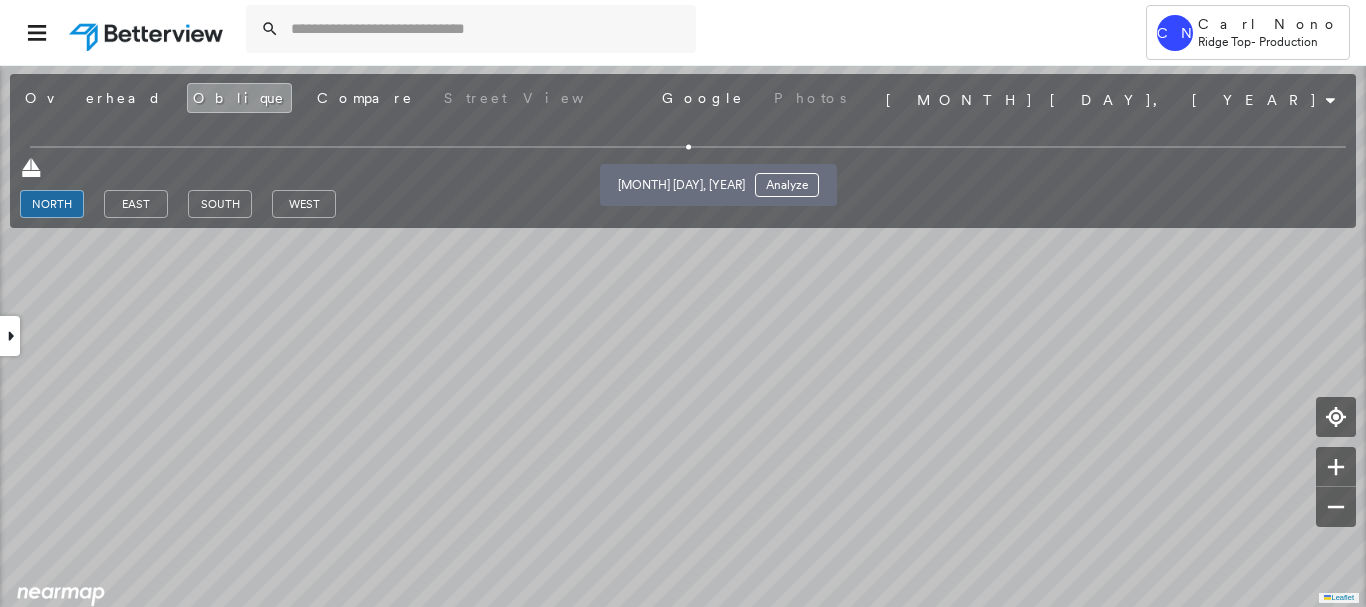 drag, startPoint x: 689, startPoint y: 145, endPoint x: 698, endPoint y: 138, distance: 11.401754 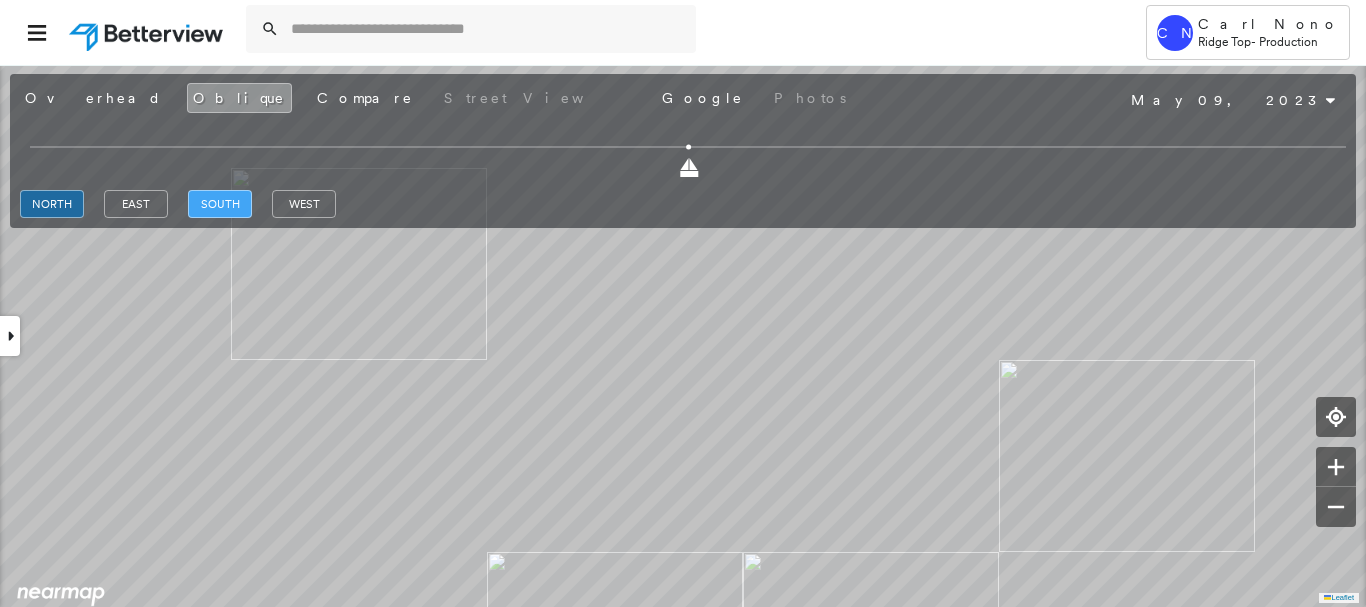 click on "south" at bounding box center [220, 204] 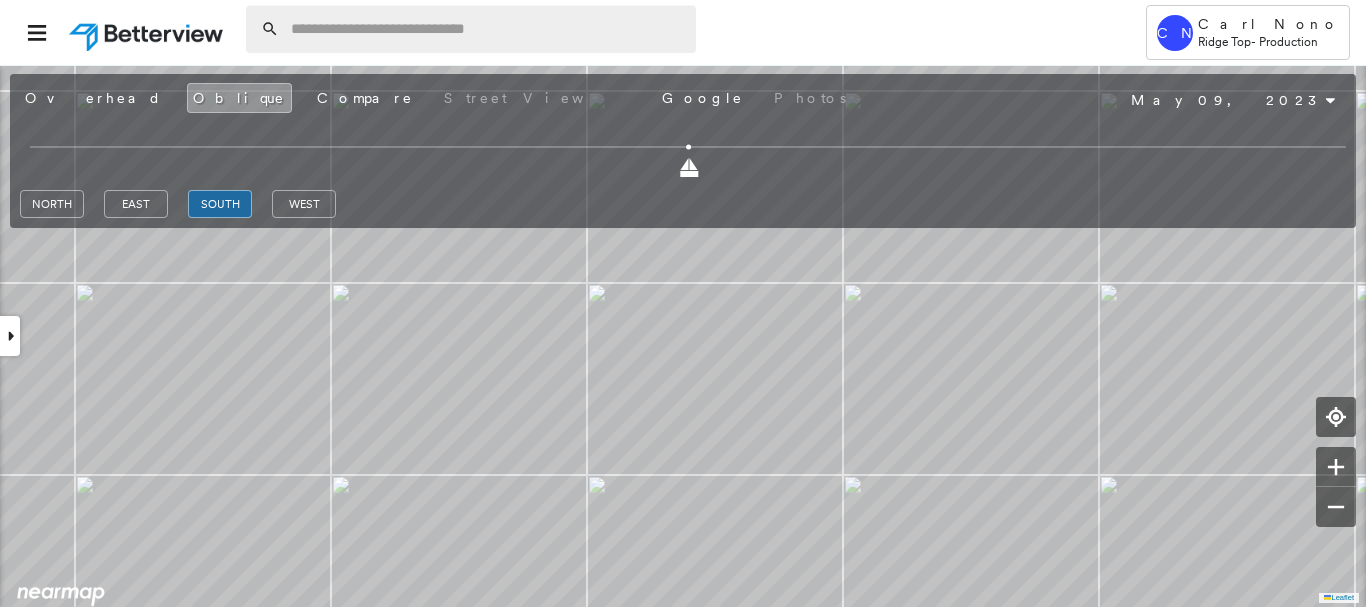 click at bounding box center [487, 29] 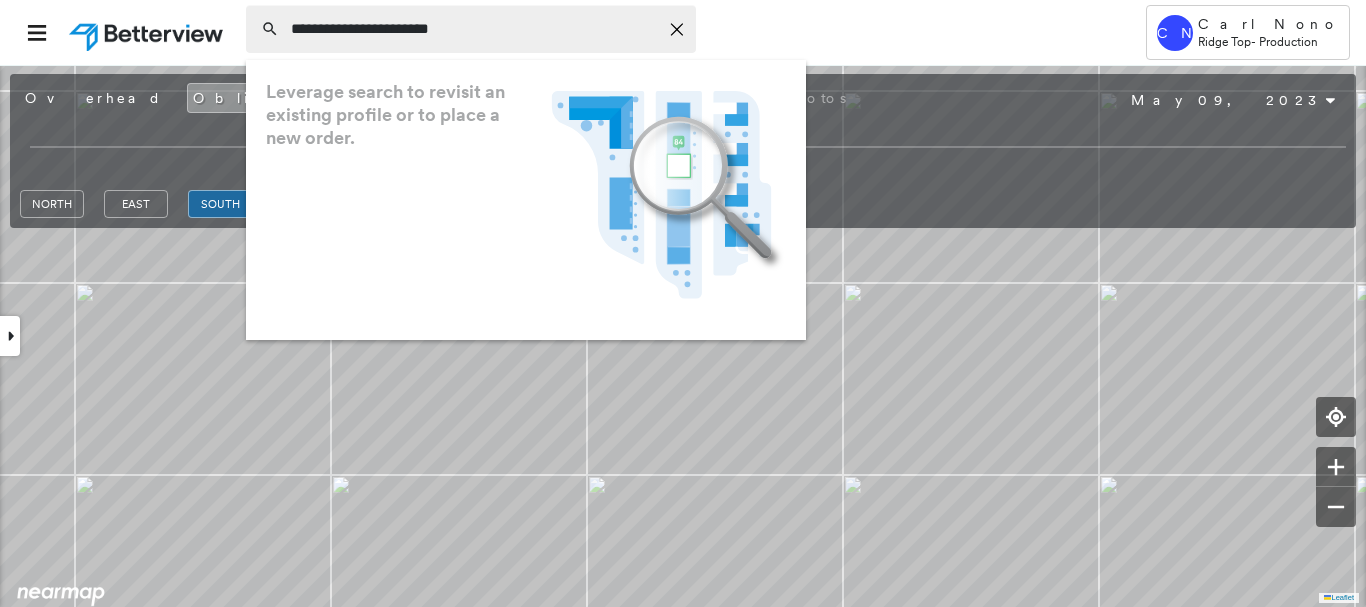 type on "**********" 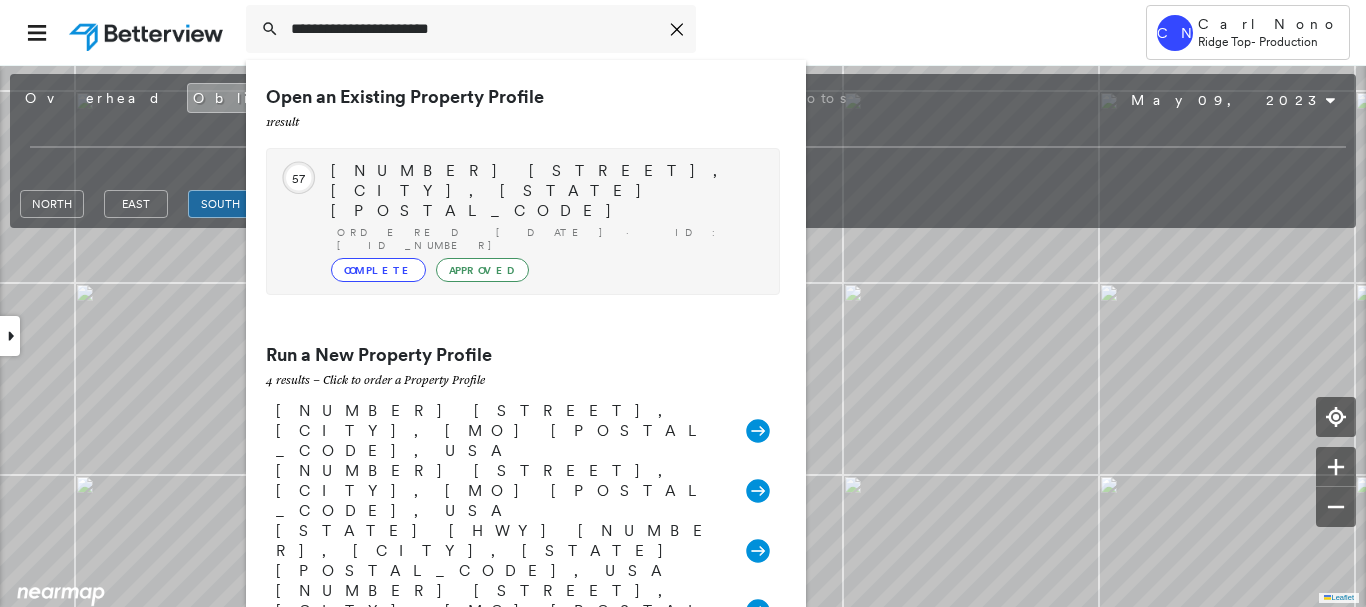 click on "Complete Approved" at bounding box center [545, 270] 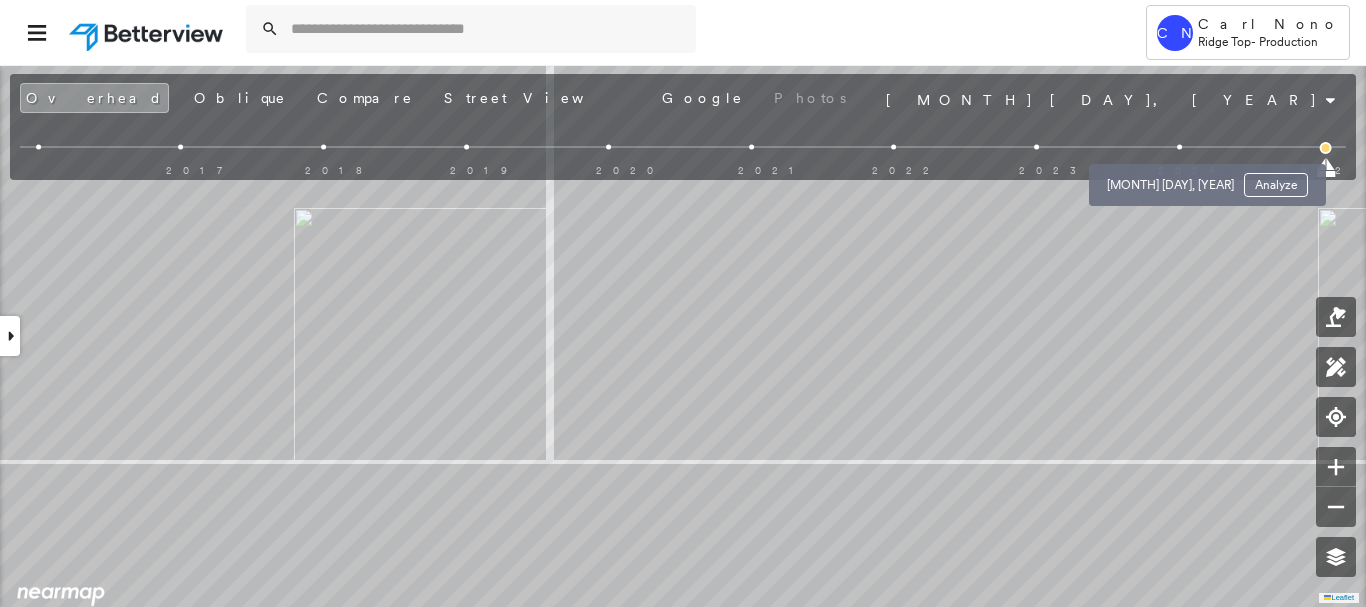 click at bounding box center [1179, 147] 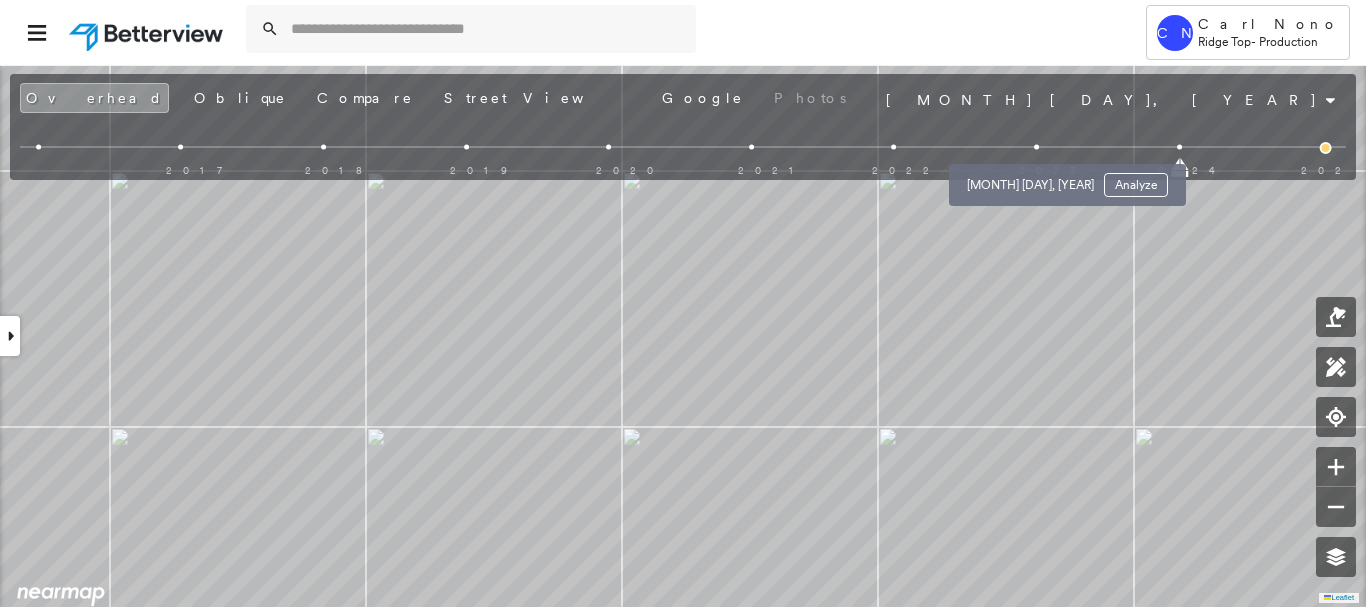 click at bounding box center (1036, 147) 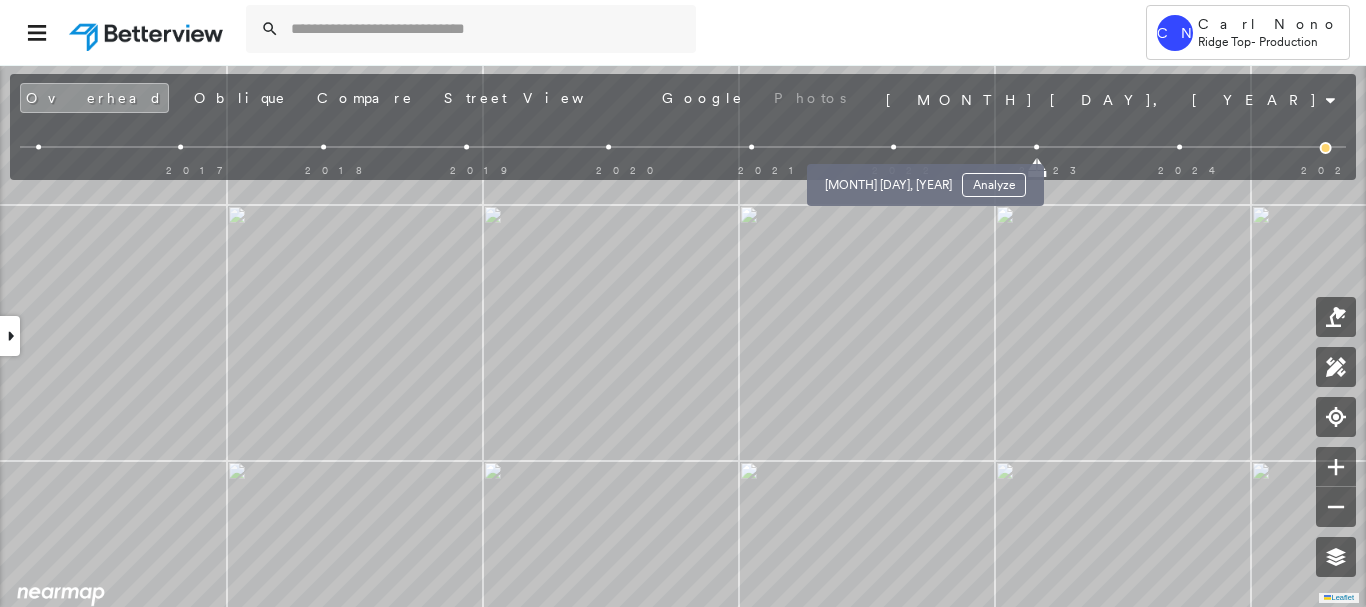 click at bounding box center [894, 147] 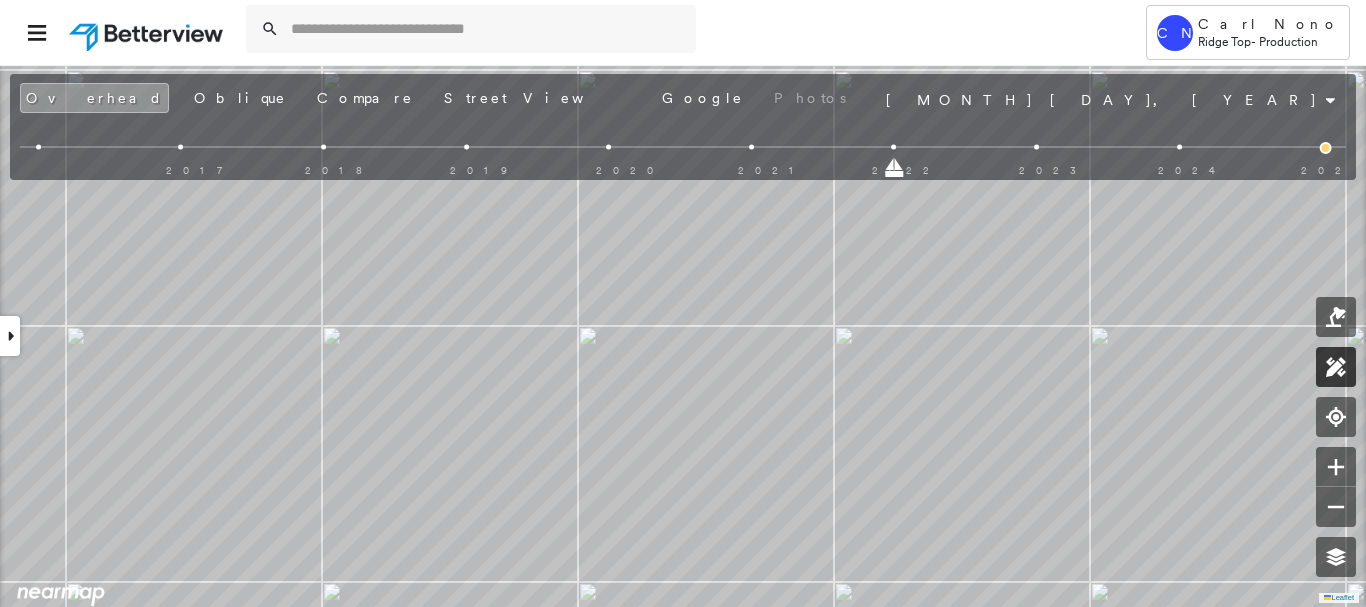 click 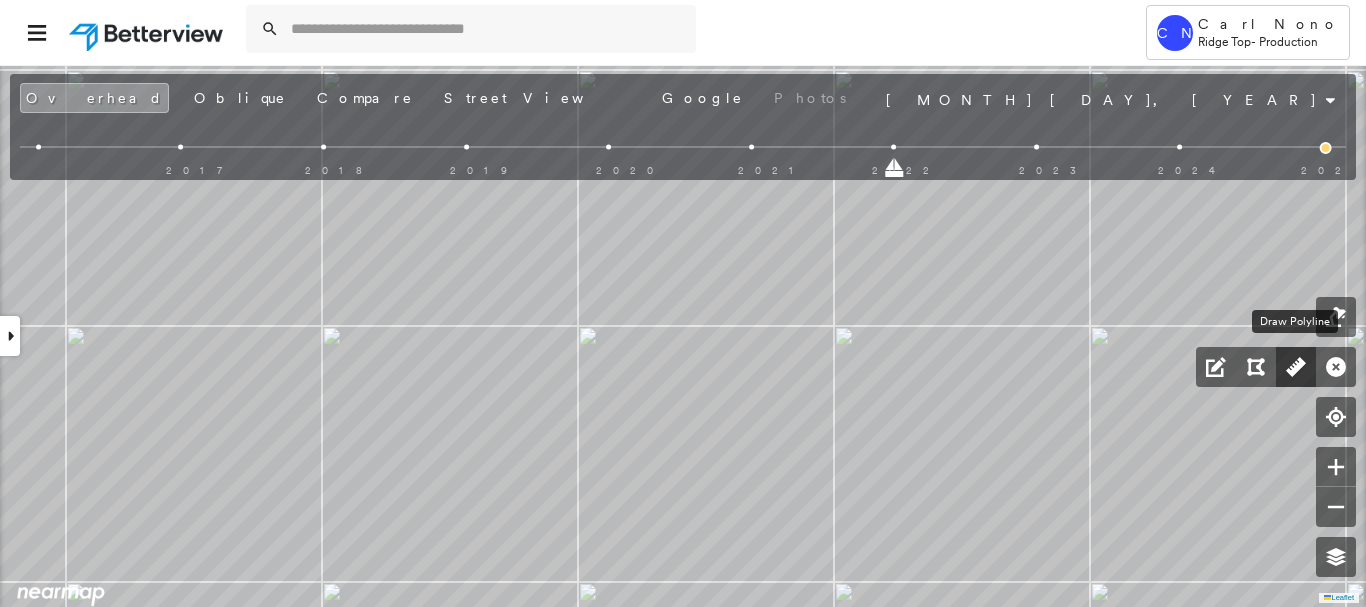 drag, startPoint x: 1295, startPoint y: 367, endPoint x: 1202, endPoint y: 368, distance: 93.00538 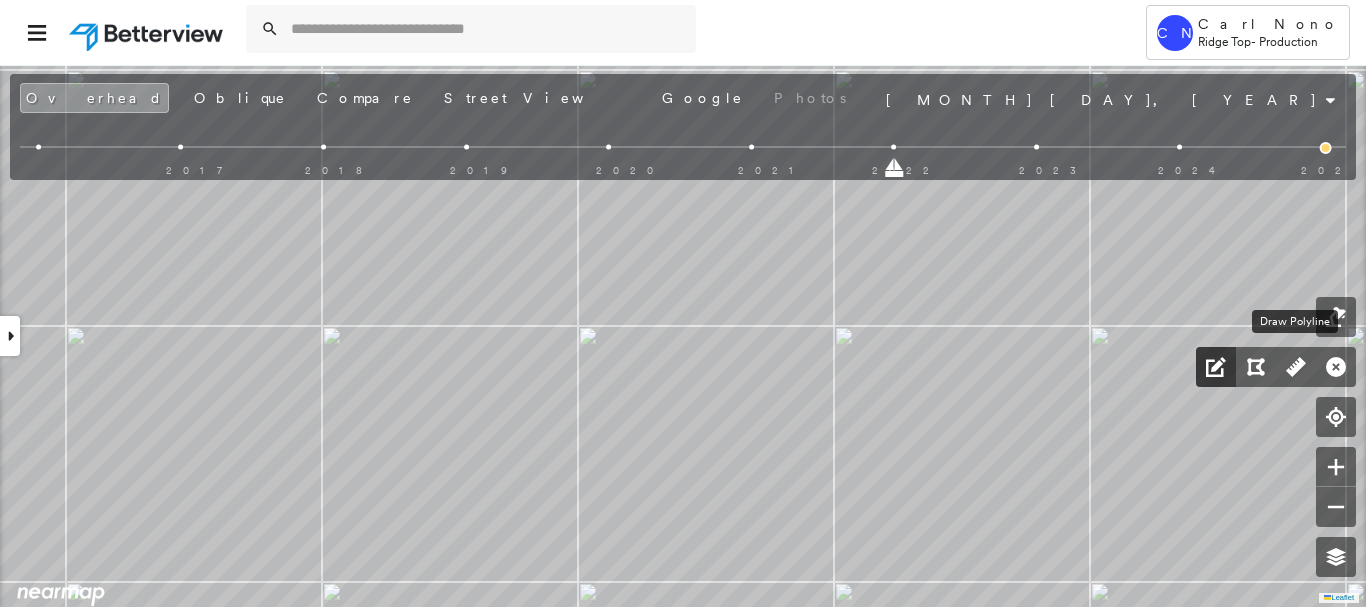 click 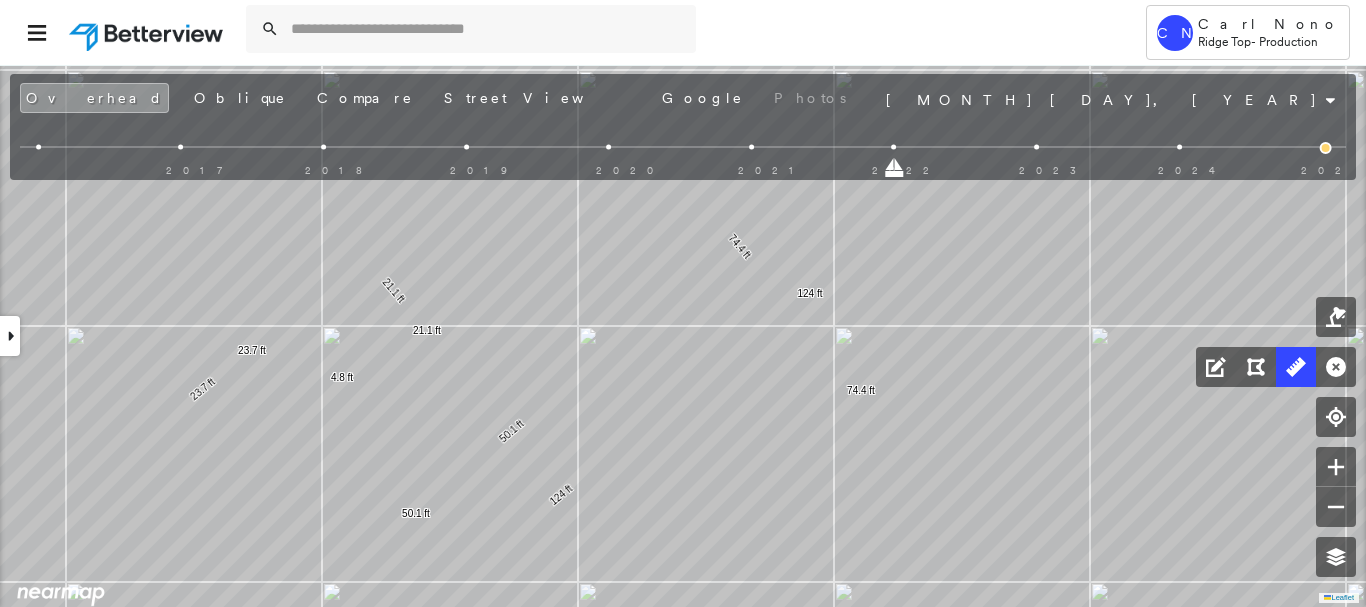 click 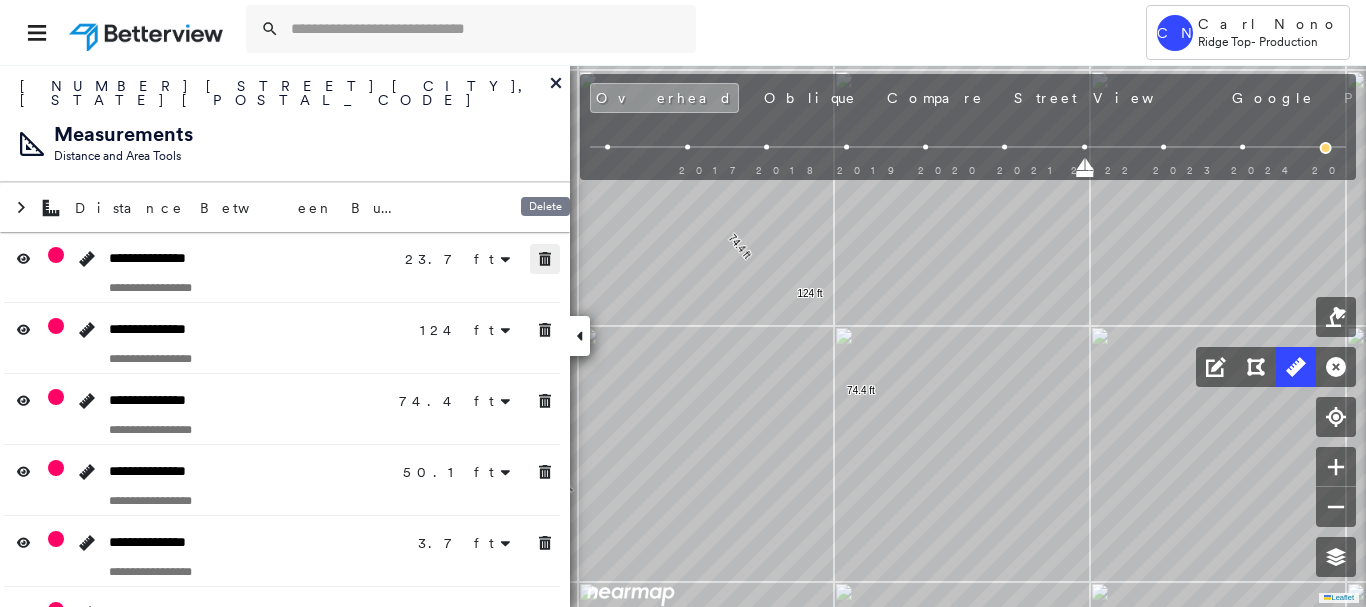 click at bounding box center (545, 259) 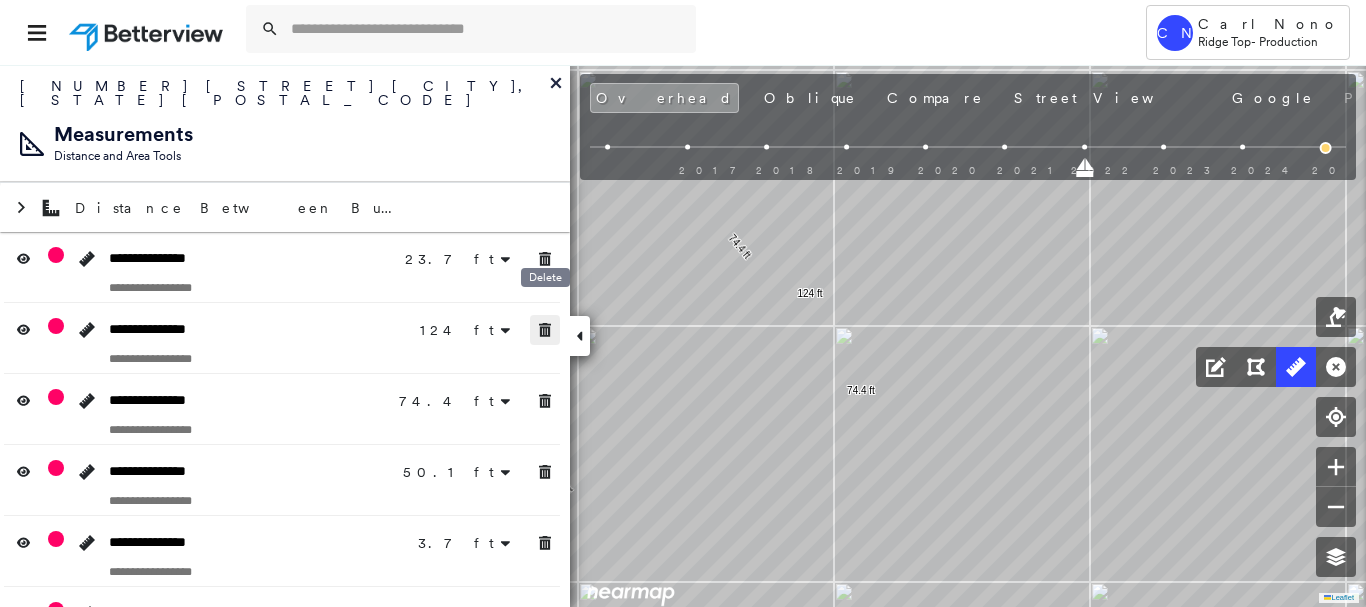 click at bounding box center [545, 330] 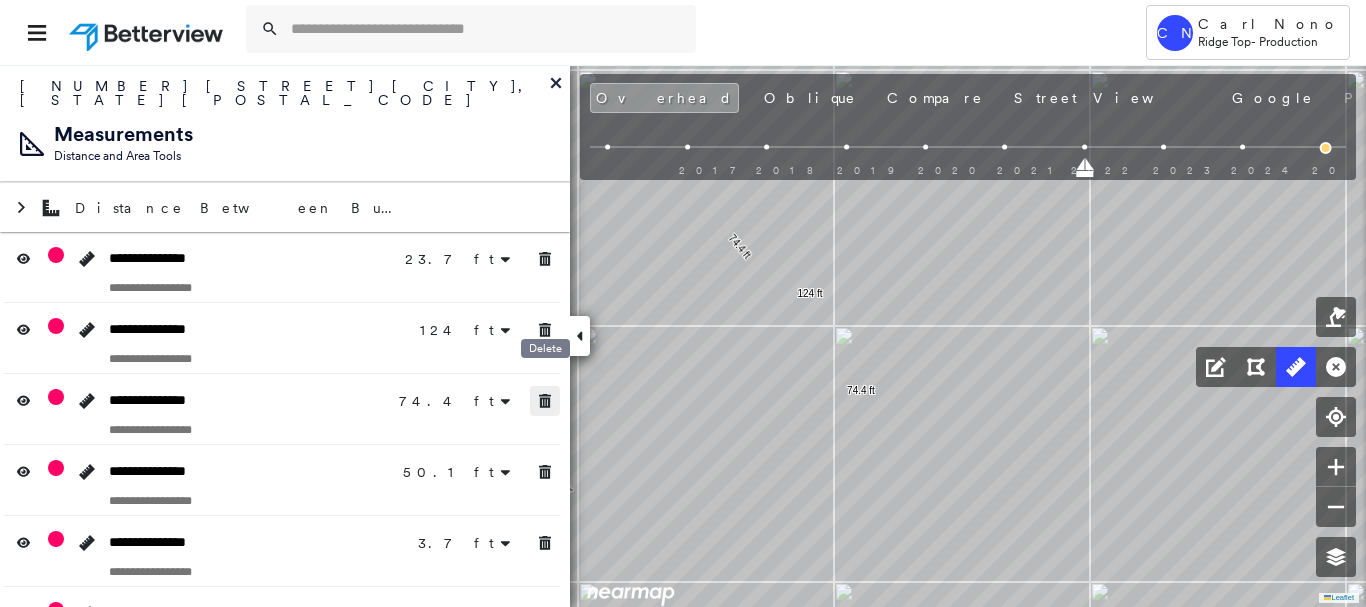 drag, startPoint x: 549, startPoint y: 382, endPoint x: 547, endPoint y: 457, distance: 75.026665 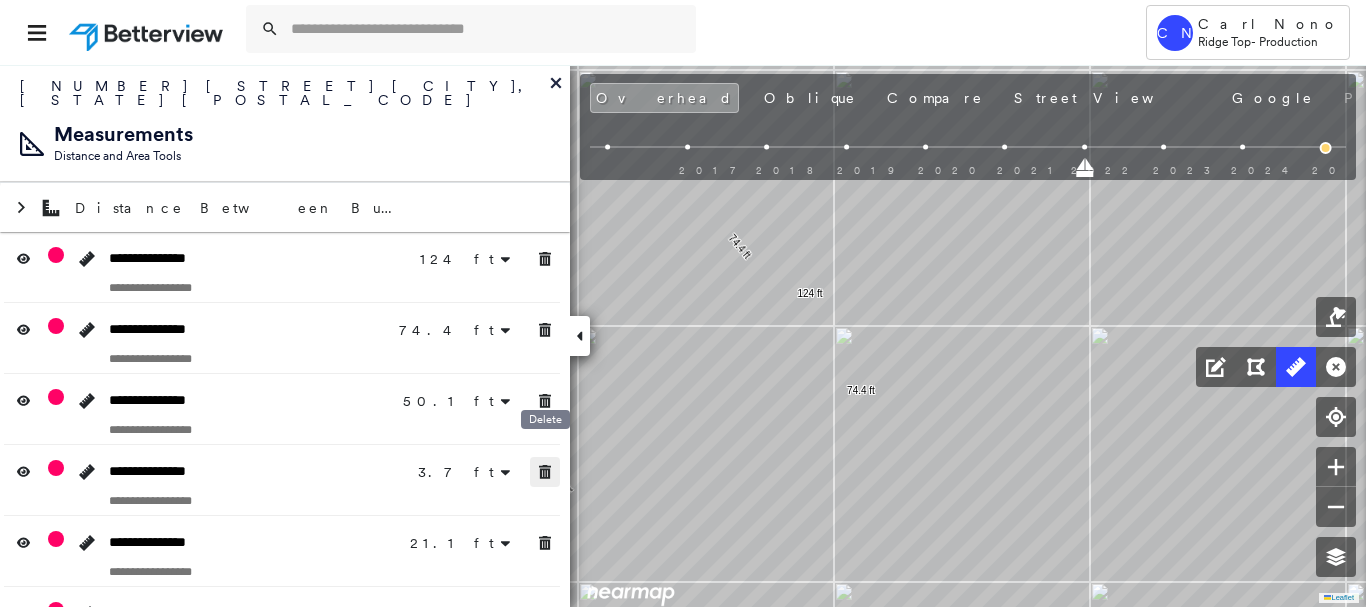 drag, startPoint x: 547, startPoint y: 457, endPoint x: 537, endPoint y: 542, distance: 85.58621 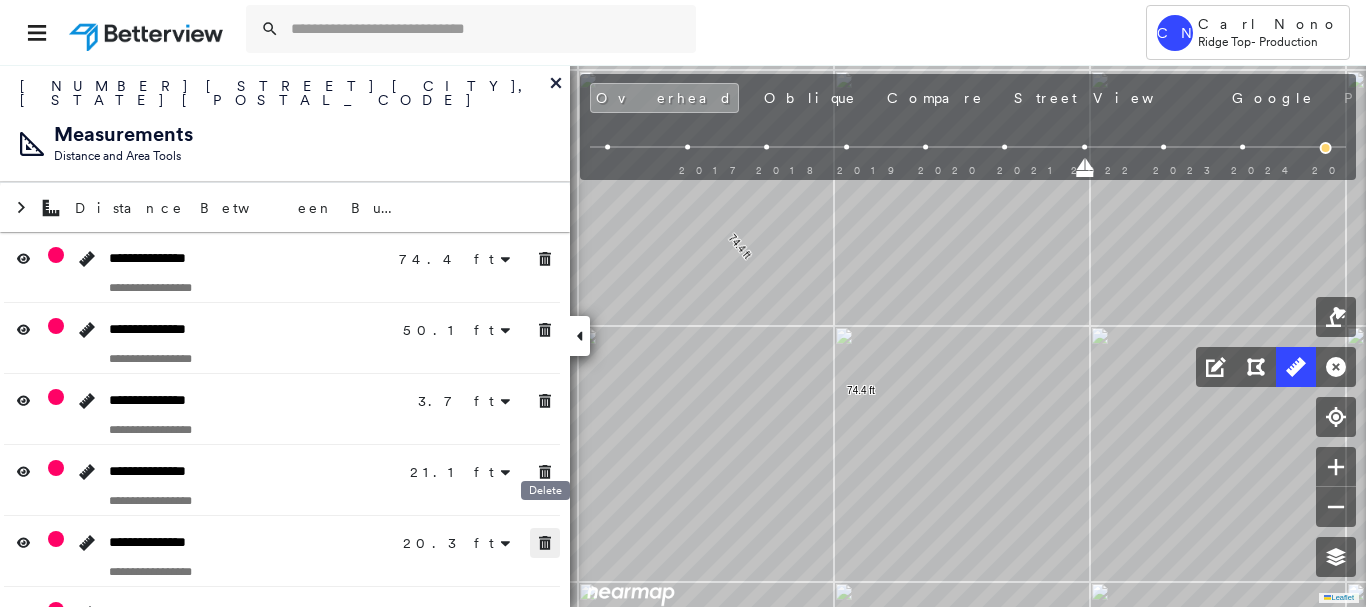 click on "20.3 ft" at bounding box center [470, 542] 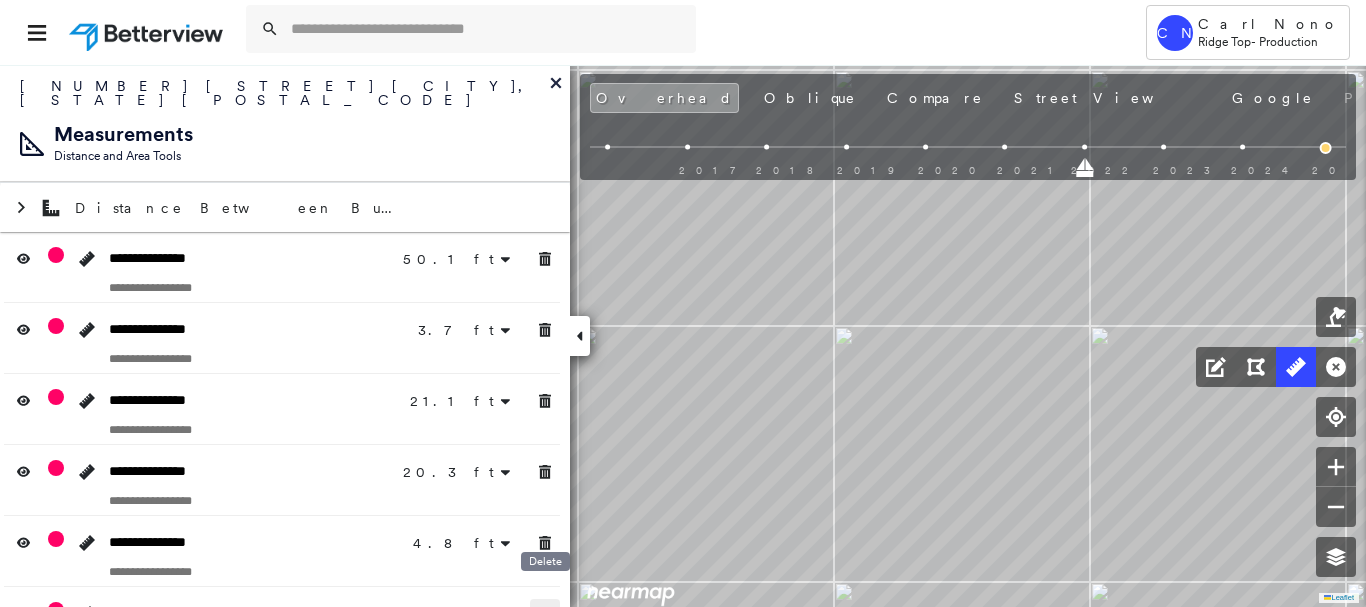 click on "**********" at bounding box center (285, 335) 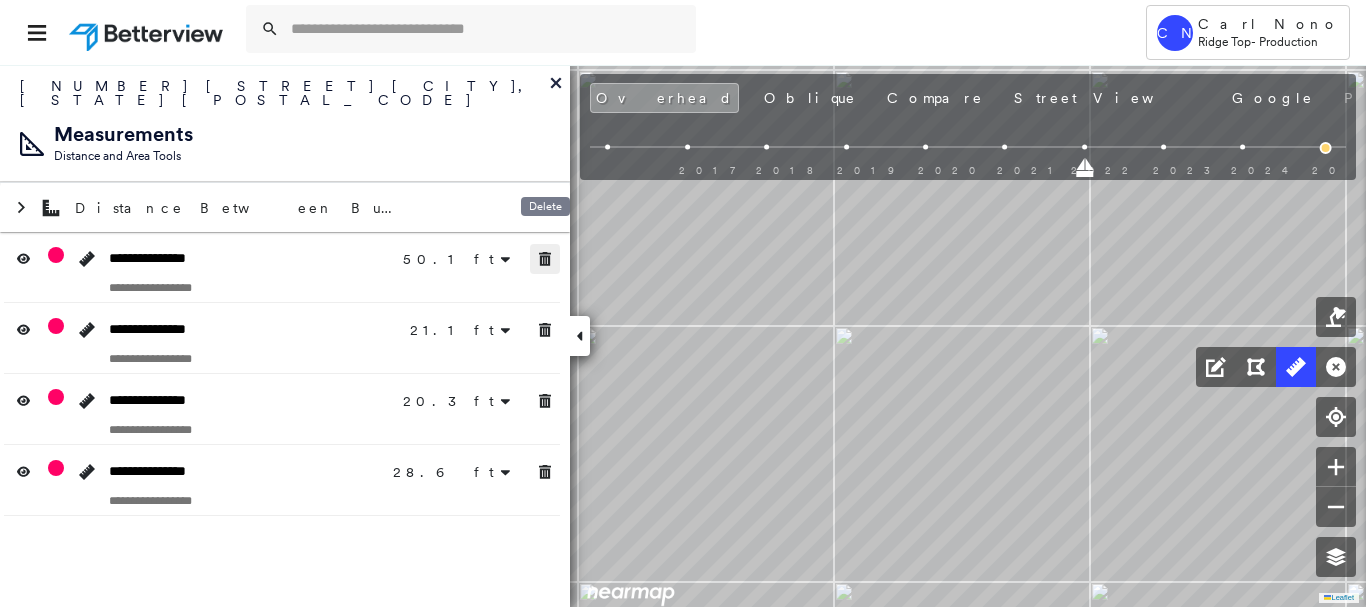 click at bounding box center (545, 259) 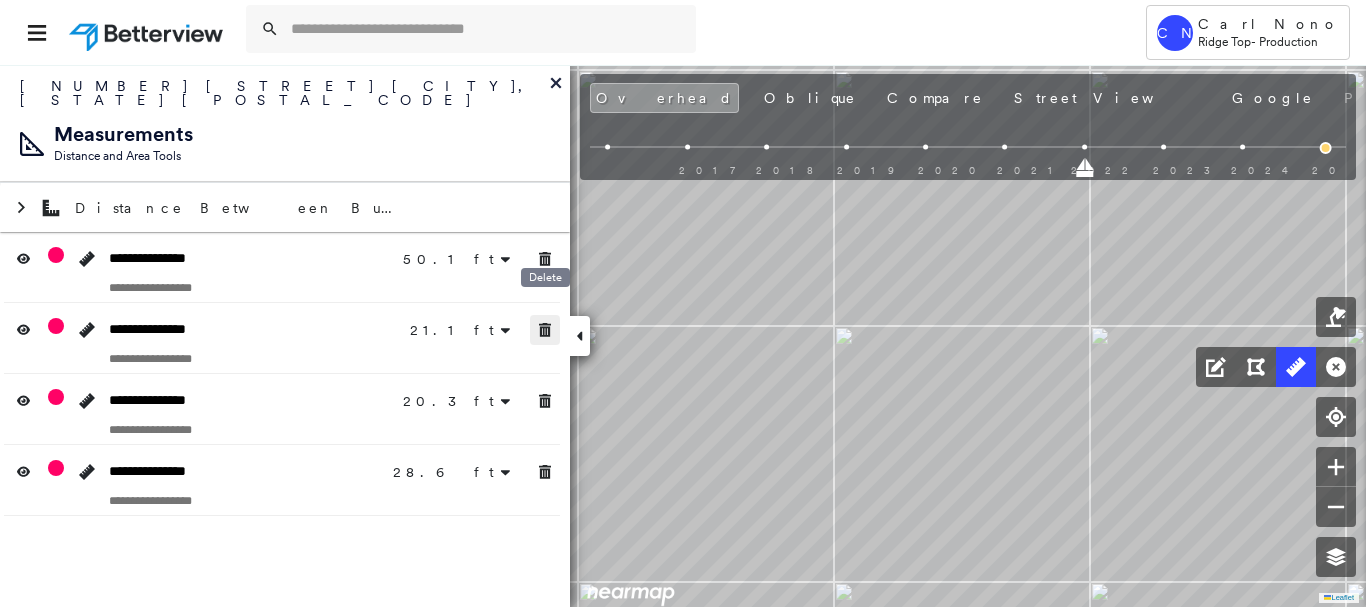 click at bounding box center [545, 330] 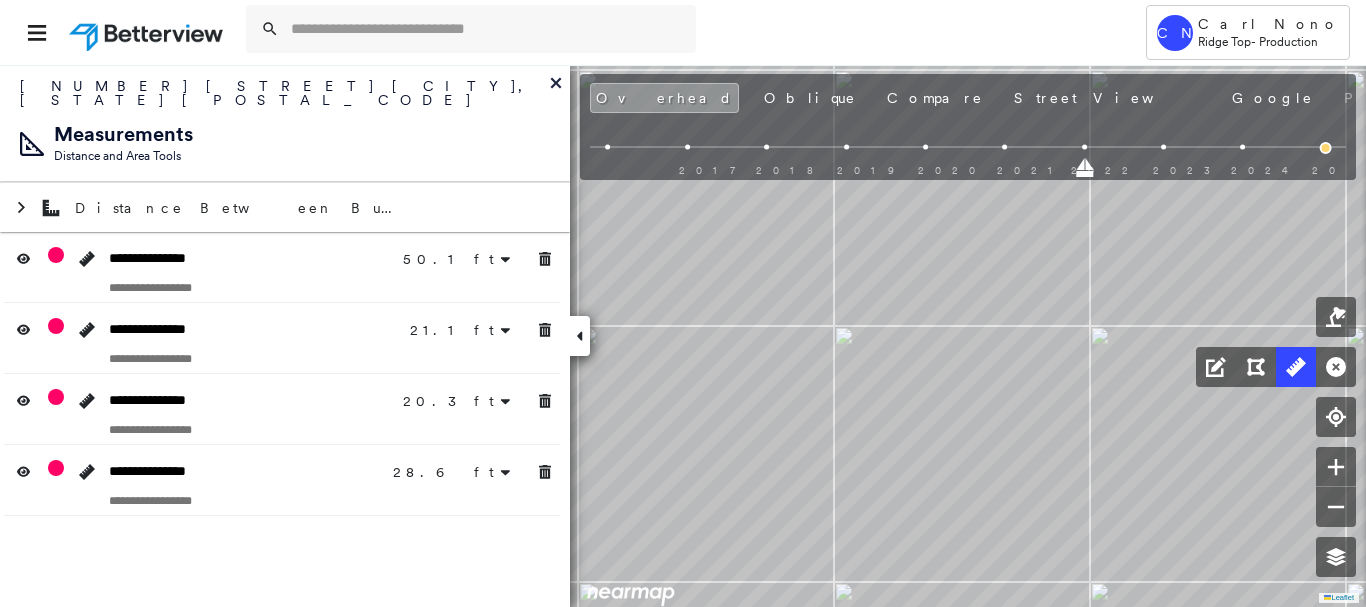 drag, startPoint x: 553, startPoint y: 408, endPoint x: 551, endPoint y: 391, distance: 17.117243 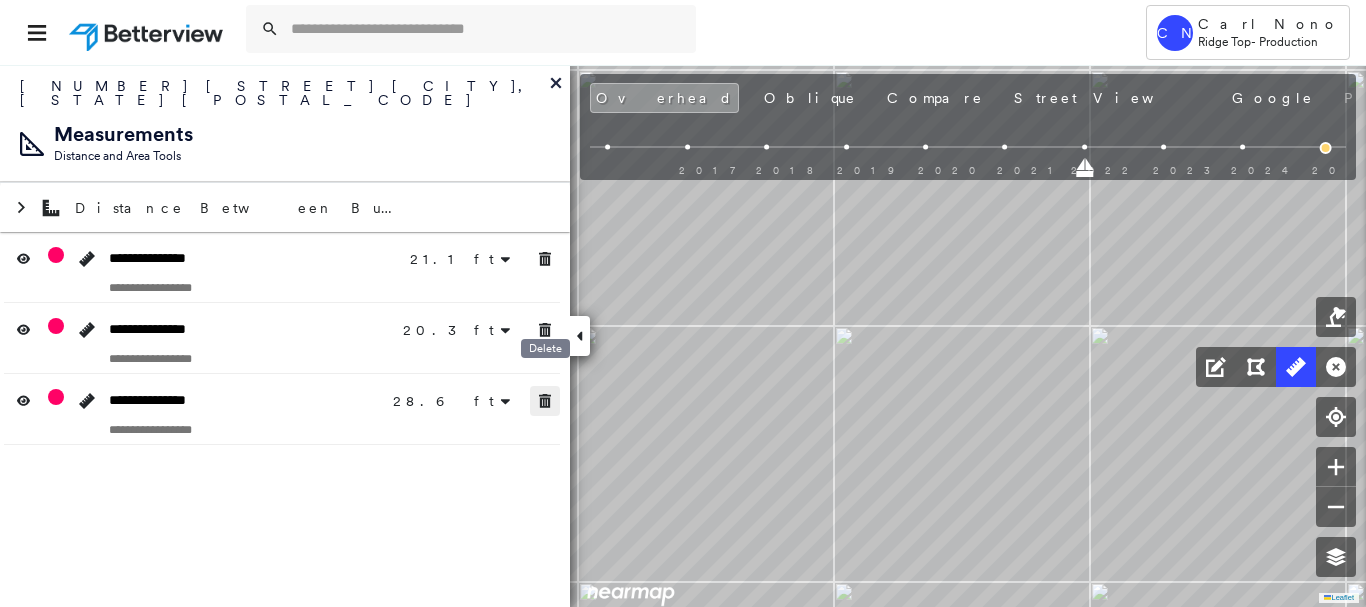 click 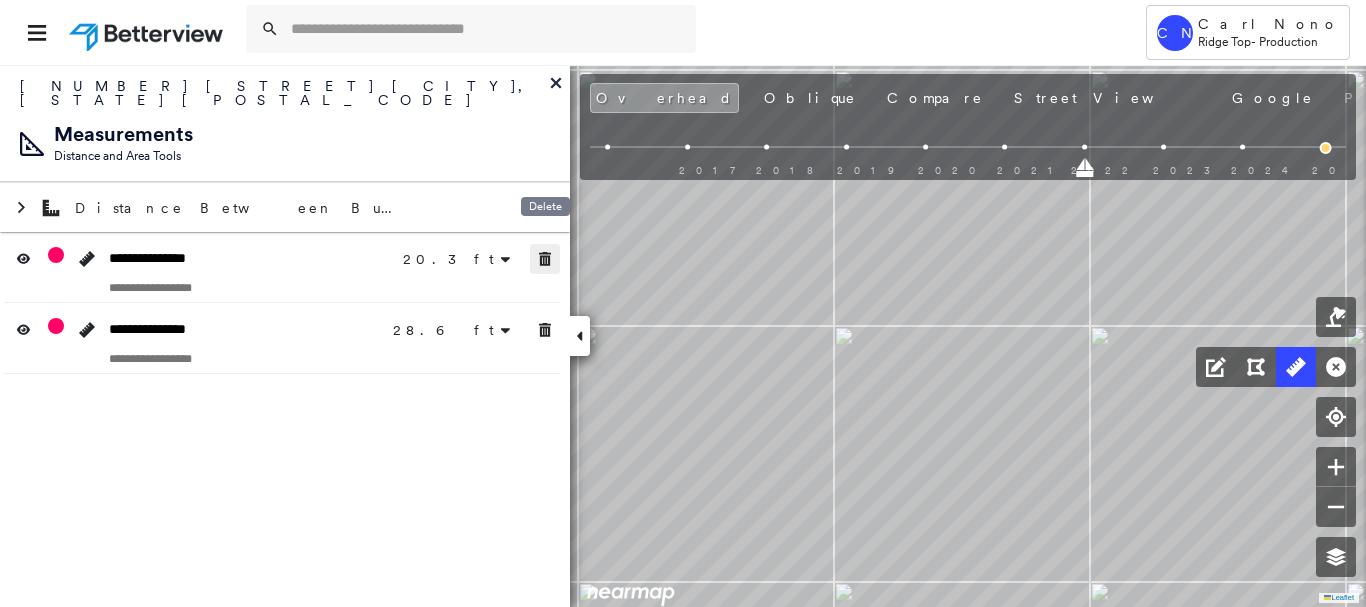 drag, startPoint x: 552, startPoint y: 239, endPoint x: 543, endPoint y: 299, distance: 60.671246 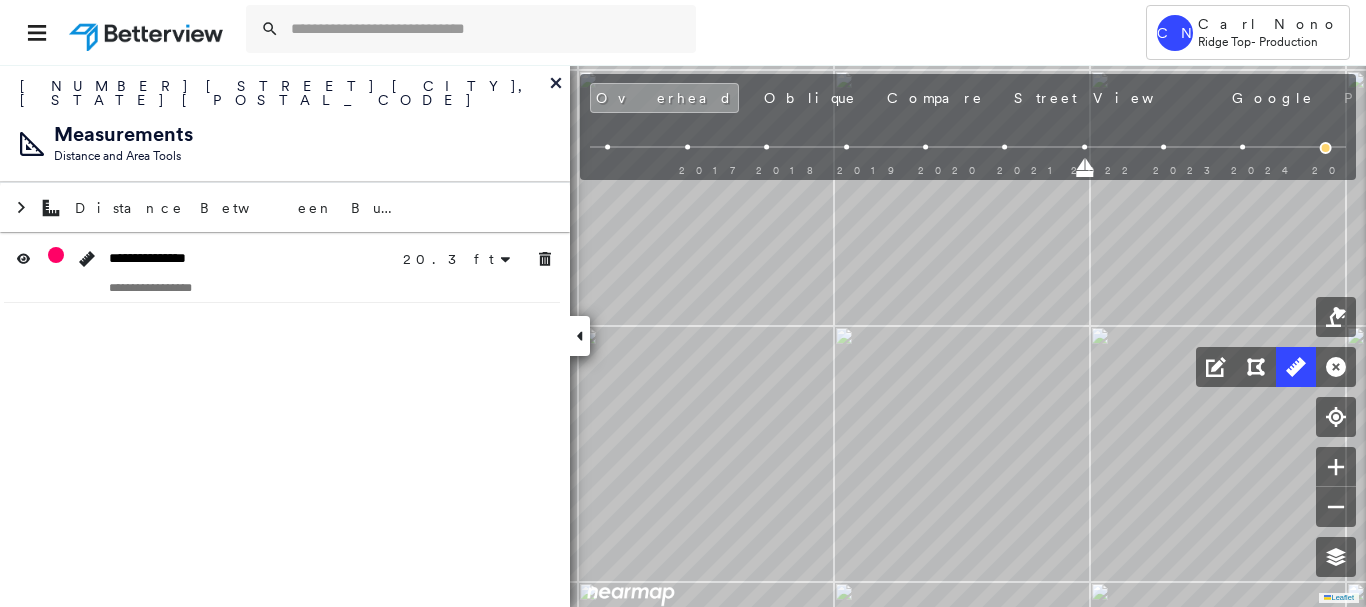 click on "**********" at bounding box center [285, 335] 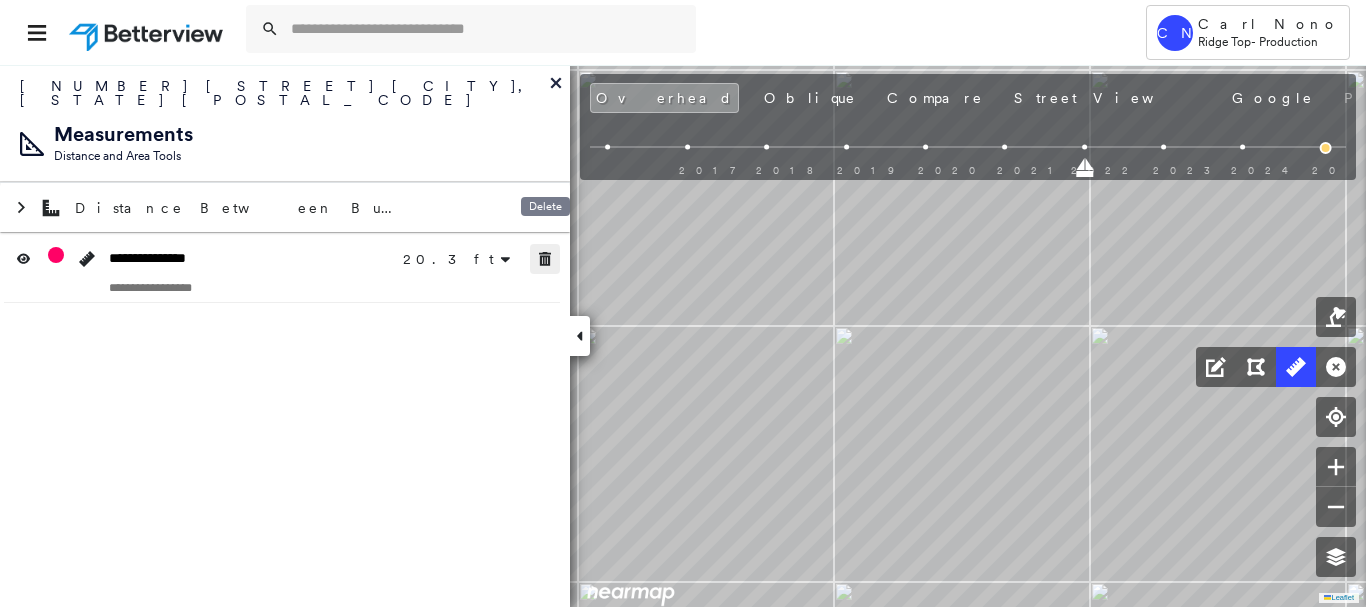 click at bounding box center [545, 259] 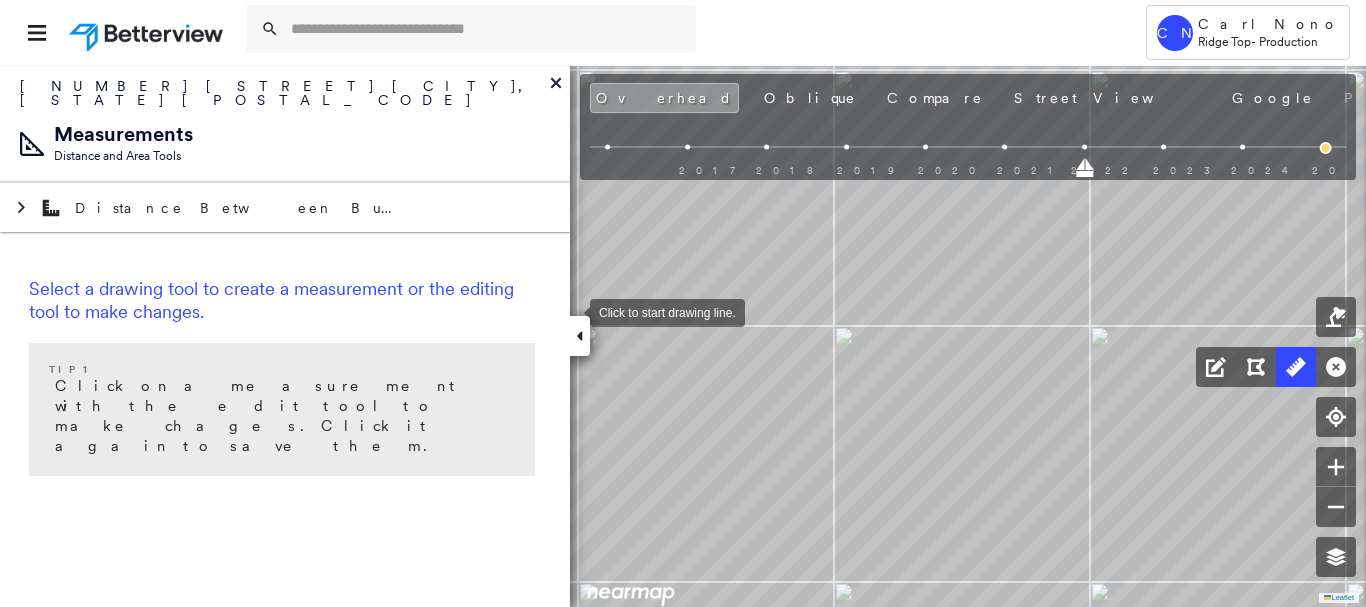 click 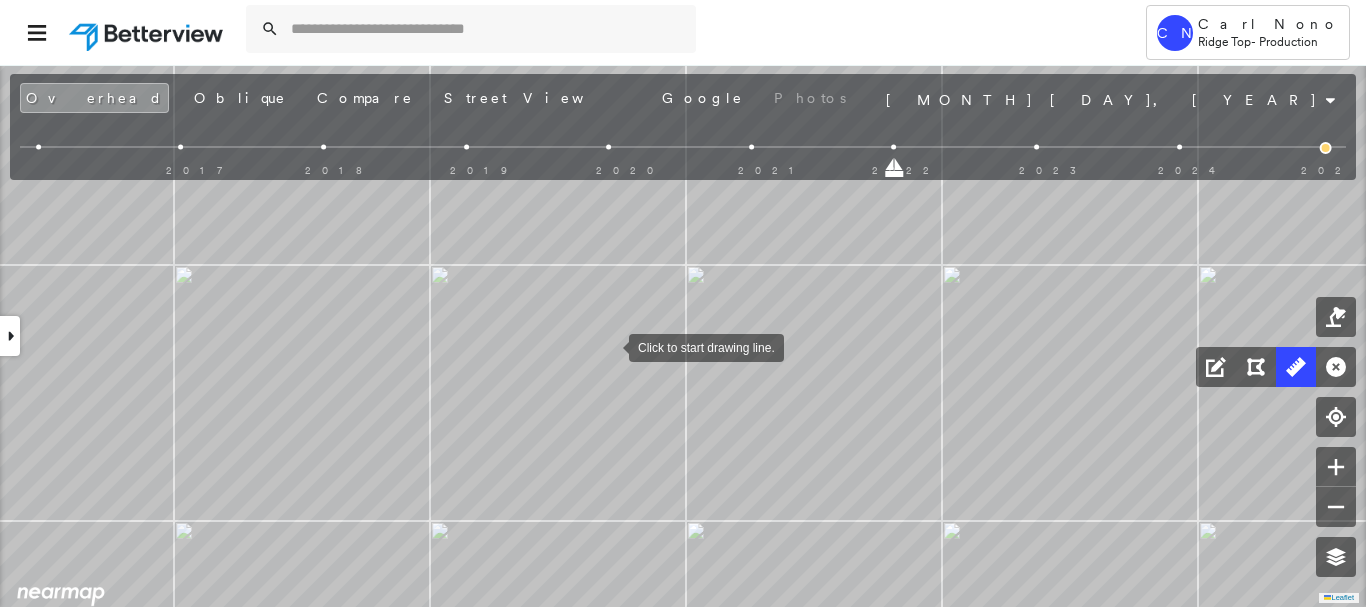 click at bounding box center (609, 346) 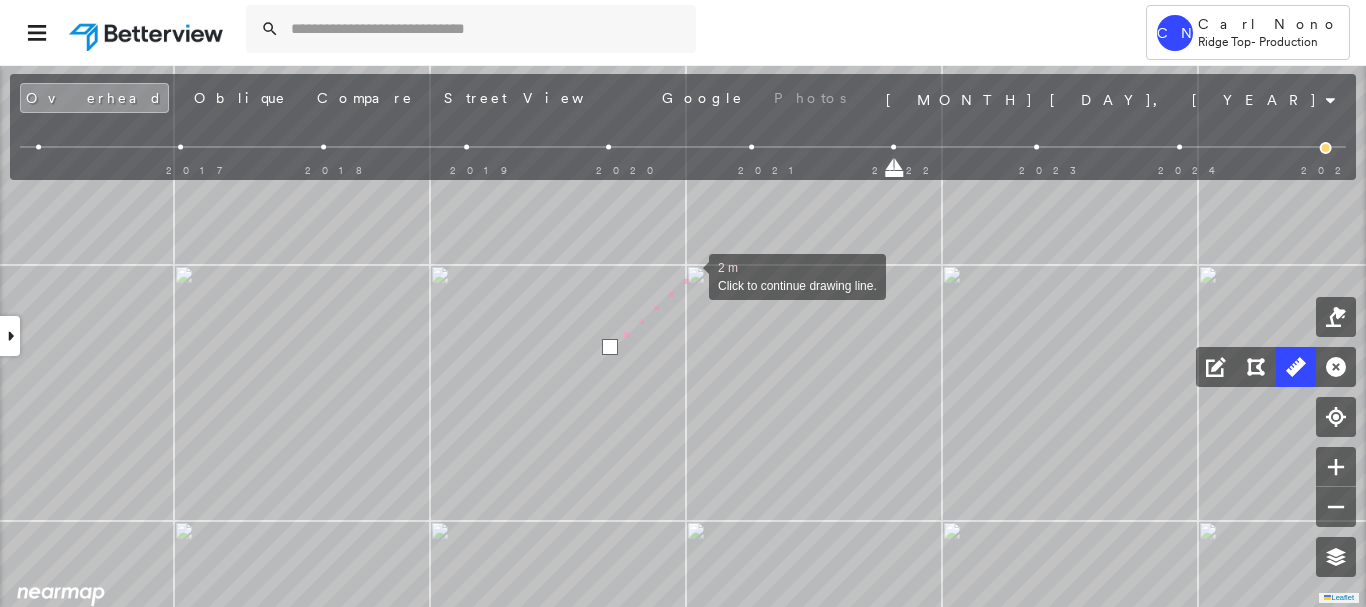 drag, startPoint x: 689, startPoint y: 275, endPoint x: 683, endPoint y: 266, distance: 10.816654 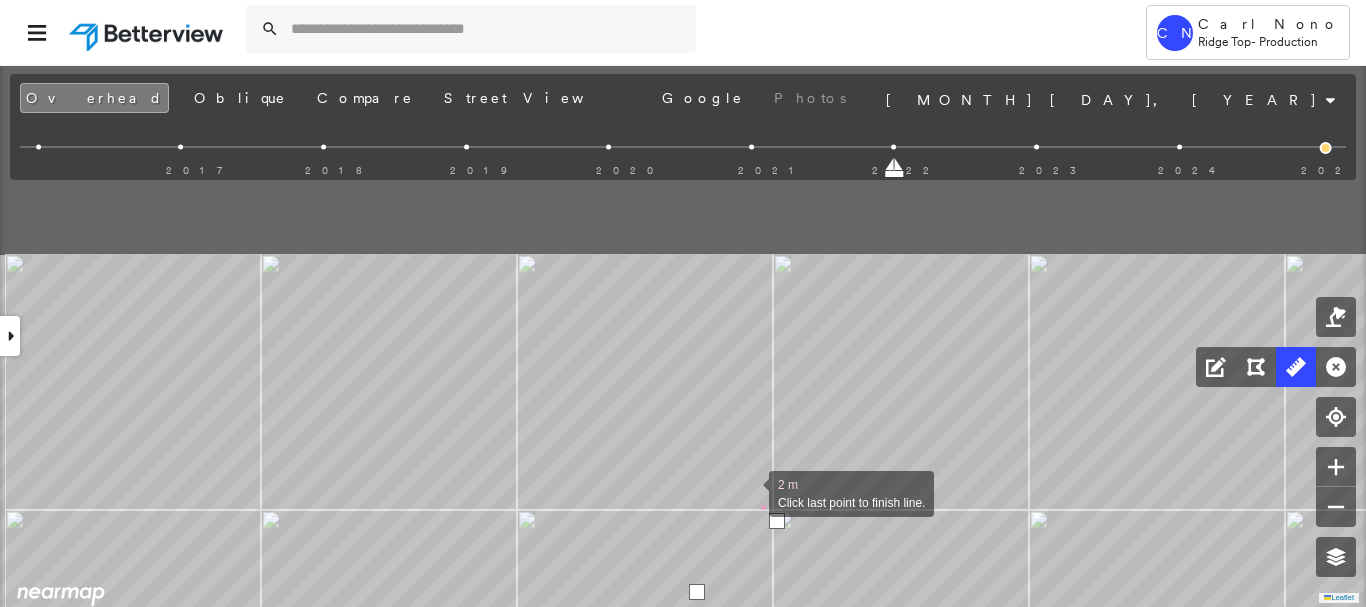 drag, startPoint x: 662, startPoint y: 246, endPoint x: 749, endPoint y: 491, distance: 259.98846 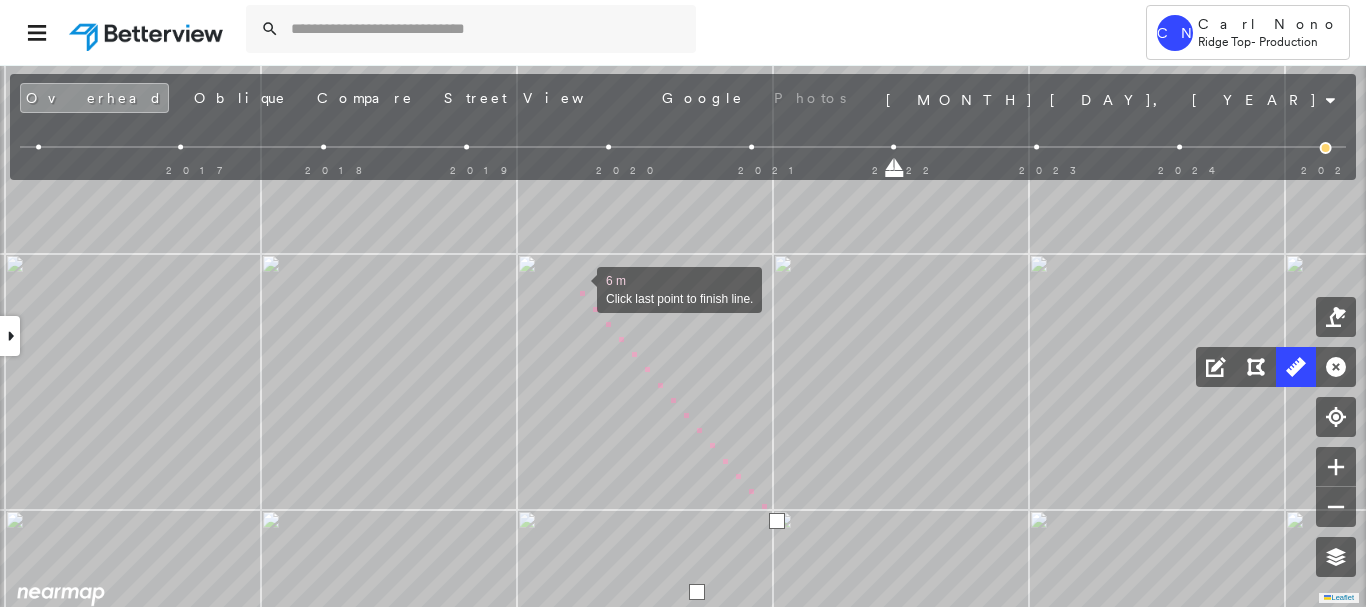 click at bounding box center (577, 288) 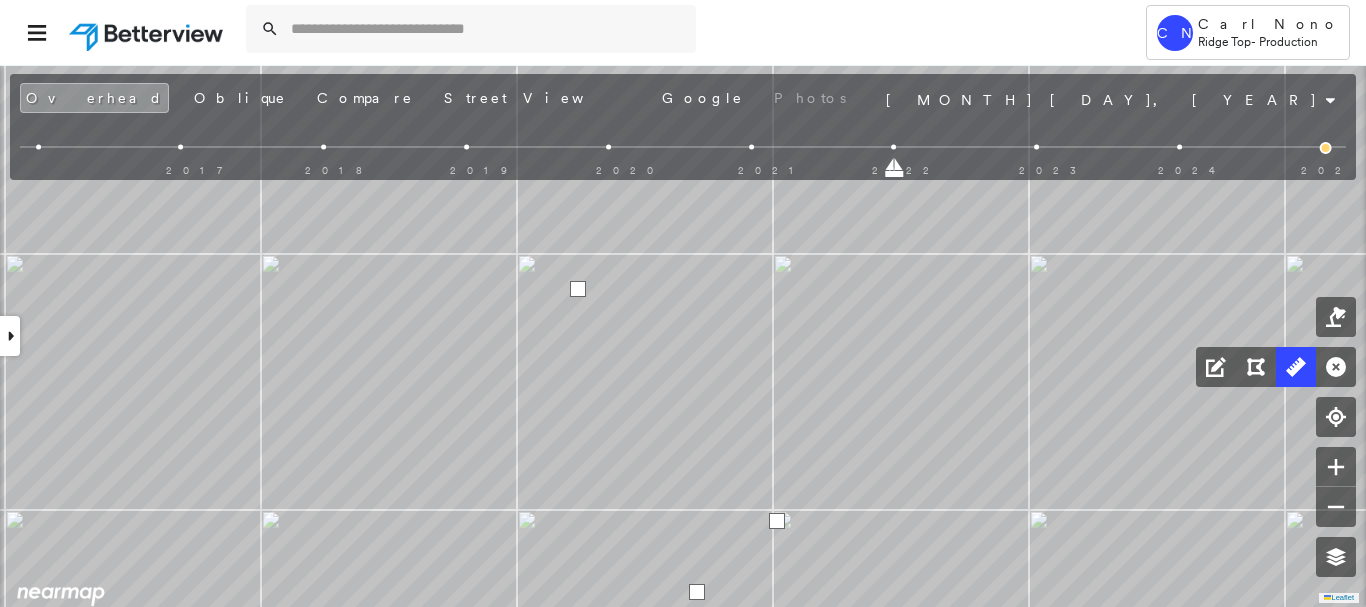 click at bounding box center [578, 289] 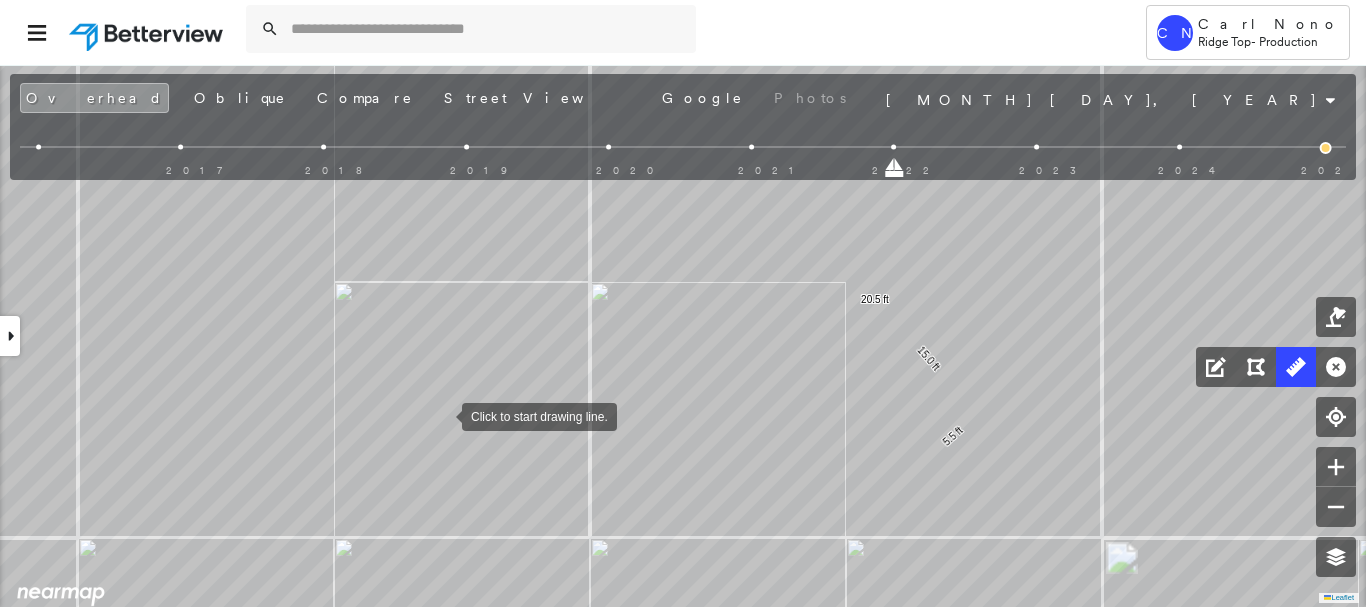 click at bounding box center [442, 415] 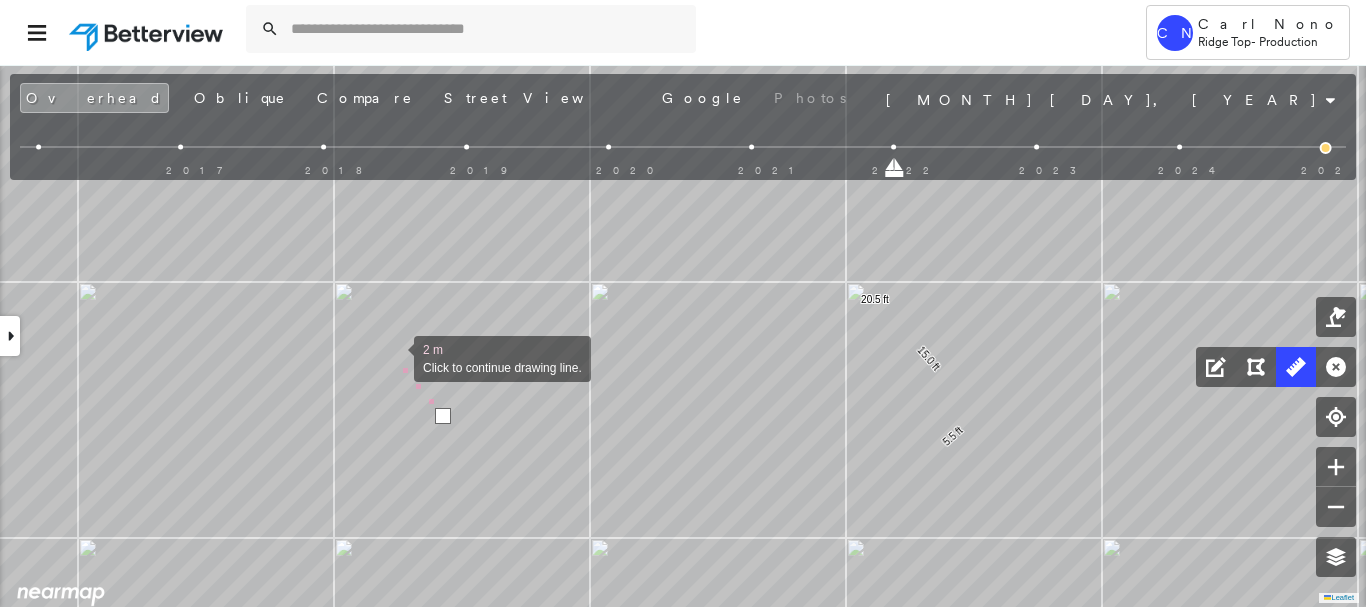 click at bounding box center (394, 357) 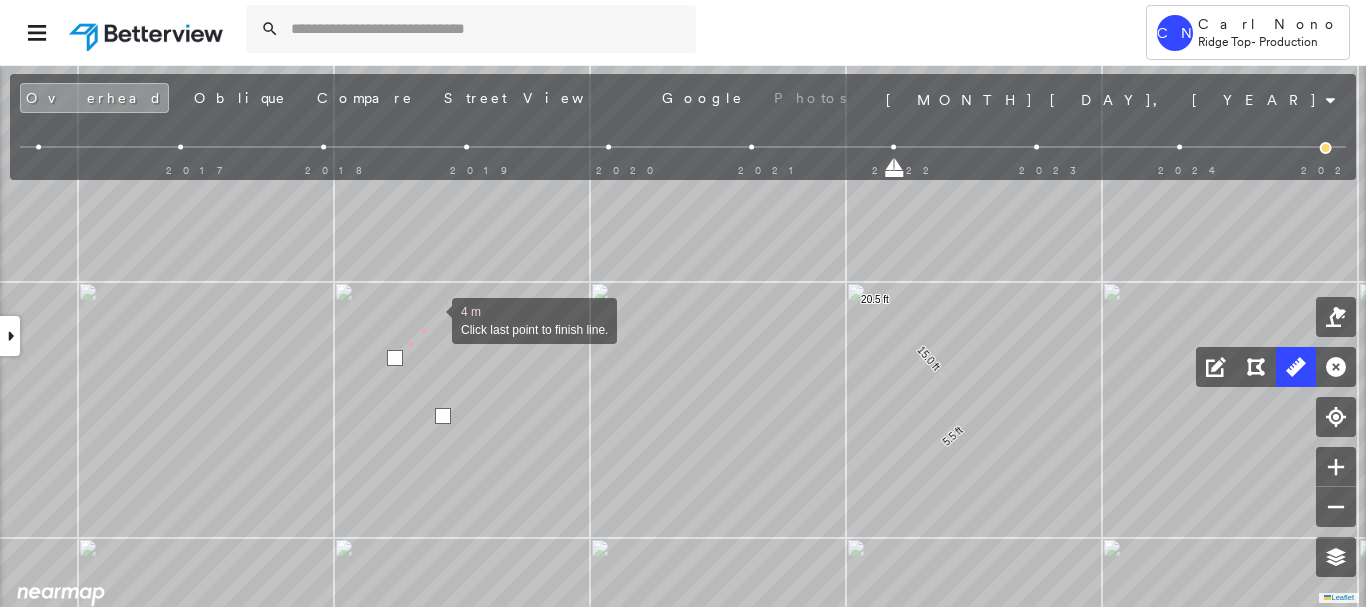 click at bounding box center (432, 319) 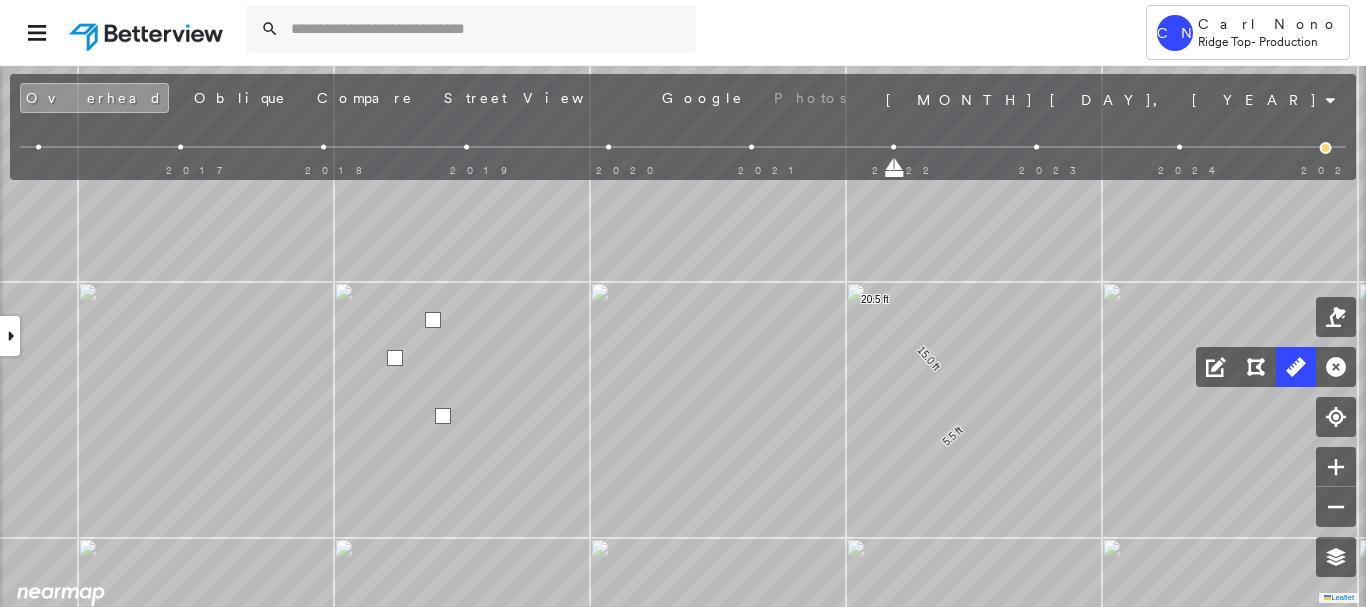 click at bounding box center (433, 320) 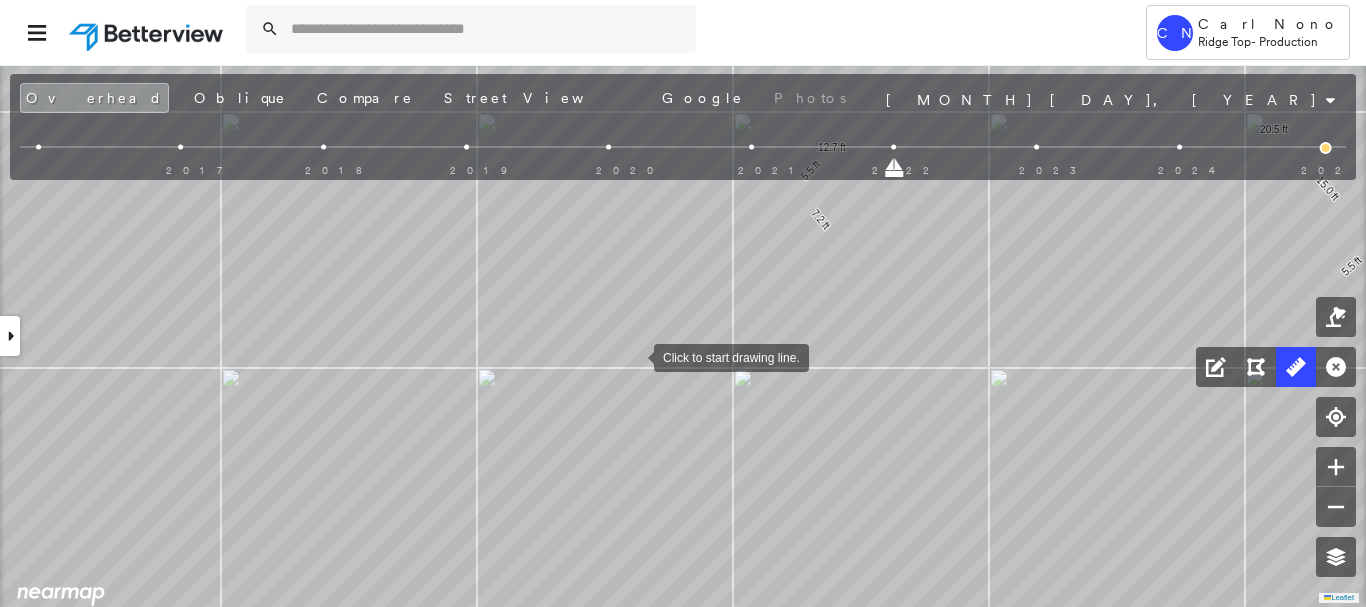 drag, startPoint x: 652, startPoint y: 309, endPoint x: 635, endPoint y: 355, distance: 49.0408 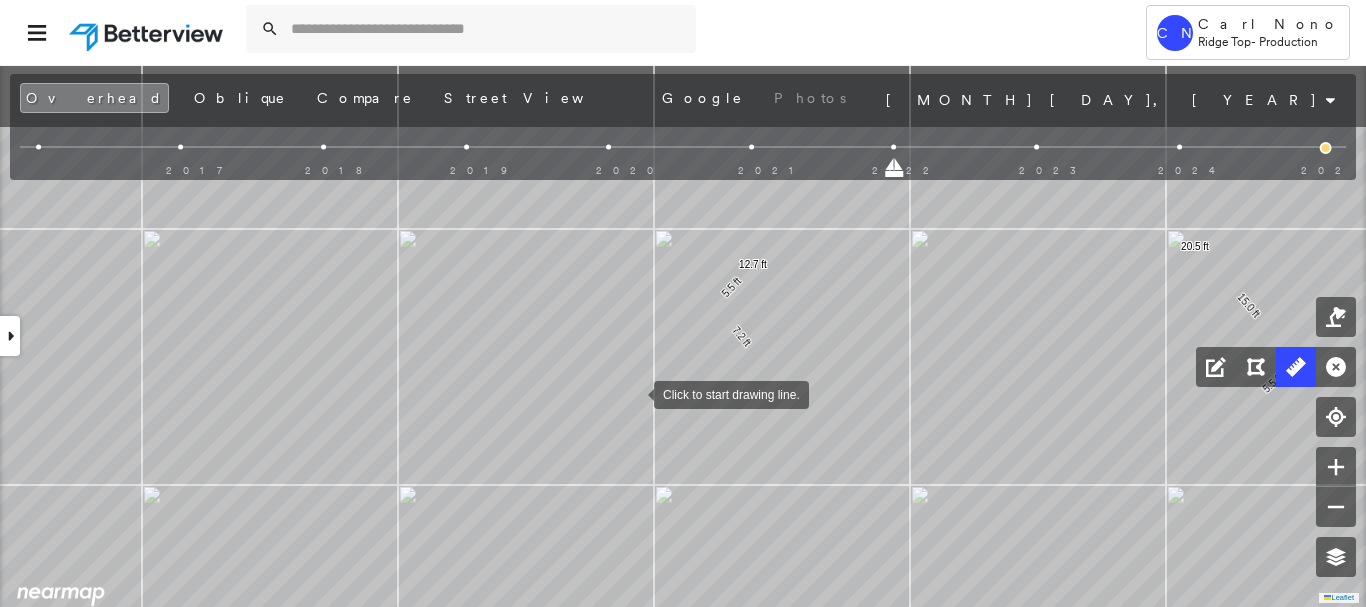 drag, startPoint x: 721, startPoint y: 266, endPoint x: 620, endPoint y: 418, distance: 182.49658 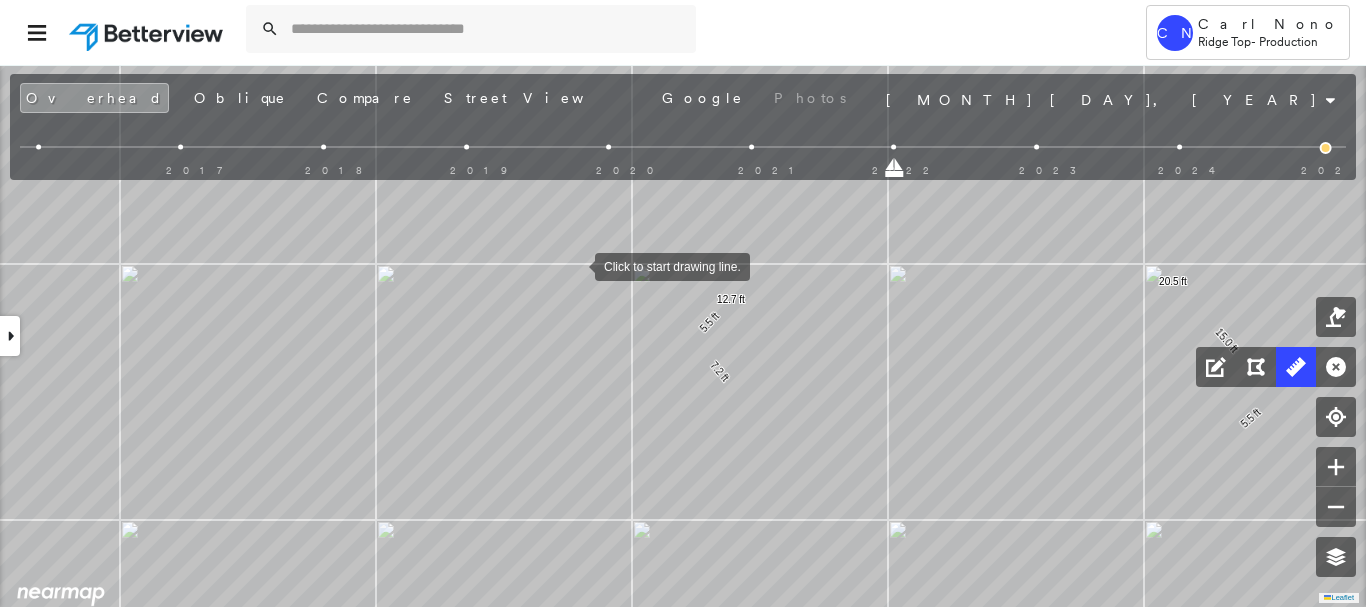 click at bounding box center (575, 265) 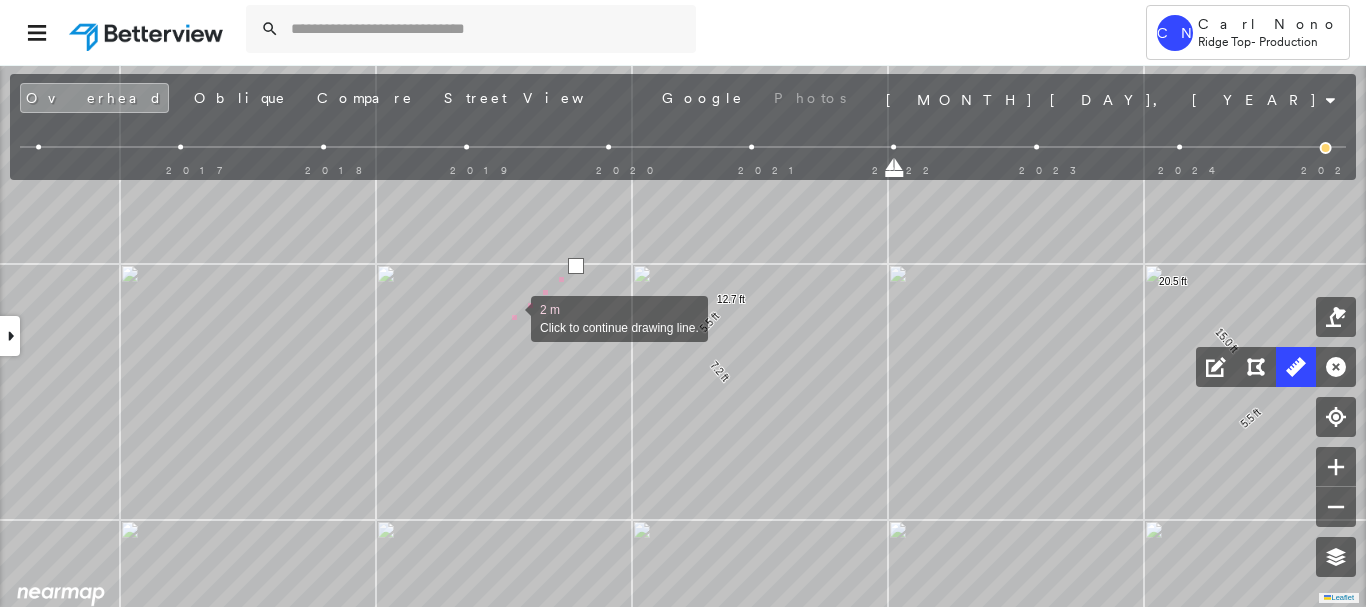 click at bounding box center [511, 317] 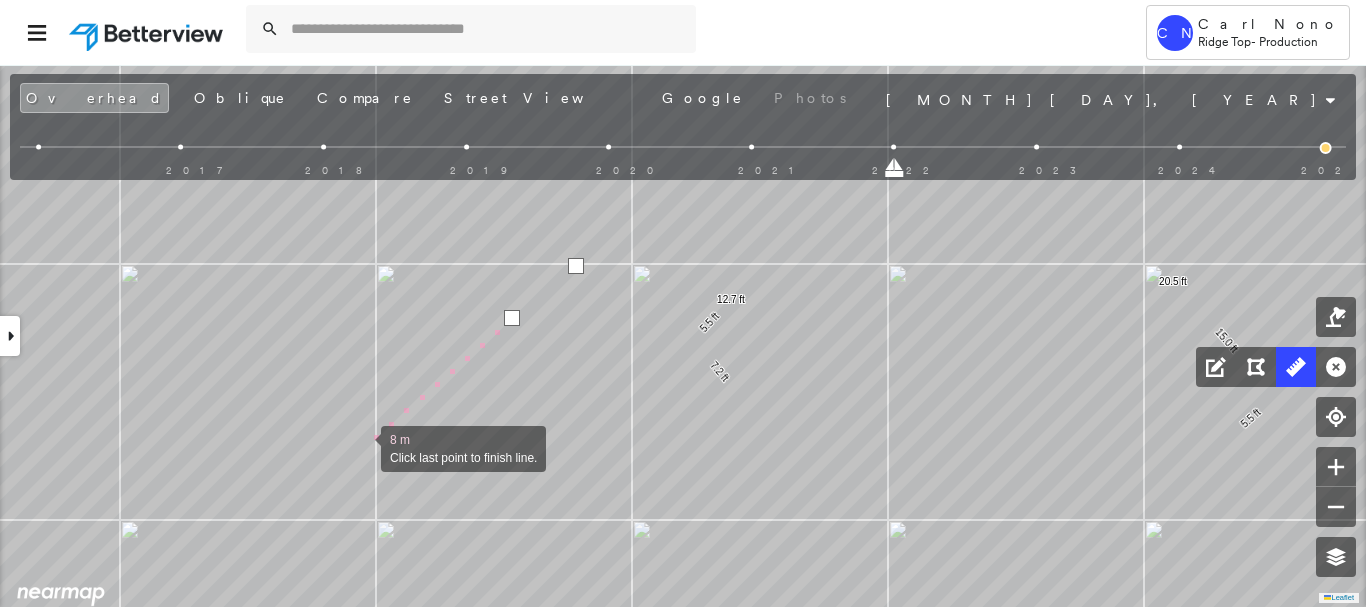 click at bounding box center (361, 447) 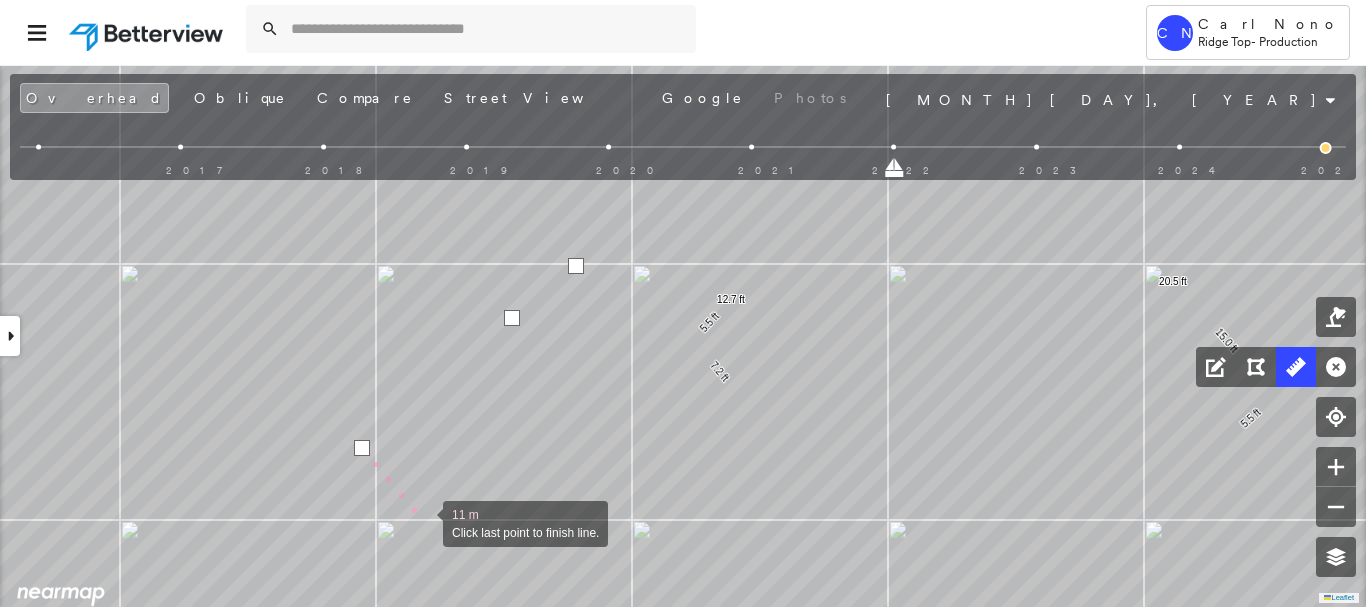 click at bounding box center (423, 522) 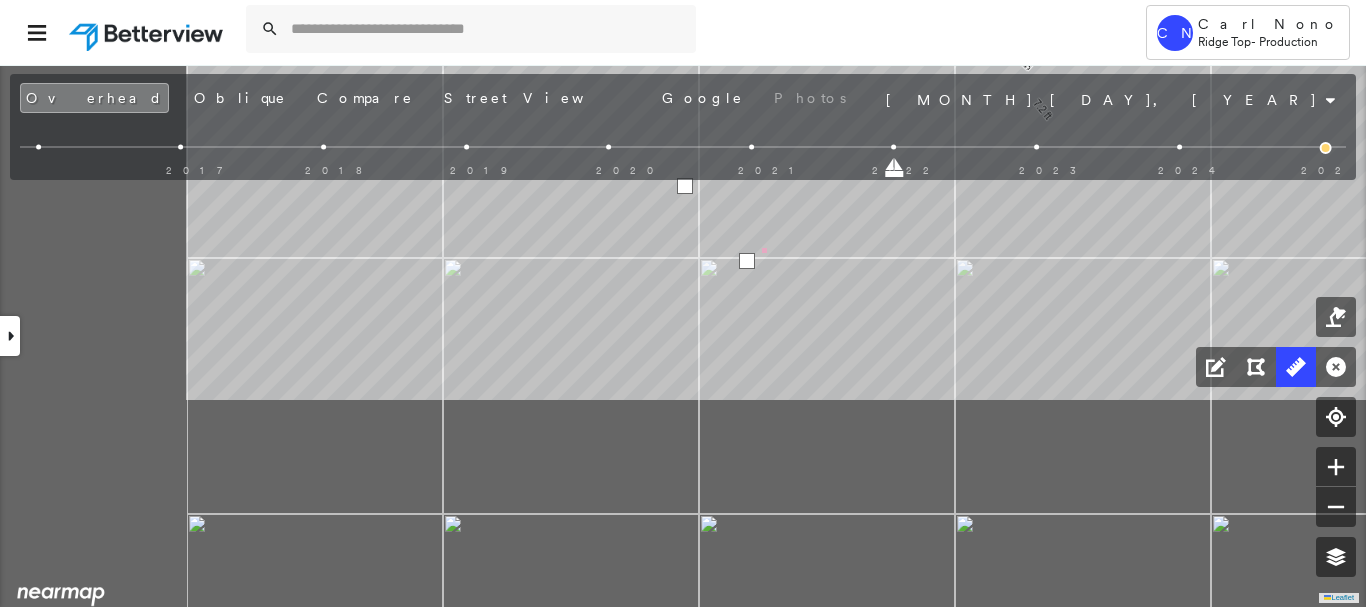 click on "5.5 ft 15.0 ft 20.5 ft 7.2 ft 5.5 ft 12.7 ft 12 m Click last point to finish line." at bounding box center [558, 72] 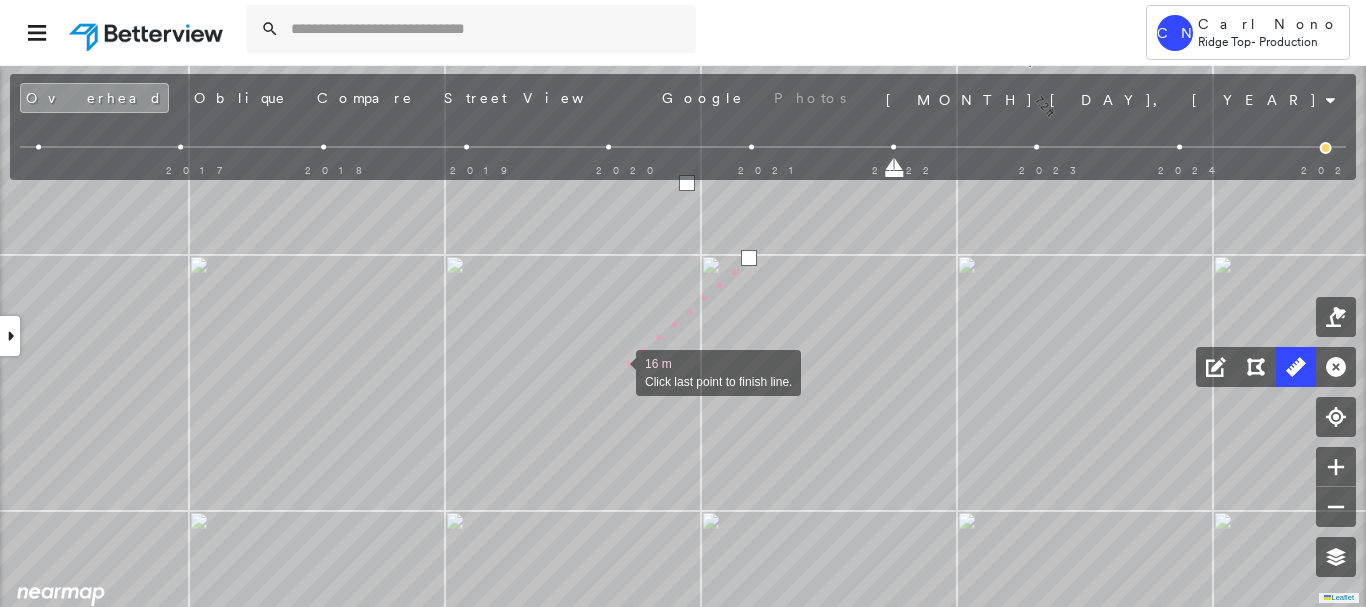 click at bounding box center (616, 371) 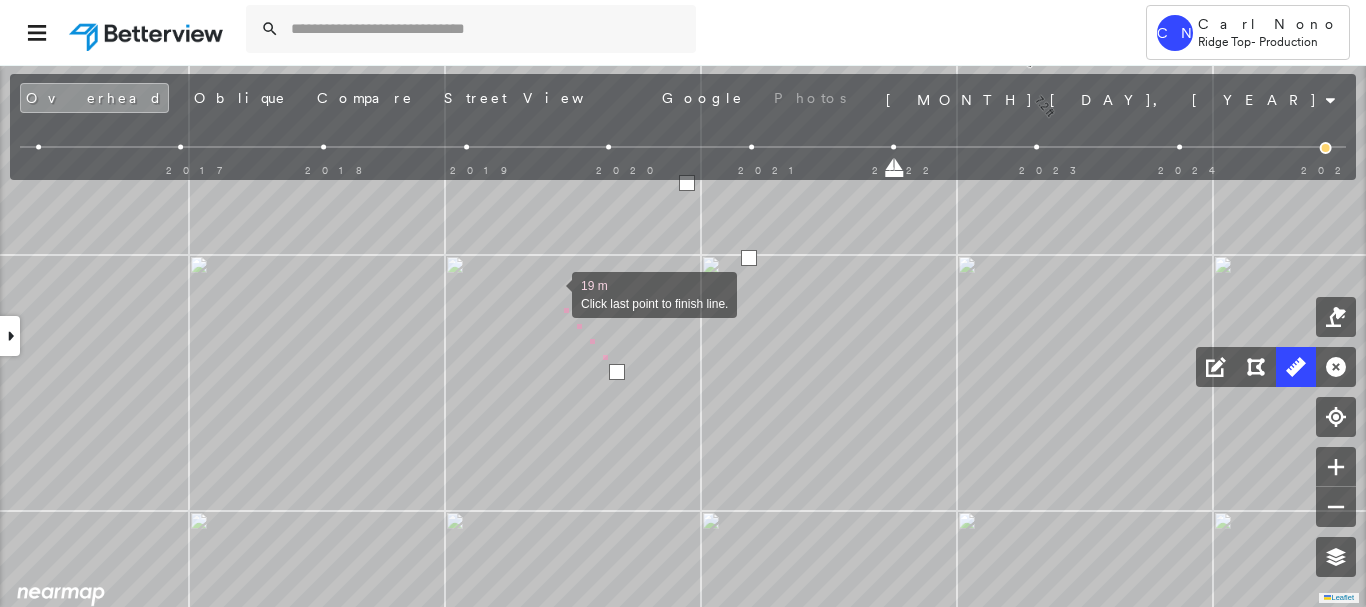 click at bounding box center (552, 293) 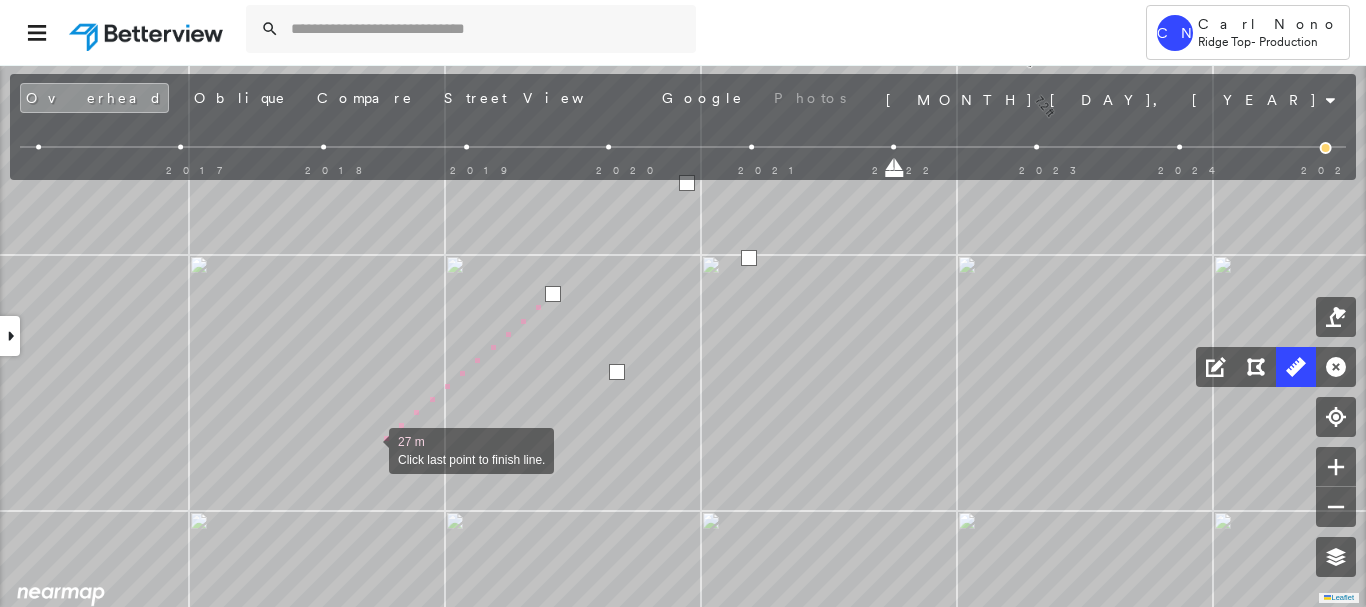 click at bounding box center [369, 449] 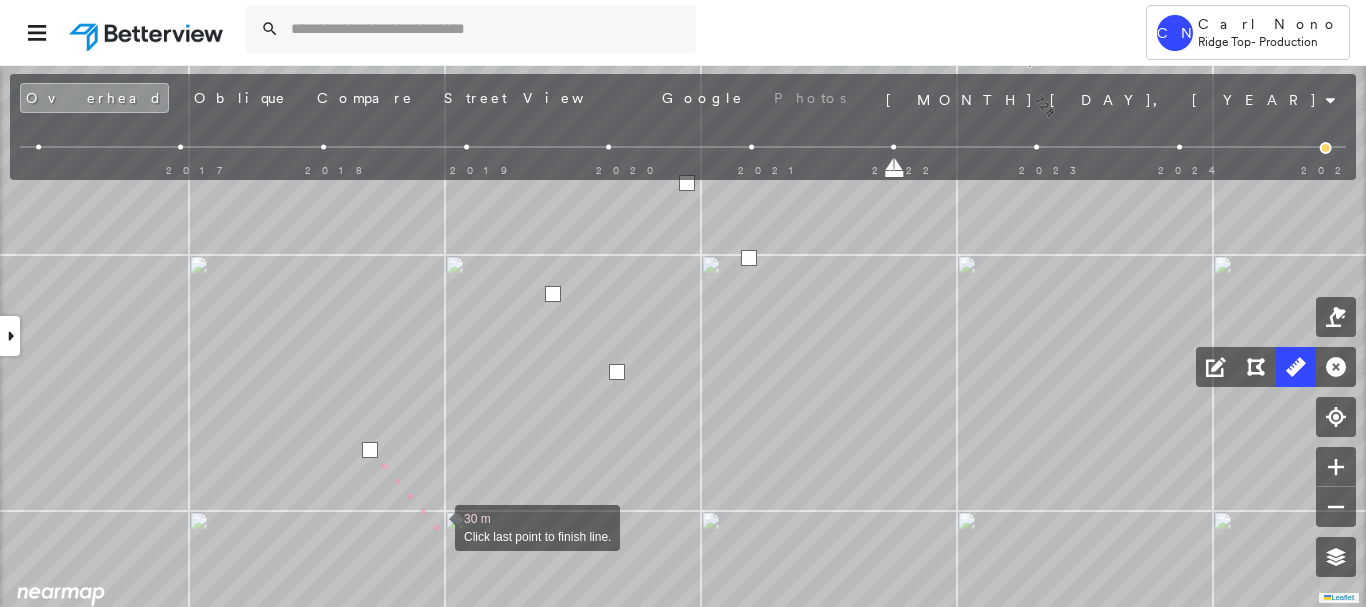 click at bounding box center [435, 526] 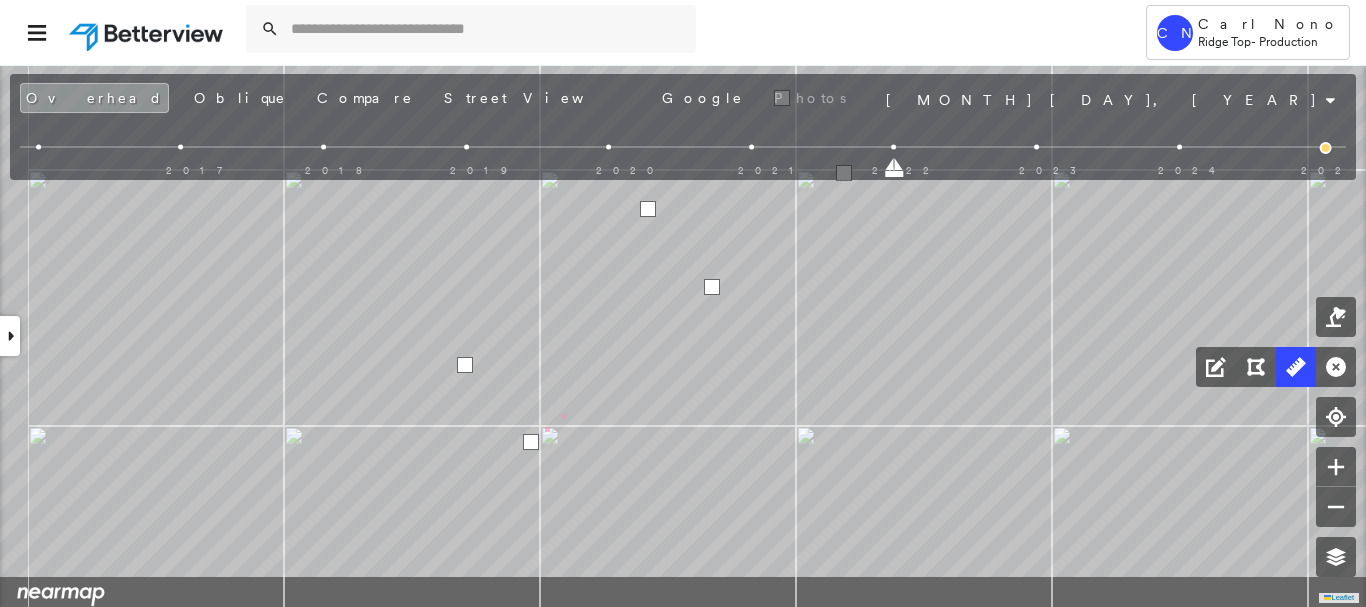 drag, startPoint x: 421, startPoint y: 536, endPoint x: 696, endPoint y: 312, distance: 354.68436 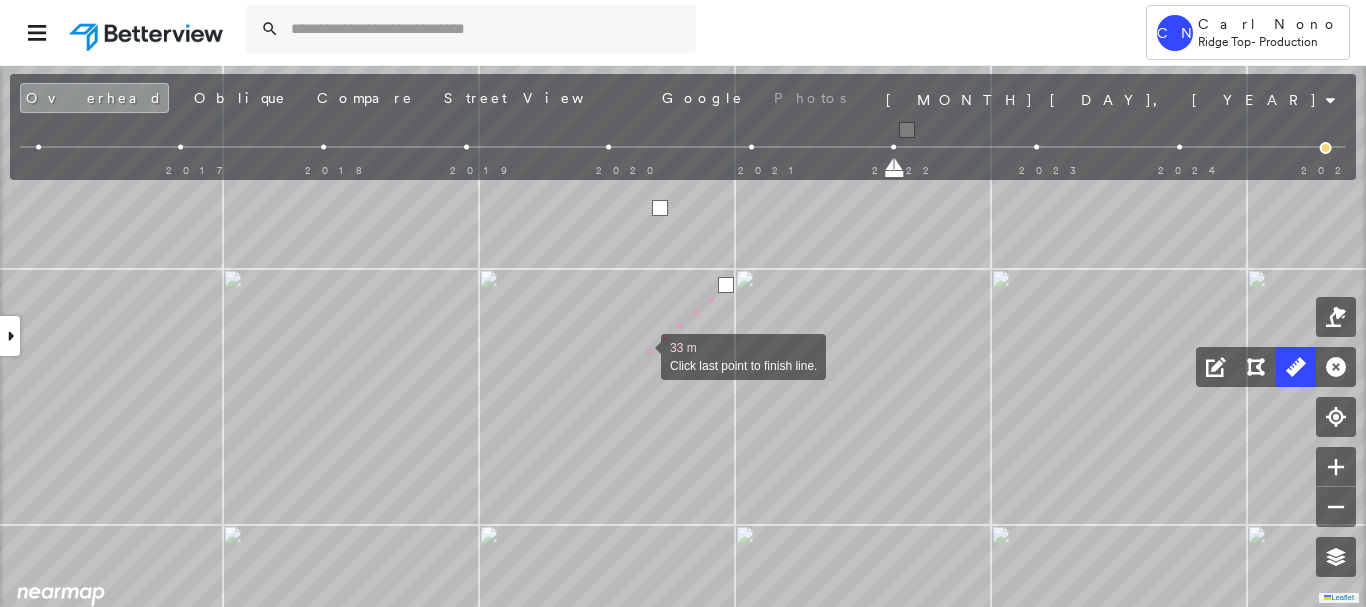 click at bounding box center (641, 355) 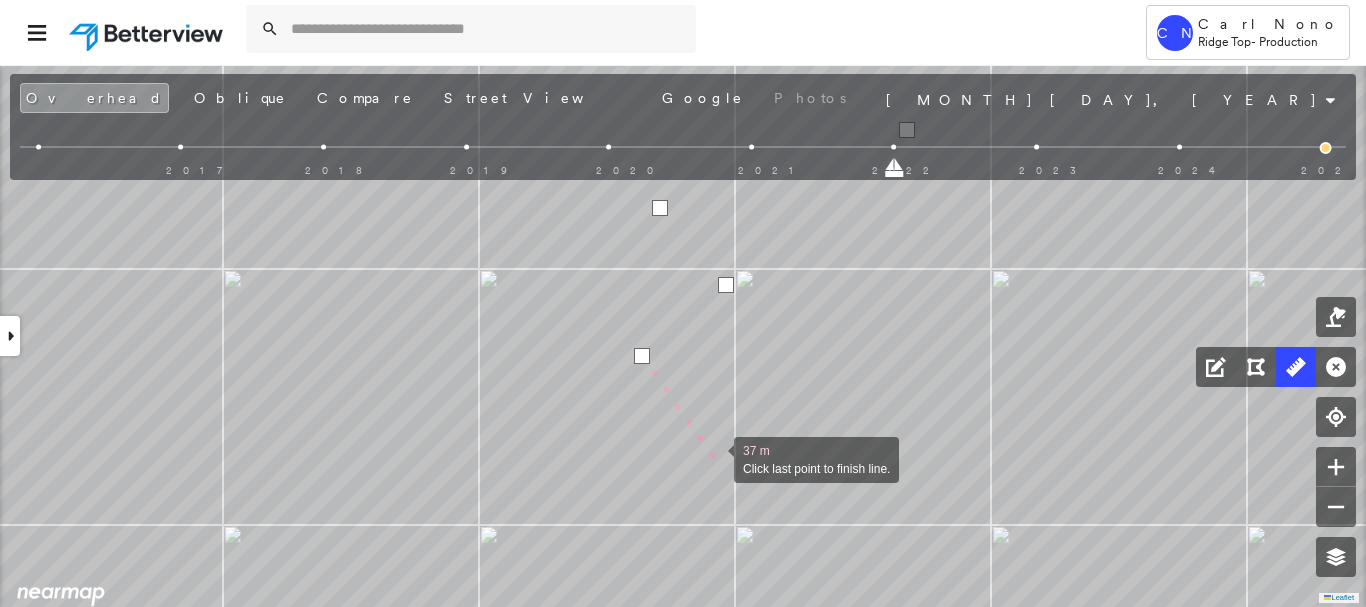 drag, startPoint x: 714, startPoint y: 458, endPoint x: 455, endPoint y: 187, distance: 374.86264 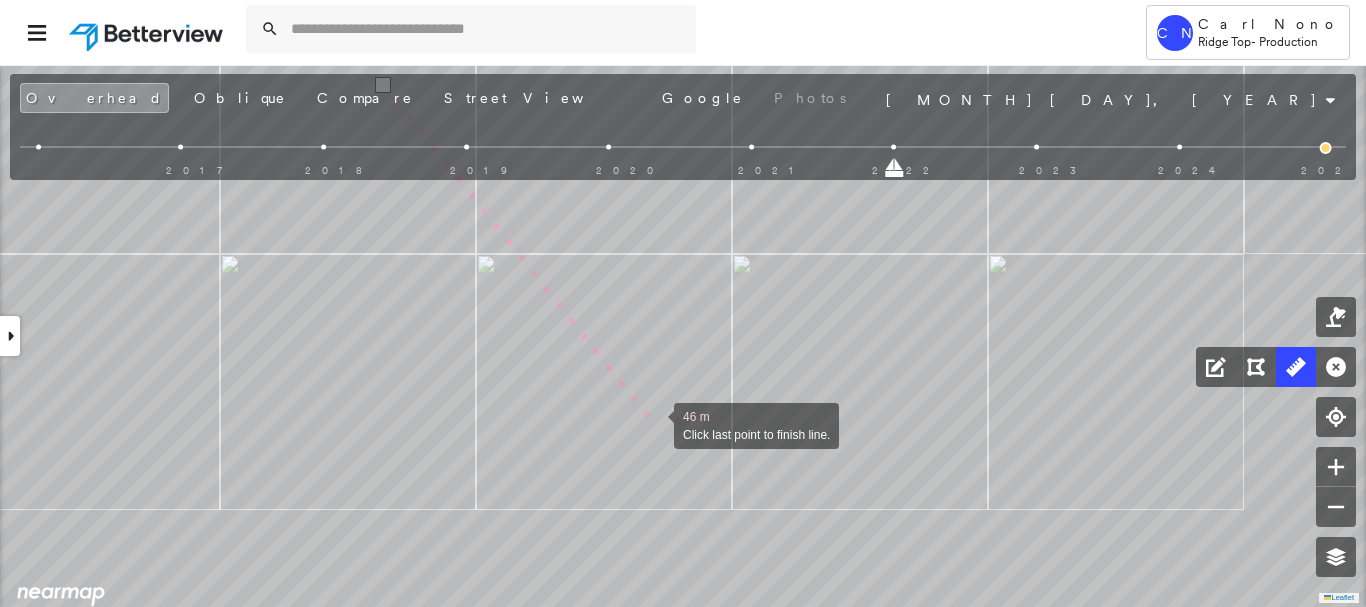 drag, startPoint x: 654, startPoint y: 424, endPoint x: 394, endPoint y: 169, distance: 364.17715 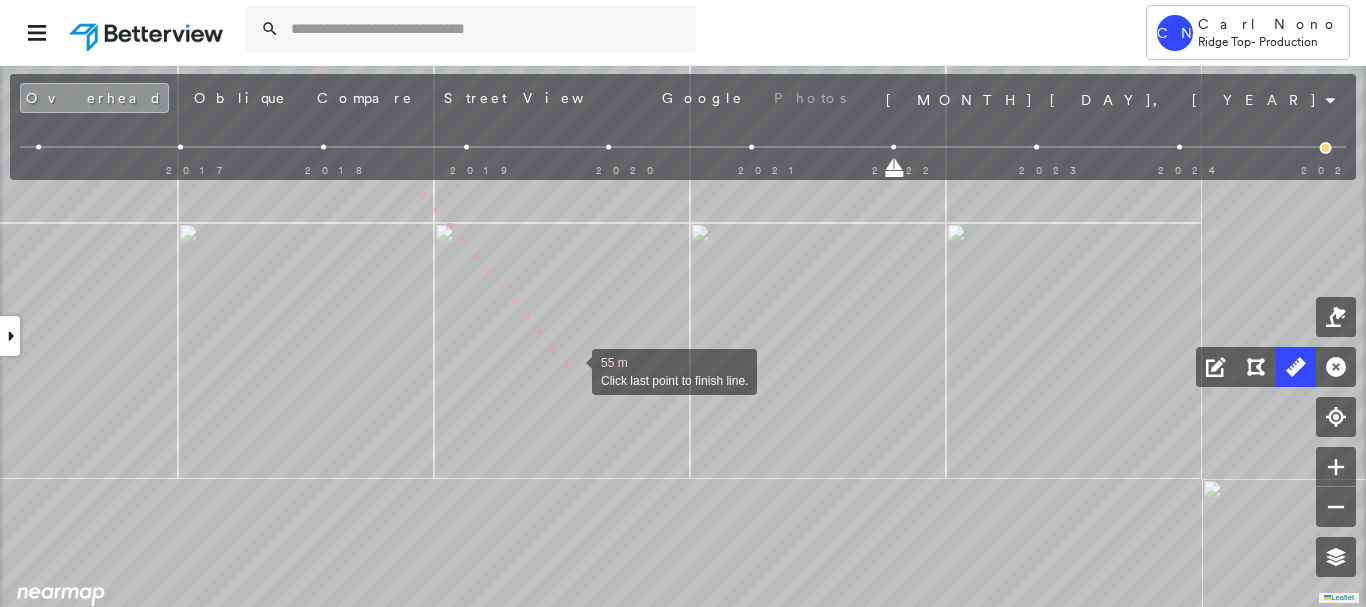 click at bounding box center [572, 370] 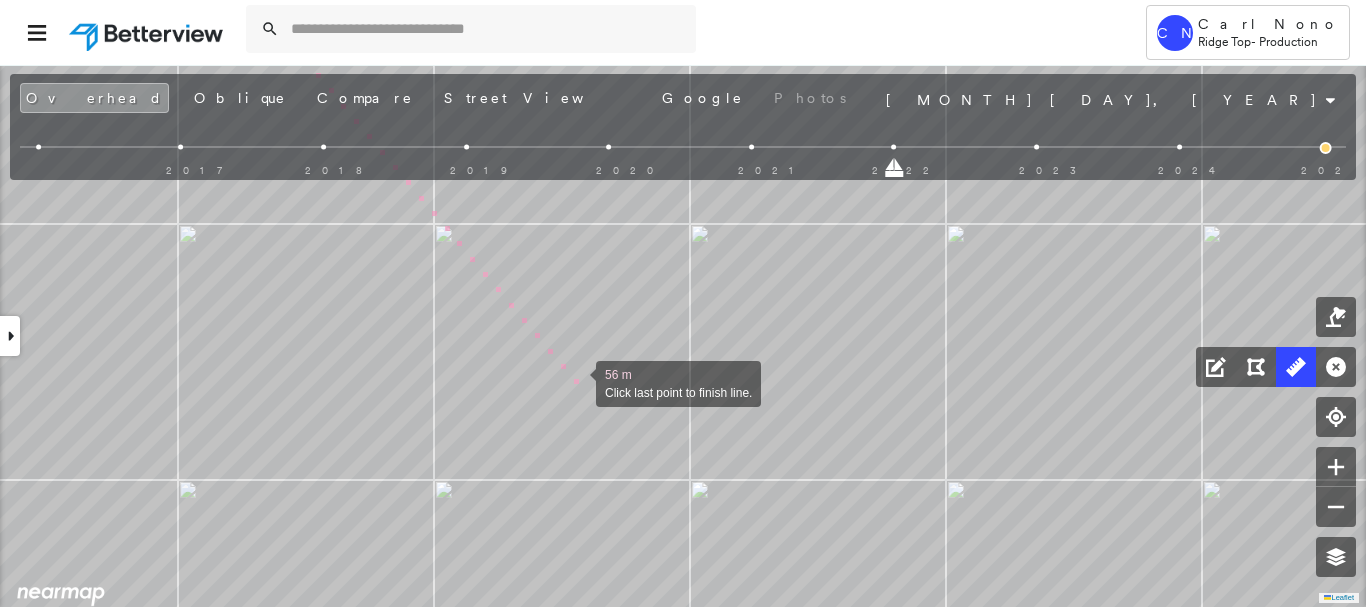click at bounding box center [576, 382] 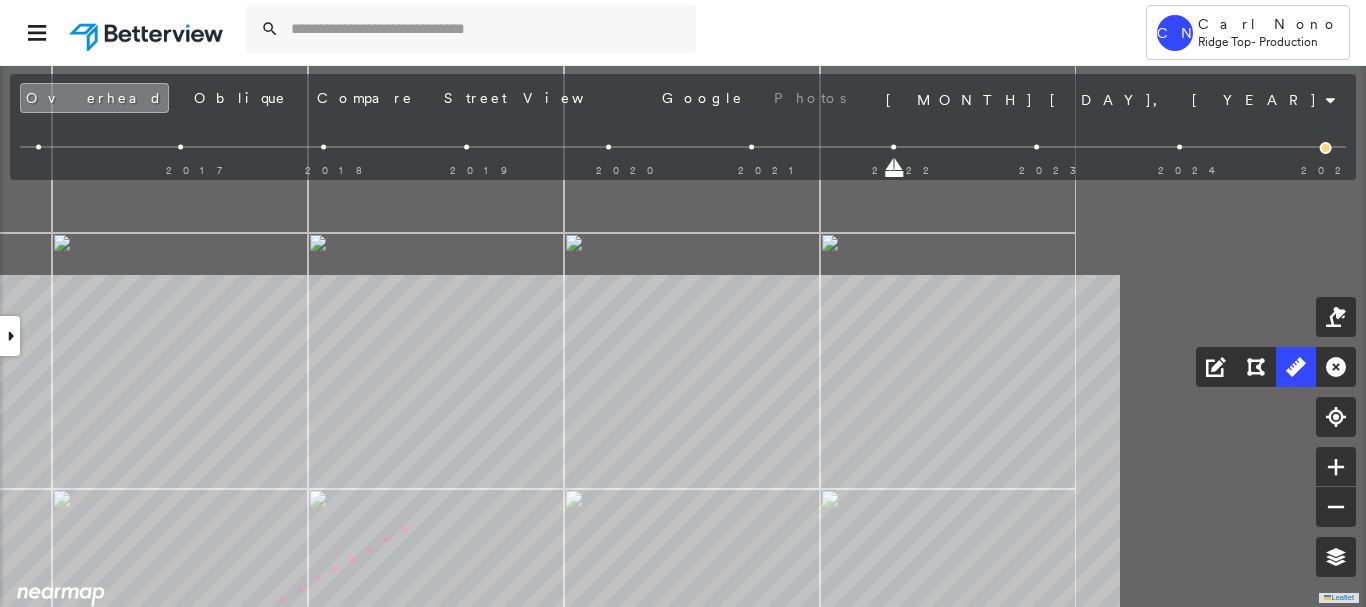 drag, startPoint x: 798, startPoint y: 248, endPoint x: 413, endPoint y: 501, distance: 460.68863 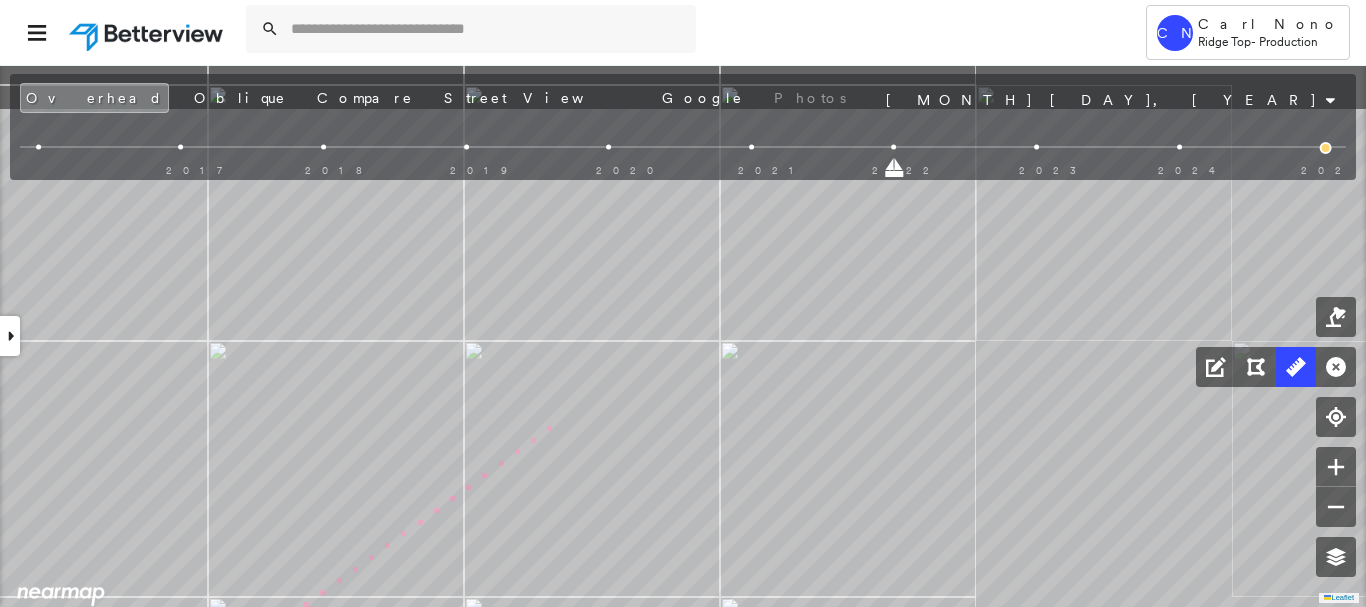 drag, startPoint x: 578, startPoint y: 390, endPoint x: 478, endPoint y: 529, distance: 171.23376 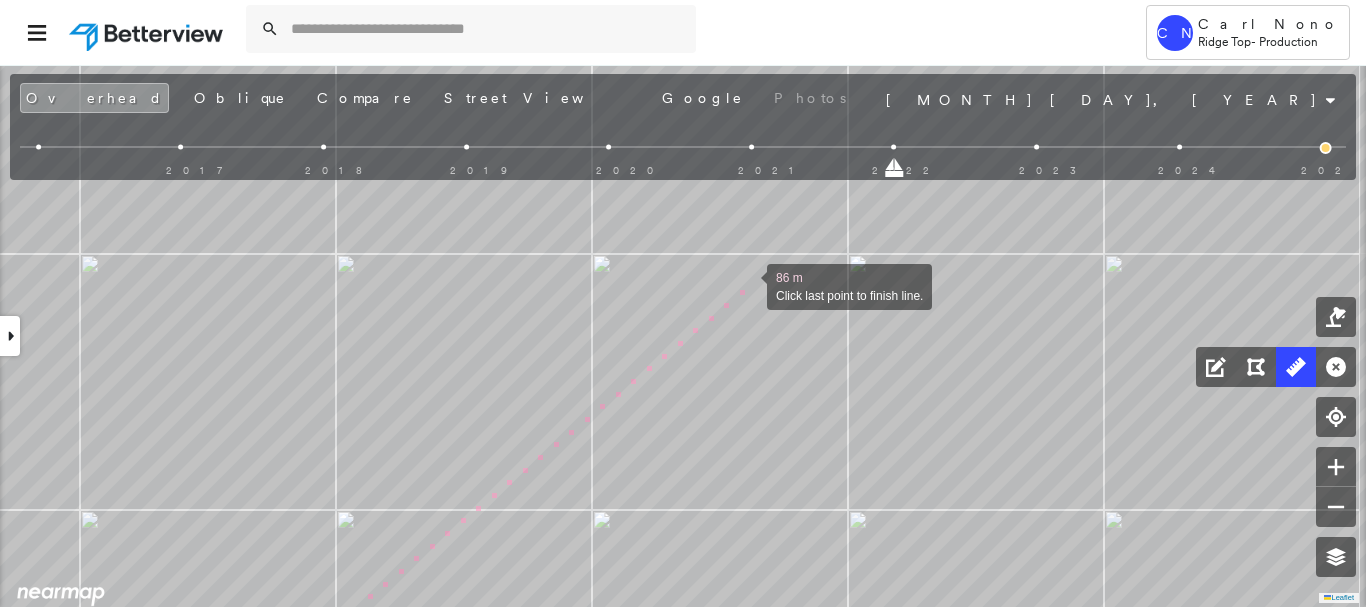 drag, startPoint x: 538, startPoint y: 525, endPoint x: 523, endPoint y: 539, distance: 20.518284 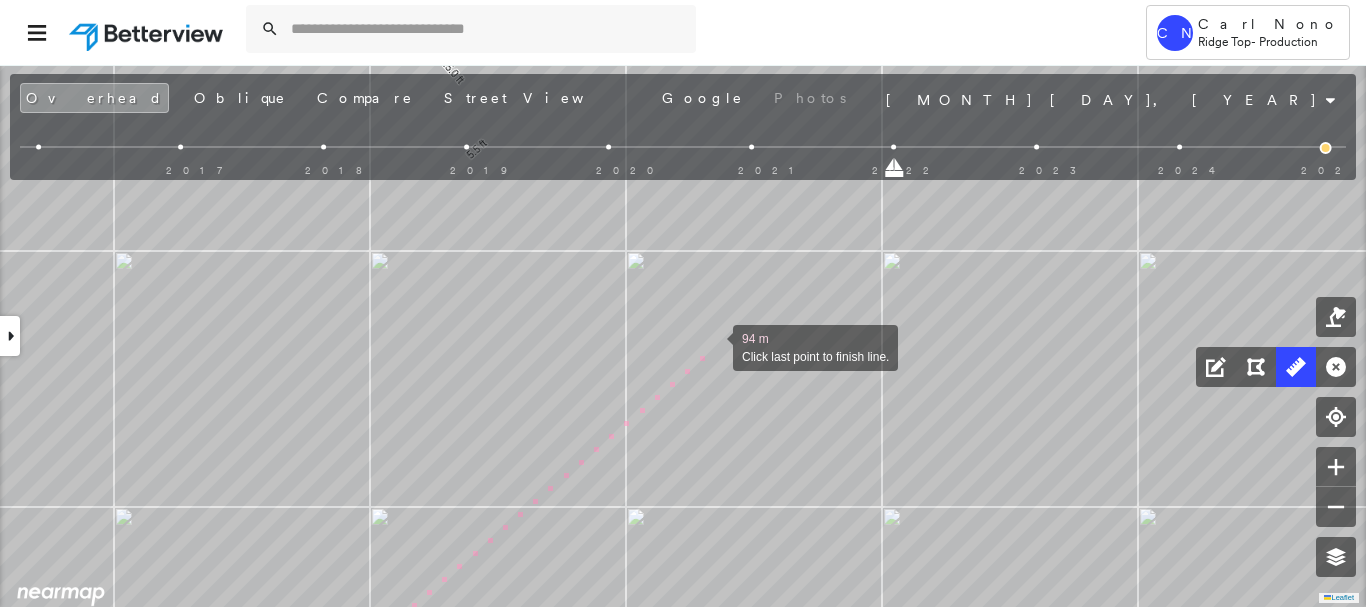 click at bounding box center (713, 346) 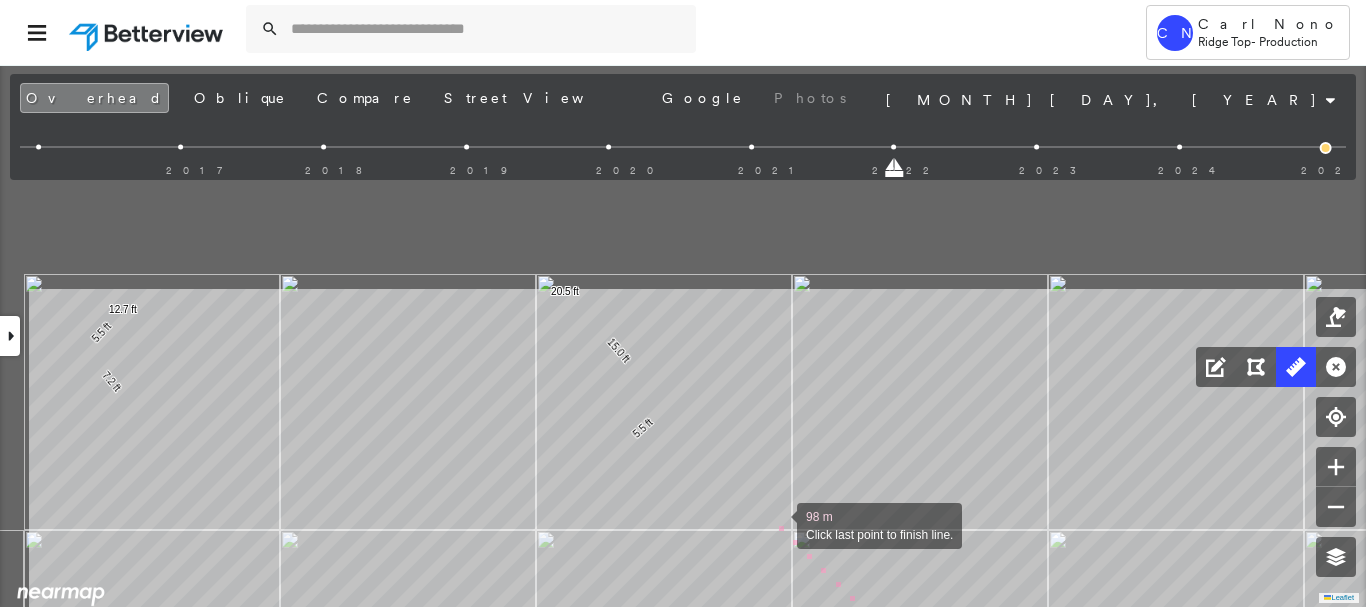 drag, startPoint x: 611, startPoint y: 243, endPoint x: 777, endPoint y: 522, distance: 324.64905 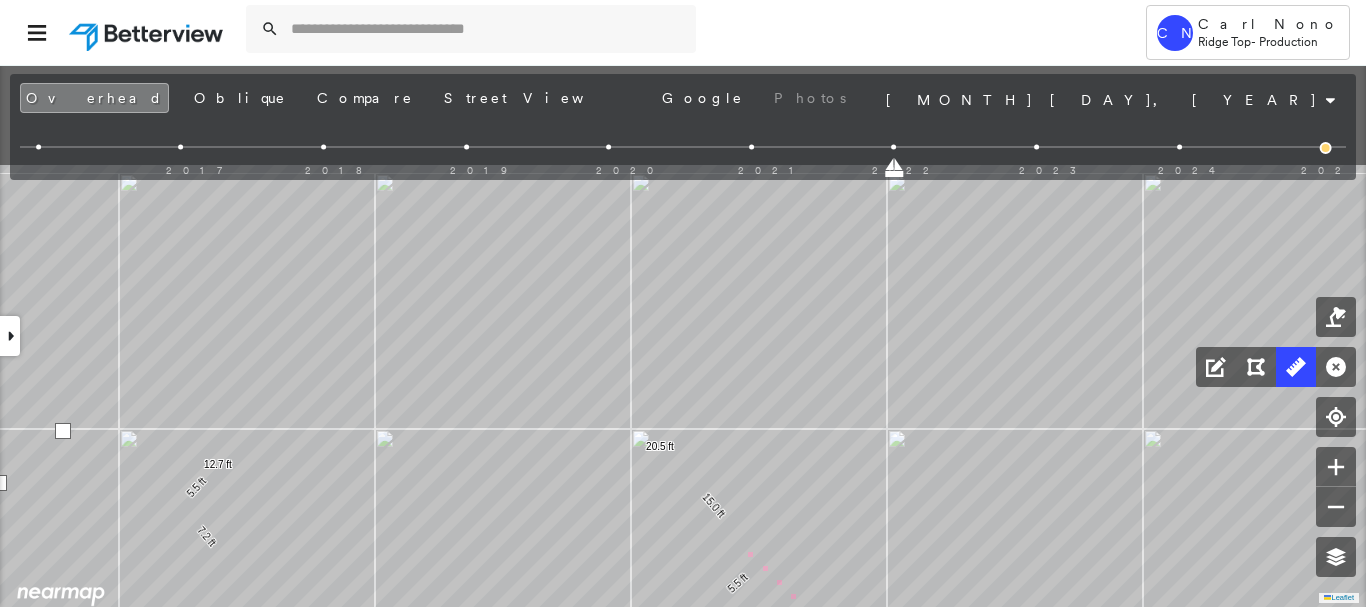 click on "5.5 ft 15.0 ft 20.5 ft 7.2 ft 5.5 ft 12.7 ft 104 m Click last point to finish line." at bounding box center (-278, 499) 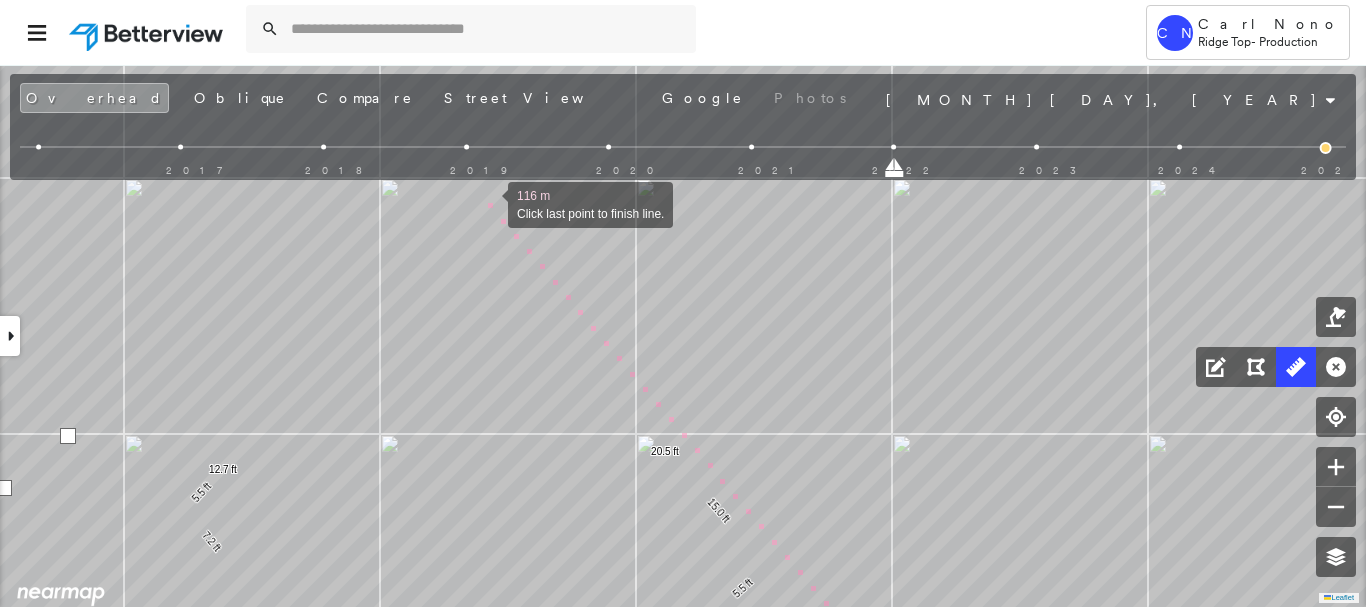 click at bounding box center [488, 203] 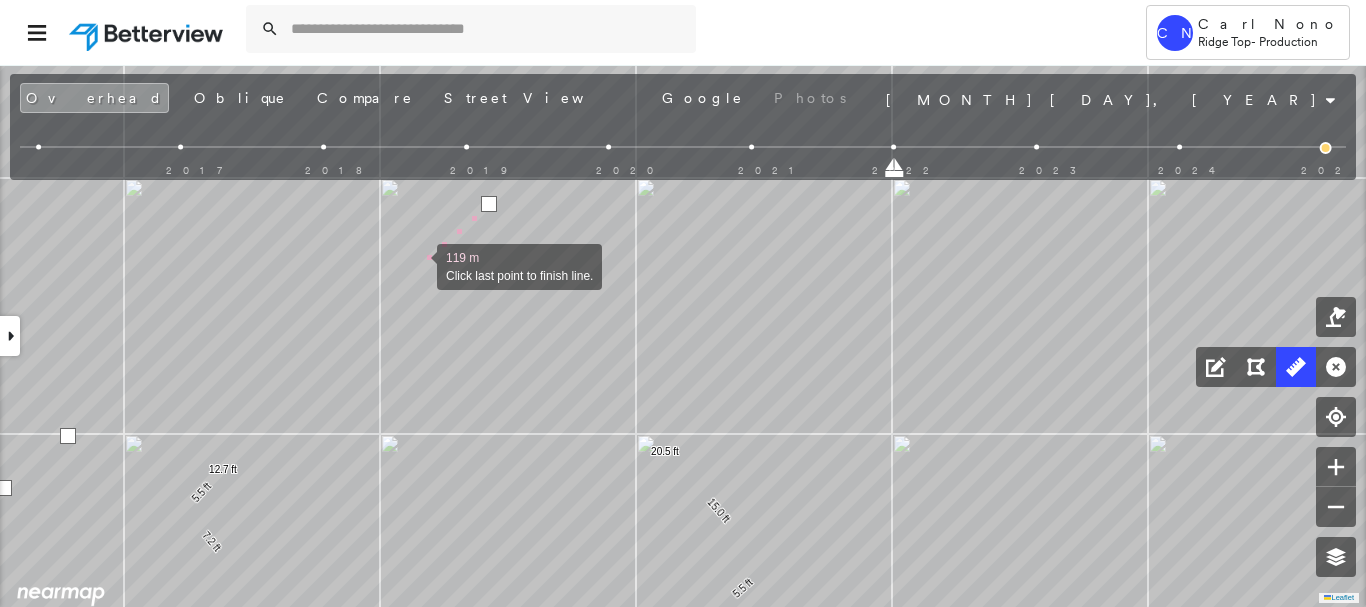 click at bounding box center (417, 265) 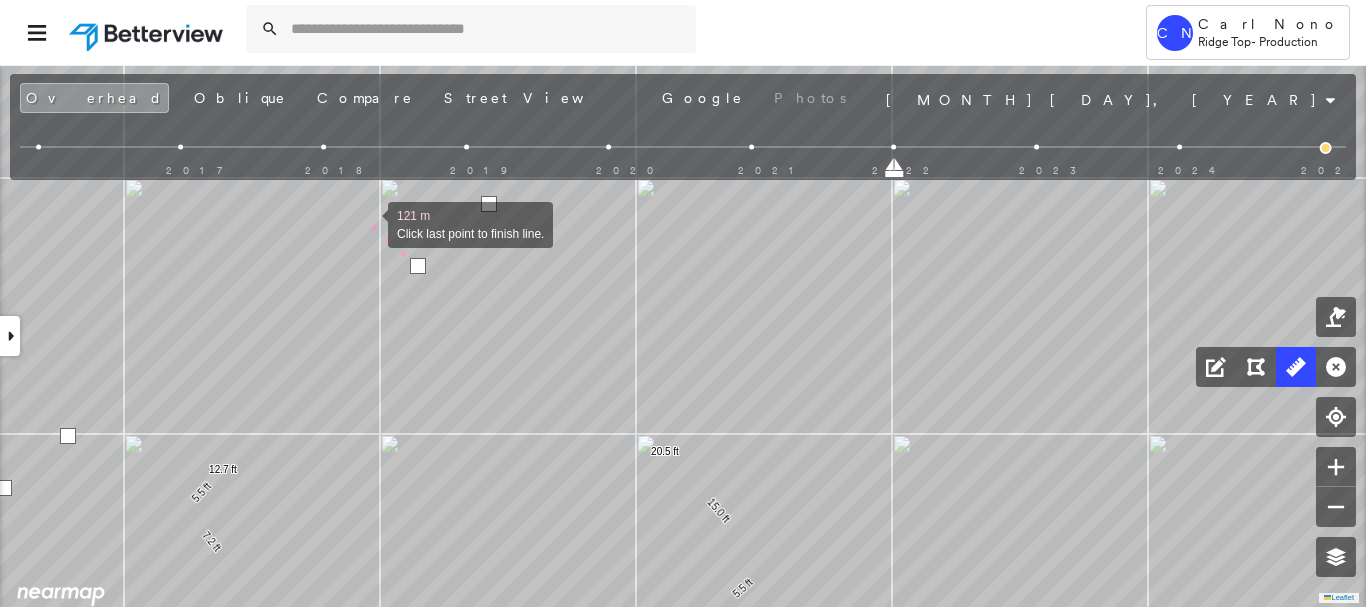 drag, startPoint x: 368, startPoint y: 223, endPoint x: 445, endPoint y: 310, distance: 116.18089 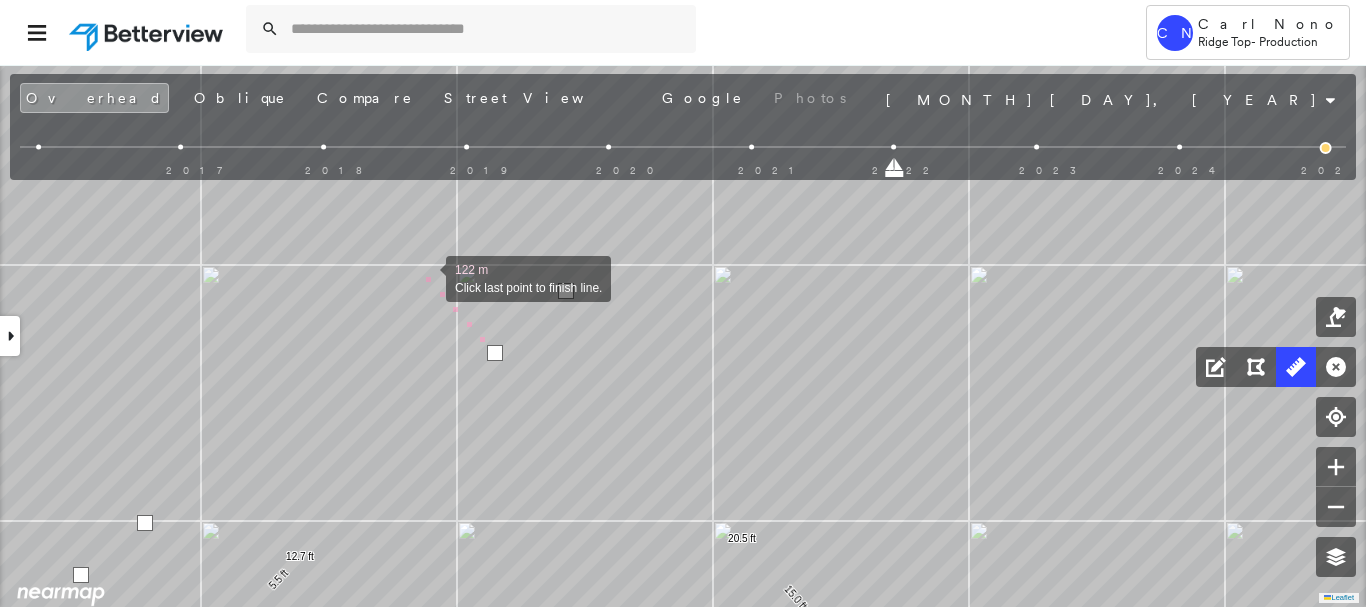 click at bounding box center (426, 277) 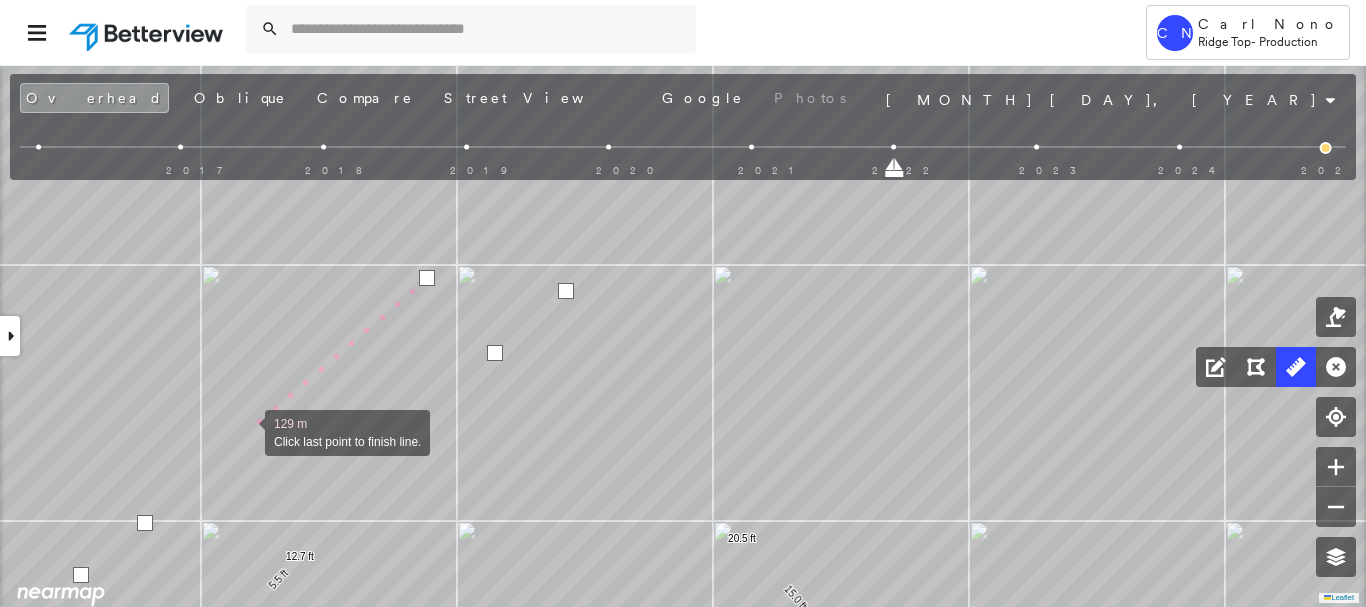 click at bounding box center [245, 431] 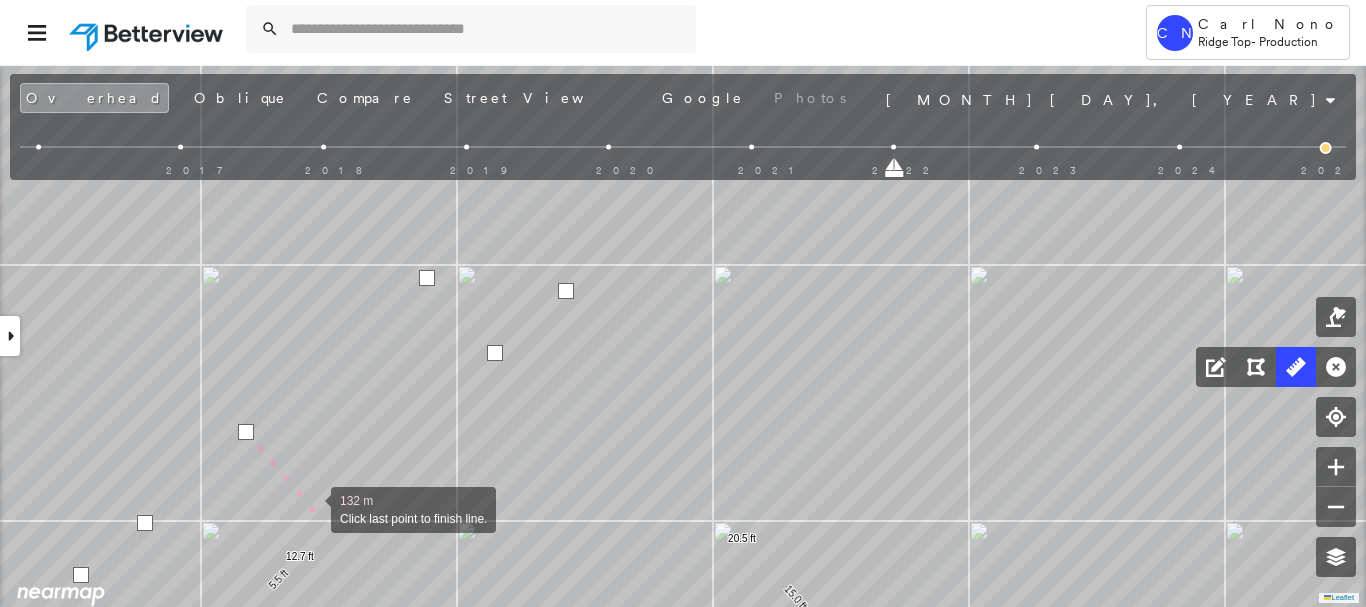 click at bounding box center [311, 508] 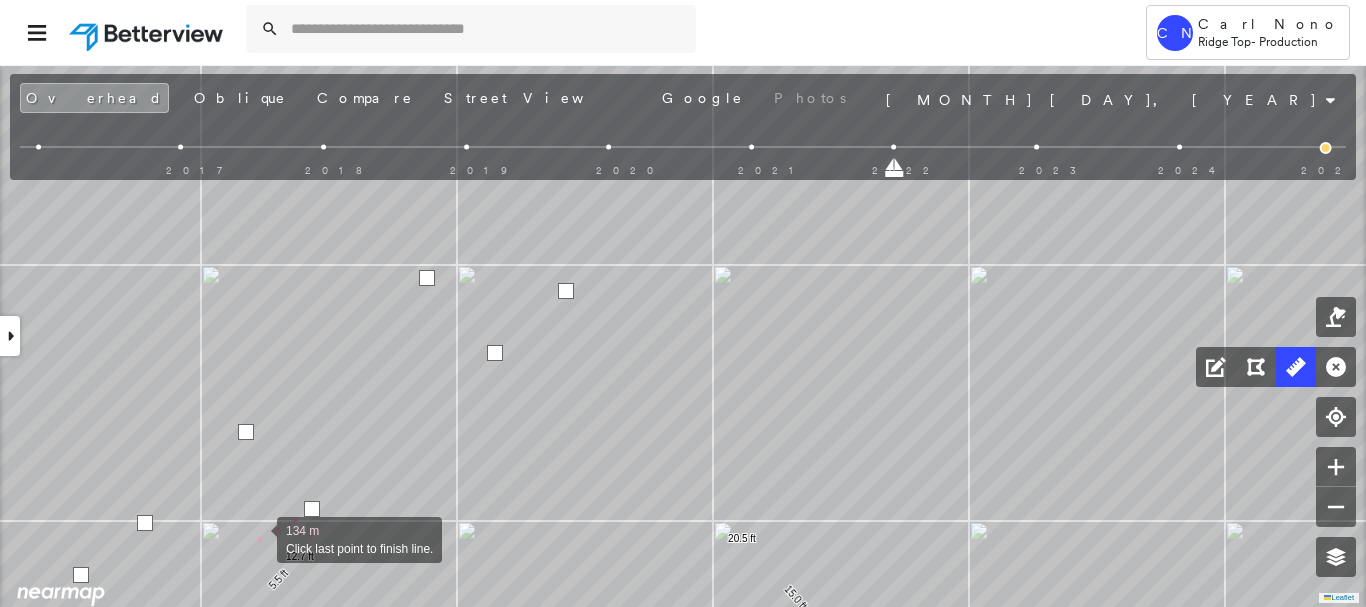 click on "5.5 ft 15.0 ft 20.5 ft 7.2 ft 5.5 ft 12.7 ft 134 m Click last point to finish line." at bounding box center [-196, 591] 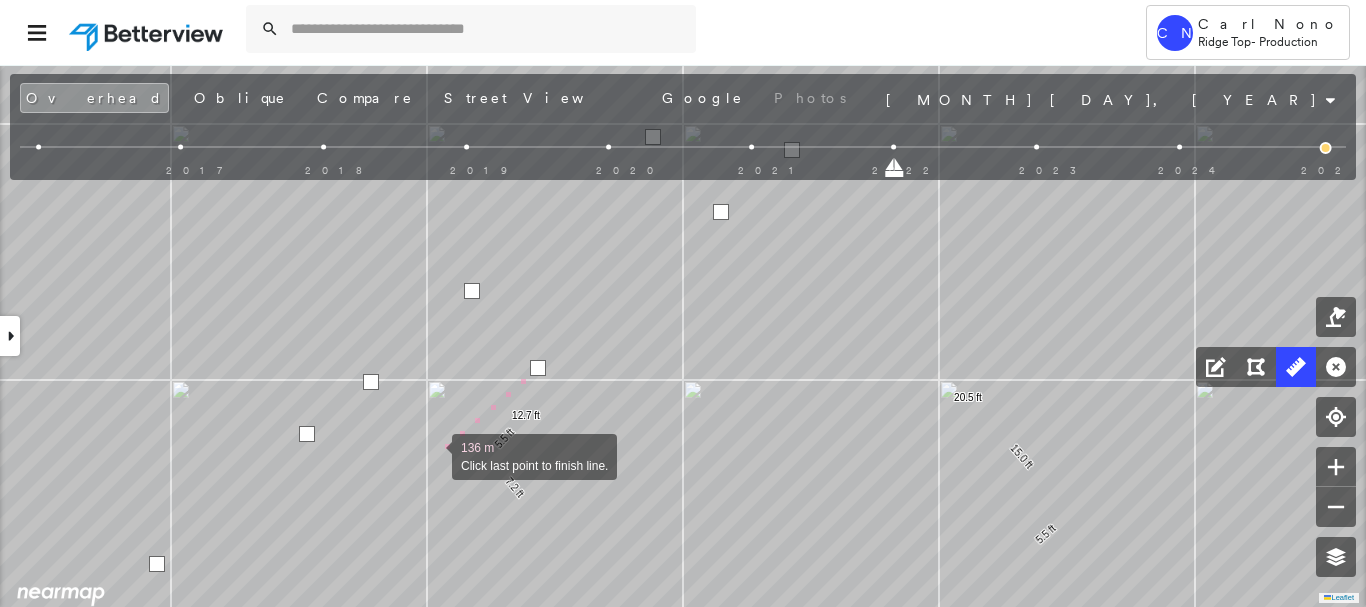 click at bounding box center (432, 455) 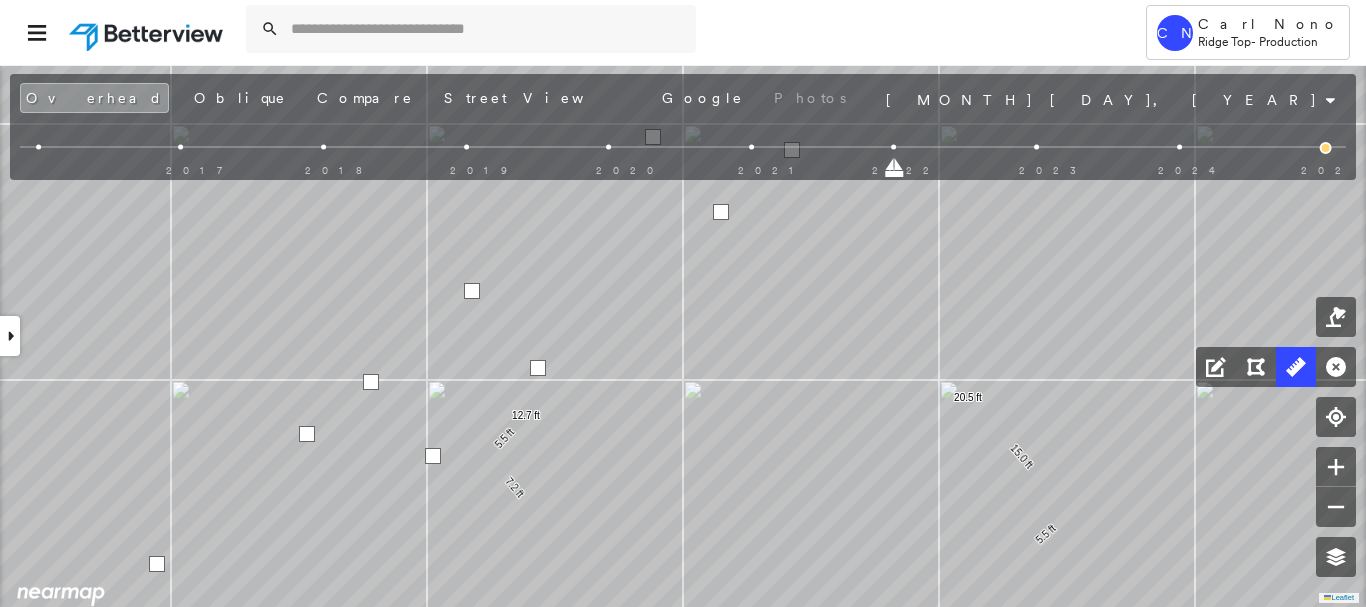 click at bounding box center (433, 456) 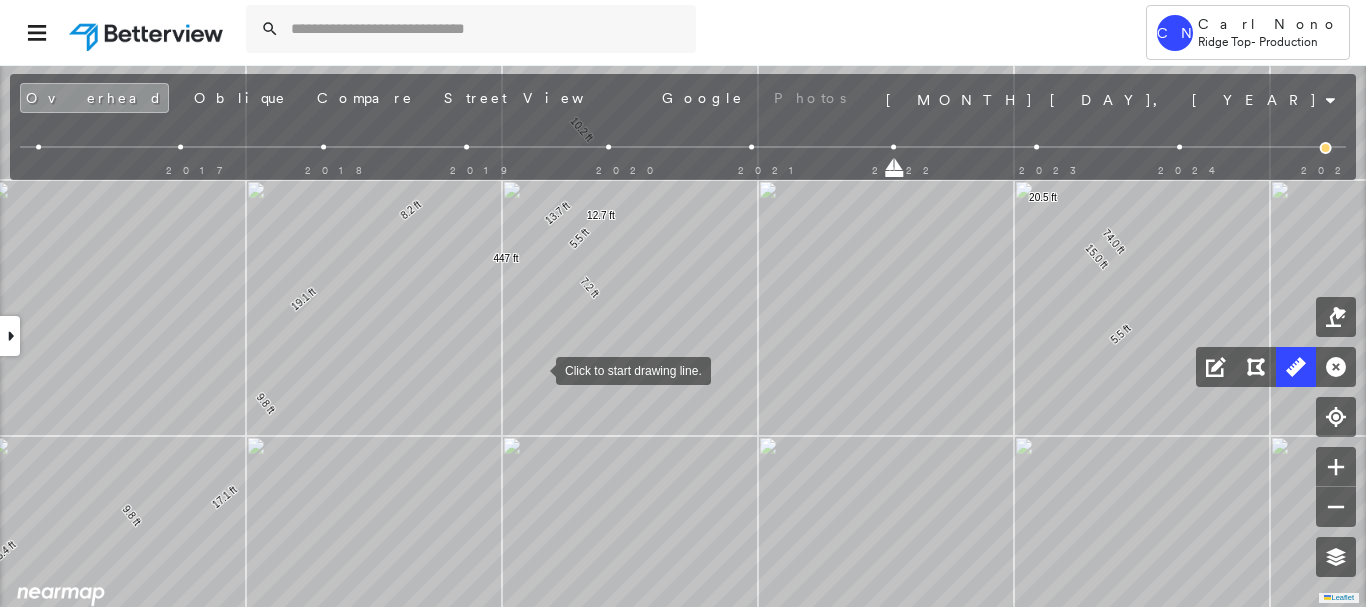 drag, startPoint x: 548, startPoint y: 396, endPoint x: 537, endPoint y: 369, distance: 29.15476 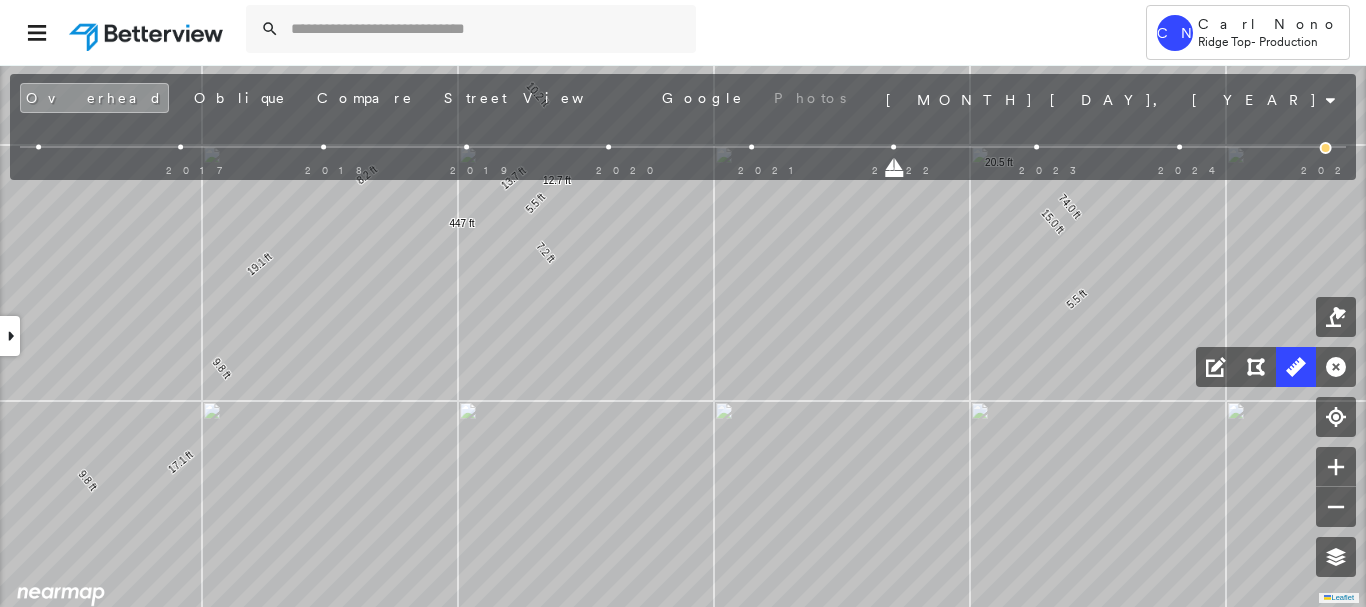 drag, startPoint x: 794, startPoint y: 372, endPoint x: 1087, endPoint y: 174, distance: 353.62833 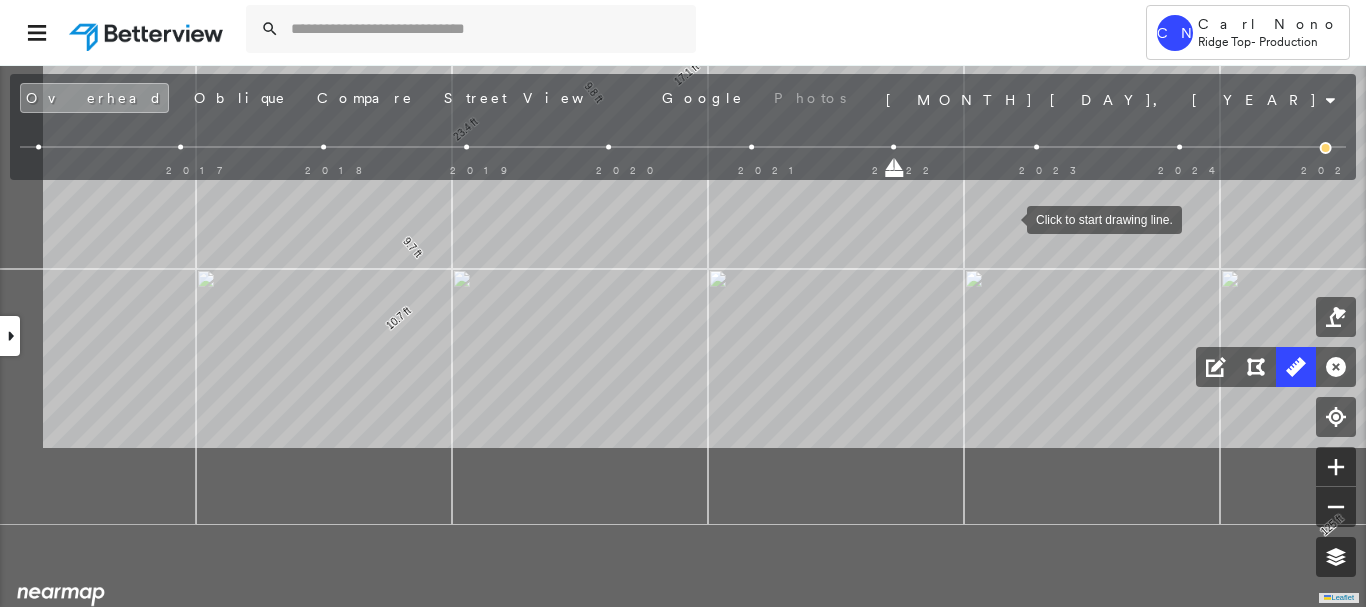 drag, startPoint x: 819, startPoint y: 427, endPoint x: 1060, endPoint y: 156, distance: 362.6596 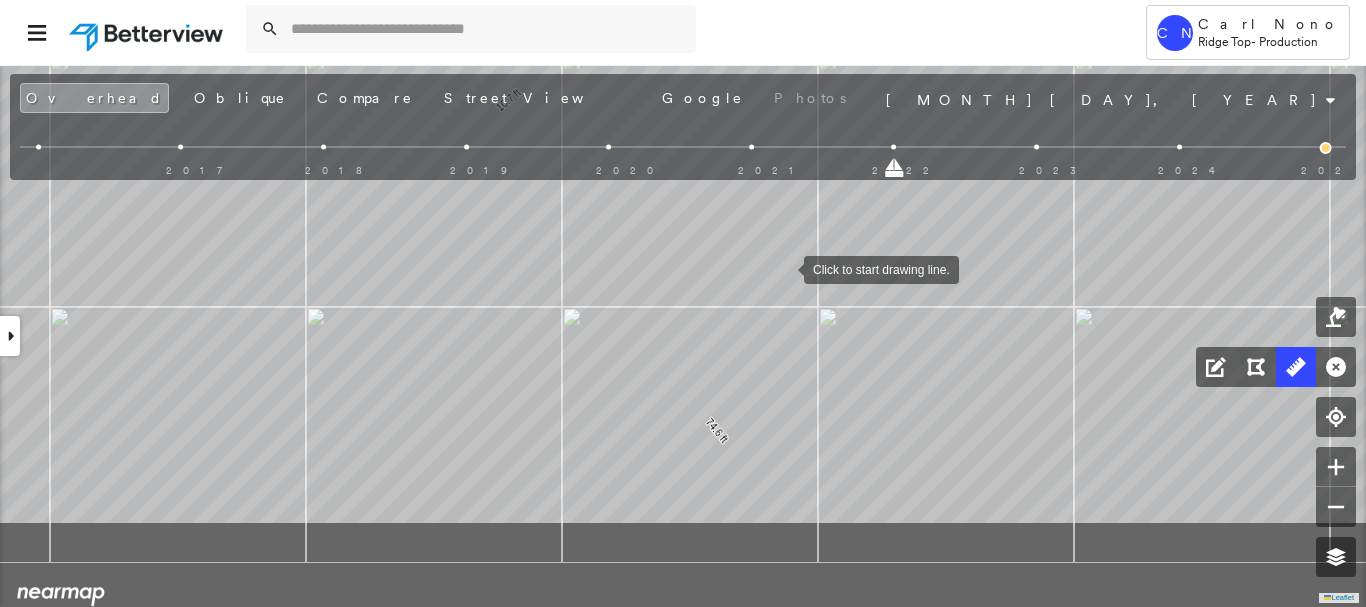 drag, startPoint x: 746, startPoint y: 408, endPoint x: 784, endPoint y: 269, distance: 144.10066 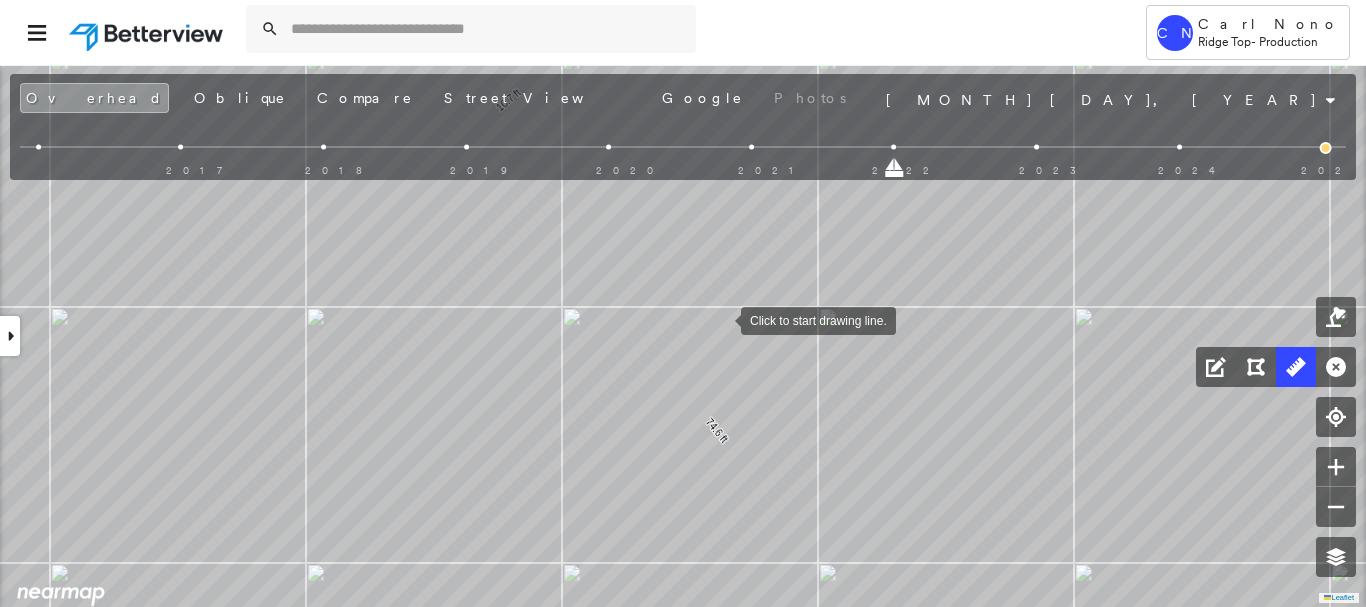 click at bounding box center (721, 319) 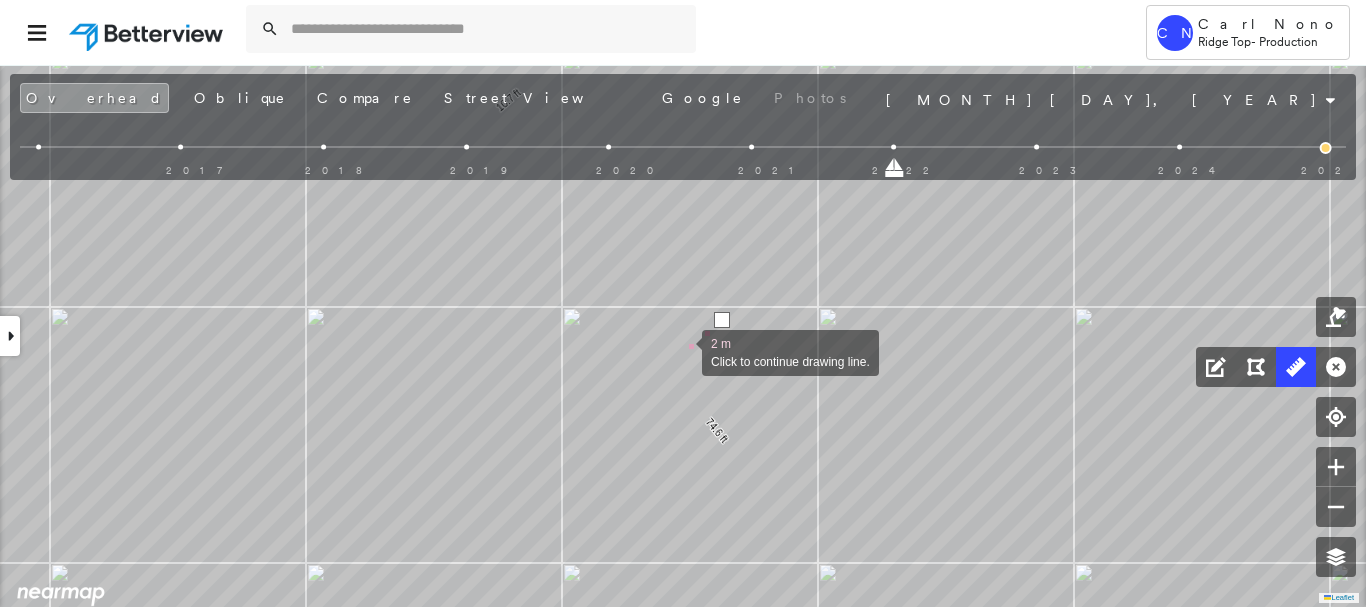 click at bounding box center [682, 351] 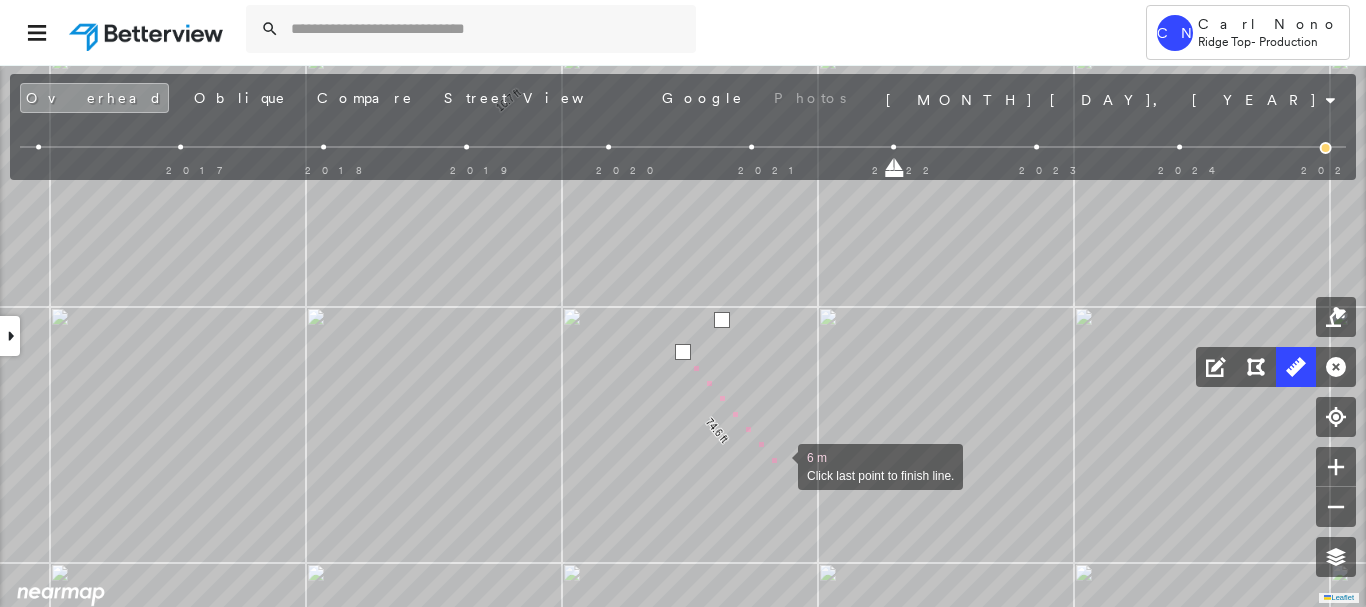 click at bounding box center [778, 465] 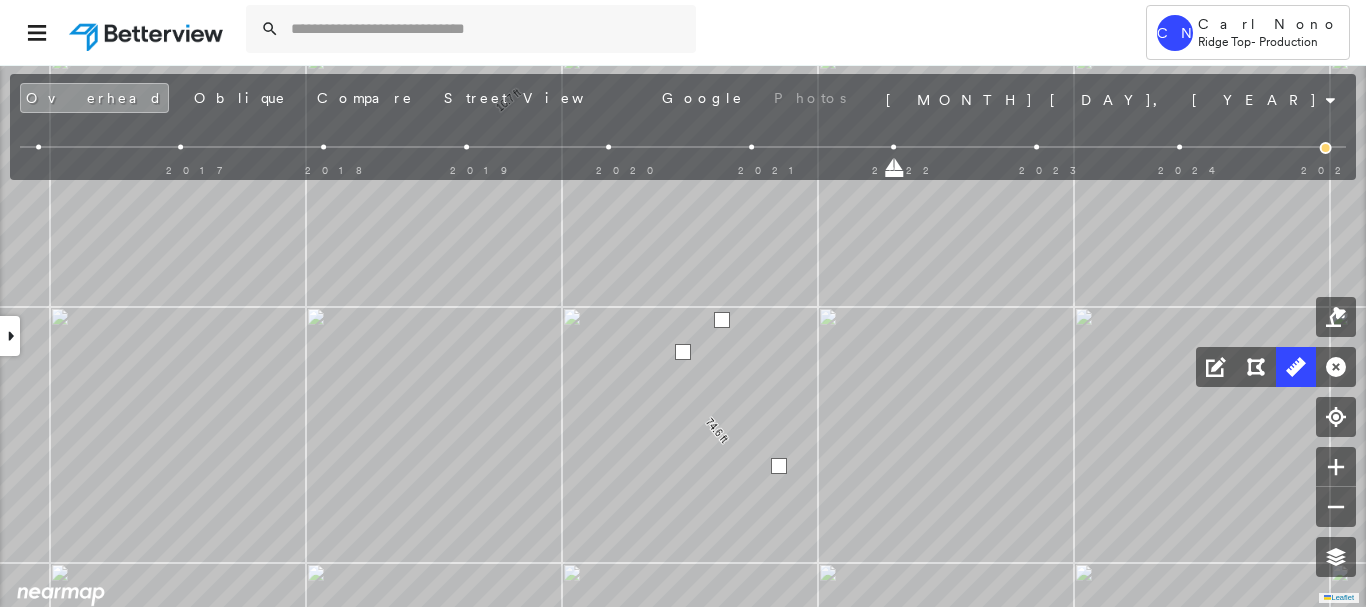 click at bounding box center (779, 466) 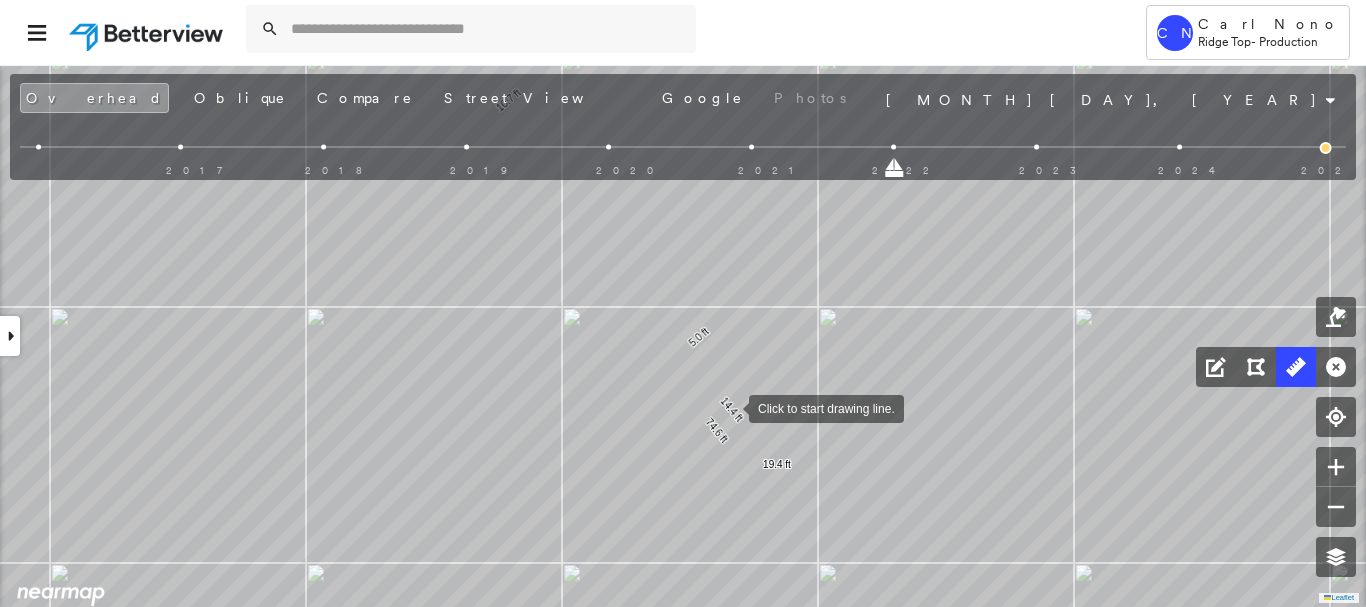 click at bounding box center [729, 407] 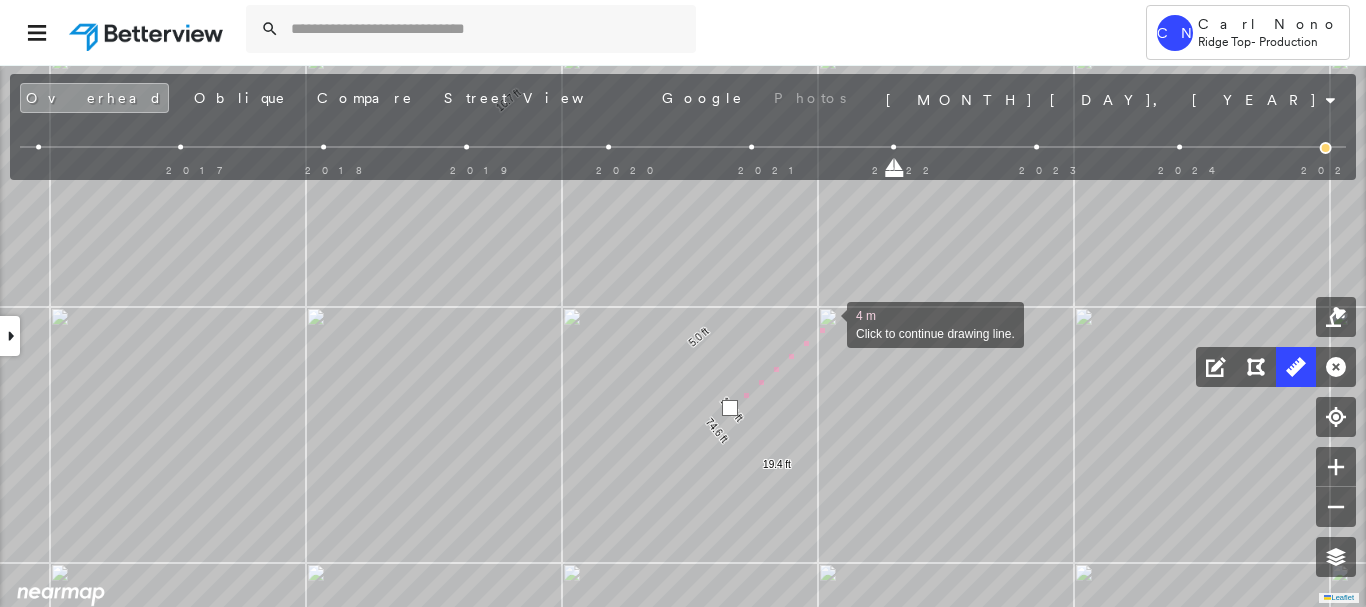click at bounding box center (827, 323) 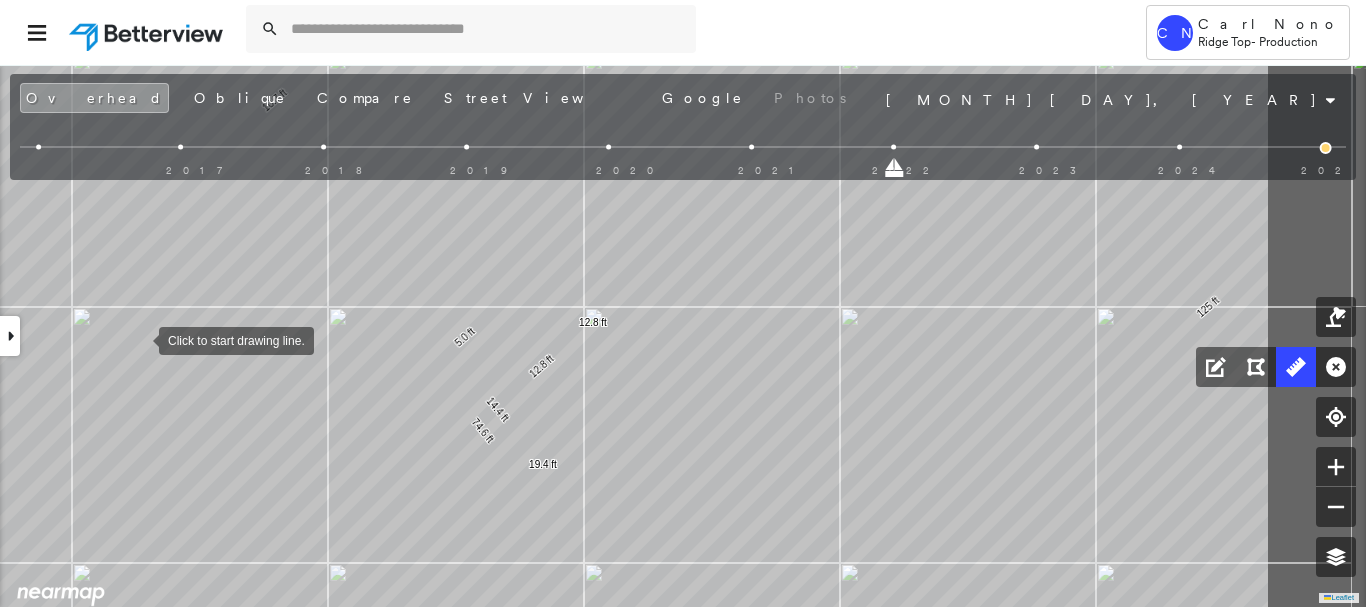 drag, startPoint x: 374, startPoint y: 339, endPoint x: 139, endPoint y: 339, distance: 235 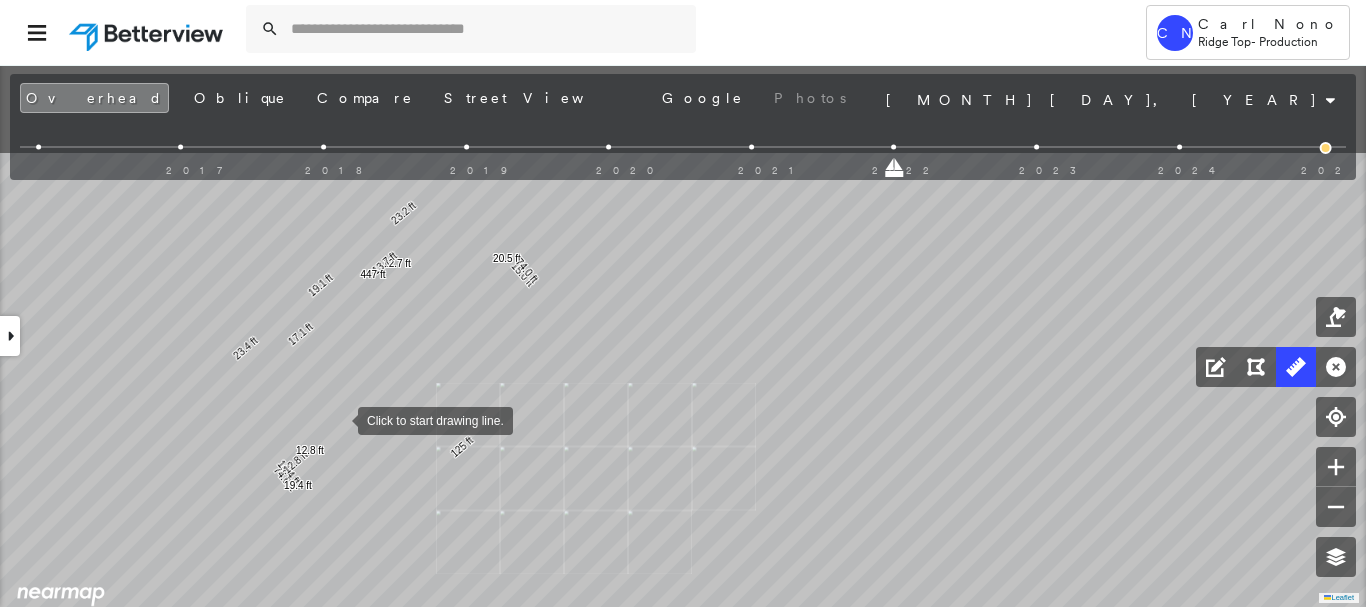 drag, startPoint x: 402, startPoint y: 275, endPoint x: 339, endPoint y: 417, distance: 155.34799 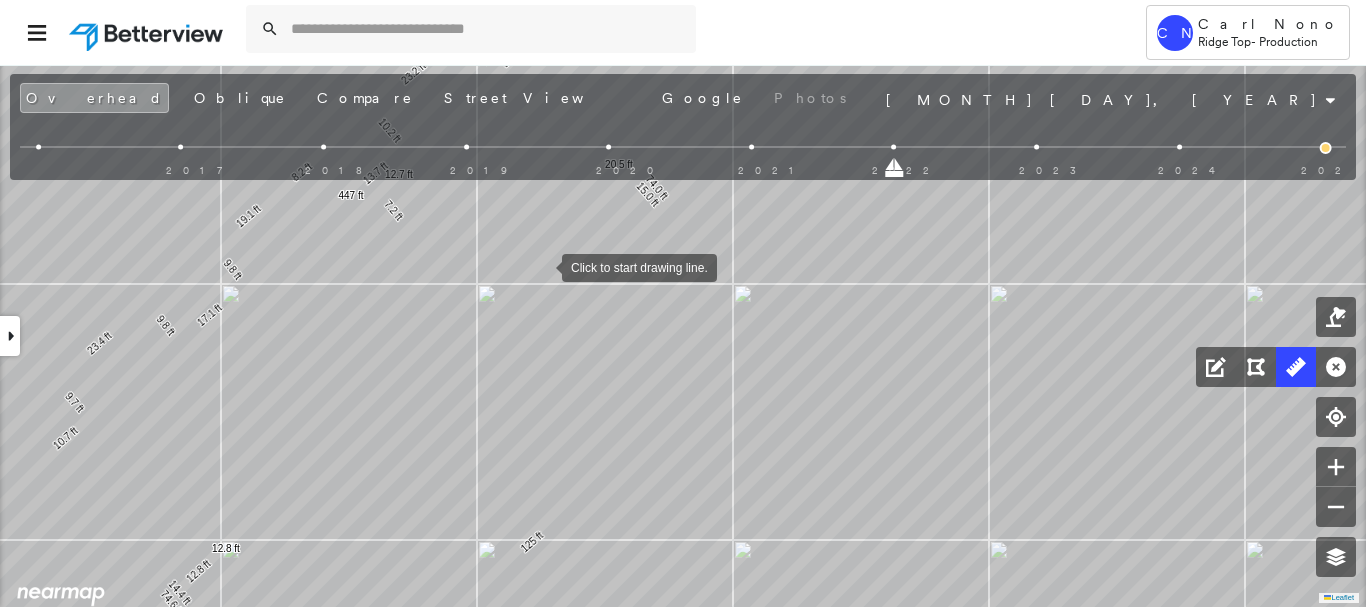 drag, startPoint x: 604, startPoint y: 236, endPoint x: 542, endPoint y: 266, distance: 68.8767 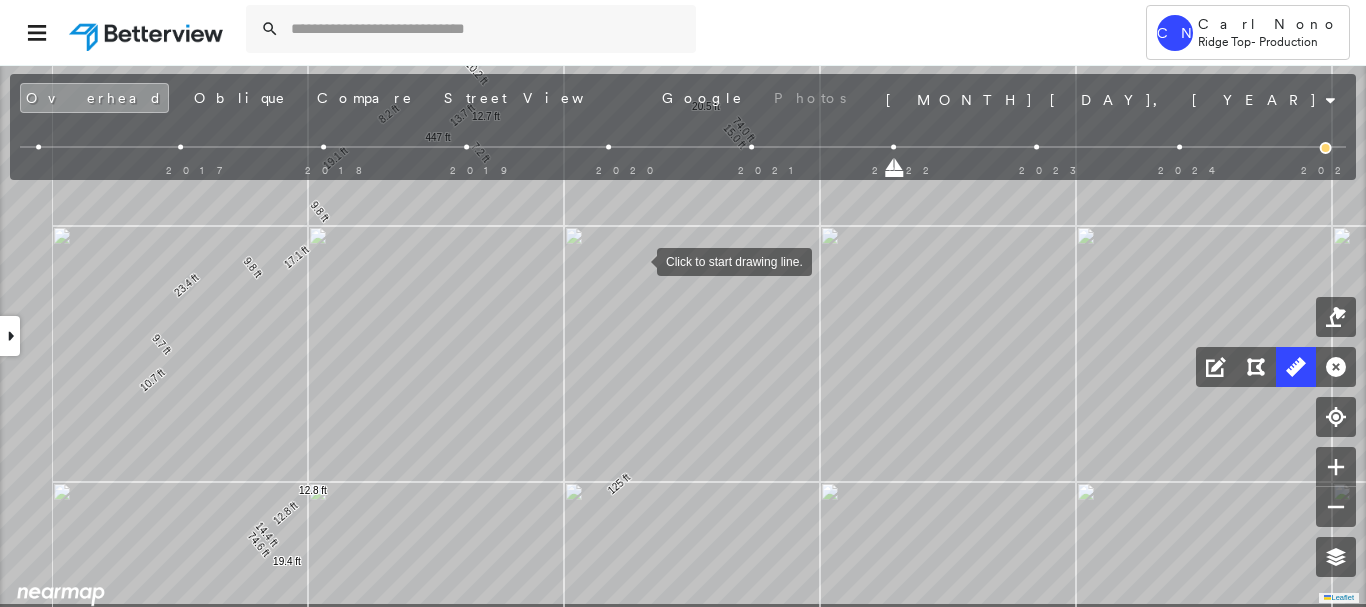drag, startPoint x: 538, startPoint y: 327, endPoint x: 649, endPoint y: 241, distance: 140.41724 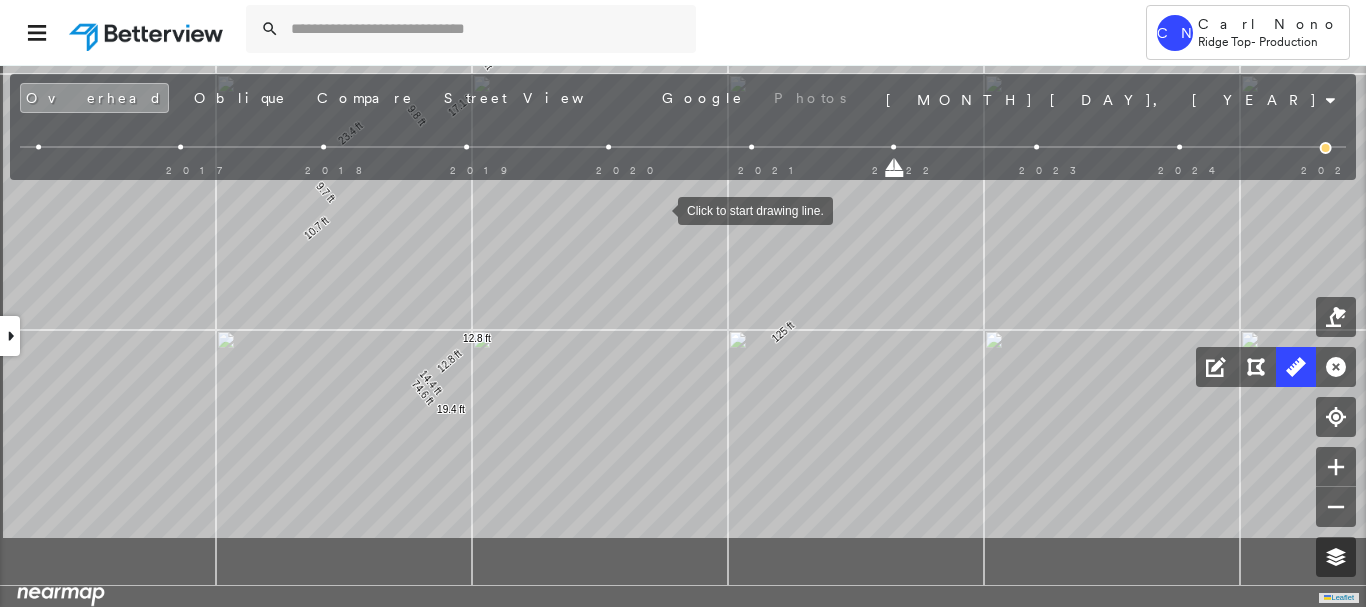 drag, startPoint x: 517, startPoint y: 334, endPoint x: 657, endPoint y: 210, distance: 187.01872 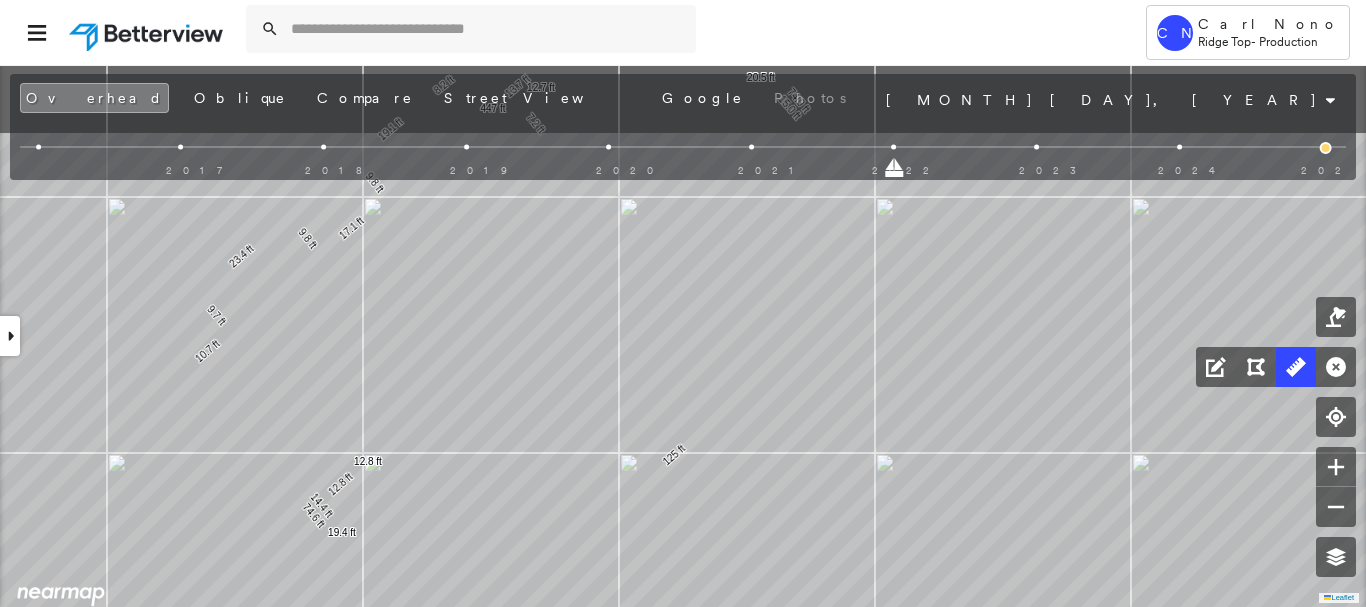 drag, startPoint x: 425, startPoint y: 308, endPoint x: 147, endPoint y: 543, distance: 364.01785 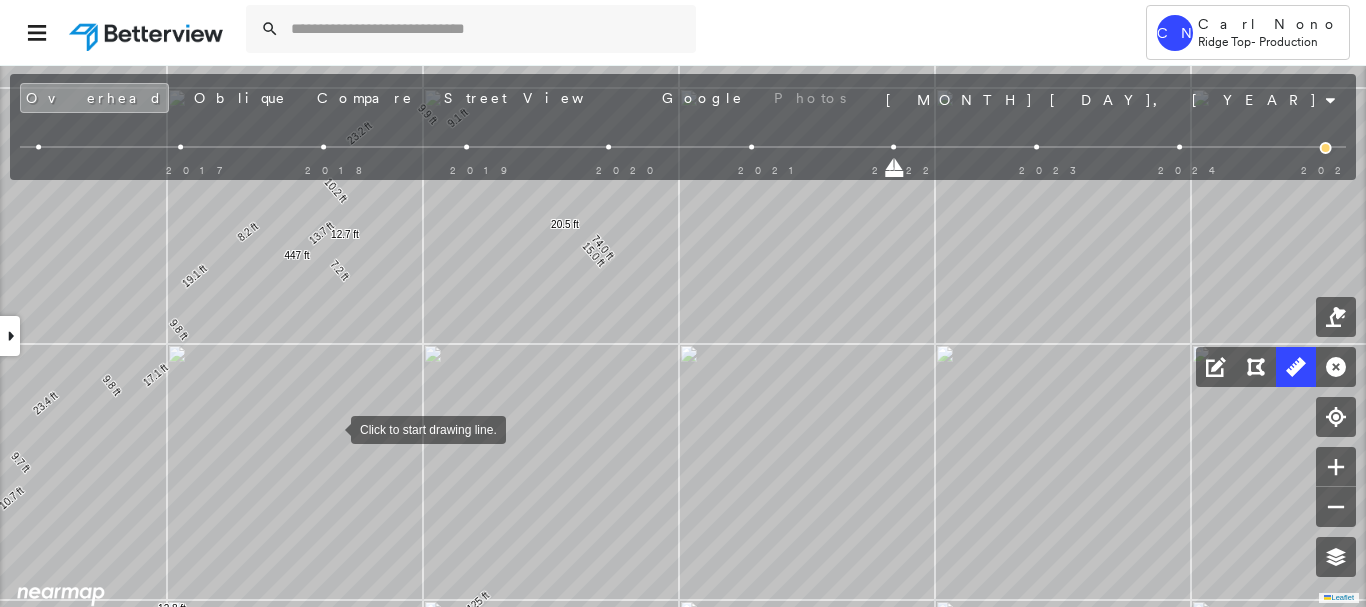 drag, startPoint x: 338, startPoint y: 411, endPoint x: 331, endPoint y: 428, distance: 18.384777 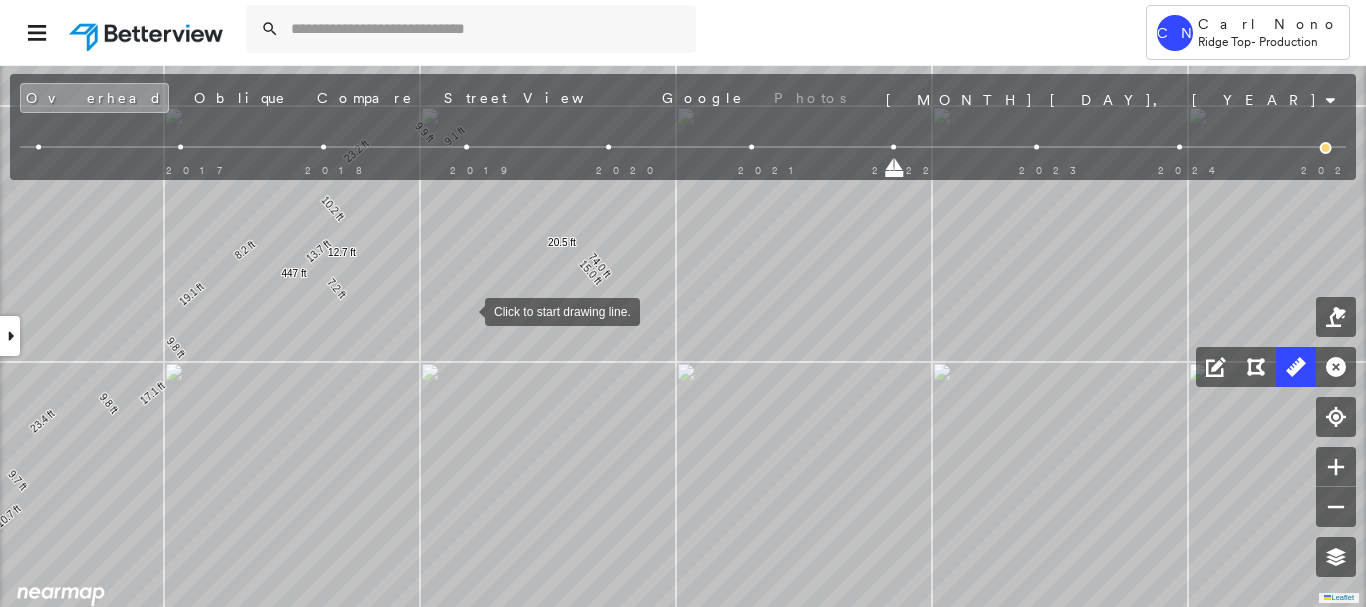 drag, startPoint x: 465, startPoint y: 304, endPoint x: 464, endPoint y: 314, distance: 10.049875 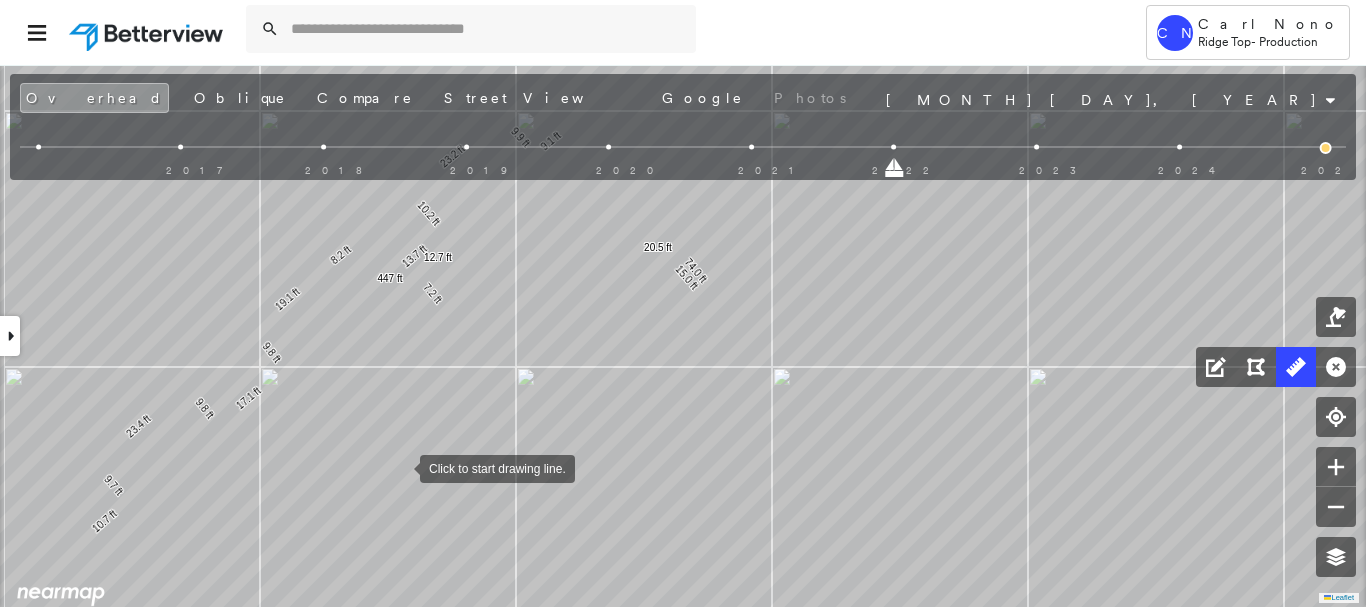 drag, startPoint x: 365, startPoint y: 502, endPoint x: 399, endPoint y: 468, distance: 48.08326 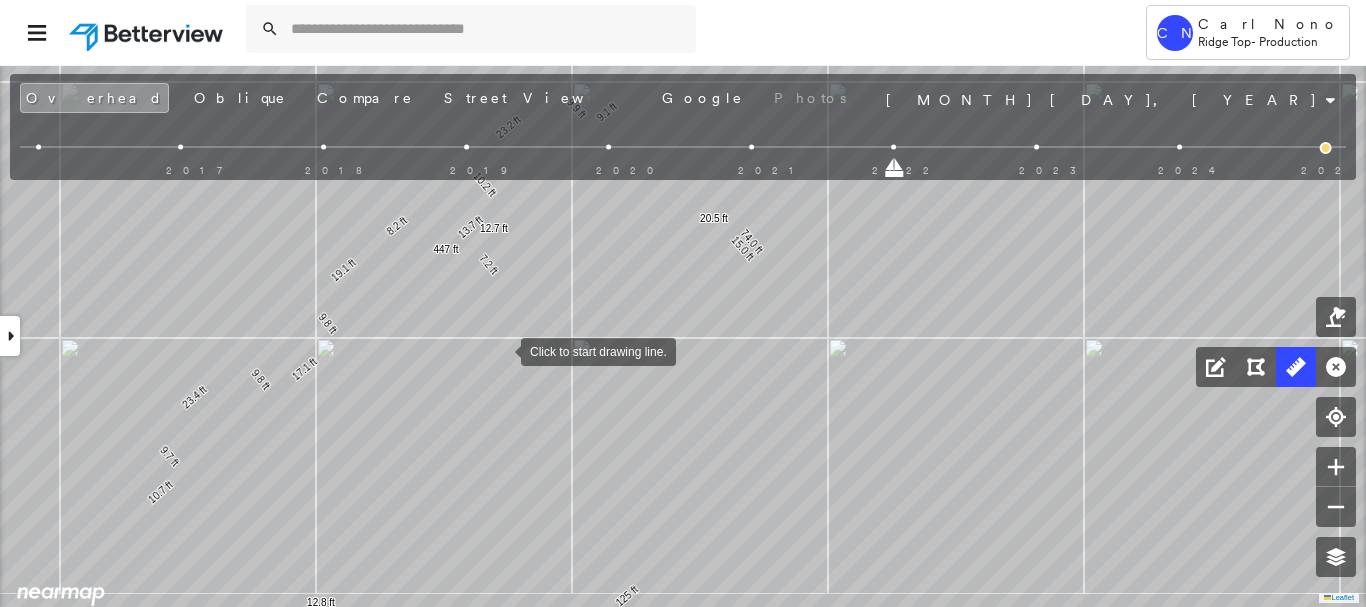 click at bounding box center (501, 350) 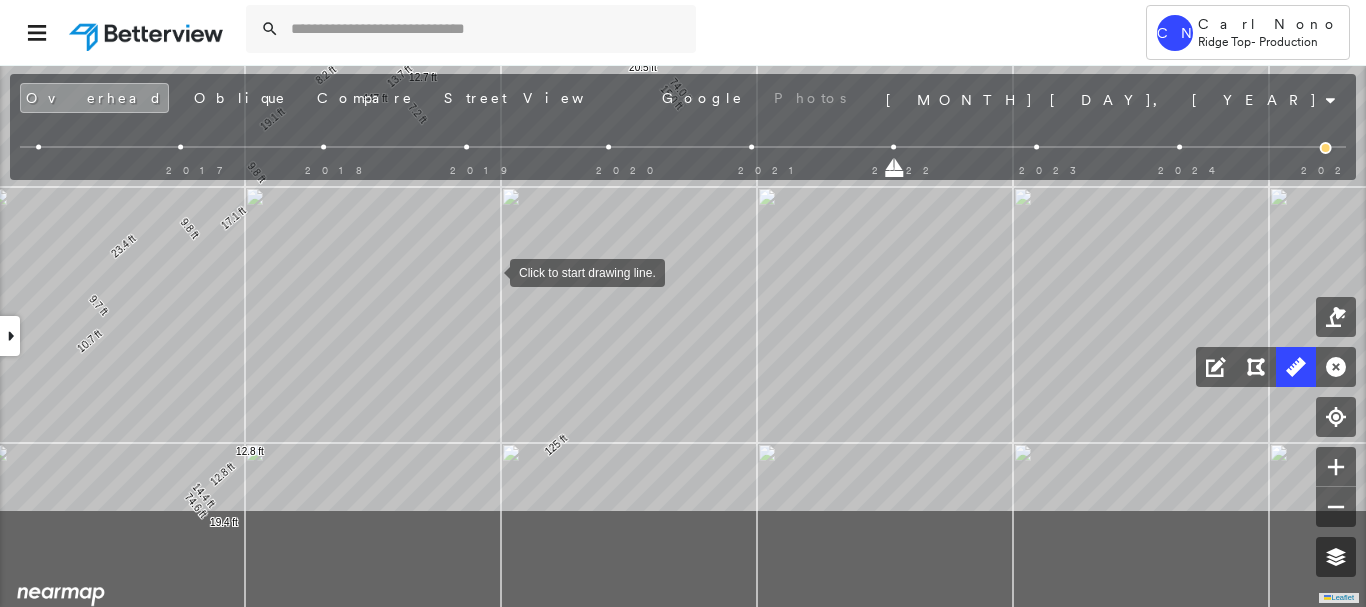 drag, startPoint x: 563, startPoint y: 429, endPoint x: 489, endPoint y: 271, distance: 174.47063 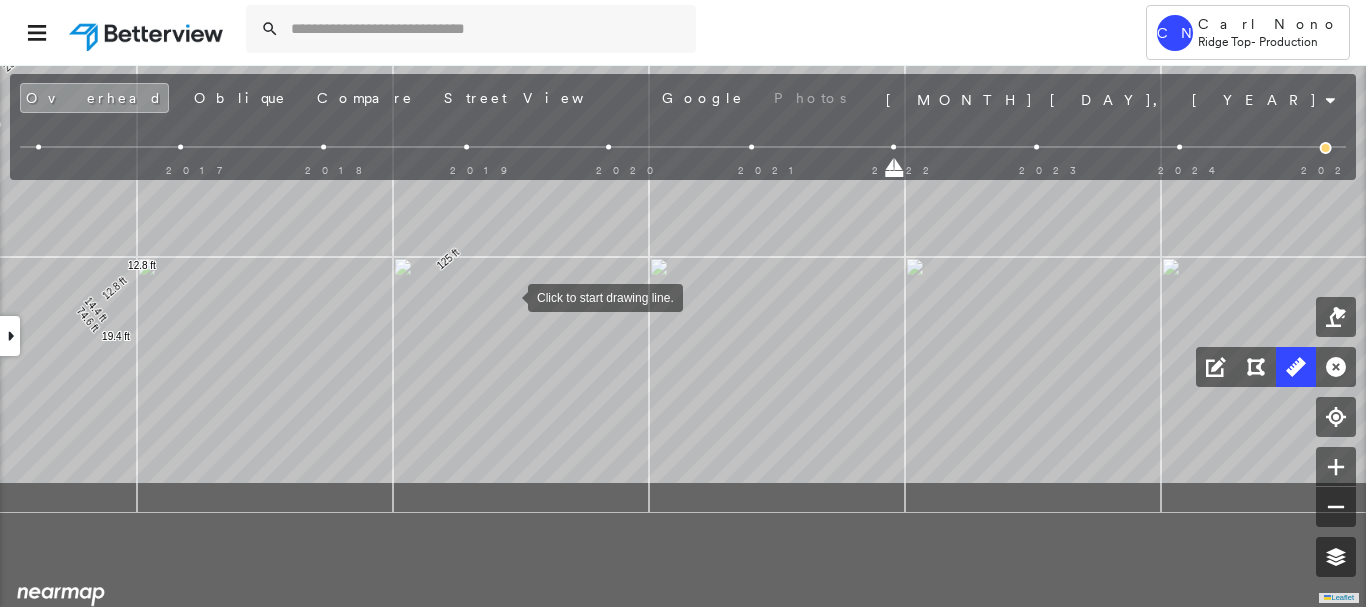 click at bounding box center [508, 296] 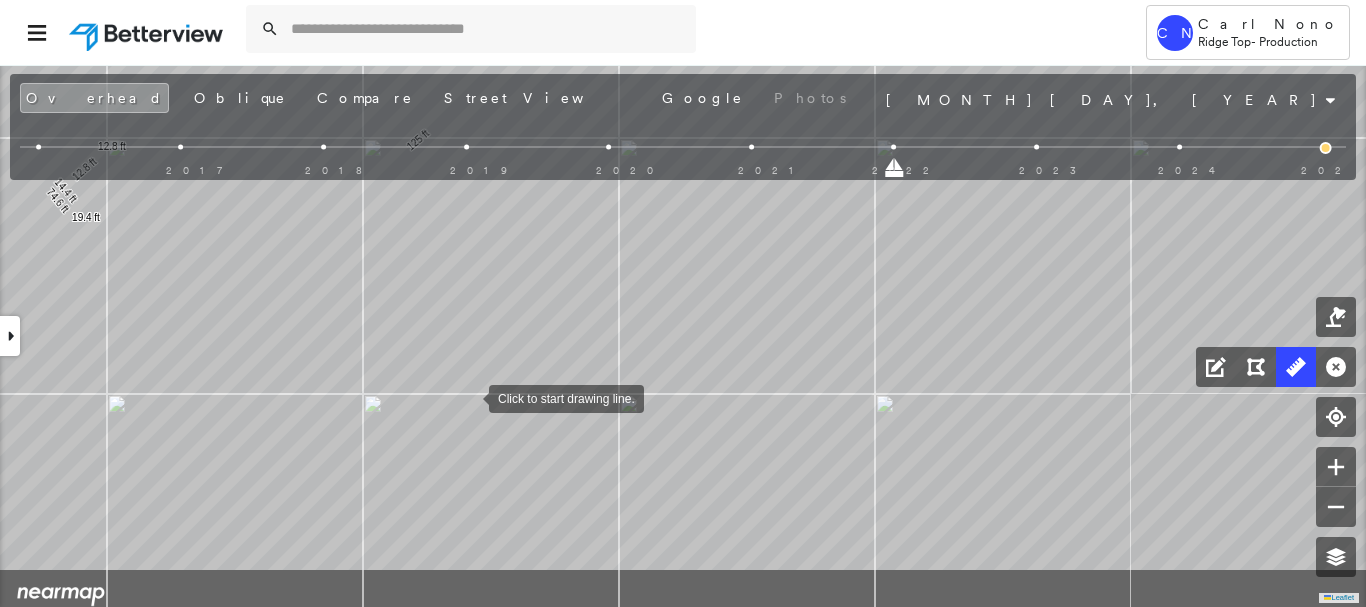 drag, startPoint x: 489, startPoint y: 496, endPoint x: 469, endPoint y: 395, distance: 102.96116 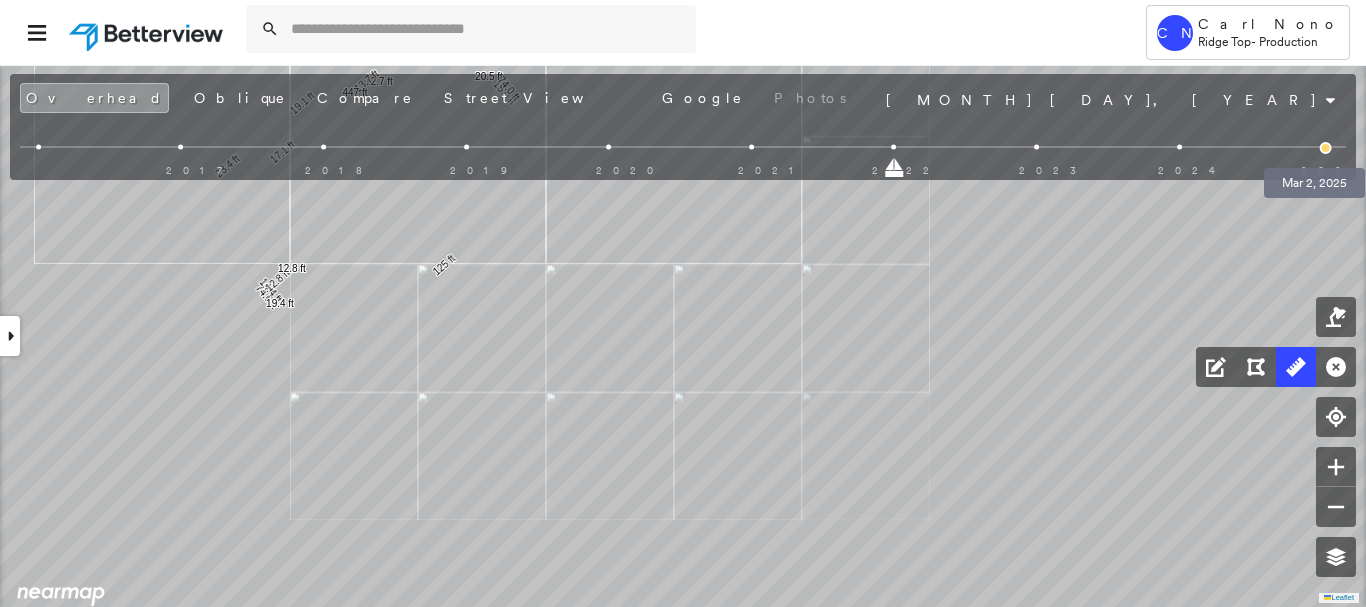 click at bounding box center (1326, 148) 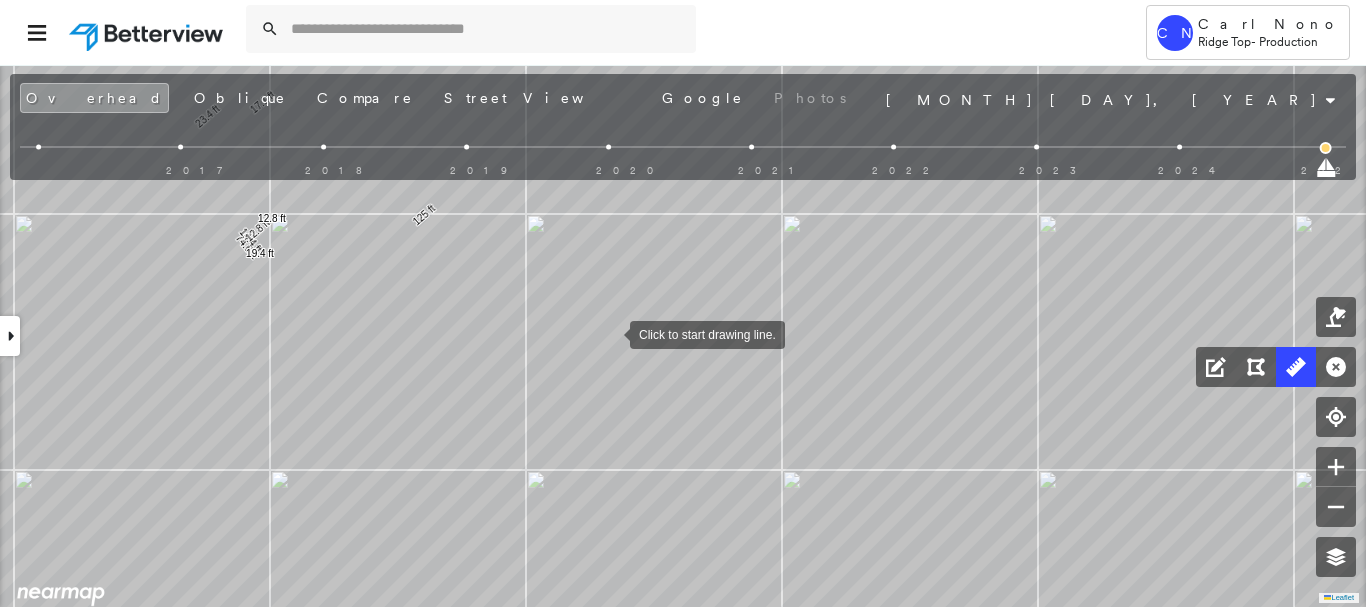 click at bounding box center [610, 333] 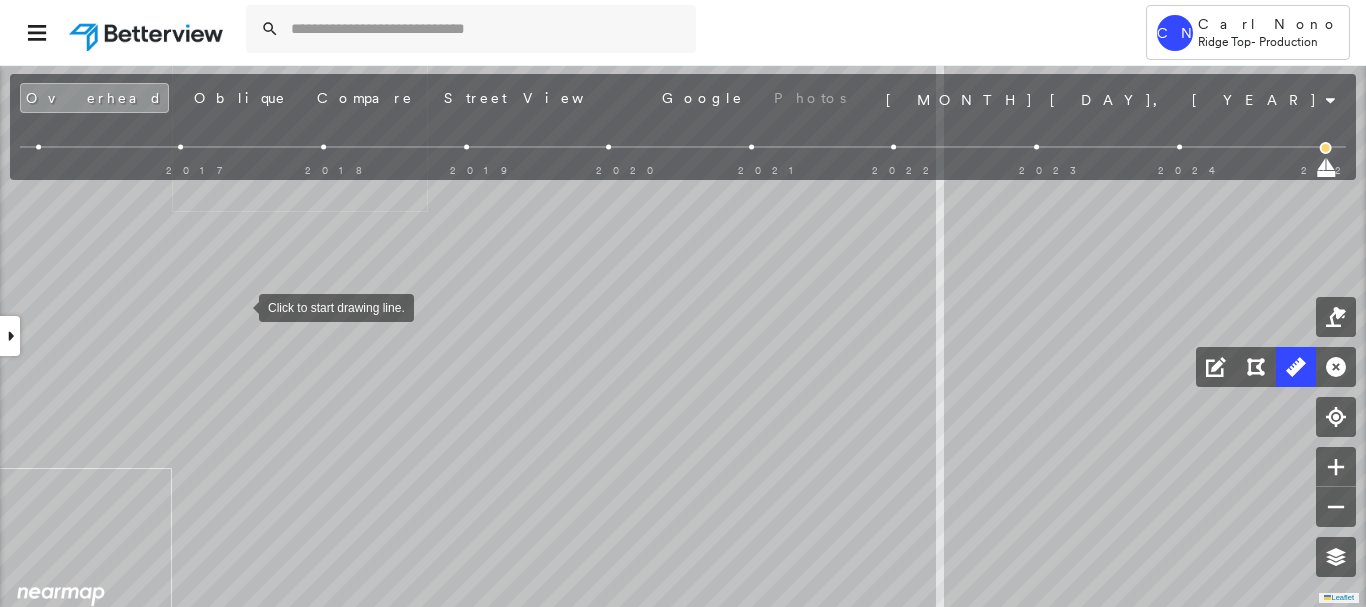 click at bounding box center (239, 306) 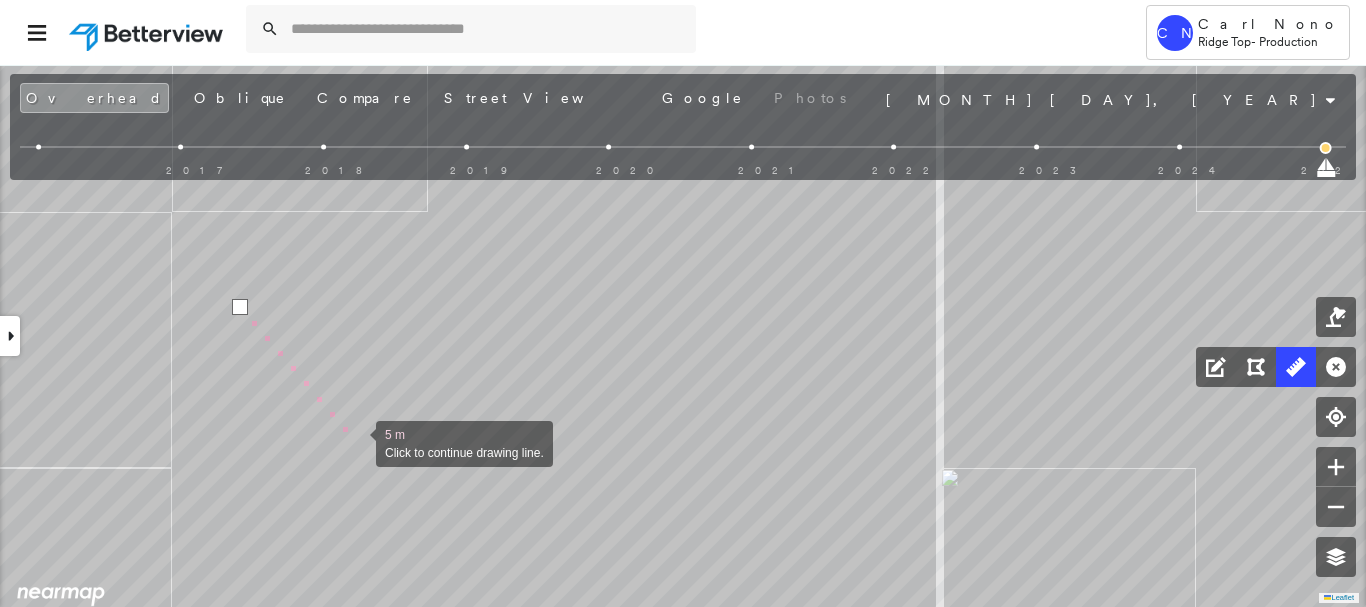 click at bounding box center [356, 442] 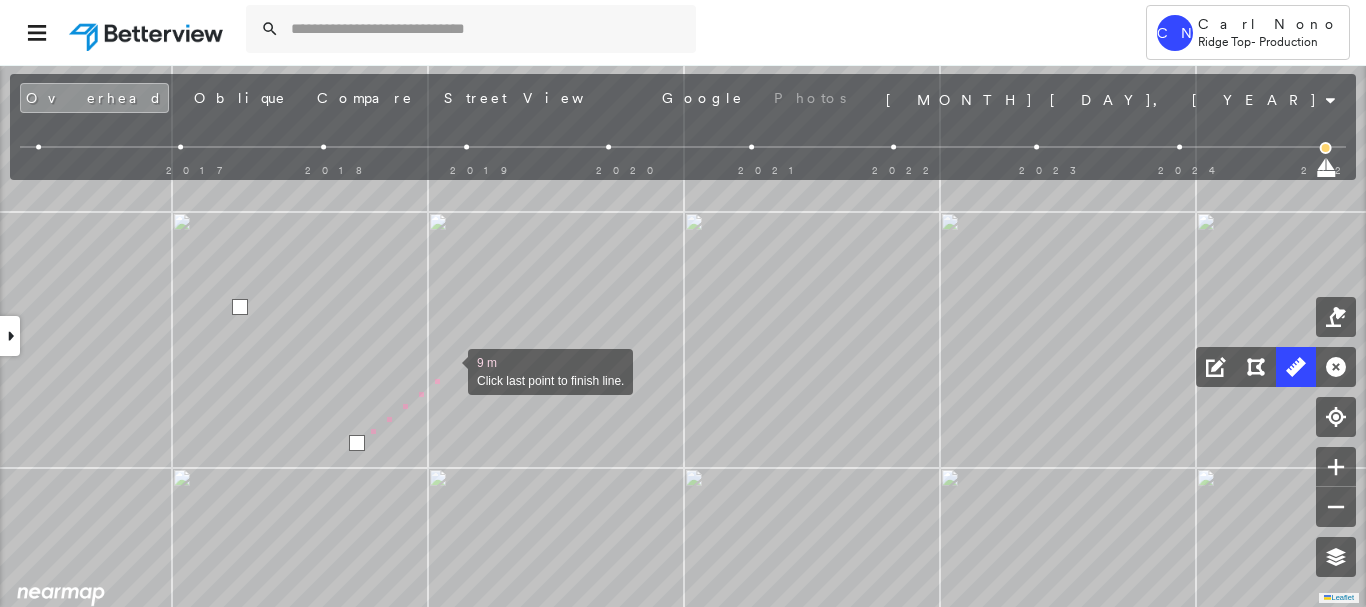 click at bounding box center (448, 370) 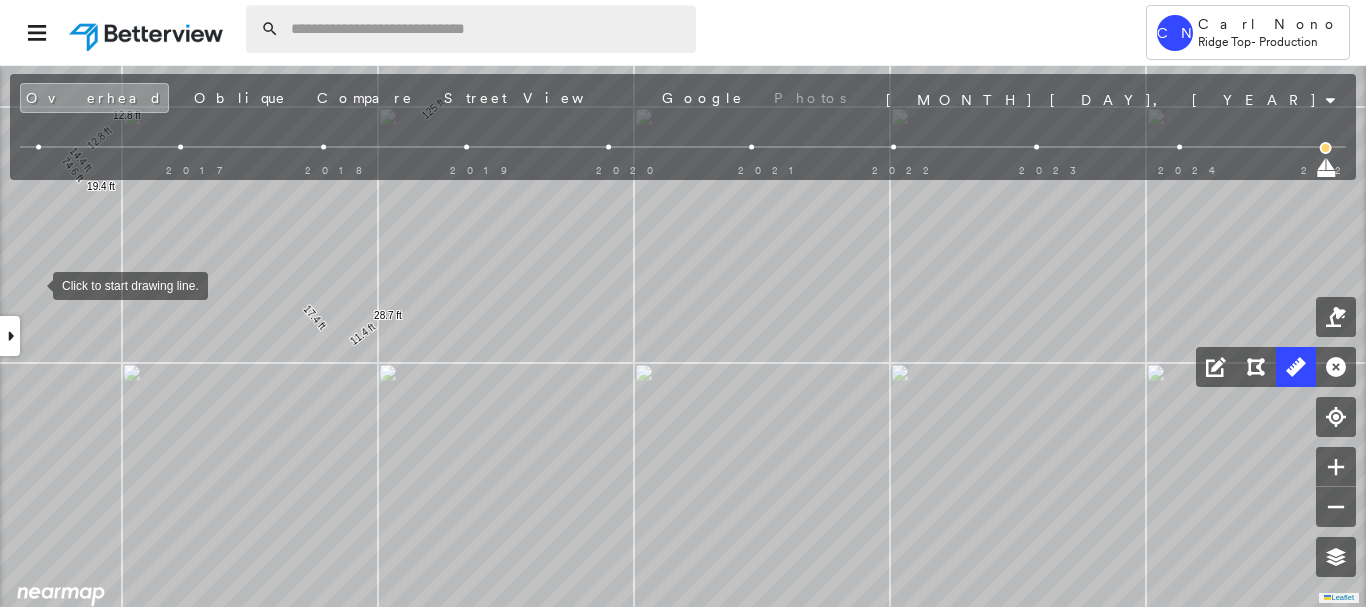 click at bounding box center (487, 29) 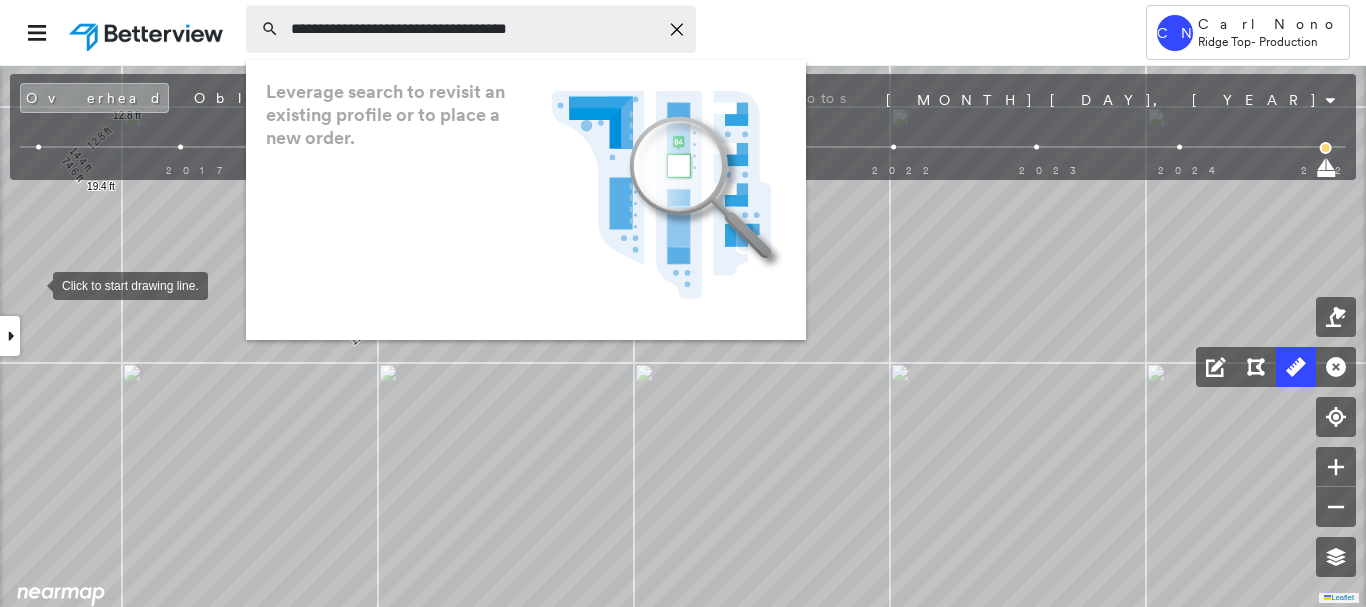 type on "**********" 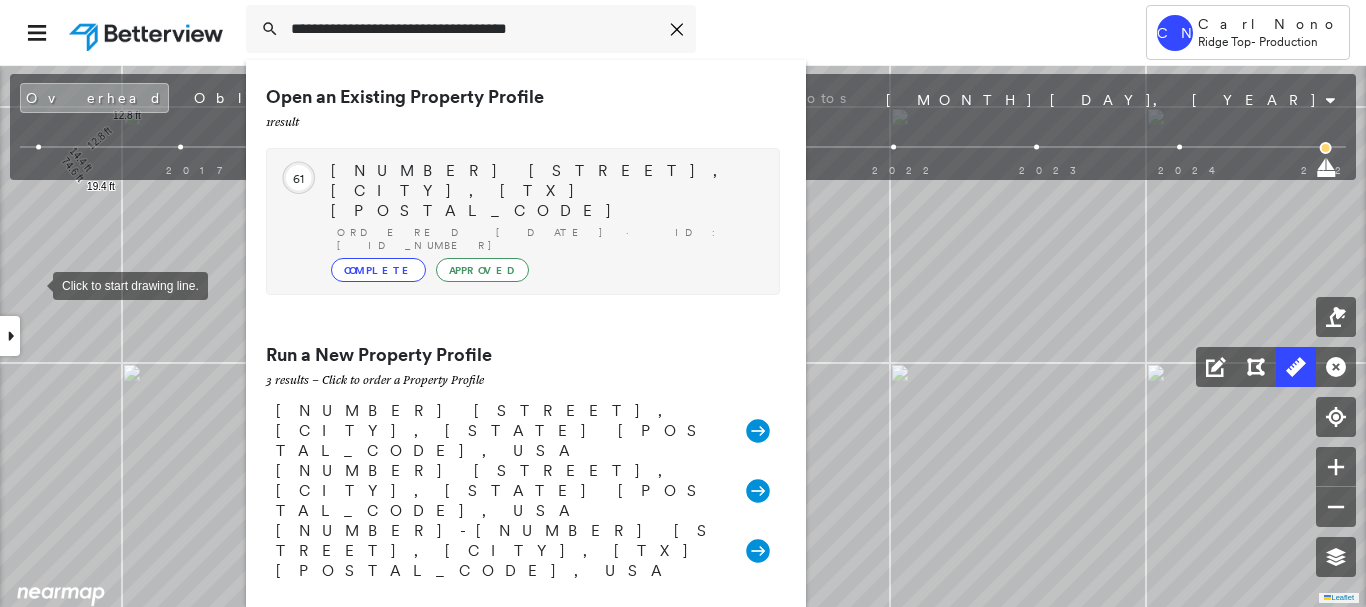 click on "Ordered [DATE] · ID: [ID_NUMBER]" at bounding box center [548, 239] 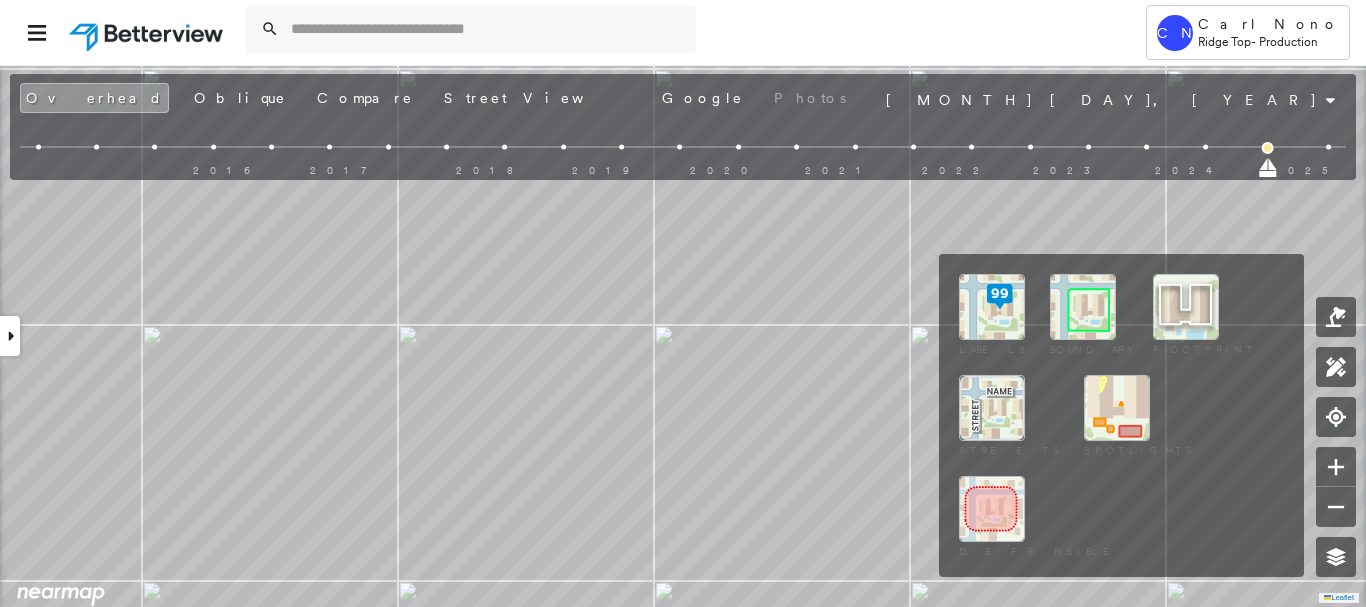 click at bounding box center (1083, 307) 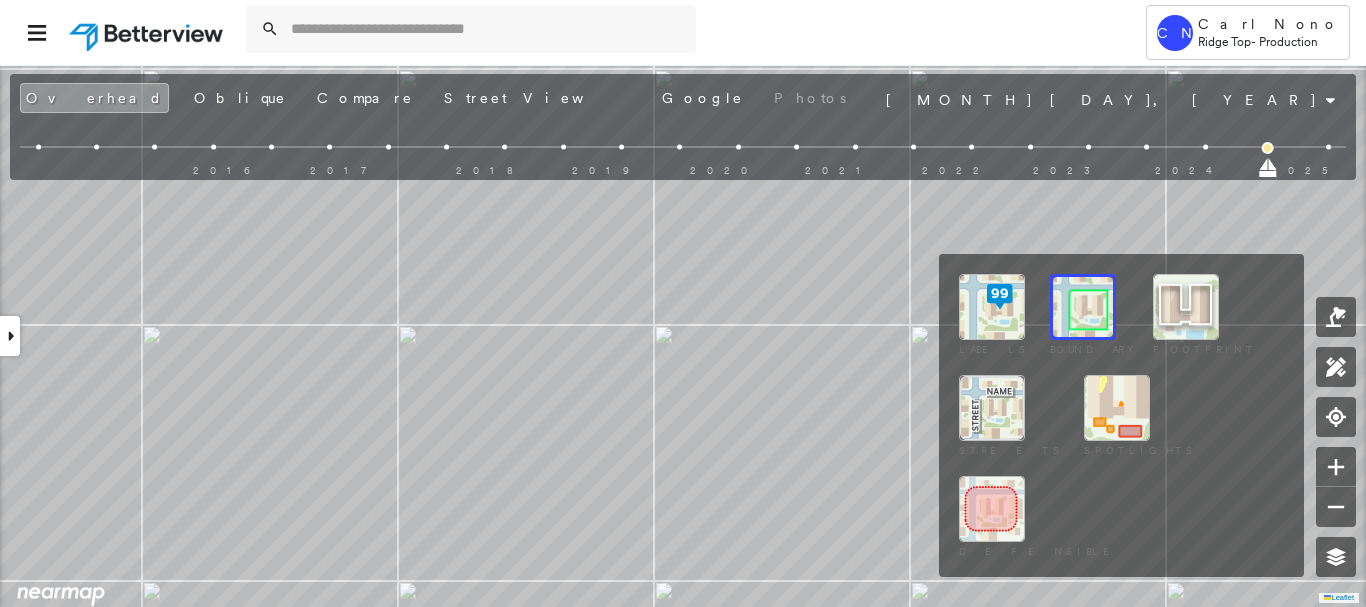 click at bounding box center [1083, 307] 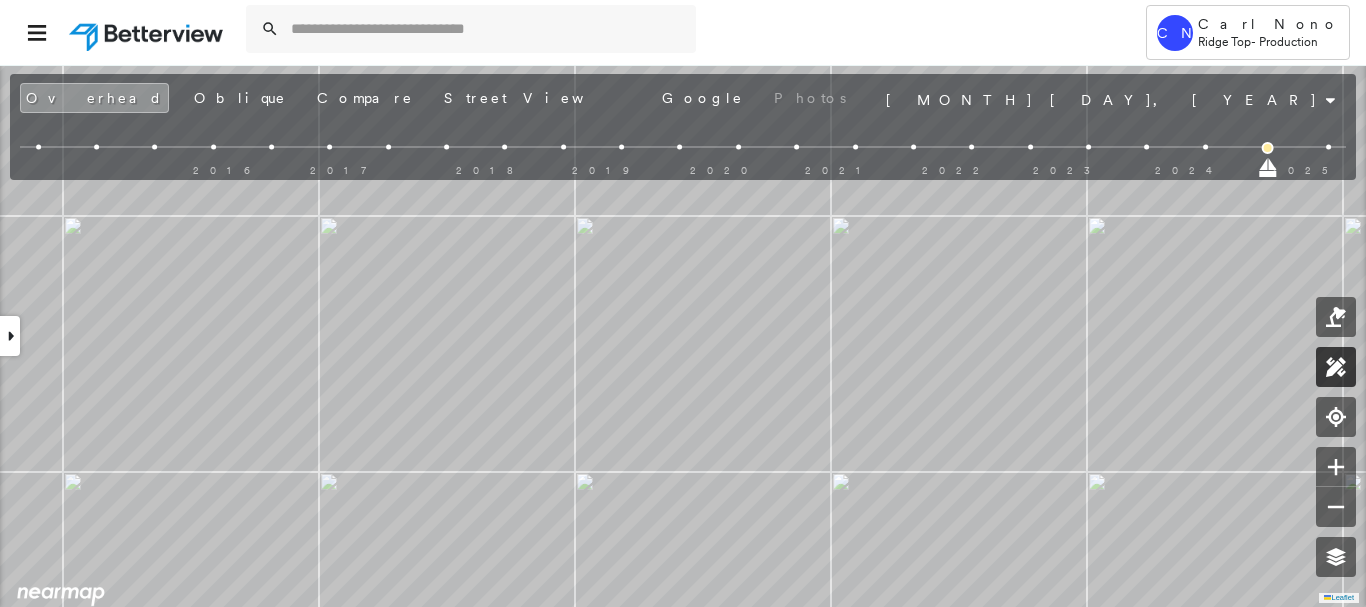 click 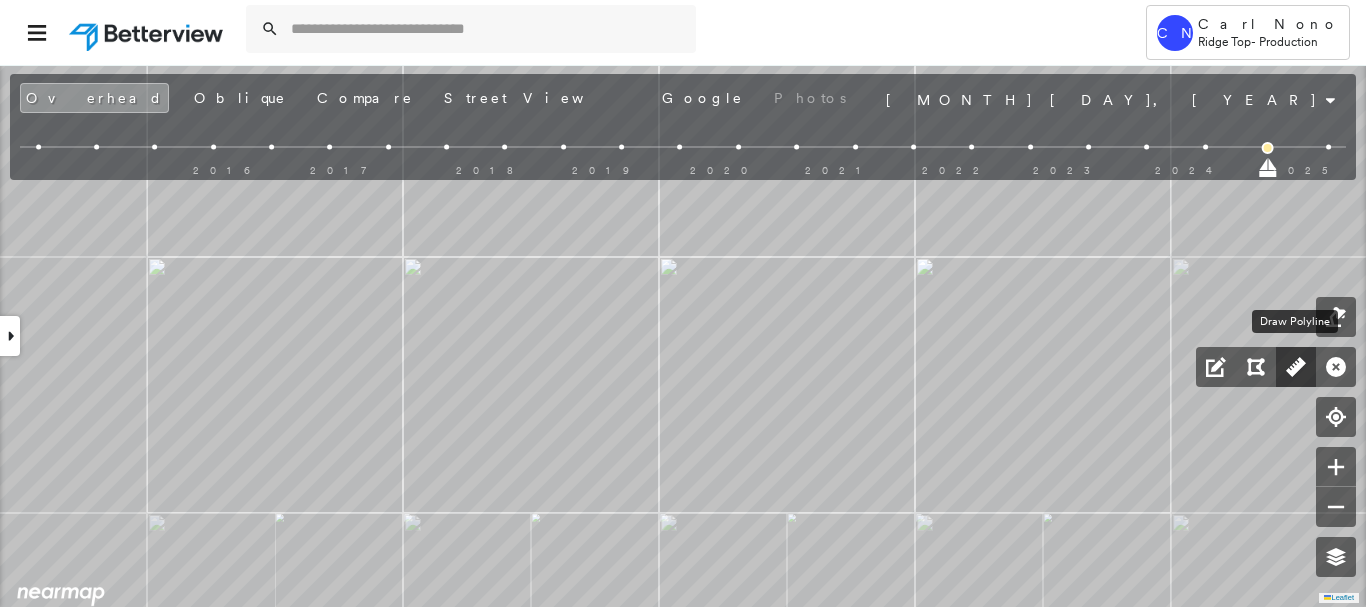 click 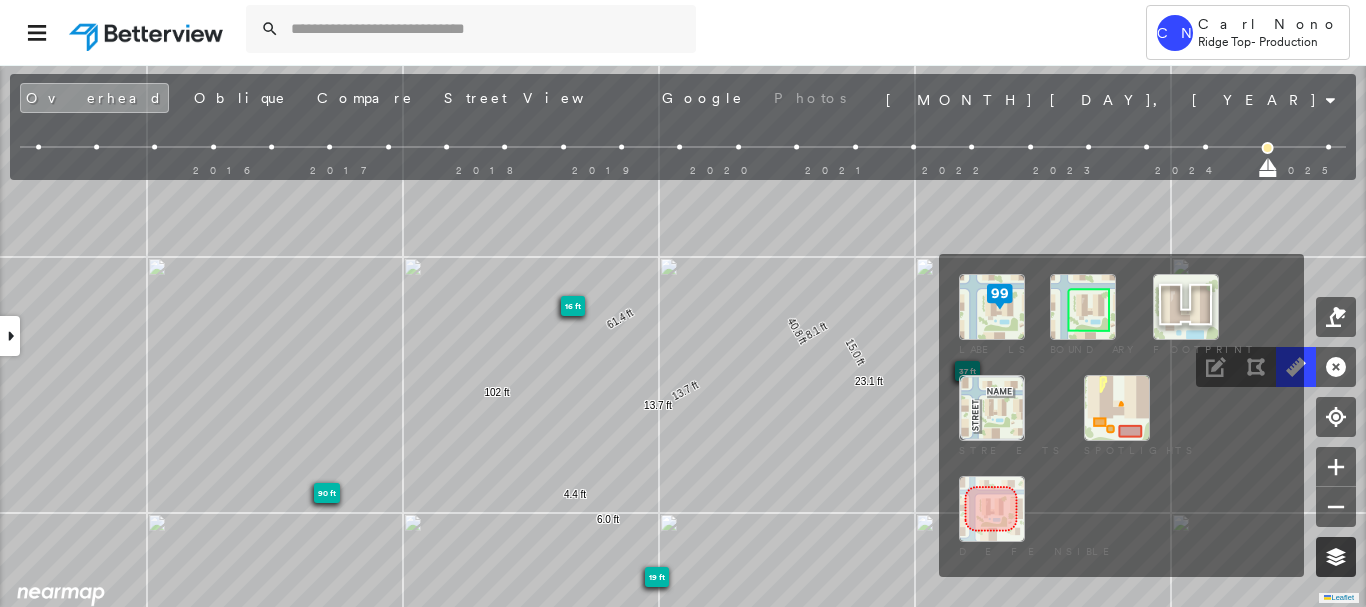 click at bounding box center (1336, 557) 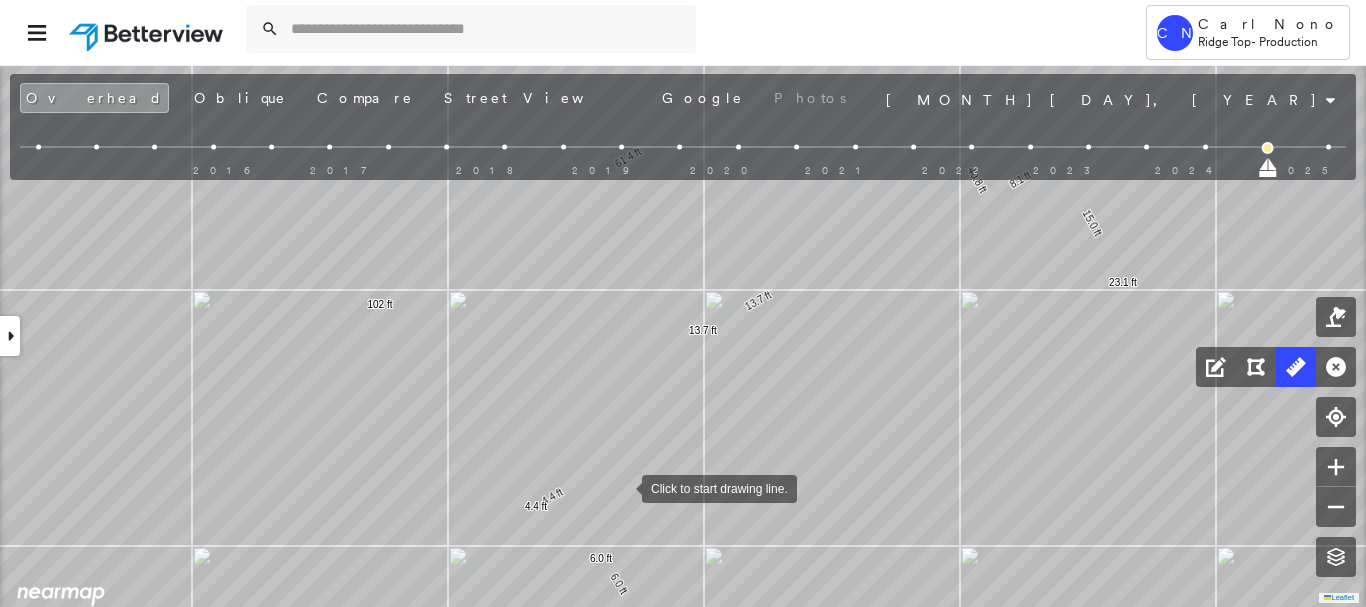 drag, startPoint x: 622, startPoint y: 487, endPoint x: 564, endPoint y: 401, distance: 103.73042 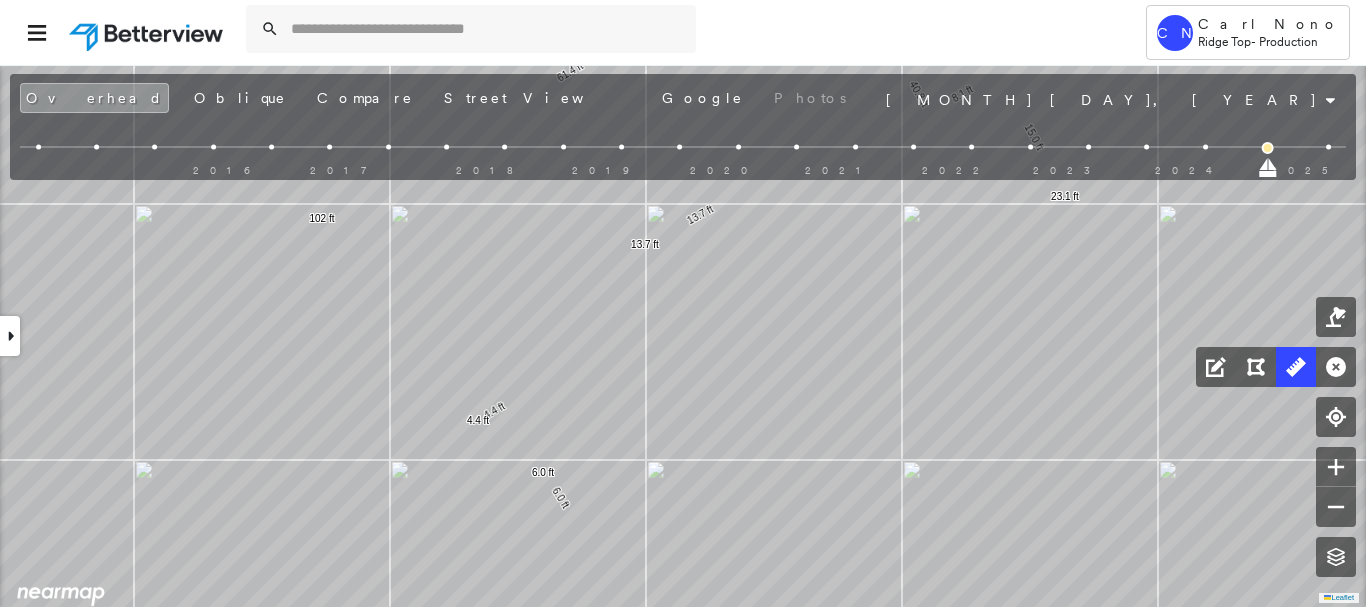 click 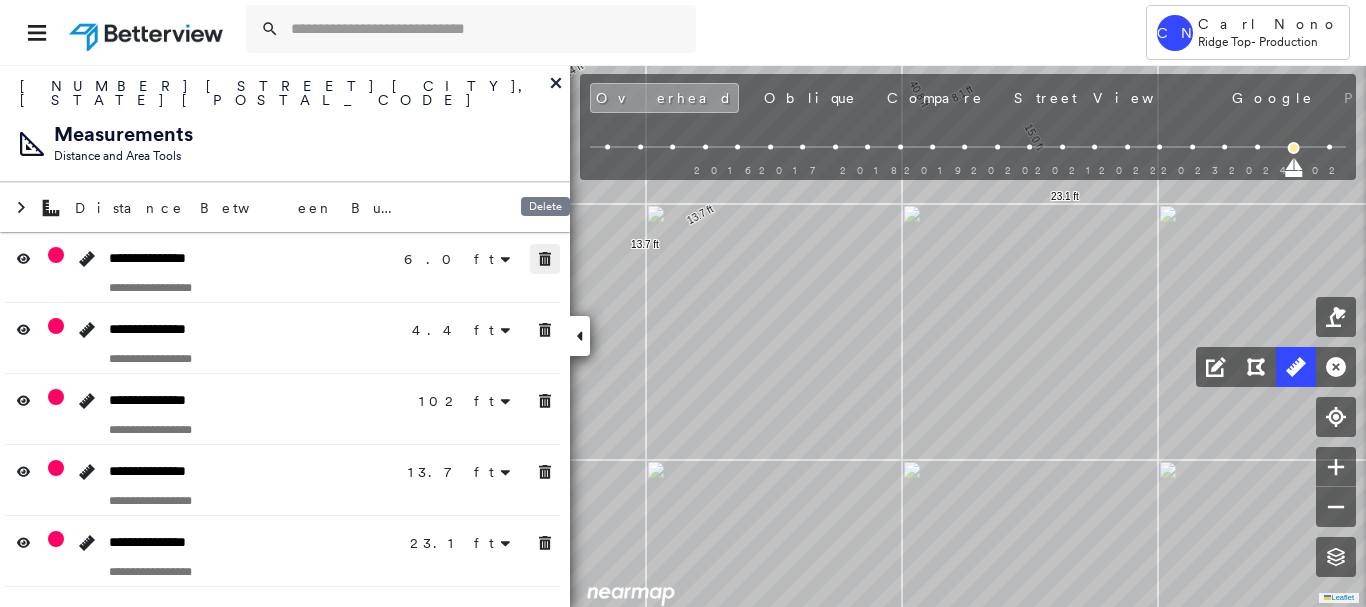 drag, startPoint x: 533, startPoint y: 239, endPoint x: 541, endPoint y: 260, distance: 22.472204 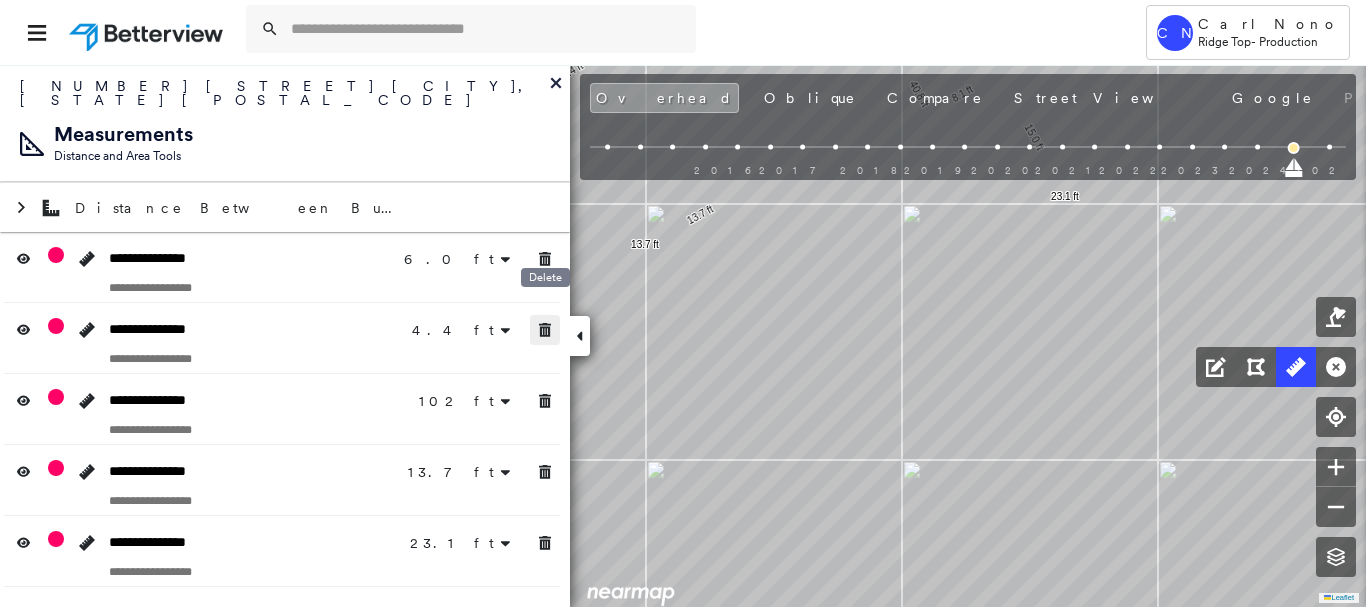 click at bounding box center (545, 330) 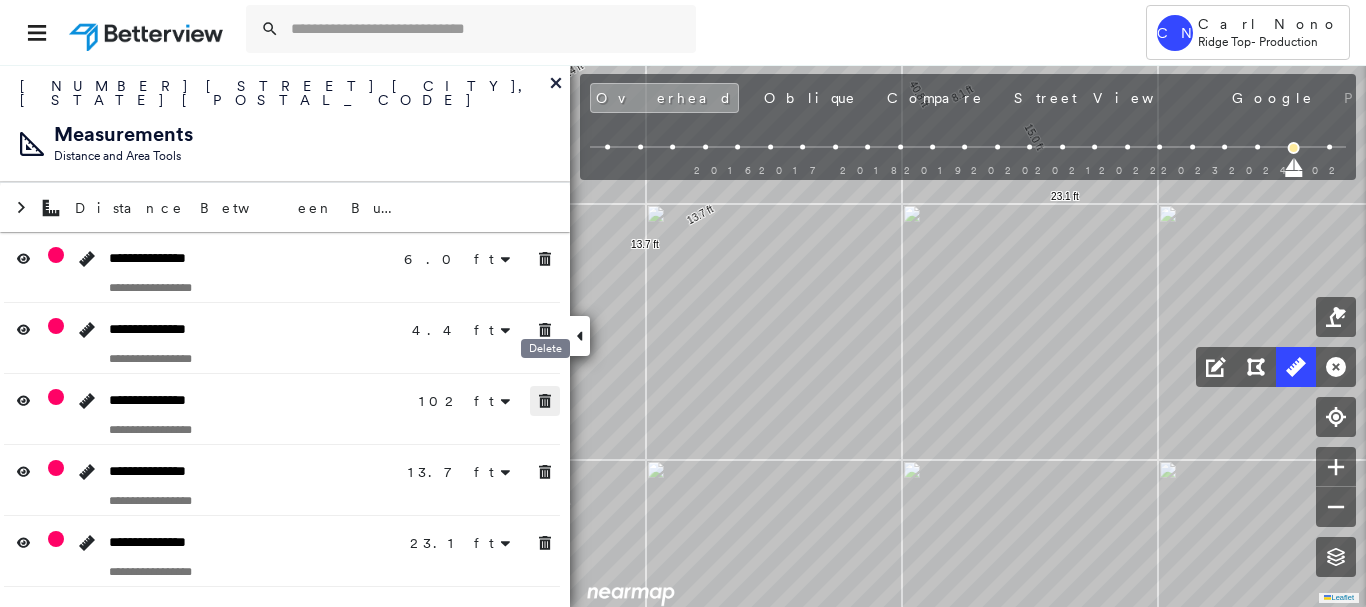 click 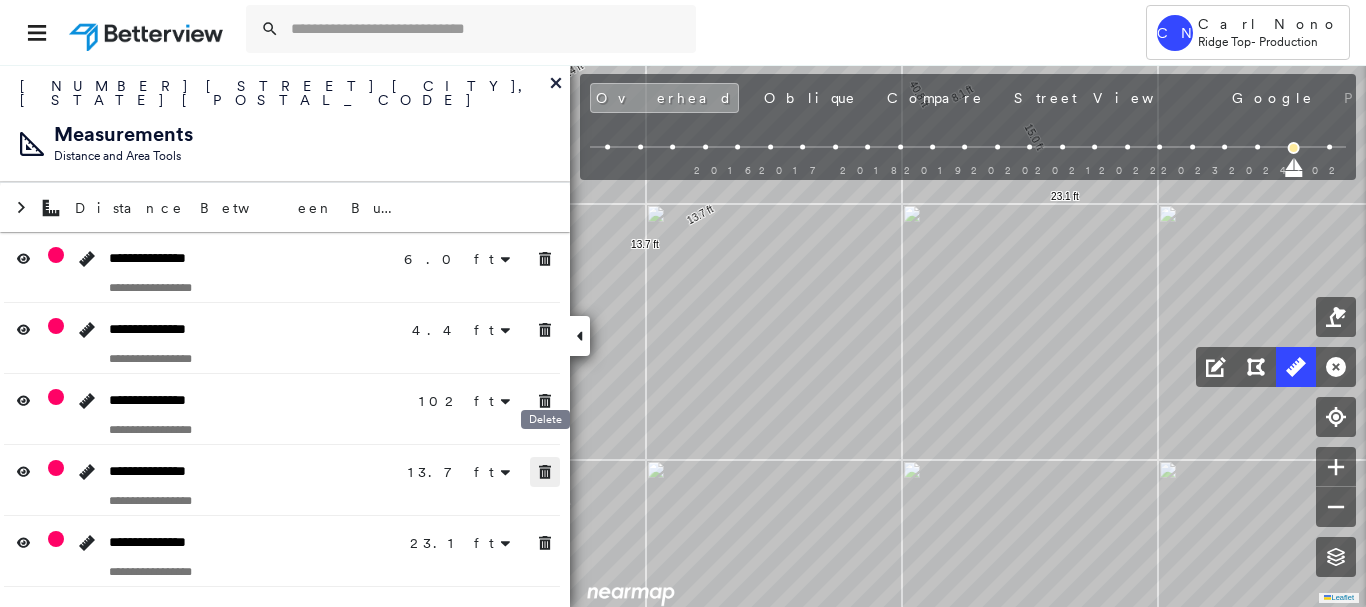 drag, startPoint x: 549, startPoint y: 444, endPoint x: 549, endPoint y: 472, distance: 28 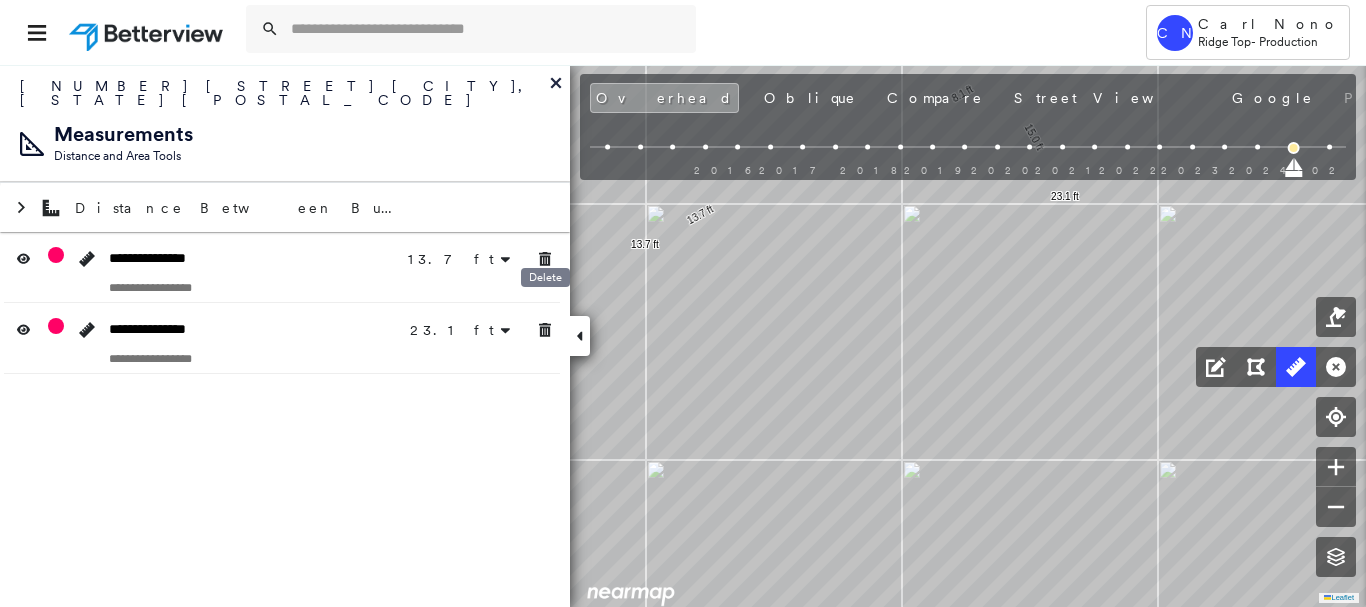 click at bounding box center (545, 259) 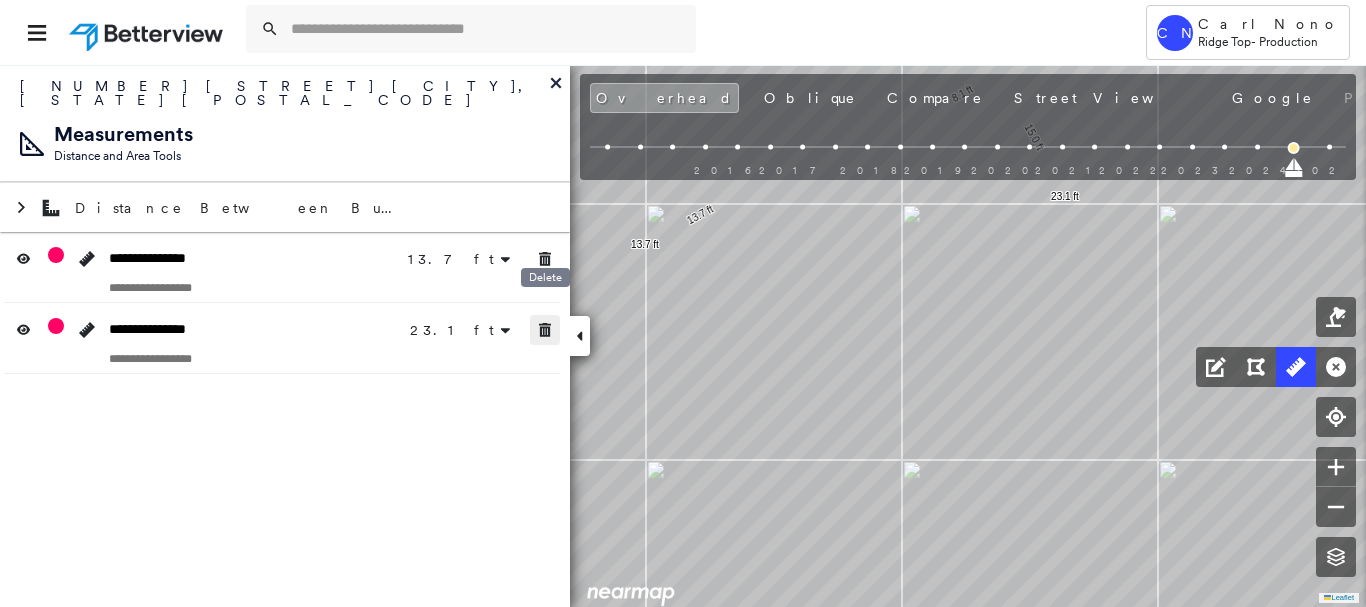click 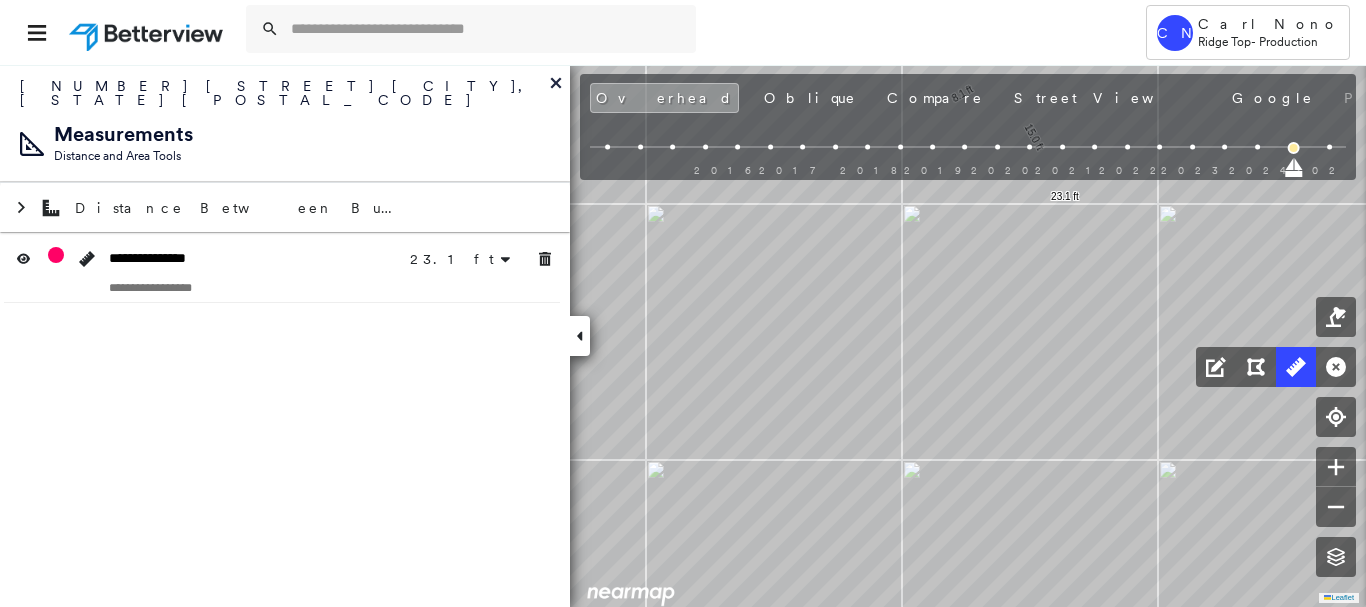 click 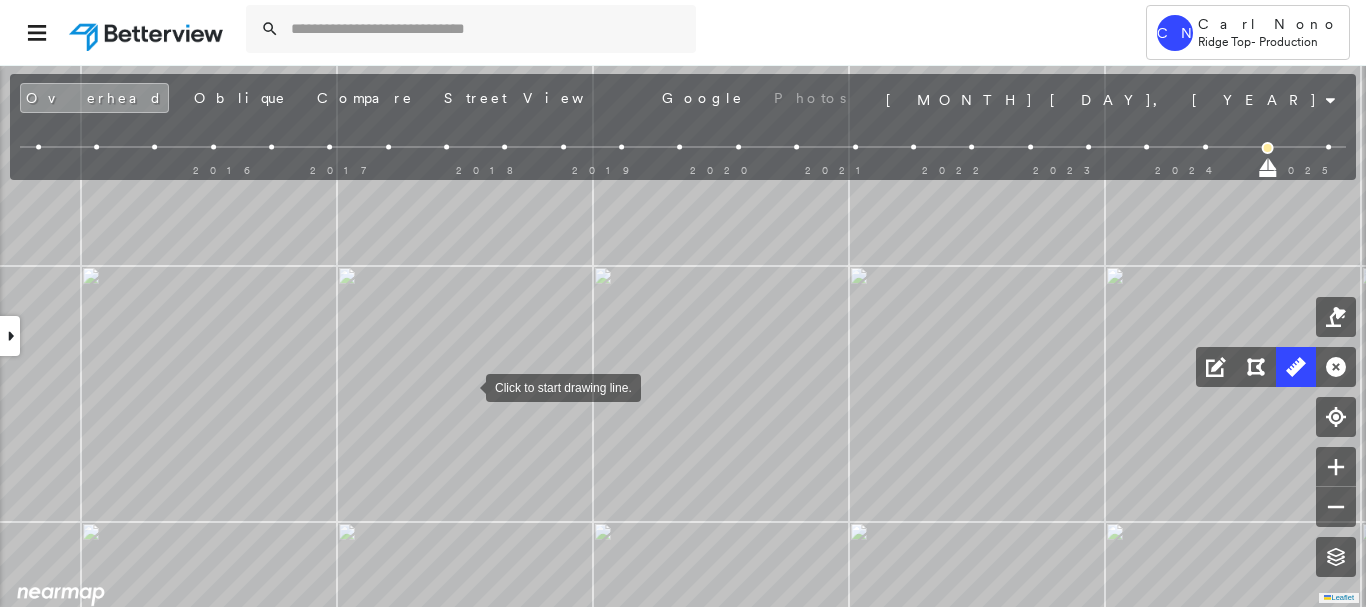 click at bounding box center [466, 386] 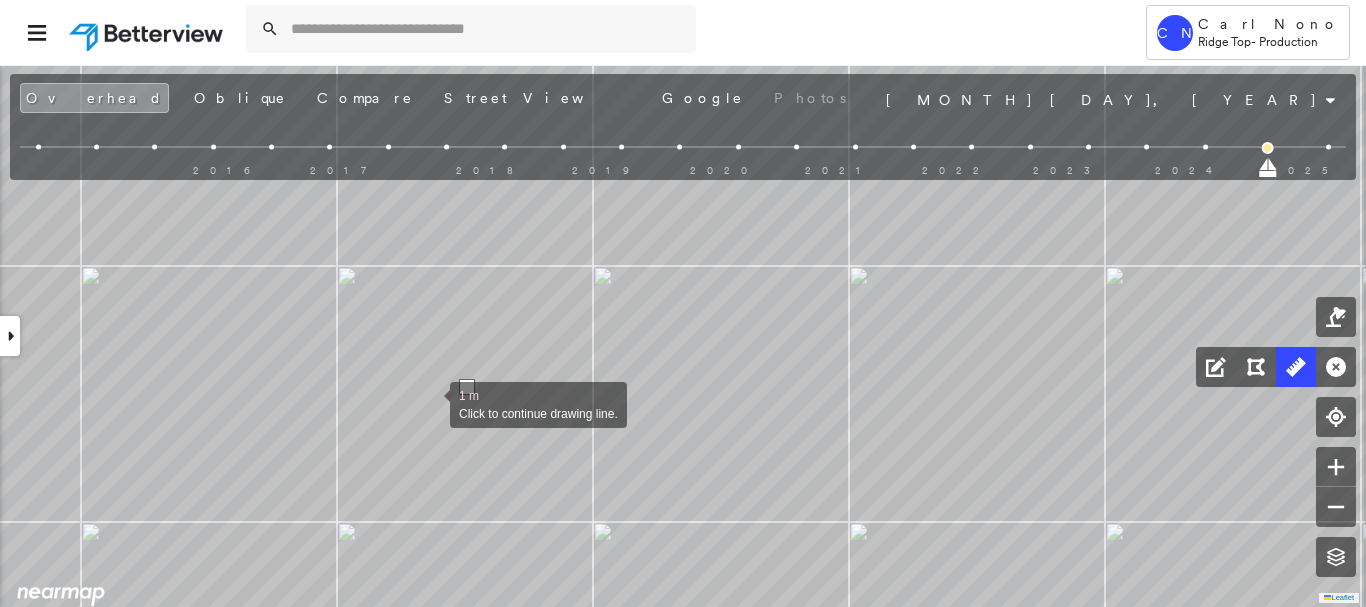 scroll, scrollTop: 0, scrollLeft: 0, axis: both 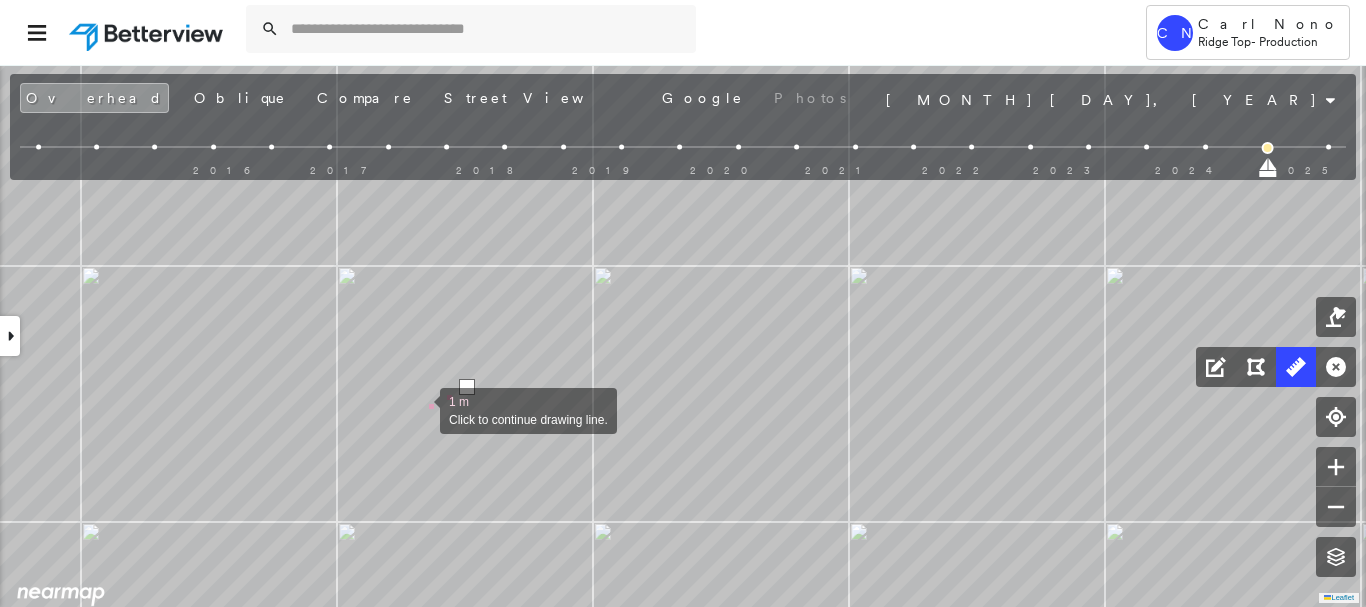 click at bounding box center [420, 409] 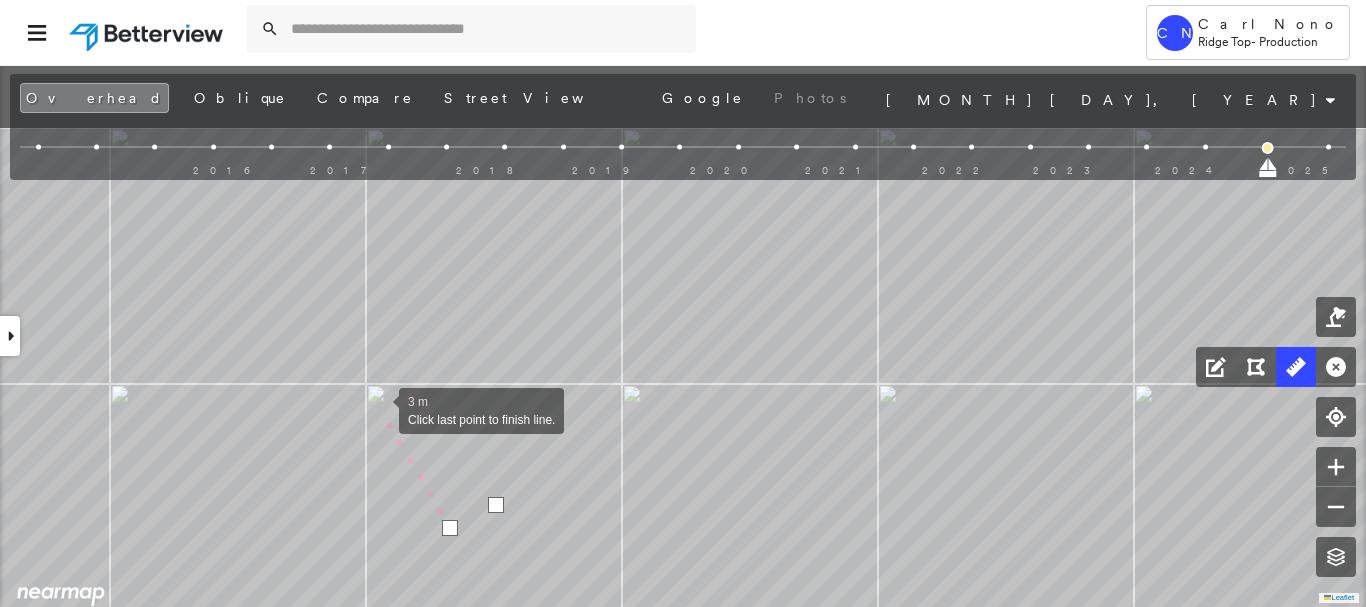 drag, startPoint x: 347, startPoint y: 276, endPoint x: 370, endPoint y: 403, distance: 129.06587 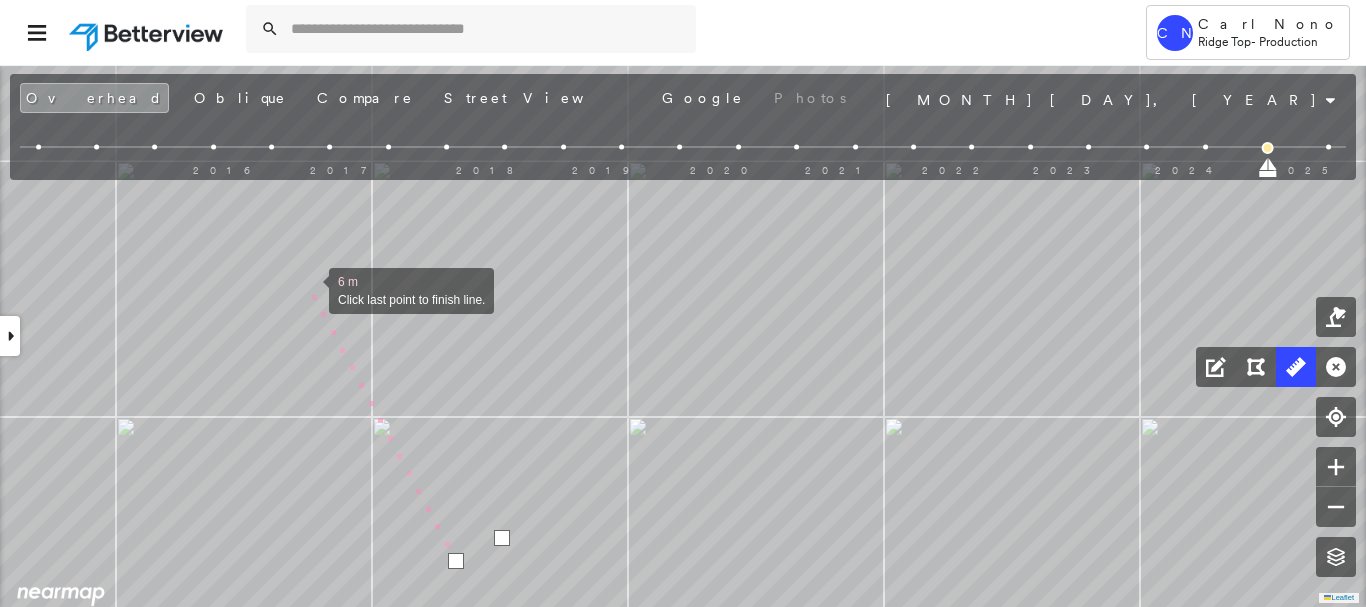 drag, startPoint x: 309, startPoint y: 289, endPoint x: 353, endPoint y: 407, distance: 125.93649 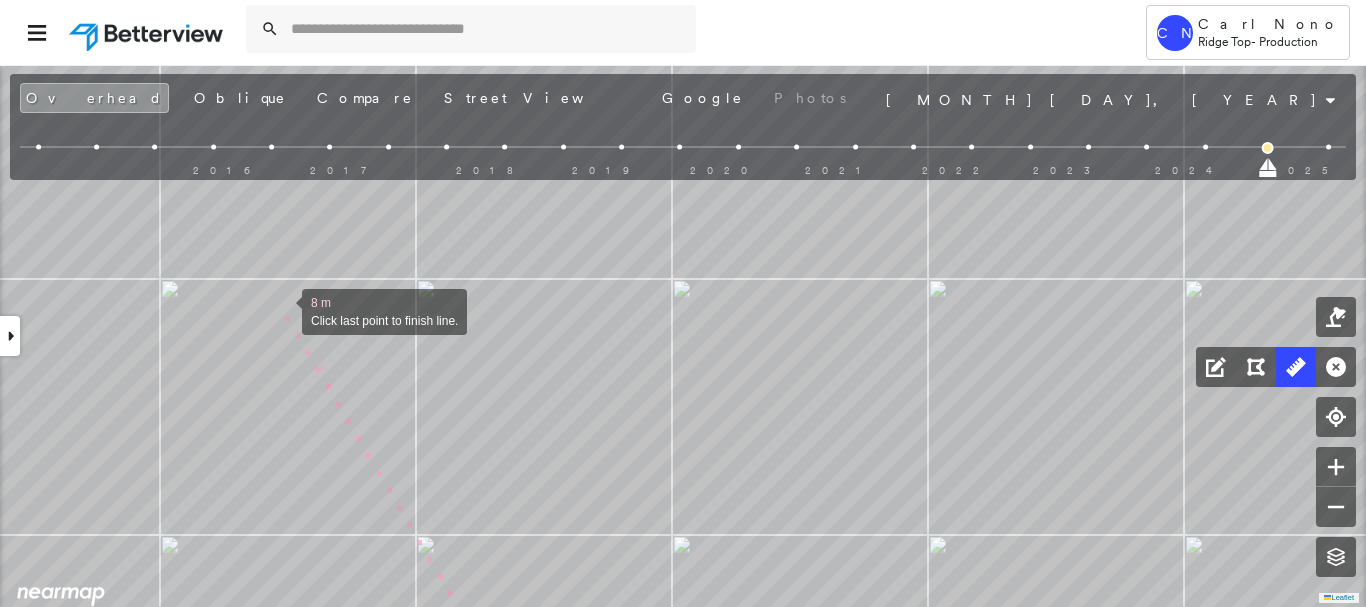 click at bounding box center (282, 310) 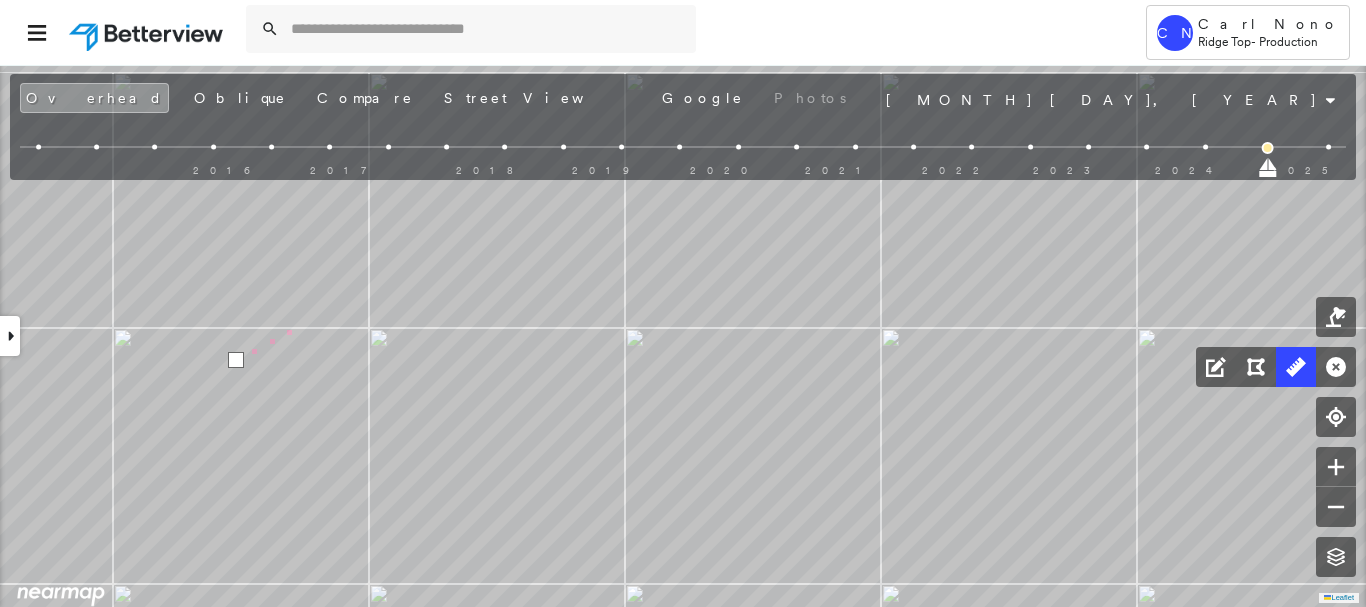 drag, startPoint x: 367, startPoint y: 254, endPoint x: 60, endPoint y: 483, distance: 383.0013 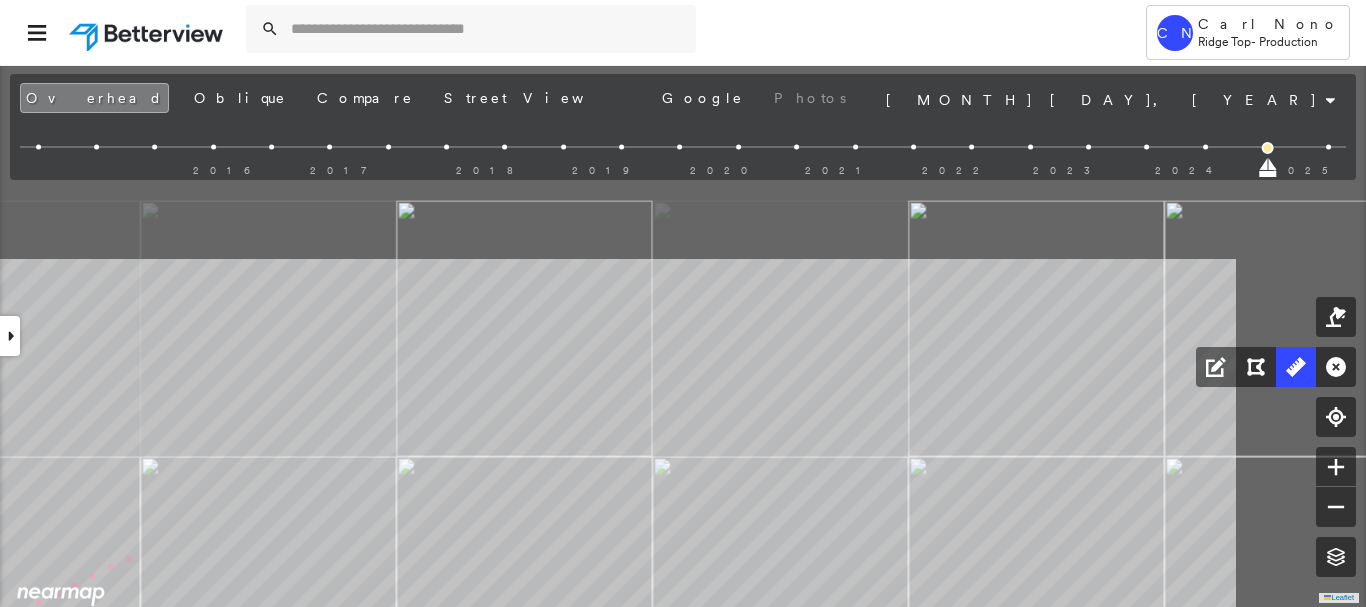 click on "15 m Click last point to finish line." at bounding box center (-506, 644) 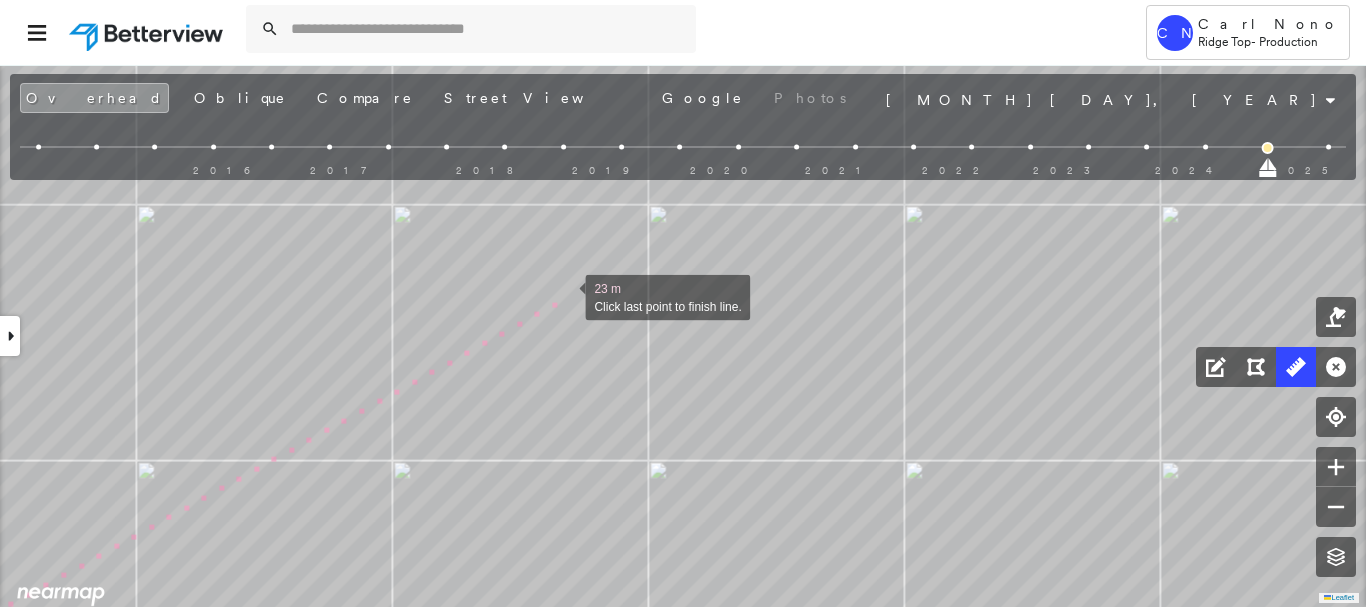 drag, startPoint x: 568, startPoint y: 293, endPoint x: 307, endPoint y: 481, distance: 321.65976 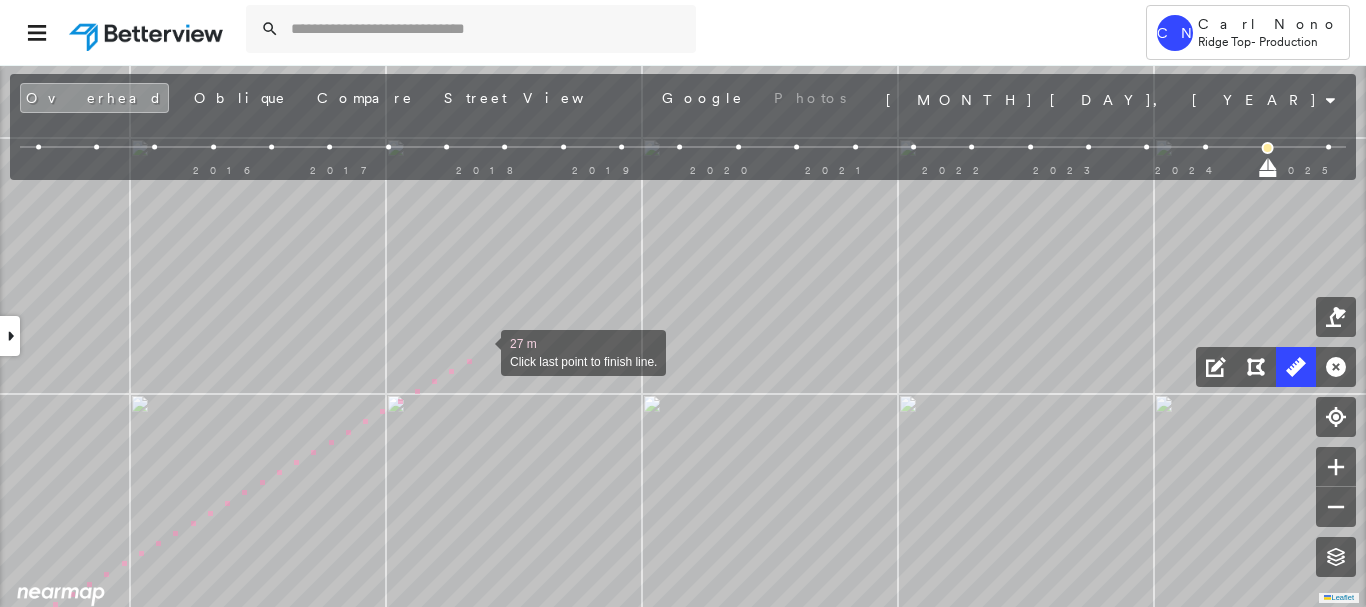 click at bounding box center [481, 351] 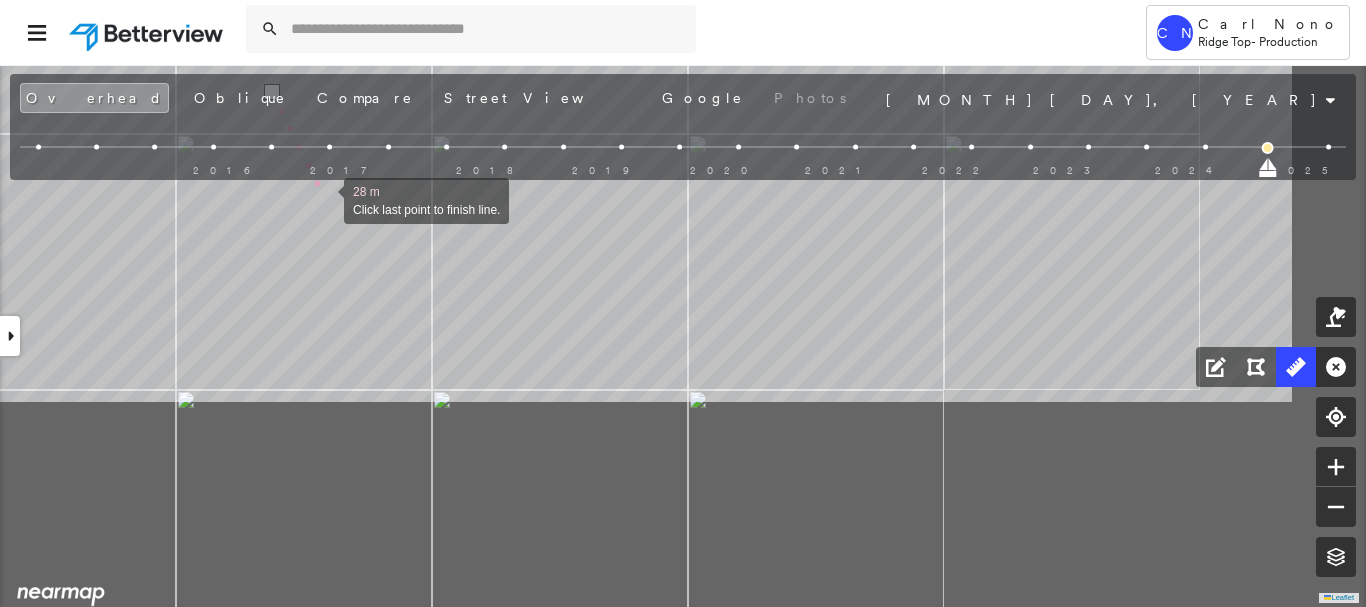 drag, startPoint x: 541, startPoint y: 467, endPoint x: 338, endPoint y: 223, distance: 317.40353 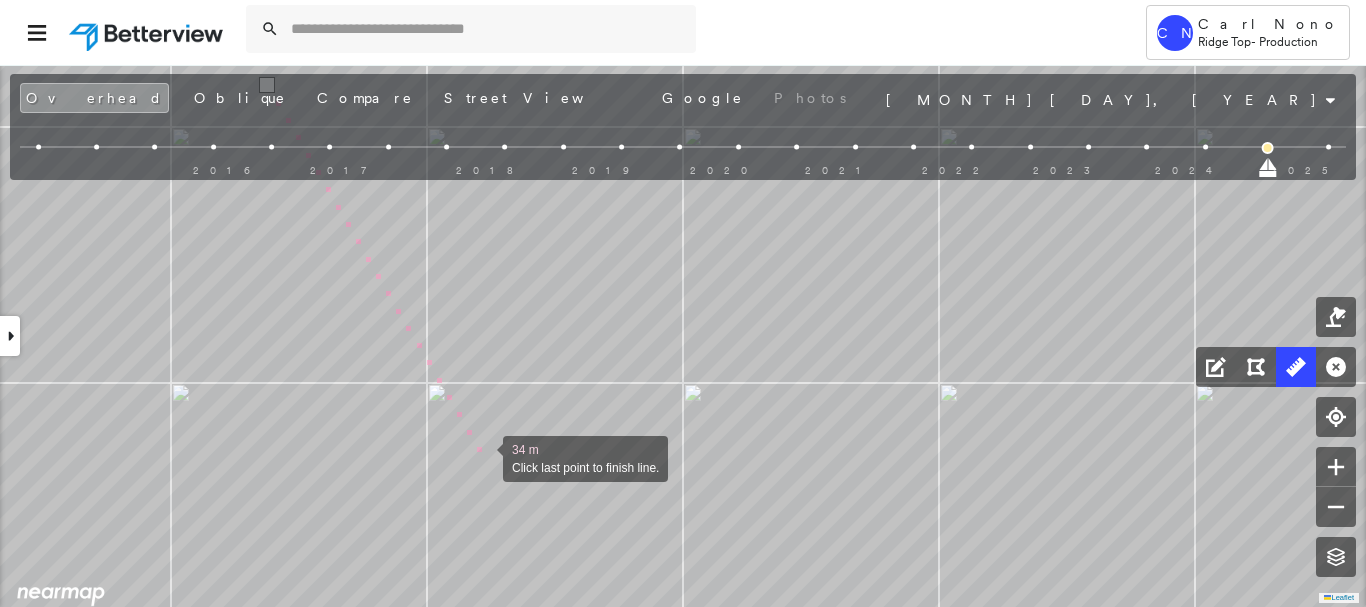 click at bounding box center (483, 457) 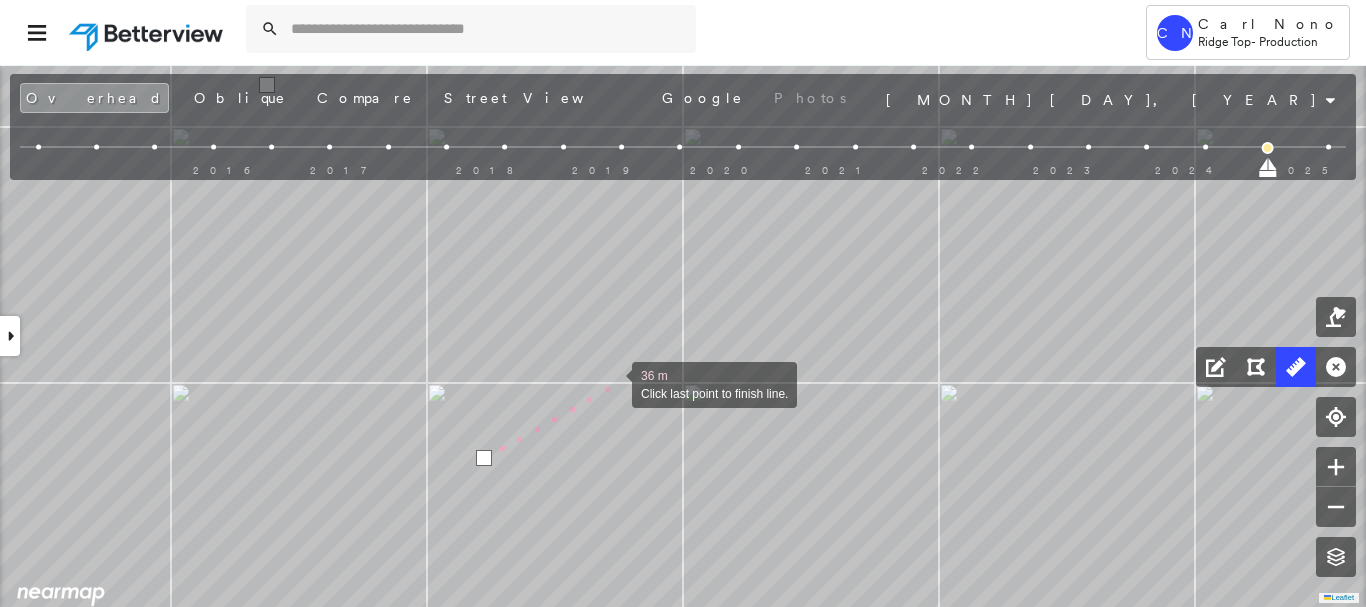 click at bounding box center (612, 383) 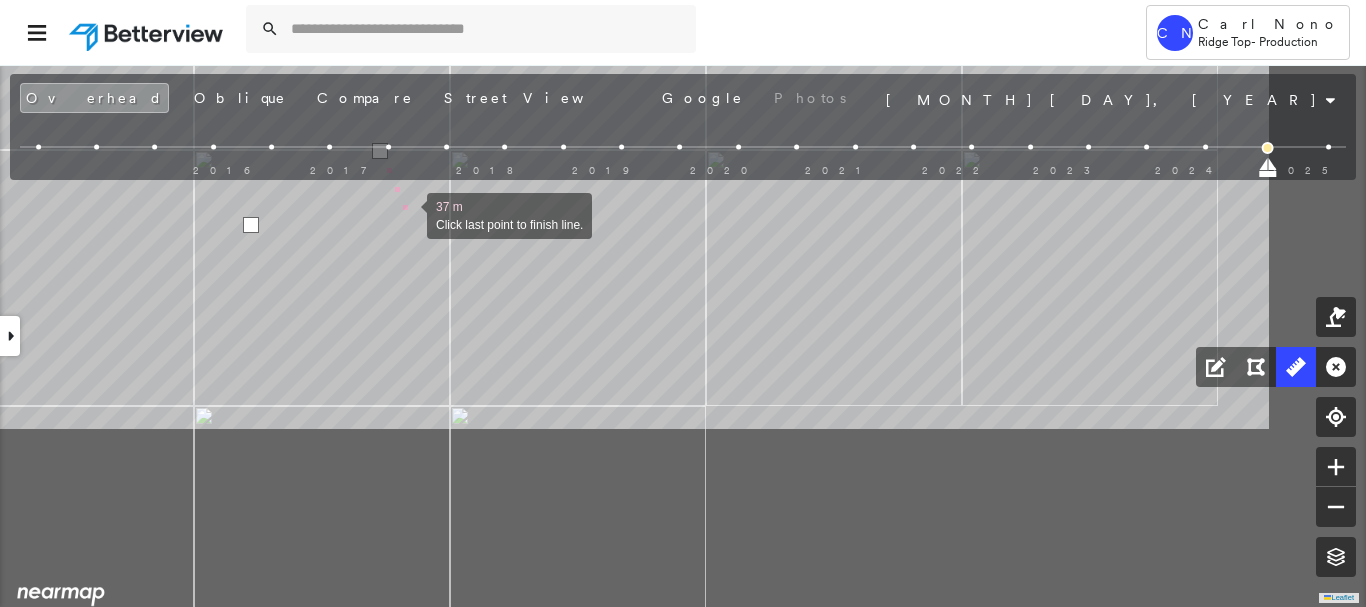 drag, startPoint x: 419, startPoint y: 228, endPoint x: 423, endPoint y: 248, distance: 20.396078 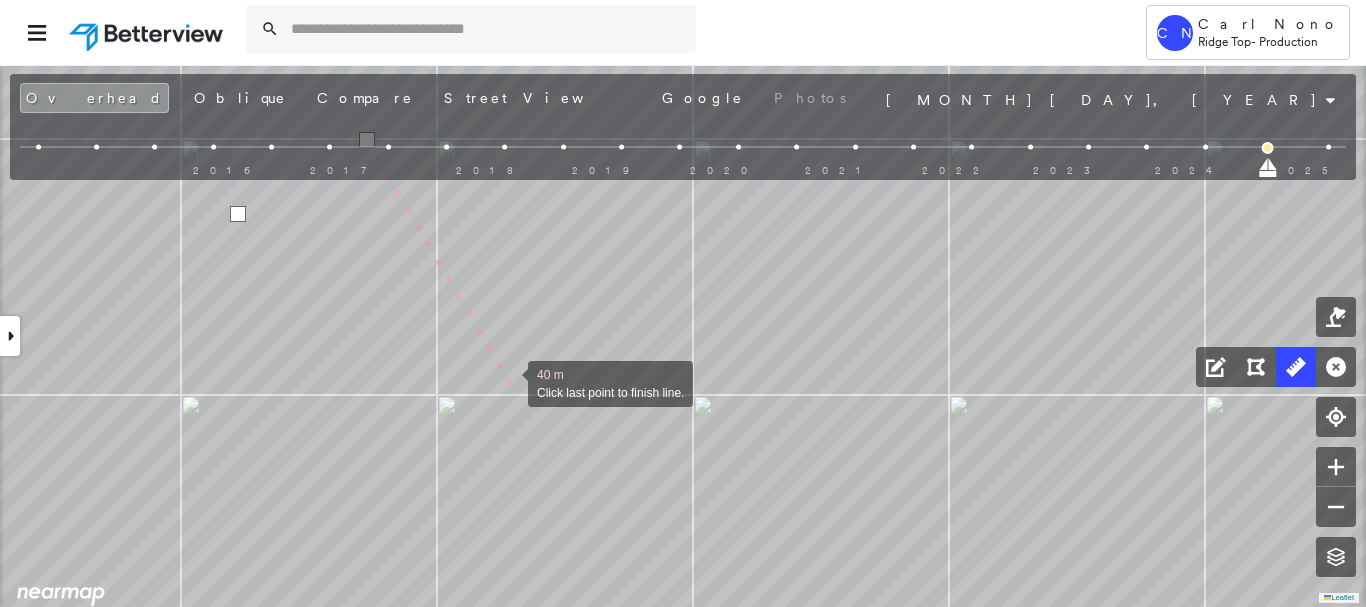click at bounding box center (508, 382) 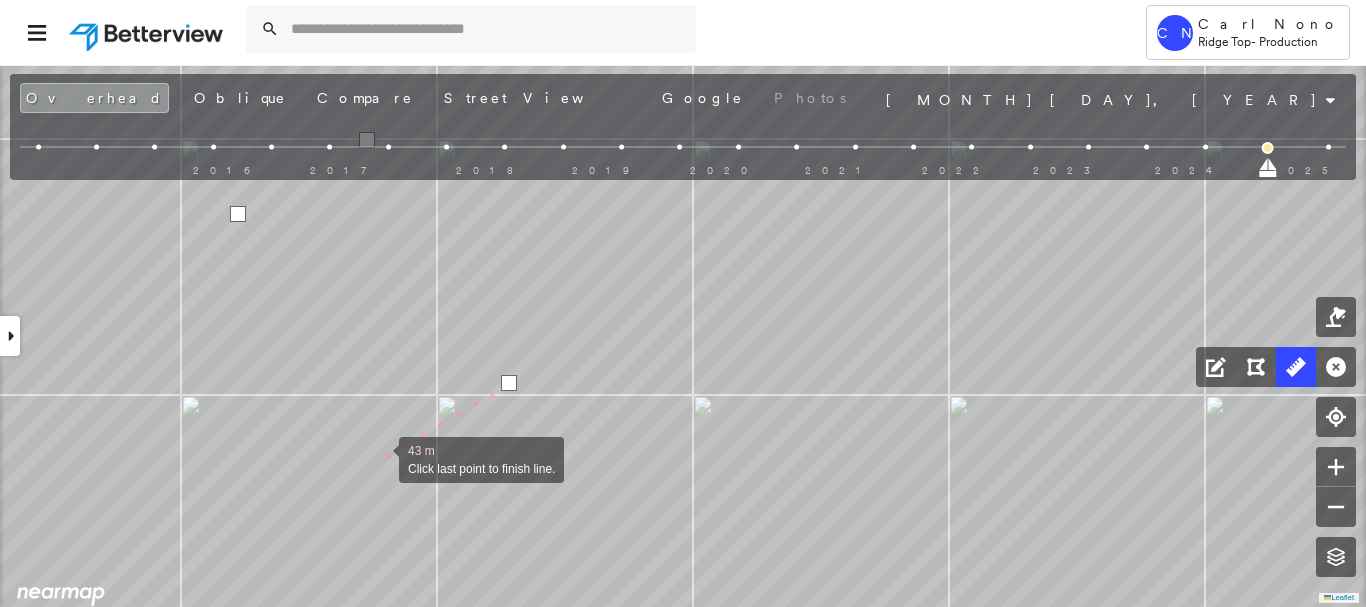 click at bounding box center [379, 458] 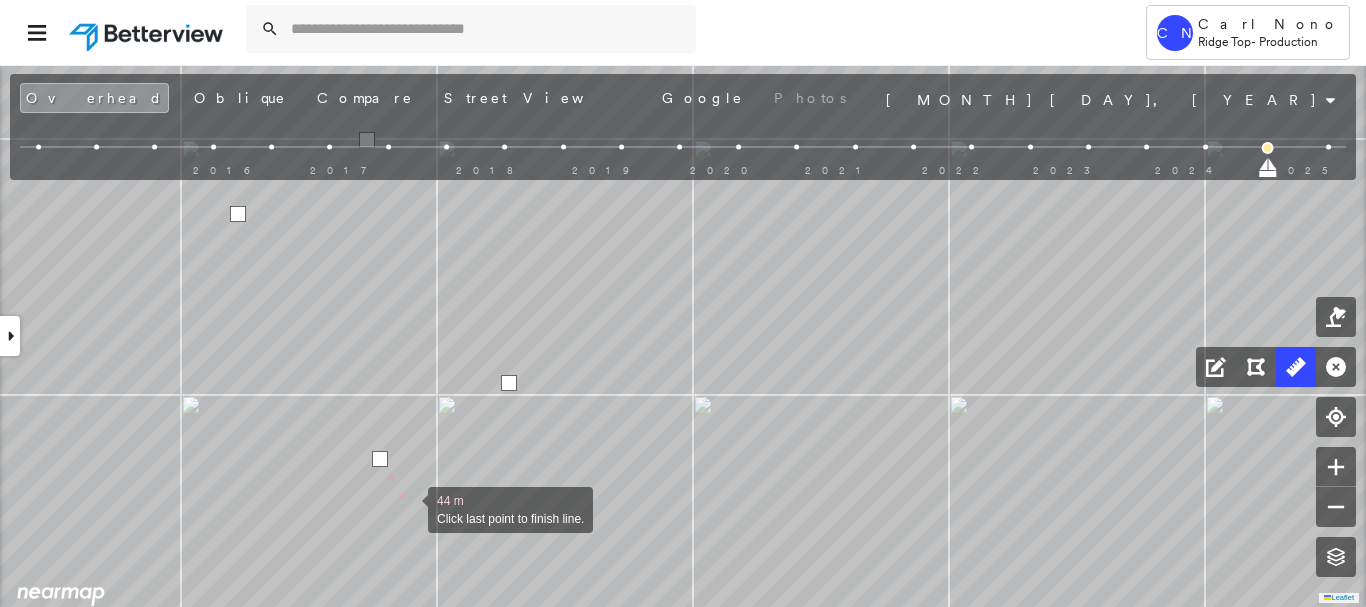 click at bounding box center (408, 508) 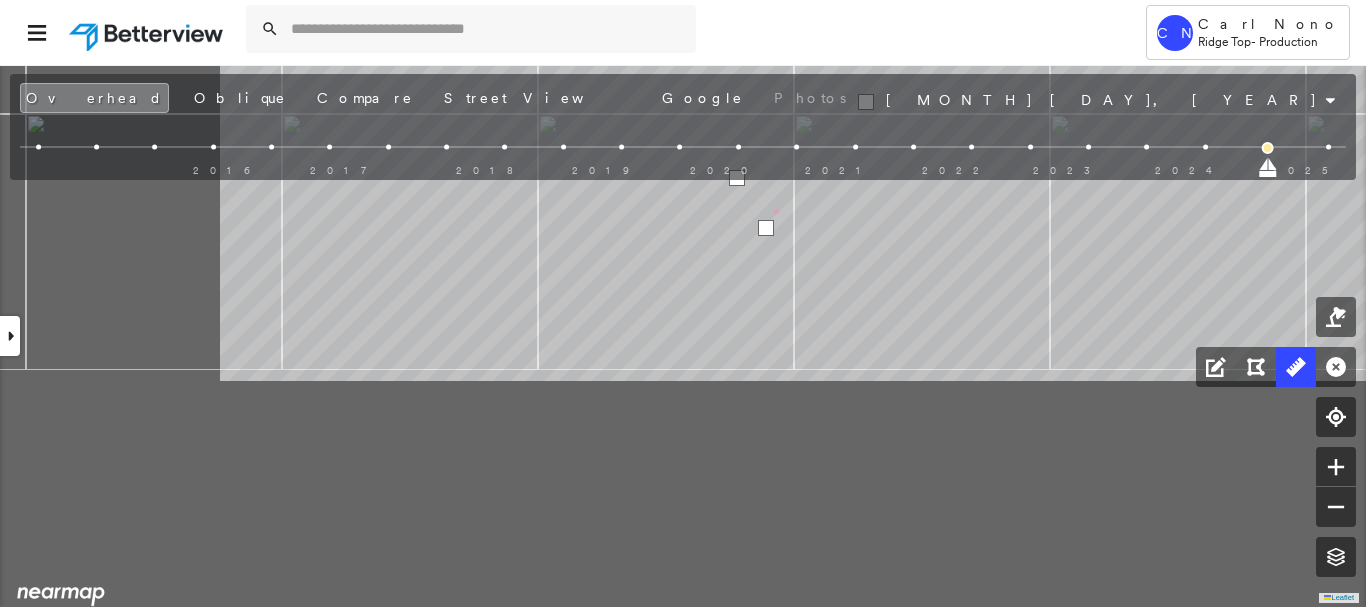 click on "44 m Click last point to finish line." at bounding box center (-876, 45) 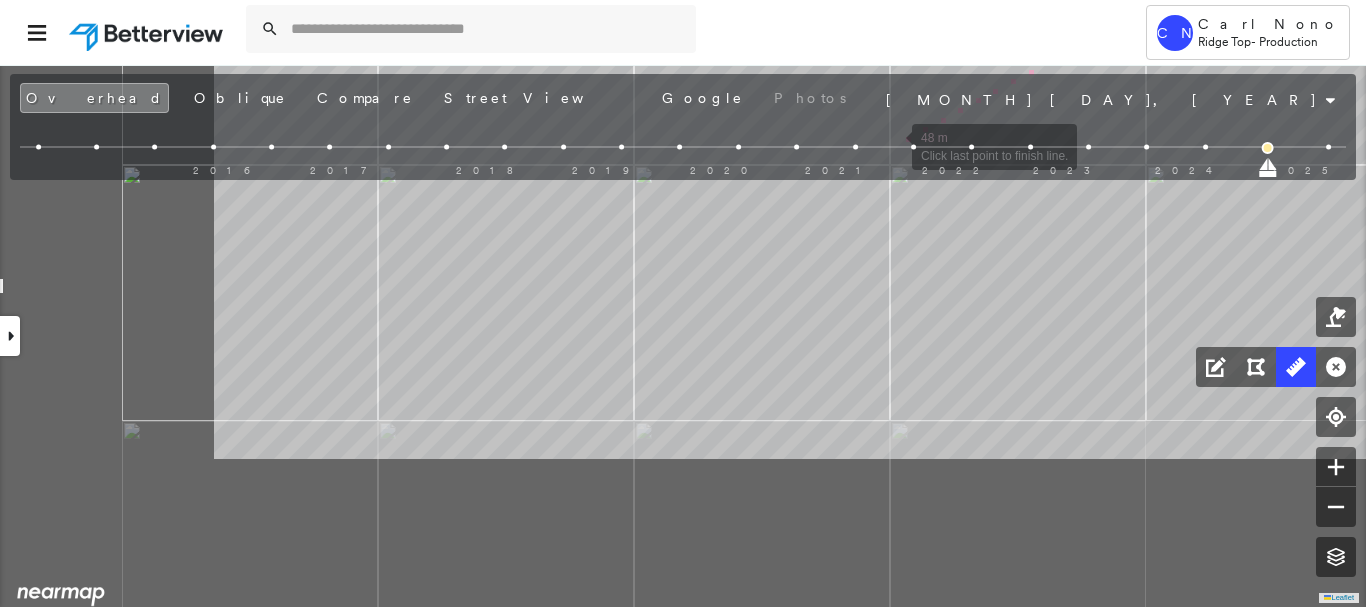 click on "48 m Click last point to finish line." at bounding box center [-524, -160] 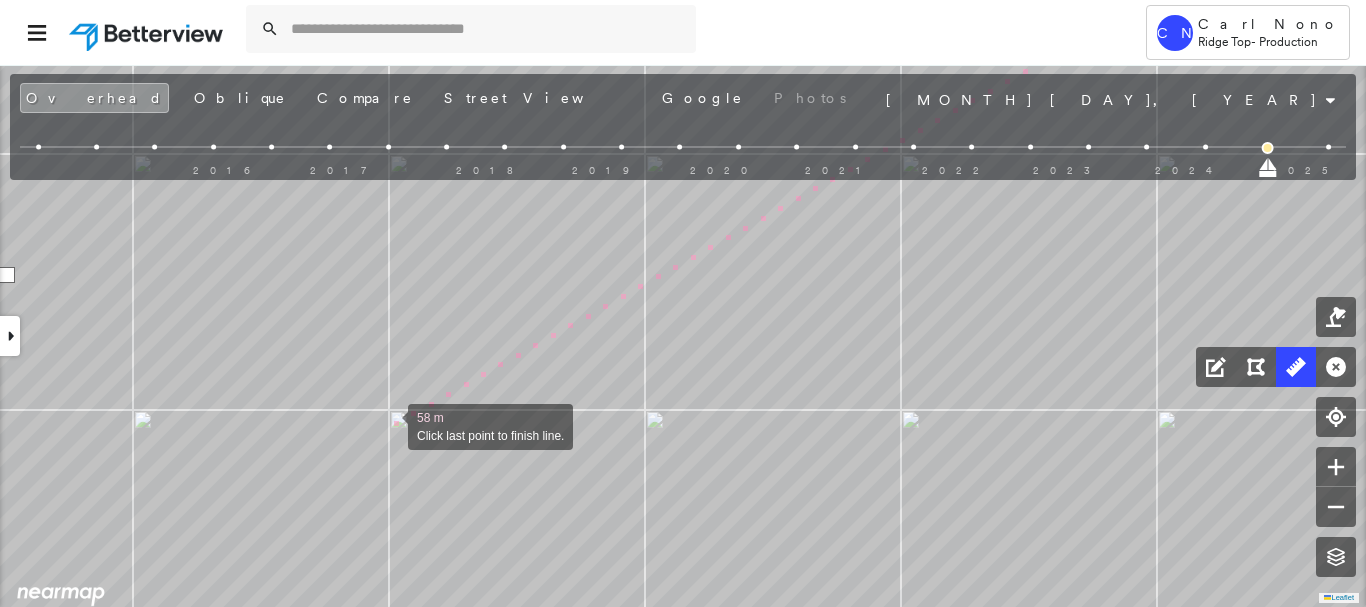 drag, startPoint x: 388, startPoint y: 425, endPoint x: 634, endPoint y: 274, distance: 288.64685 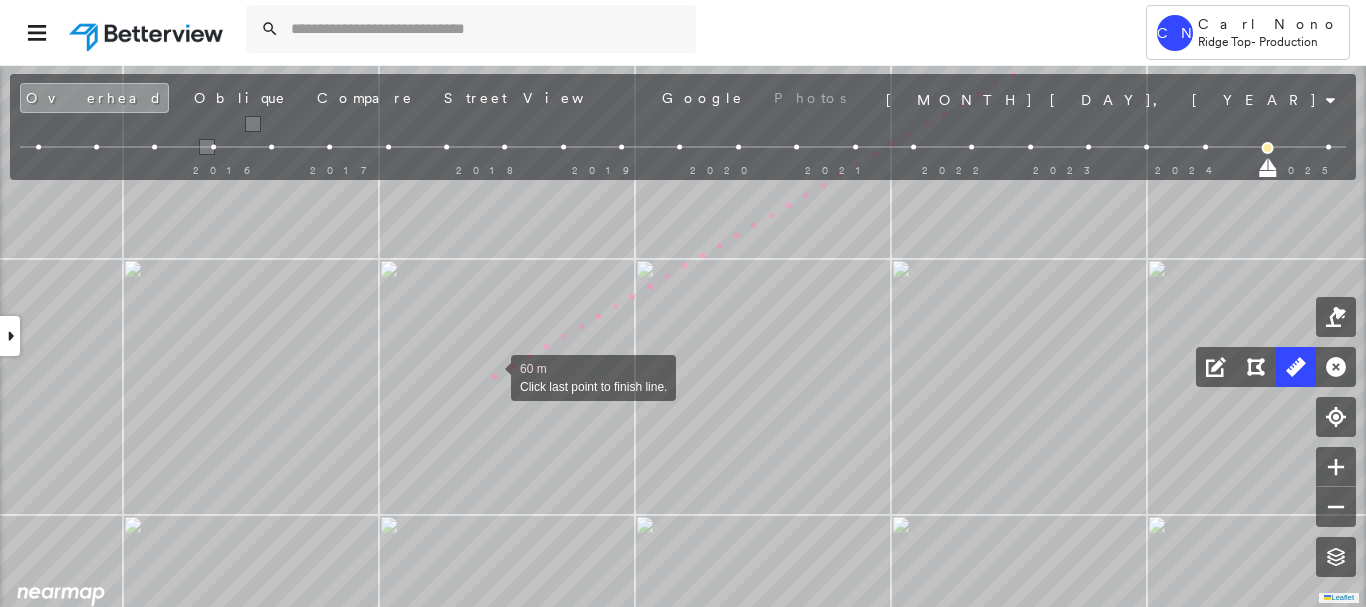 click at bounding box center (491, 376) 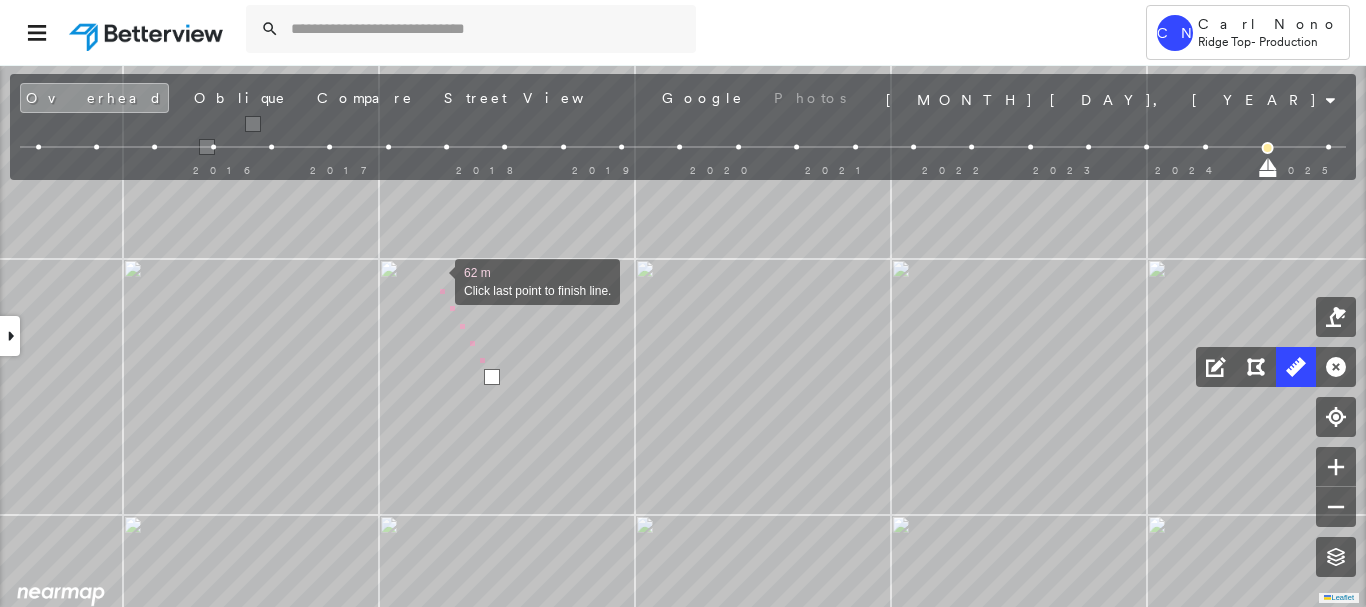 click at bounding box center (435, 280) 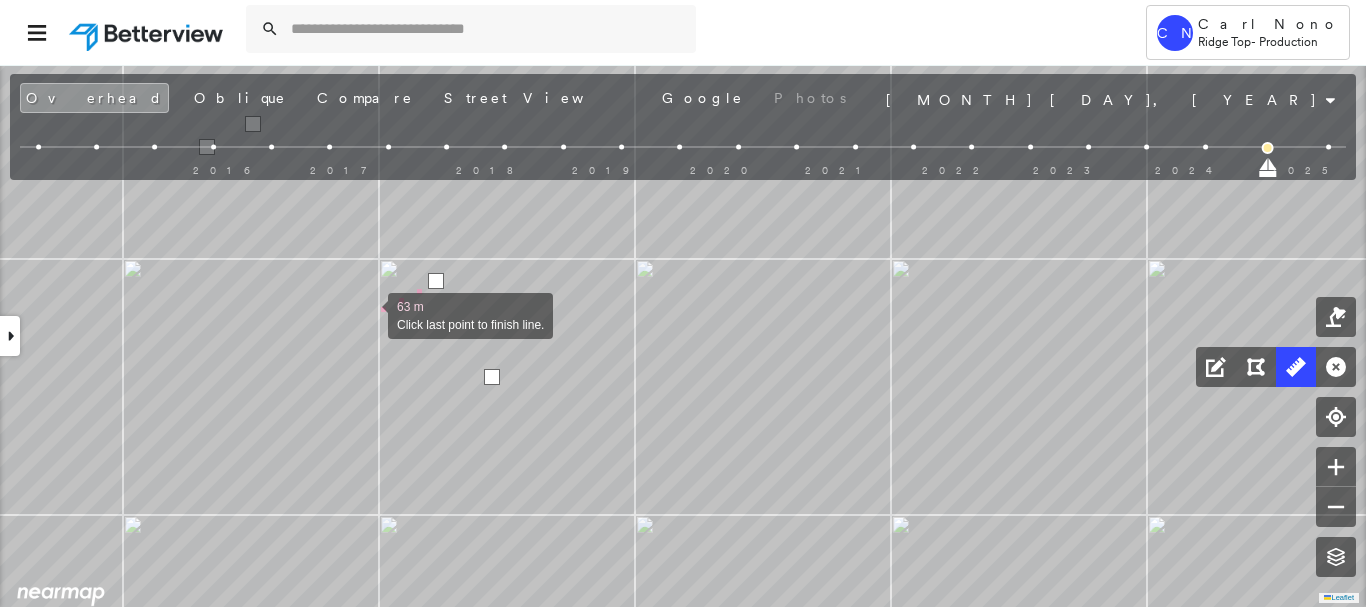 click at bounding box center [368, 314] 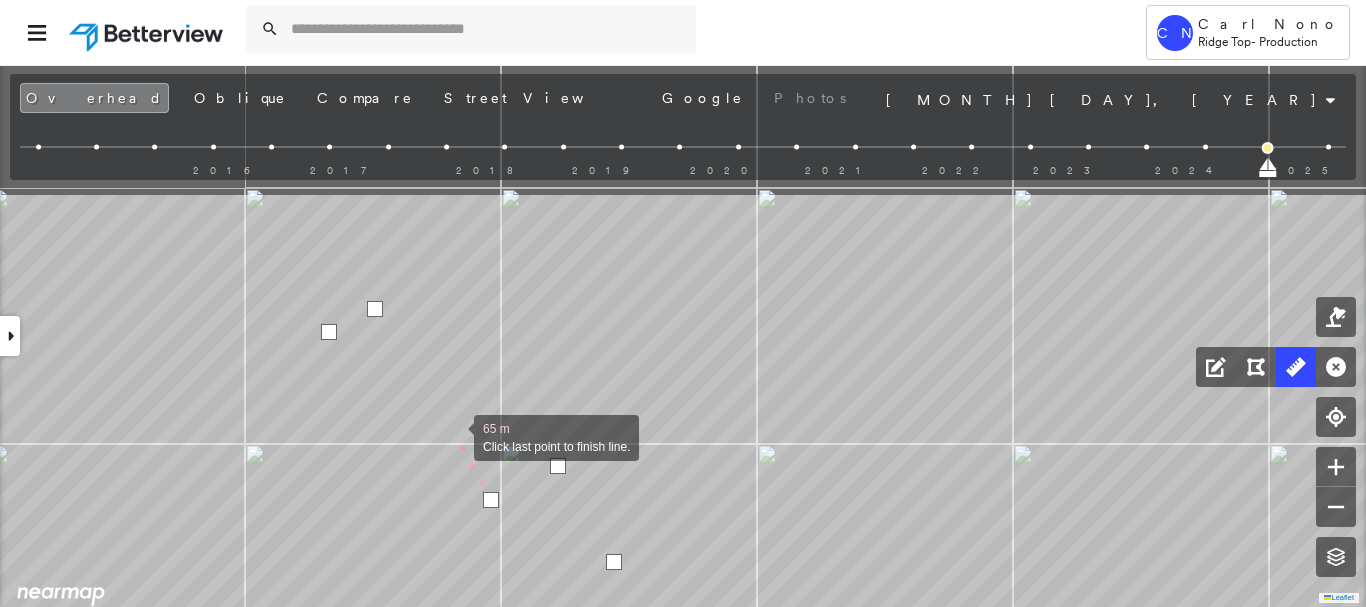 drag, startPoint x: 331, startPoint y: 250, endPoint x: 453, endPoint y: 435, distance: 221.6055 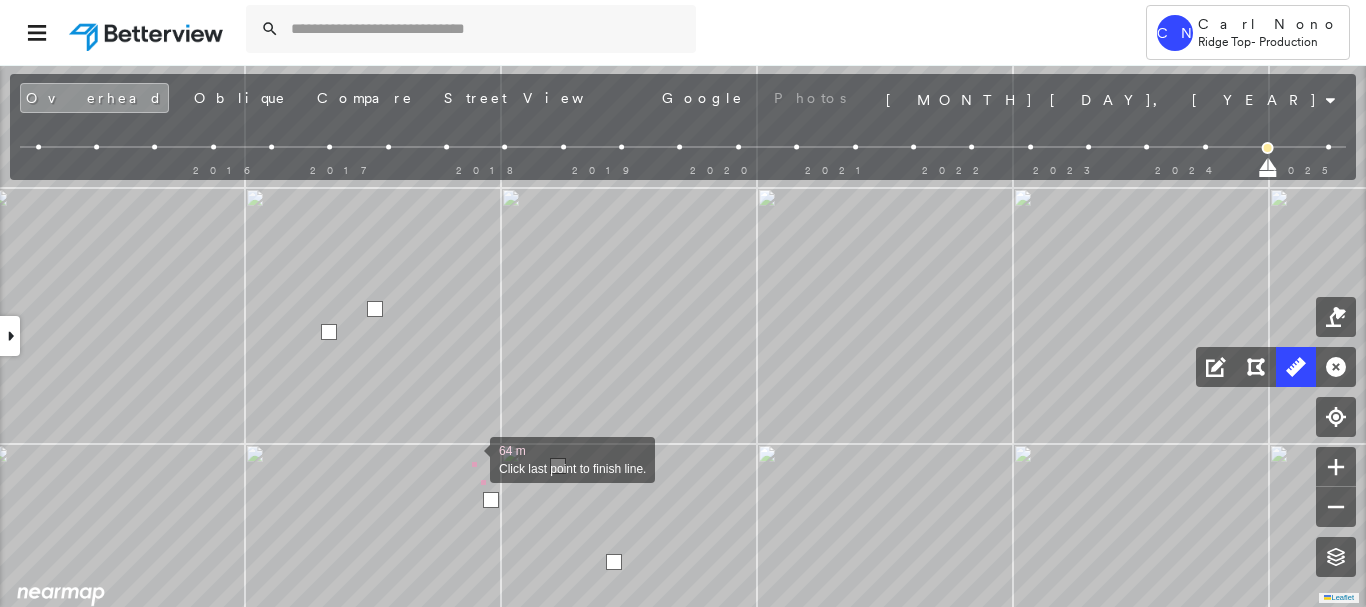 click at bounding box center [470, 458] 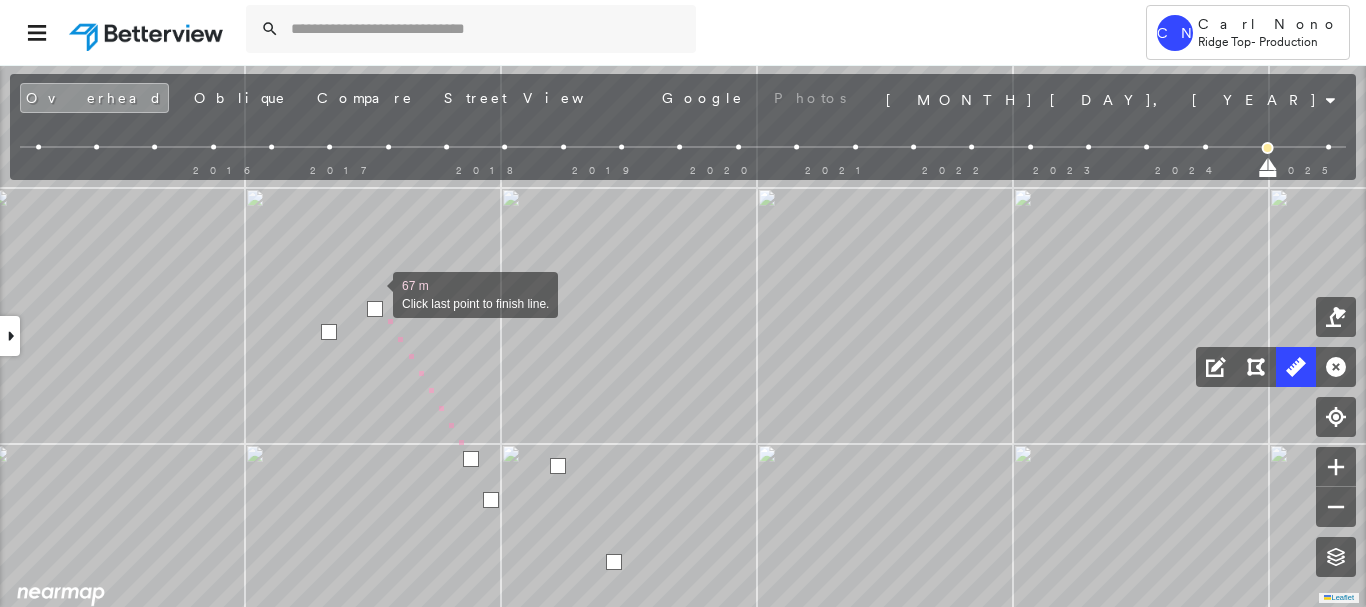 click at bounding box center [373, 293] 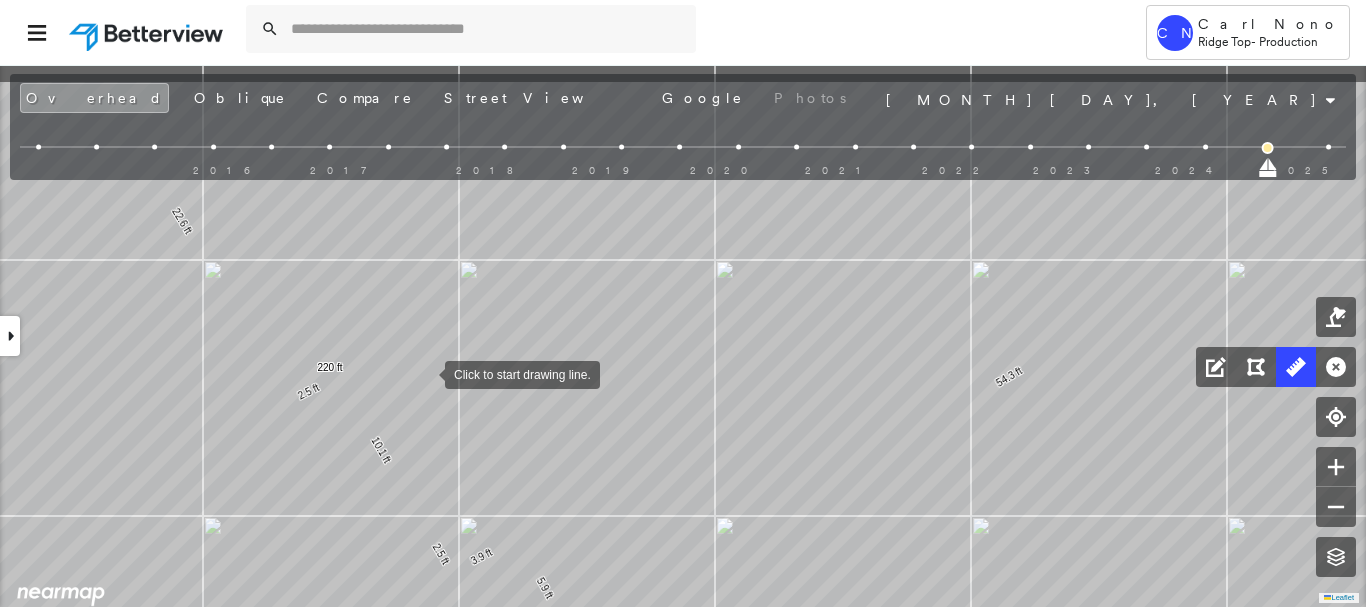 drag, startPoint x: 476, startPoint y: 285, endPoint x: 382, endPoint y: 429, distance: 171.96512 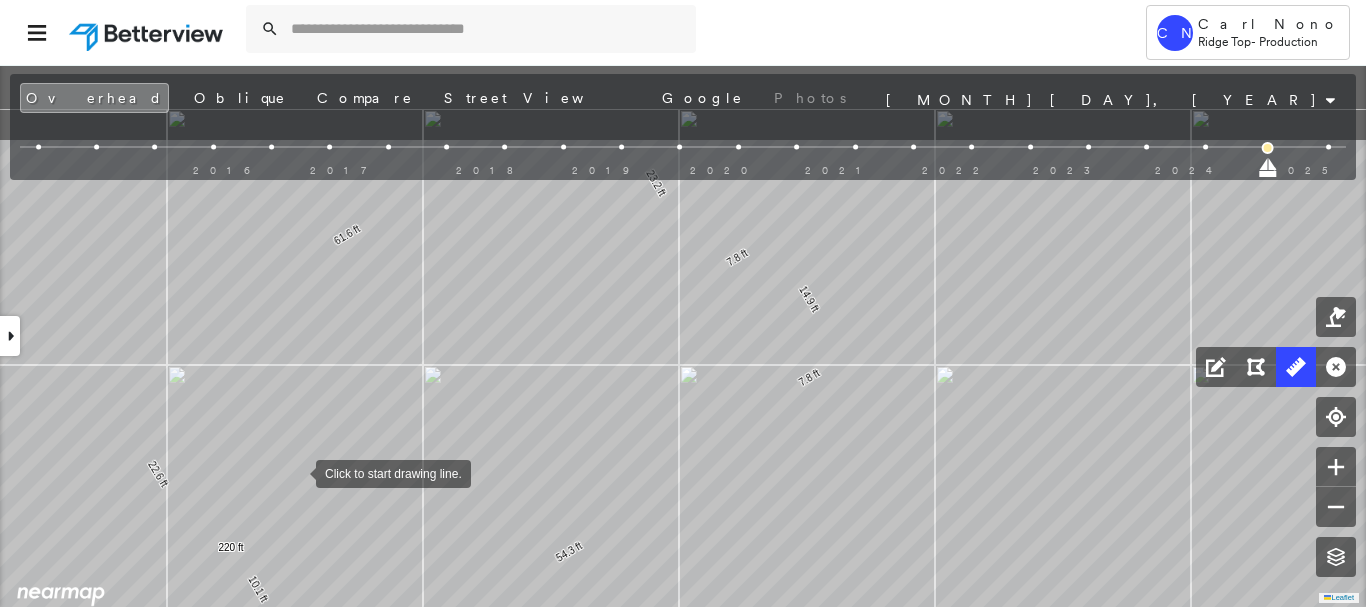 drag, startPoint x: 400, startPoint y: 336, endPoint x: 301, endPoint y: 466, distance: 163.4044 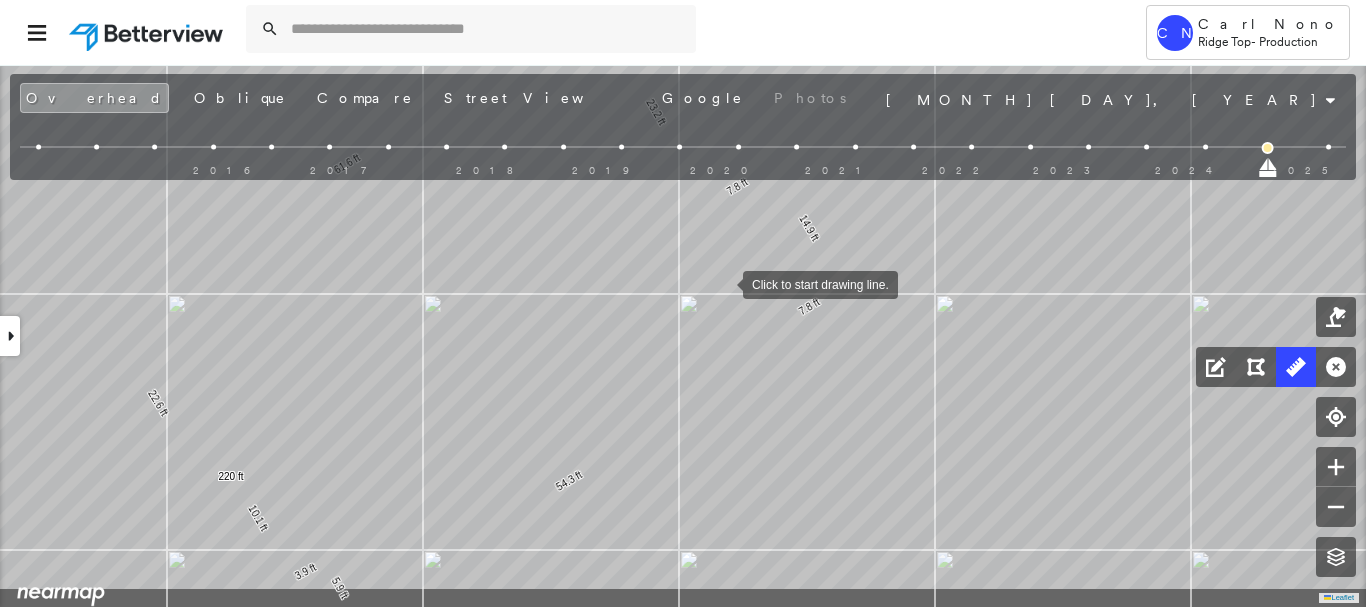 drag, startPoint x: 720, startPoint y: 357, endPoint x: 723, endPoint y: 284, distance: 73.061615 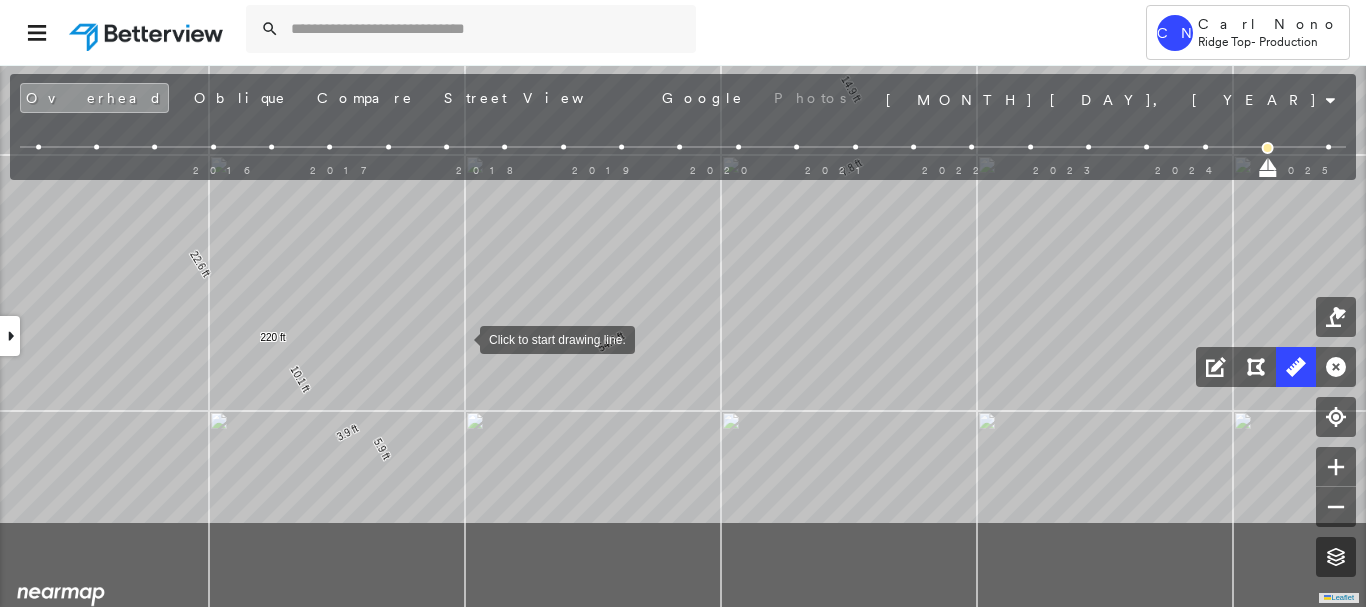 click at bounding box center [460, 338] 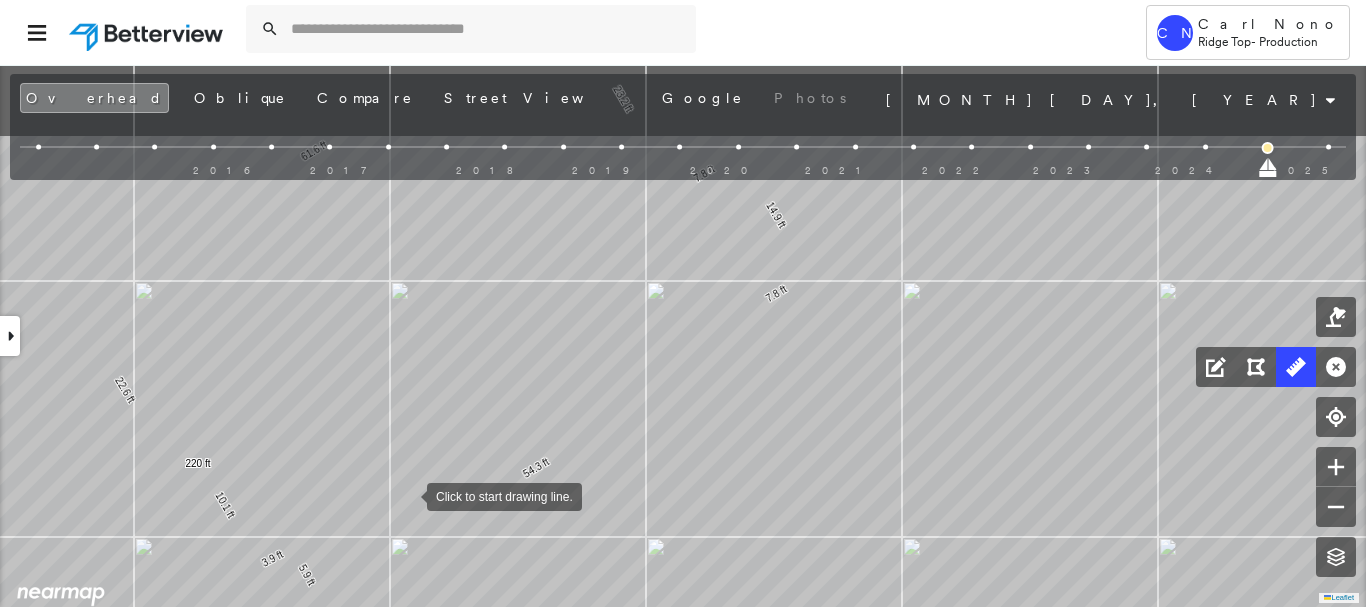 drag, startPoint x: 481, startPoint y: 368, endPoint x: 408, endPoint y: 494, distance: 145.61937 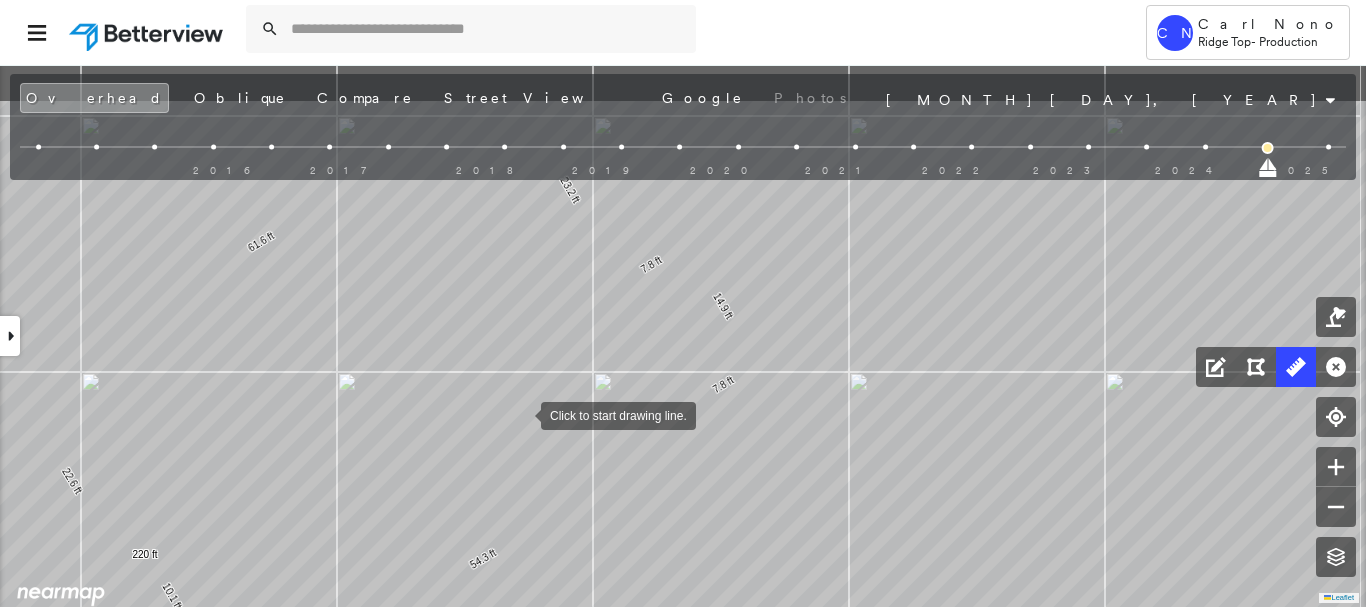 drag, startPoint x: 533, startPoint y: 393, endPoint x: 521, endPoint y: 414, distance: 24.186773 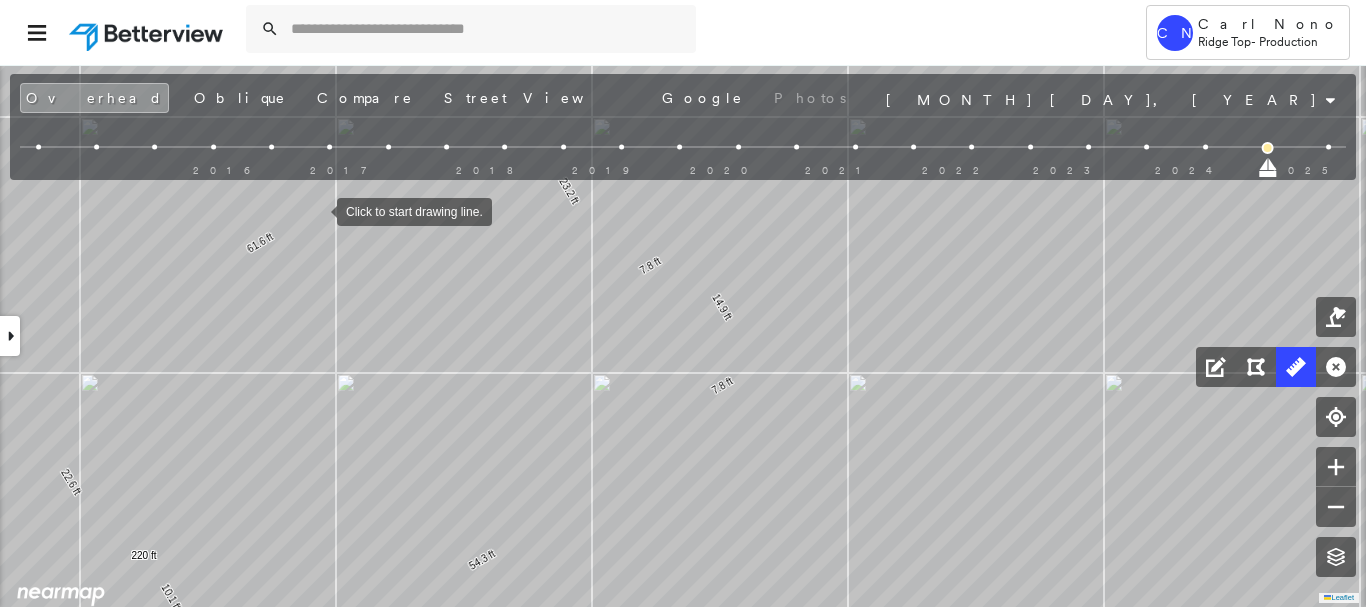 click at bounding box center (317, 210) 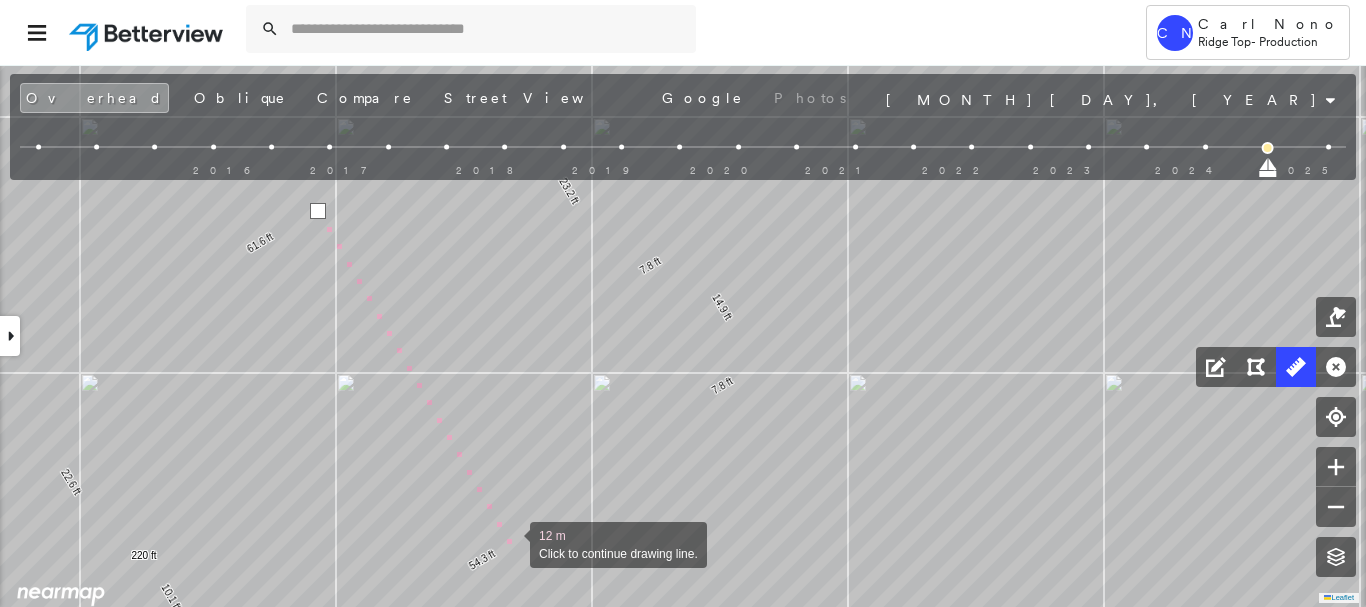 click at bounding box center (510, 543) 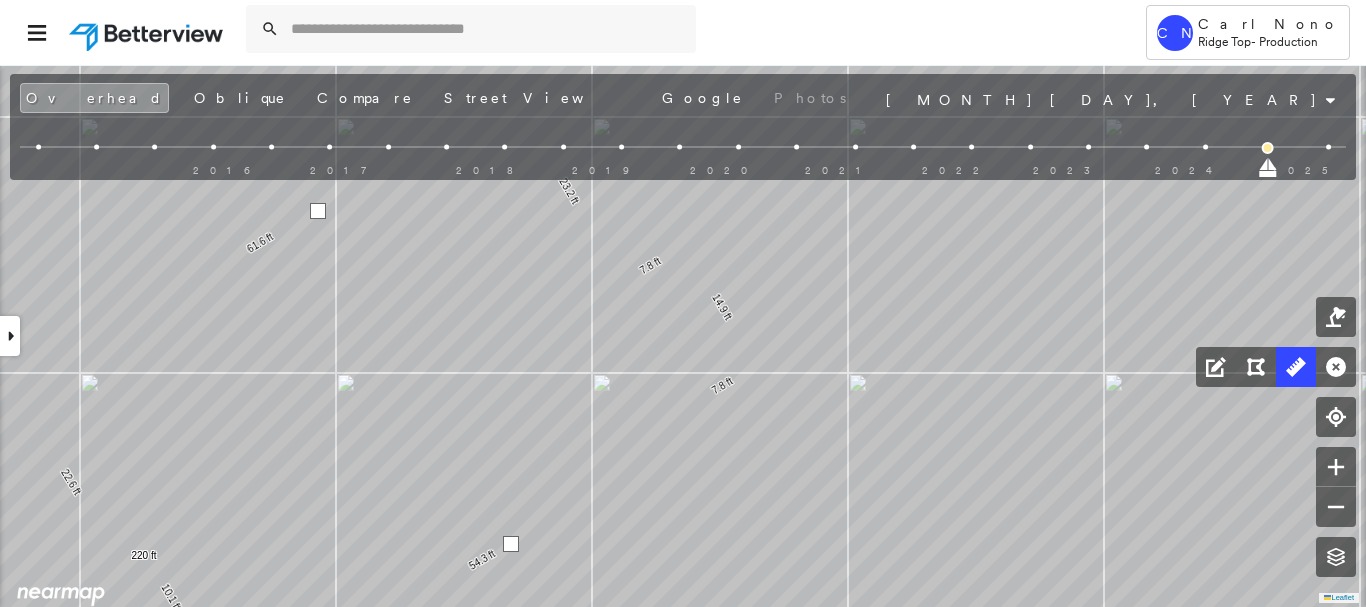 click at bounding box center (511, 544) 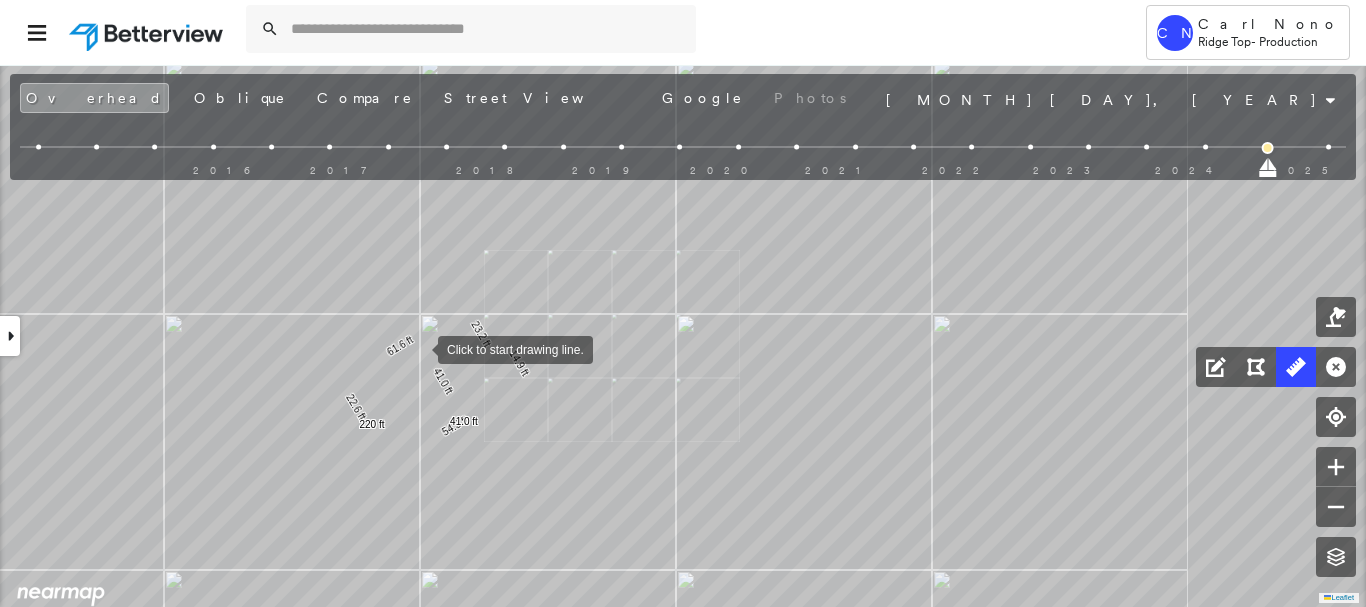 drag, startPoint x: 413, startPoint y: 342, endPoint x: 432, endPoint y: 356, distance: 23.600847 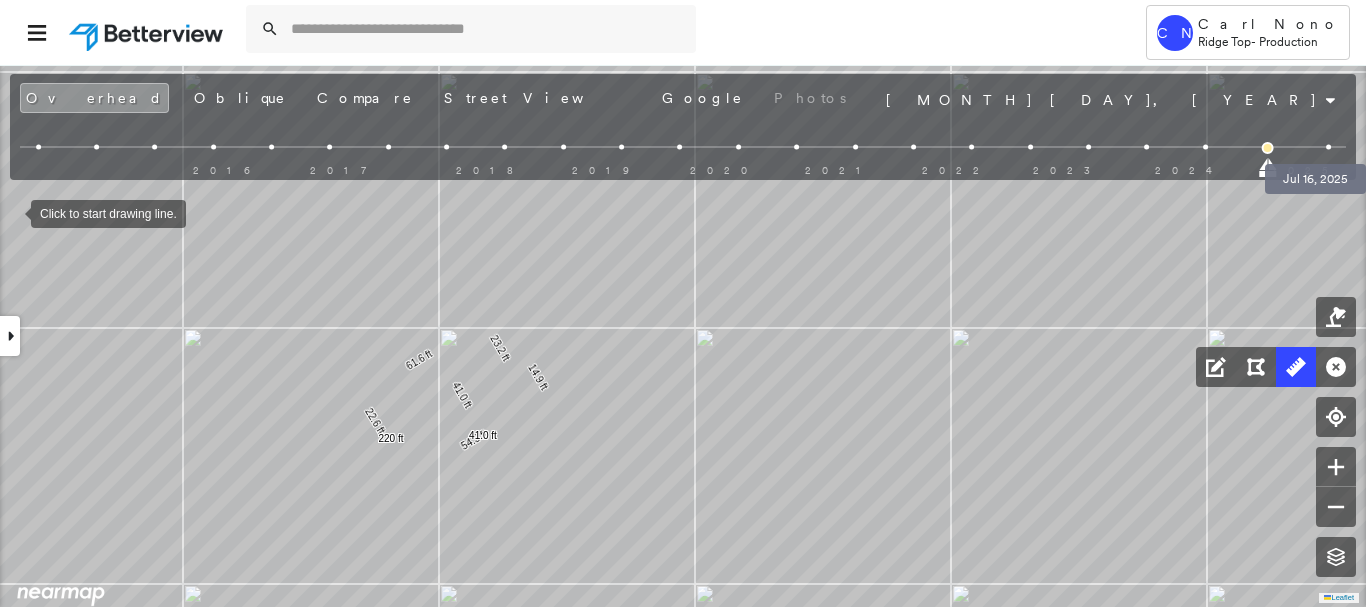click at bounding box center [1329, 147] 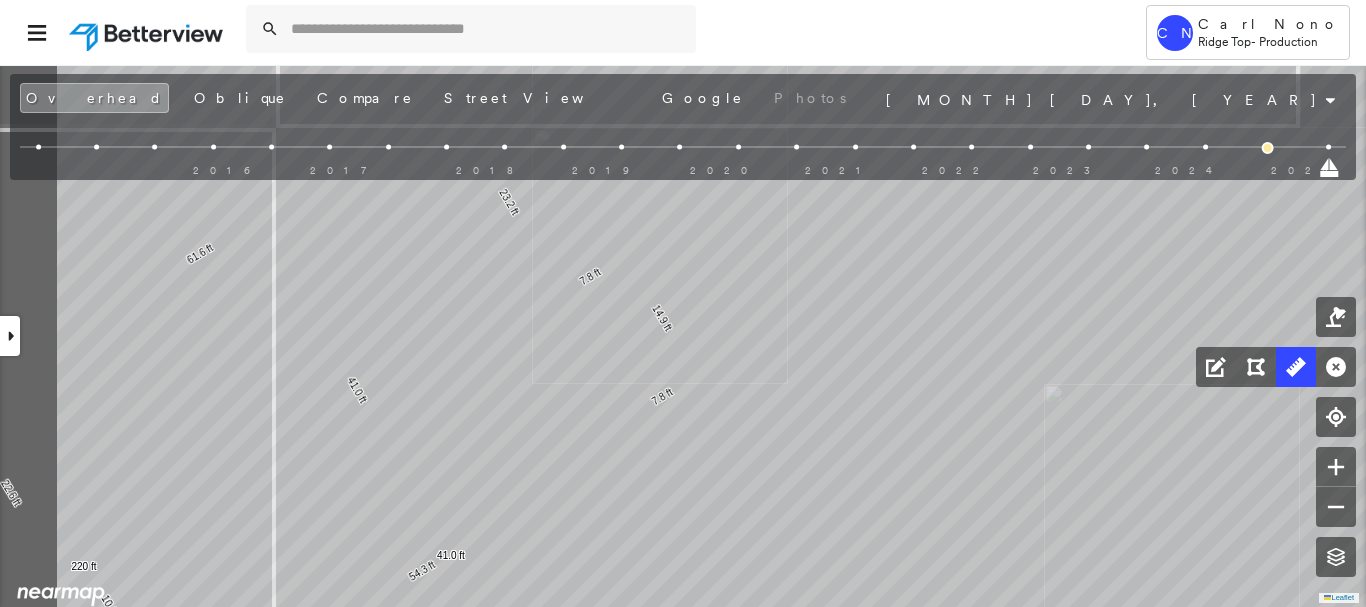 drag, startPoint x: 743, startPoint y: 322, endPoint x: 761, endPoint y: 318, distance: 18.439089 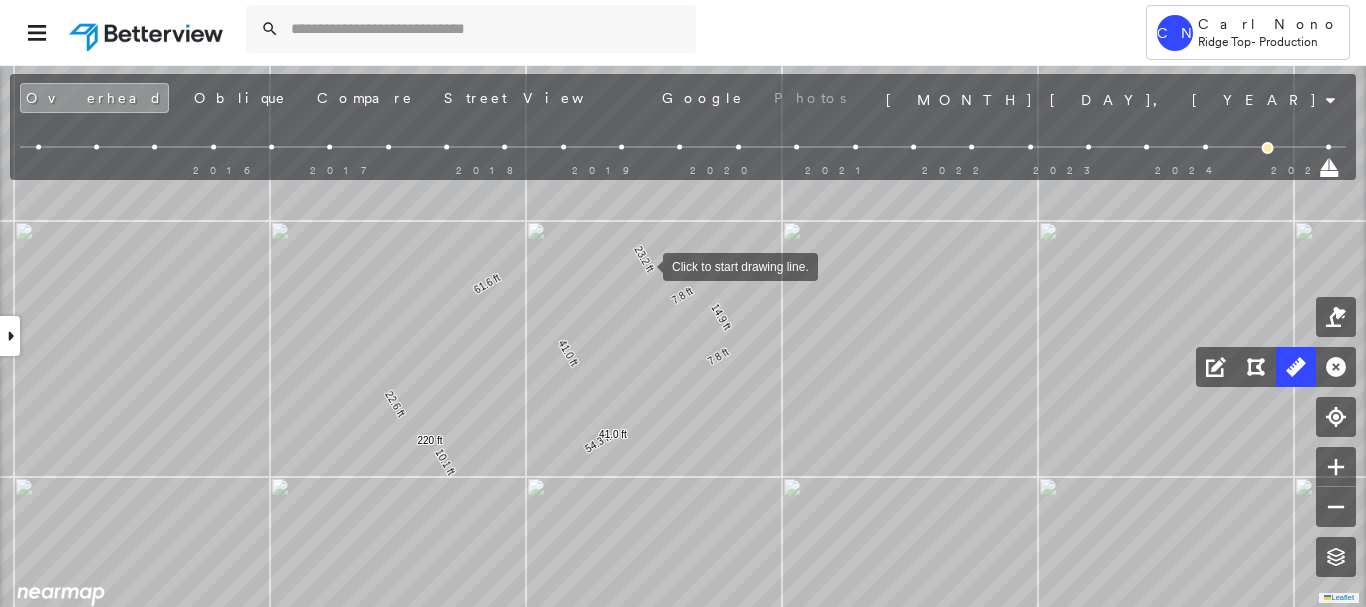 click at bounding box center (643, 265) 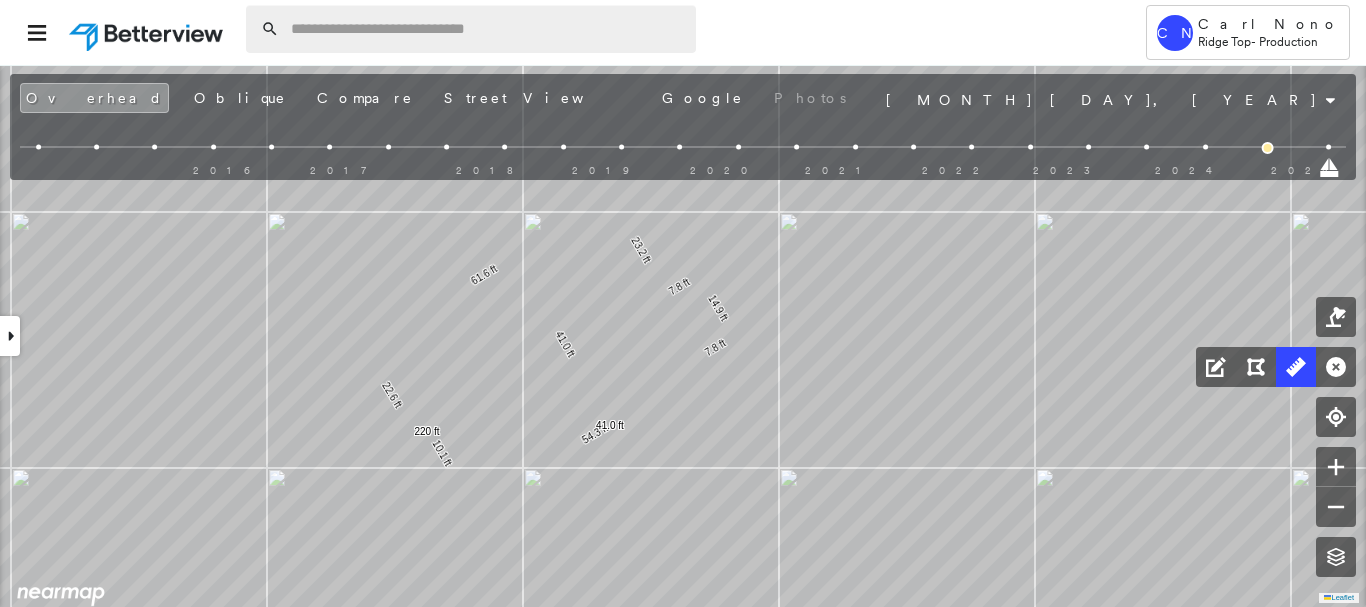 click at bounding box center (487, 29) 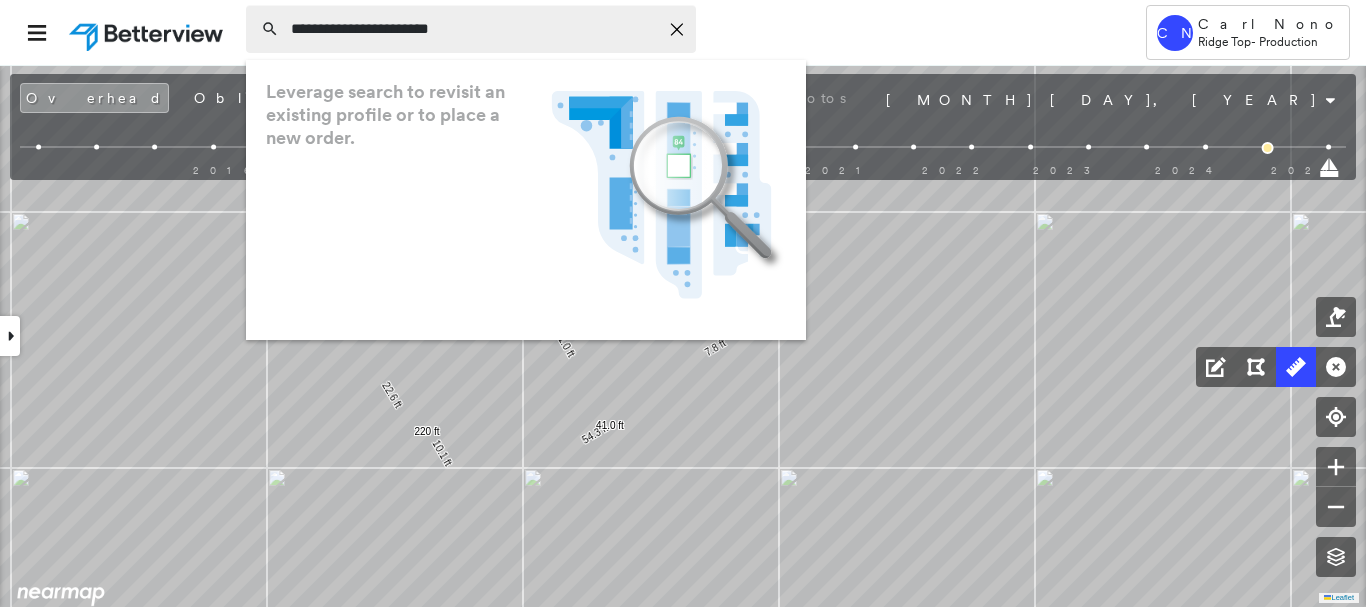 type on "**********" 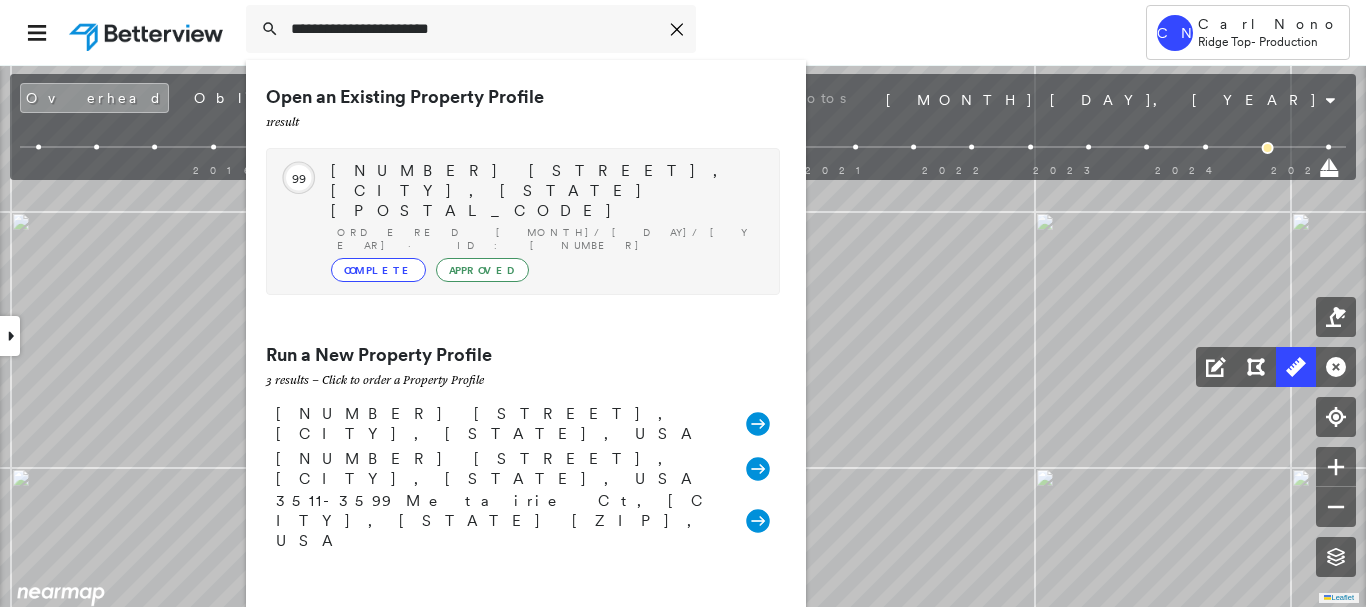 click on "[NUMBER] [STREET], [CITY], [TX] [POSTAL_CODE]" at bounding box center [545, 191] 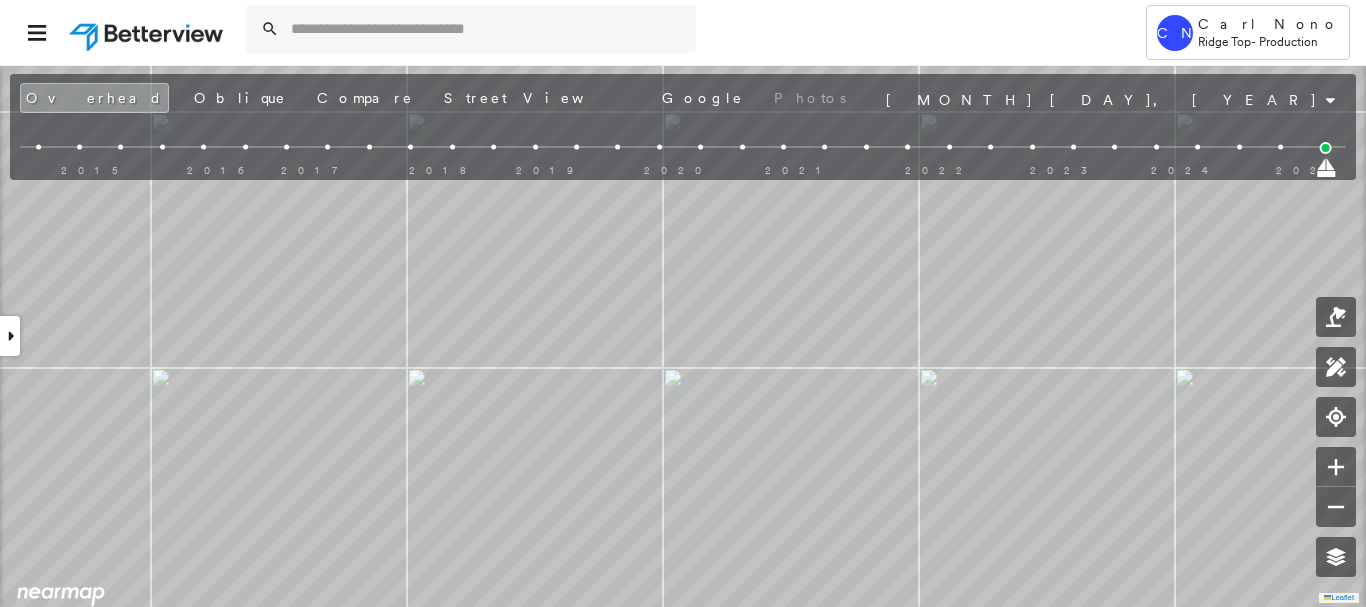 click at bounding box center (1280, 147) 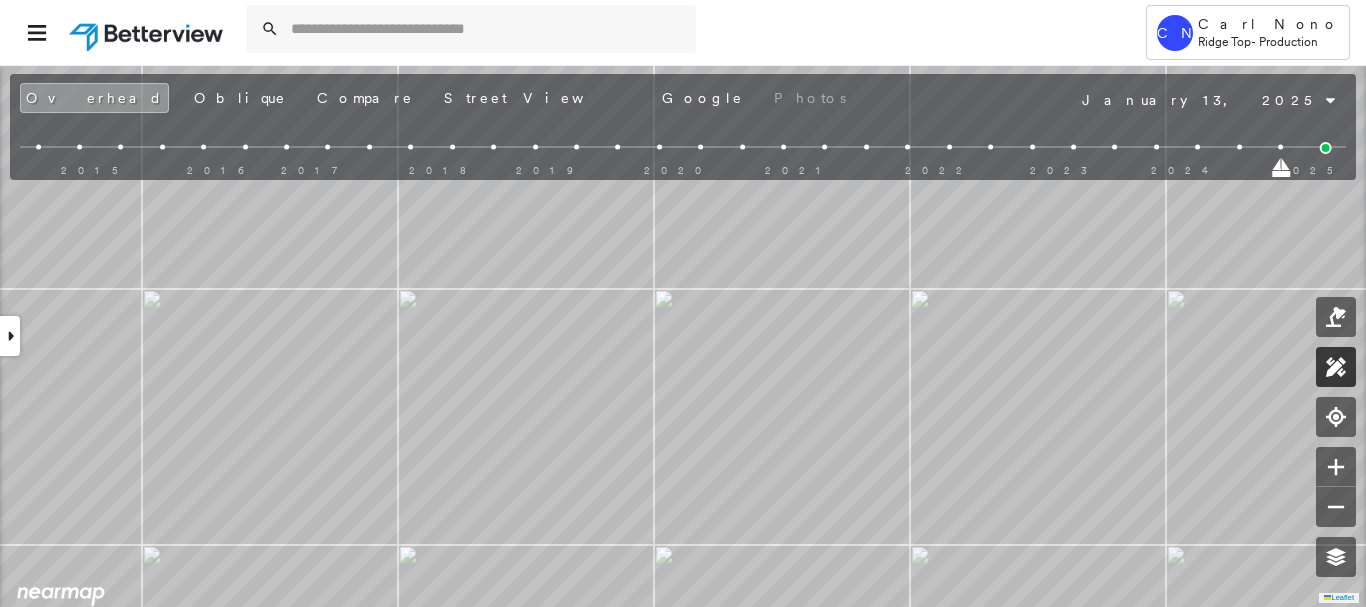 click 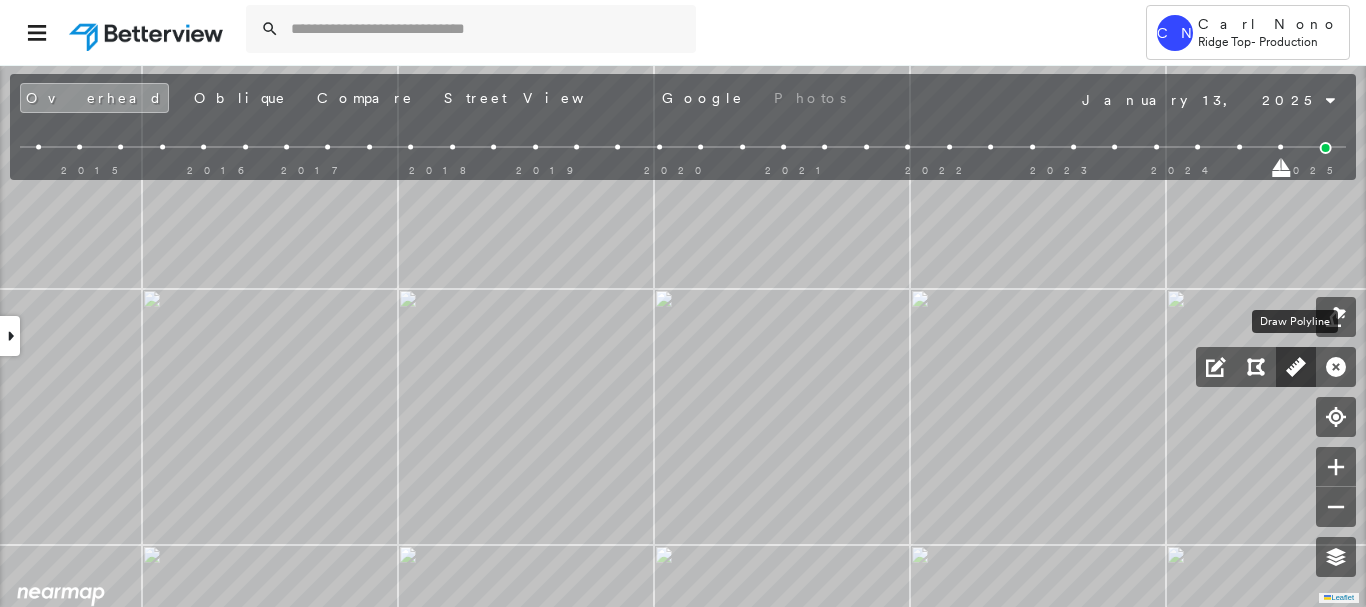 click 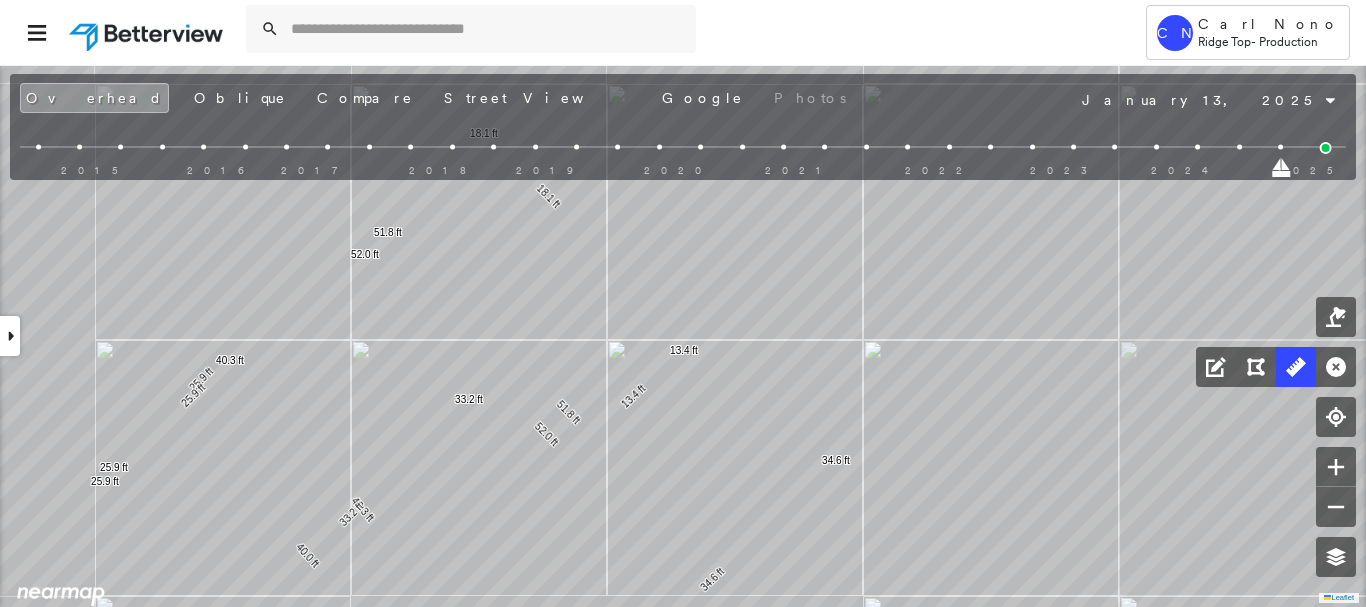 click at bounding box center (10, 336) 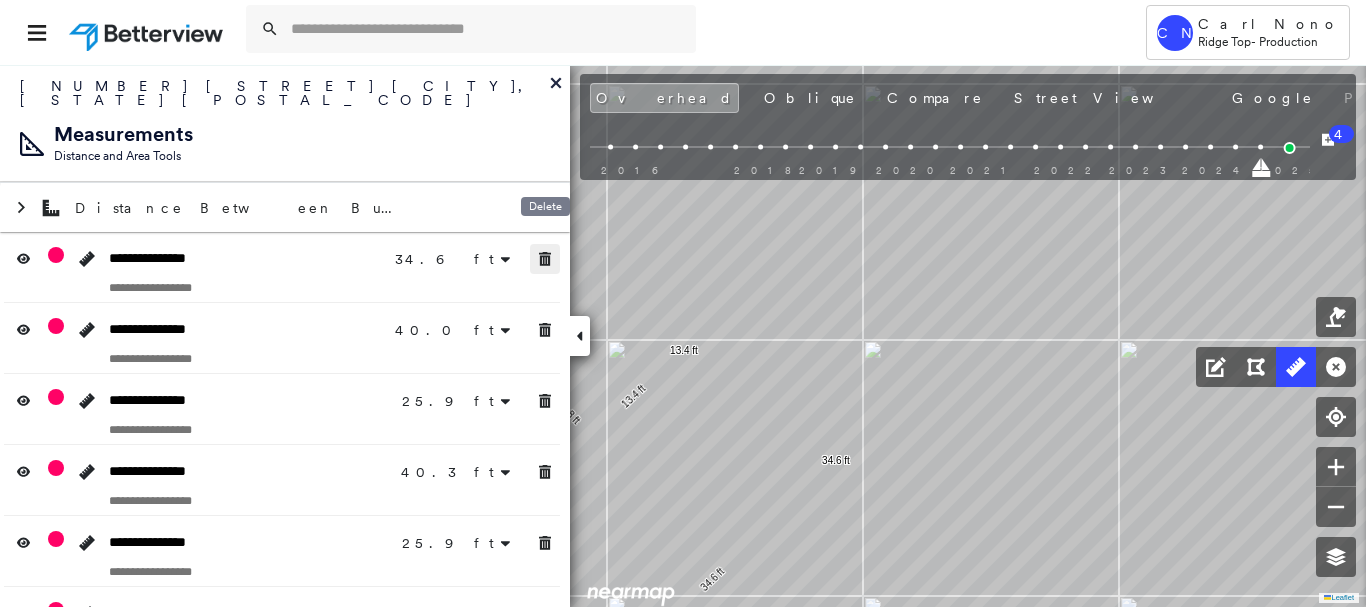 drag, startPoint x: 539, startPoint y: 241, endPoint x: 552, endPoint y: 324, distance: 84.0119 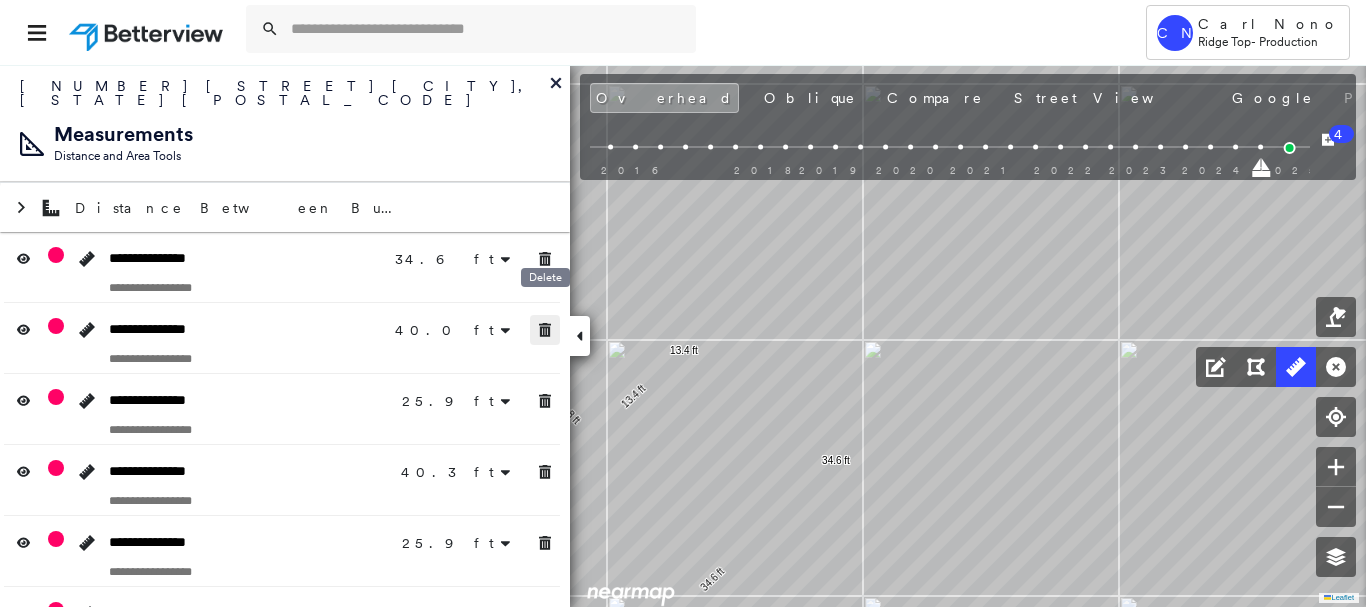 click at bounding box center (545, 330) 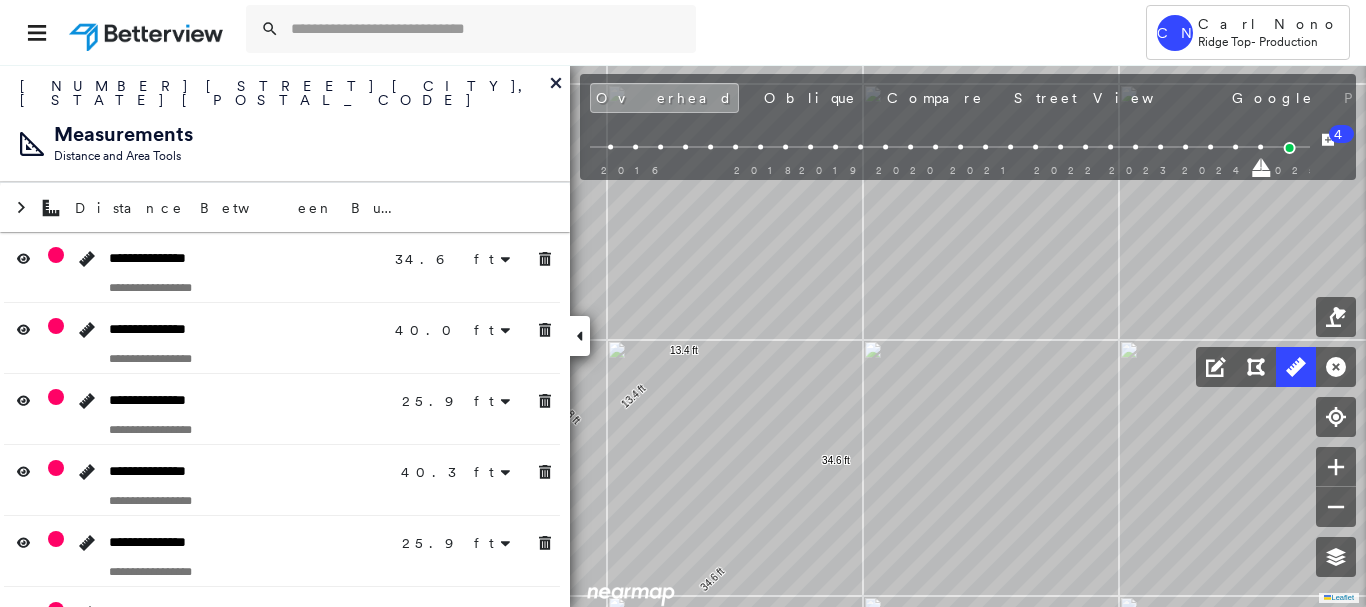 drag, startPoint x: 552, startPoint y: 386, endPoint x: 553, endPoint y: 399, distance: 13.038404 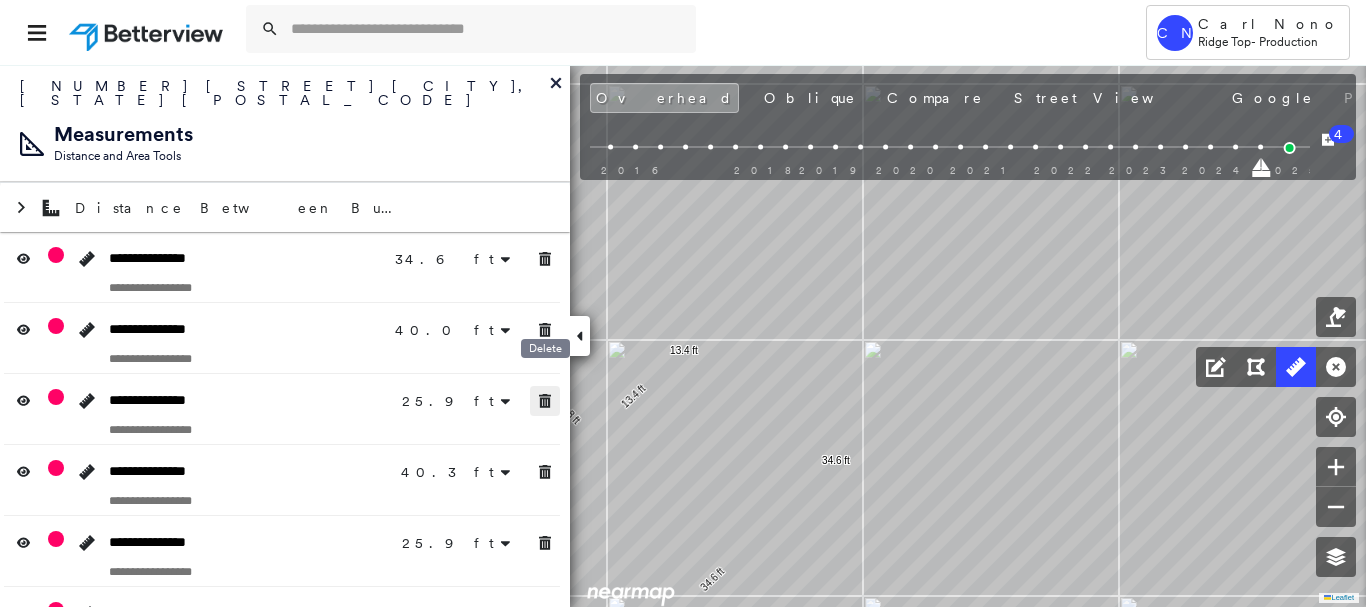 click on "**********" at bounding box center [285, 658] 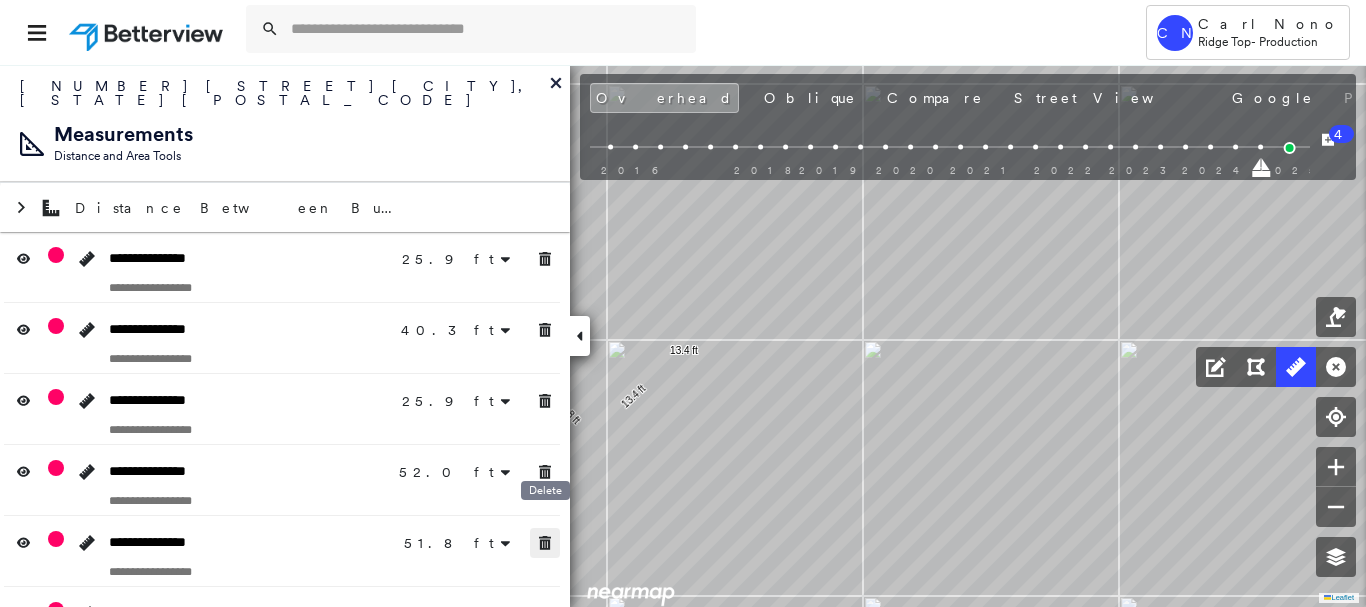 drag, startPoint x: 545, startPoint y: 528, endPoint x: 547, endPoint y: 578, distance: 50.039986 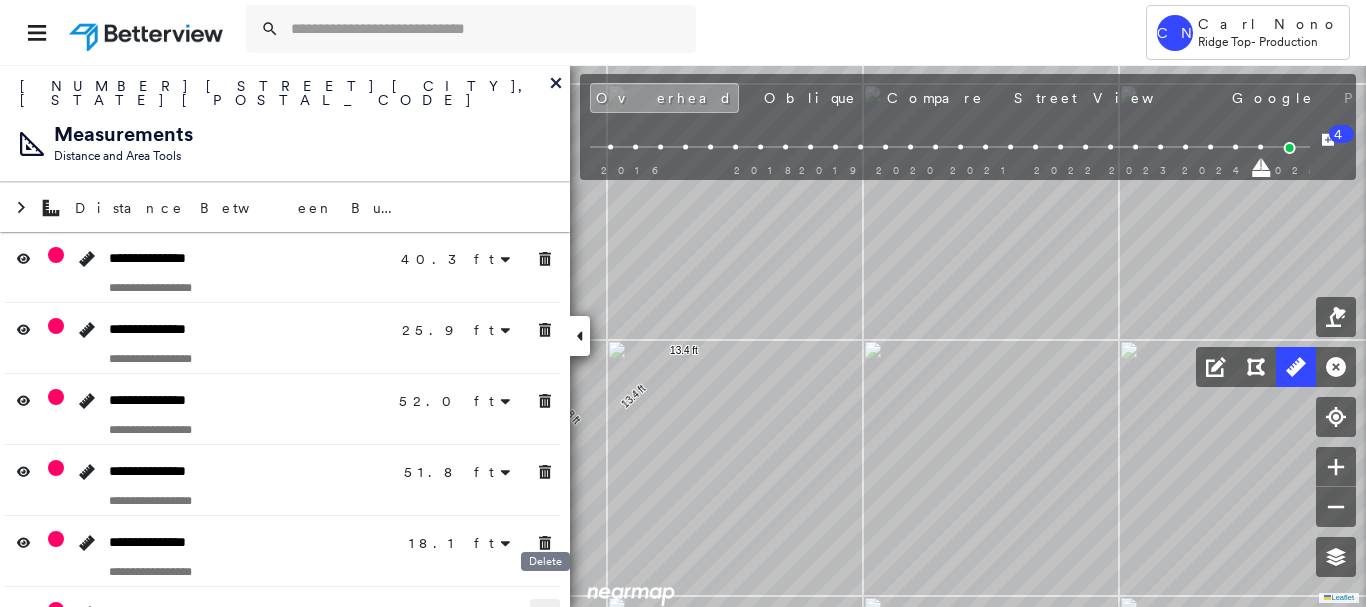 drag, startPoint x: 546, startPoint y: 591, endPoint x: 545, endPoint y: 397, distance: 194.00258 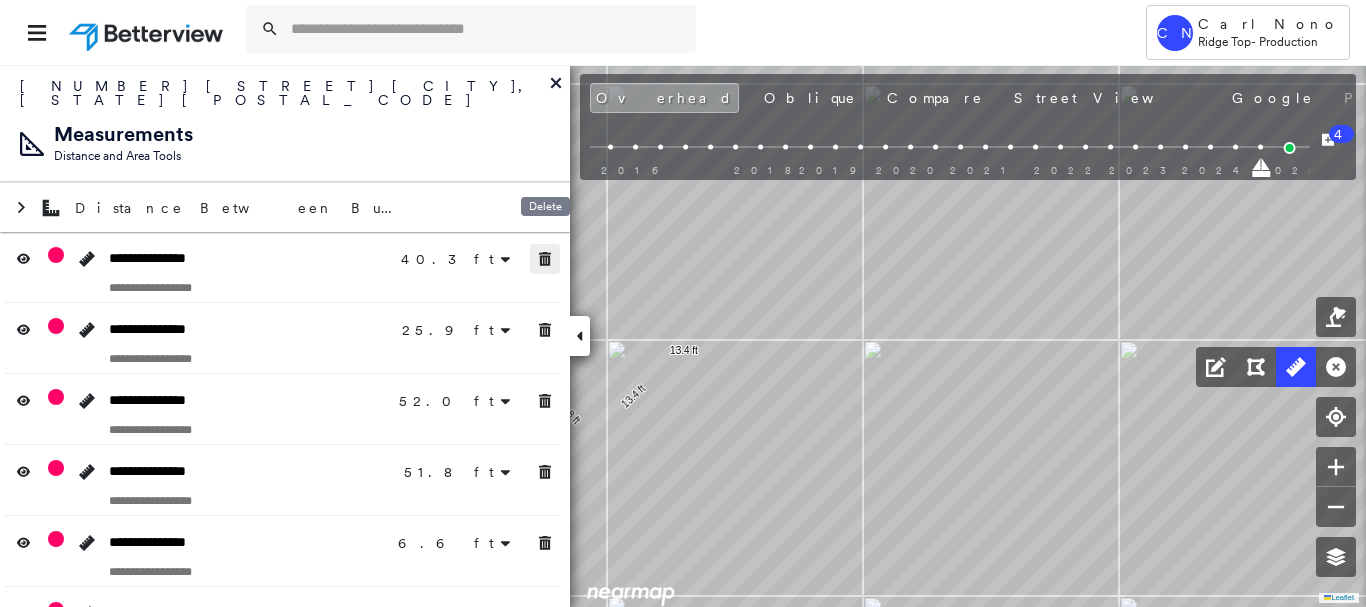 click 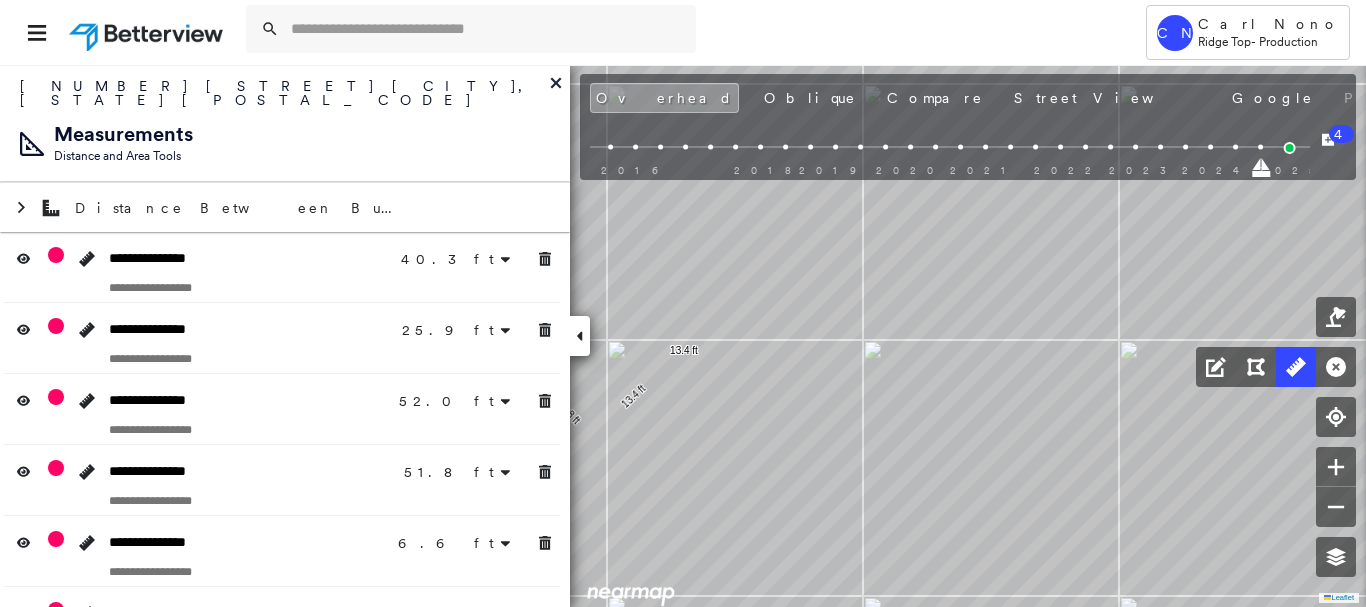 click 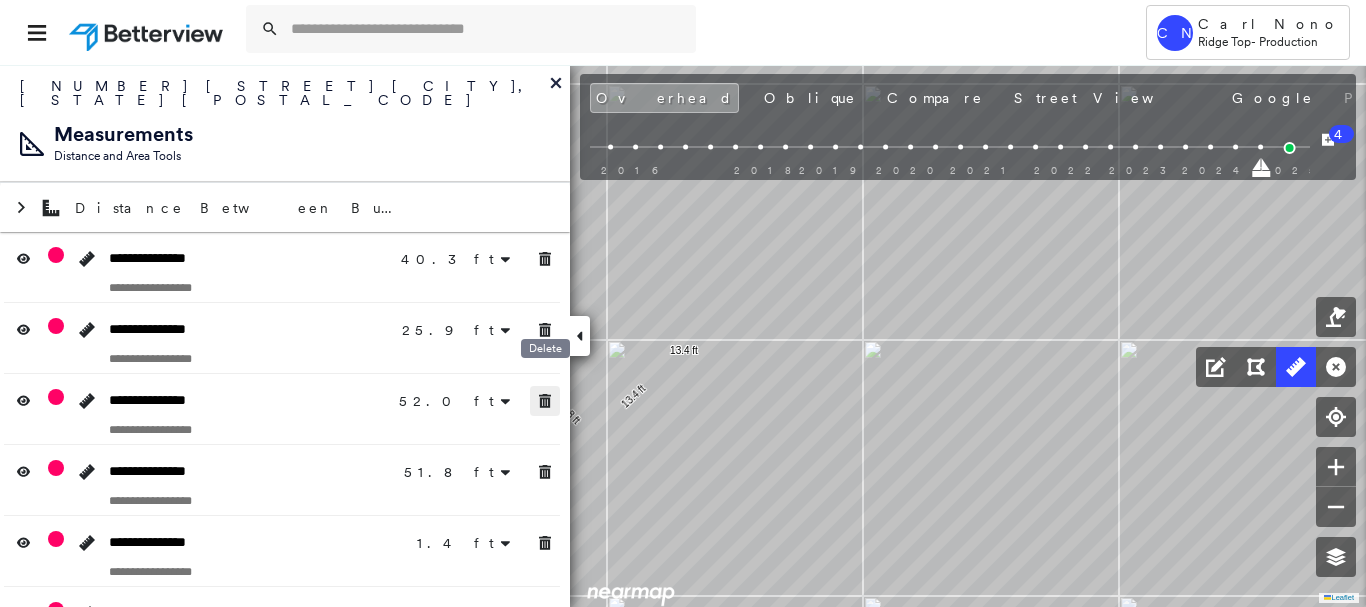 drag, startPoint x: 551, startPoint y: 386, endPoint x: 548, endPoint y: 453, distance: 67.06713 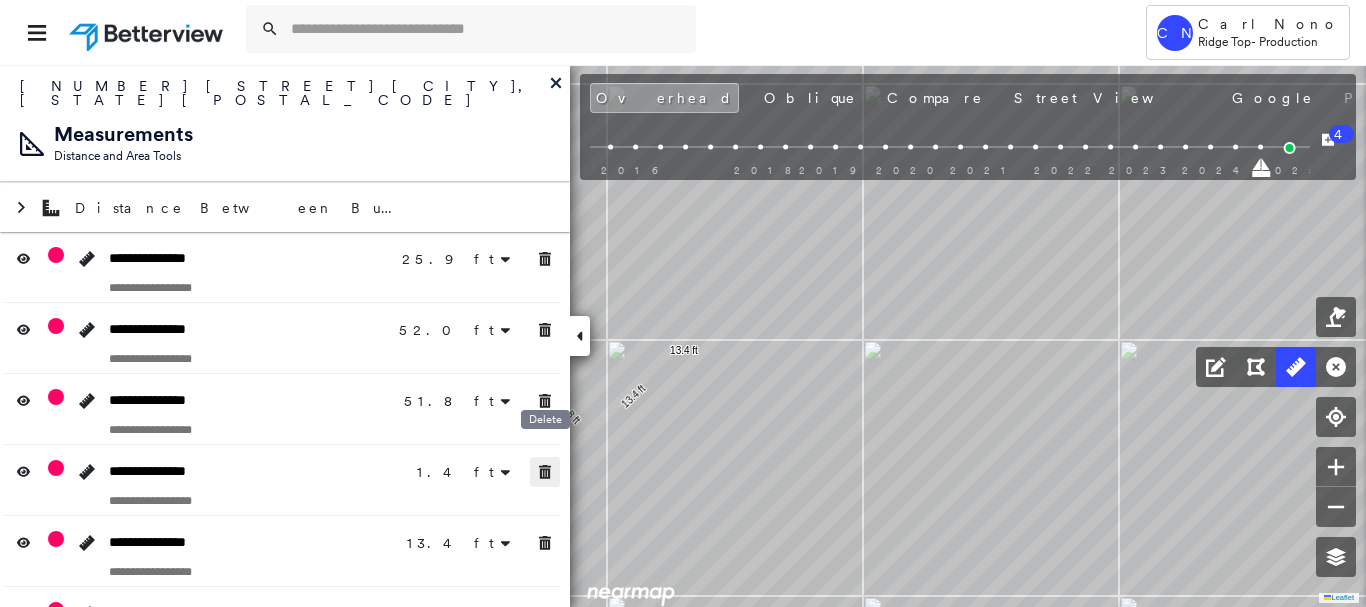 drag, startPoint x: 547, startPoint y: 456, endPoint x: 552, endPoint y: 533, distance: 77.16217 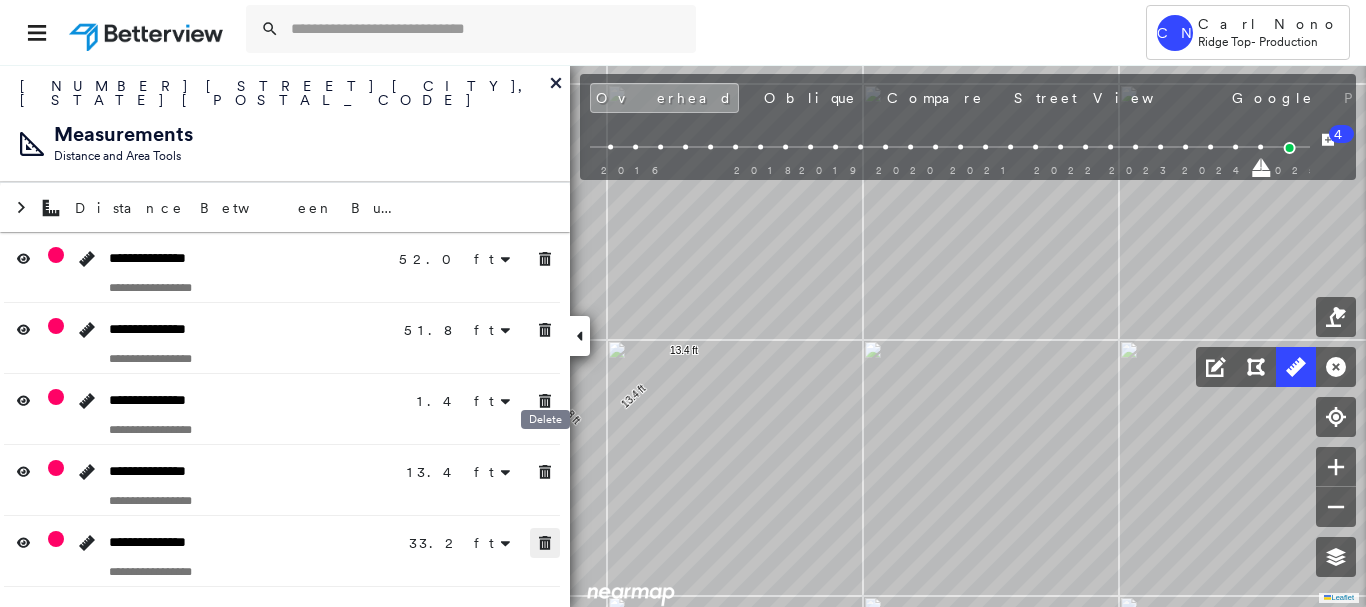 click at bounding box center (545, 543) 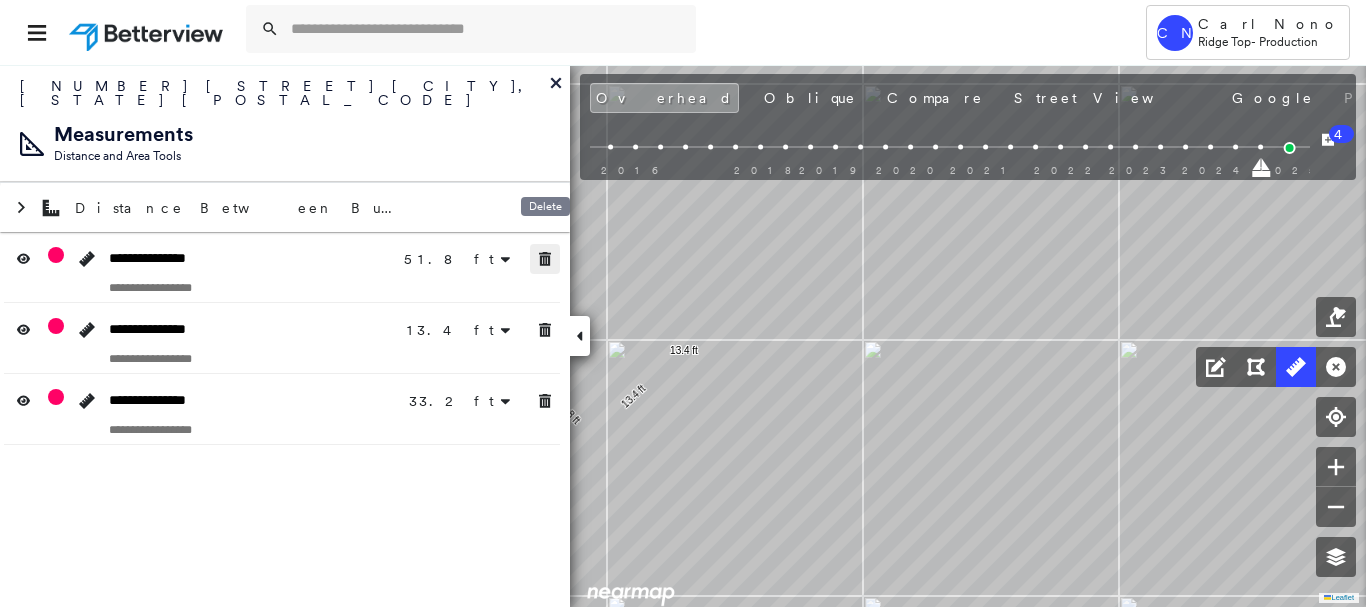 click at bounding box center (545, 259) 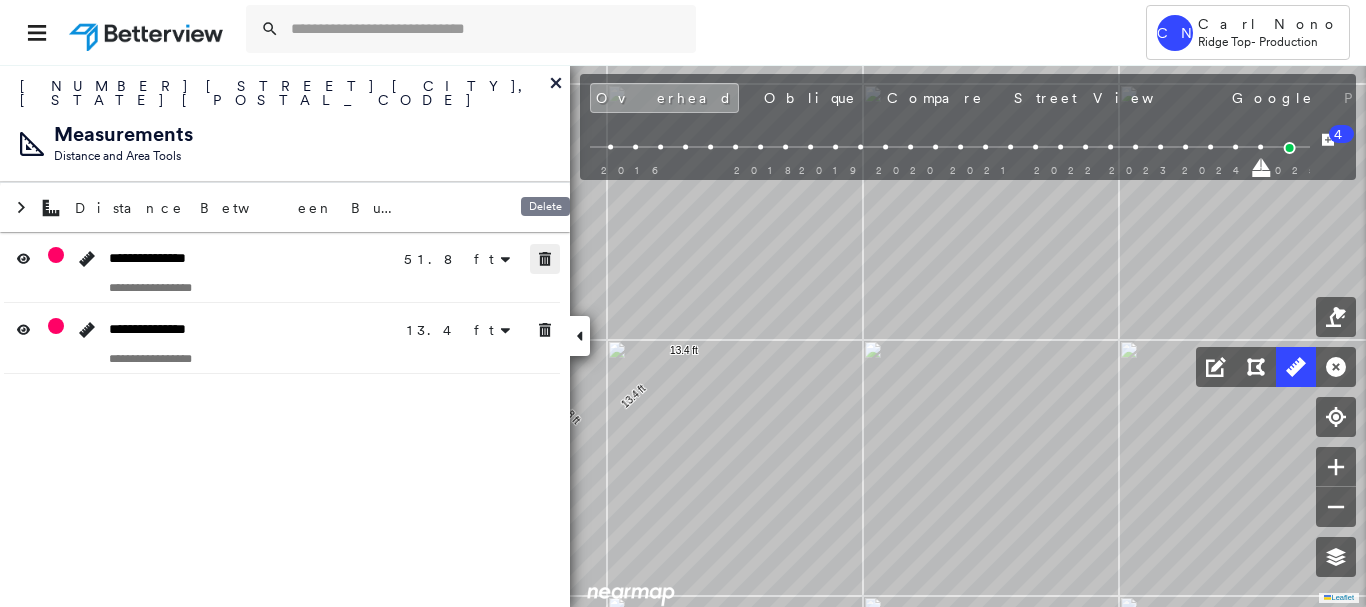 click 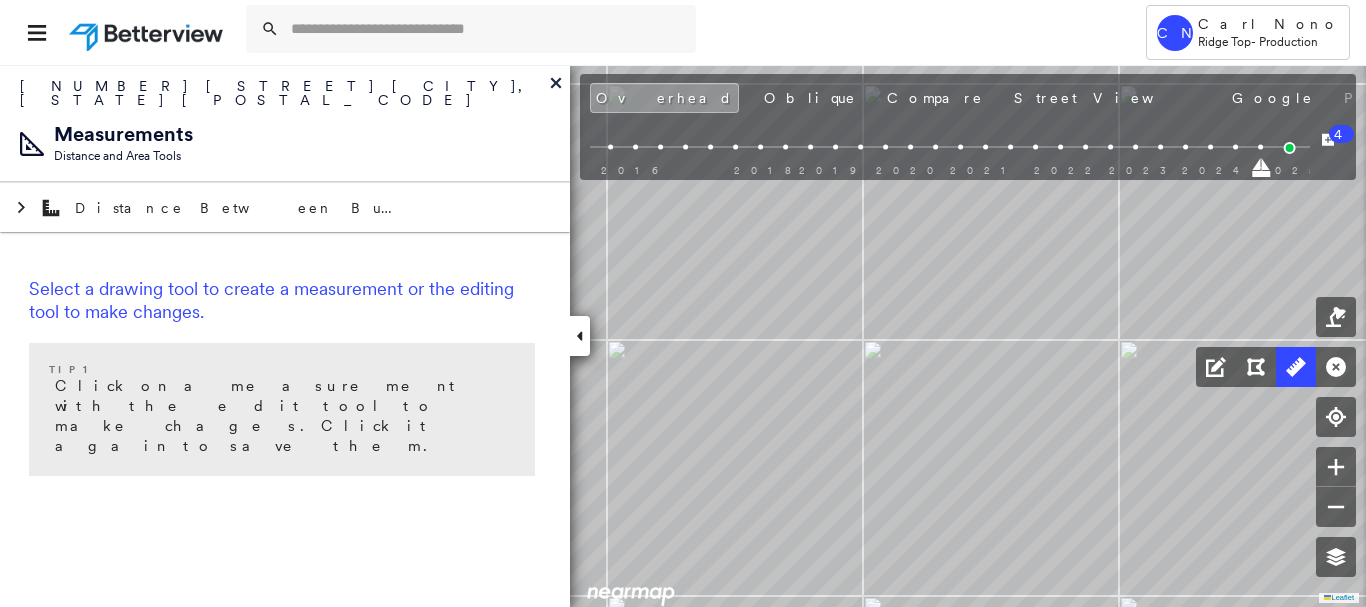 drag, startPoint x: 577, startPoint y: 327, endPoint x: 589, endPoint y: 323, distance: 12.649111 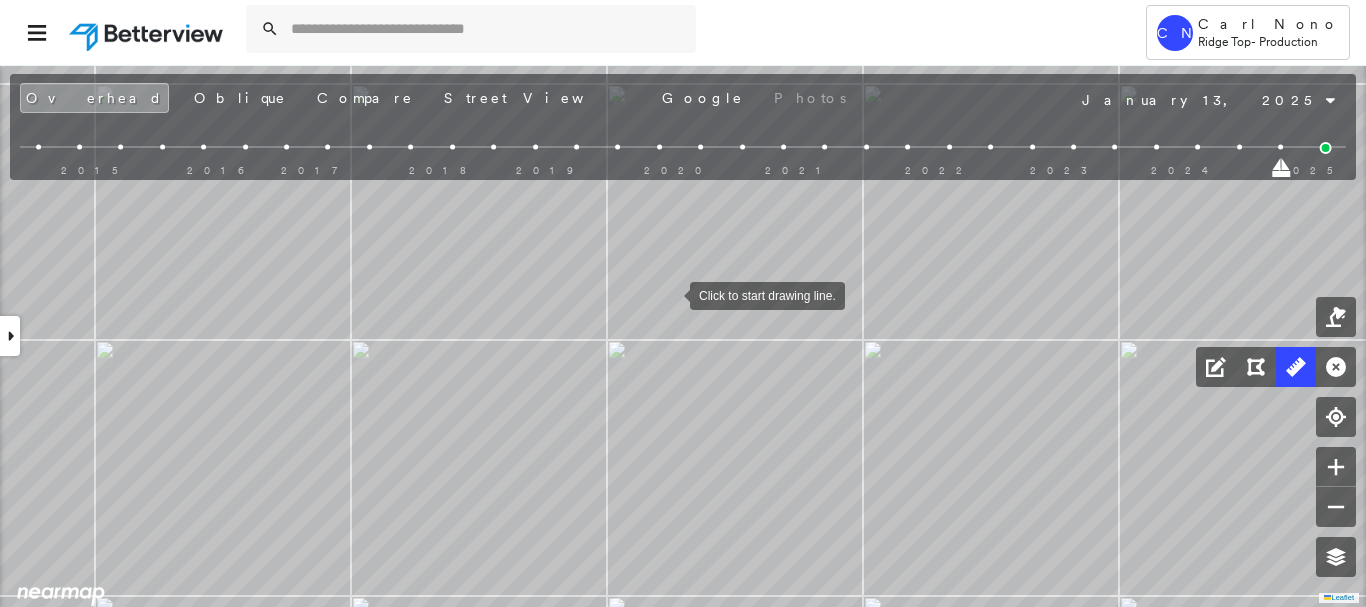 click at bounding box center (670, 294) 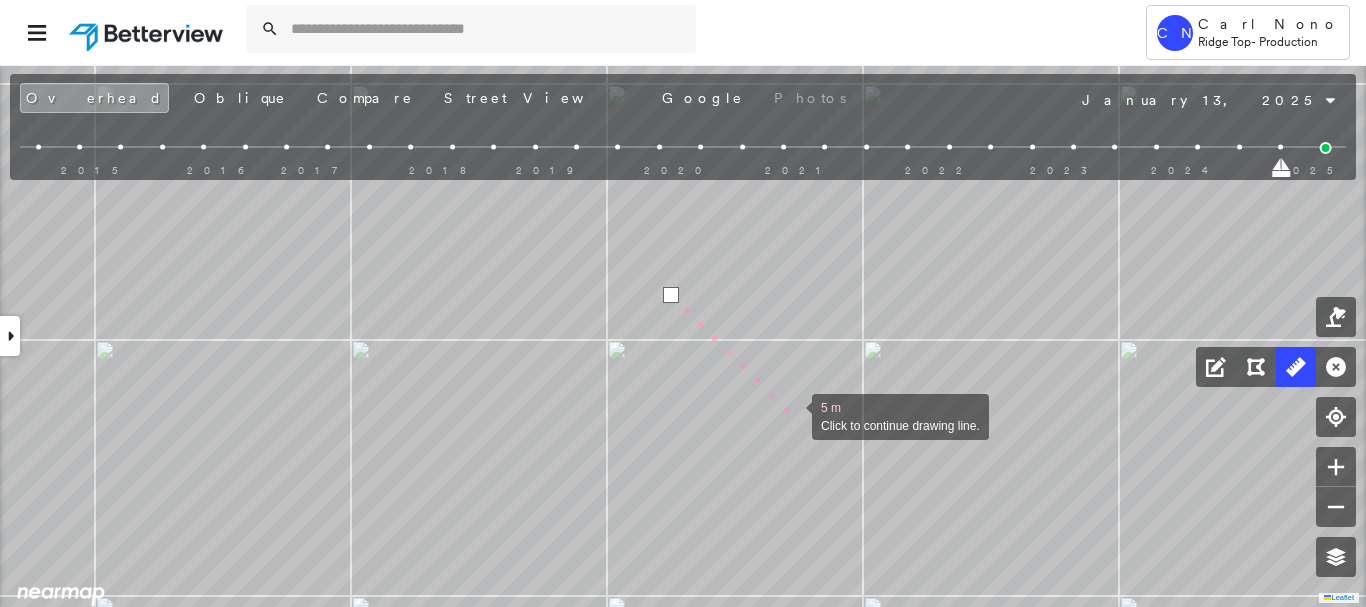 click at bounding box center [792, 415] 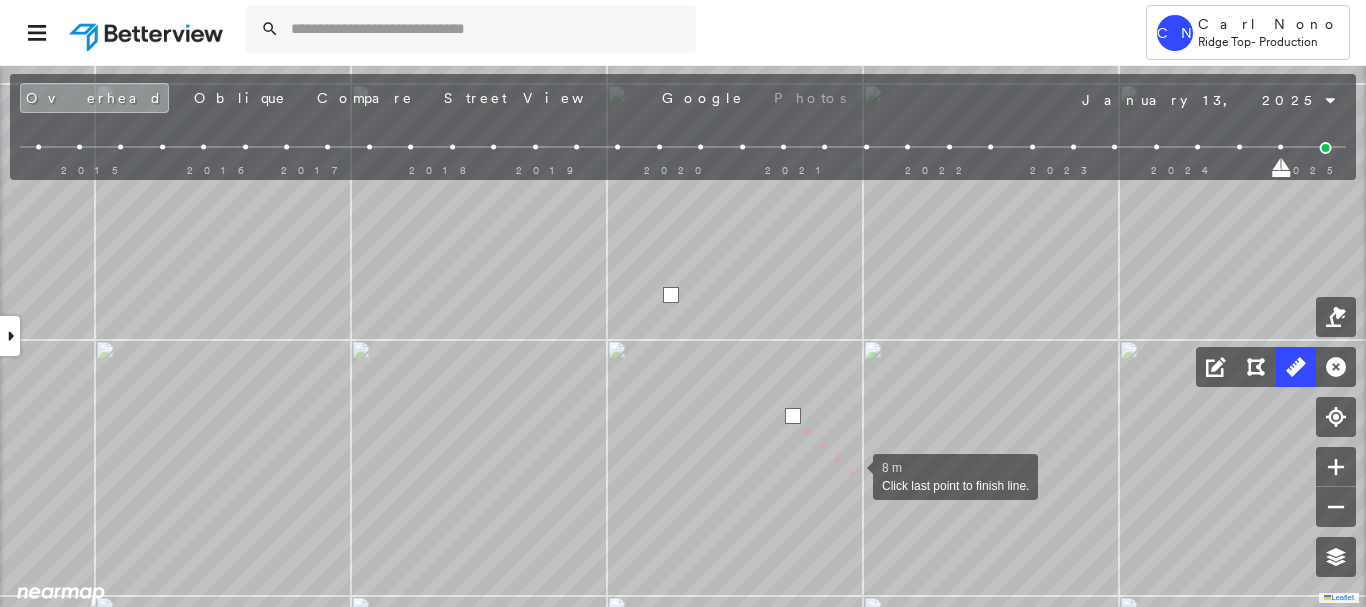 click at bounding box center (853, 475) 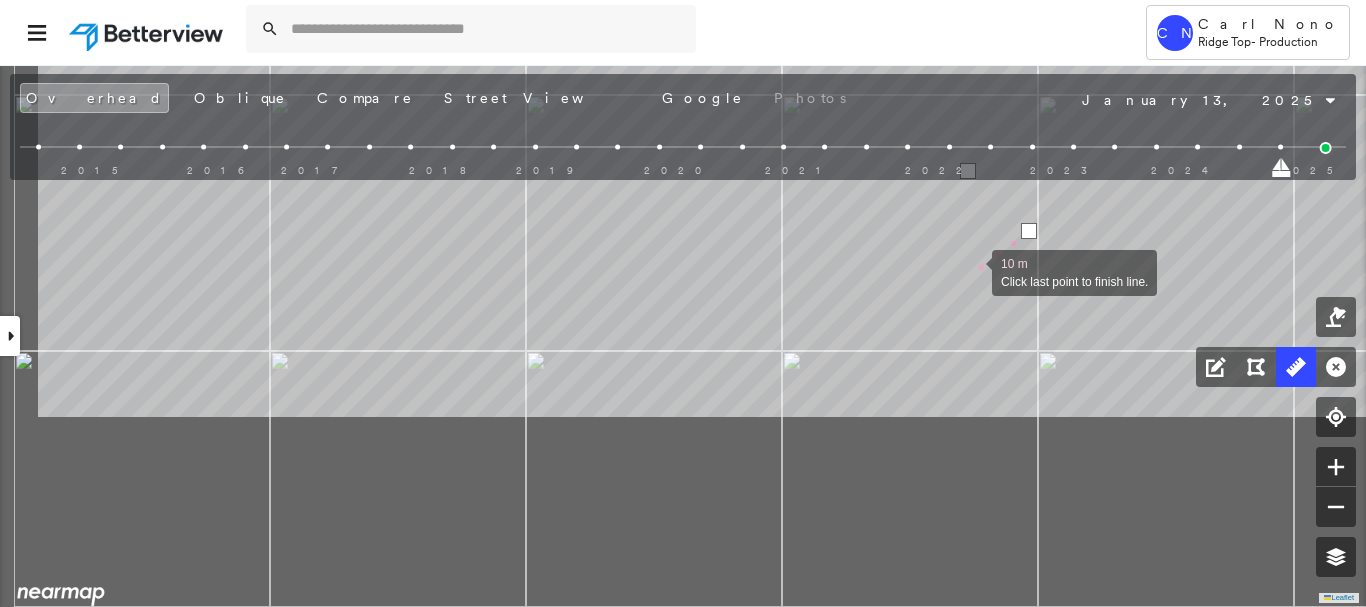 drag, startPoint x: 857, startPoint y: 422, endPoint x: 970, endPoint y: 273, distance: 187.00267 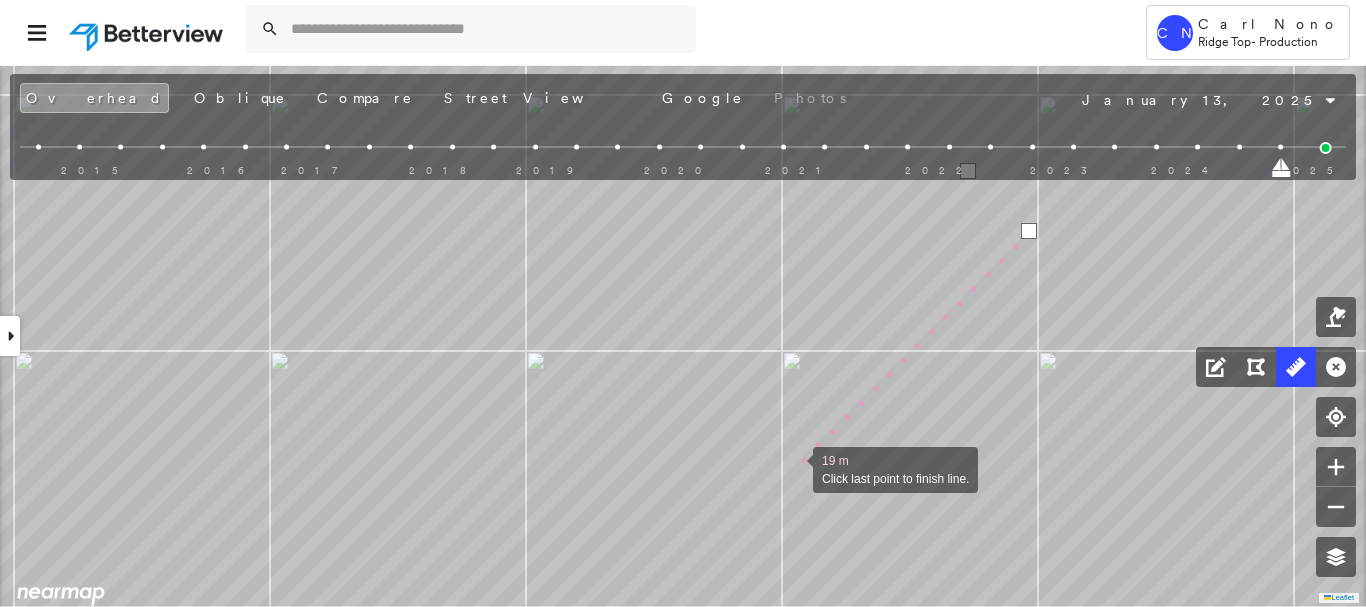 click at bounding box center [793, 468] 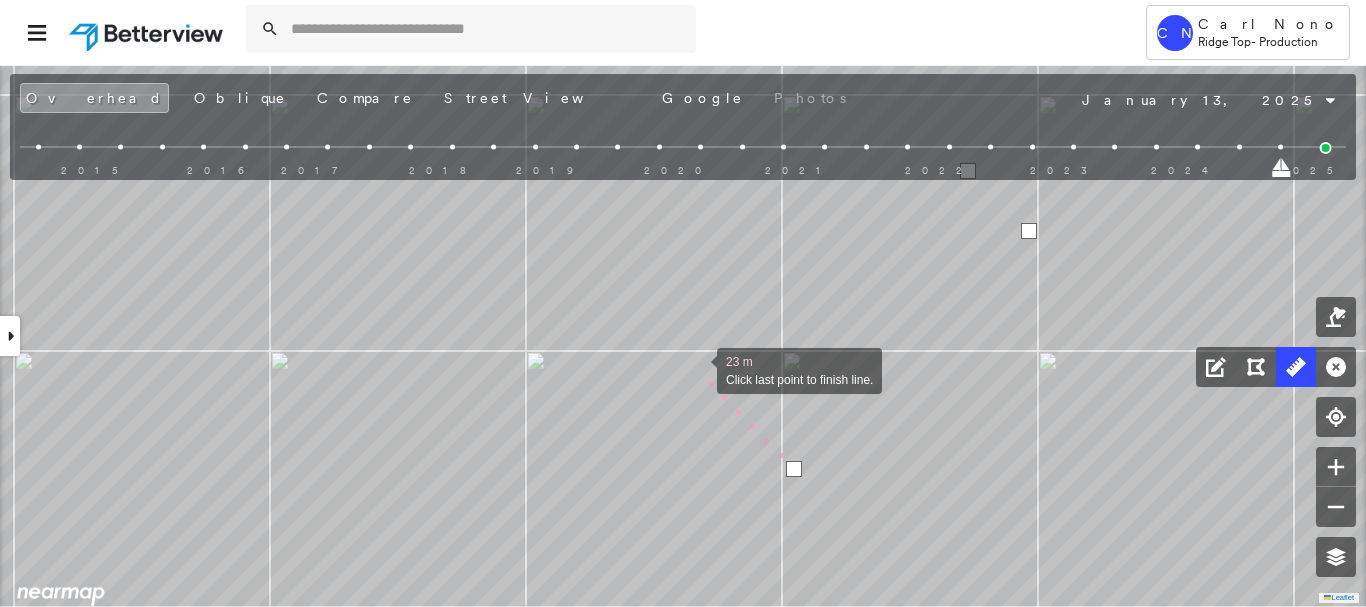click at bounding box center [697, 369] 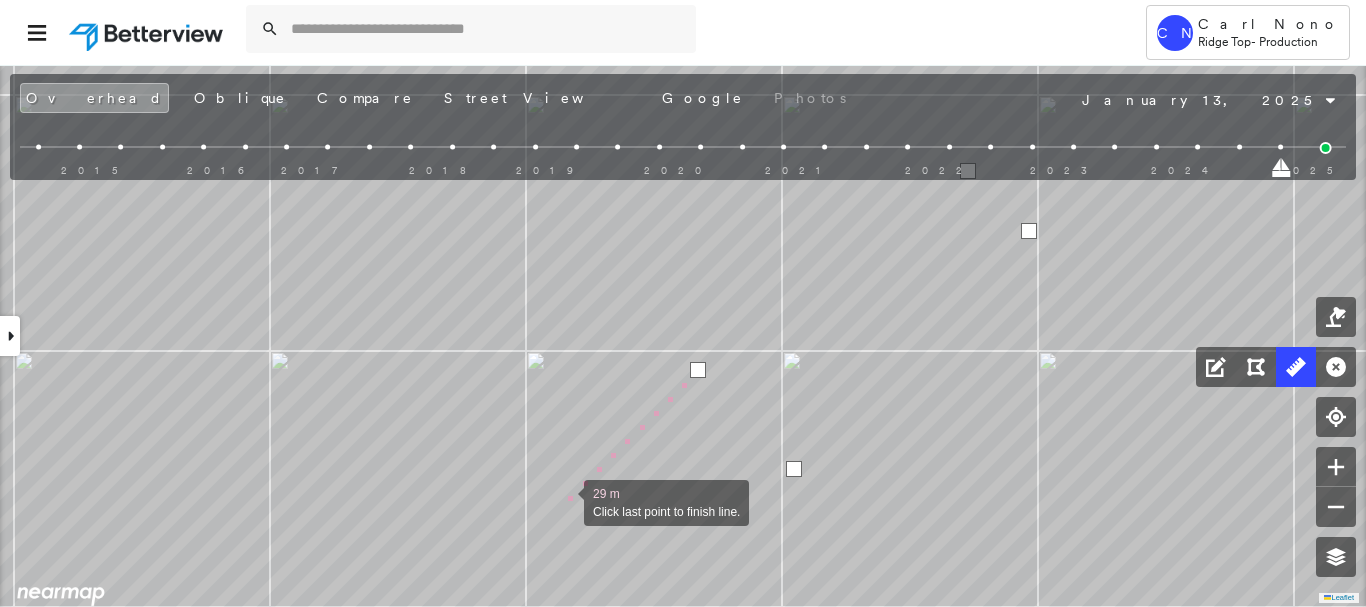 click at bounding box center (564, 501) 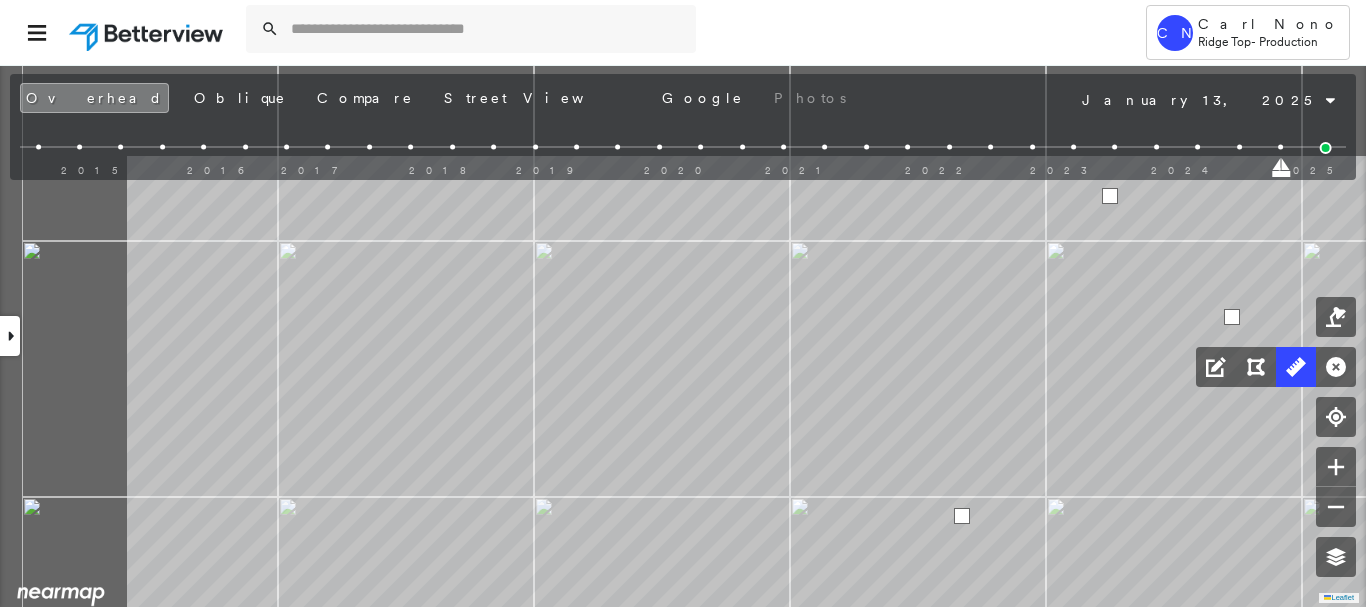 drag, startPoint x: 504, startPoint y: 447, endPoint x: 656, endPoint y: 451, distance: 152.05263 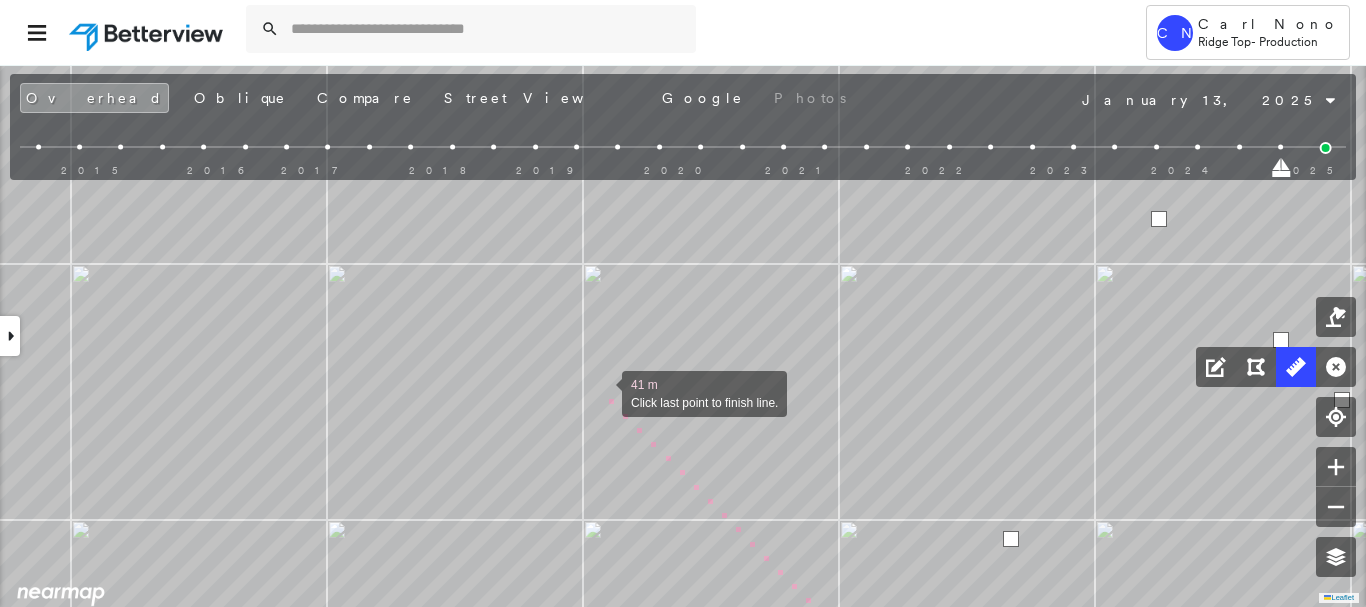 click at bounding box center (602, 392) 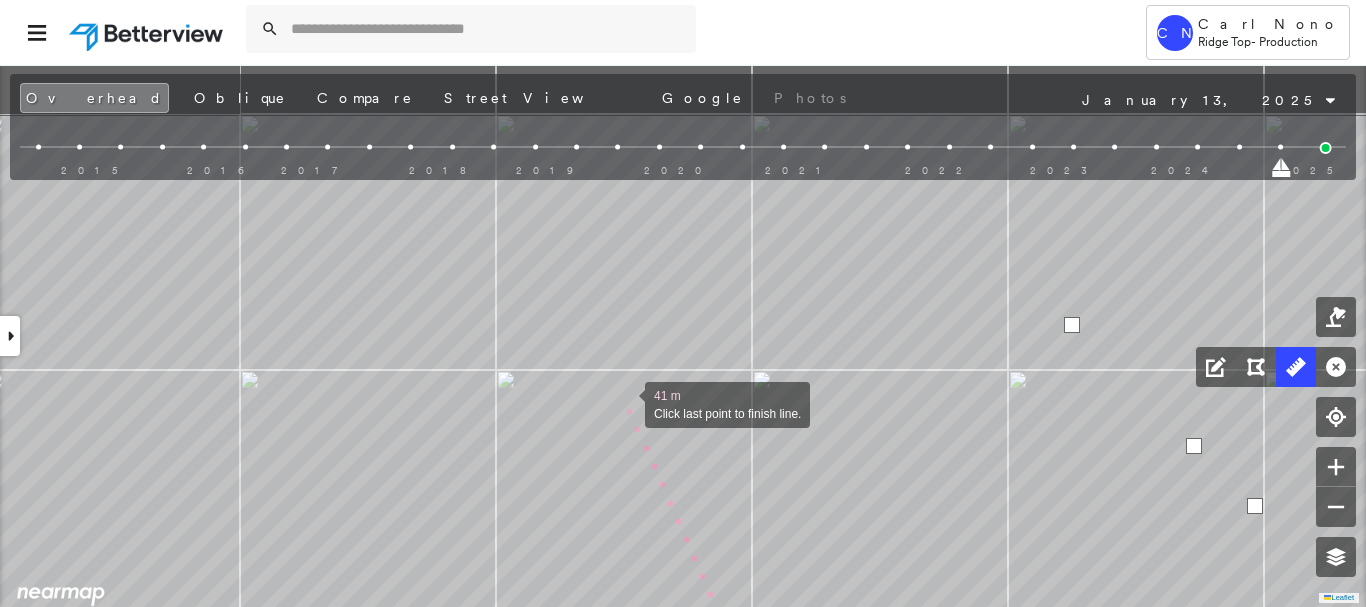 drag, startPoint x: 677, startPoint y: 343, endPoint x: 626, endPoint y: 402, distance: 77.987175 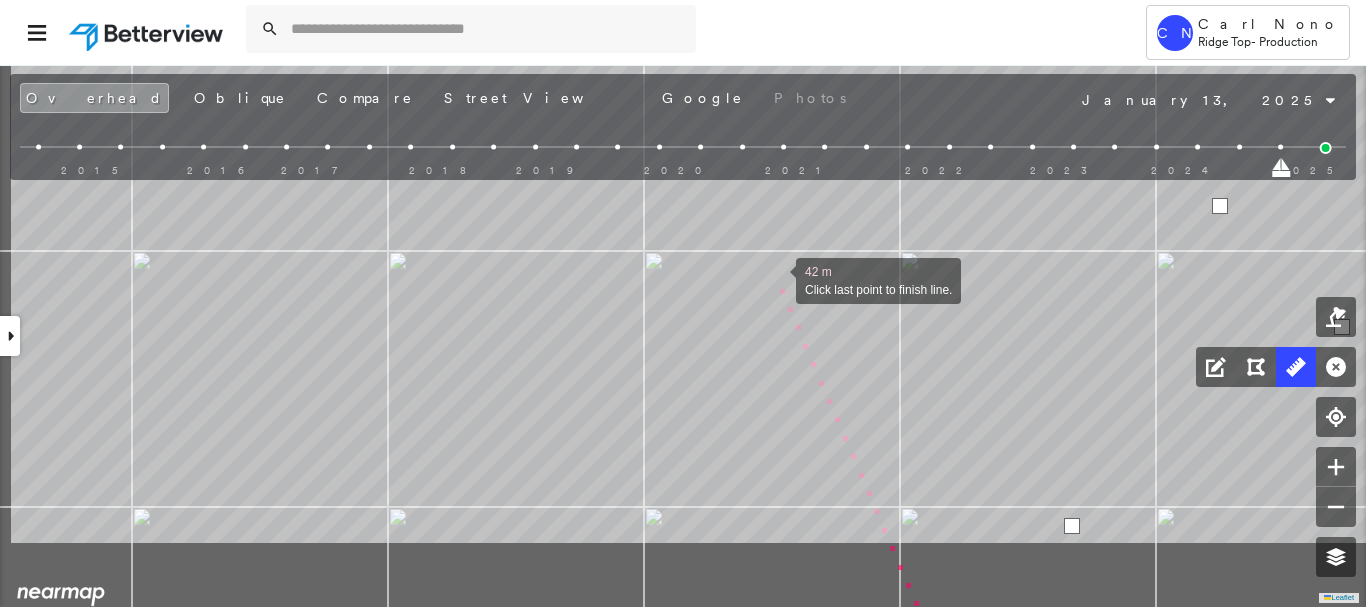 drag, startPoint x: 627, startPoint y: 399, endPoint x: 775, endPoint y: 280, distance: 189.90787 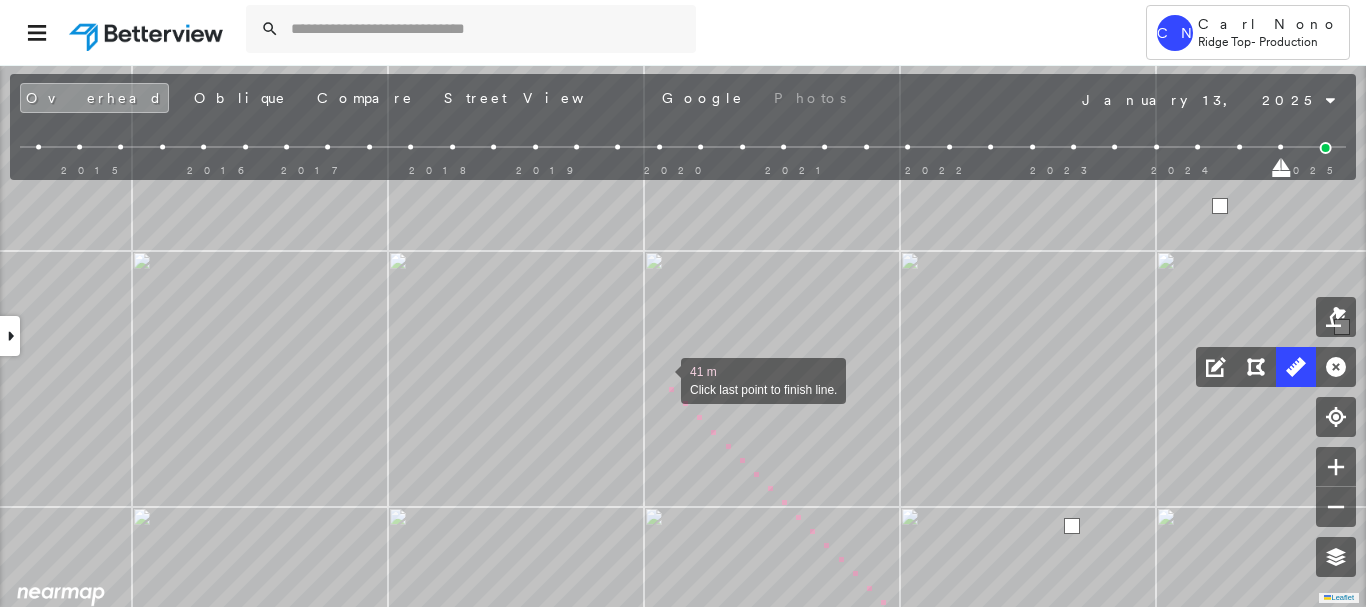 click at bounding box center [661, 379] 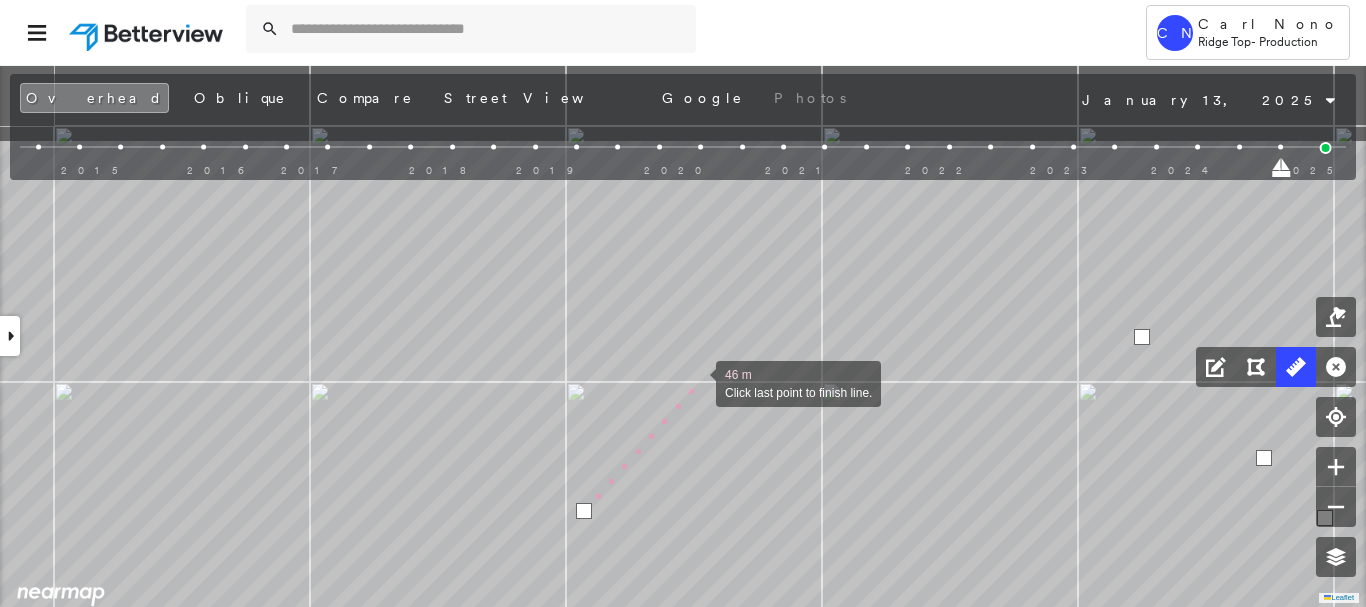 drag, startPoint x: 775, startPoint y: 249, endPoint x: 697, endPoint y: 380, distance: 152.4631 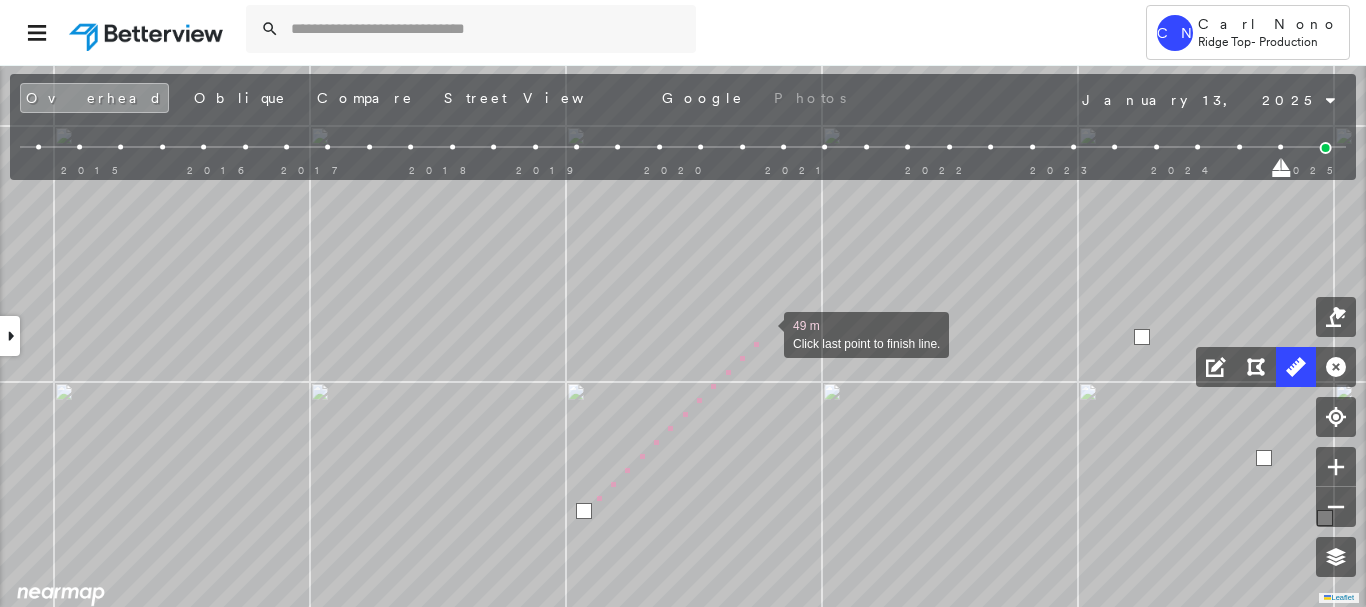 click at bounding box center [764, 333] 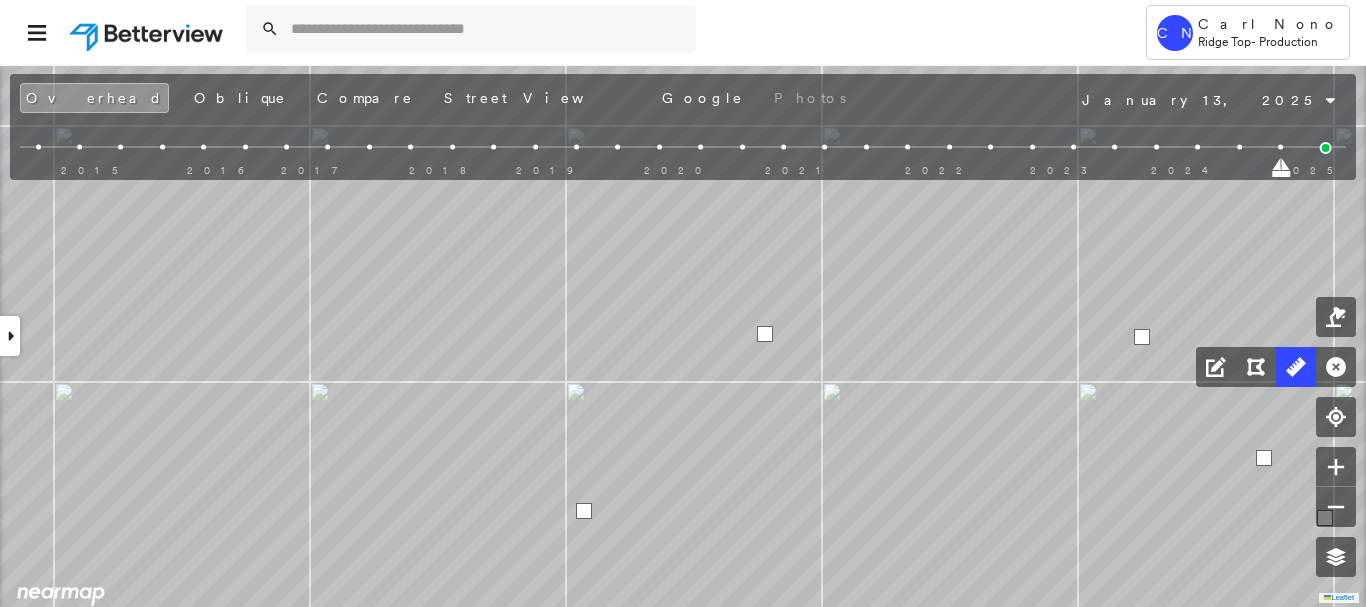 click at bounding box center [765, 334] 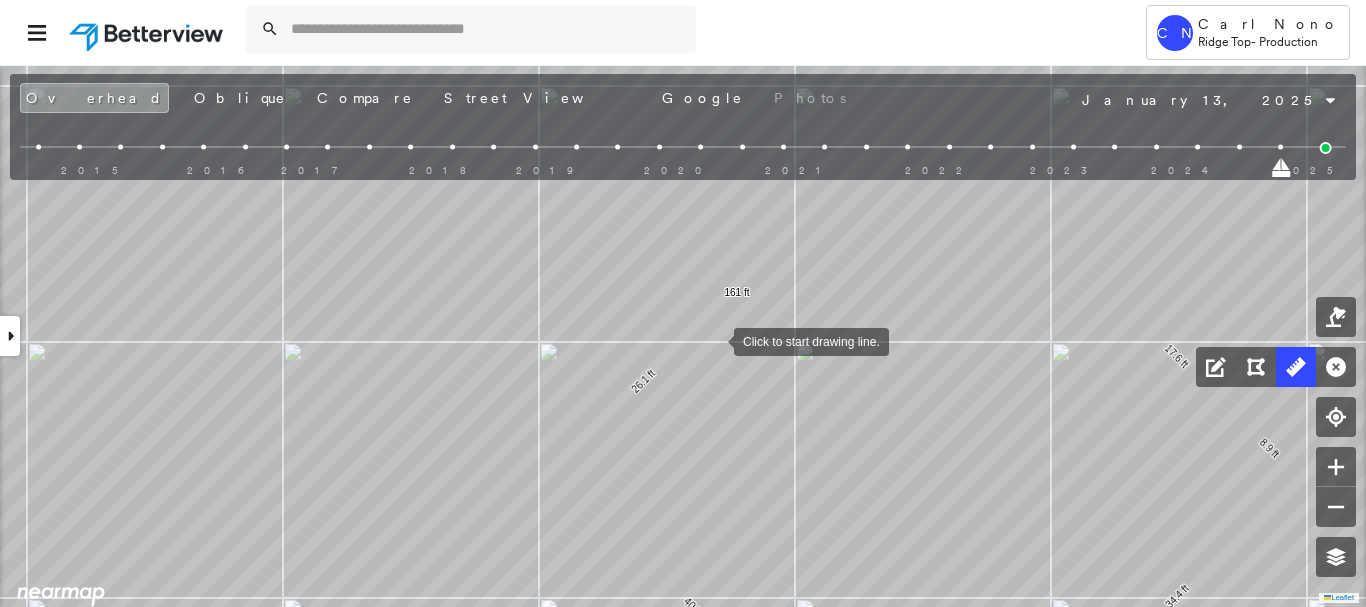 click at bounding box center [714, 340] 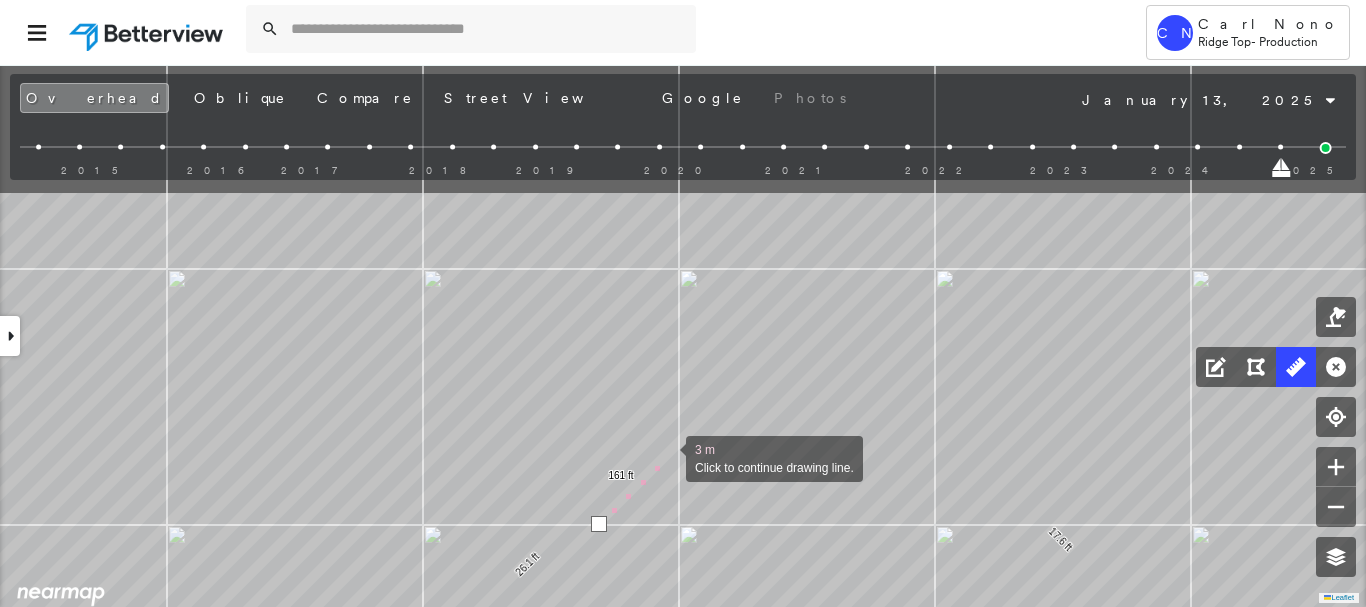 drag, startPoint x: 783, startPoint y: 273, endPoint x: 795, endPoint y: 339, distance: 67.08204 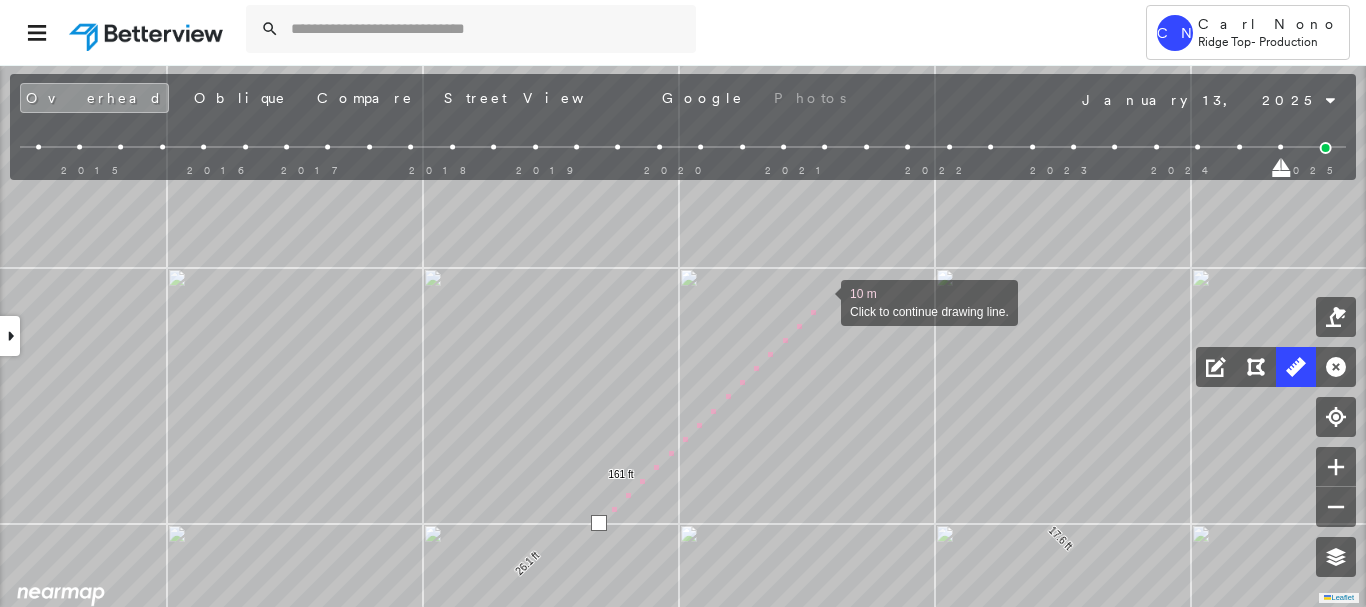 click at bounding box center [821, 301] 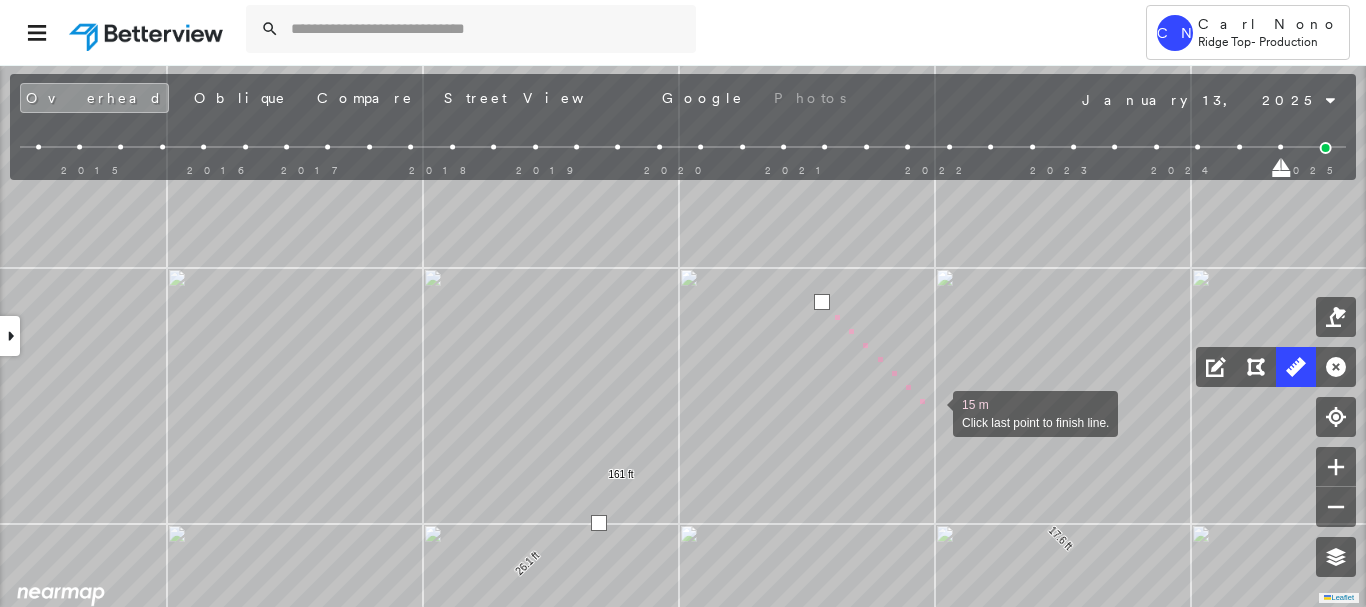 click at bounding box center [933, 412] 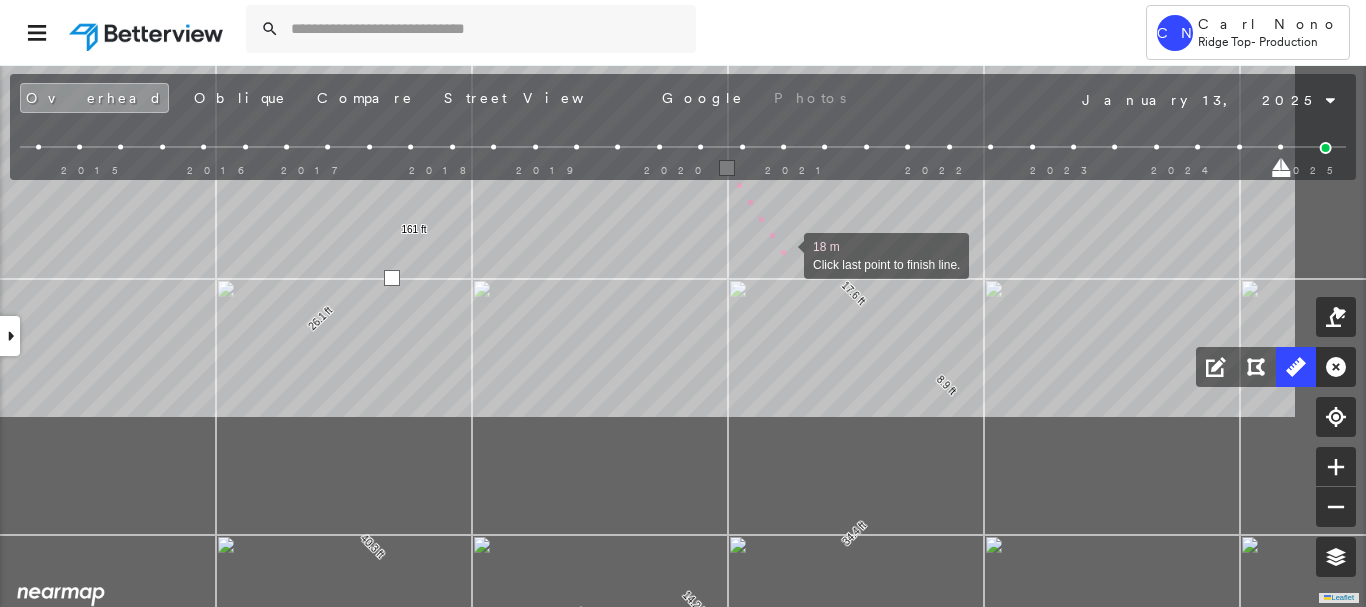 drag, startPoint x: 992, startPoint y: 499, endPoint x: 785, endPoint y: 254, distance: 320.73978 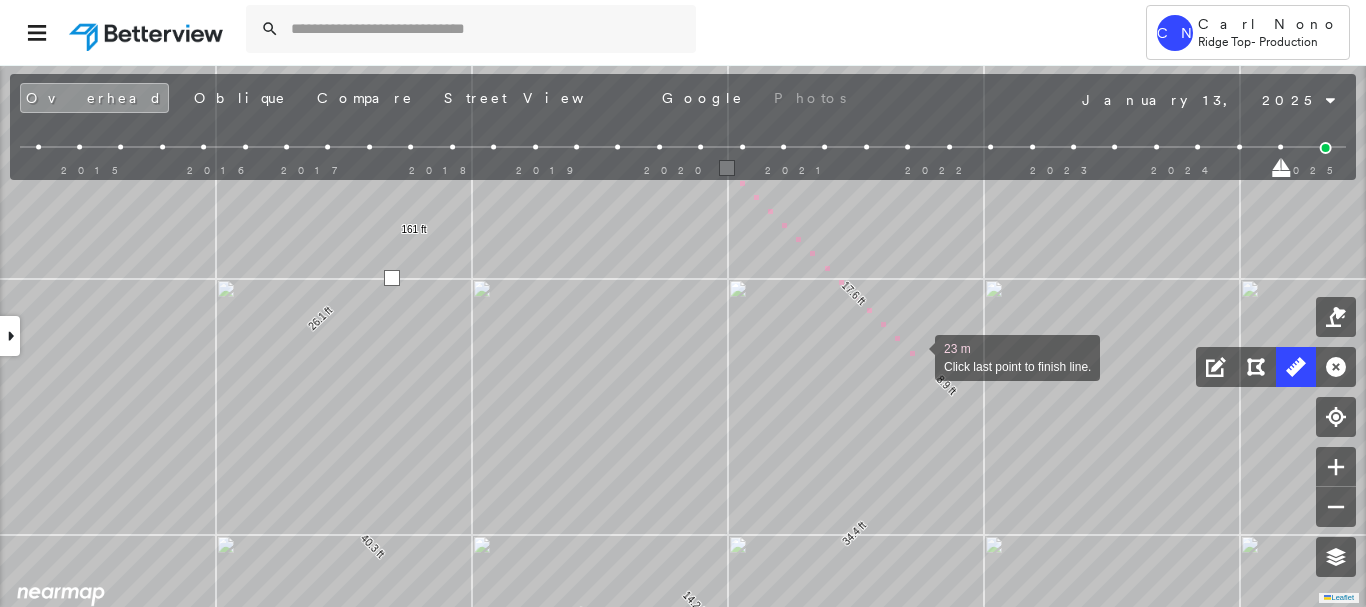 click at bounding box center (915, 356) 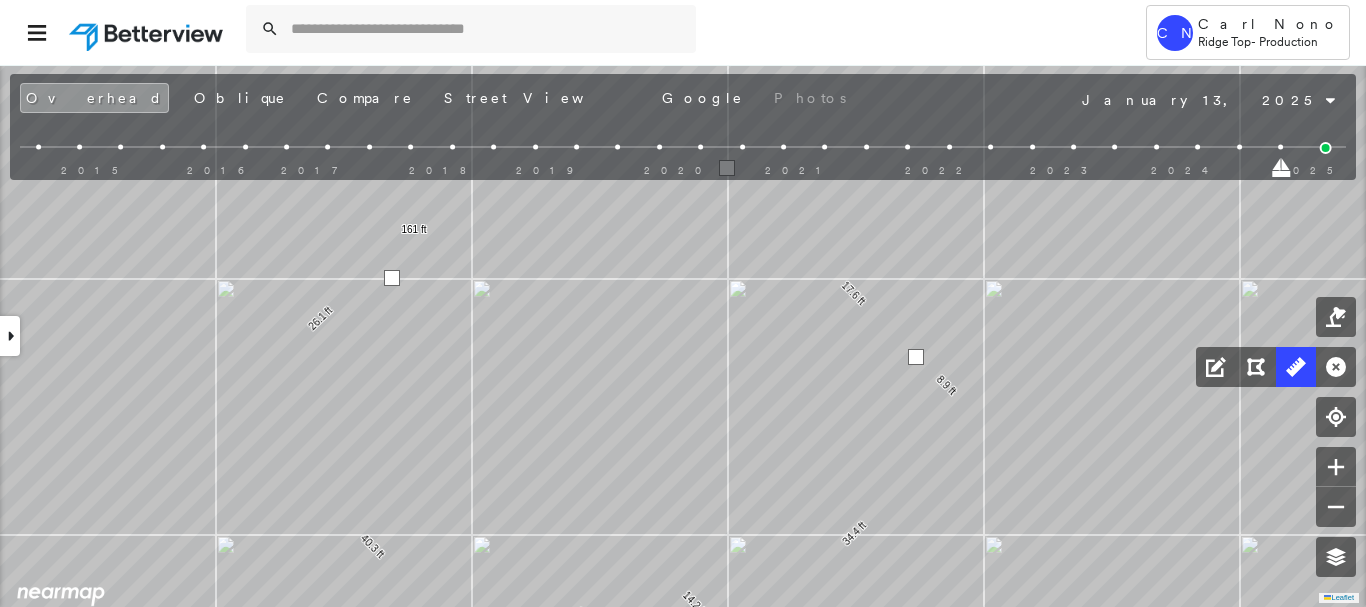 click at bounding box center (916, 357) 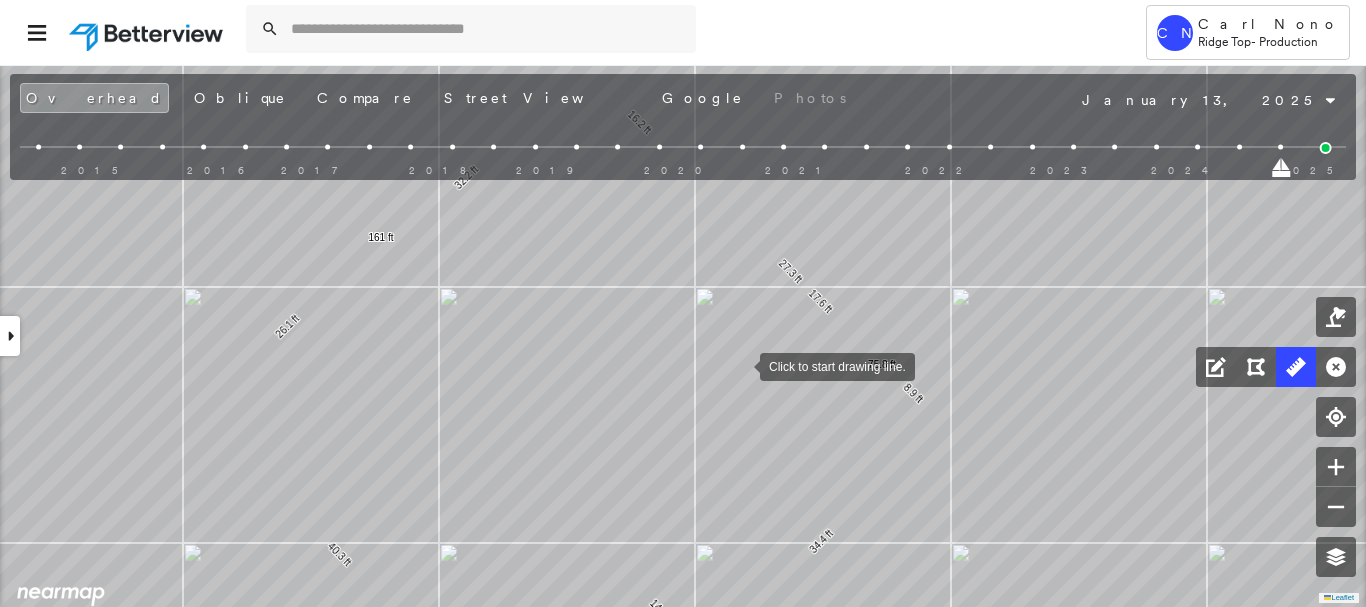 drag, startPoint x: 777, startPoint y: 354, endPoint x: 737, endPoint y: 366, distance: 41.761227 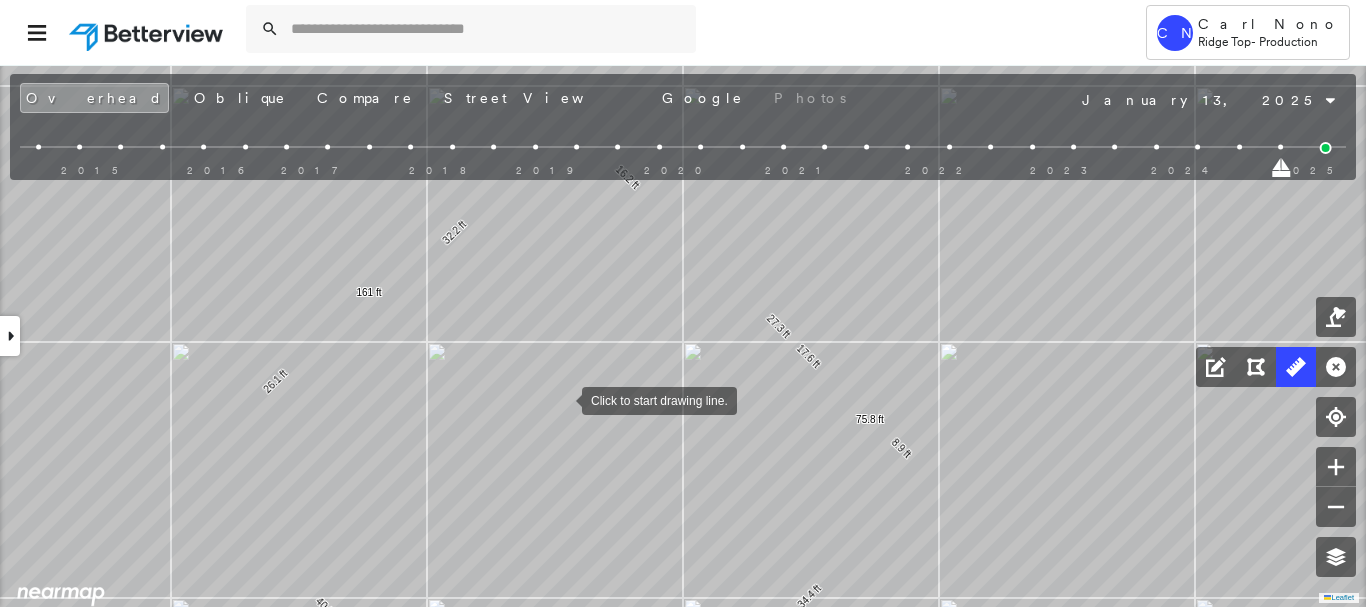 drag, startPoint x: 566, startPoint y: 374, endPoint x: 537, endPoint y: 442, distance: 73.92564 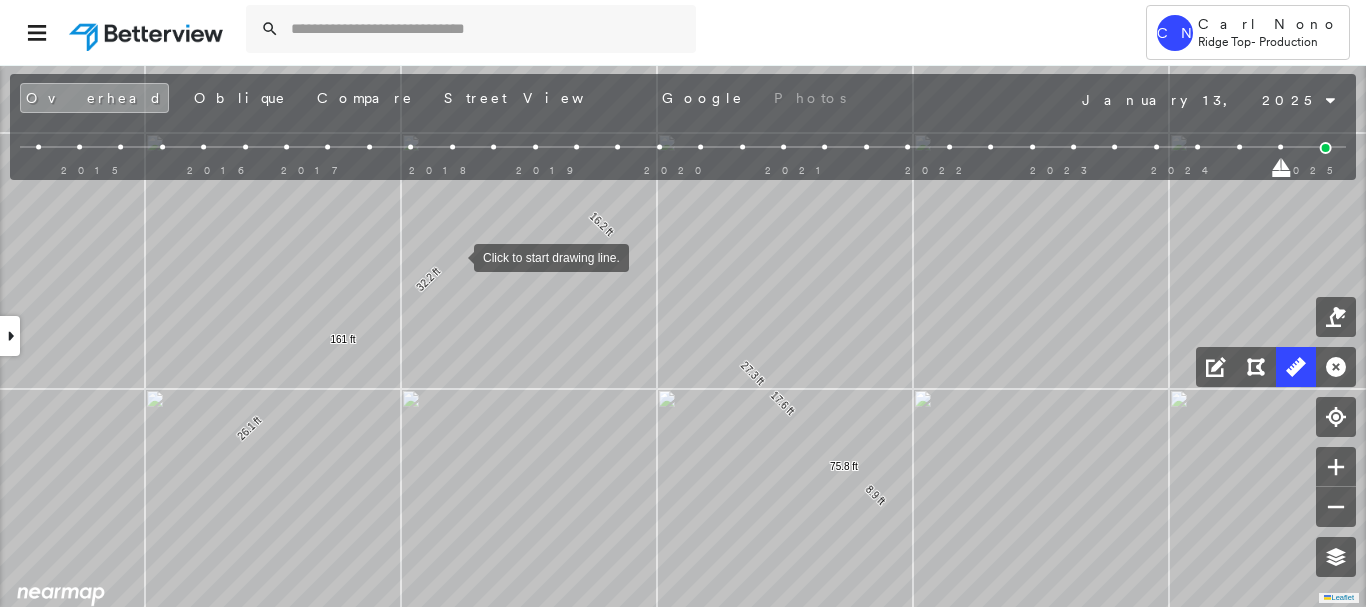 click at bounding box center [454, 256] 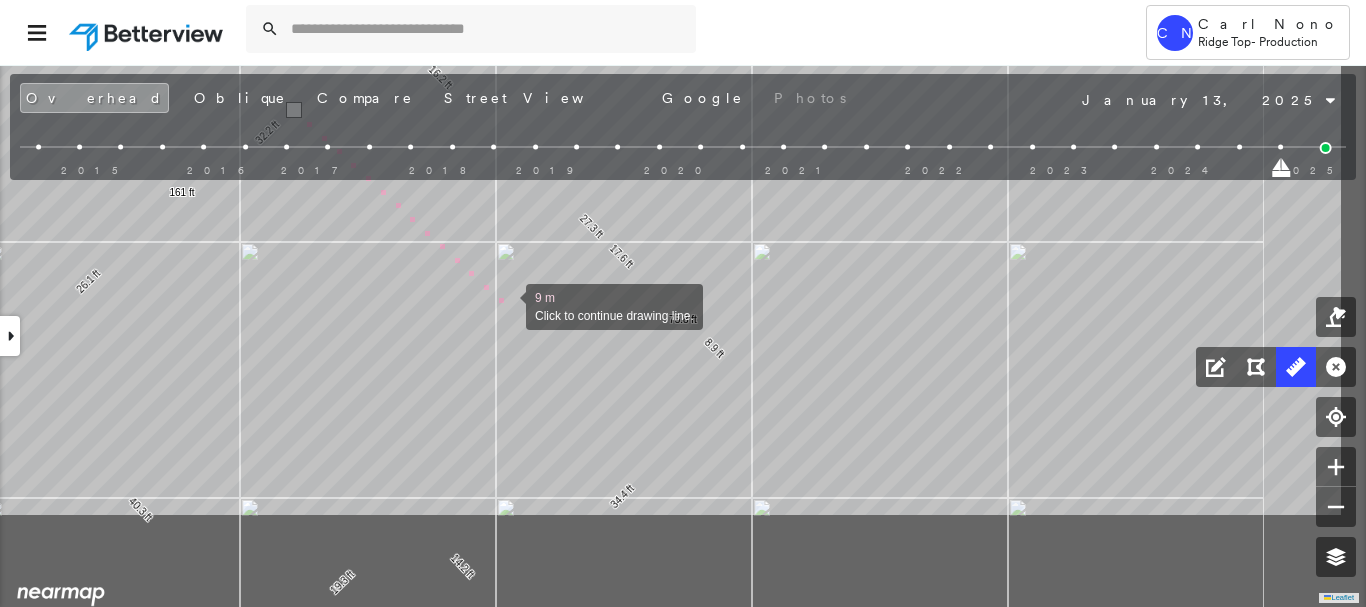drag, startPoint x: 661, startPoint y: 441, endPoint x: 508, endPoint y: 306, distance: 204.04411 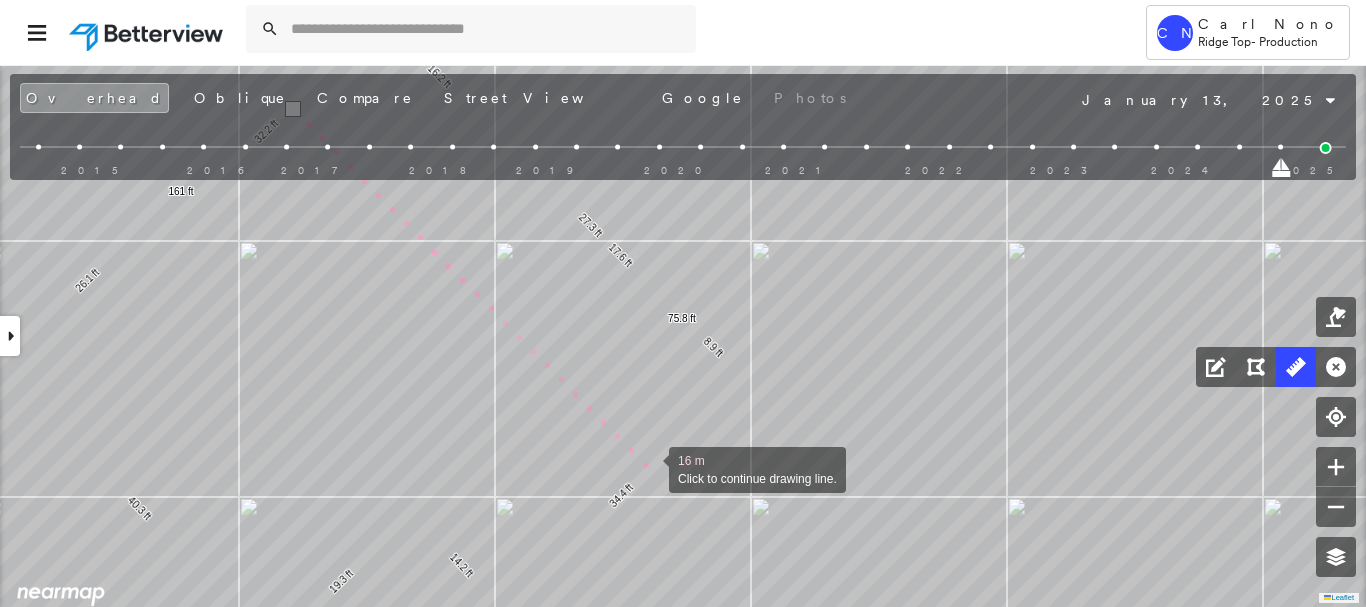 click at bounding box center (649, 468) 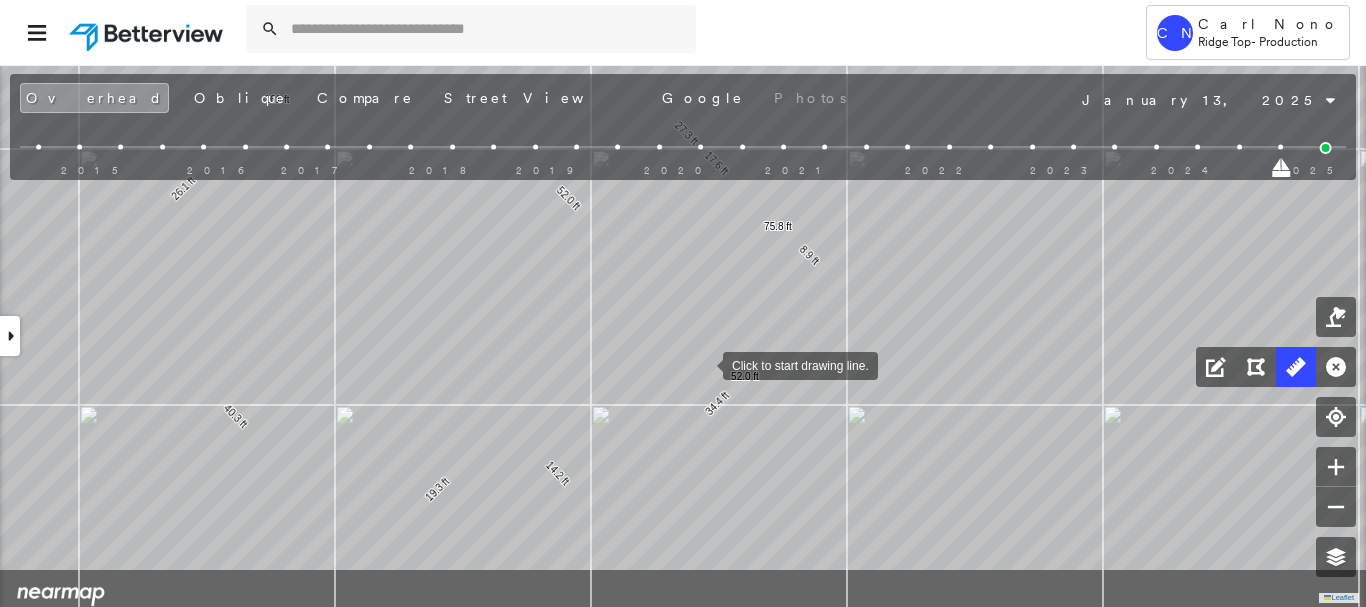 drag, startPoint x: 604, startPoint y: 458, endPoint x: 702, endPoint y: 365, distance: 135.10367 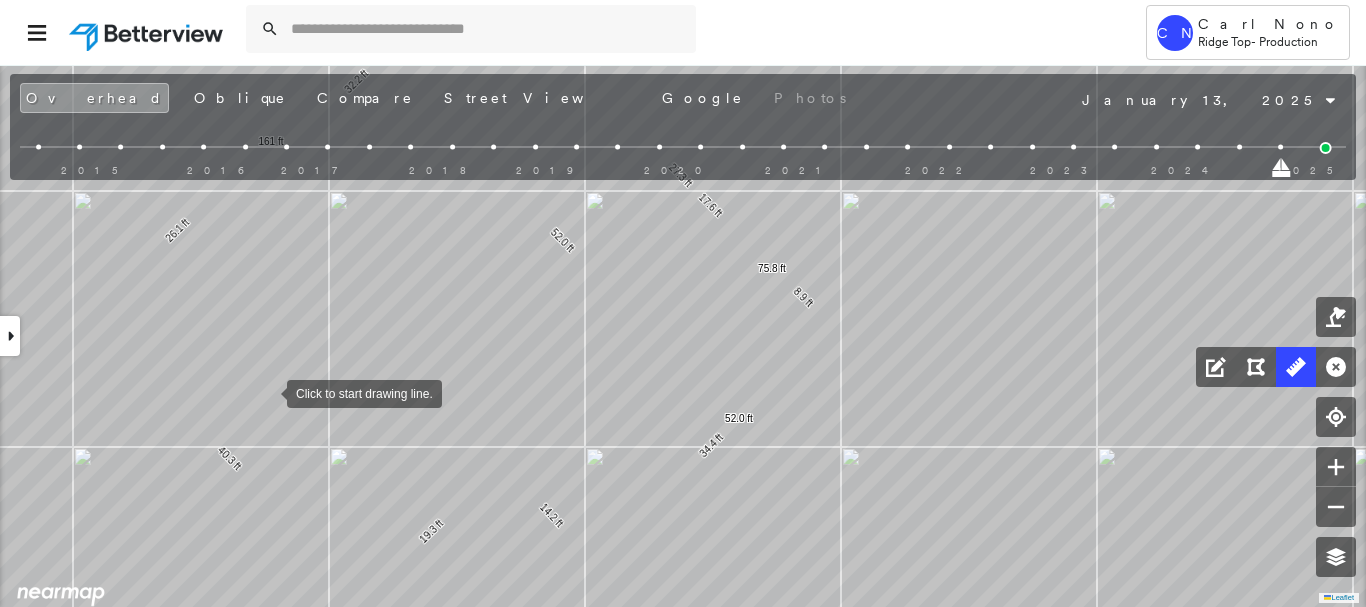 drag, startPoint x: 275, startPoint y: 348, endPoint x: 267, endPoint y: 391, distance: 43.737854 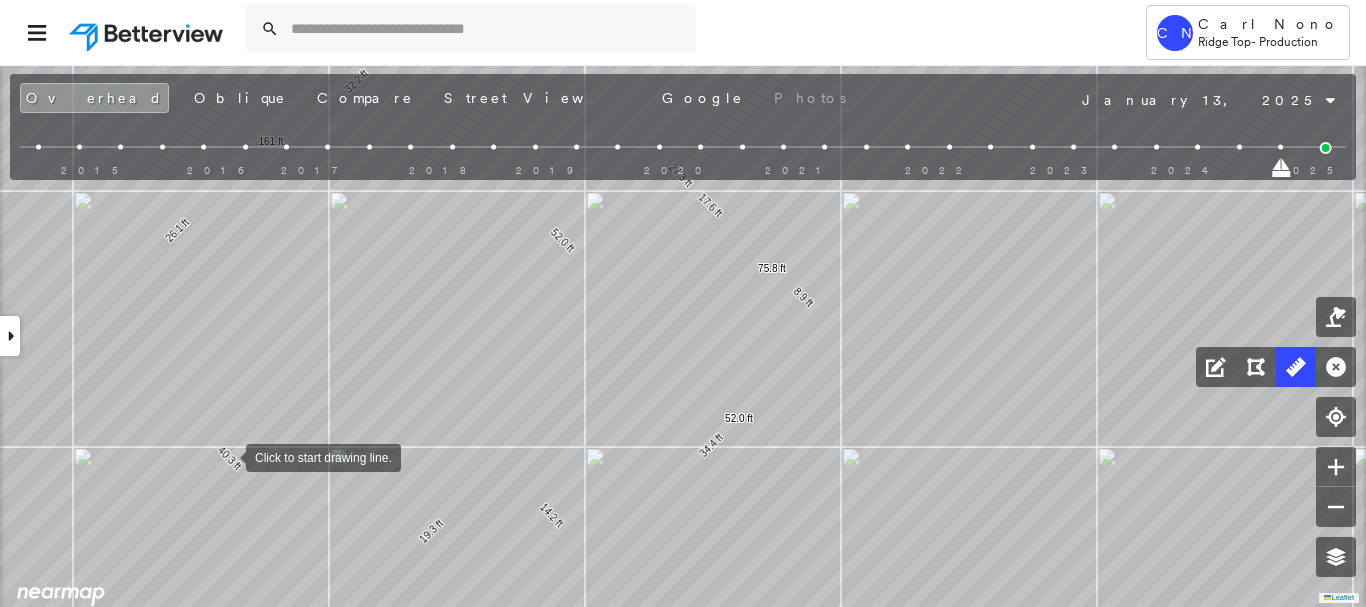 click at bounding box center [226, 456] 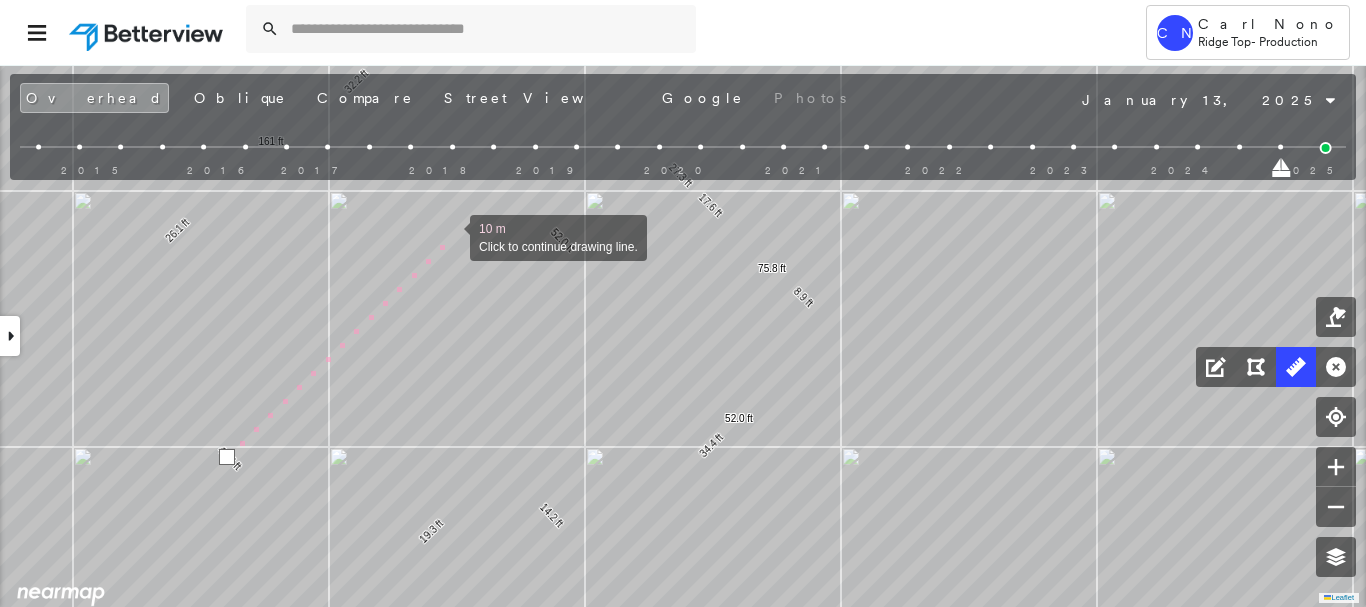 click at bounding box center (450, 236) 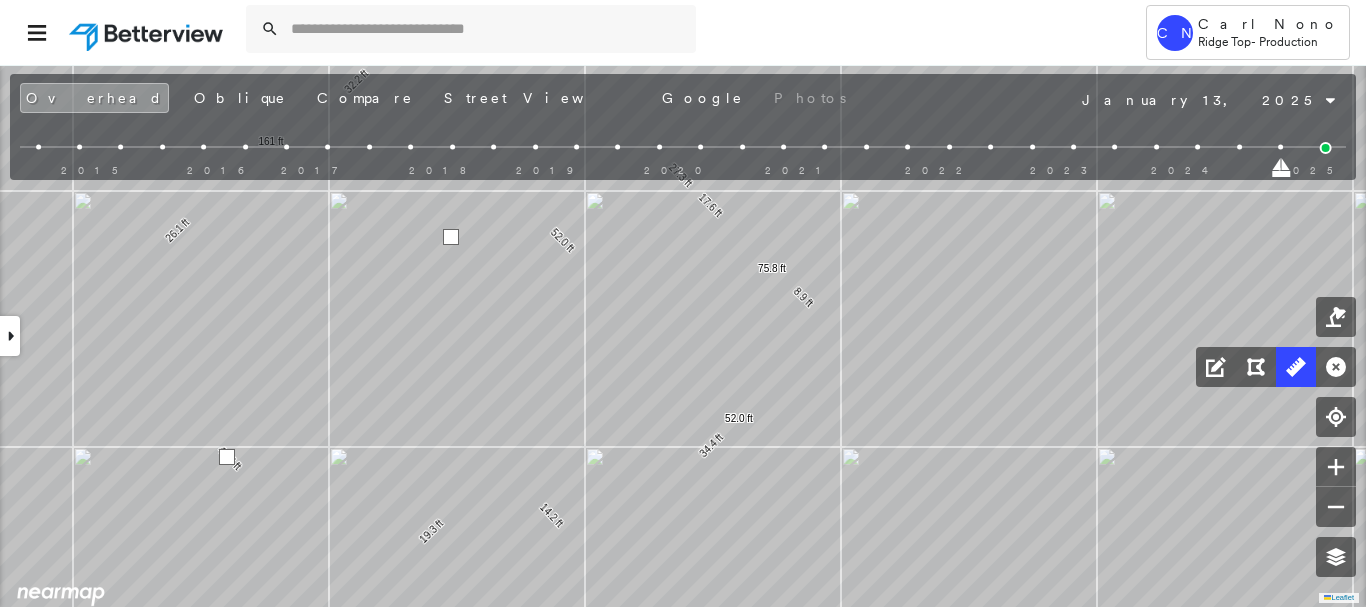 click at bounding box center [451, 237] 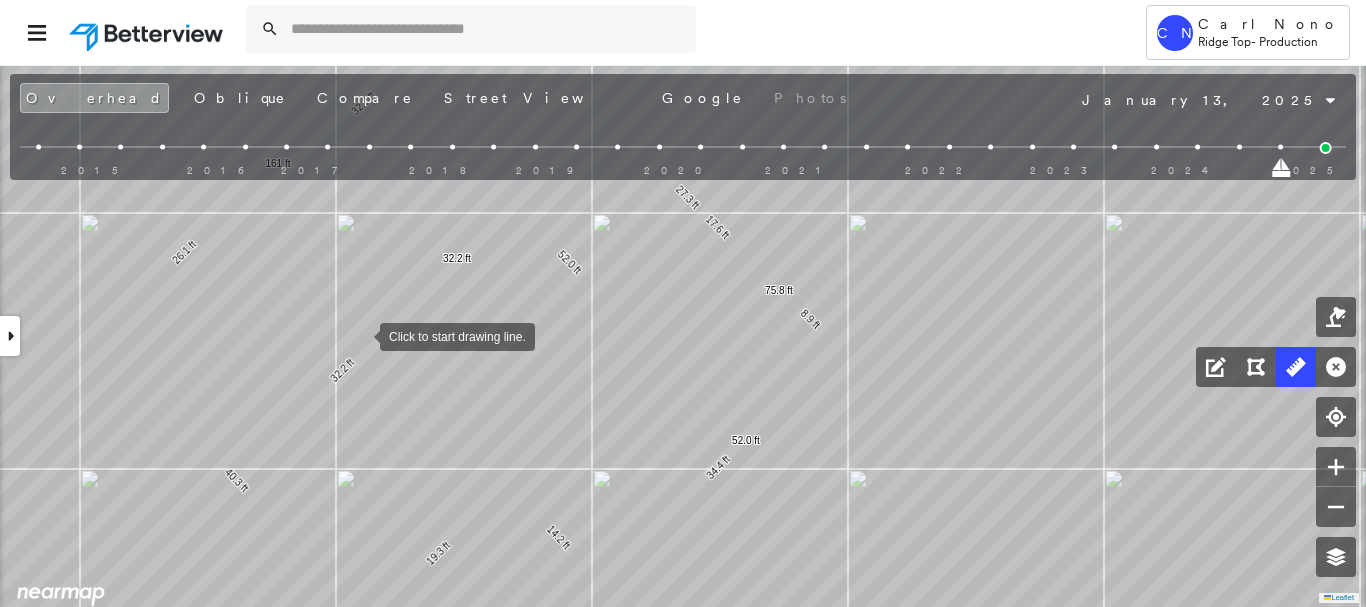 drag, startPoint x: 347, startPoint y: 297, endPoint x: 357, endPoint y: 359, distance: 62.801273 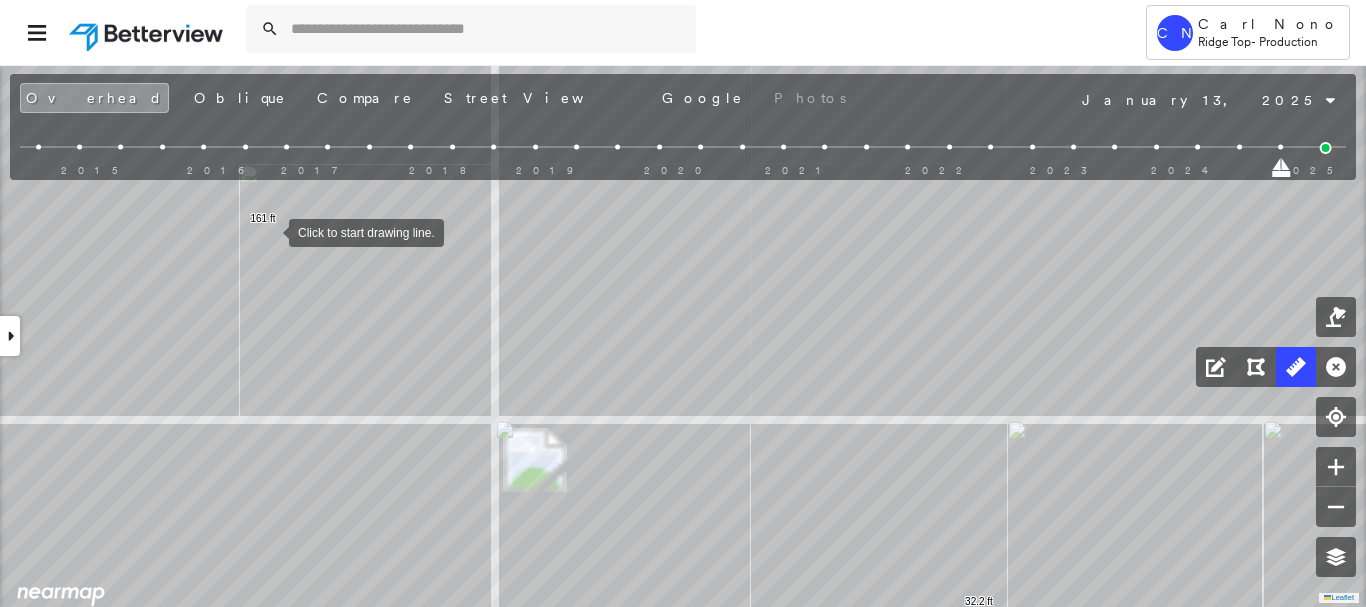 drag, startPoint x: 269, startPoint y: 231, endPoint x: 287, endPoint y: 252, distance: 27.658634 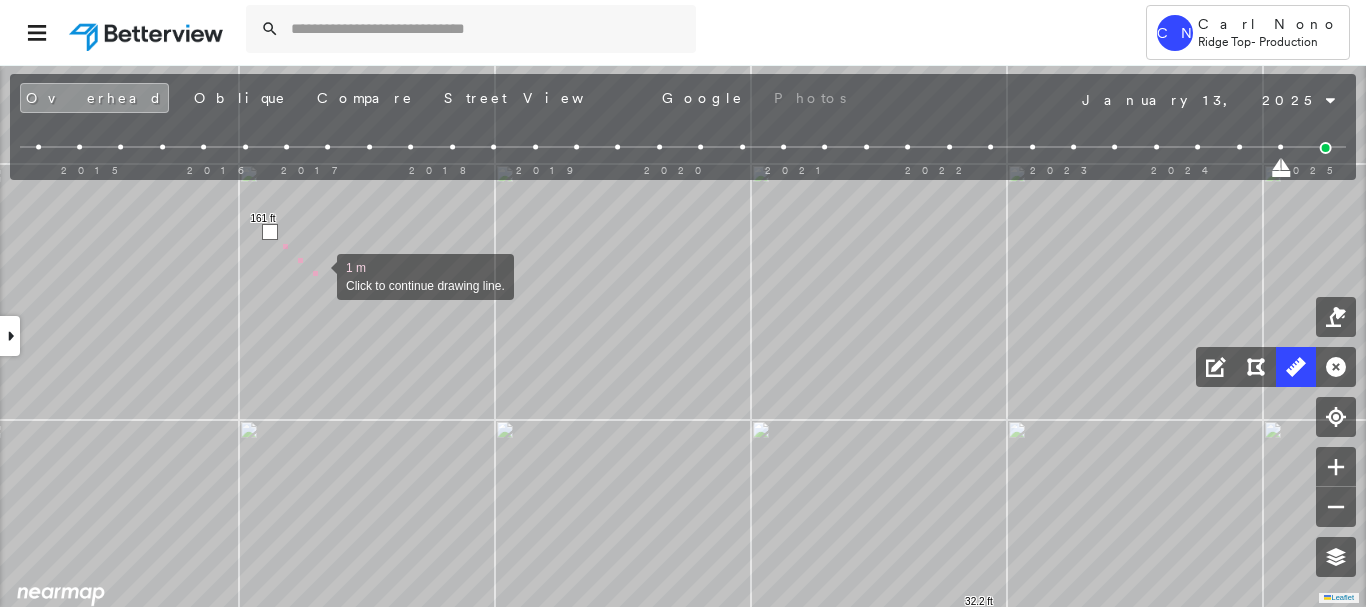click at bounding box center (317, 275) 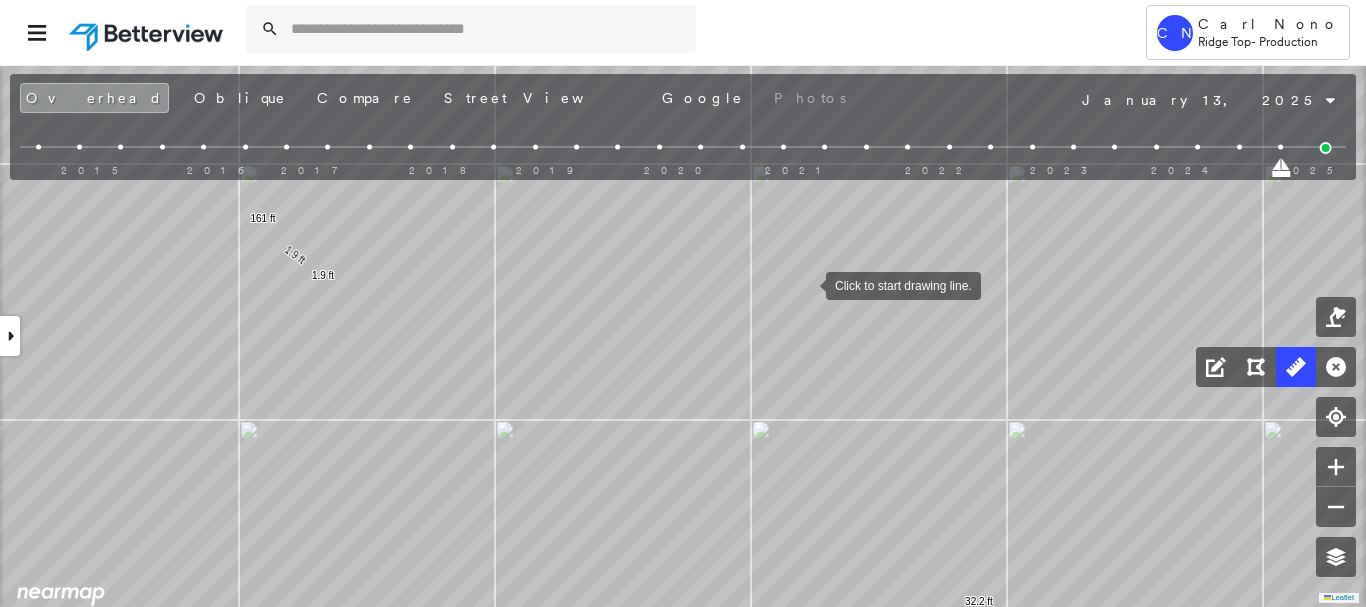 drag, startPoint x: 800, startPoint y: 288, endPoint x: 773, endPoint y: 275, distance: 29.966648 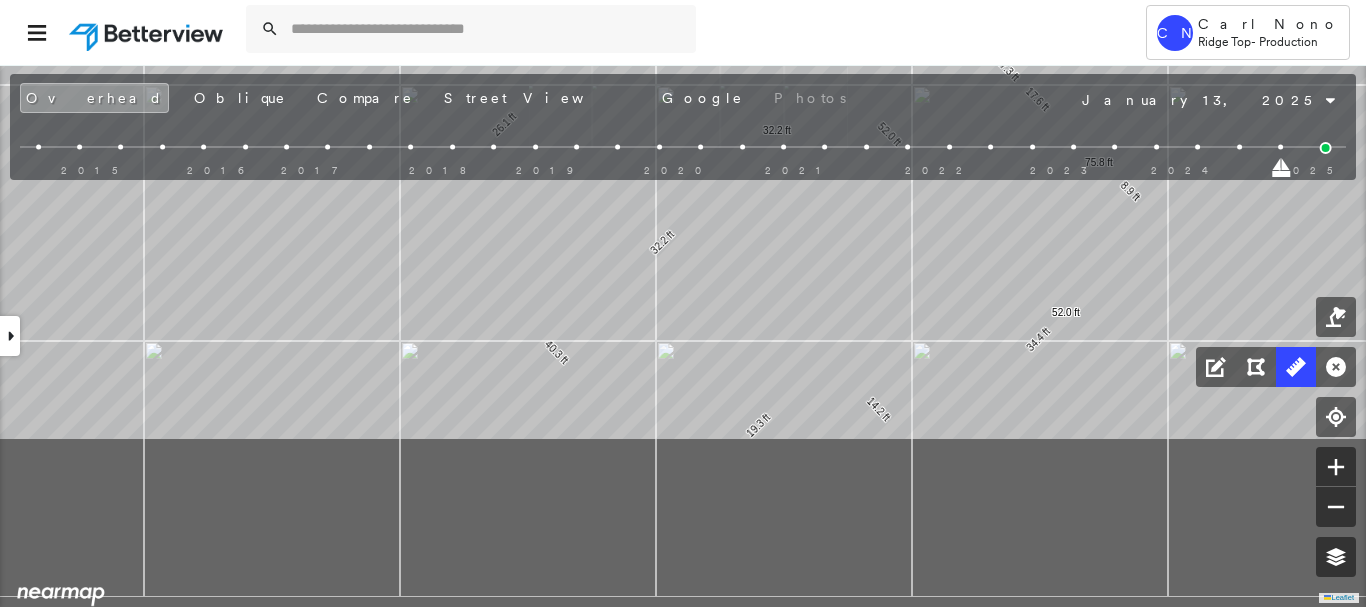drag, startPoint x: 755, startPoint y: 292, endPoint x: 669, endPoint y: 173, distance: 146.82303 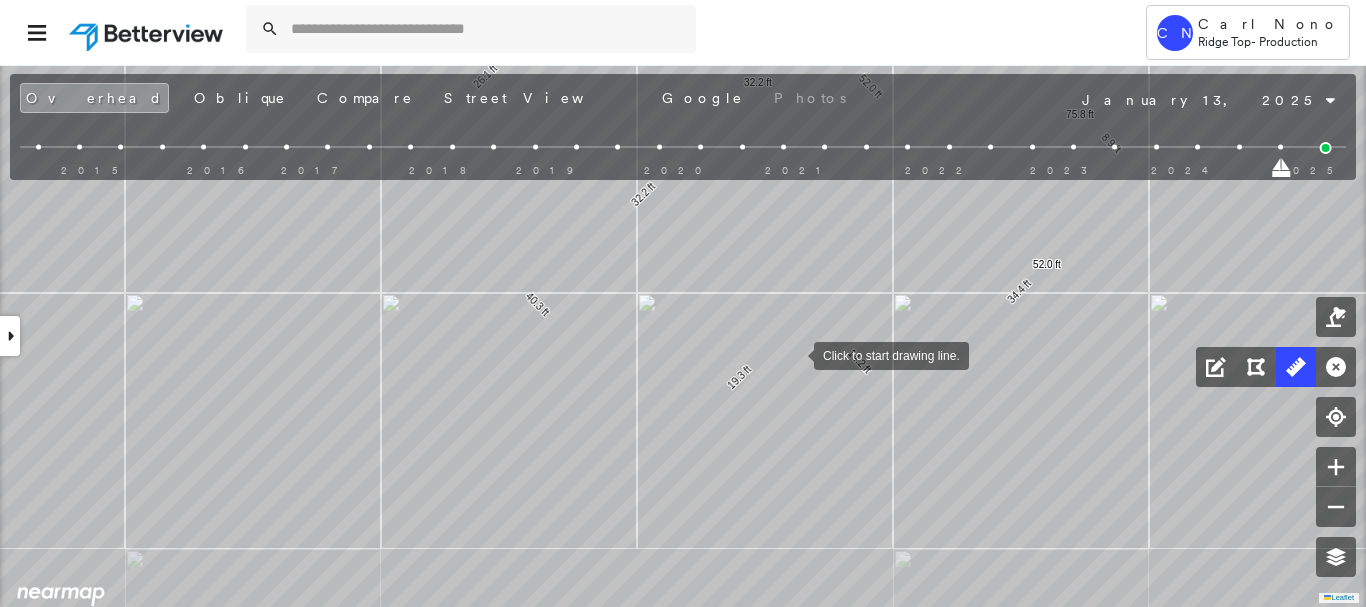 drag, startPoint x: 811, startPoint y: 397, endPoint x: 811, endPoint y: 360, distance: 37 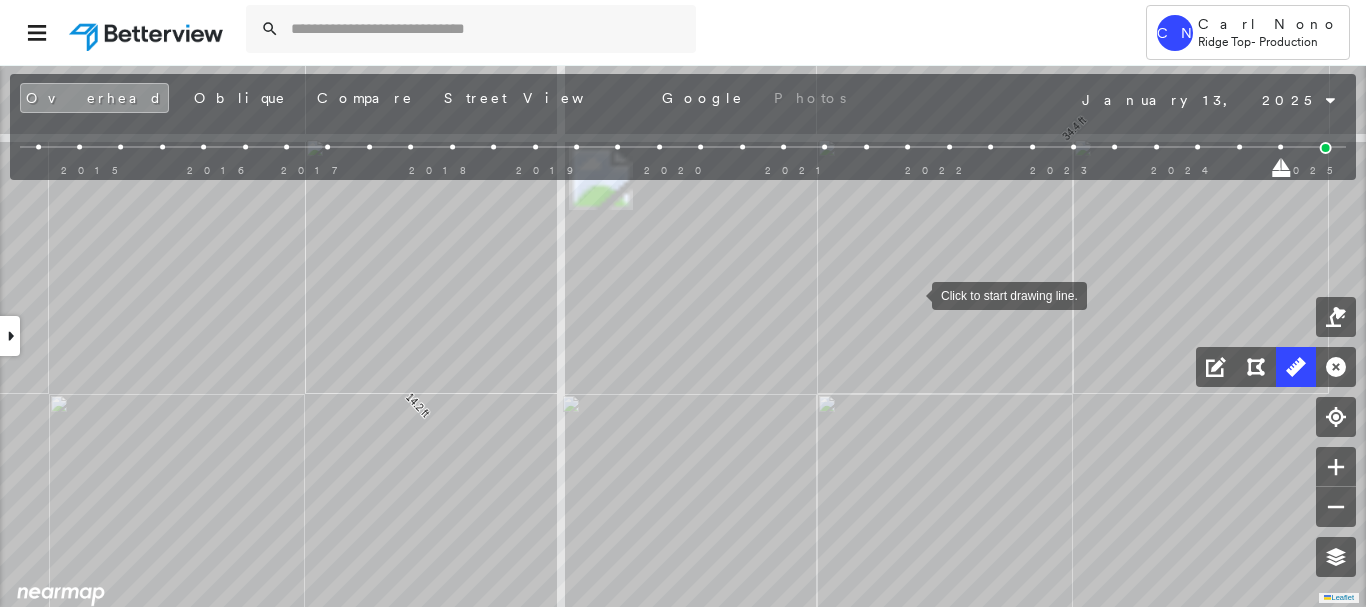 click at bounding box center [912, 294] 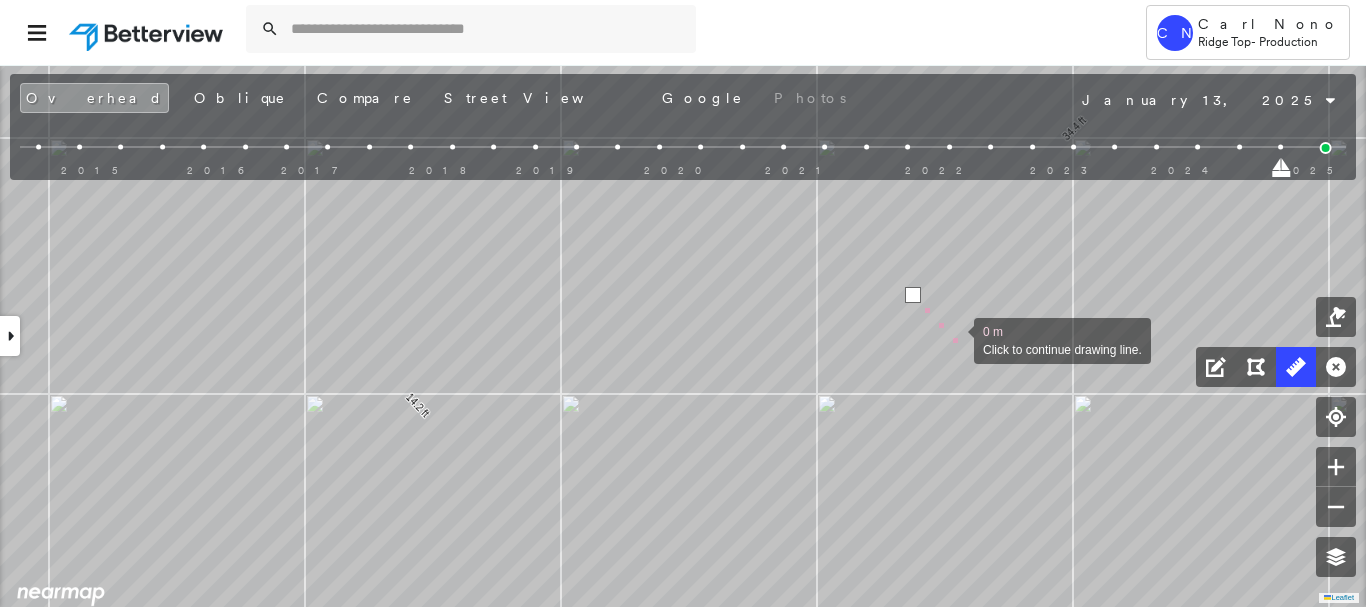 click at bounding box center [954, 339] 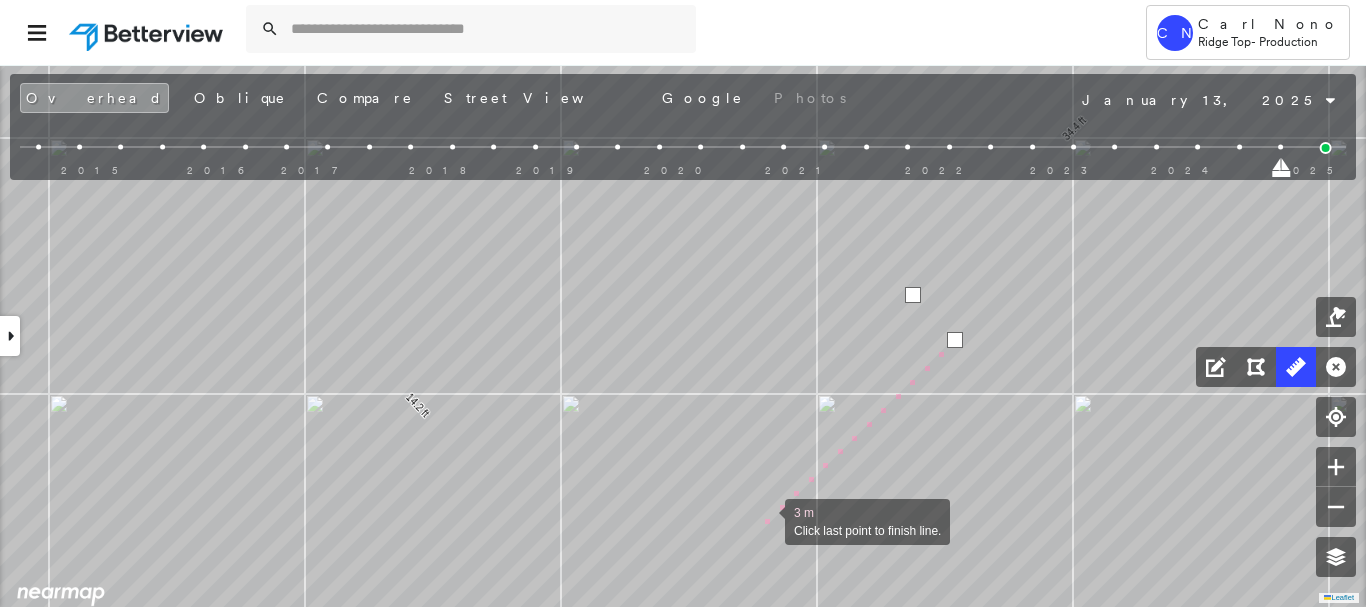click at bounding box center [765, 520] 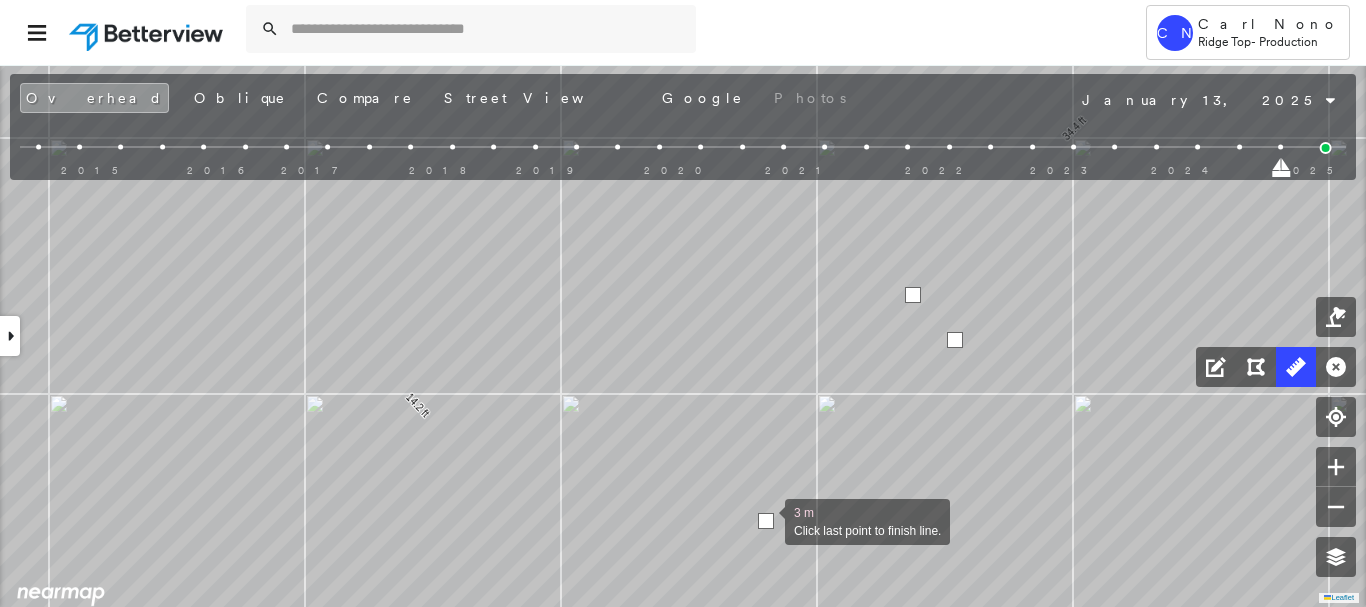 click at bounding box center [766, 521] 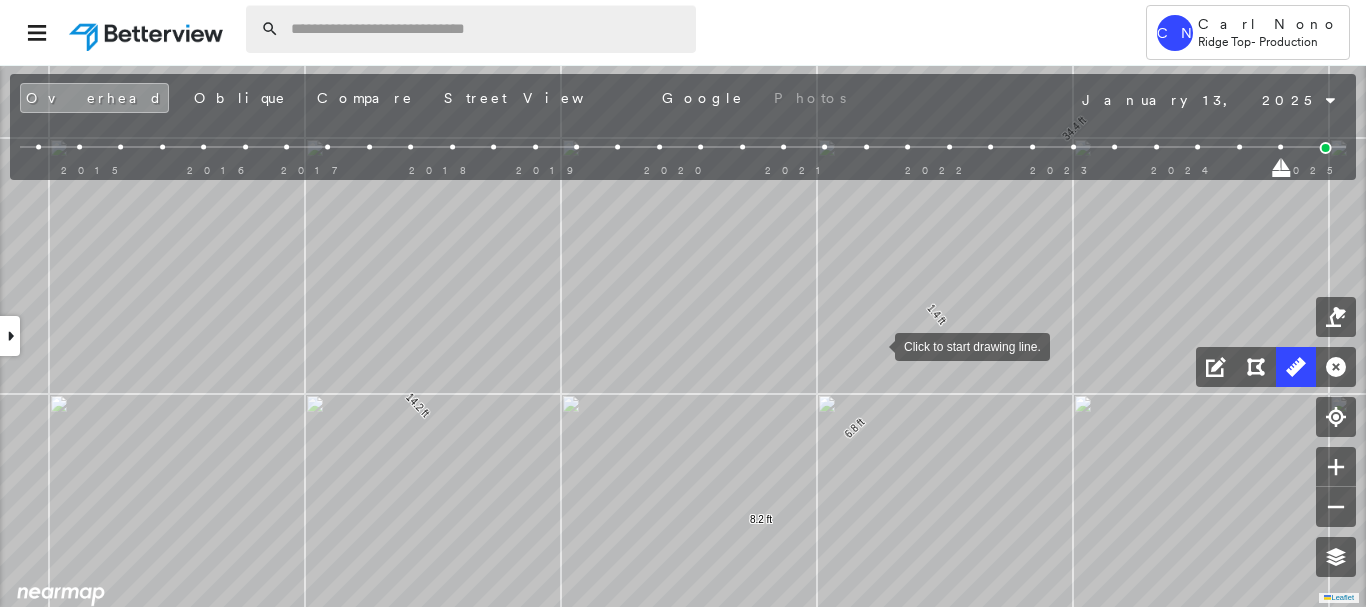 click at bounding box center [487, 29] 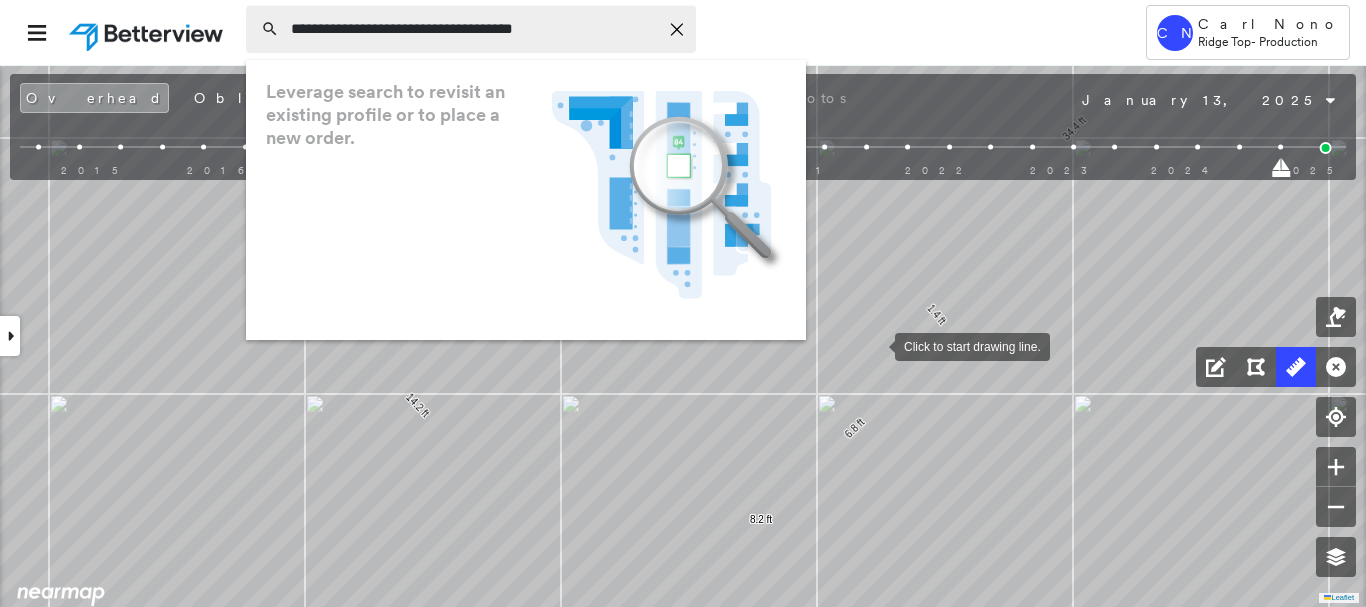 type on "**********" 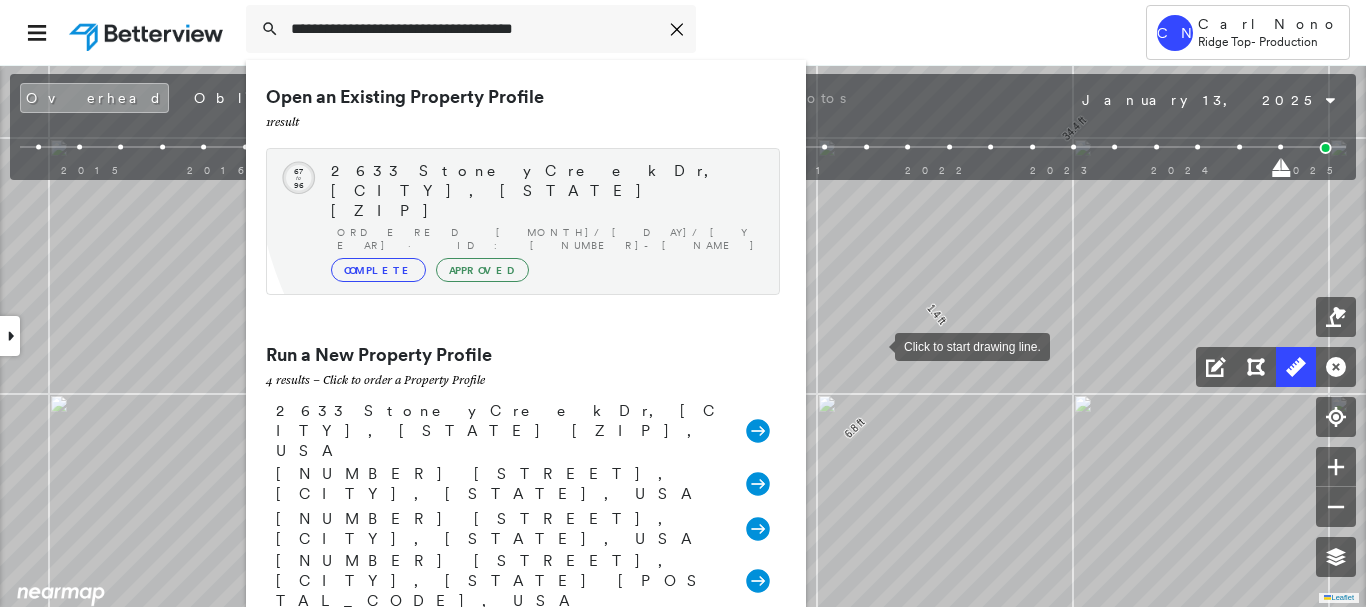click on "[NUMBER] [STREET], [CITY], [STATE] [POSTAL_CODE]" at bounding box center [545, 191] 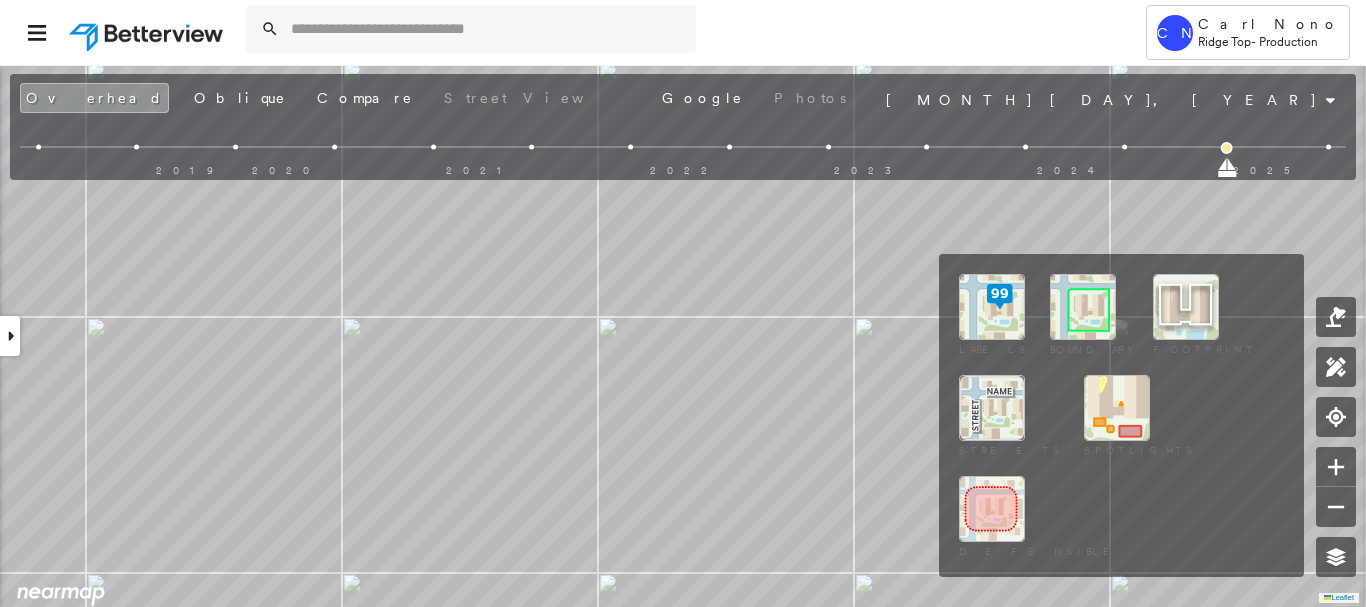 click at bounding box center (1083, 307) 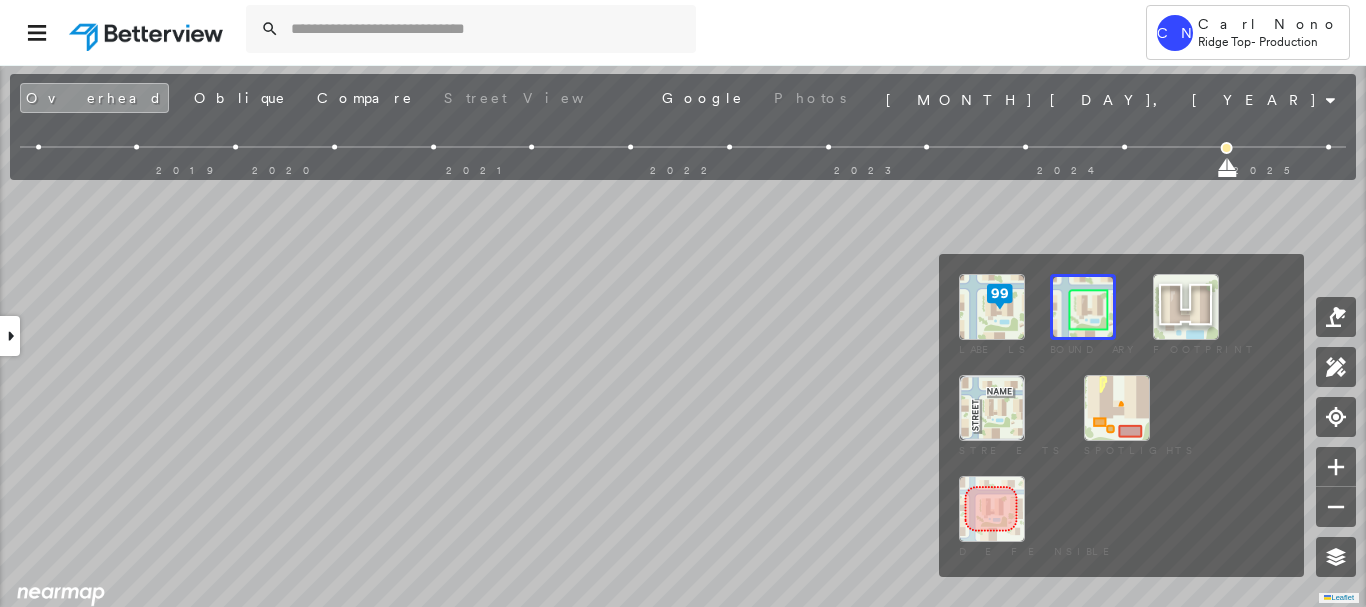 click at bounding box center (1336, 552) 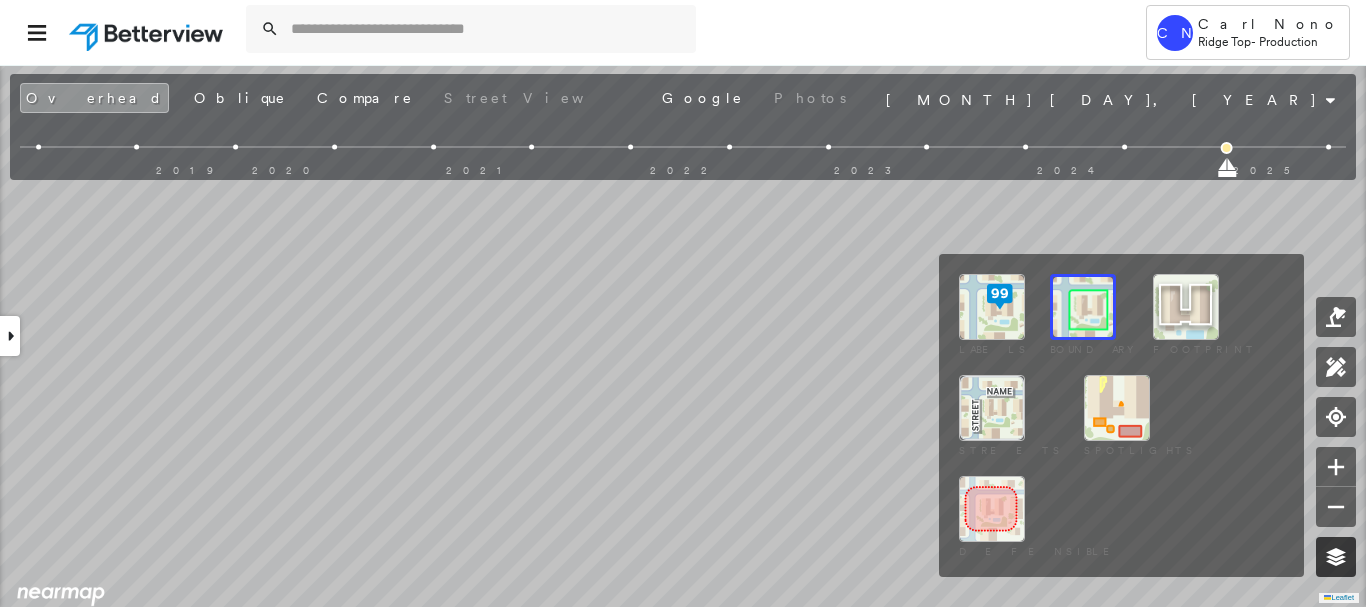 click at bounding box center (1336, 557) 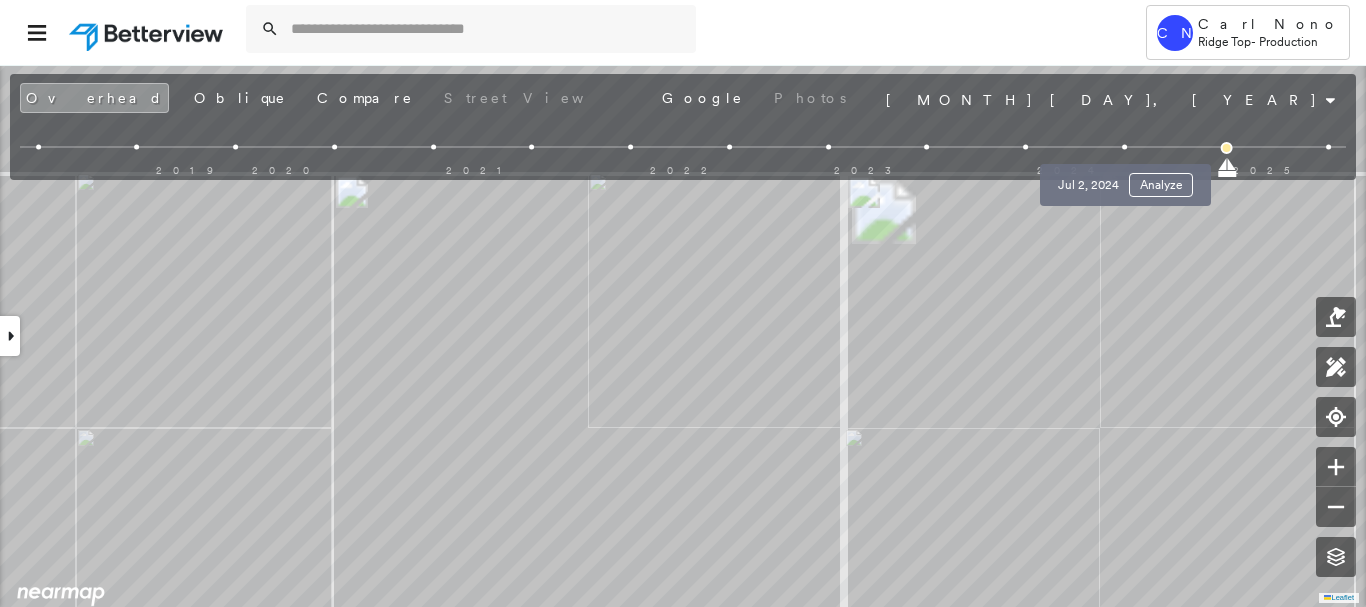 click at bounding box center (1124, 147) 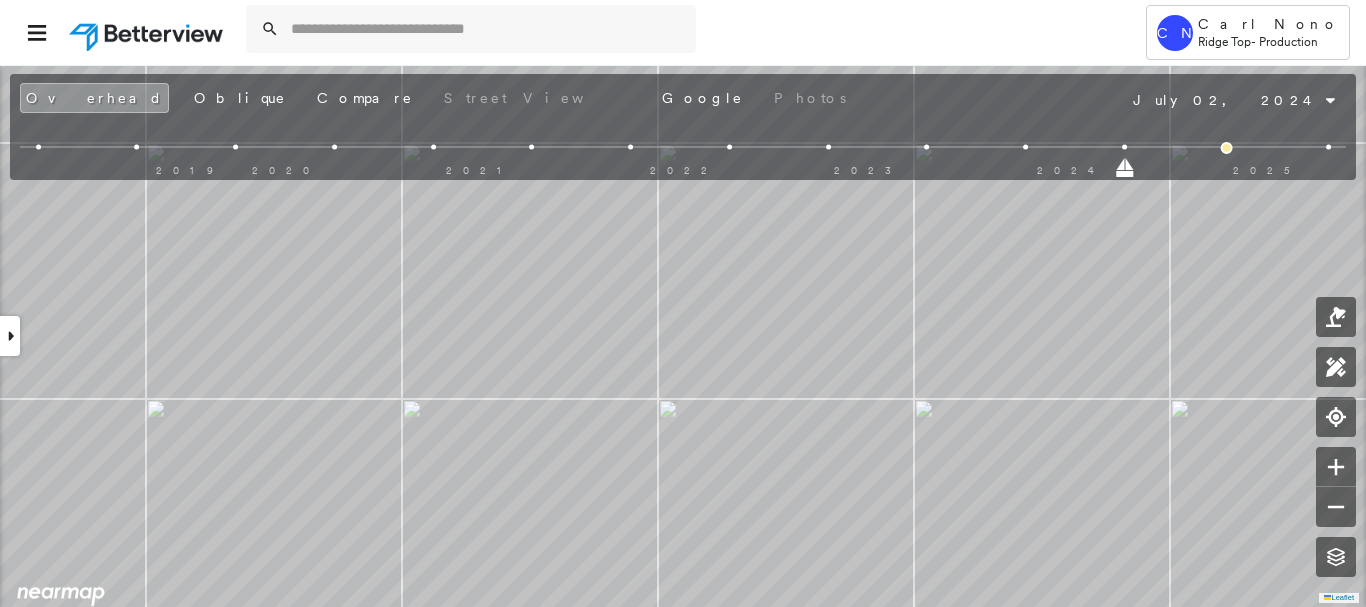 click at bounding box center [1025, 147] 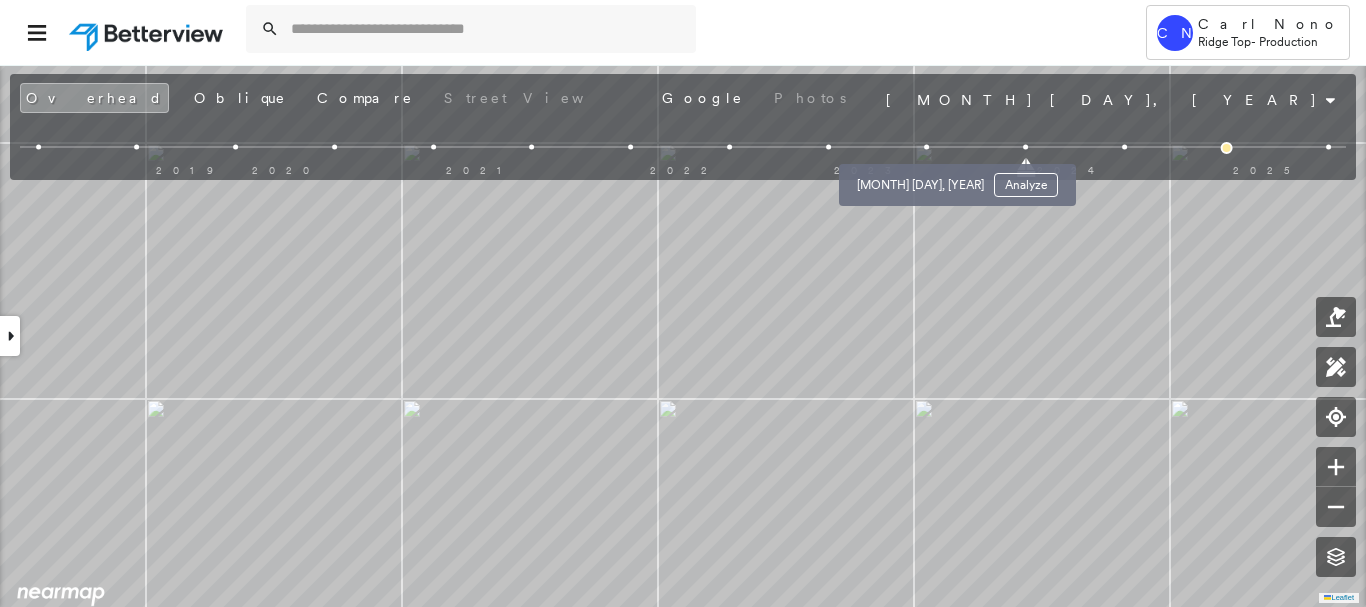 drag, startPoint x: 928, startPoint y: 142, endPoint x: 892, endPoint y: 190, distance: 60 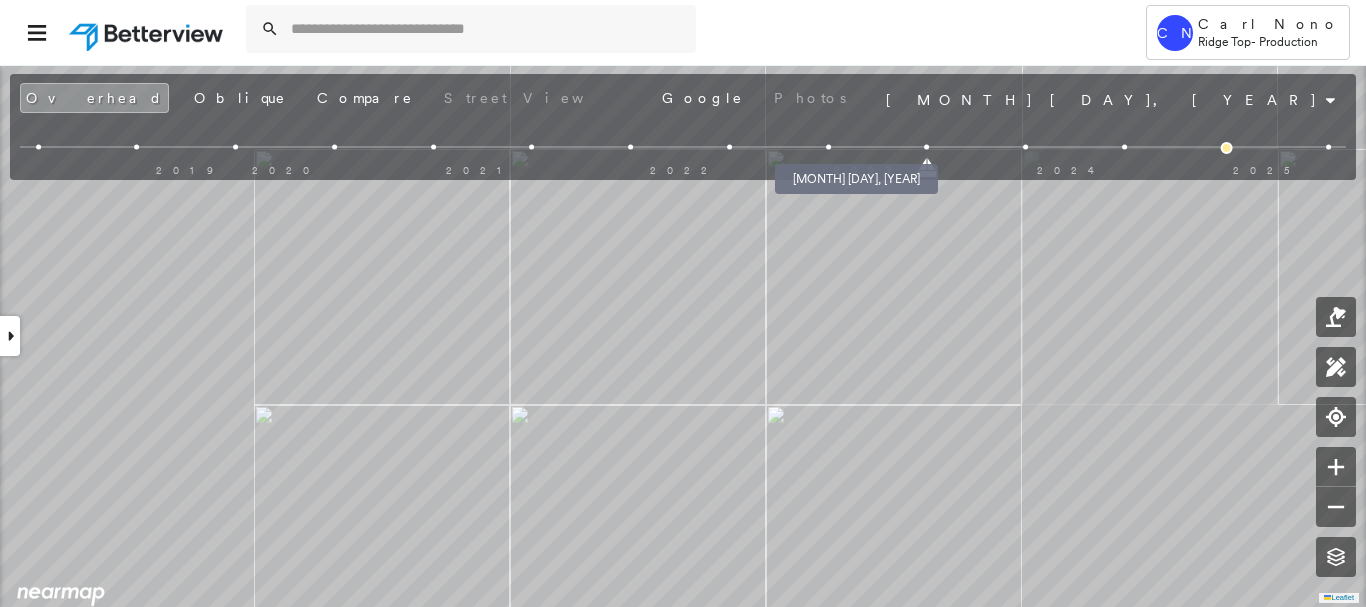 click at bounding box center [828, 147] 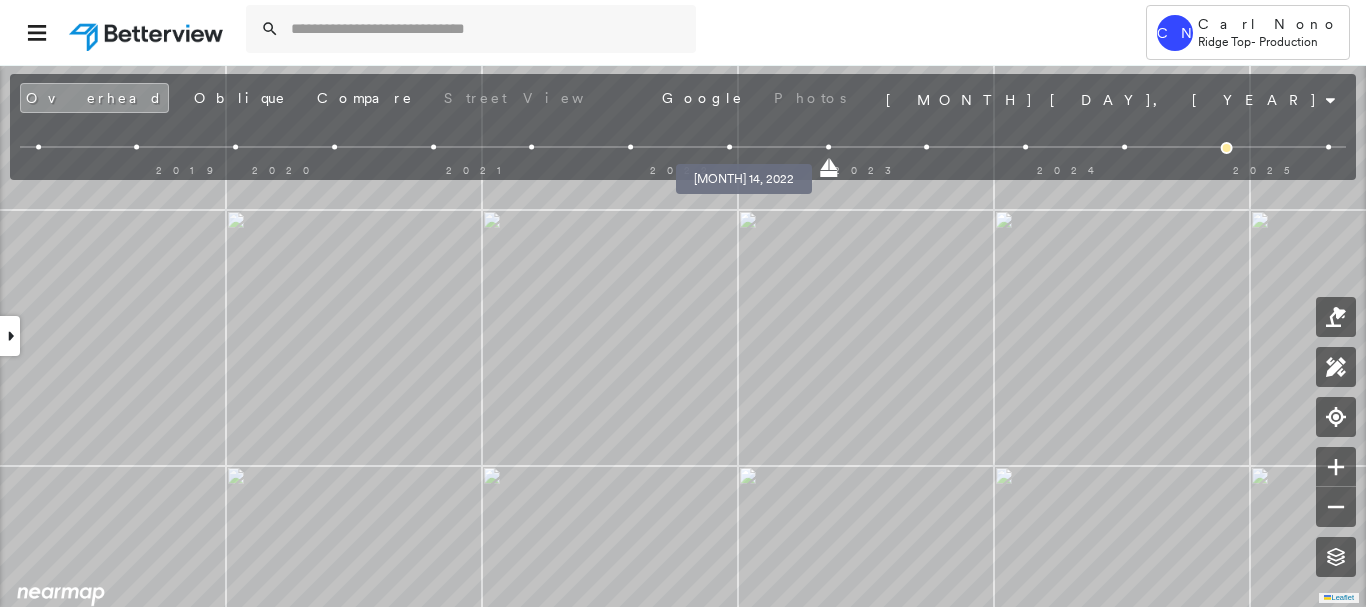 click at bounding box center (729, 147) 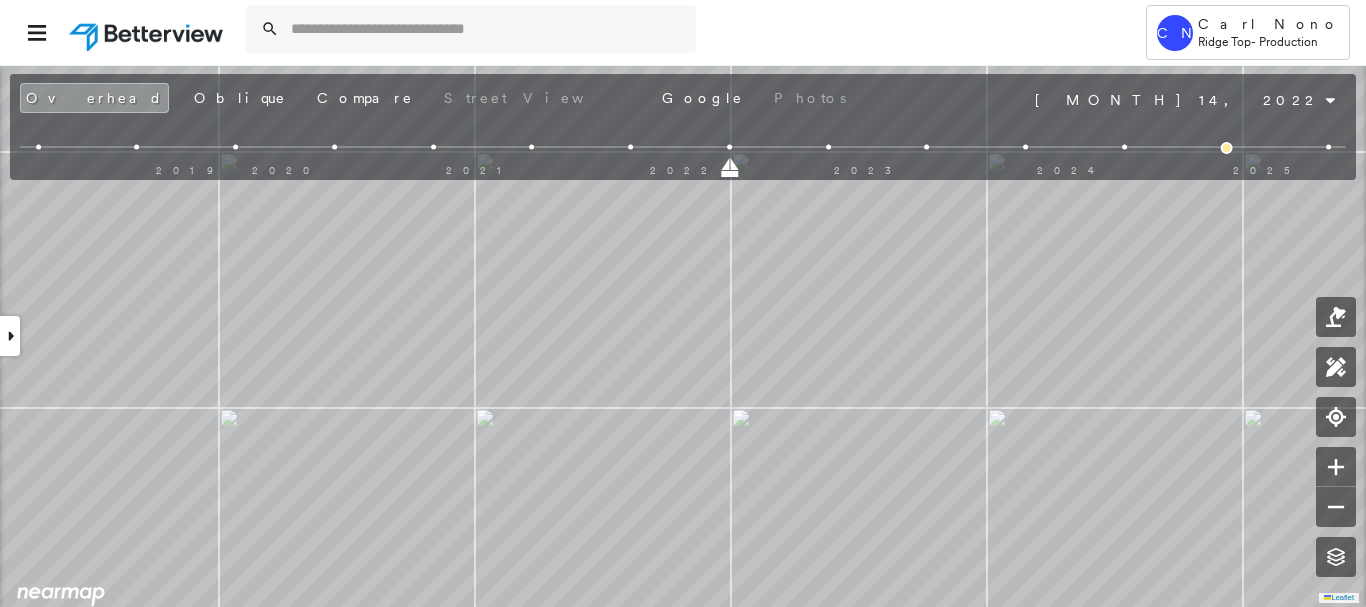 click on "2019 2020 2021 2022 2023 2024 2025" at bounding box center (683, 150) 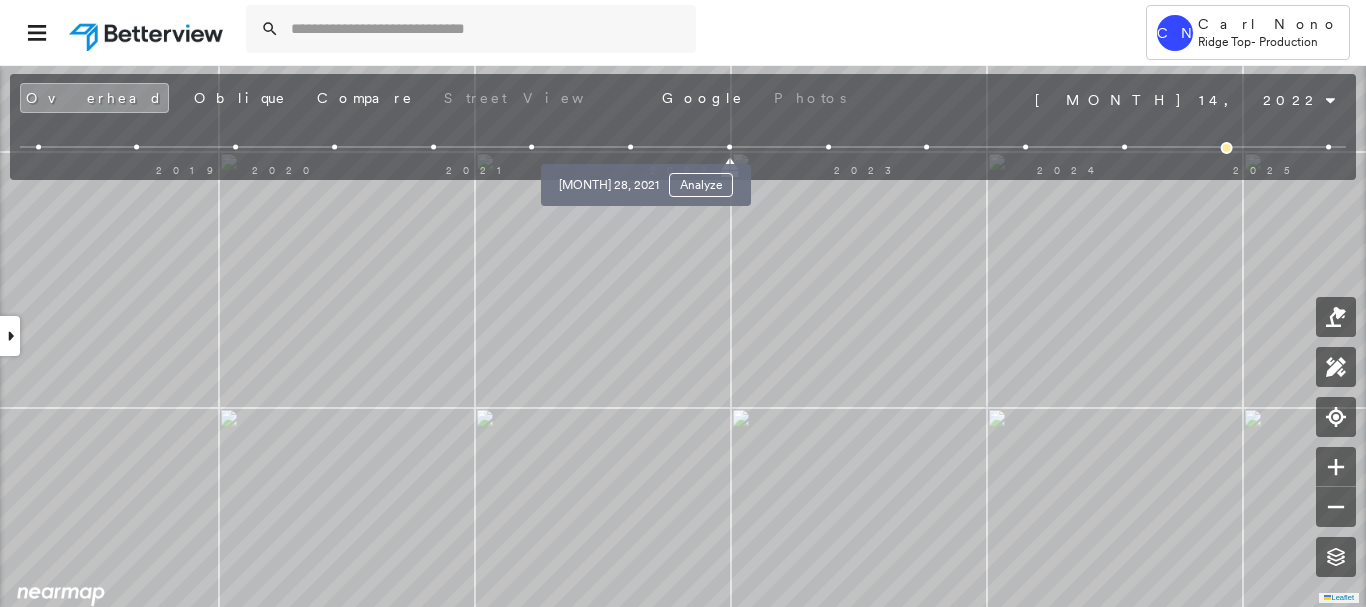 drag, startPoint x: 636, startPoint y: 144, endPoint x: 661, endPoint y: 176, distance: 40.60788 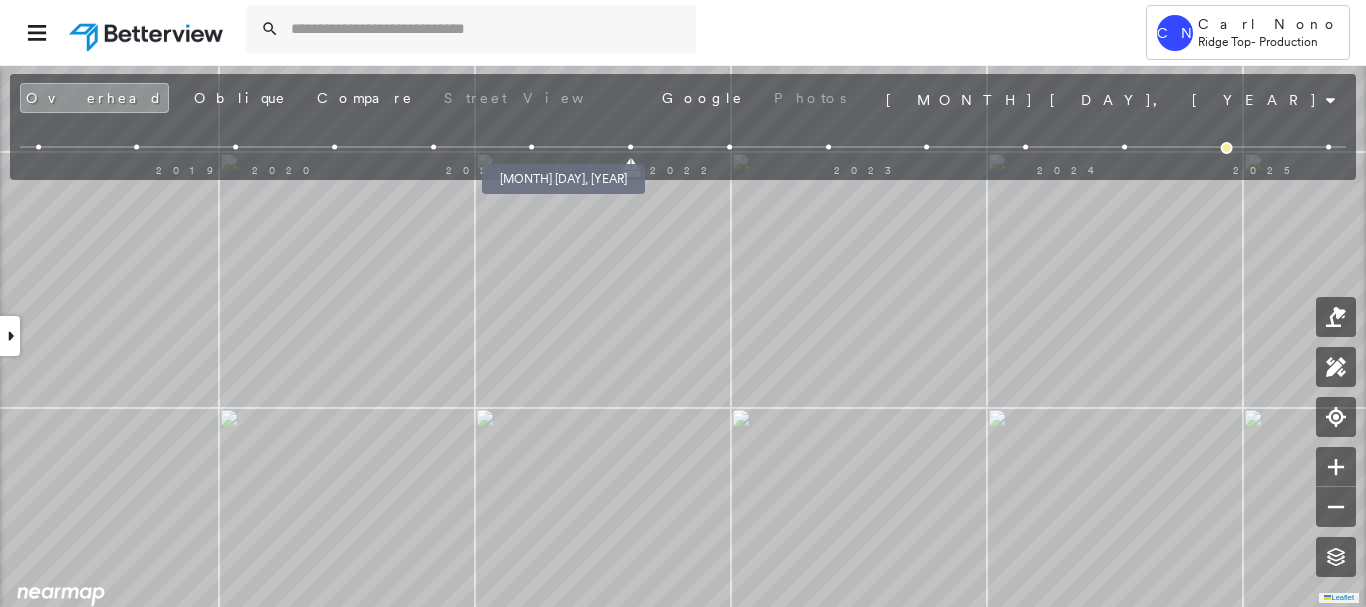 click at bounding box center (531, 147) 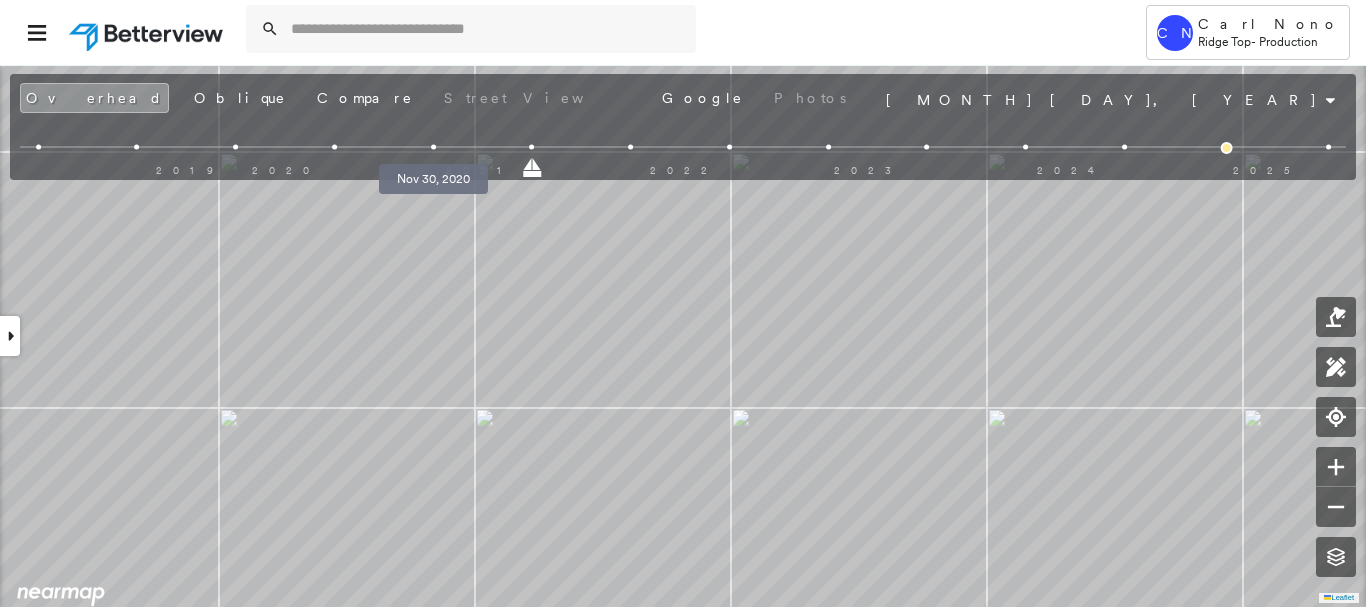 drag, startPoint x: 436, startPoint y: 145, endPoint x: 443, endPoint y: 165, distance: 21.189621 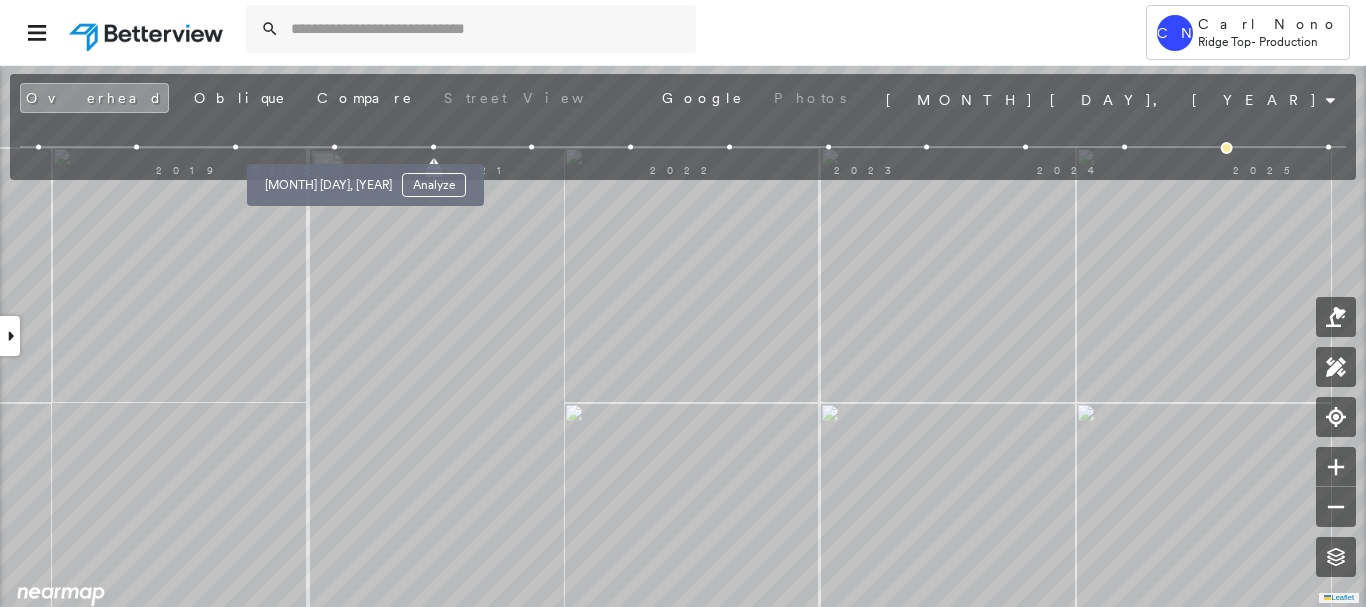 click at bounding box center [334, 147] 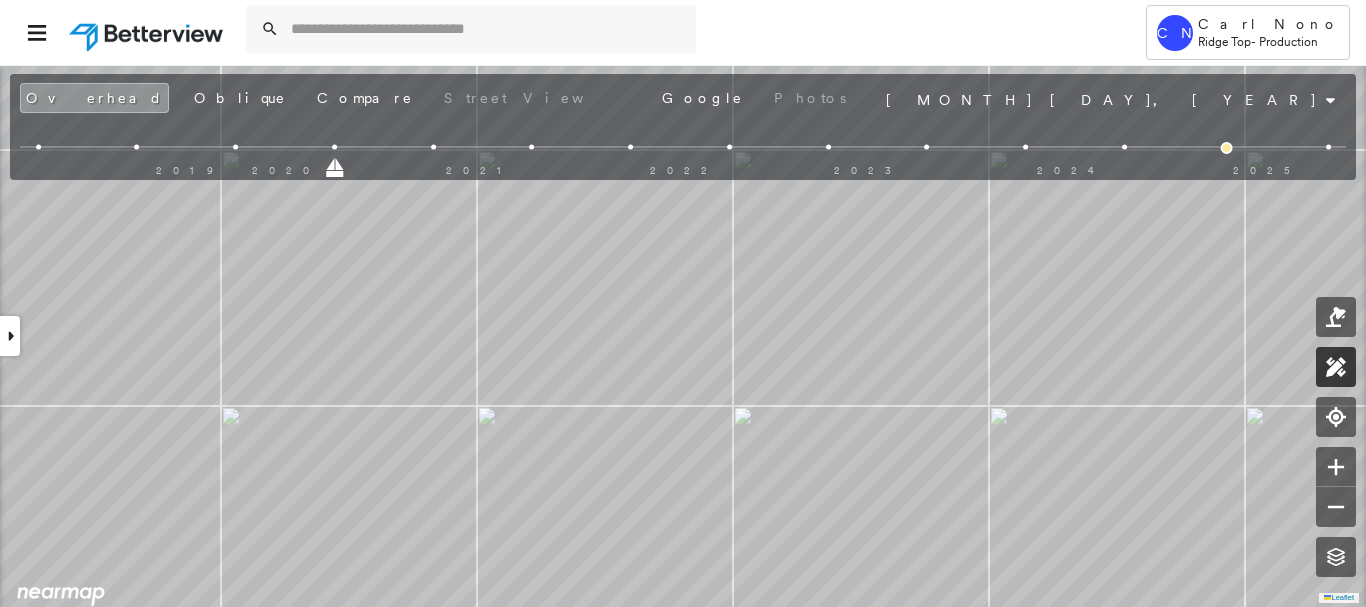 click 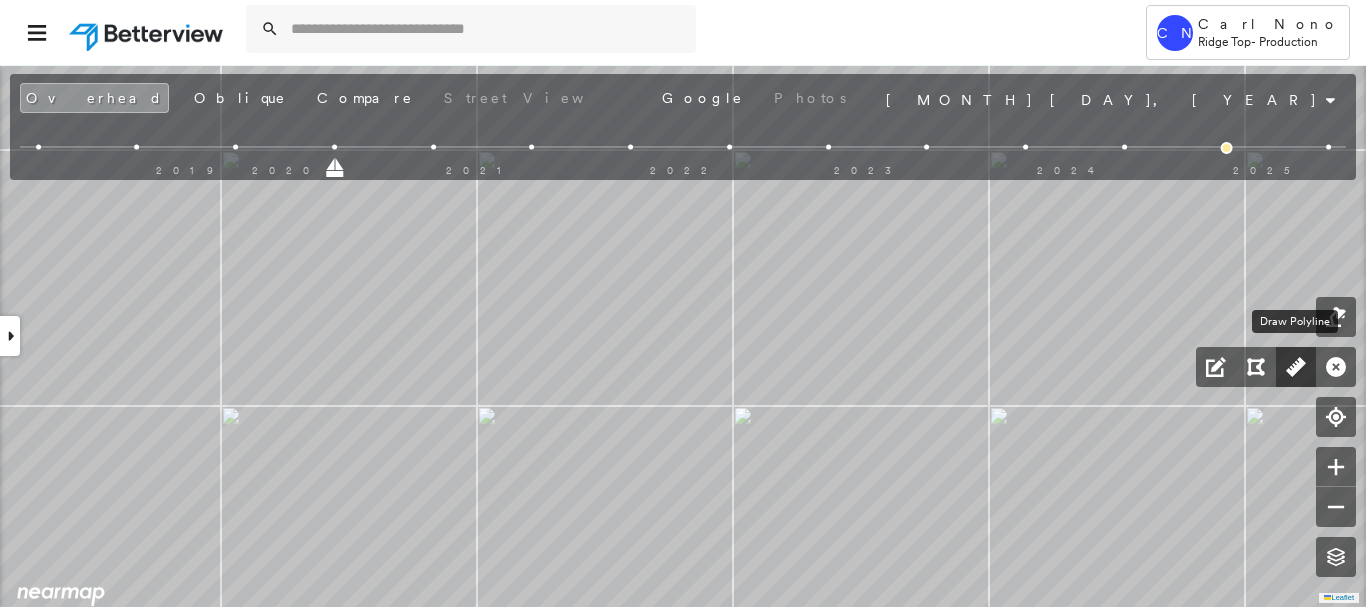 click 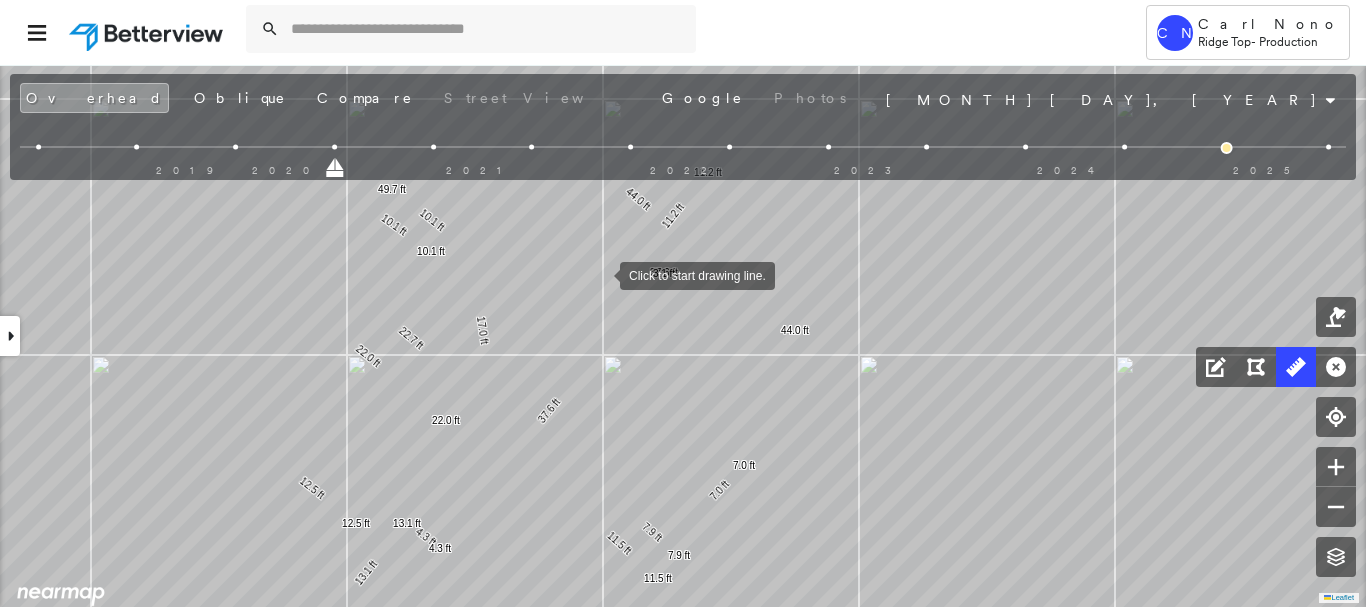 click at bounding box center [600, 274] 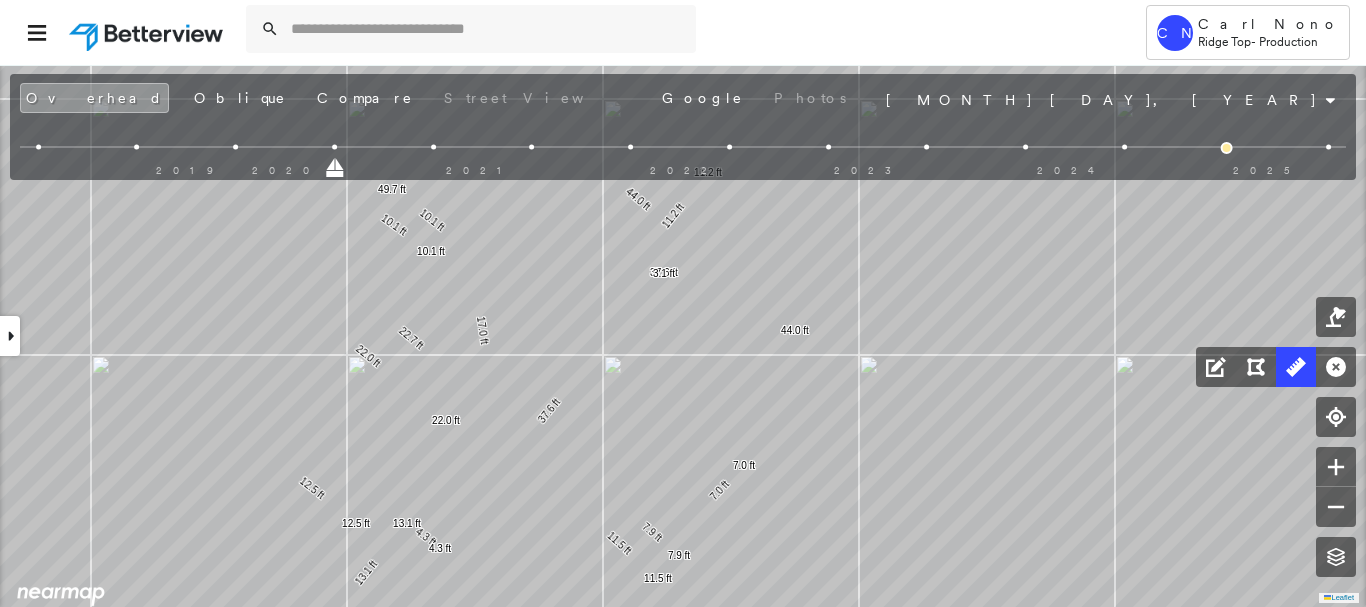 drag, startPoint x: 6, startPoint y: 342, endPoint x: 100, endPoint y: 342, distance: 94 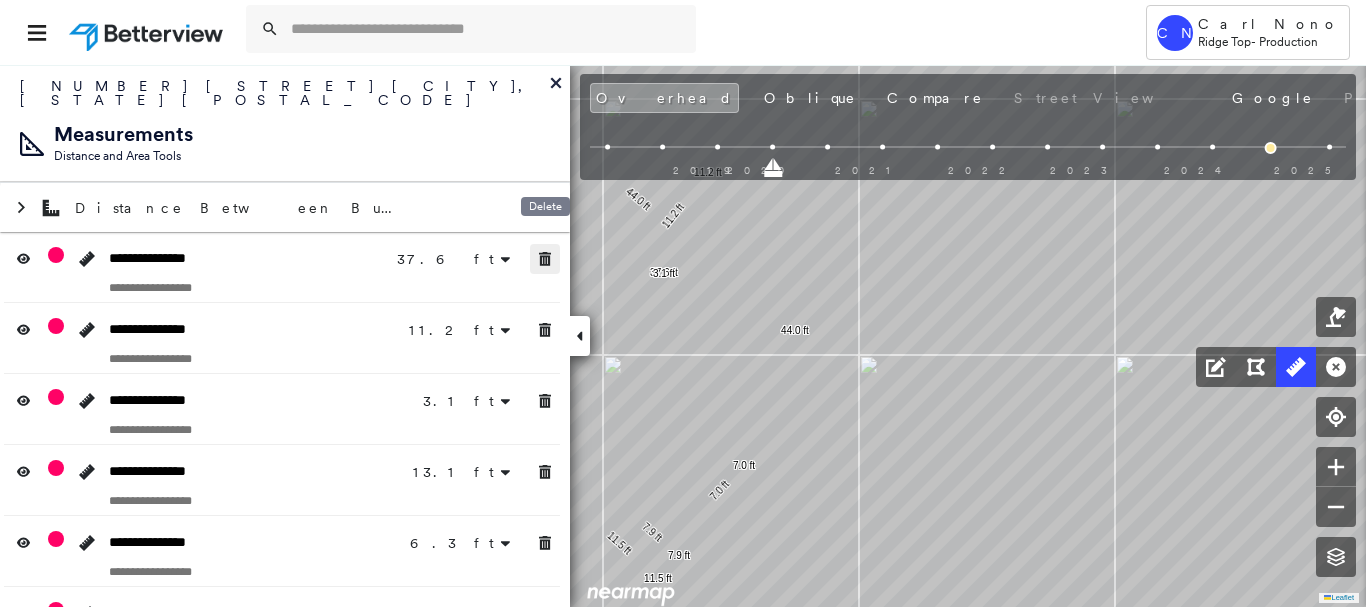 click at bounding box center (545, 259) 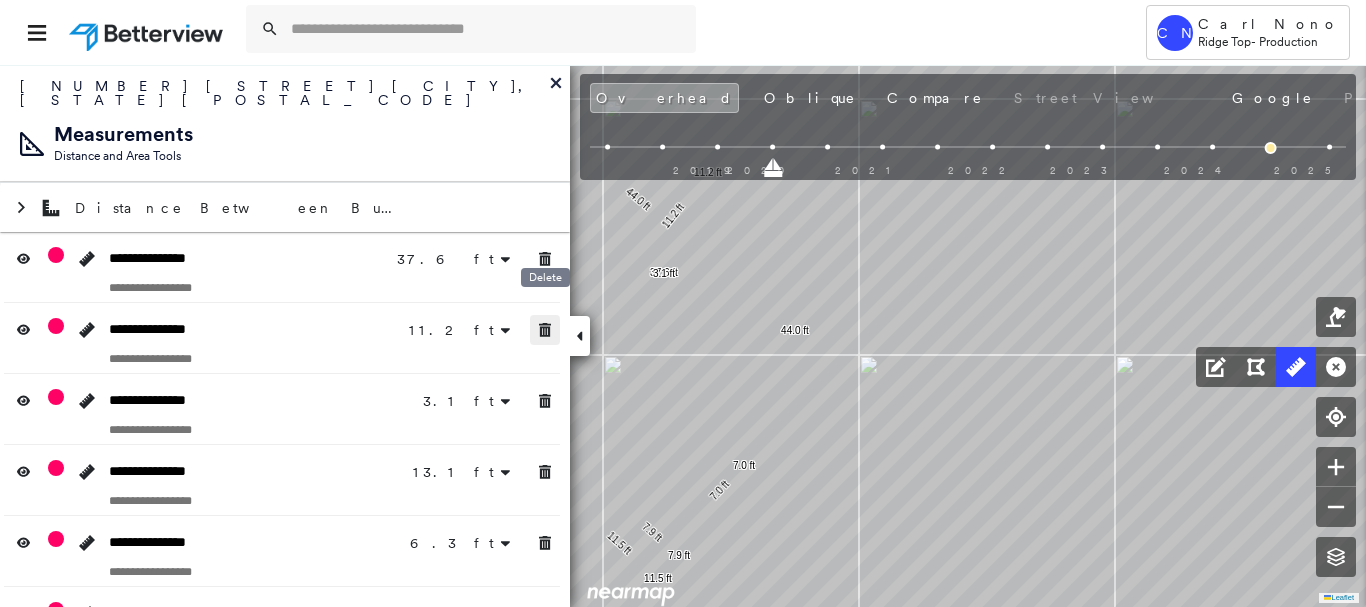click 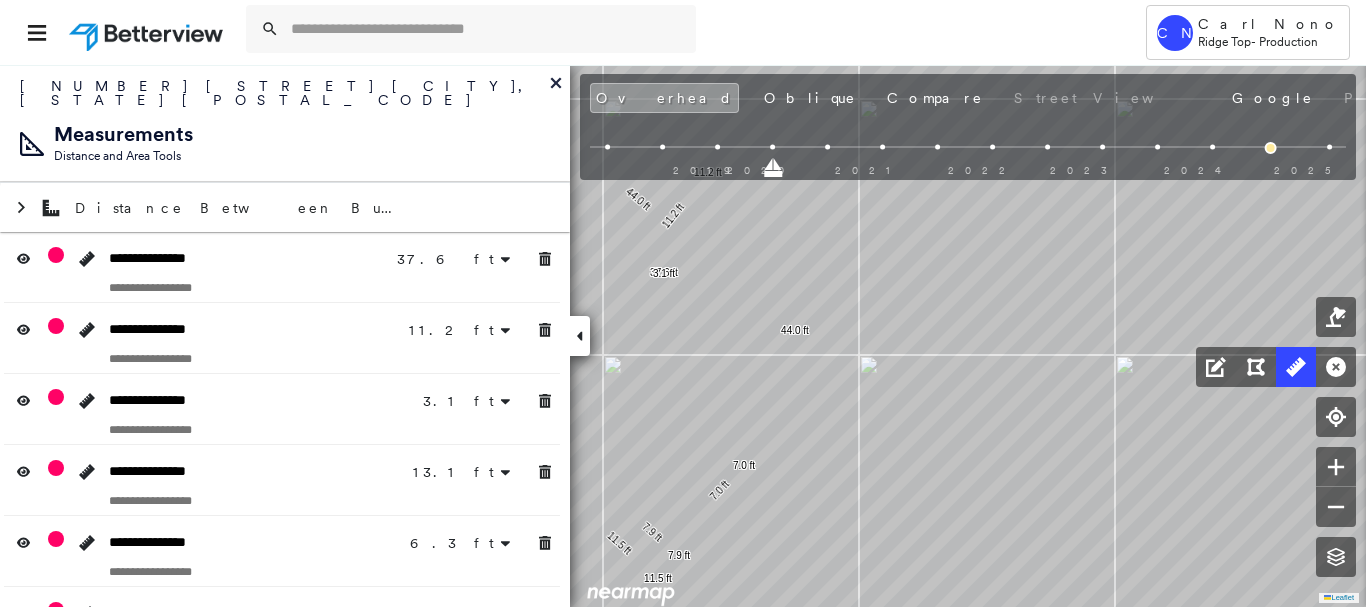 click 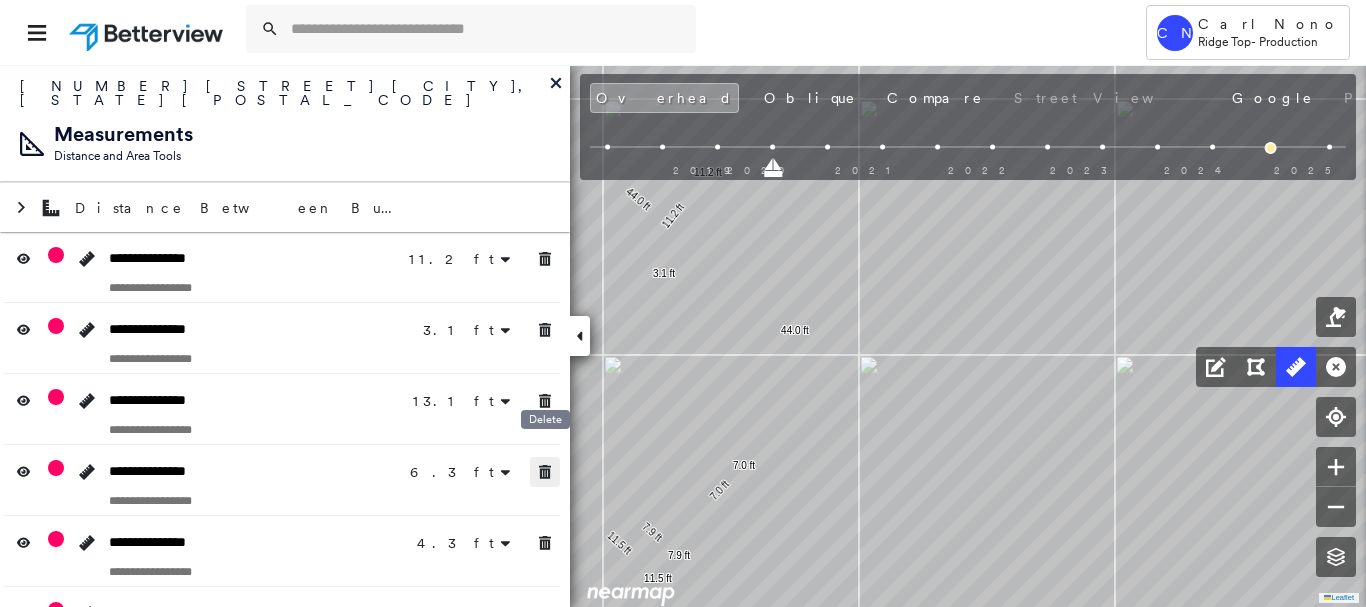 click at bounding box center [545, 472] 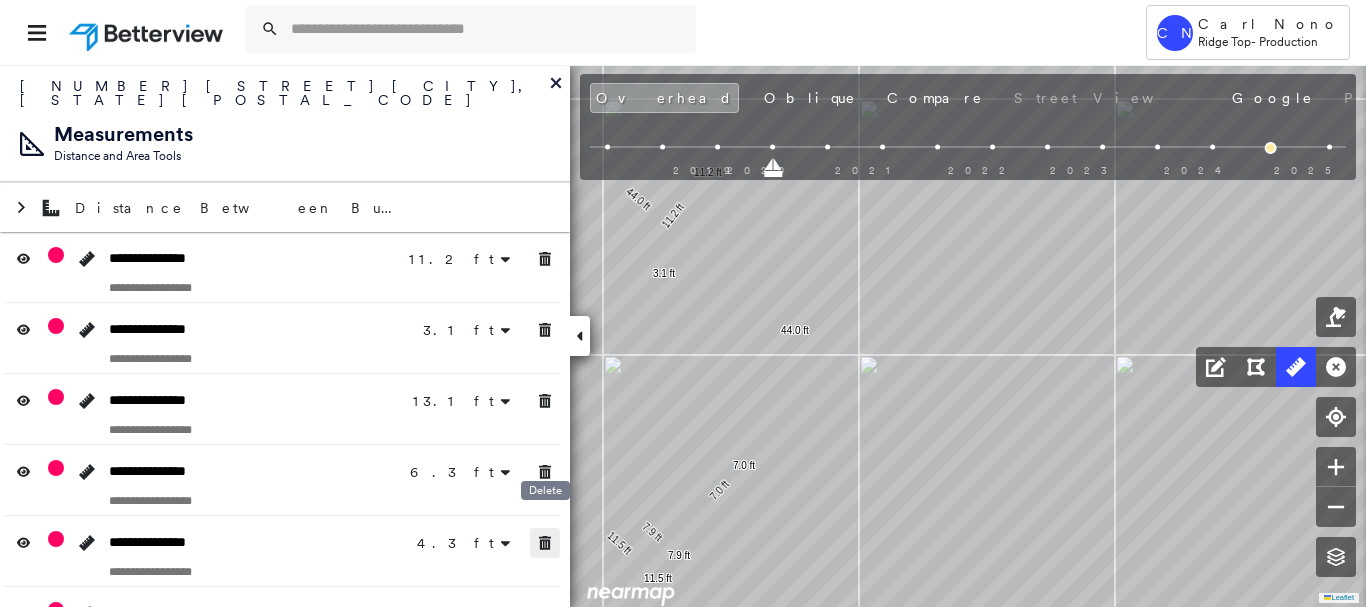 drag, startPoint x: 542, startPoint y: 519, endPoint x: 545, endPoint y: 577, distance: 58.077534 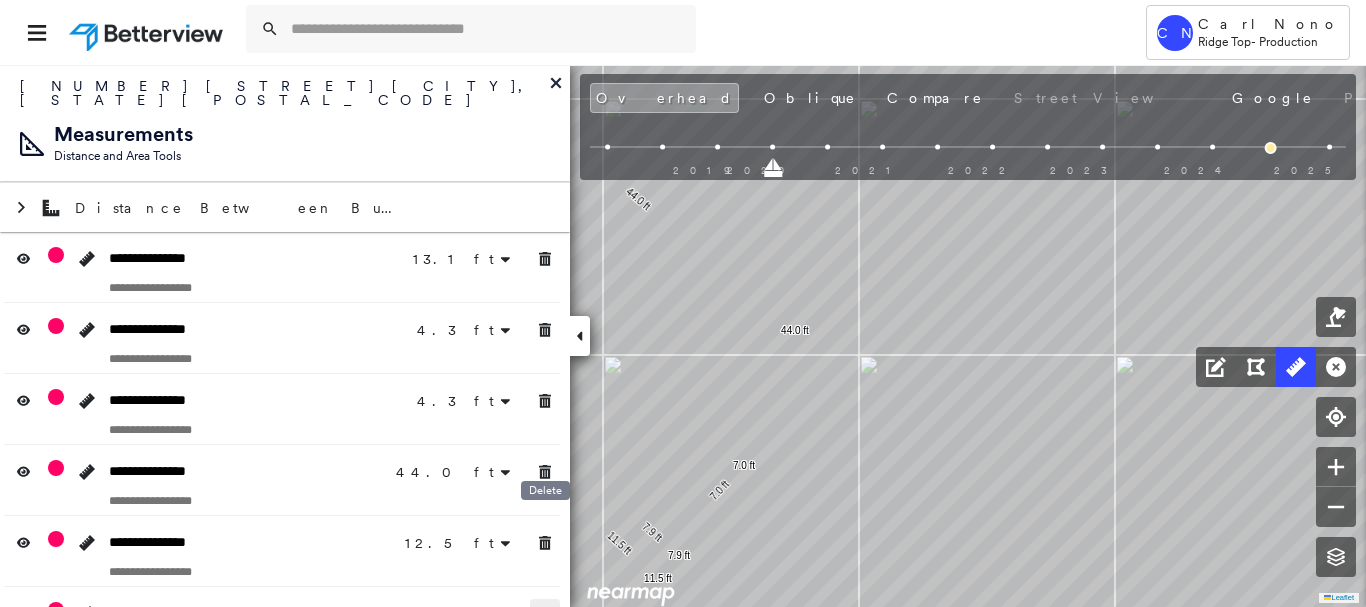 click on "Tower CN Carl Nono Ridge Top  -   Production 2633 Stoney Creek Dr ,  Bulverde, TX 78163 782183_Timothy  Assigned to:  Pooja Eavetop Assigned to:  Pooja Eavetop 782183_Timothy  Assigned to:  Pooja Eavetop Open Comments Download PDF Report Summary Construction Occupancy Protection Exposure Determination Looking for roof spotlights? Analyze this date Overhead Obliques Street View Roof Spotlight™ Index 0 100 25 50 75 1 2 Building Roof Scores 0 Buildings Policy Information :  782183_Timothy  Flags :  1 (0 cleared, 1 uncleared) Construction Occupancy Protection Exposure Determination Flags :  1 (0 cleared, 1 uncleared) Uncleared Flags (1) Cleared Flags  (0) Betterview Property Flagged 08/06/25 Clear Action Taken New Entry History Quote/New Business Terms & Conditions Added ACV Endorsement Added Cosmetic Endorsement Inspection/Loss Control Report Information Added to Inspection Survey Onsite Inspection Ordered Determined No Inspection Needed General Used Report to Further Agent/Insured Discussion Save Renewal Save" at bounding box center (683, 303) 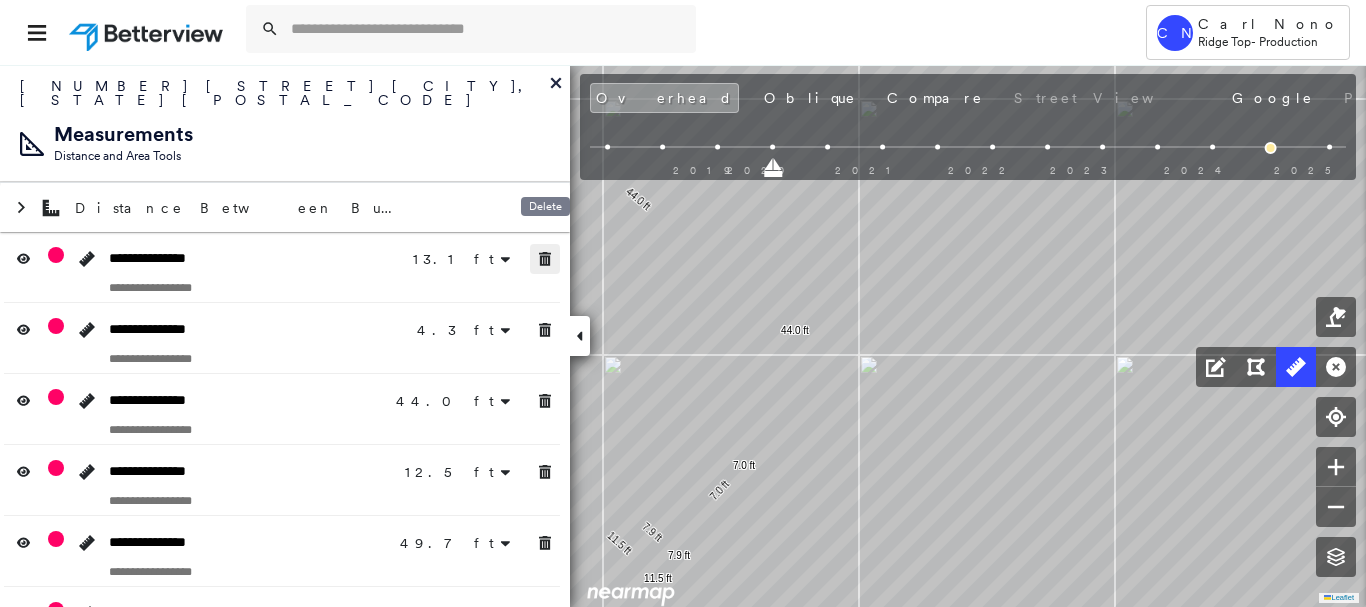 click at bounding box center [545, 259] 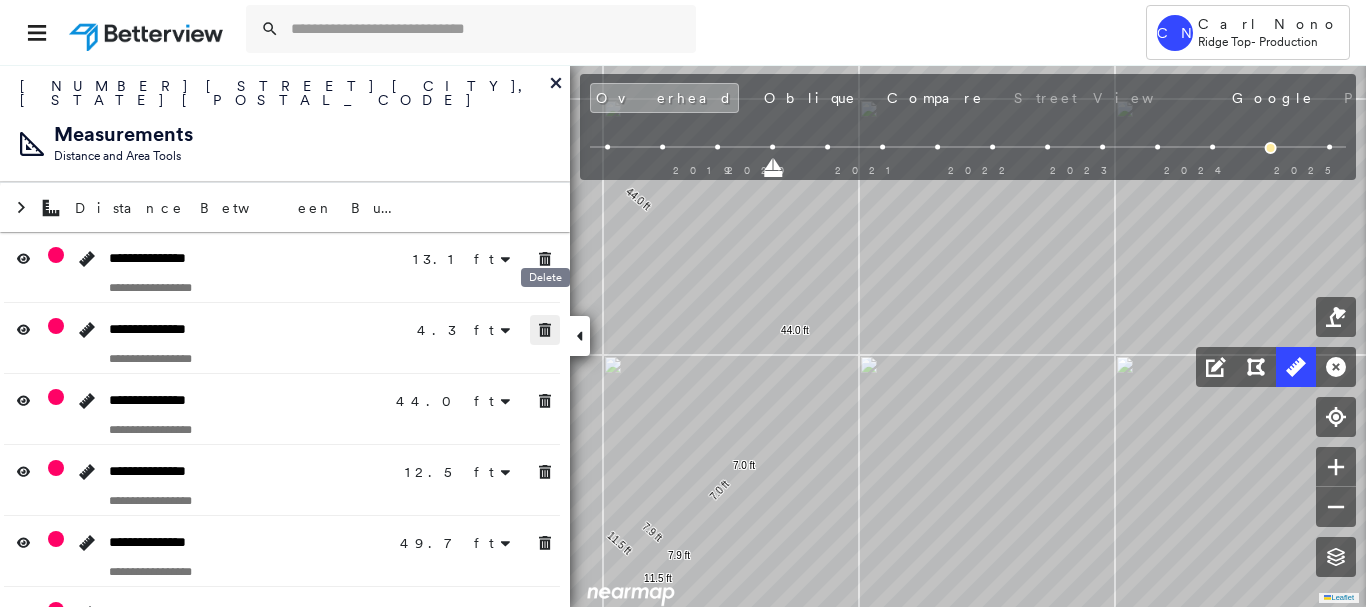 click at bounding box center (545, 330) 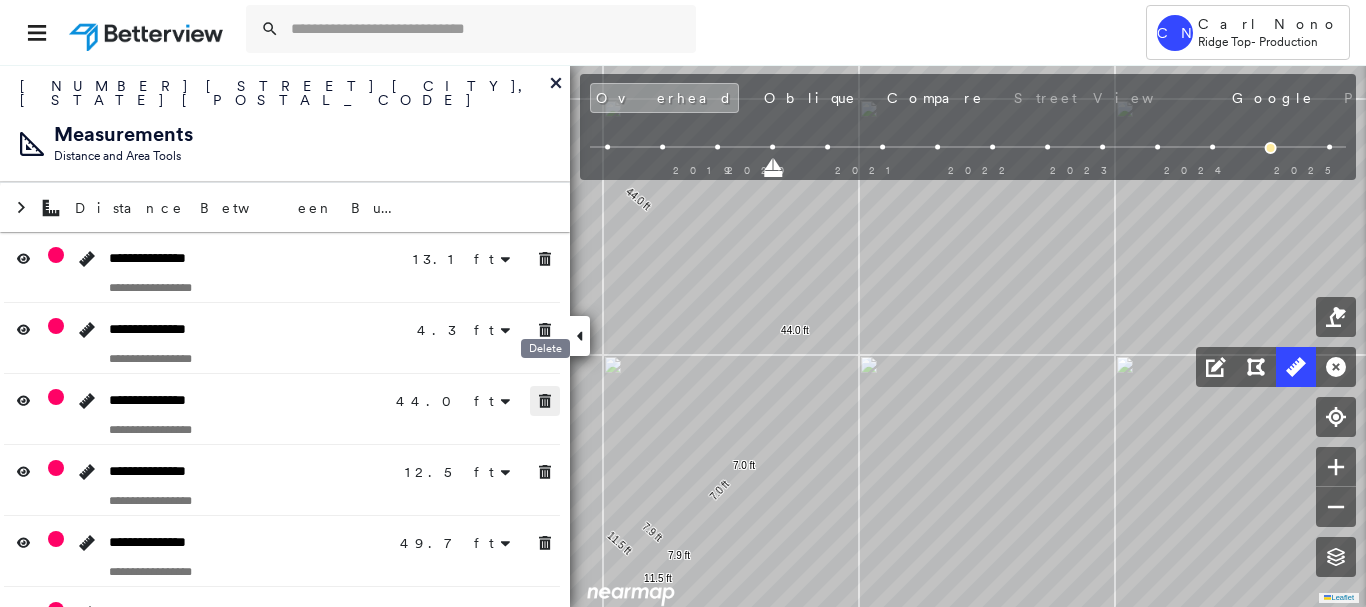 drag, startPoint x: 543, startPoint y: 383, endPoint x: 543, endPoint y: 437, distance: 54 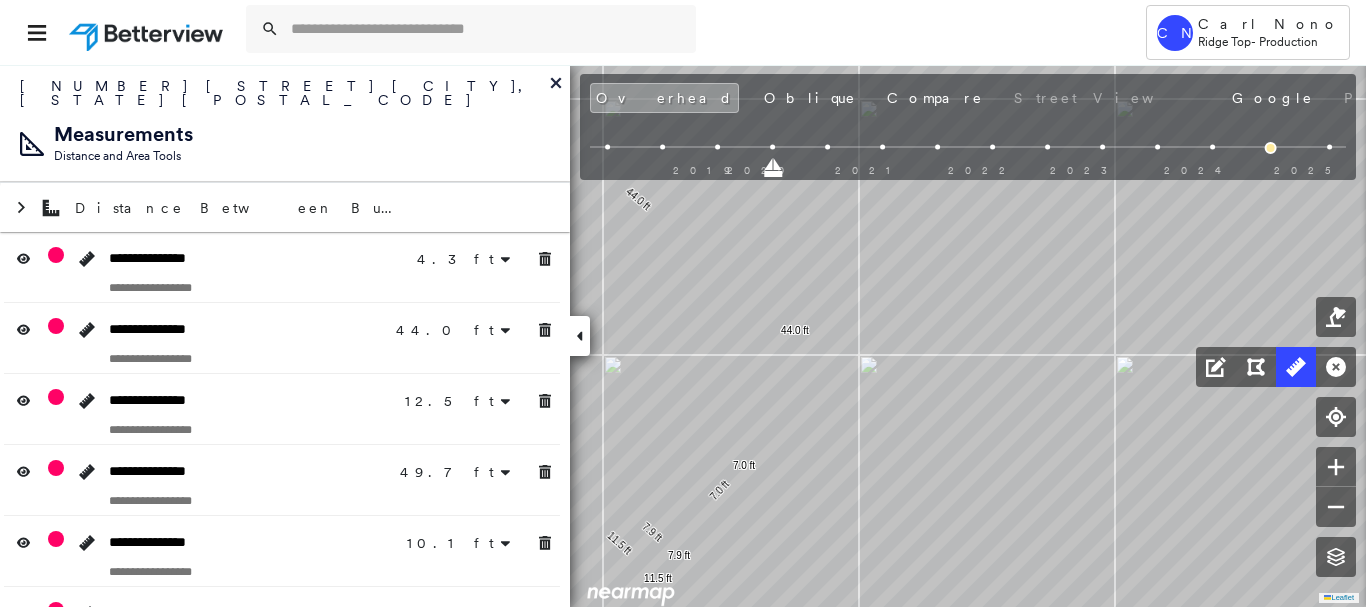 click 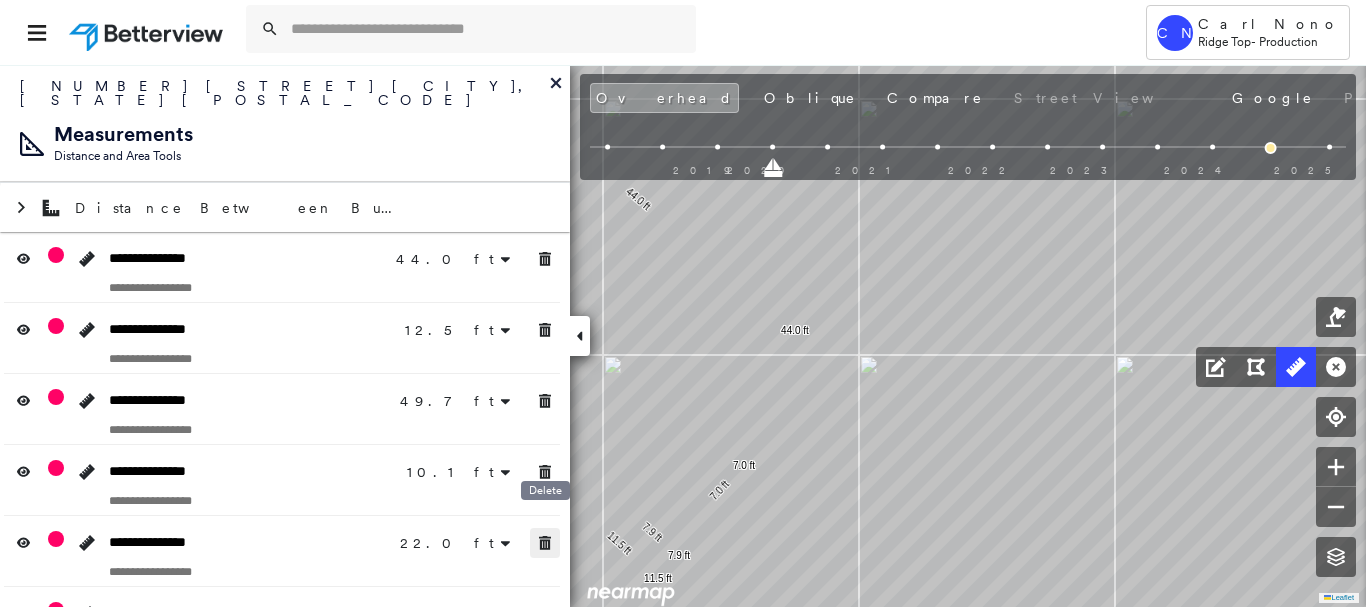 drag, startPoint x: 543, startPoint y: 528, endPoint x: 546, endPoint y: 585, distance: 57.07889 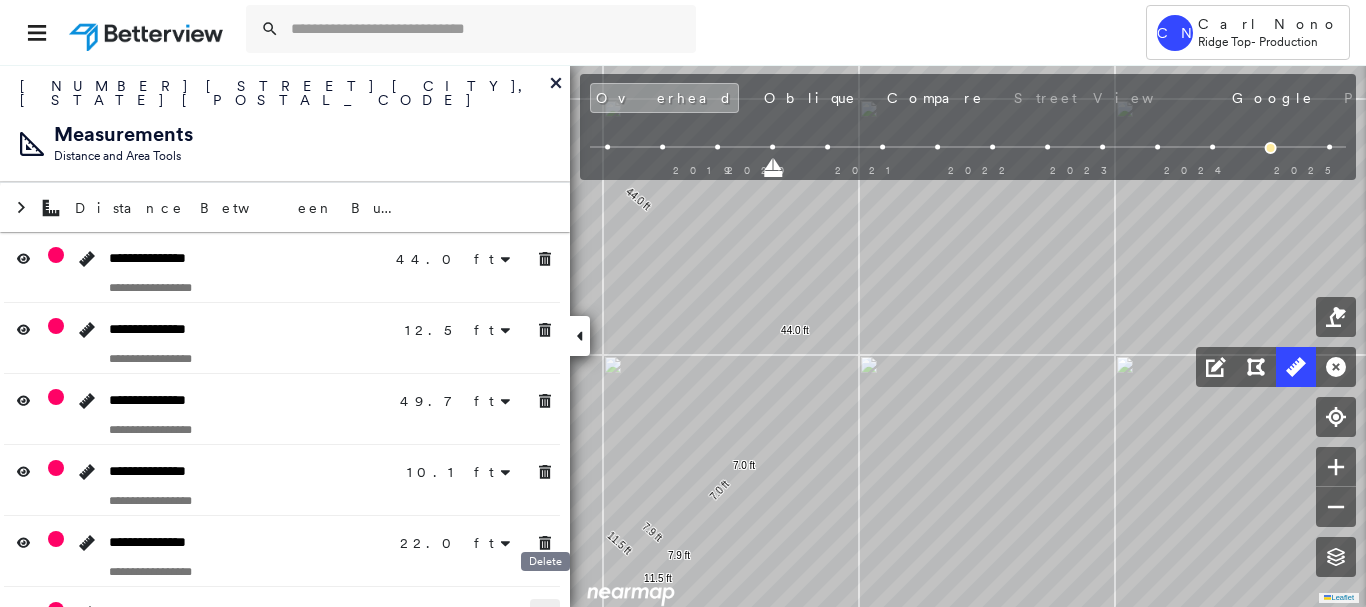 click at bounding box center [545, 614] 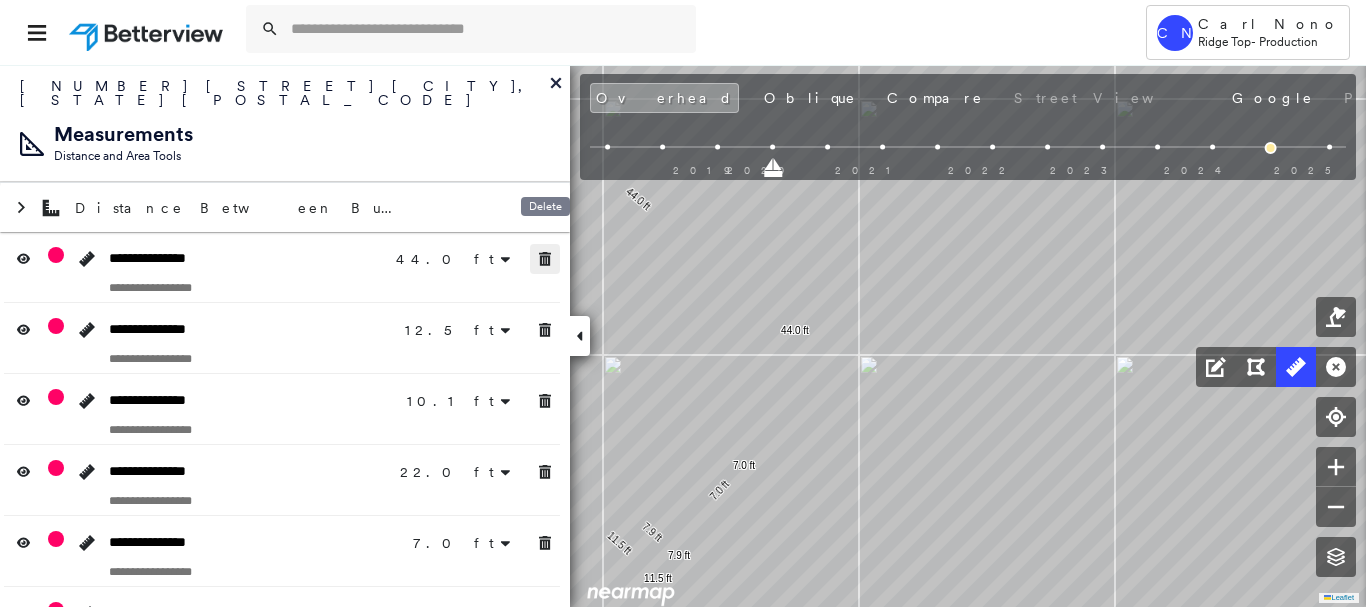 click 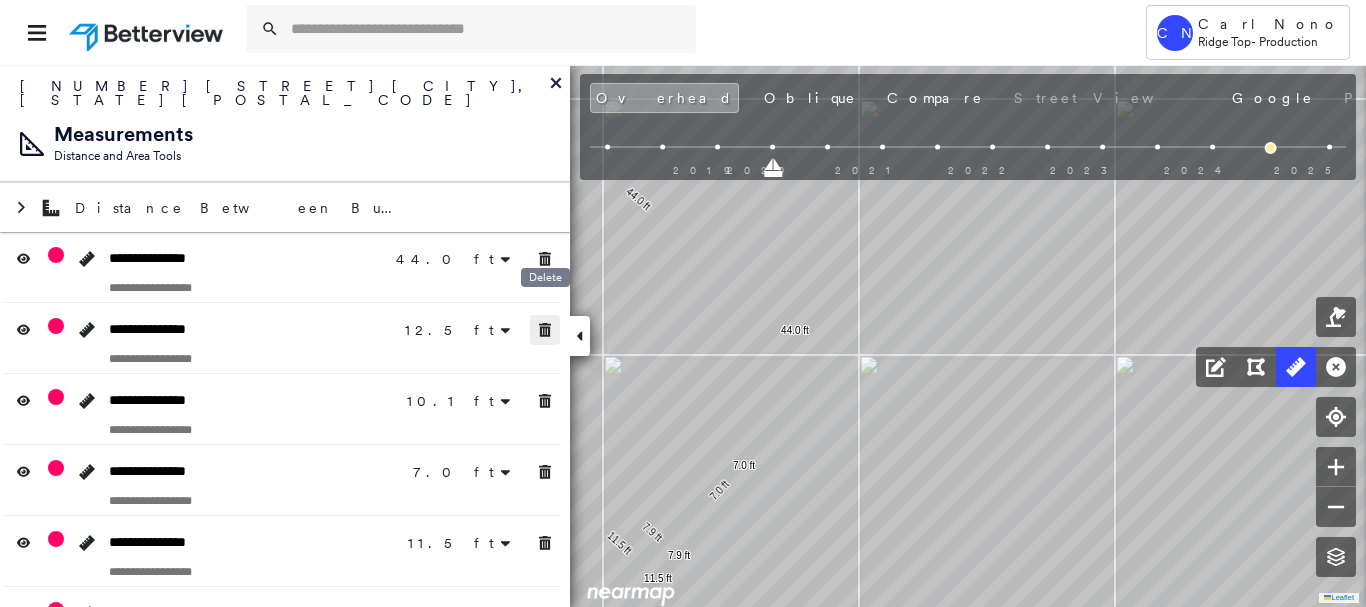 drag, startPoint x: 545, startPoint y: 329, endPoint x: 547, endPoint y: 341, distance: 12.165525 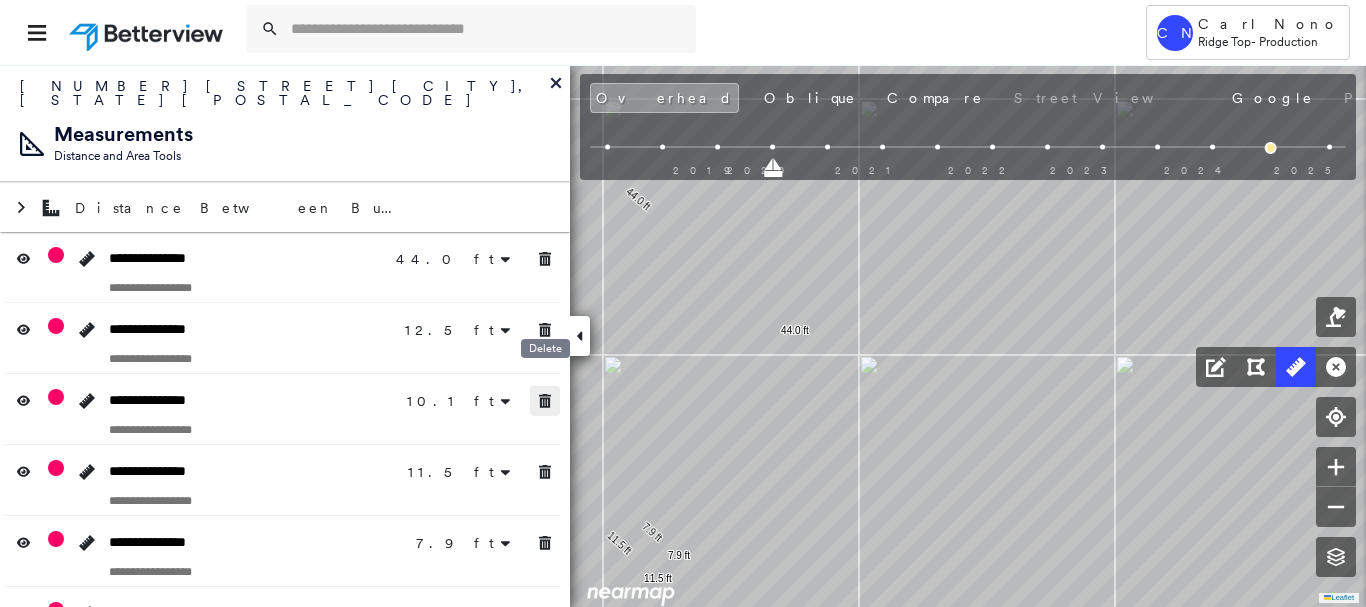 drag, startPoint x: 550, startPoint y: 386, endPoint x: 547, endPoint y: 449, distance: 63.07139 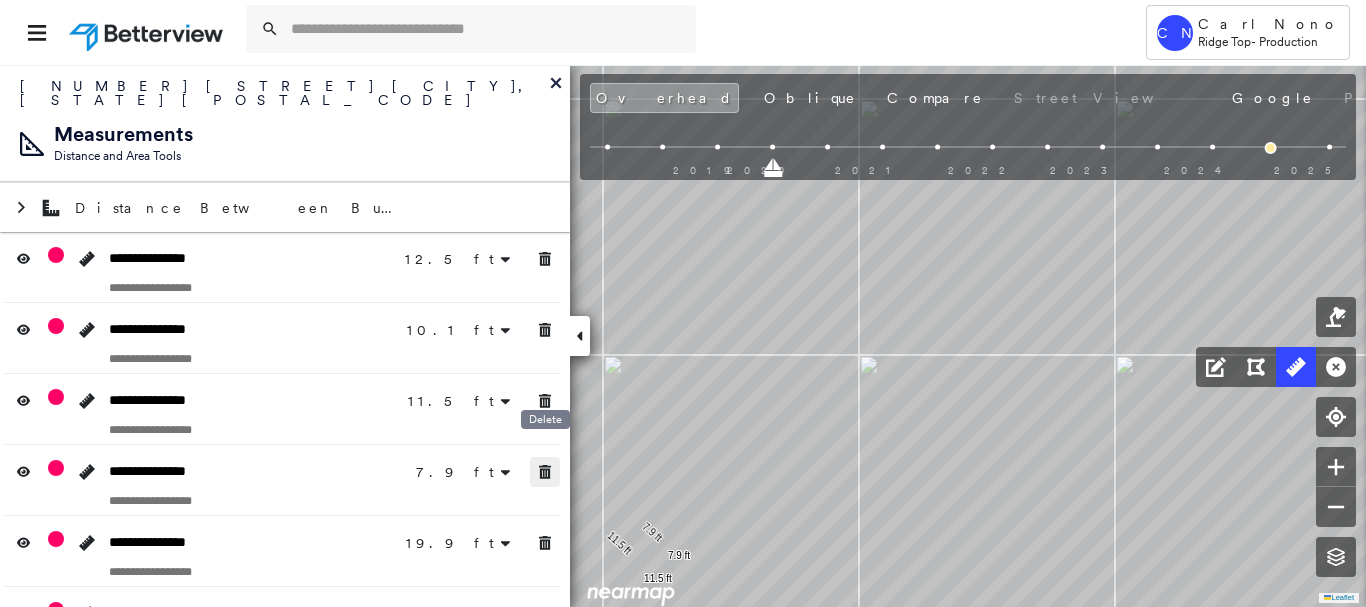 drag, startPoint x: 546, startPoint y: 452, endPoint x: 550, endPoint y: 534, distance: 82.0975 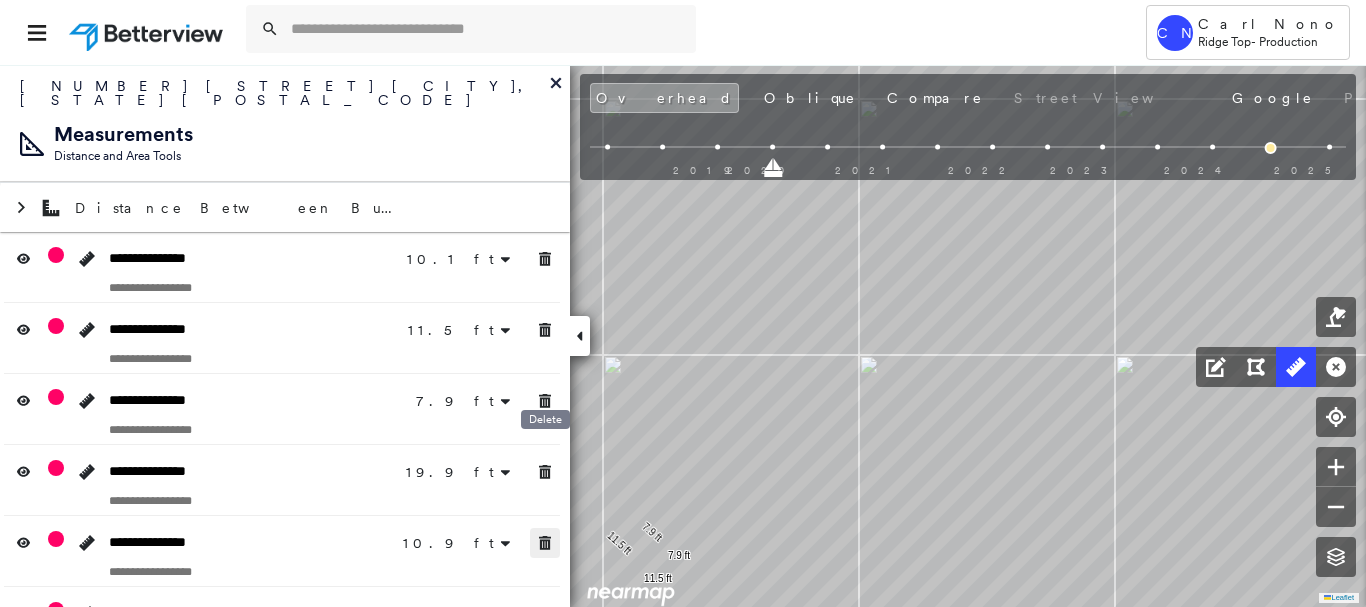 click at bounding box center [545, 543] 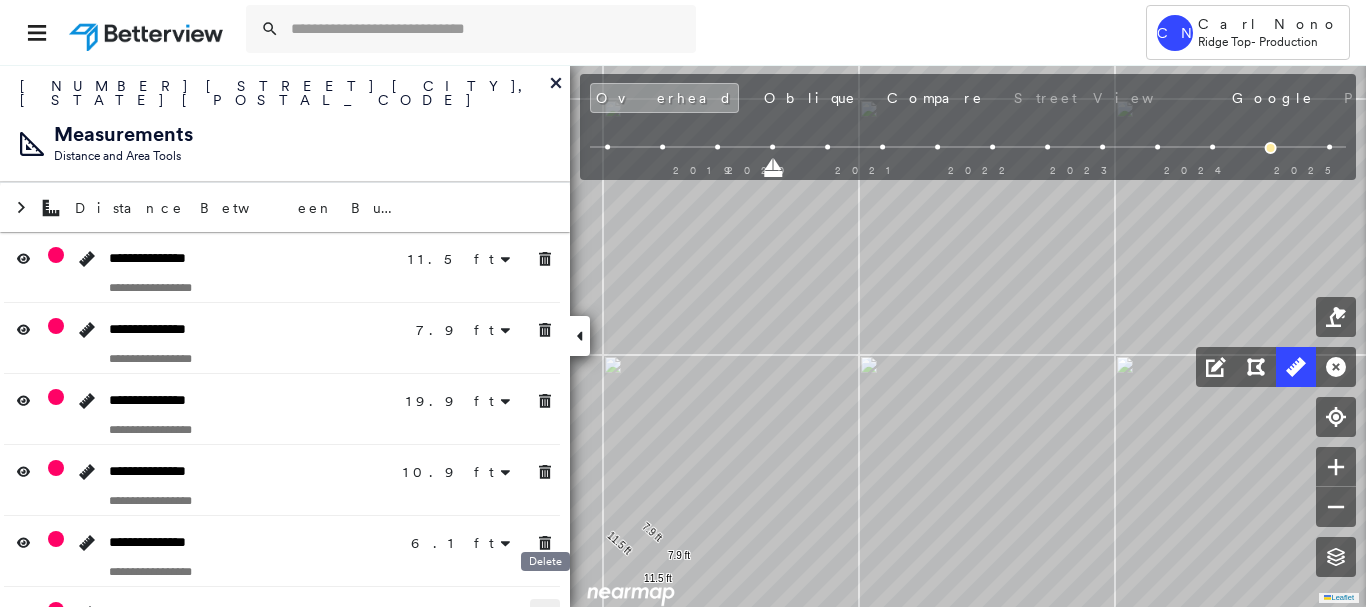 drag, startPoint x: 555, startPoint y: 605, endPoint x: 546, endPoint y: 465, distance: 140.28899 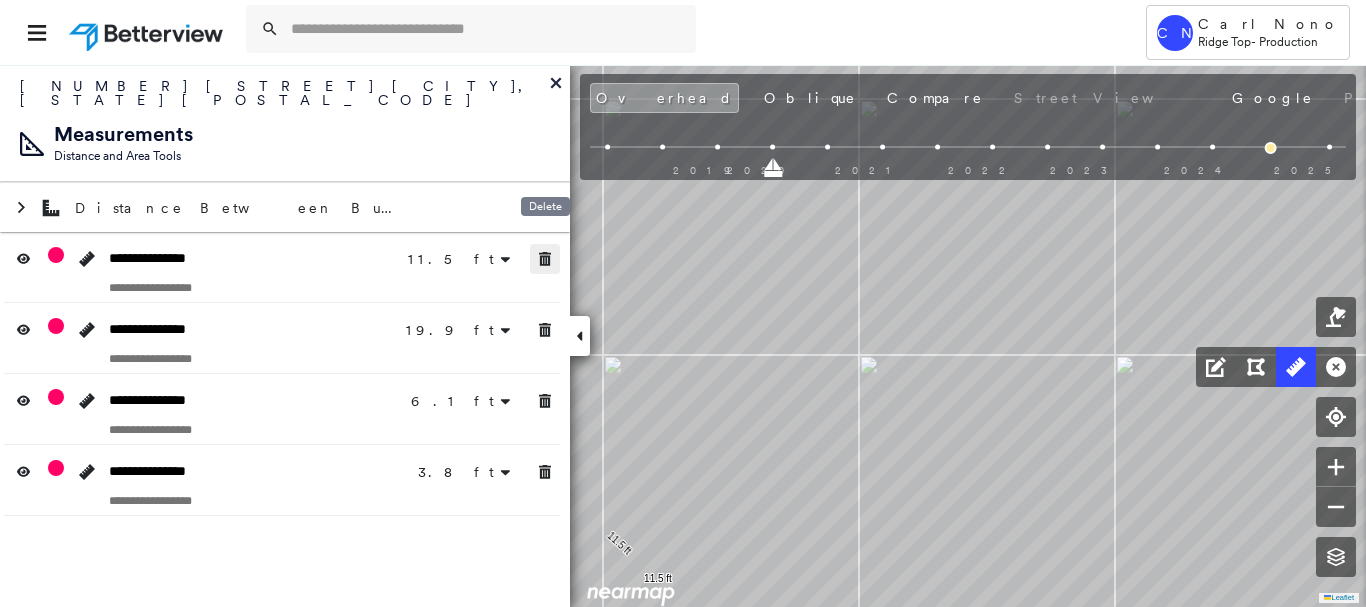 click 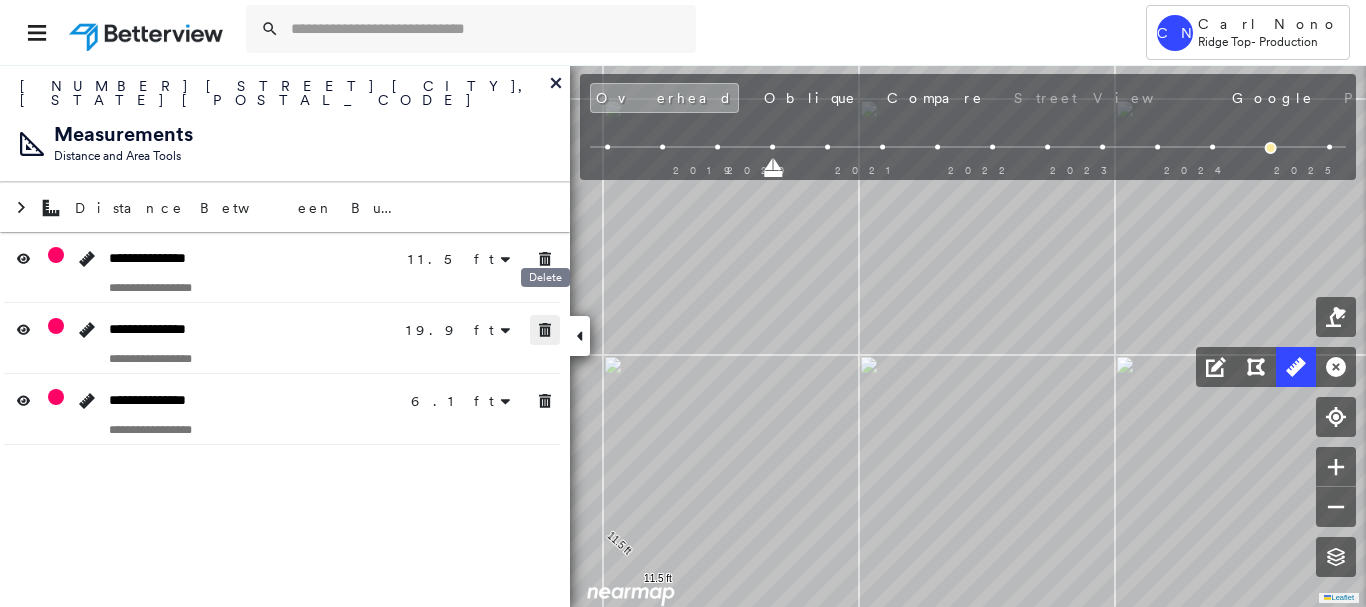click 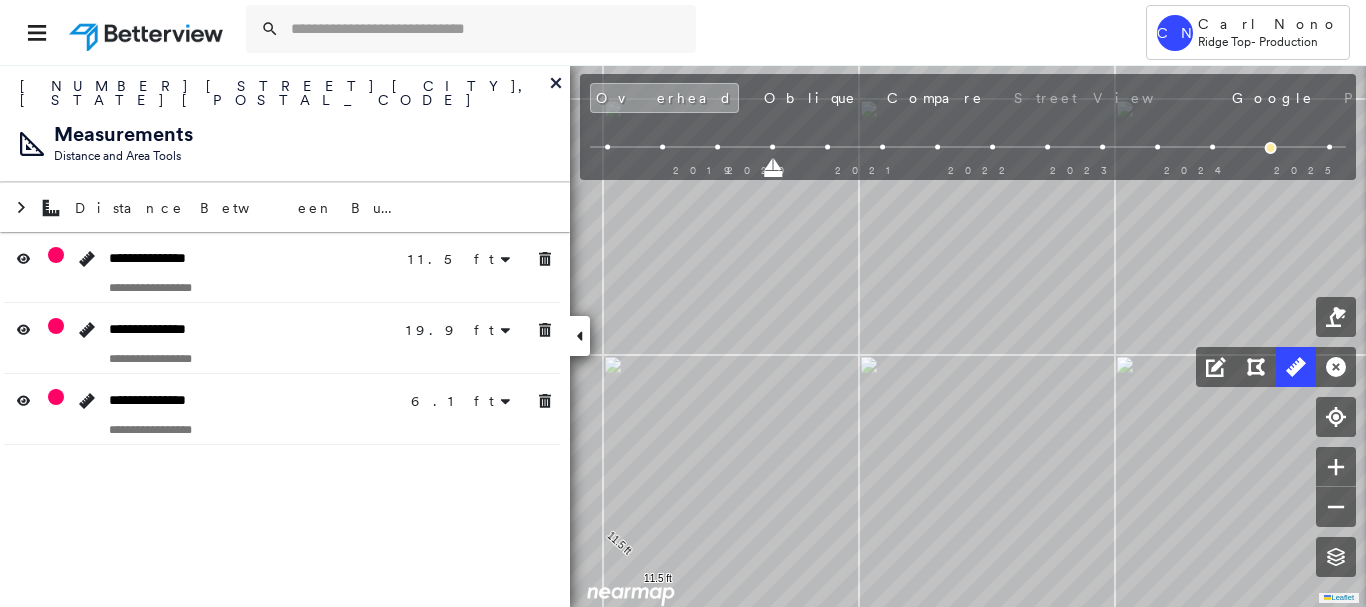 click 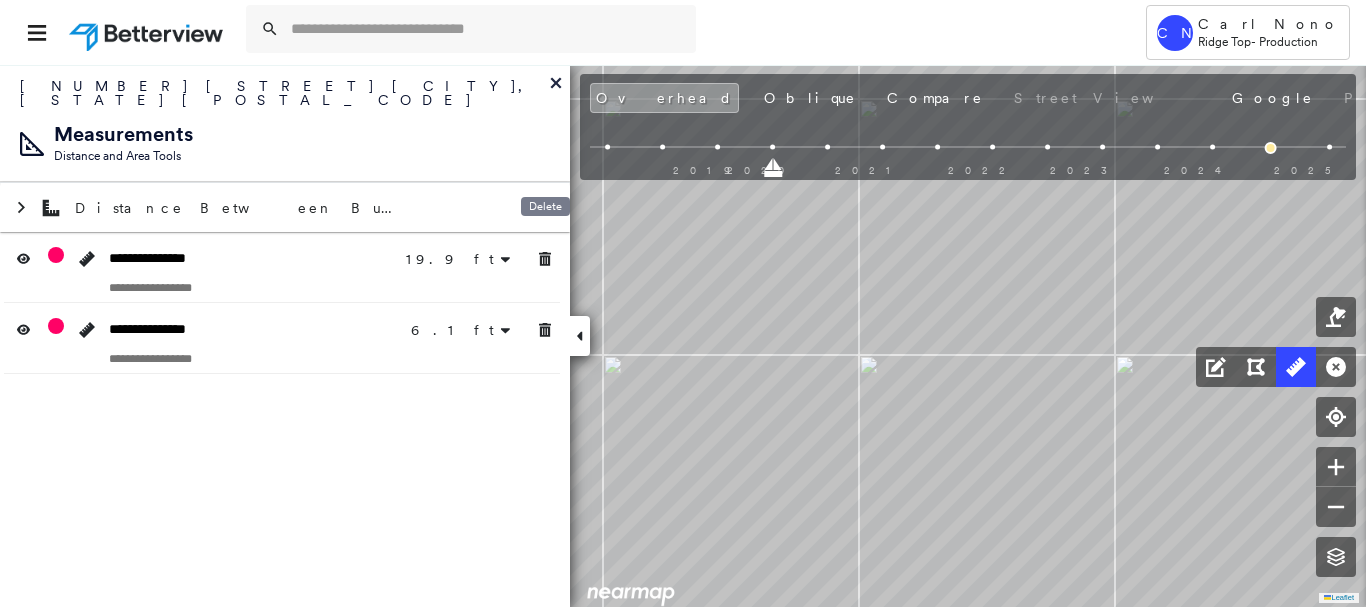drag, startPoint x: 537, startPoint y: 223, endPoint x: 537, endPoint y: 238, distance: 15 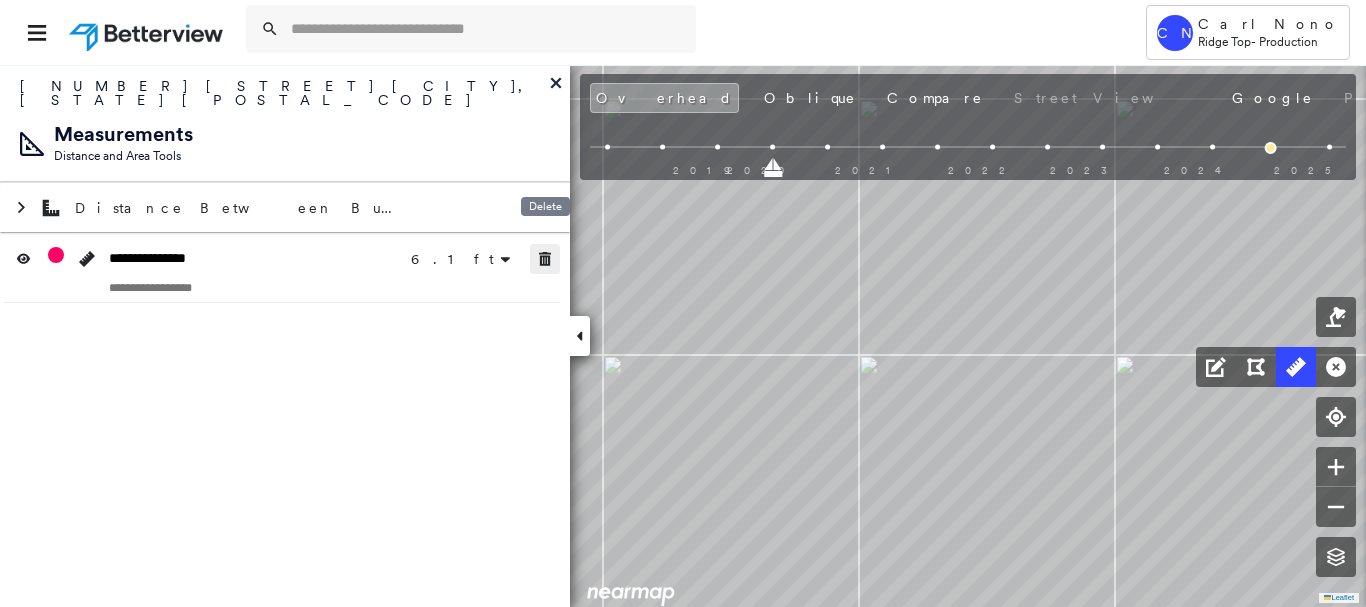 drag, startPoint x: 537, startPoint y: 238, endPoint x: 558, endPoint y: 292, distance: 57.939625 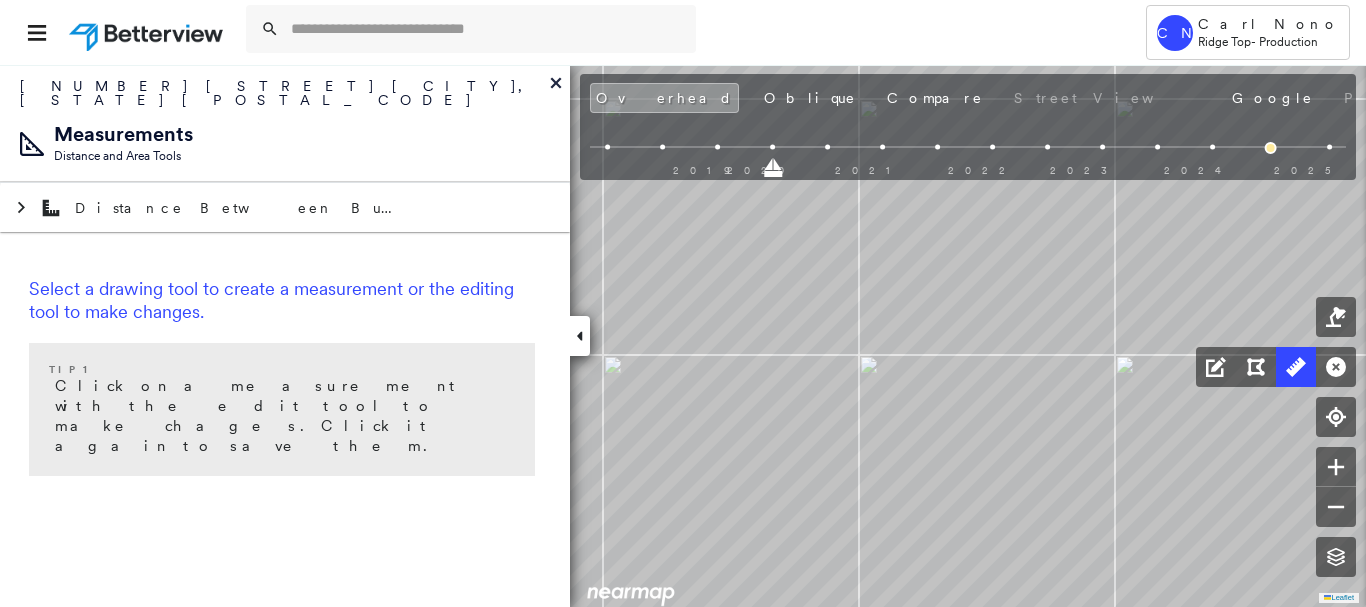 click at bounding box center [580, 336] 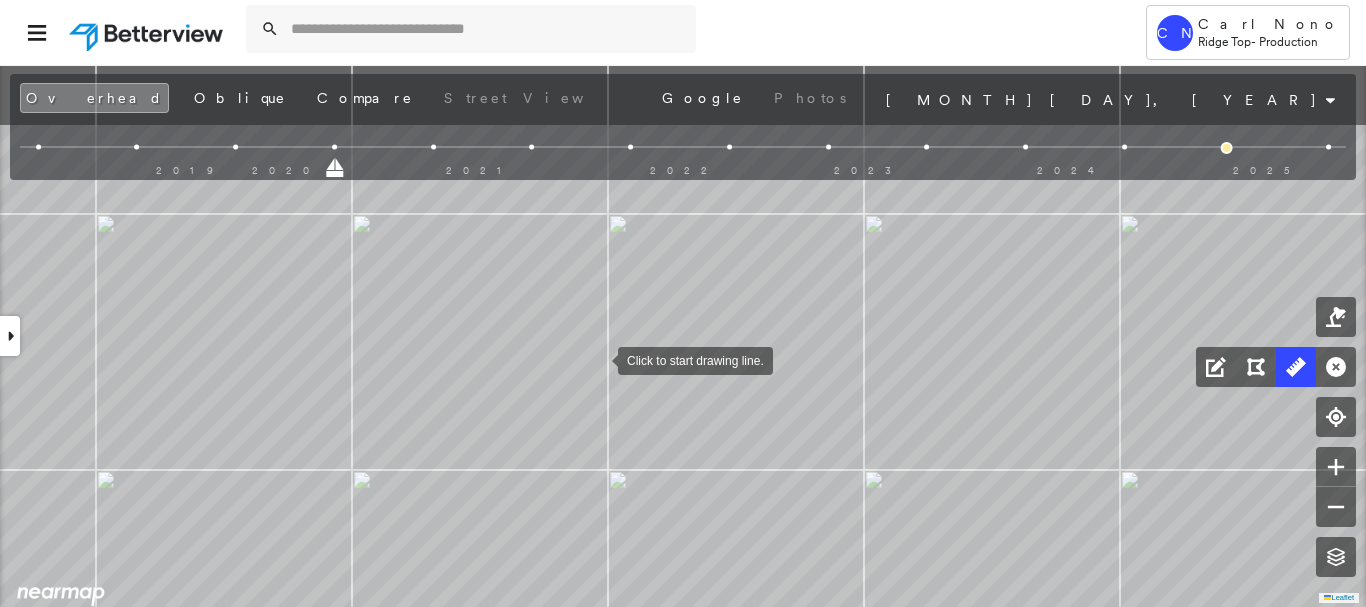 drag, startPoint x: 593, startPoint y: 242, endPoint x: 596, endPoint y: 336, distance: 94.04786 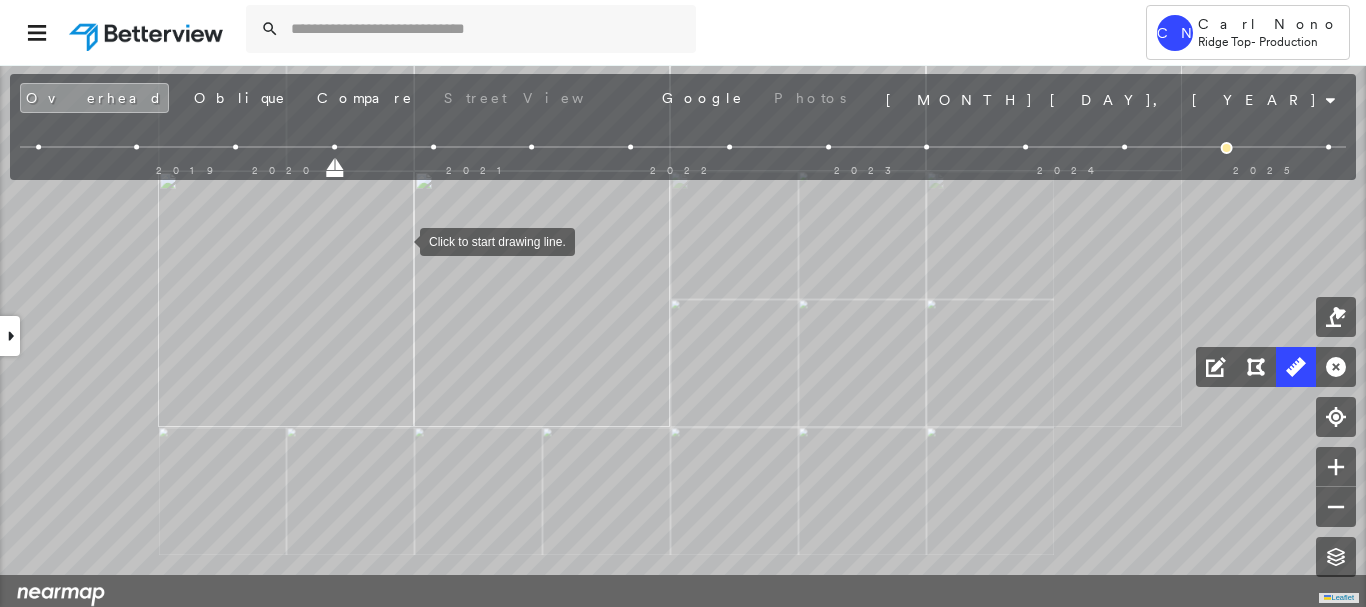 drag, startPoint x: 371, startPoint y: 329, endPoint x: 399, endPoint y: 242, distance: 91.394745 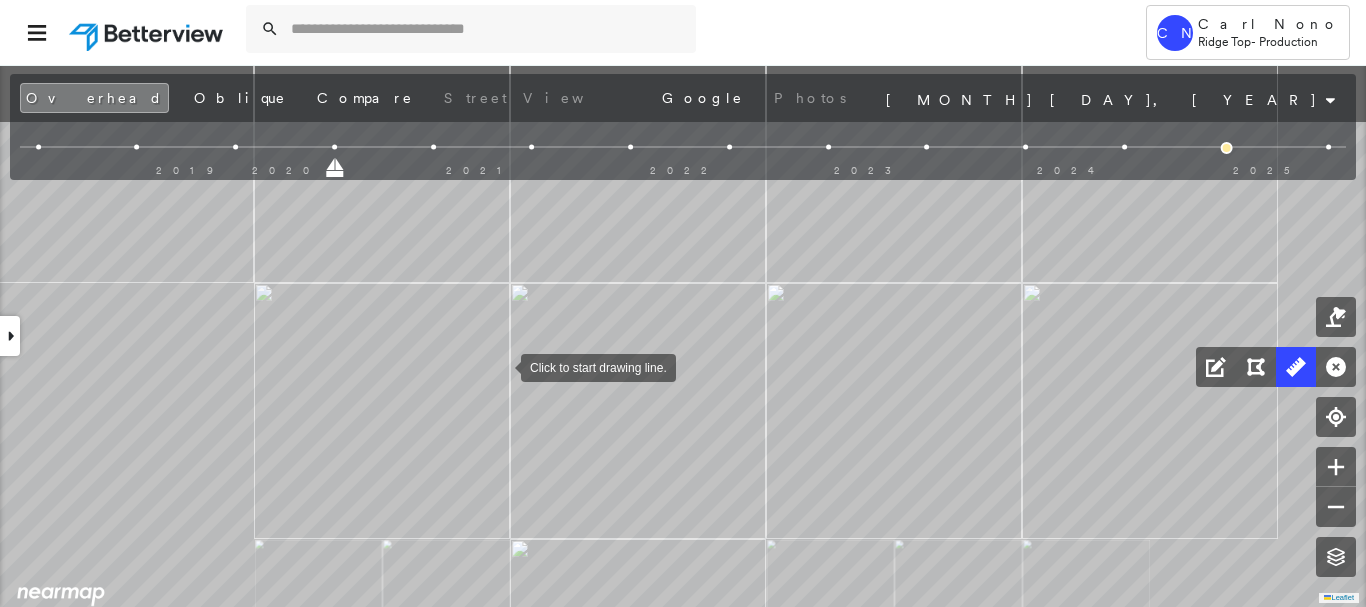 drag, startPoint x: 399, startPoint y: 242, endPoint x: 517, endPoint y: 389, distance: 188.50198 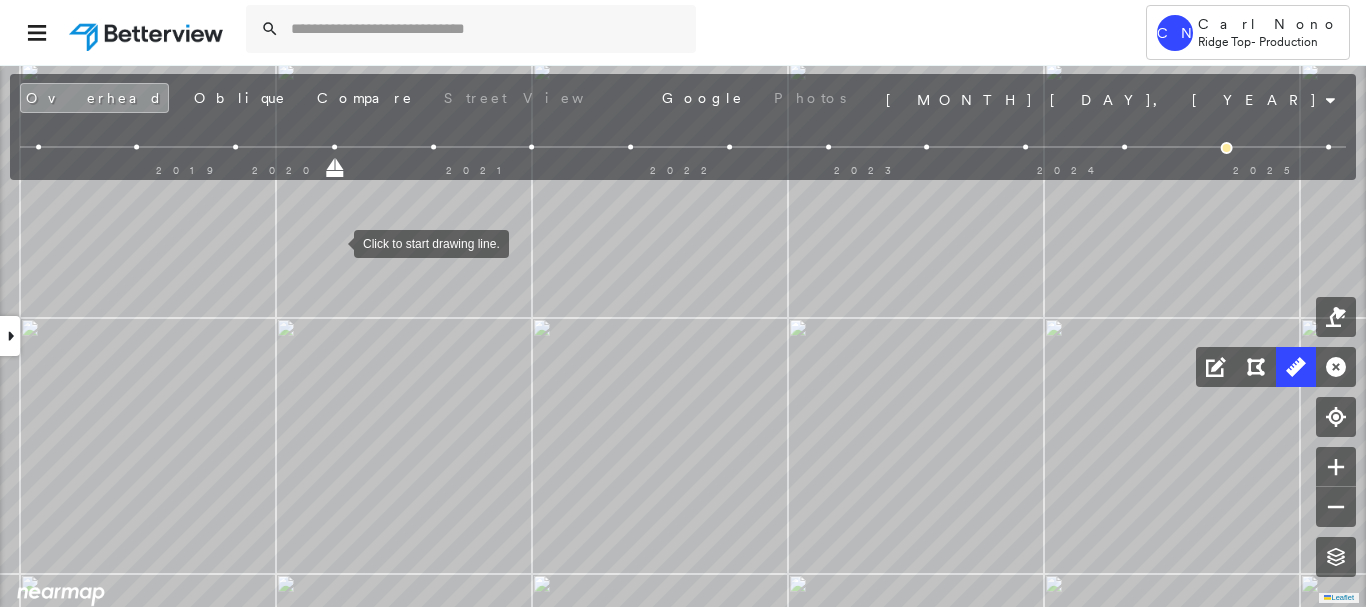 click at bounding box center (235, 147) 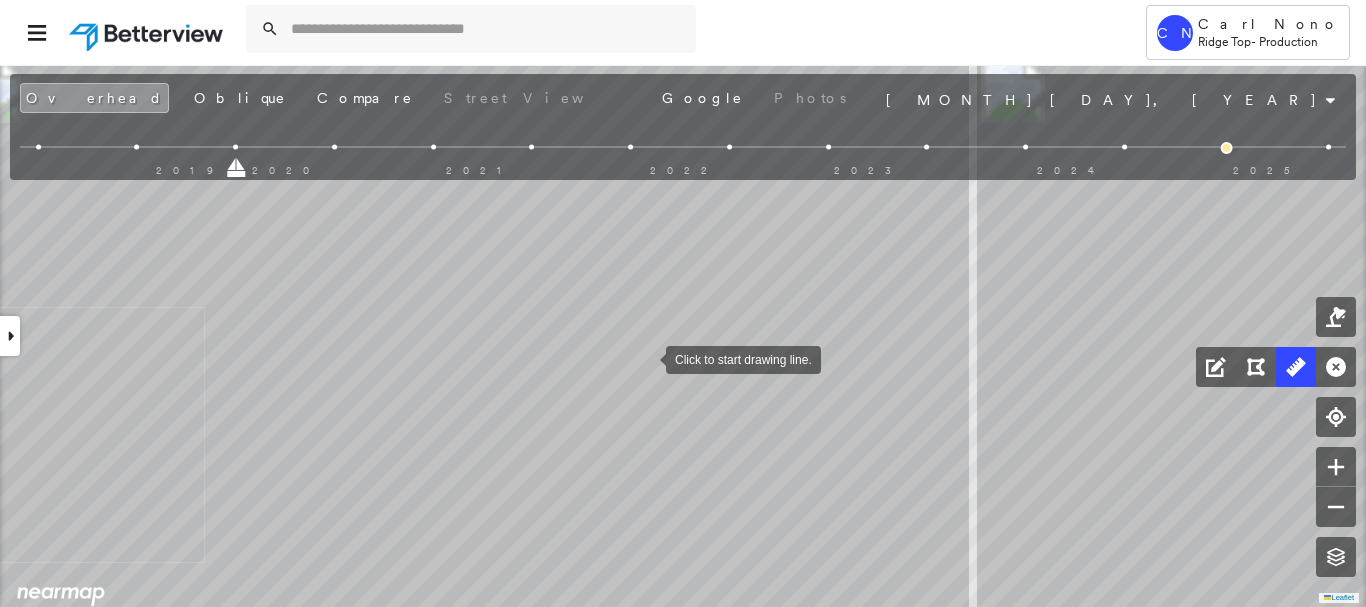 drag, startPoint x: 648, startPoint y: 312, endPoint x: 647, endPoint y: 357, distance: 45.01111 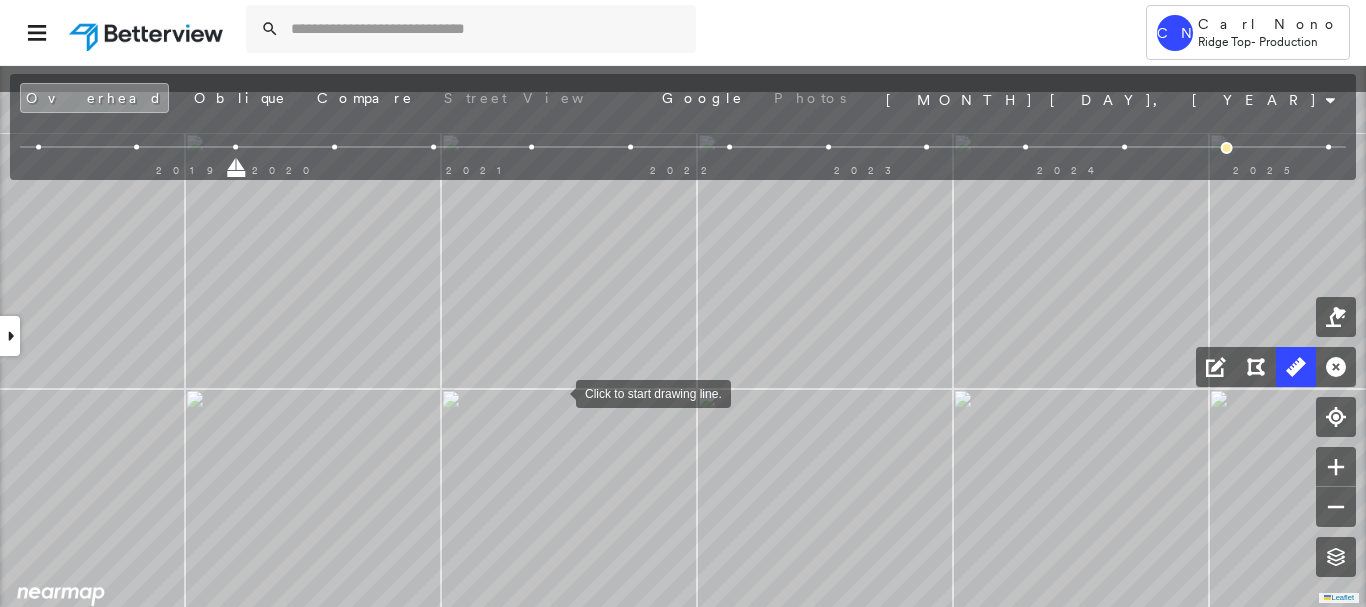 drag, startPoint x: 577, startPoint y: 306, endPoint x: 557, endPoint y: 392, distance: 88.29496 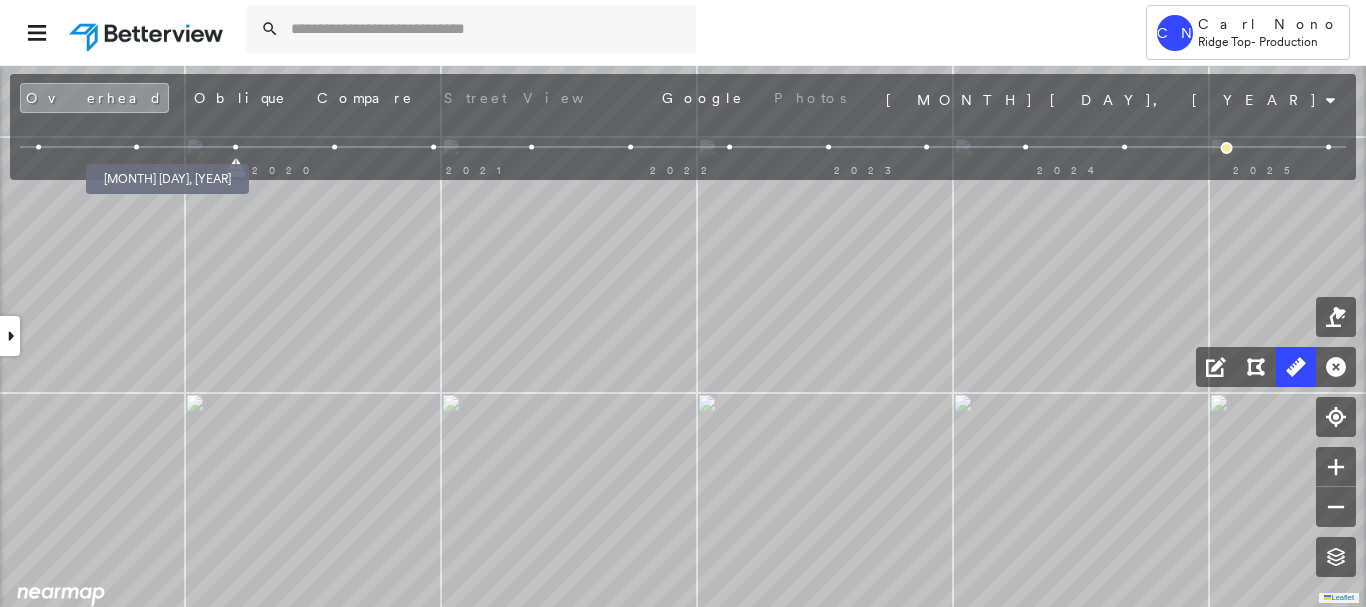 click at bounding box center [136, 147] 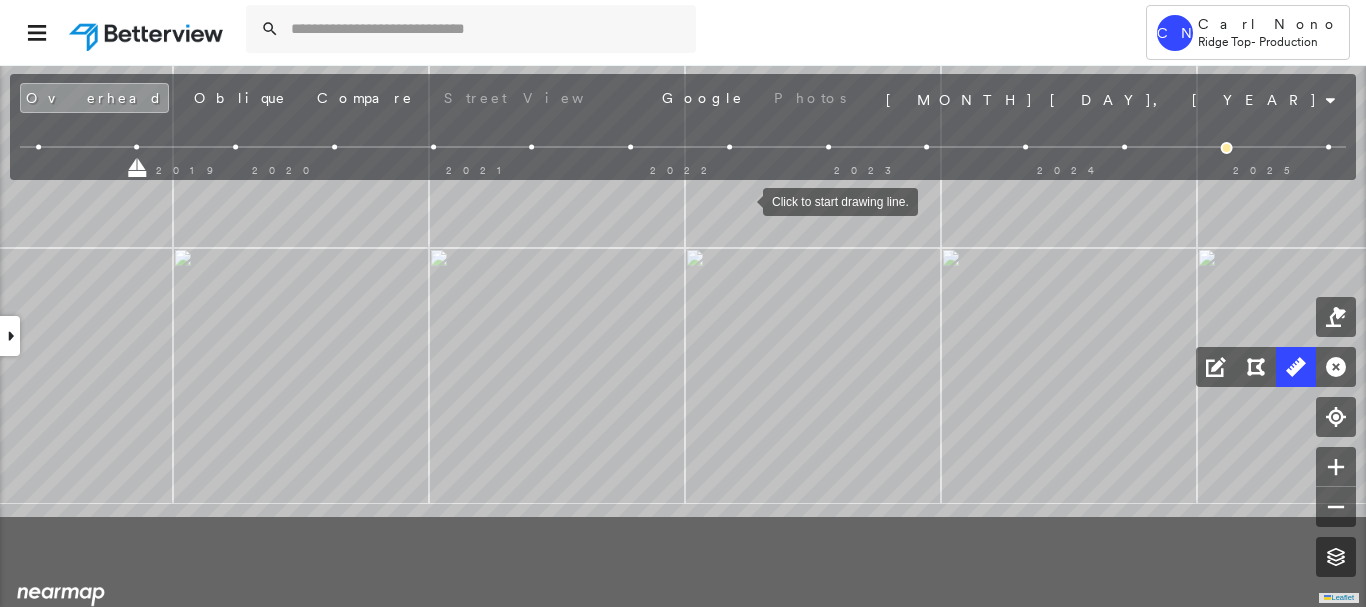drag, startPoint x: 755, startPoint y: 339, endPoint x: 743, endPoint y: 201, distance: 138.52075 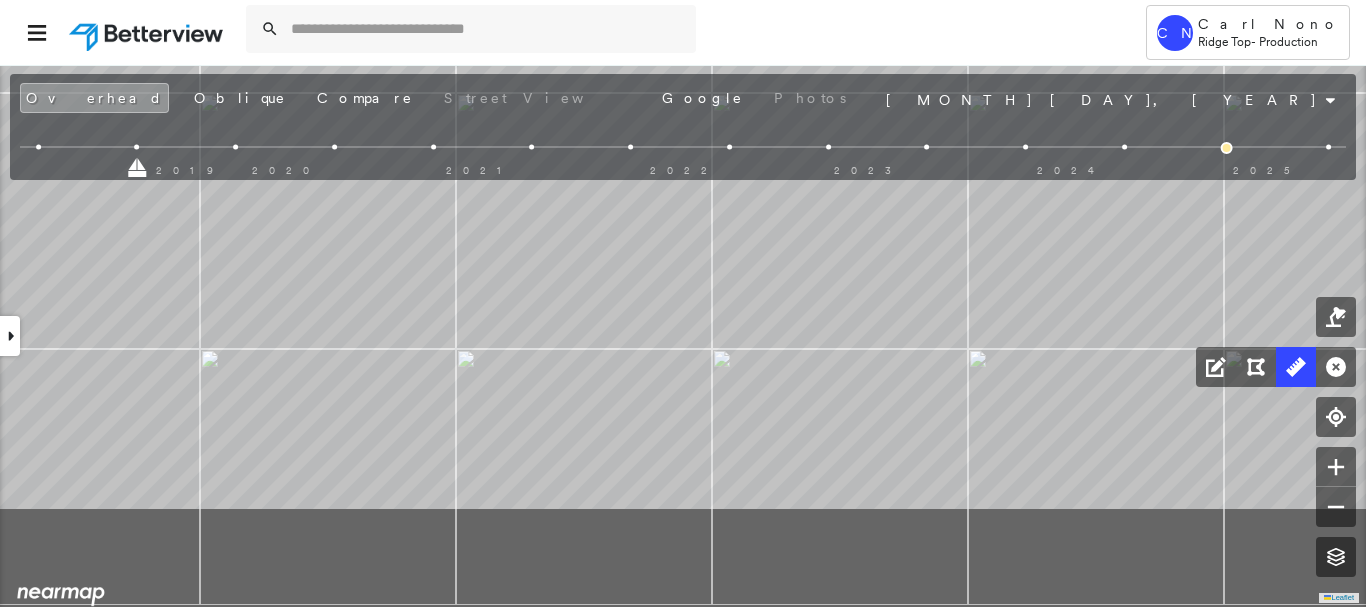 drag, startPoint x: 665, startPoint y: 311, endPoint x: 692, endPoint y: 158, distance: 155.36409 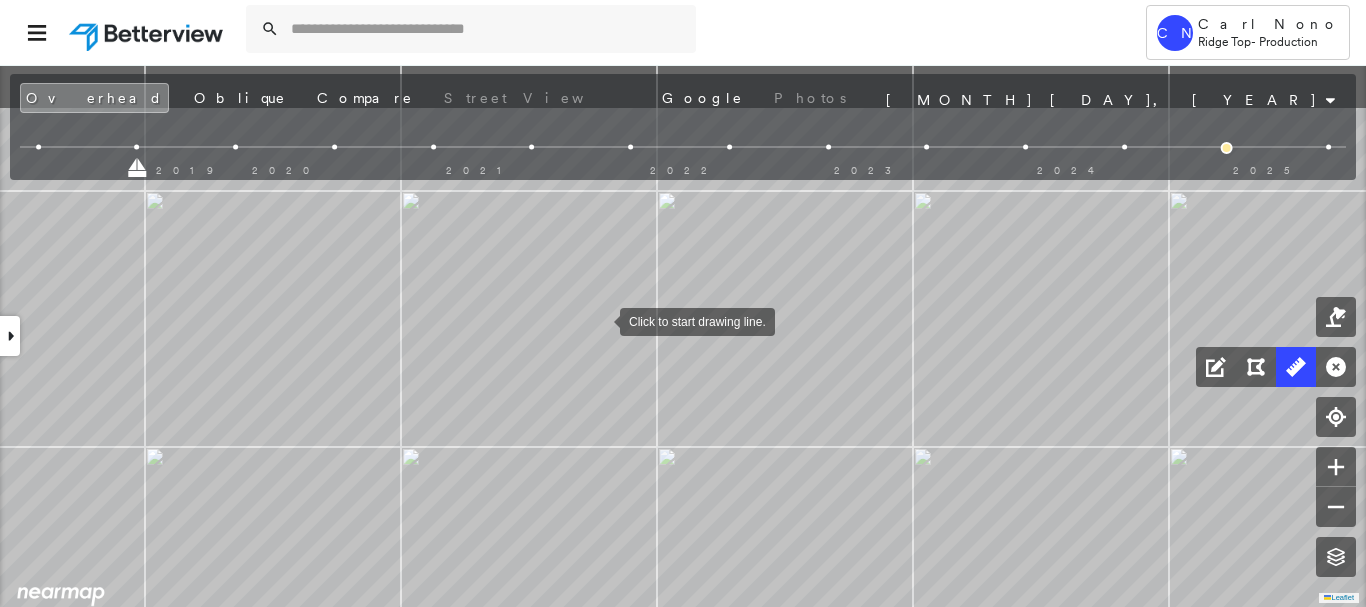 drag, startPoint x: 657, startPoint y: 219, endPoint x: 602, endPoint y: 318, distance: 113.25193 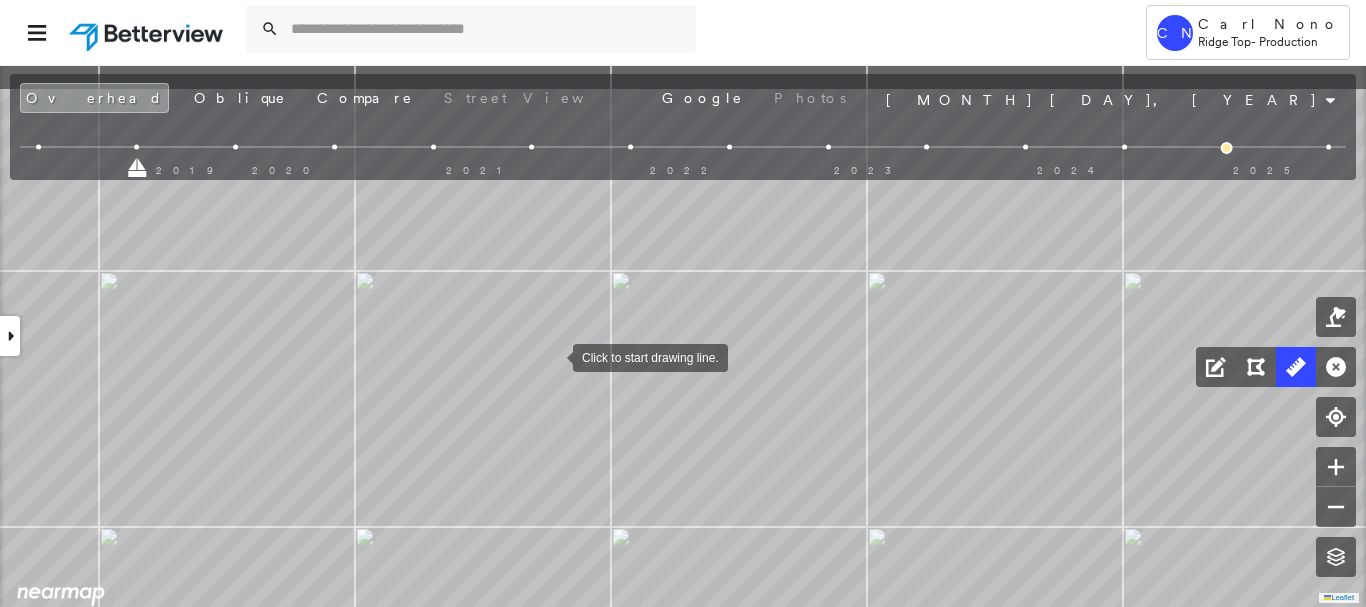 drag, startPoint x: 604, startPoint y: 269, endPoint x: 554, endPoint y: 355, distance: 99.47864 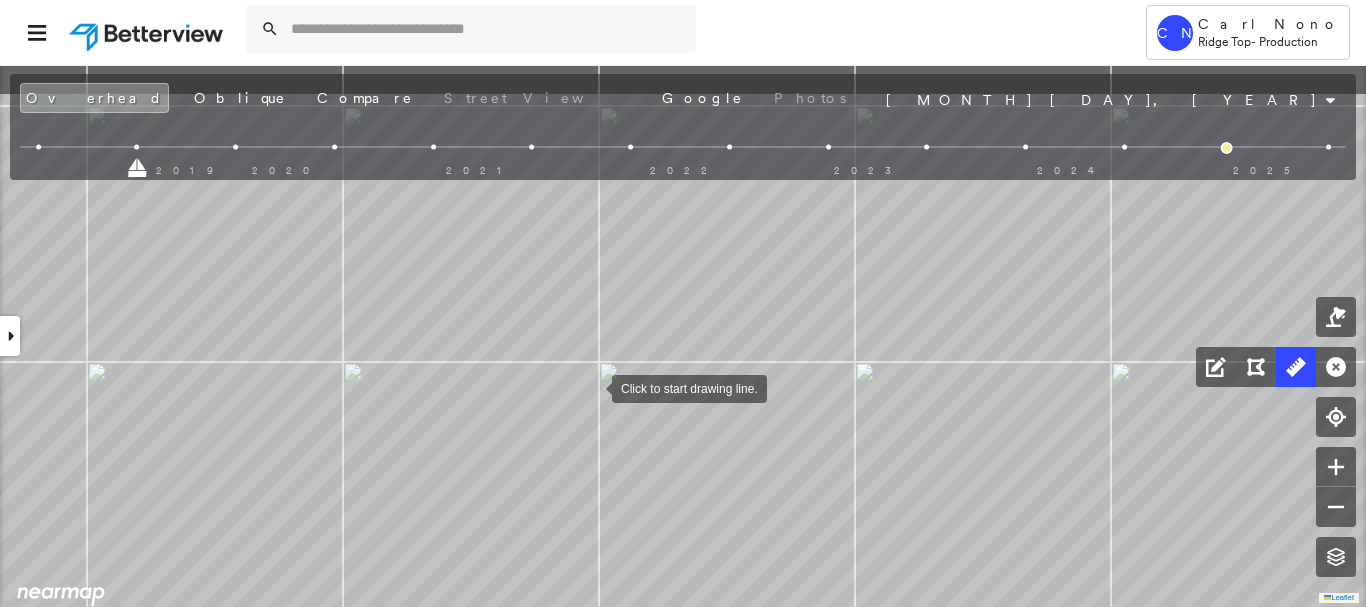 drag, startPoint x: 600, startPoint y: 299, endPoint x: 592, endPoint y: 387, distance: 88.362885 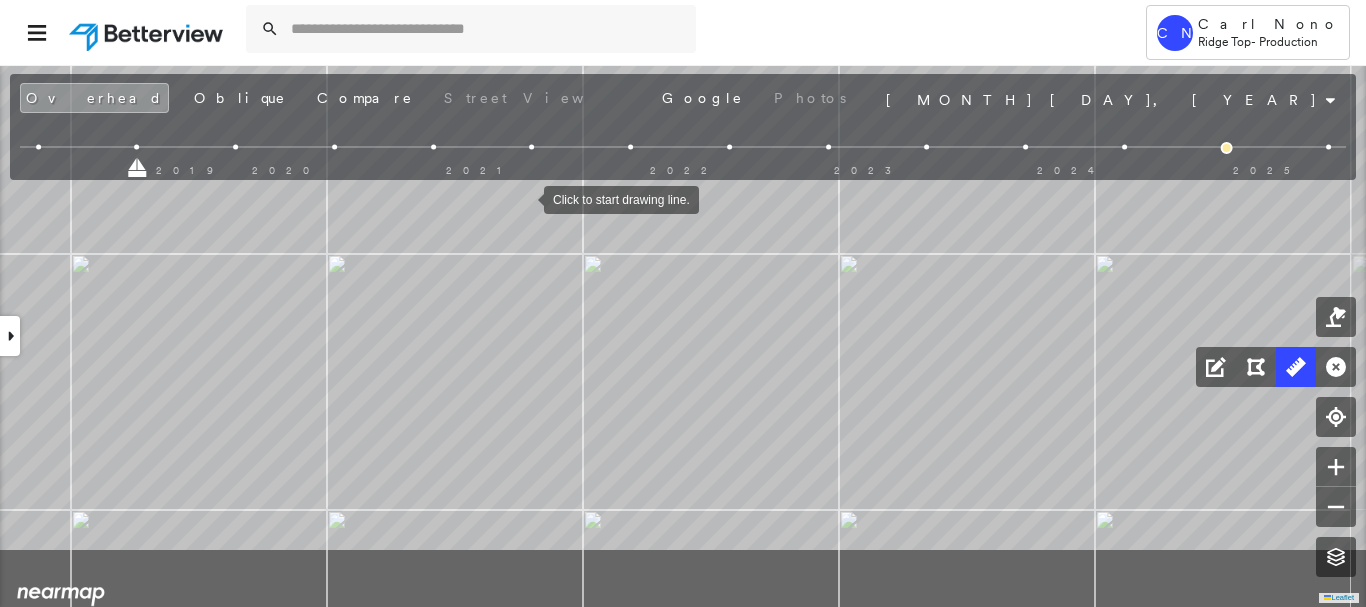 drag, startPoint x: 540, startPoint y: 312, endPoint x: 524, endPoint y: 199, distance: 114.12712 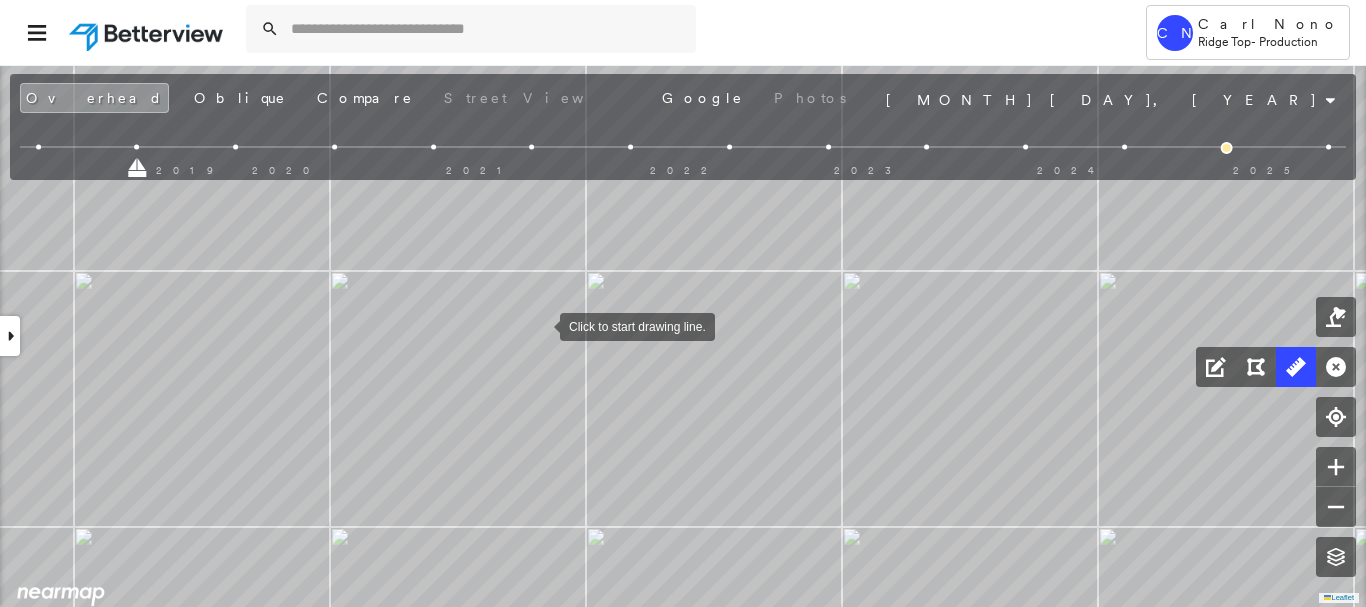 drag, startPoint x: 536, startPoint y: 304, endPoint x: 540, endPoint y: 324, distance: 20.396078 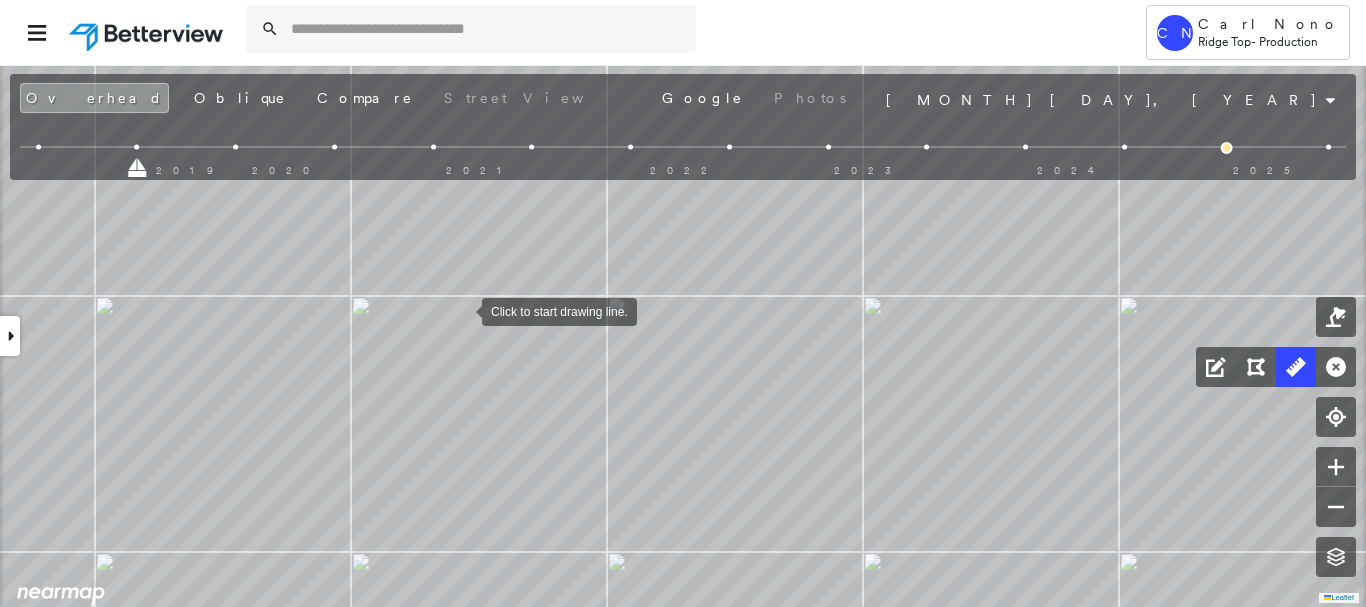 drag, startPoint x: 435, startPoint y: 281, endPoint x: 484, endPoint y: 328, distance: 67.89698 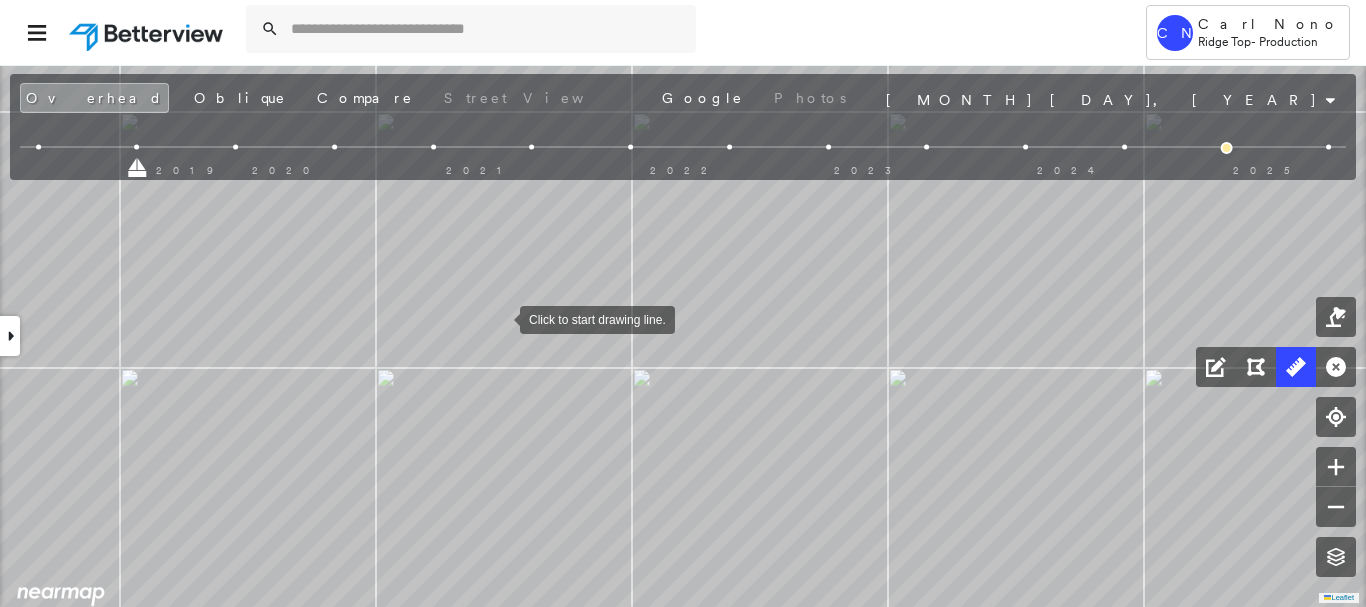 drag, startPoint x: 505, startPoint y: 270, endPoint x: 501, endPoint y: 318, distance: 48.166378 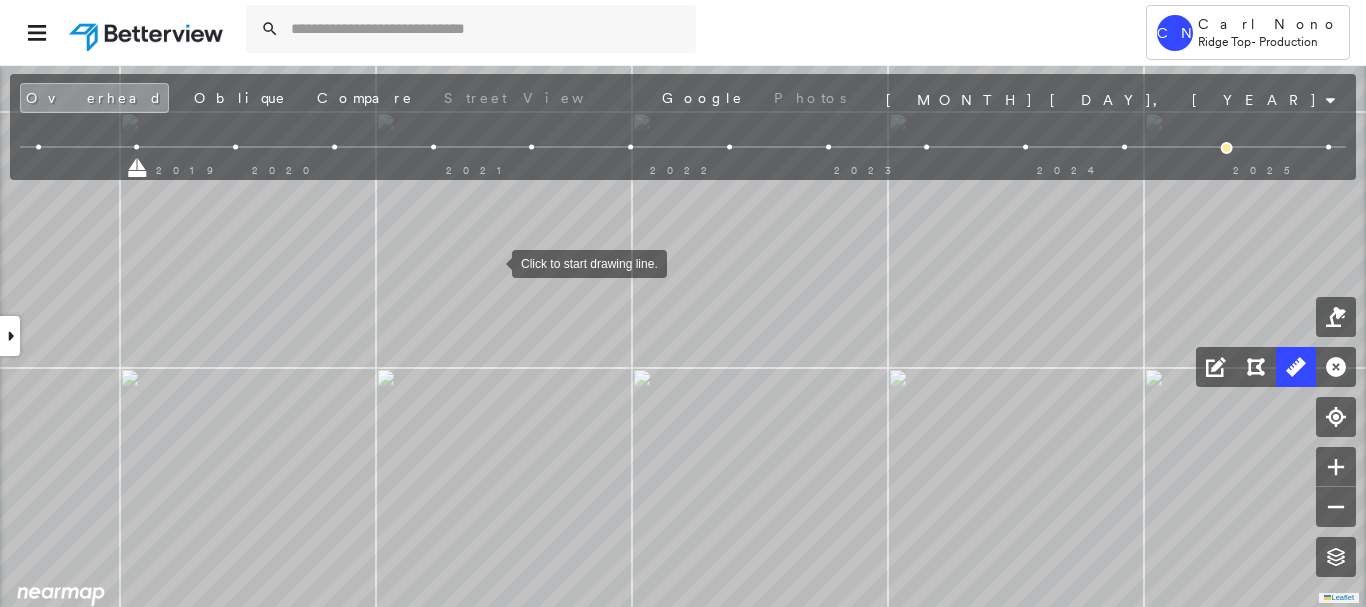 click at bounding box center [492, 262] 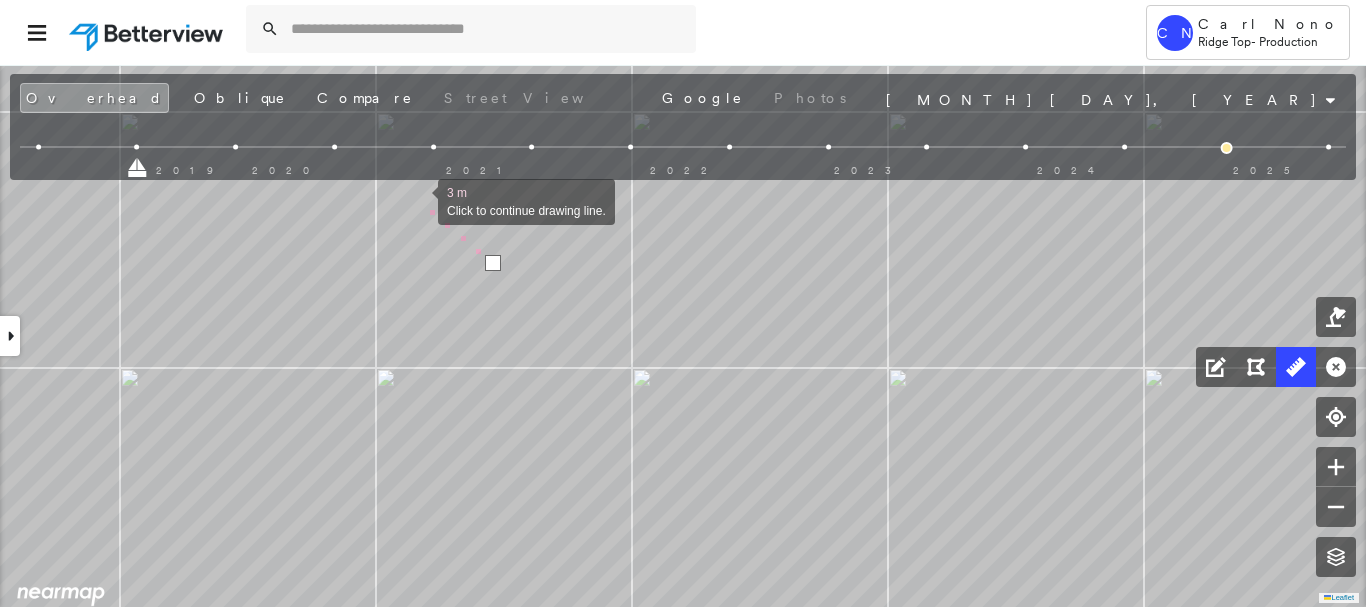 click at bounding box center (418, 200) 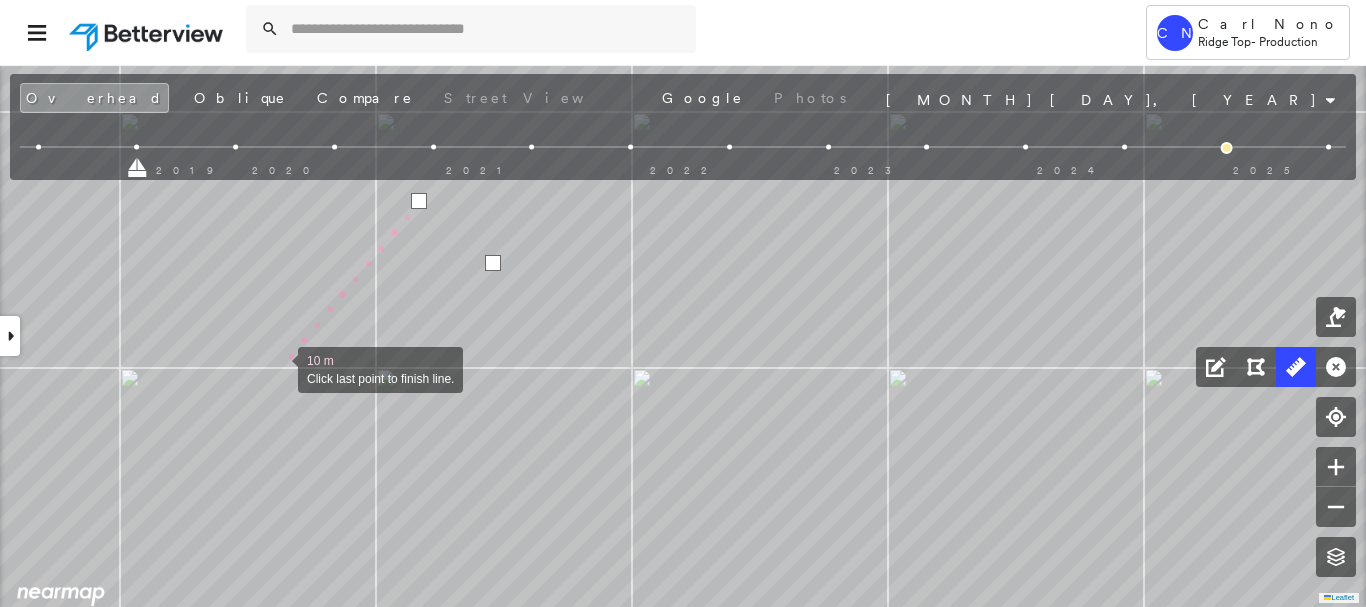 click at bounding box center [278, 368] 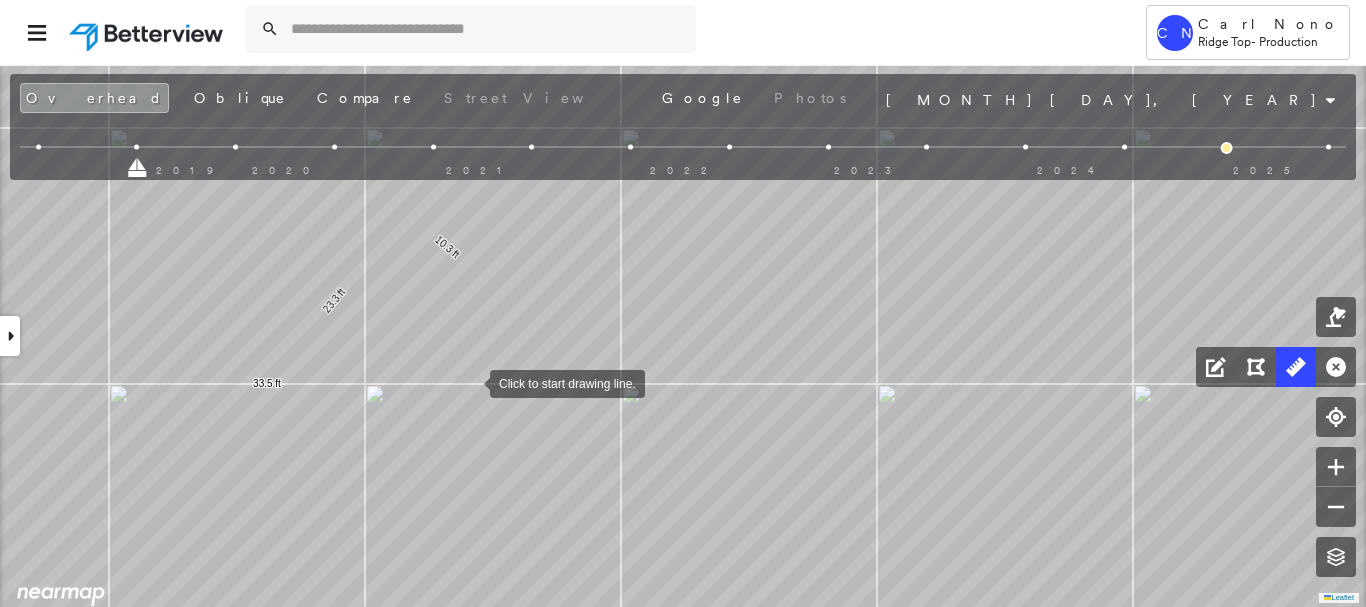 click on "10.3 ft 23.3 ft 33.5 ft Click to start drawing line." at bounding box center (-168, 366) 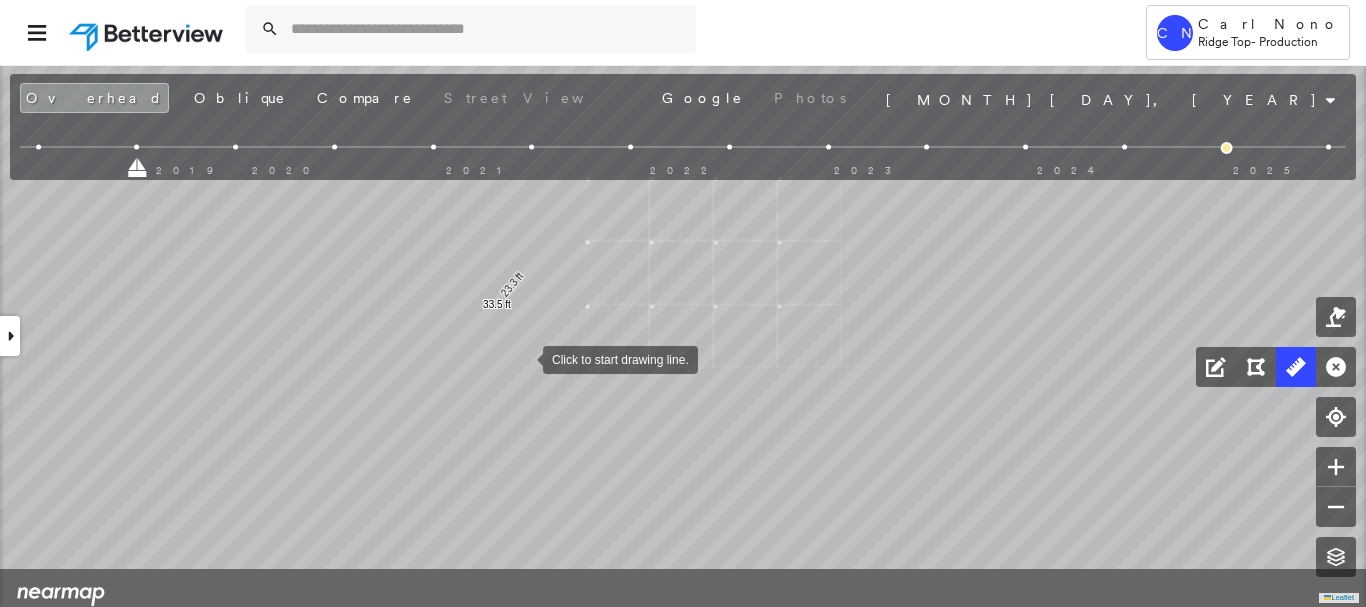 drag, startPoint x: 384, startPoint y: 452, endPoint x: 520, endPoint y: 358, distance: 165.32393 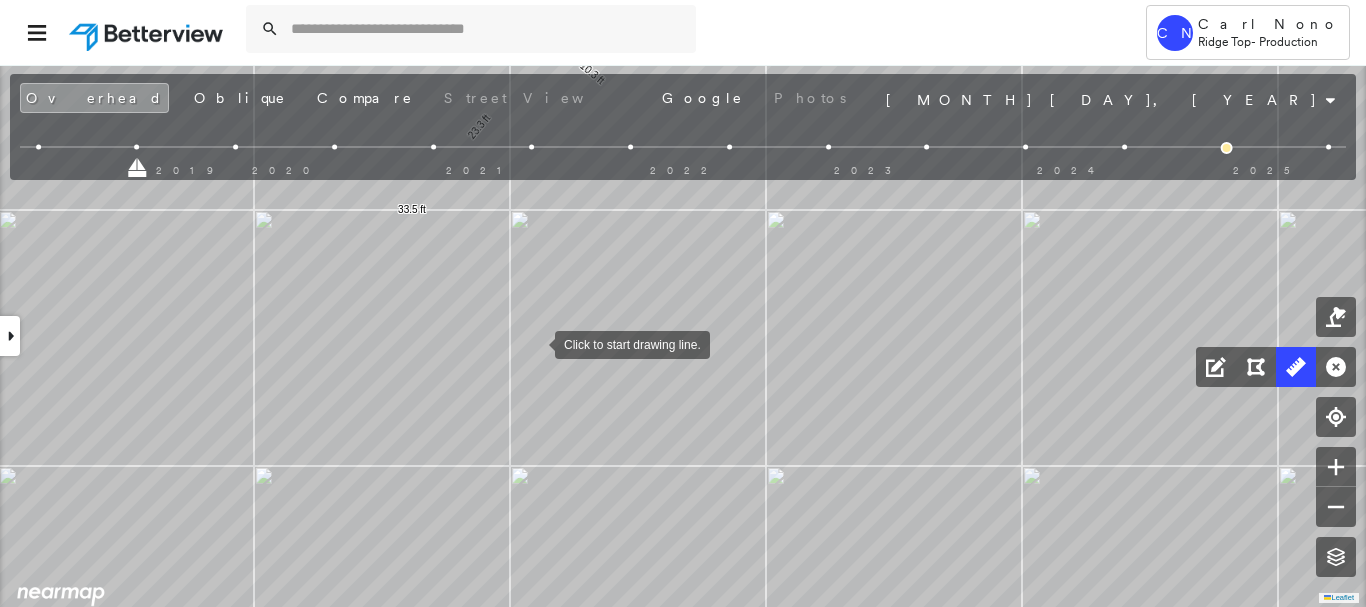 drag, startPoint x: 543, startPoint y: 303, endPoint x: 502, endPoint y: 426, distance: 129.65338 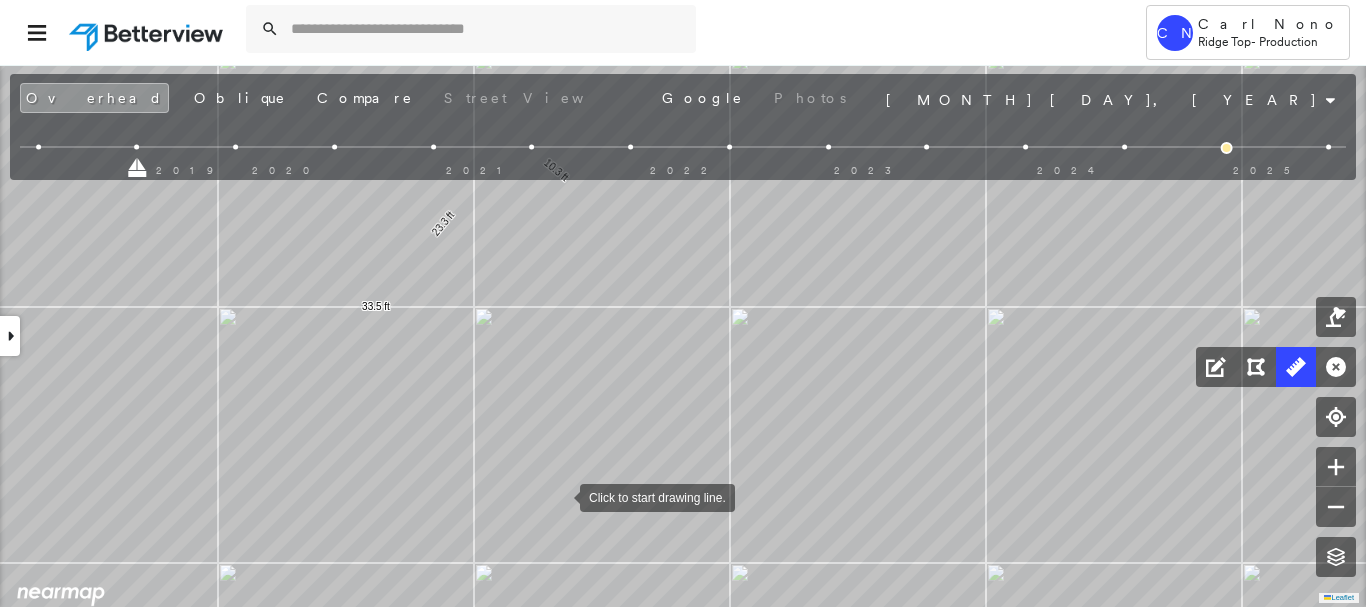 click at bounding box center [560, 496] 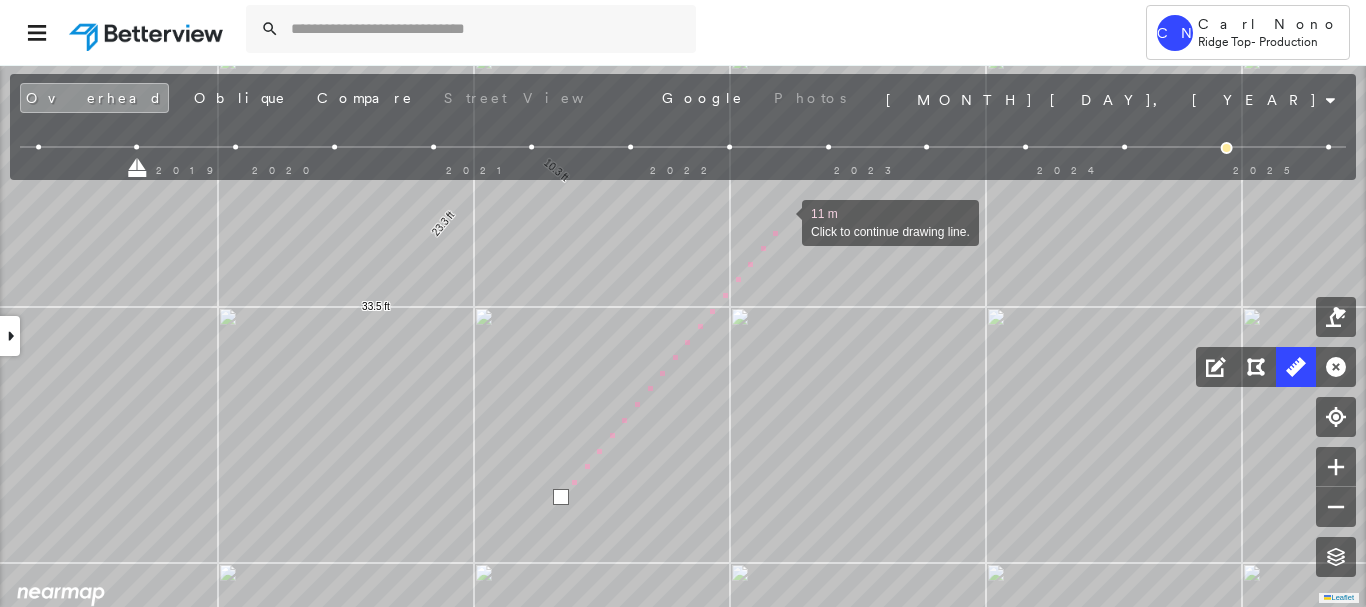 click at bounding box center (782, 221) 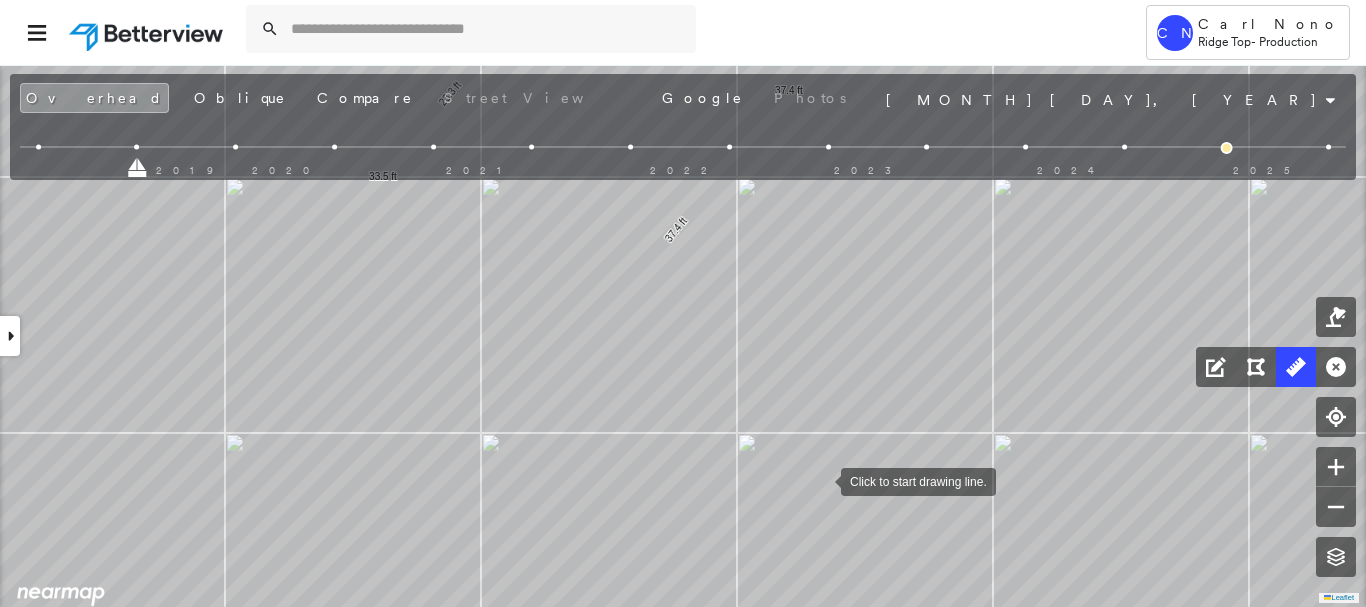 drag, startPoint x: 821, startPoint y: 480, endPoint x: 810, endPoint y: 472, distance: 13.601471 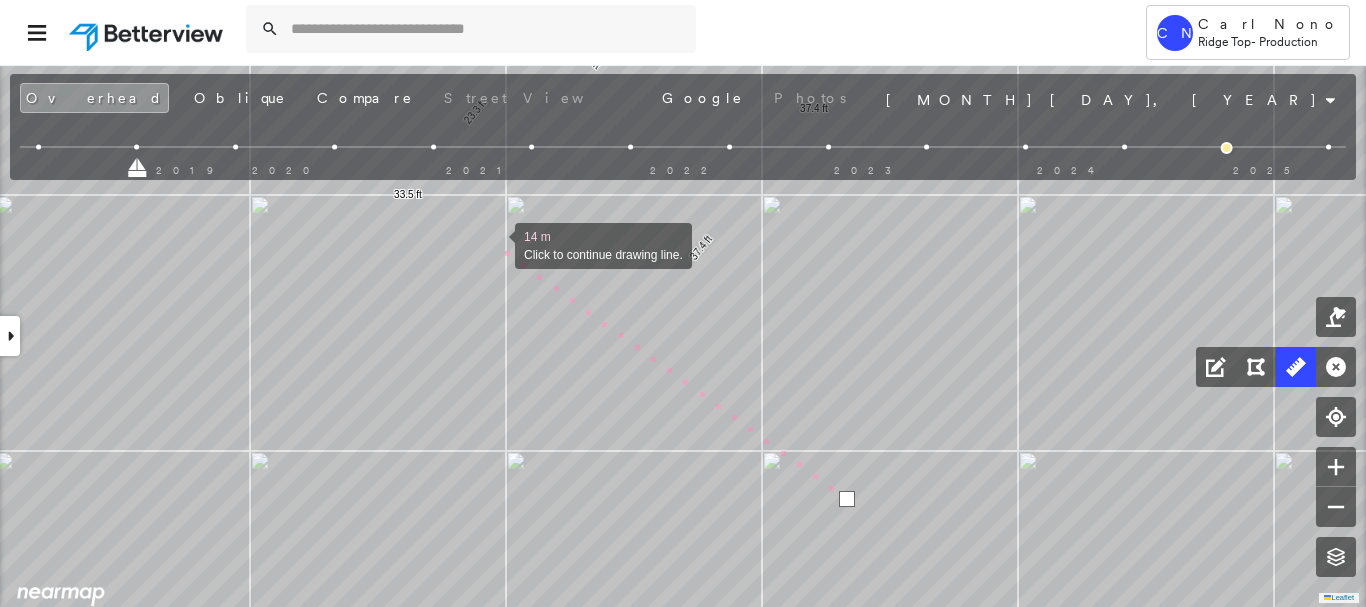 drag, startPoint x: 462, startPoint y: 220, endPoint x: 534, endPoint y: 288, distance: 99.03535 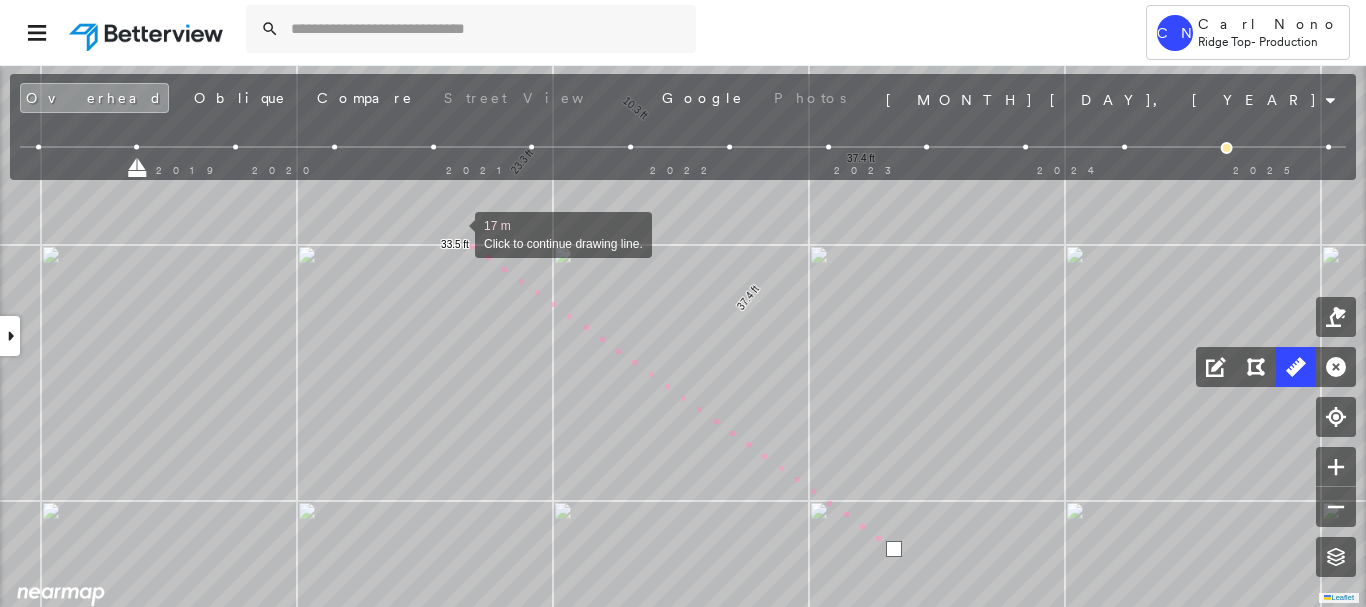 click at bounding box center [455, 233] 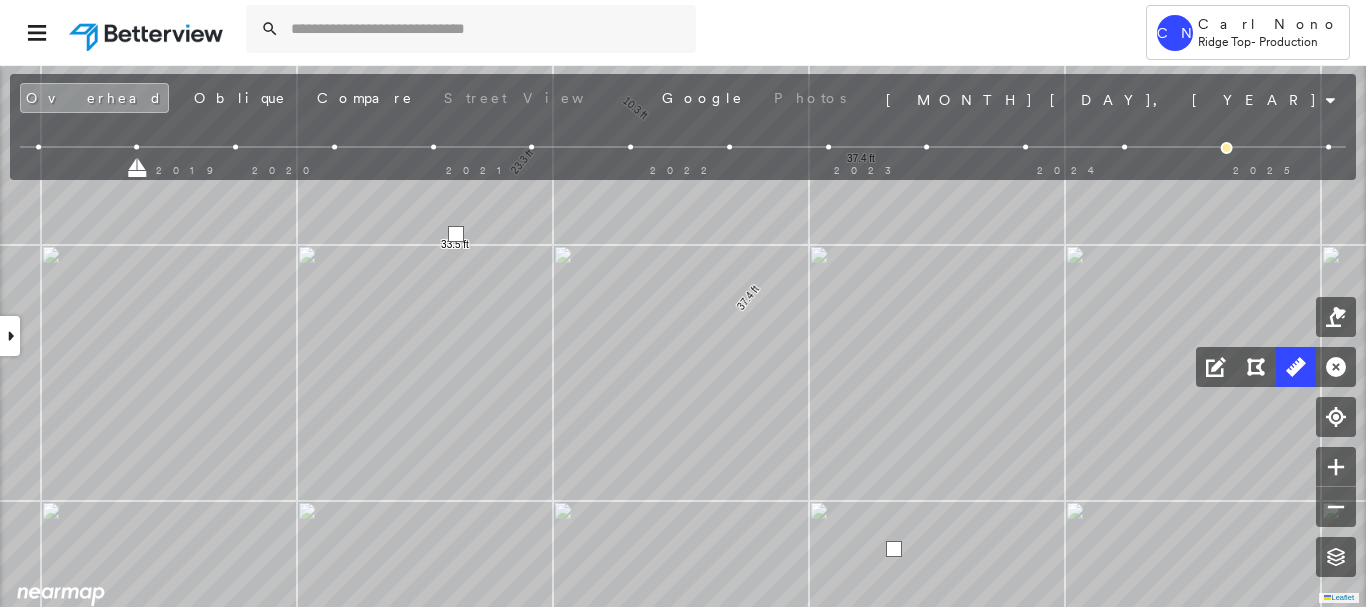 click at bounding box center (456, 234) 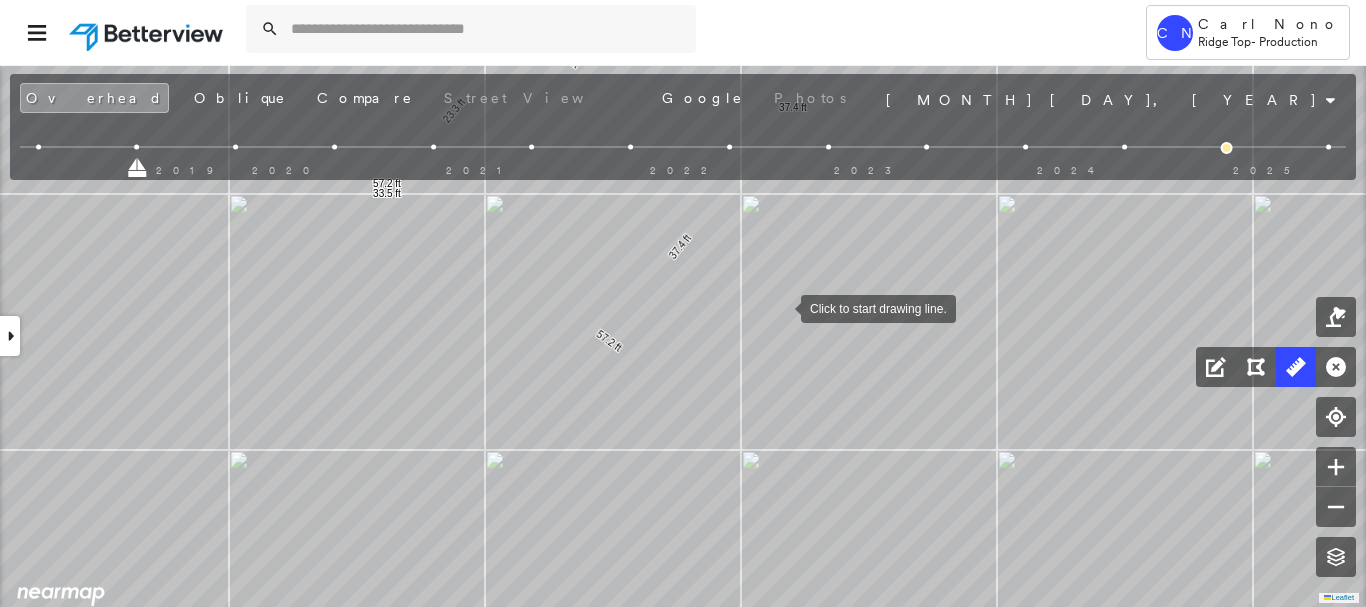 drag, startPoint x: 781, startPoint y: 307, endPoint x: 820, endPoint y: 345, distance: 54.451813 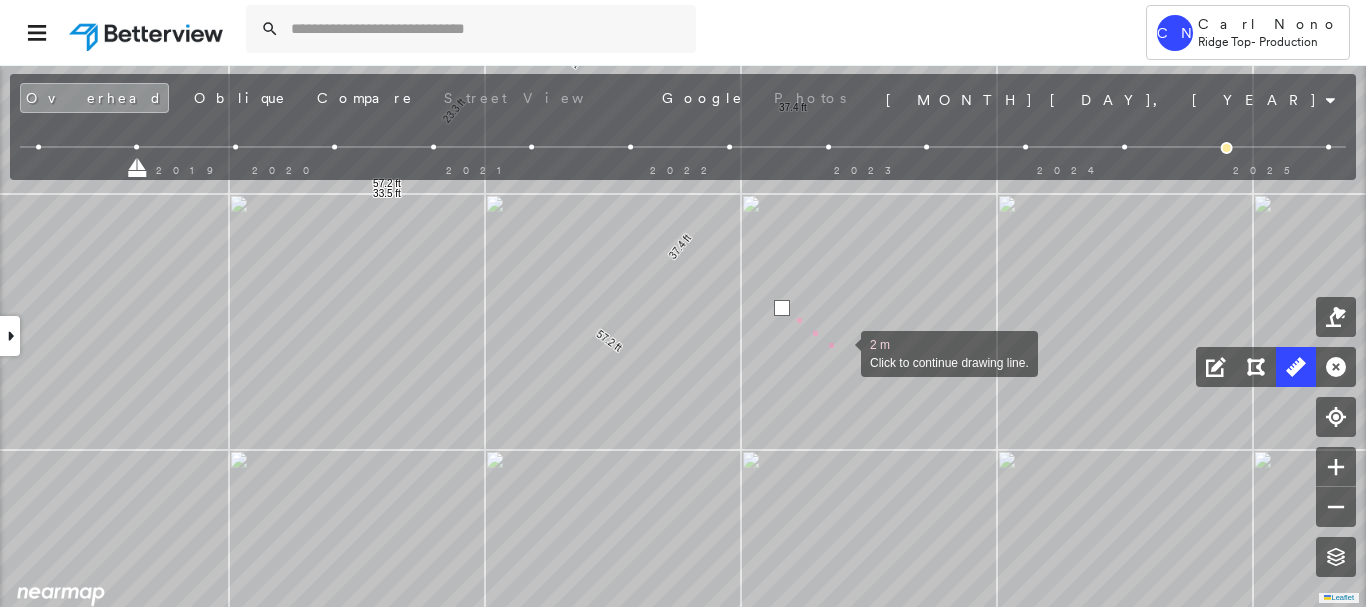 click at bounding box center [841, 352] 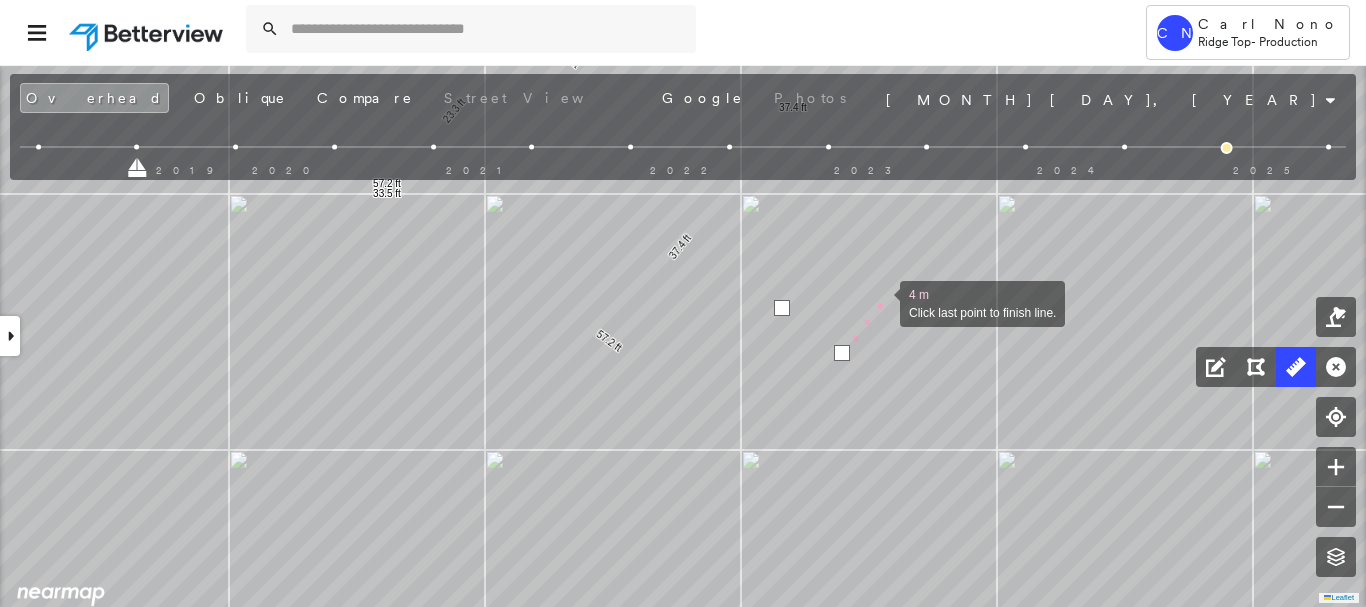 click at bounding box center (880, 302) 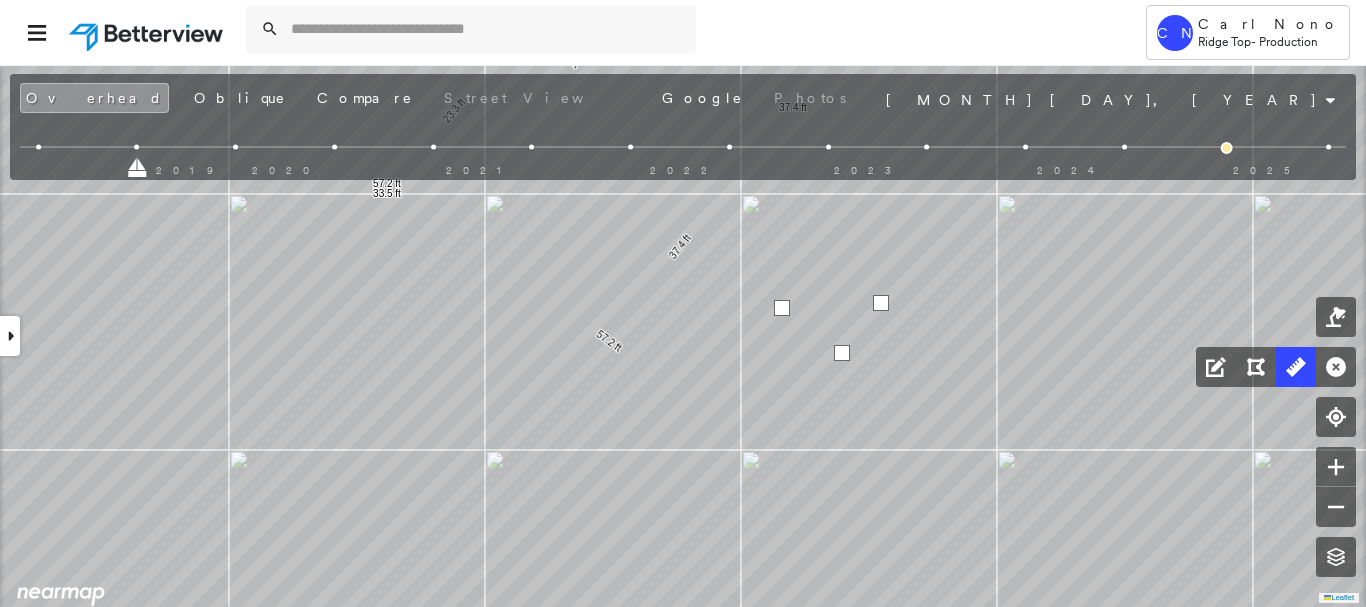 click at bounding box center [881, 303] 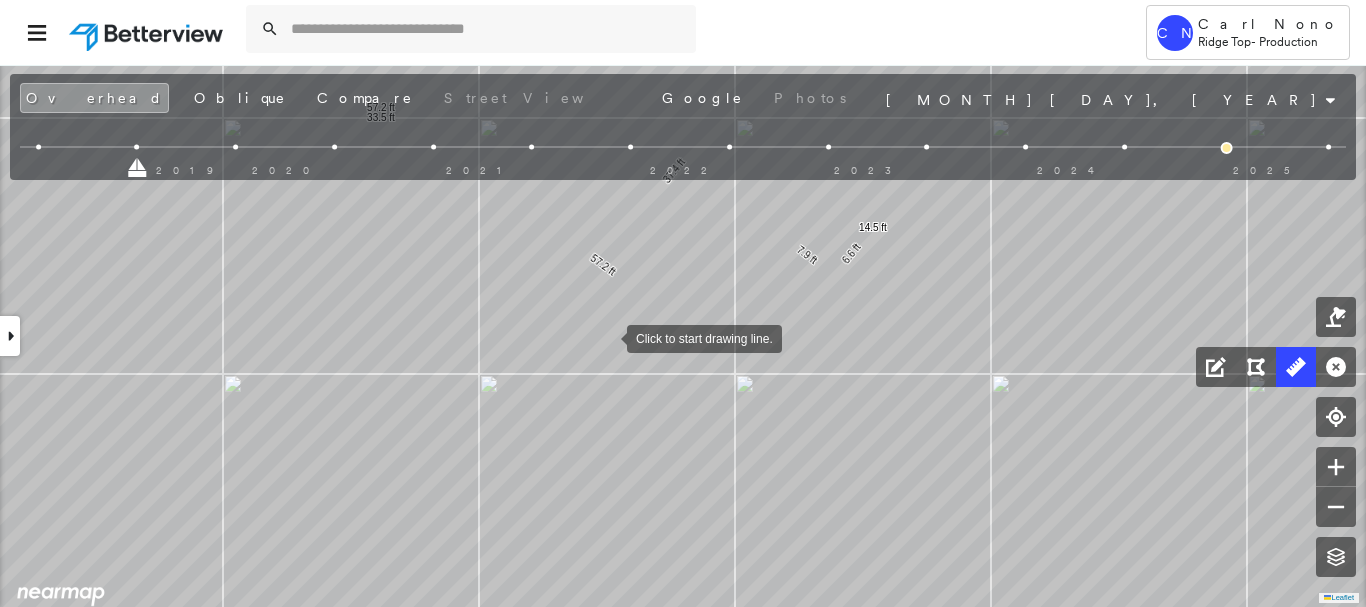 drag, startPoint x: 585, startPoint y: 333, endPoint x: 606, endPoint y: 337, distance: 21.377558 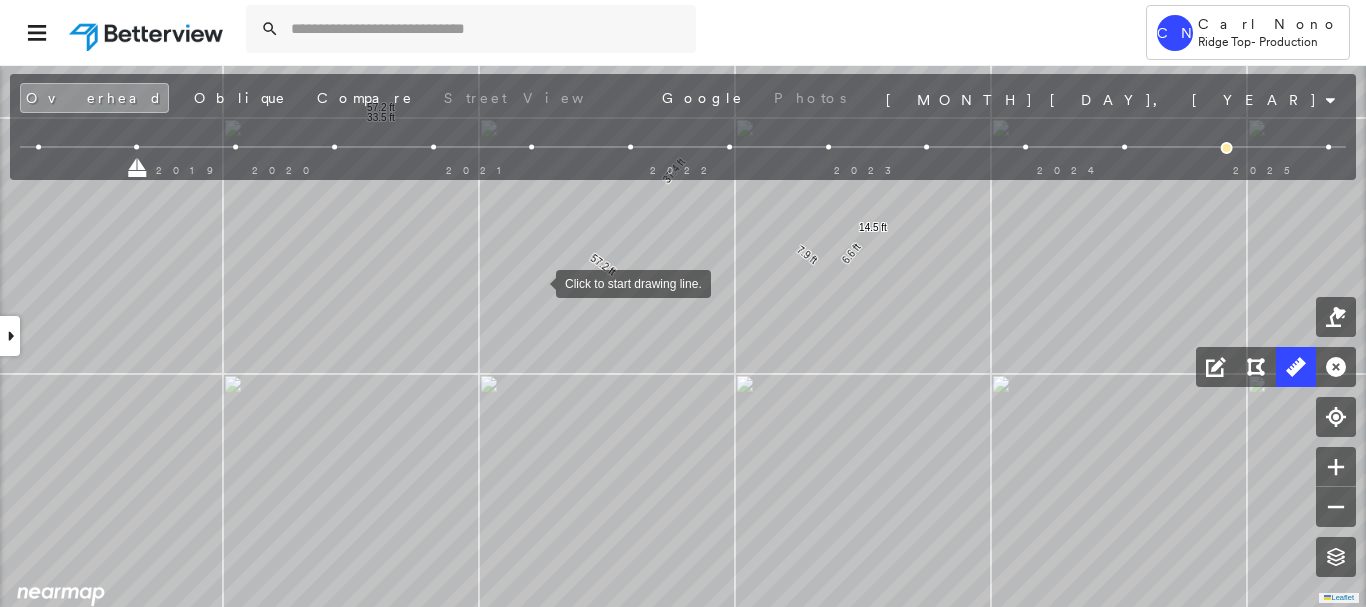 click at bounding box center (536, 282) 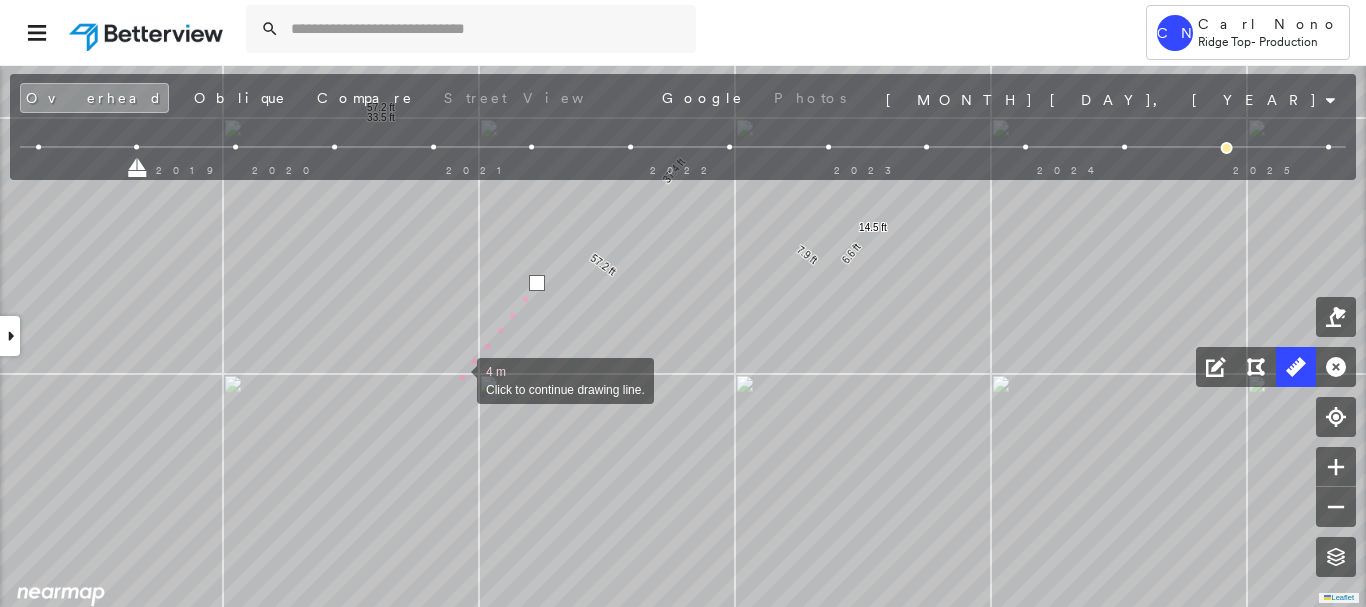 click at bounding box center [457, 379] 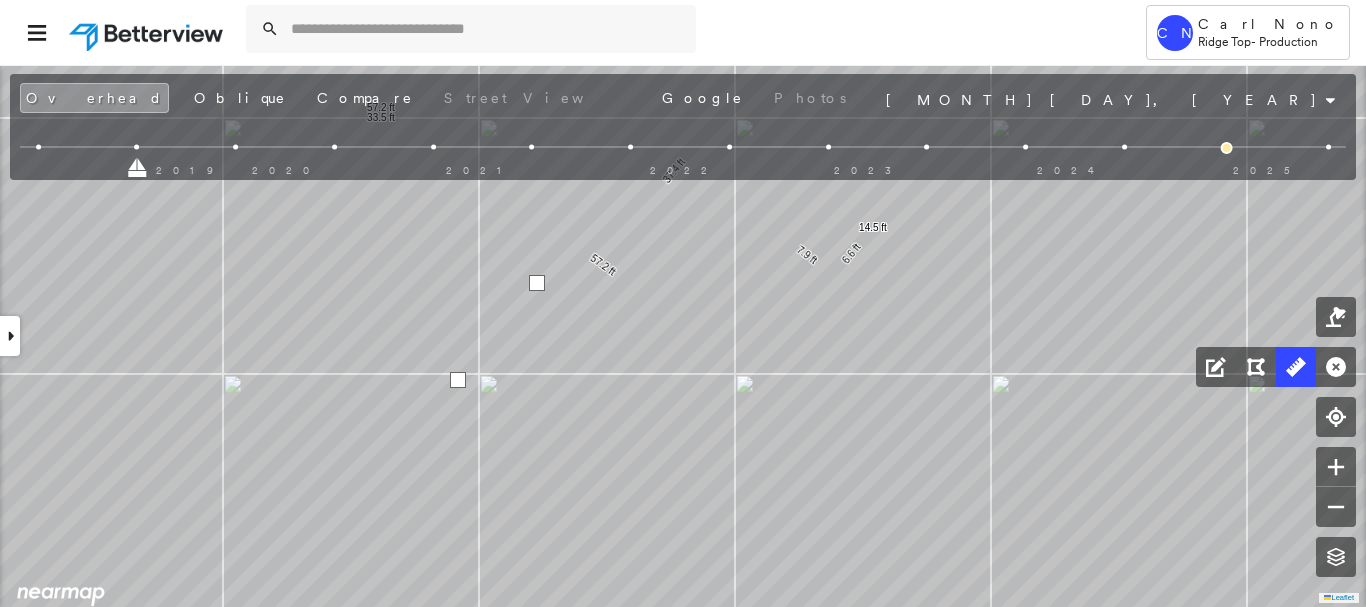 click at bounding box center [458, 380] 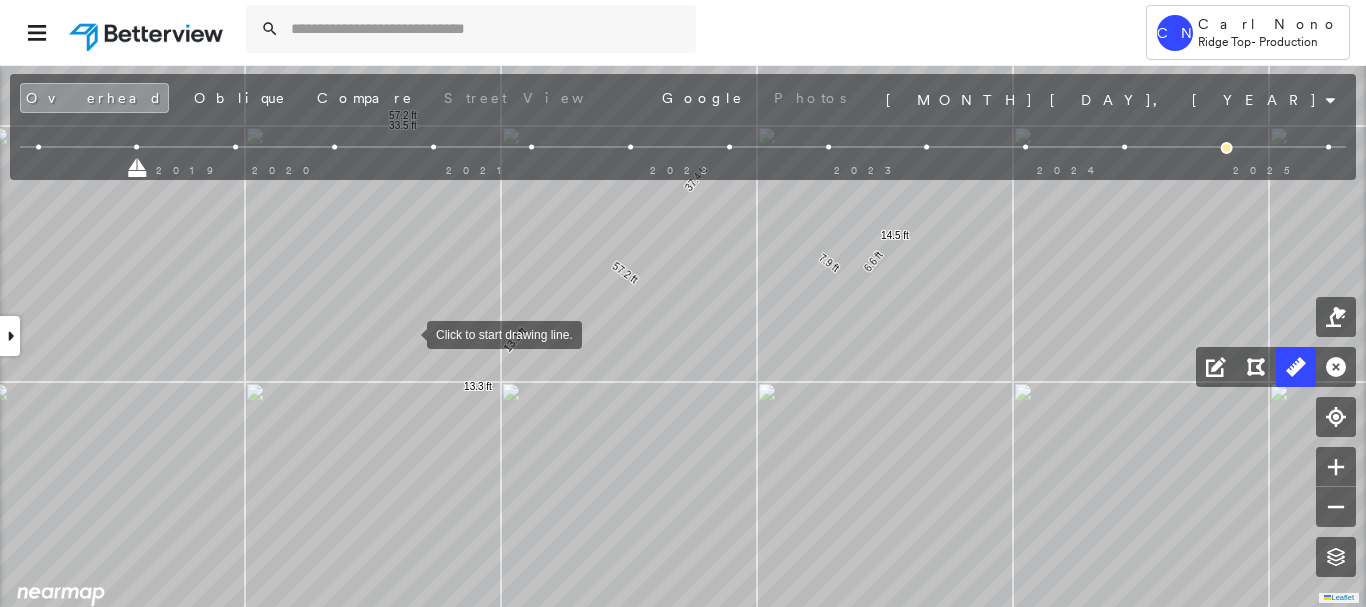 click at bounding box center (407, 333) 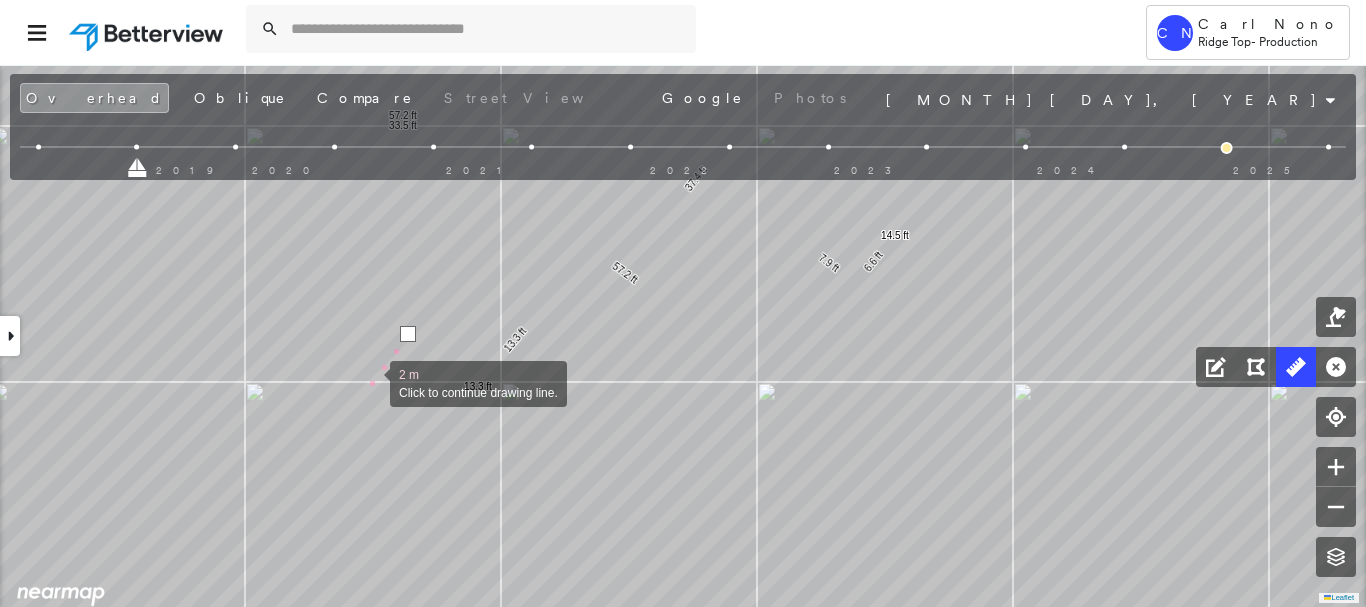 click at bounding box center (370, 382) 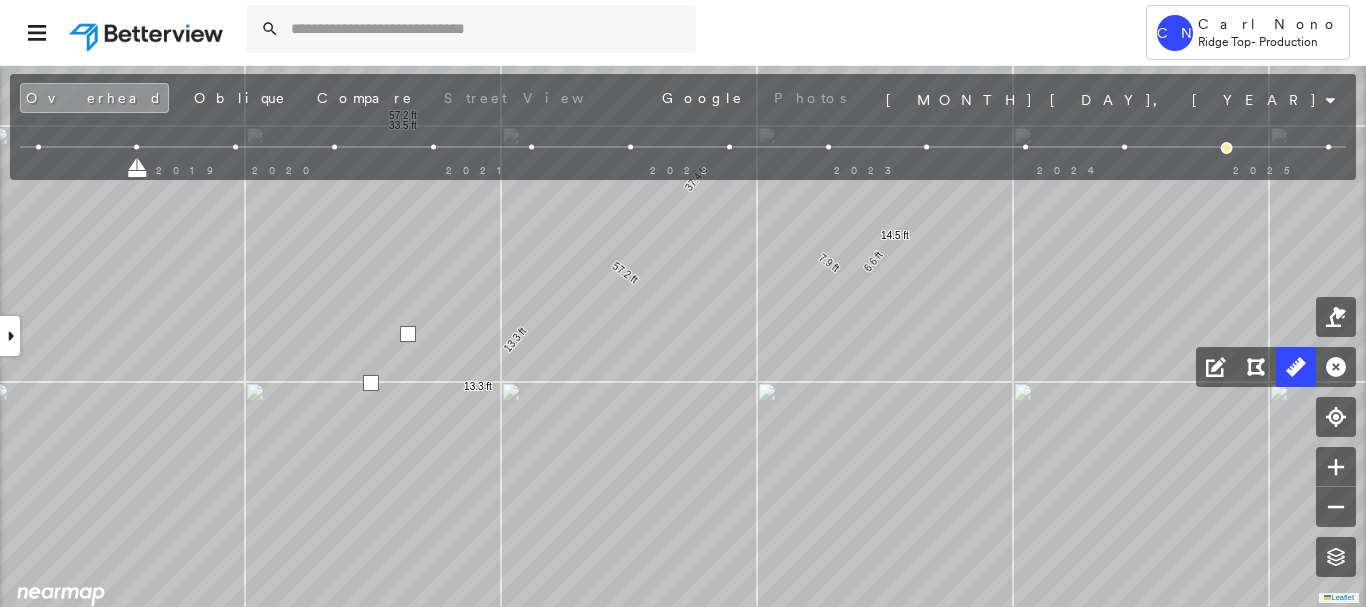 click at bounding box center [371, 383] 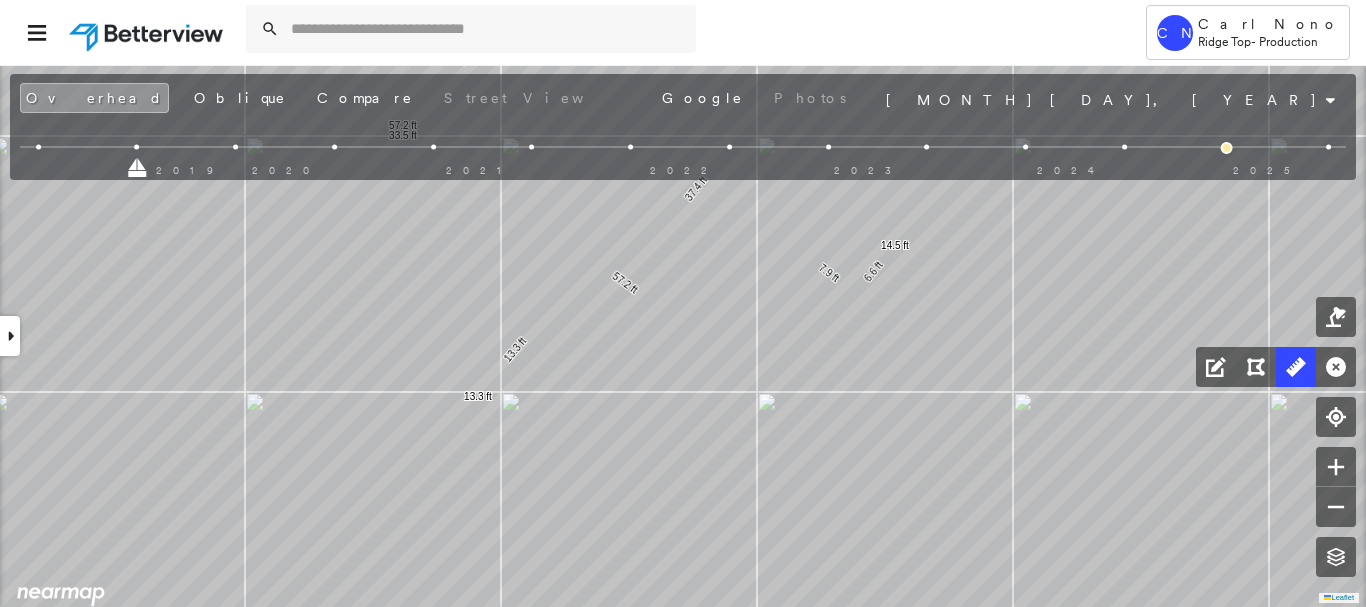 click on "Tower CN Carl Nono Ridge Top  -   Production 2633 Stoney Creek Dr ,  Bulverde, TX 78163 782183_Timothy  Assigned to:  Pooja Eavetop Assigned to:  Pooja Eavetop 782183_Timothy  Assigned to:  Pooja Eavetop Open Comments Download PDF Report Summary Construction Occupancy Protection Exposure Determination Overhead Obliques Street View Roof Spotlight™ Index 0 100 25 50 75 1 2 Building Roof Scores 0 Buildings Policy Information :  782183_Timothy  Flags :  1 (0 cleared, 1 uncleared) Construction Occupancy Protection Exposure Determination Flags :  1 (0 cleared, 1 uncleared) Uncleared Flags (1) Cleared Flags  (0) Betterview Property Flagged 08/06/25 Clear Action Taken New Entry History Quote/New Business Terms & Conditions Added ACV Endorsement Added Cosmetic Endorsement Inspection/Loss Control Report Information Added to Inspection Survey Onsite Inspection Ordered Determined No Inspection Needed General Used Report to Further Agent/Insured Discussion Reject/Decline - New Business Allowed to Proceed / Policy Bound" at bounding box center (683, 303) 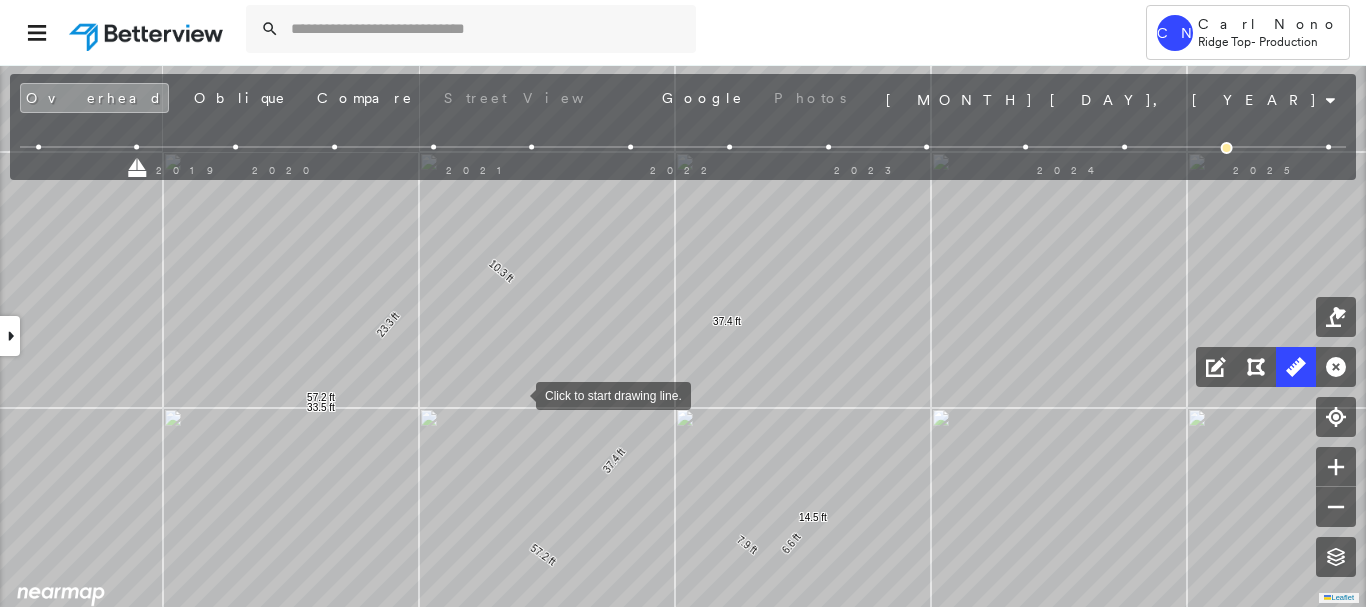 drag, startPoint x: 509, startPoint y: 399, endPoint x: 658, endPoint y: 326, distance: 165.92166 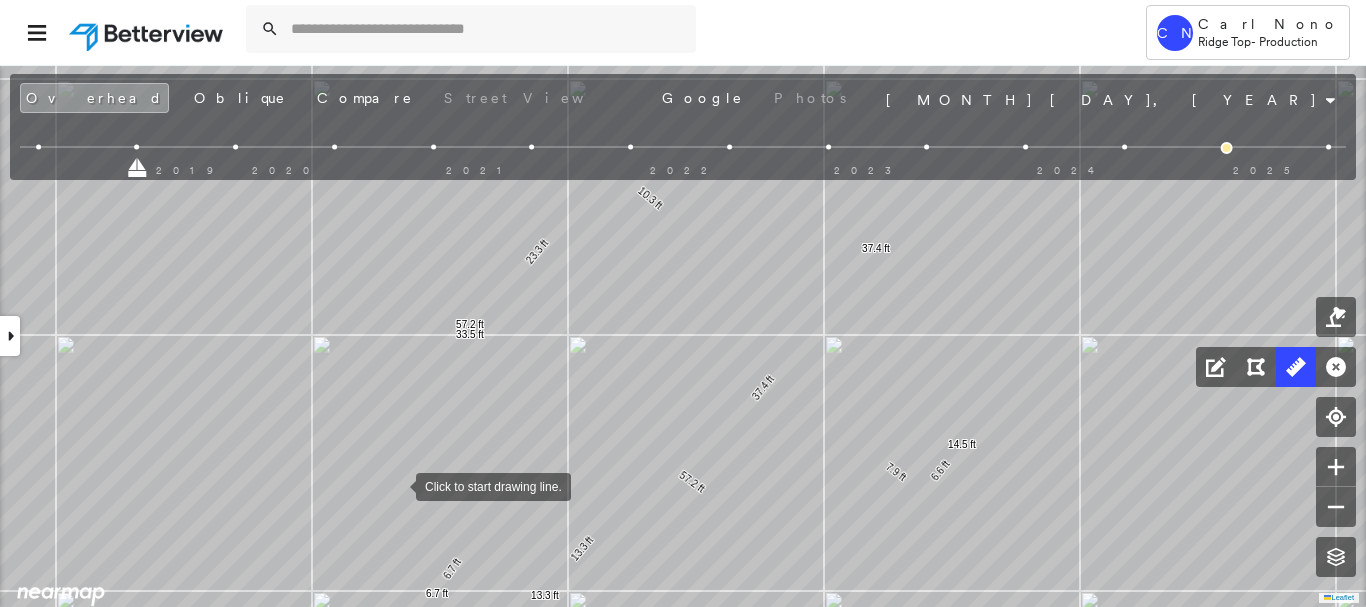 click at bounding box center [396, 485] 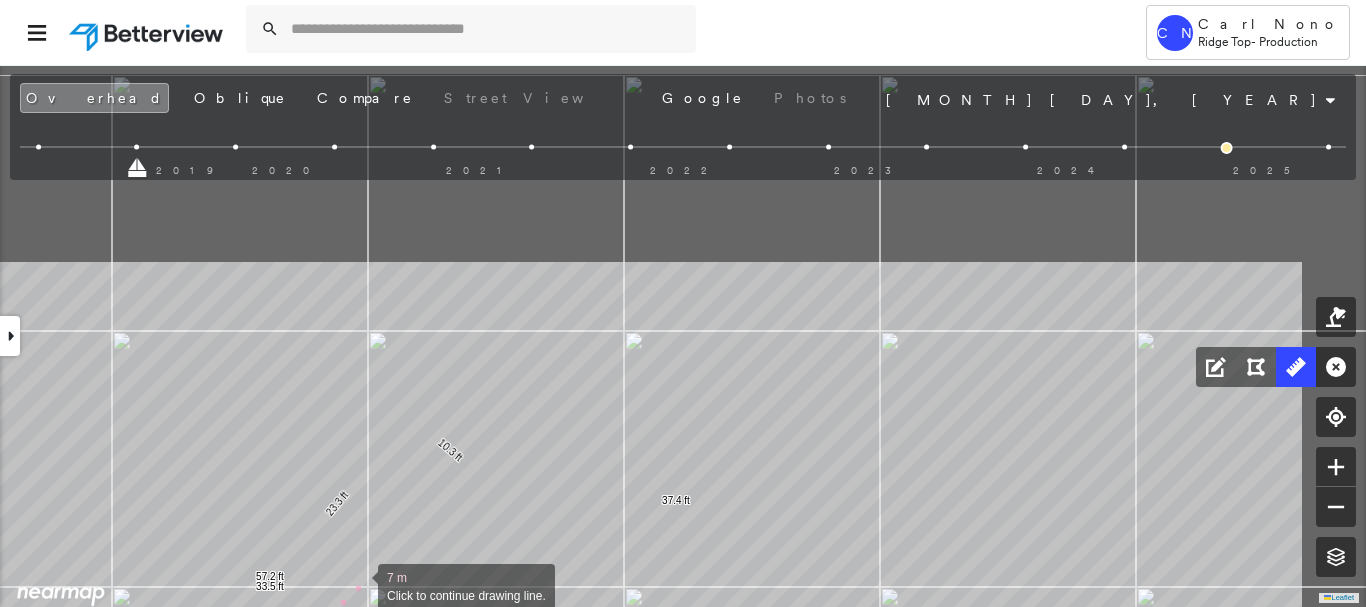 drag, startPoint x: 565, startPoint y: 321, endPoint x: 367, endPoint y: 561, distance: 311.13342 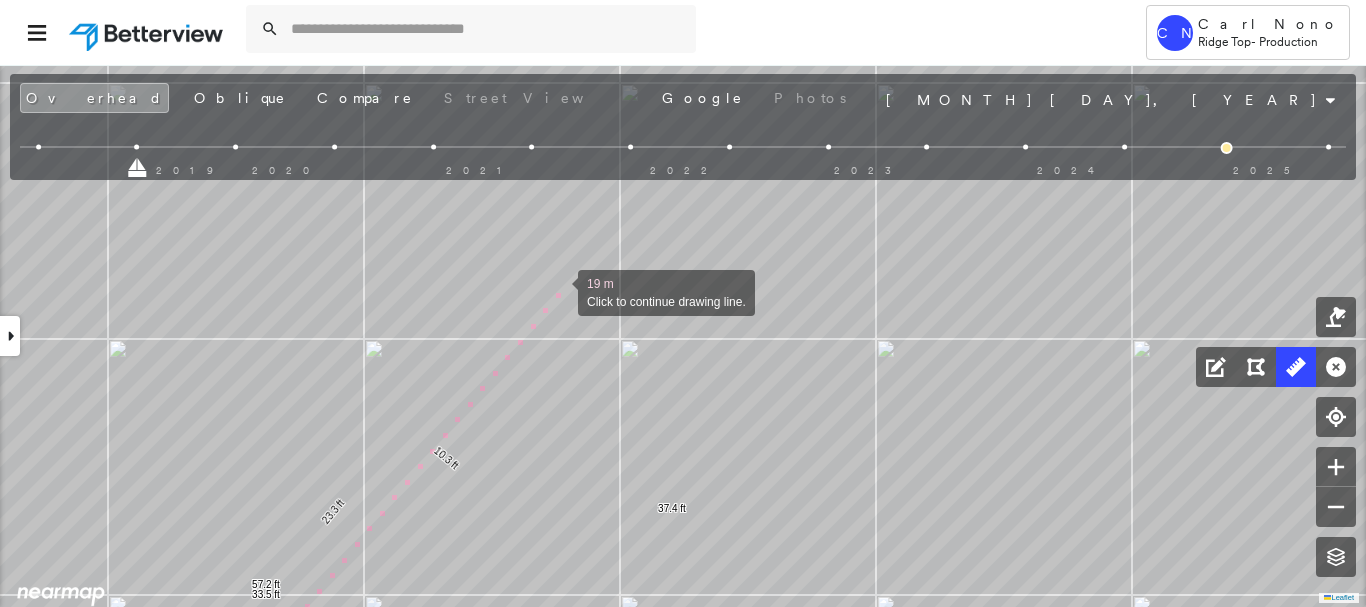 click at bounding box center [558, 291] 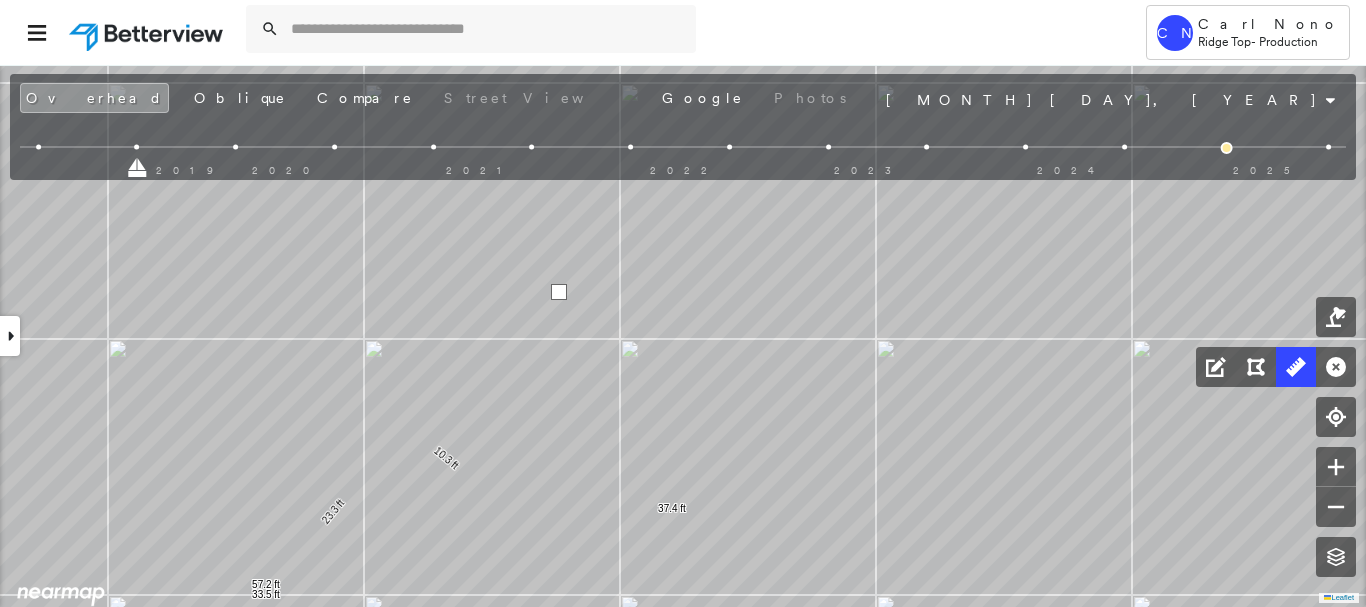 click at bounding box center [559, 292] 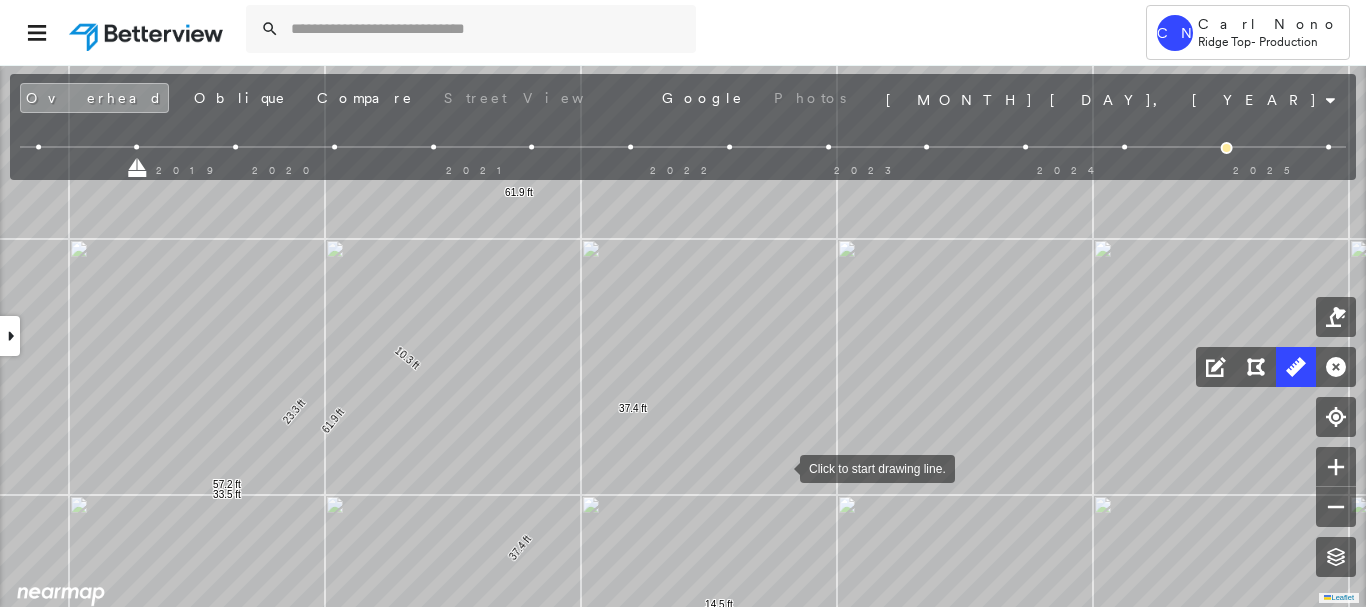 click at bounding box center [780, 467] 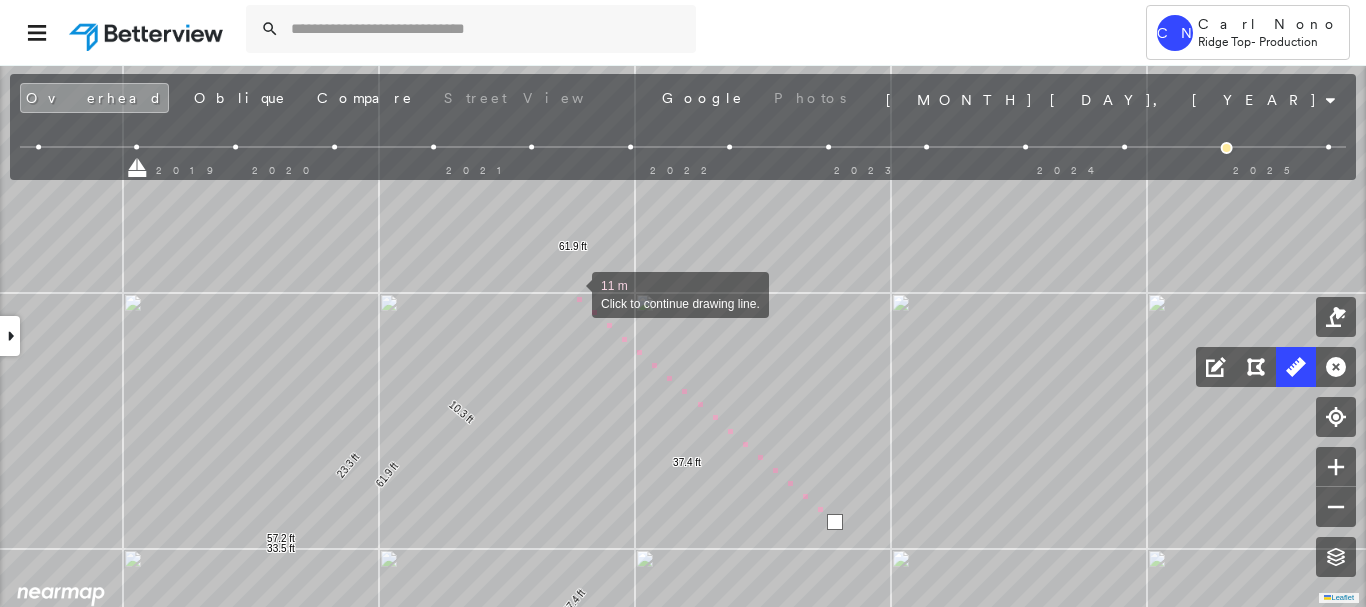 drag, startPoint x: 518, startPoint y: 239, endPoint x: 572, endPoint y: 293, distance: 76.36753 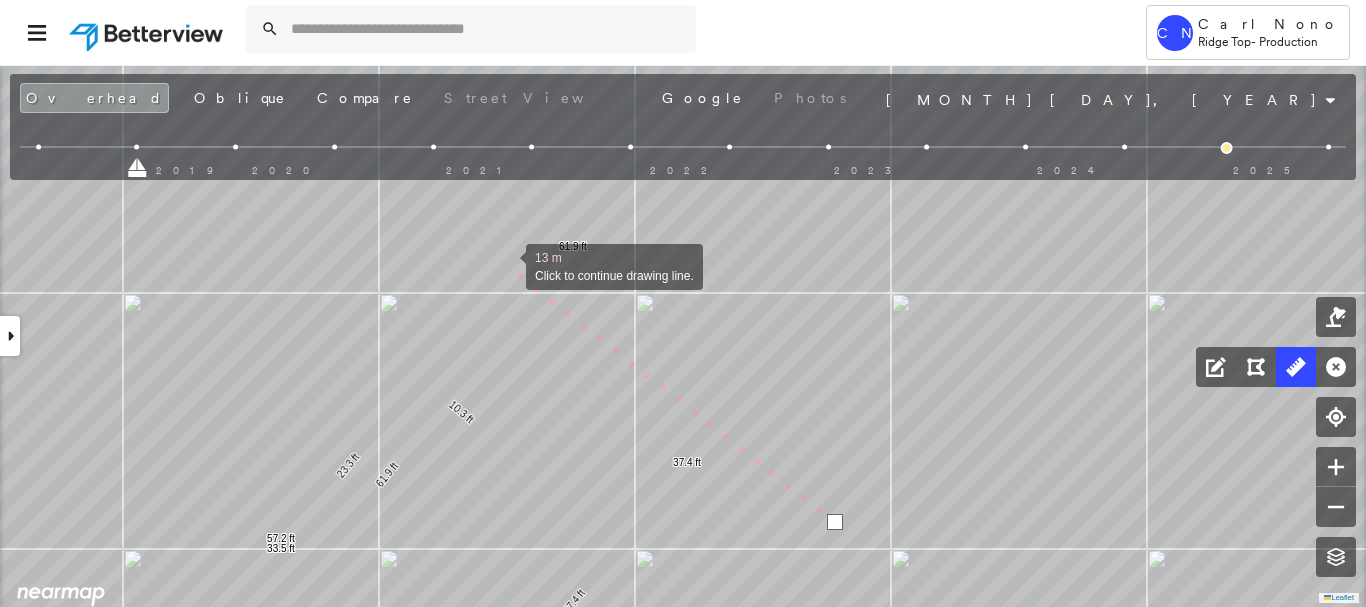 click at bounding box center (506, 265) 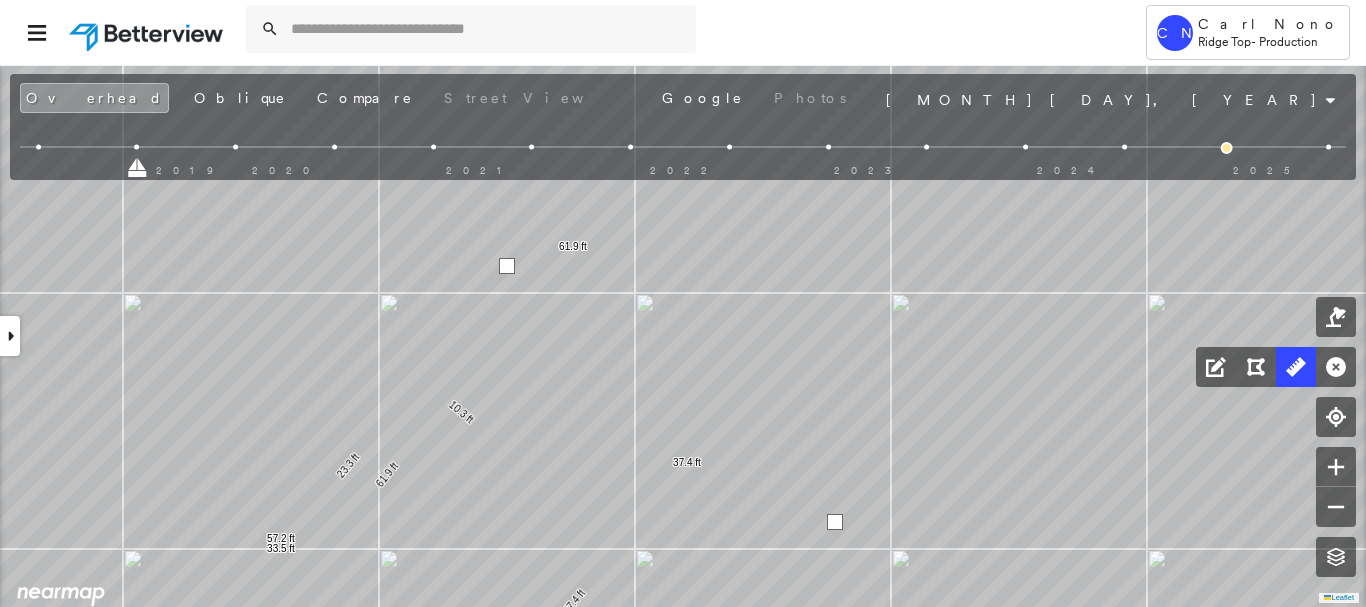 click at bounding box center [507, 266] 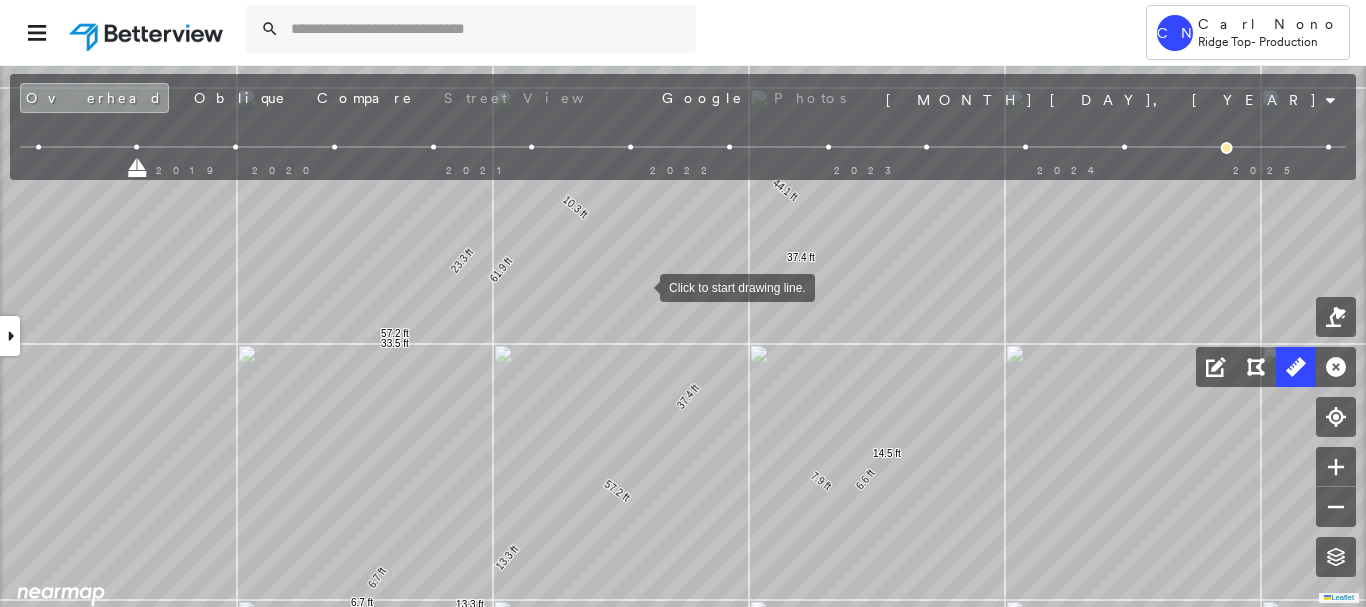 drag, startPoint x: 640, startPoint y: 276, endPoint x: 623, endPoint y: 364, distance: 89.62701 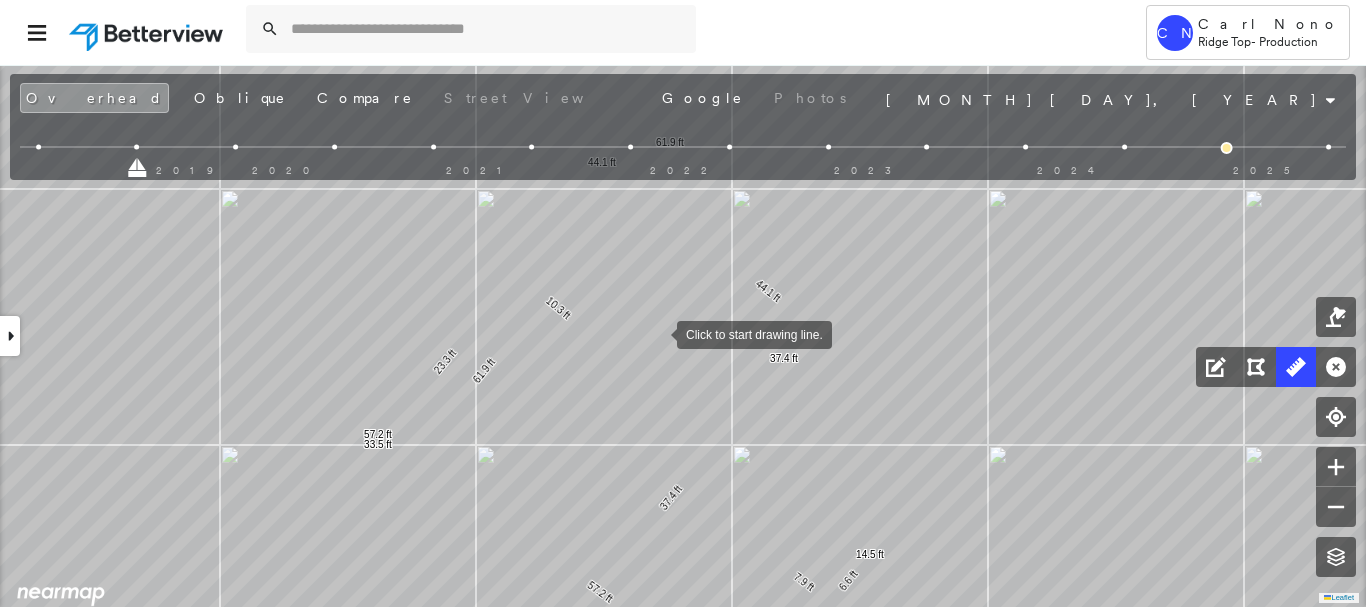 click at bounding box center (657, 333) 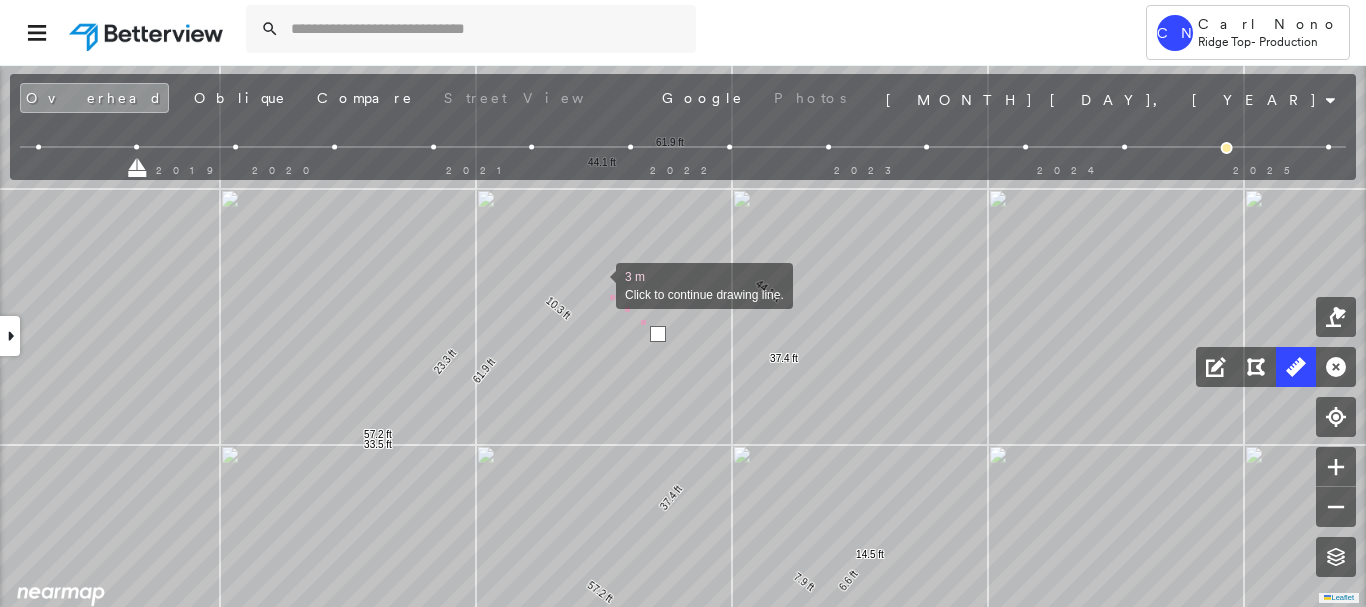 click at bounding box center [596, 284] 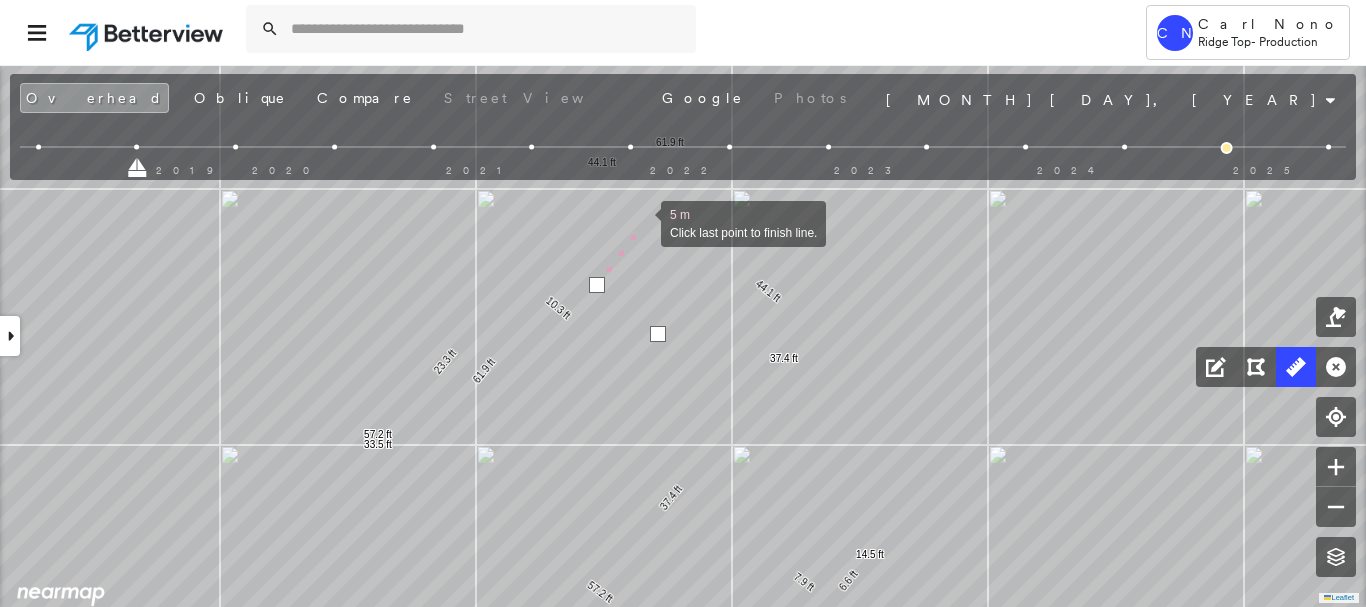 click at bounding box center [641, 222] 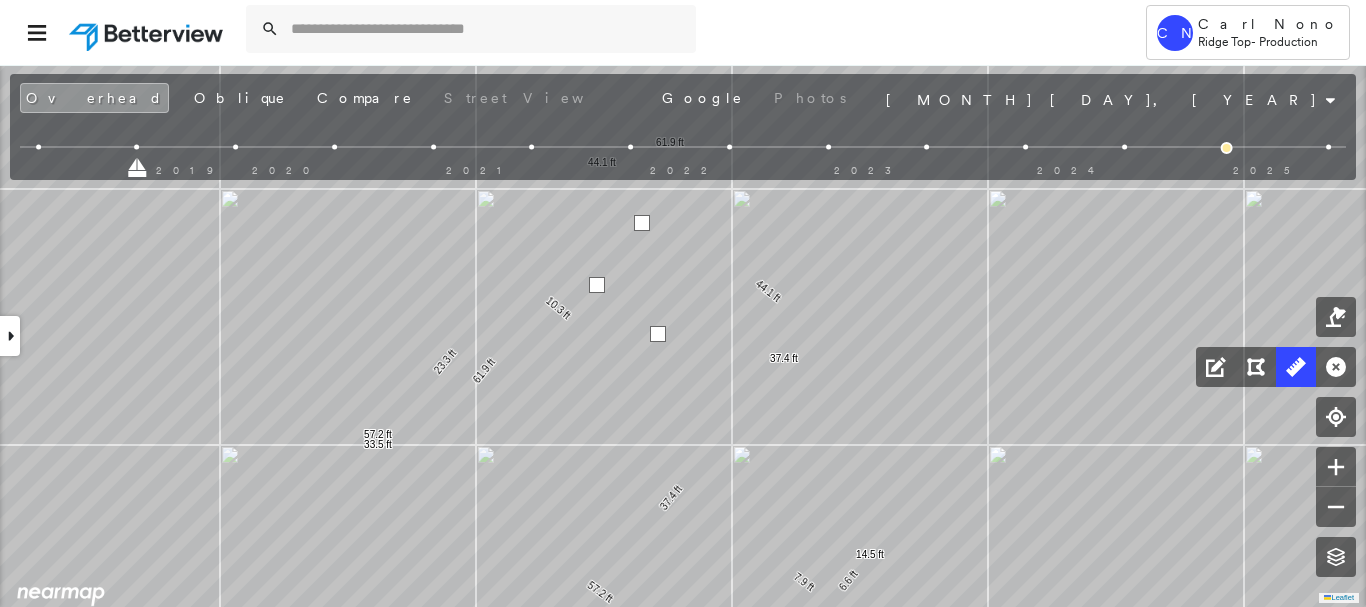 click at bounding box center (642, 223) 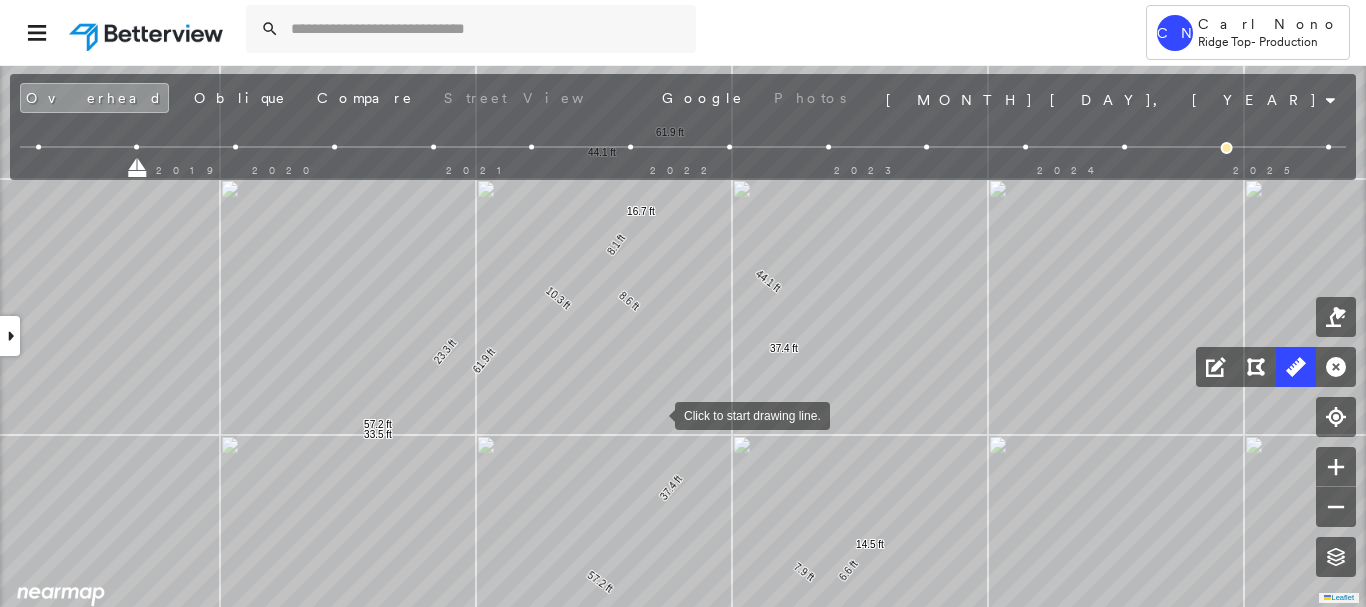 drag, startPoint x: 655, startPoint y: 430, endPoint x: 655, endPoint y: 276, distance: 154 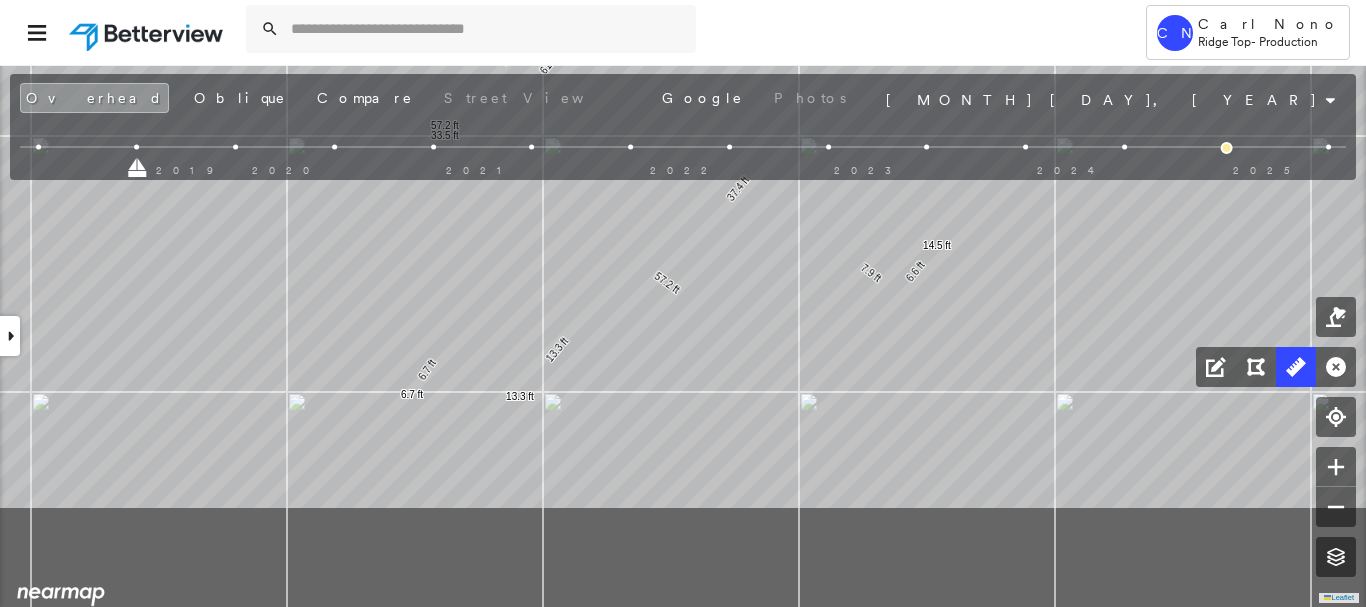 drag, startPoint x: 711, startPoint y: 336, endPoint x: 775, endPoint y: 255, distance: 103.23275 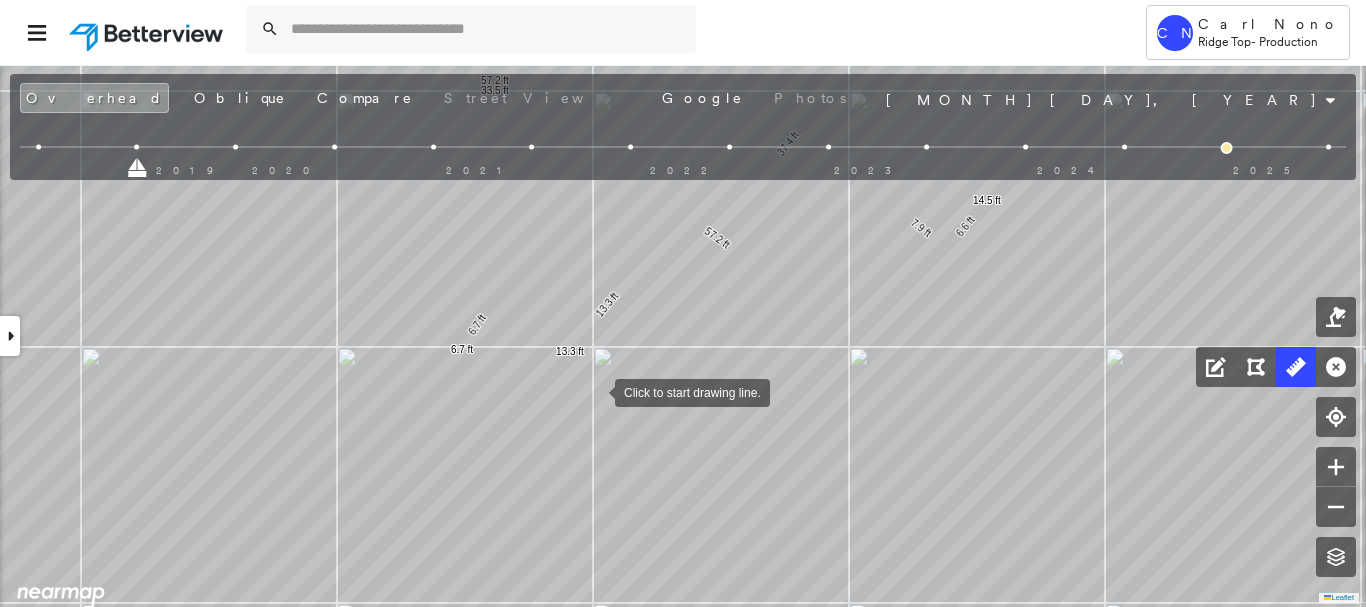drag, startPoint x: 613, startPoint y: 345, endPoint x: 588, endPoint y: 405, distance: 65 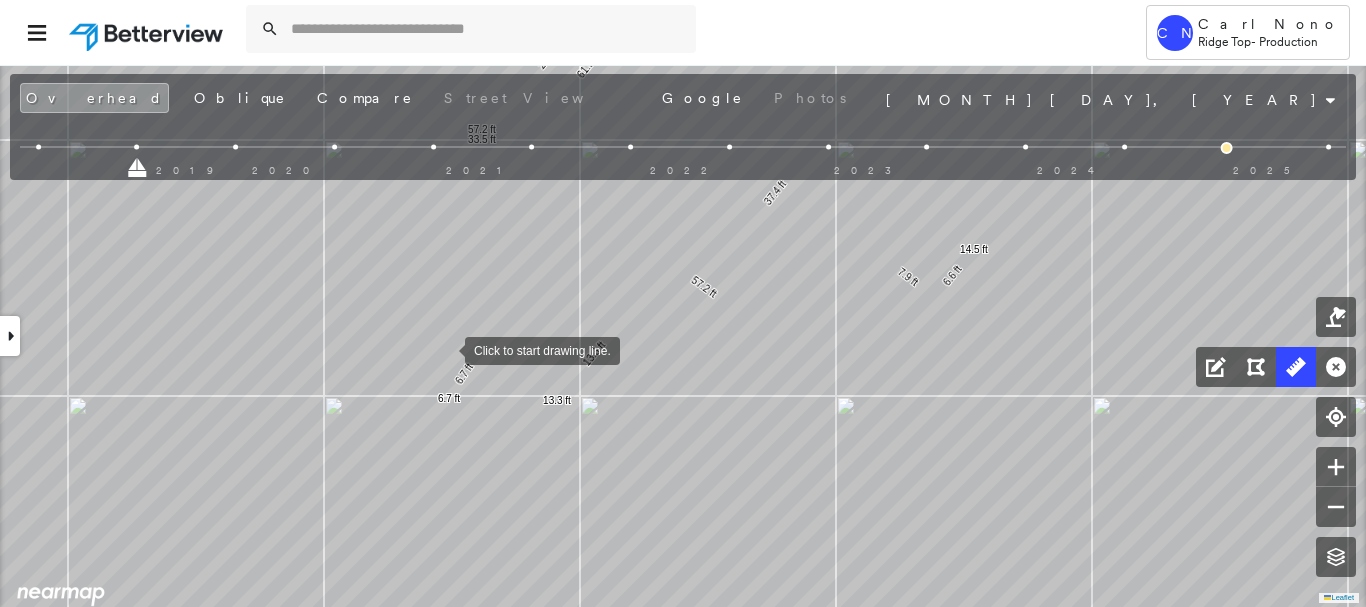 drag, startPoint x: 449, startPoint y: 313, endPoint x: 311, endPoint y: 618, distance: 334.7671 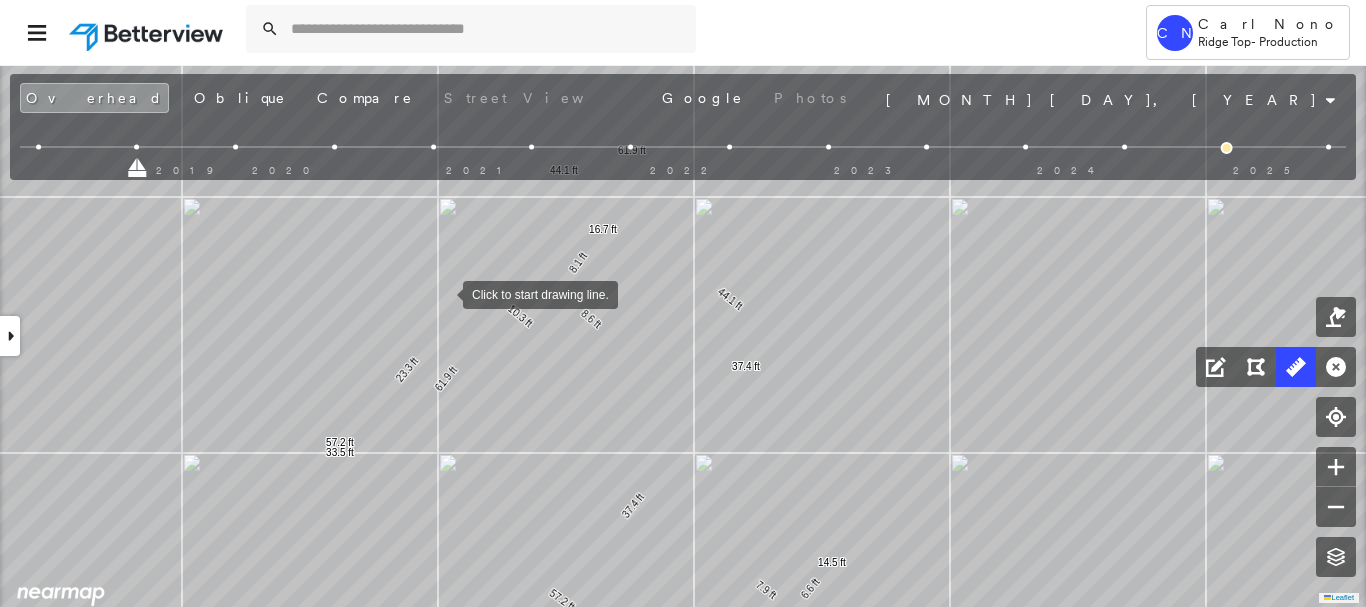click at bounding box center [443, 293] 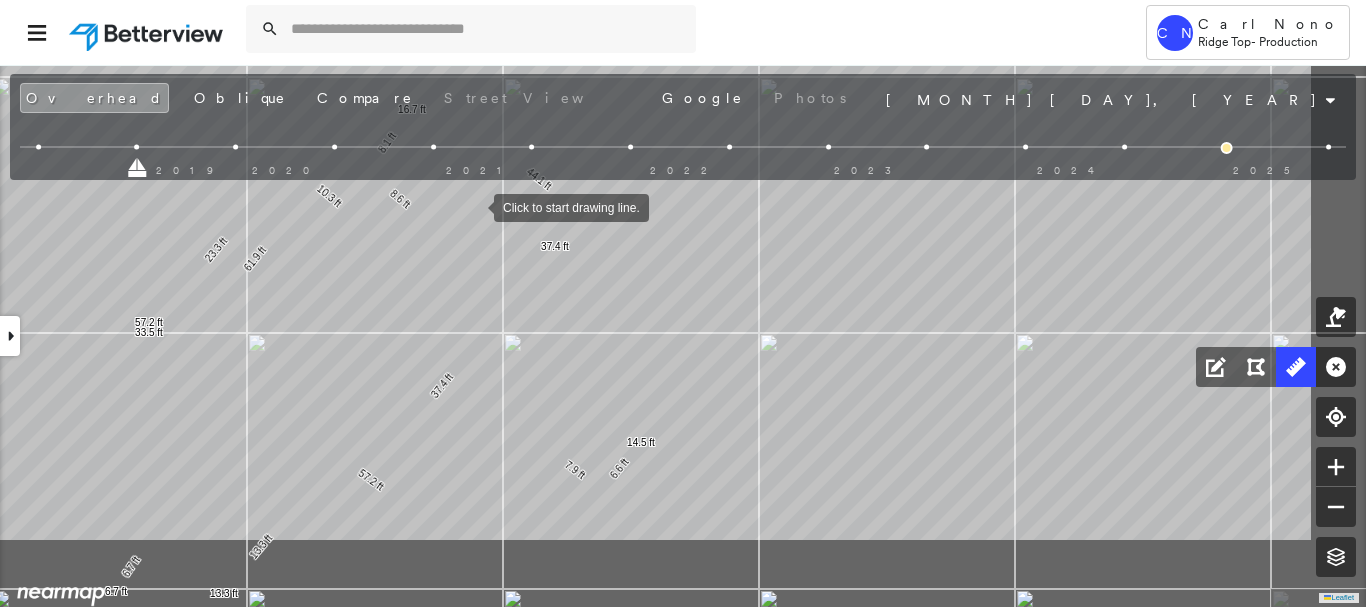drag, startPoint x: 666, startPoint y: 329, endPoint x: 475, endPoint y: 207, distance: 226.63847 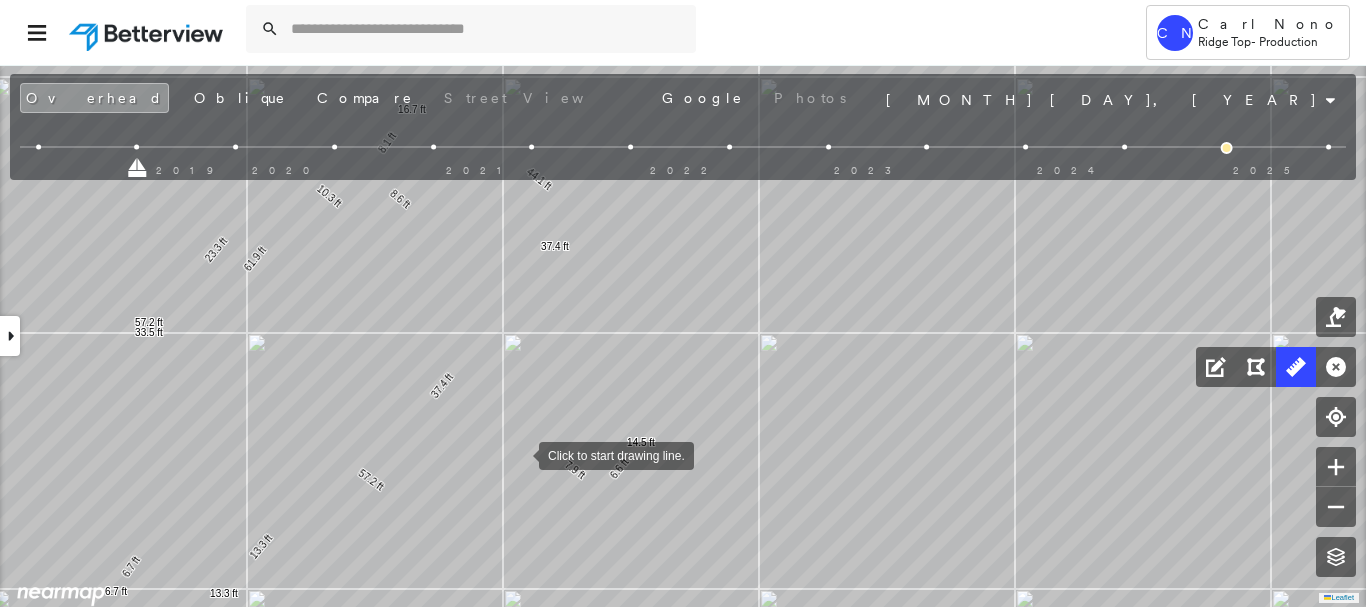 drag, startPoint x: 519, startPoint y: 454, endPoint x: 502, endPoint y: 398, distance: 58.5235 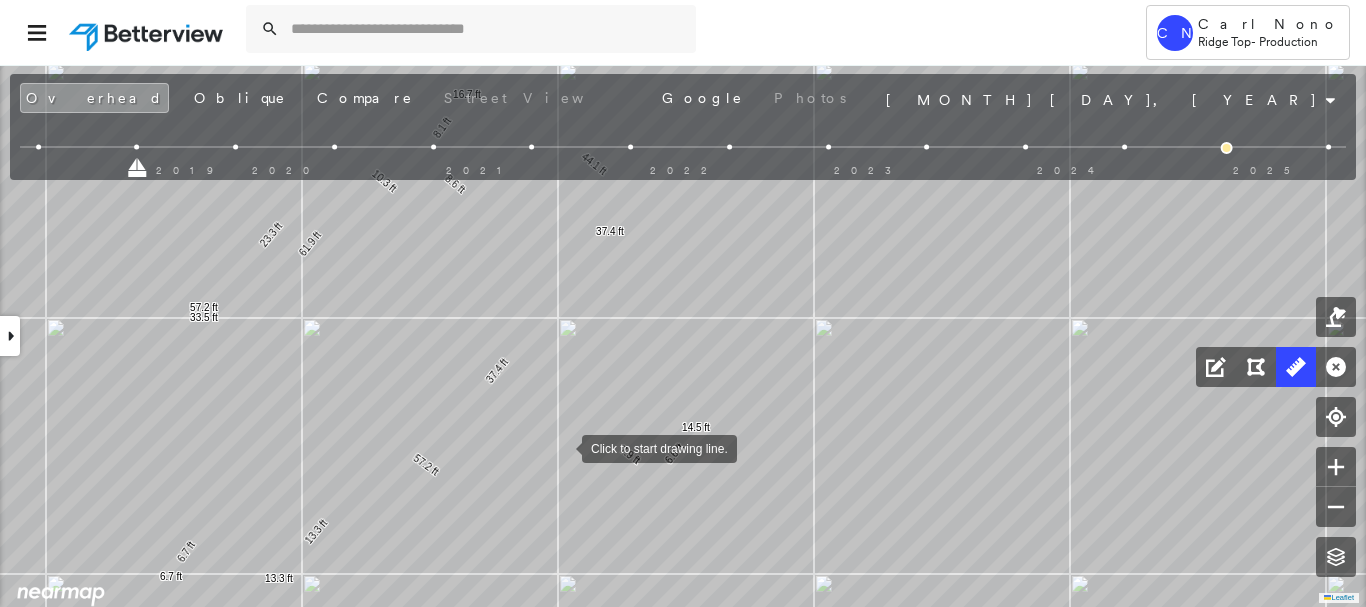 click at bounding box center (562, 447) 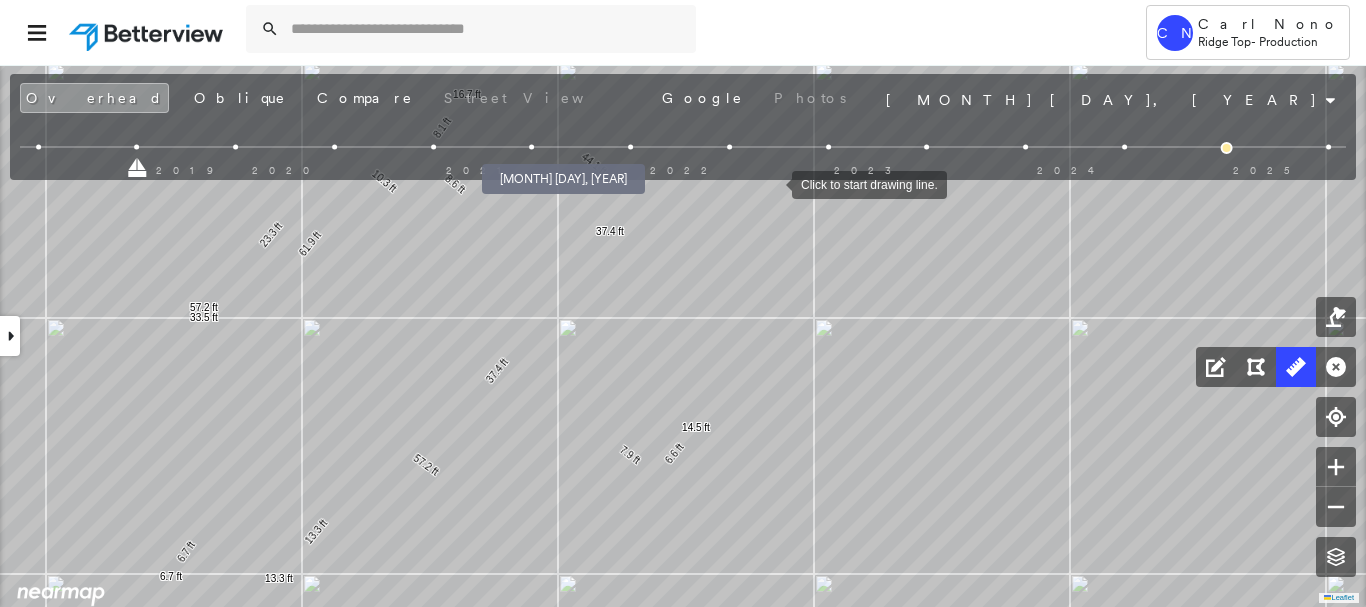 click at bounding box center (531, 147) 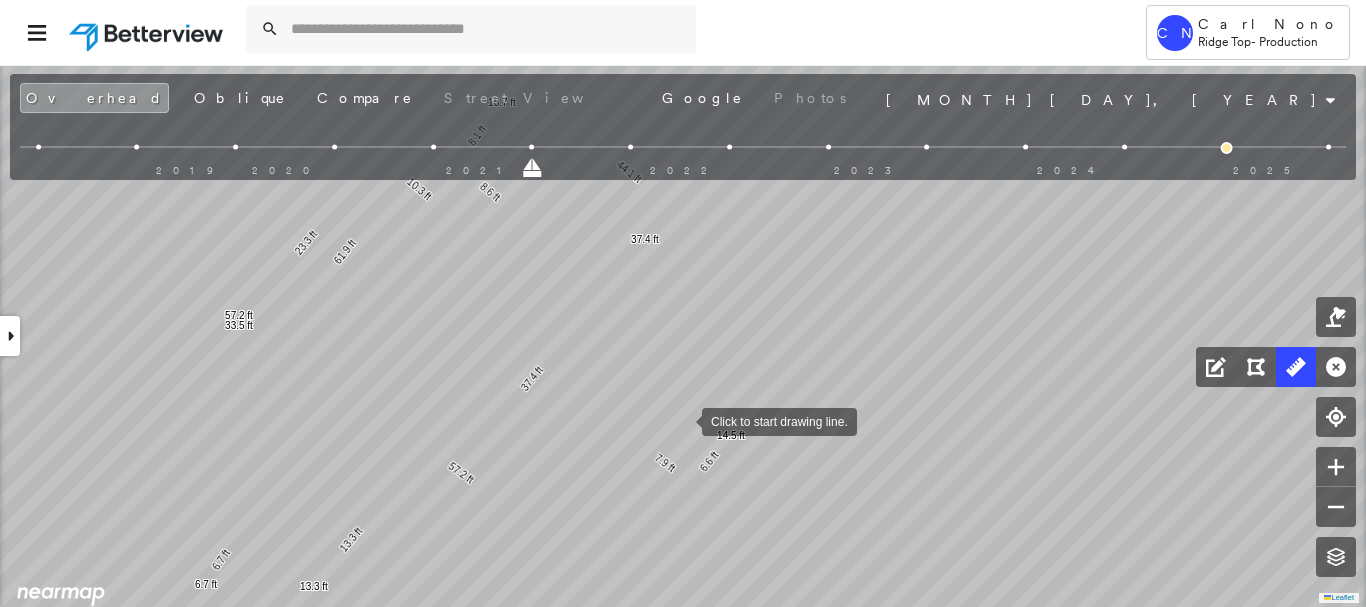 drag, startPoint x: 668, startPoint y: 416, endPoint x: 694, endPoint y: 429, distance: 29.068884 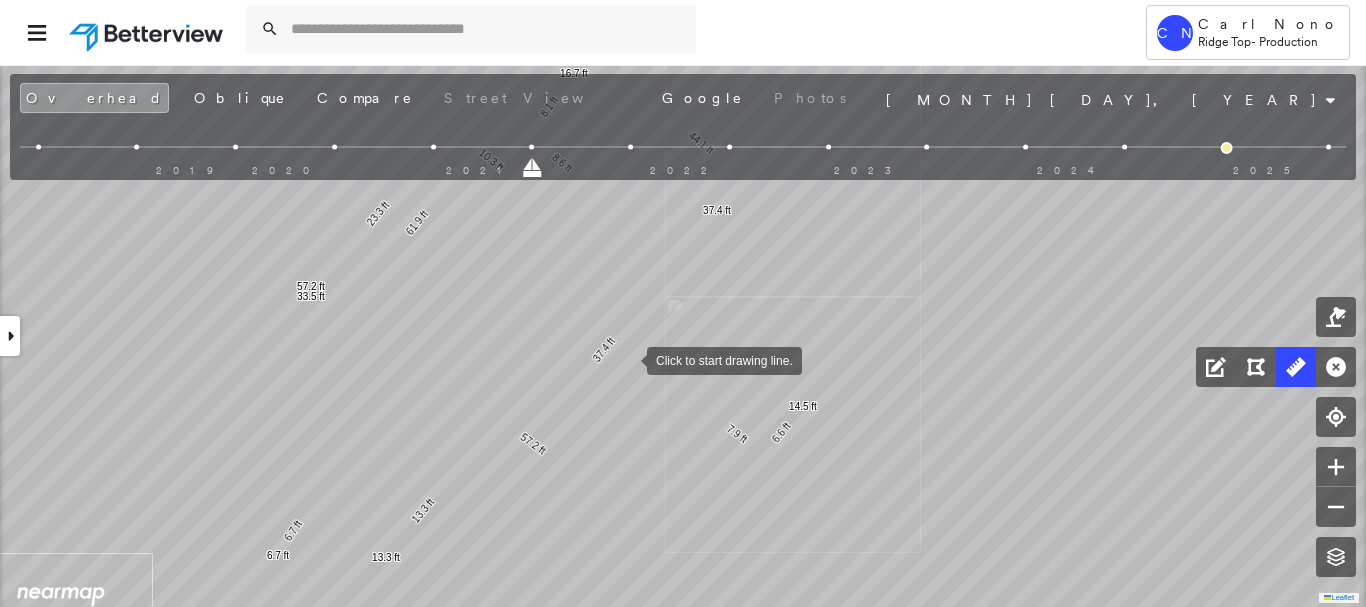 click at bounding box center [627, 359] 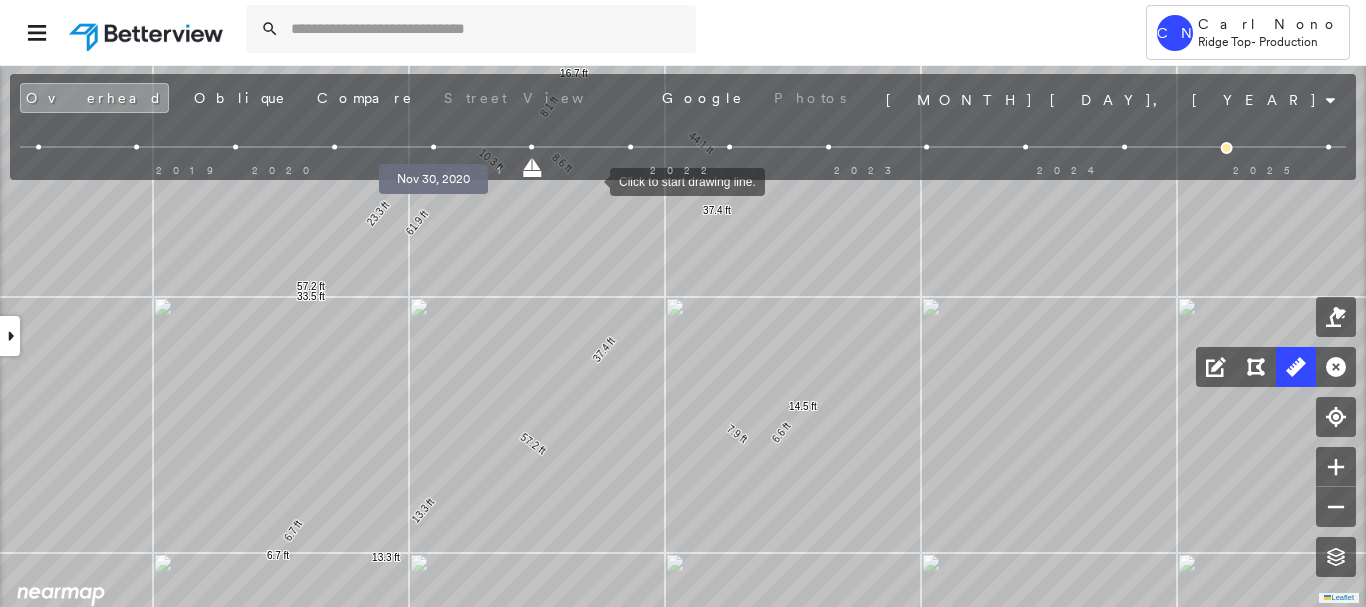 click at bounding box center [433, 147] 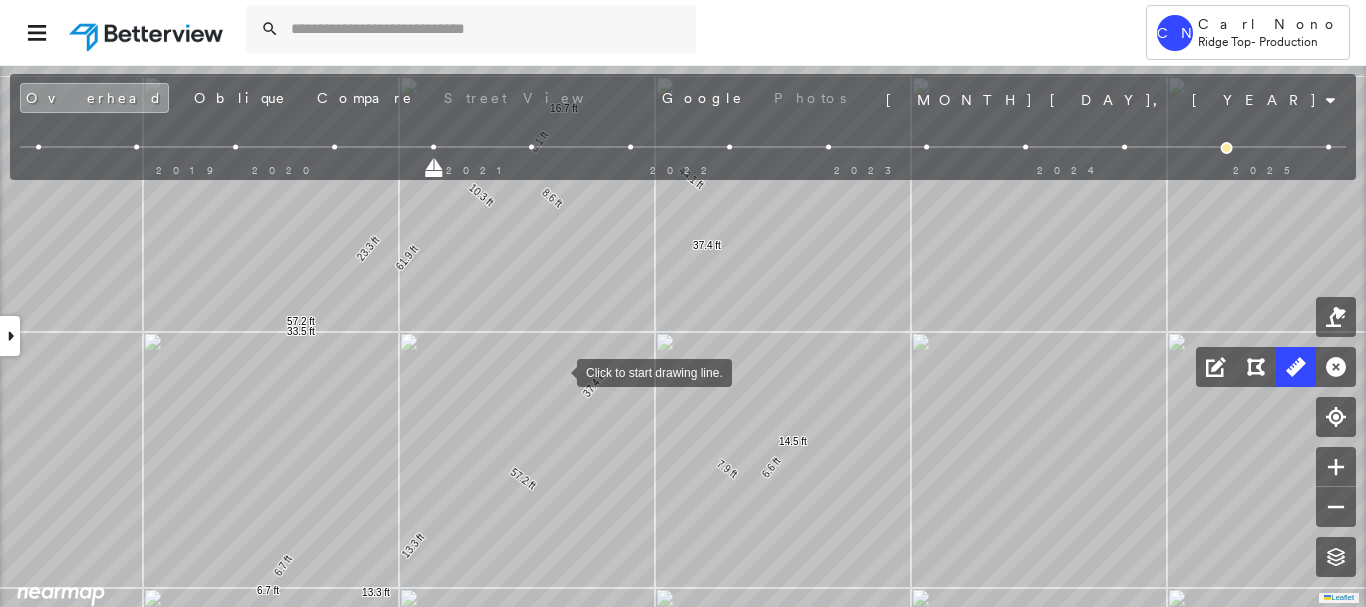 drag, startPoint x: 568, startPoint y: 335, endPoint x: 558, endPoint y: 370, distance: 36.40055 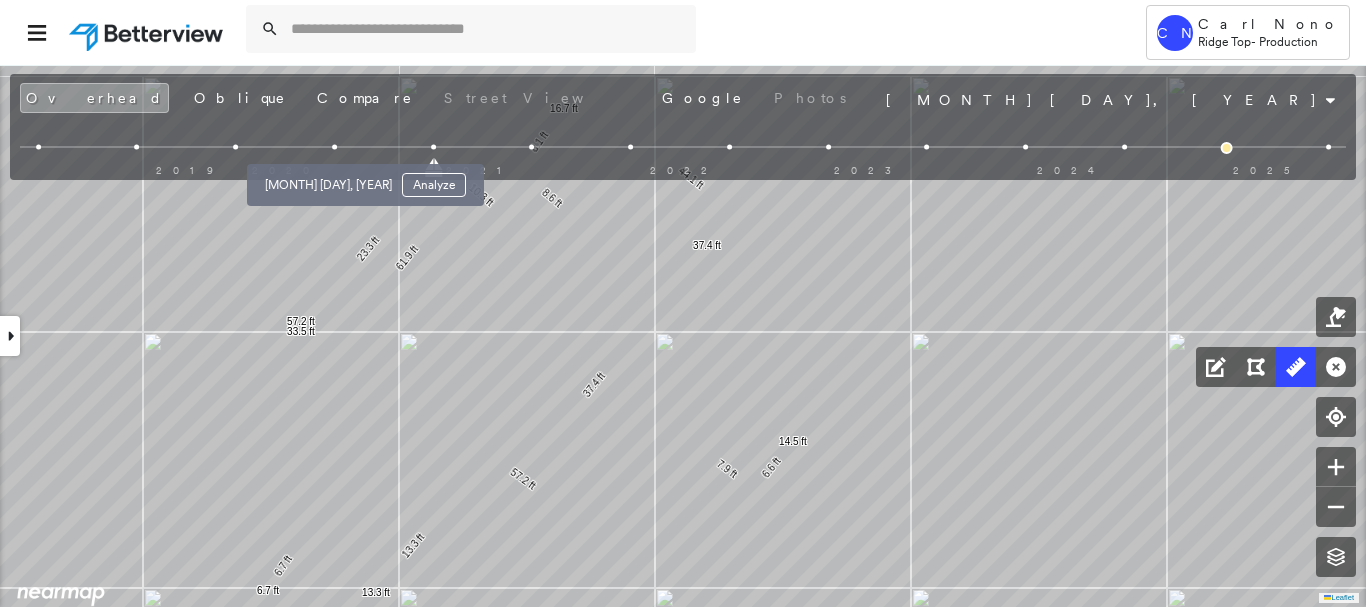 click at bounding box center (334, 147) 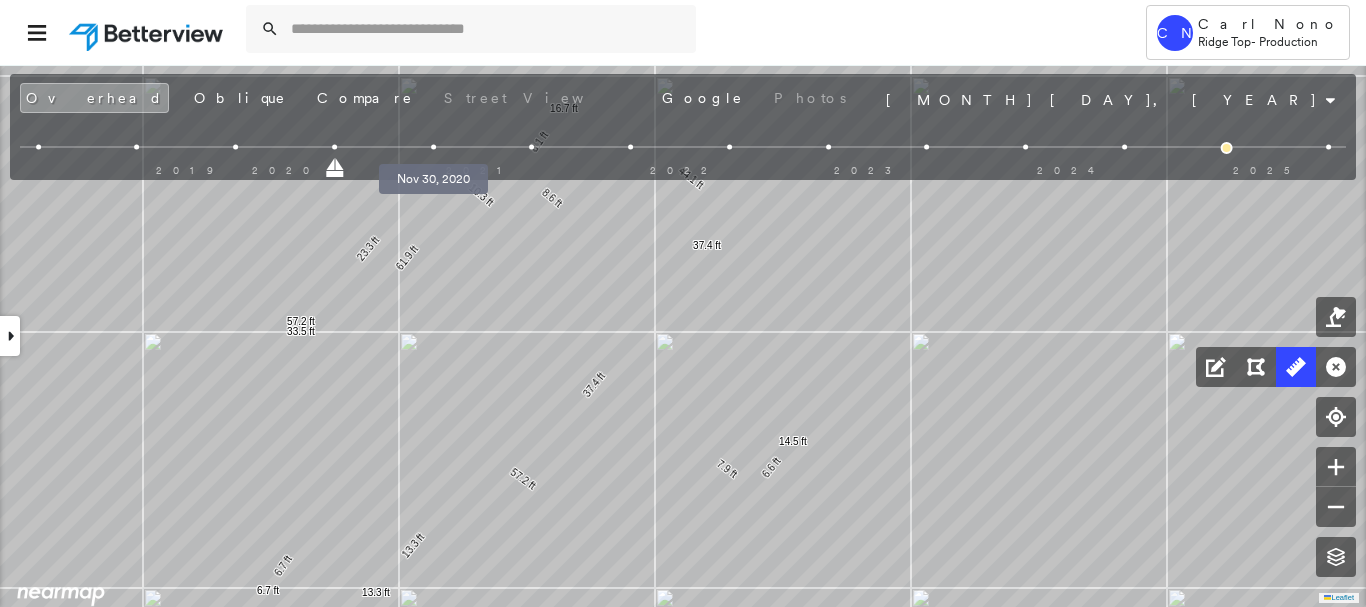 click at bounding box center [433, 147] 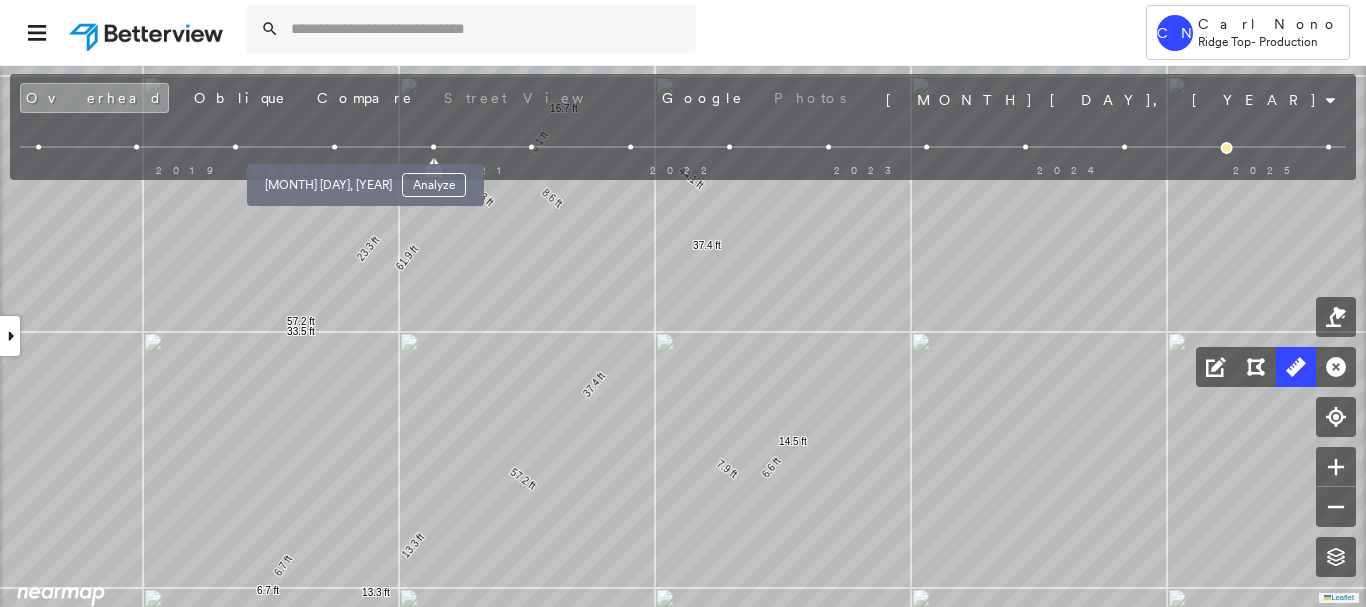 click at bounding box center [334, 147] 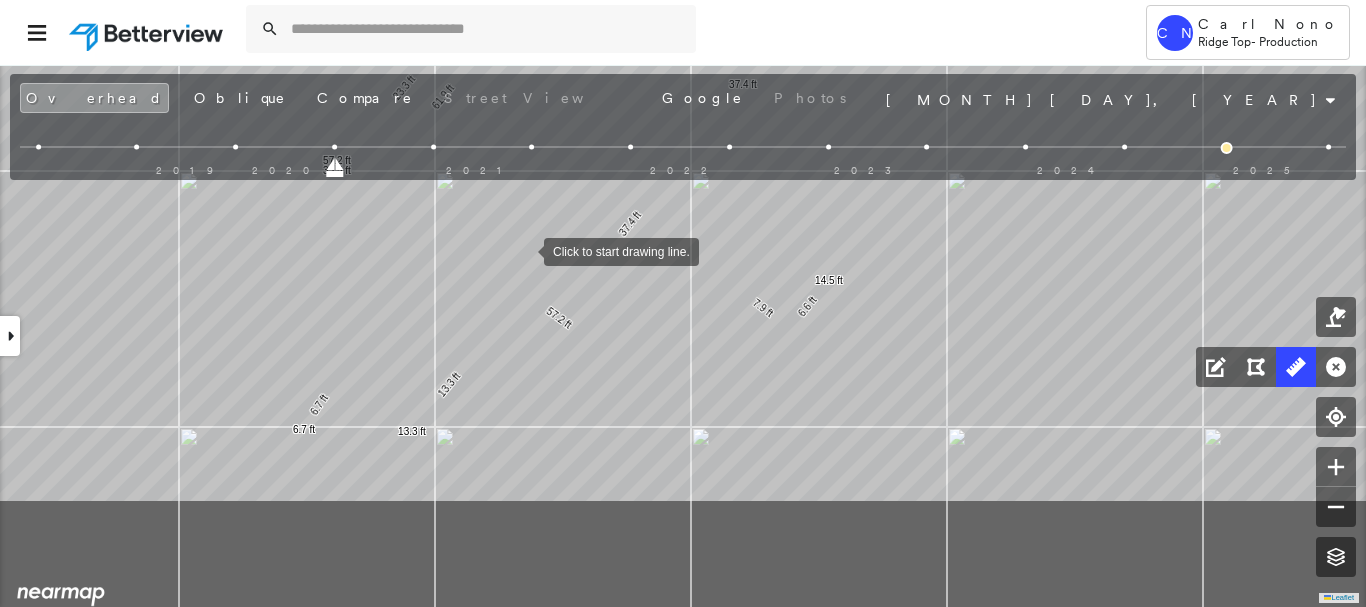 drag, startPoint x: 488, startPoint y: 410, endPoint x: 523, endPoint y: 252, distance: 161.83015 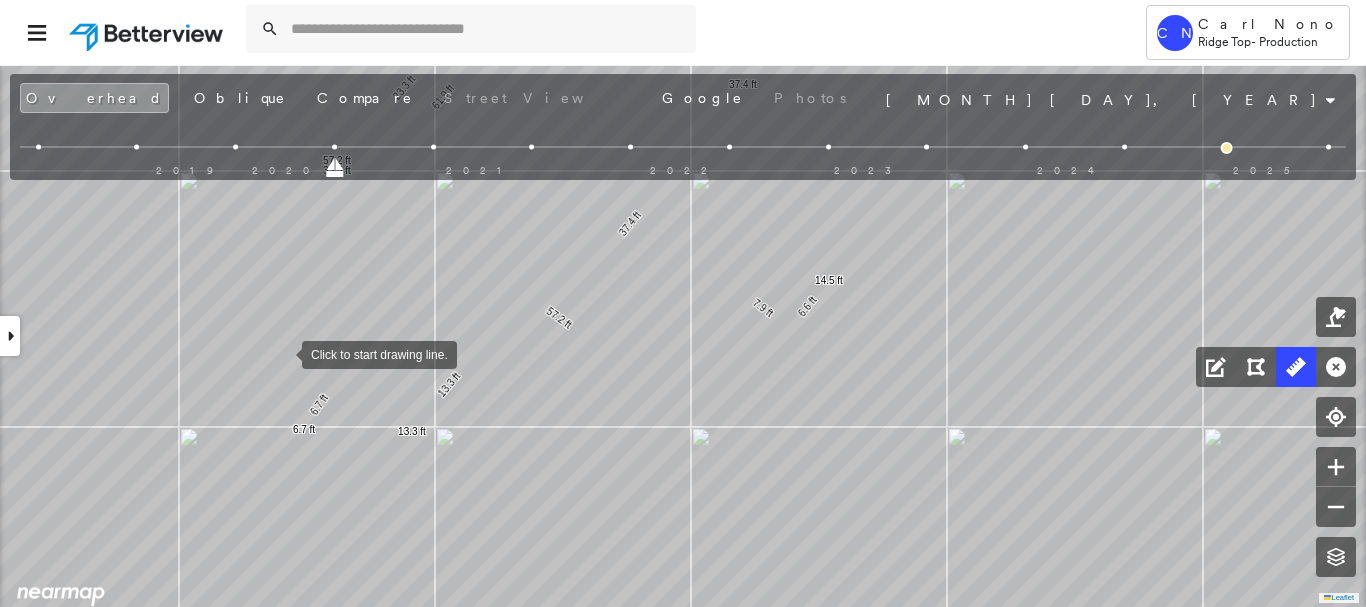 click at bounding box center [282, 353] 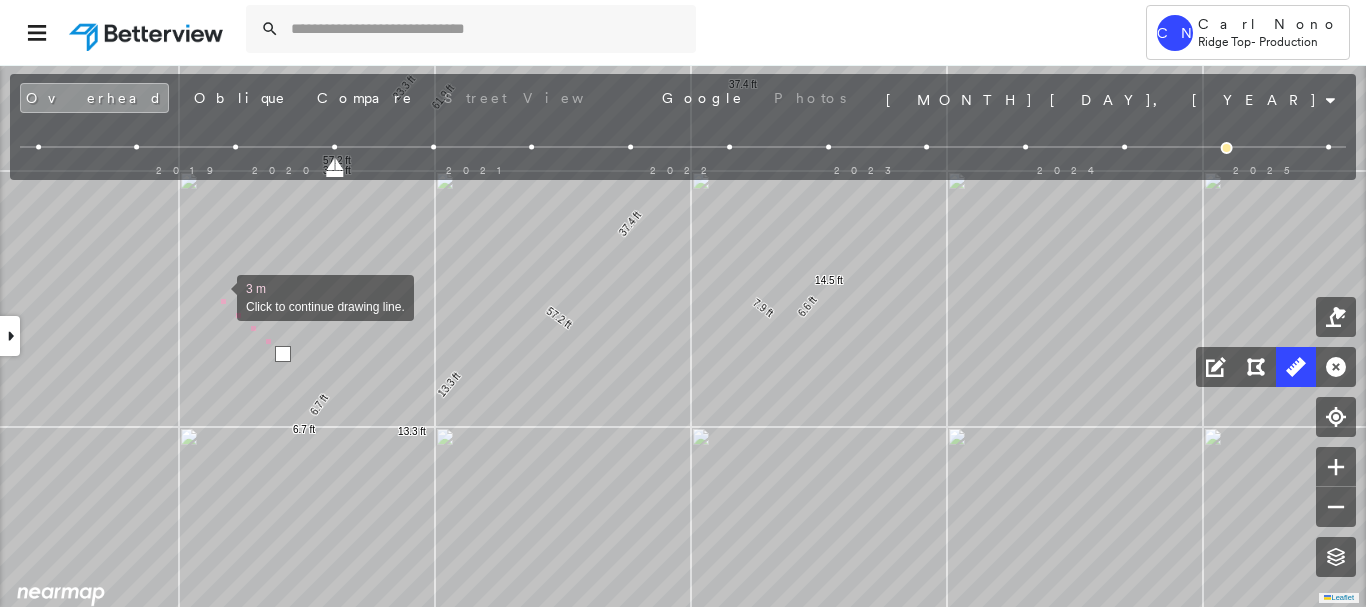 click at bounding box center (217, 296) 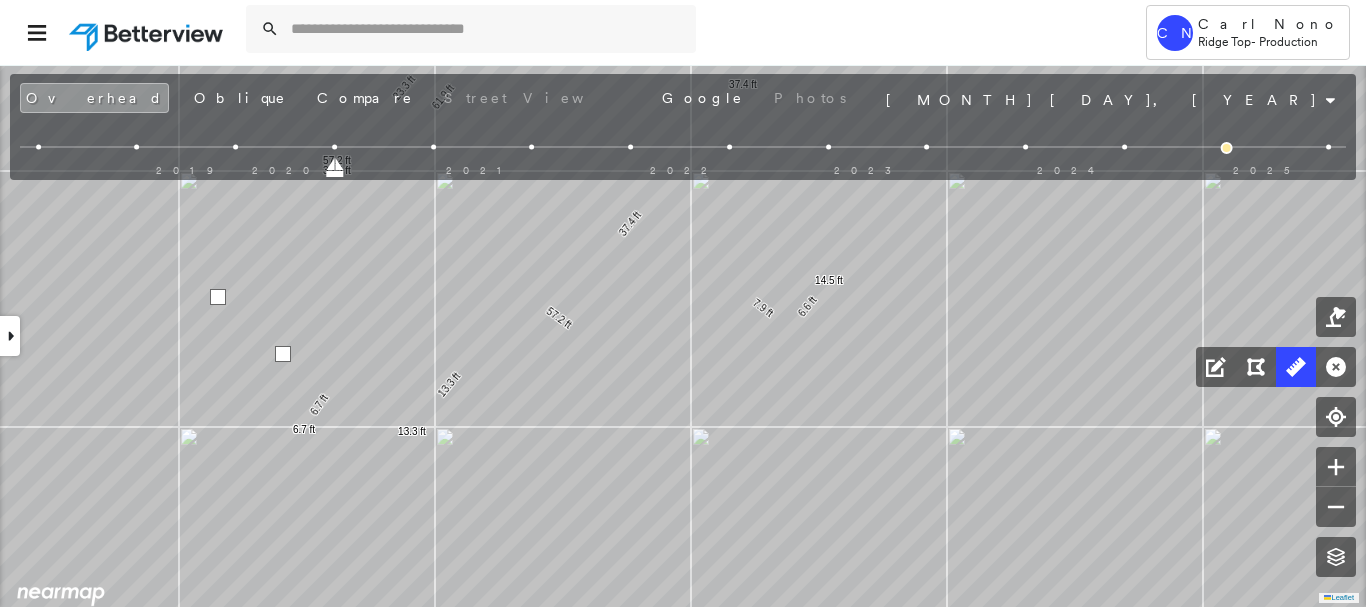 click at bounding box center [218, 297] 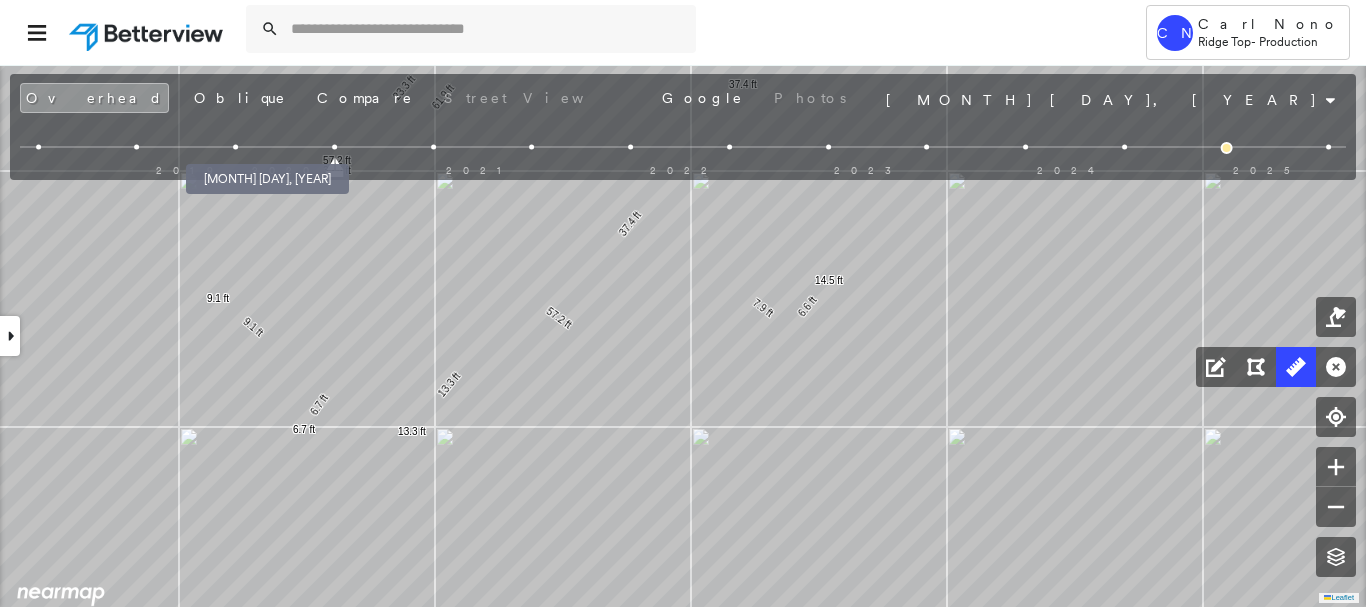 click at bounding box center (235, 147) 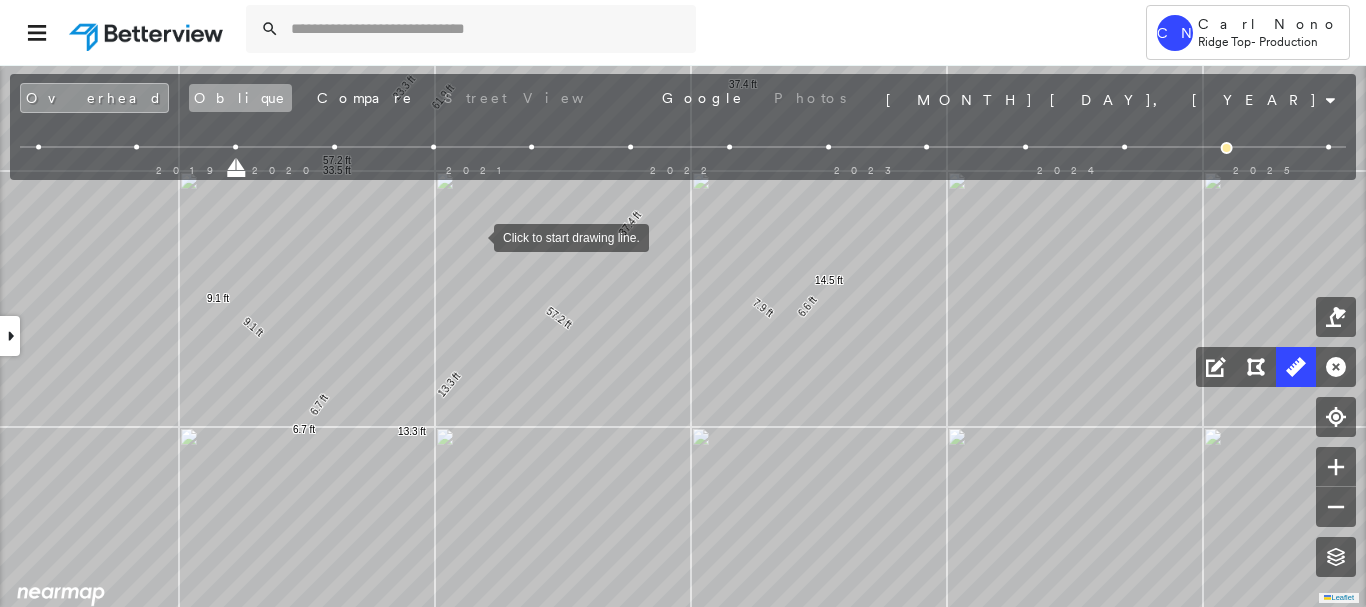 click on "Oblique" at bounding box center [240, 98] 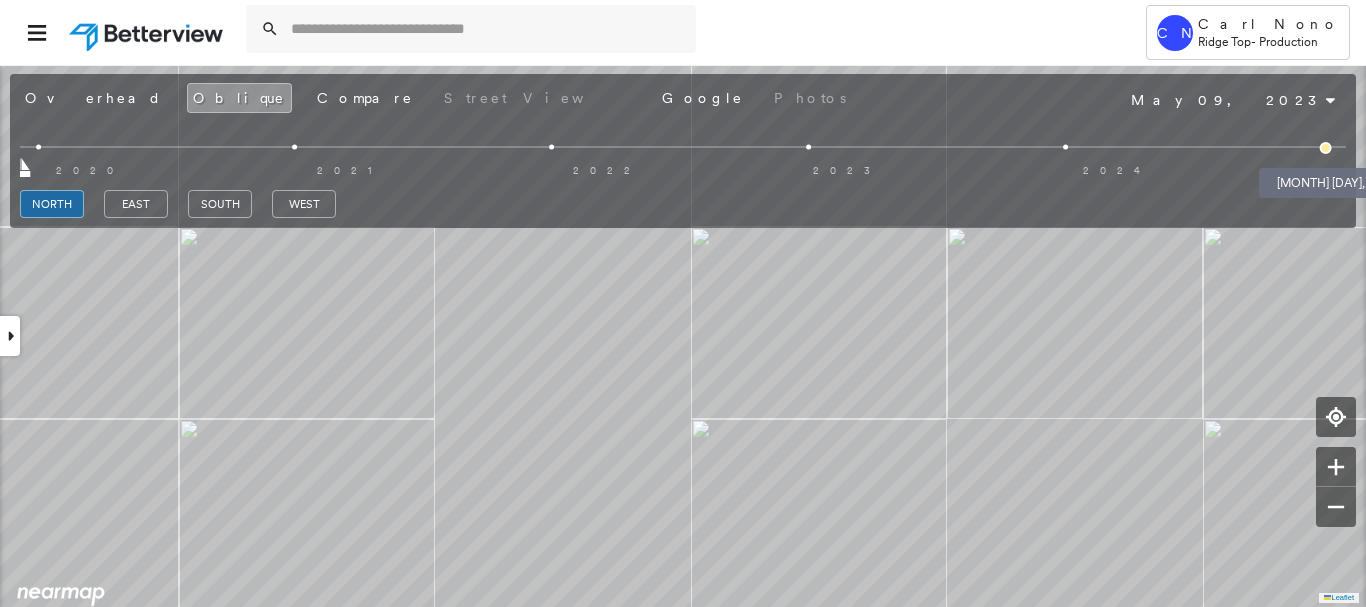 click at bounding box center [1326, 148] 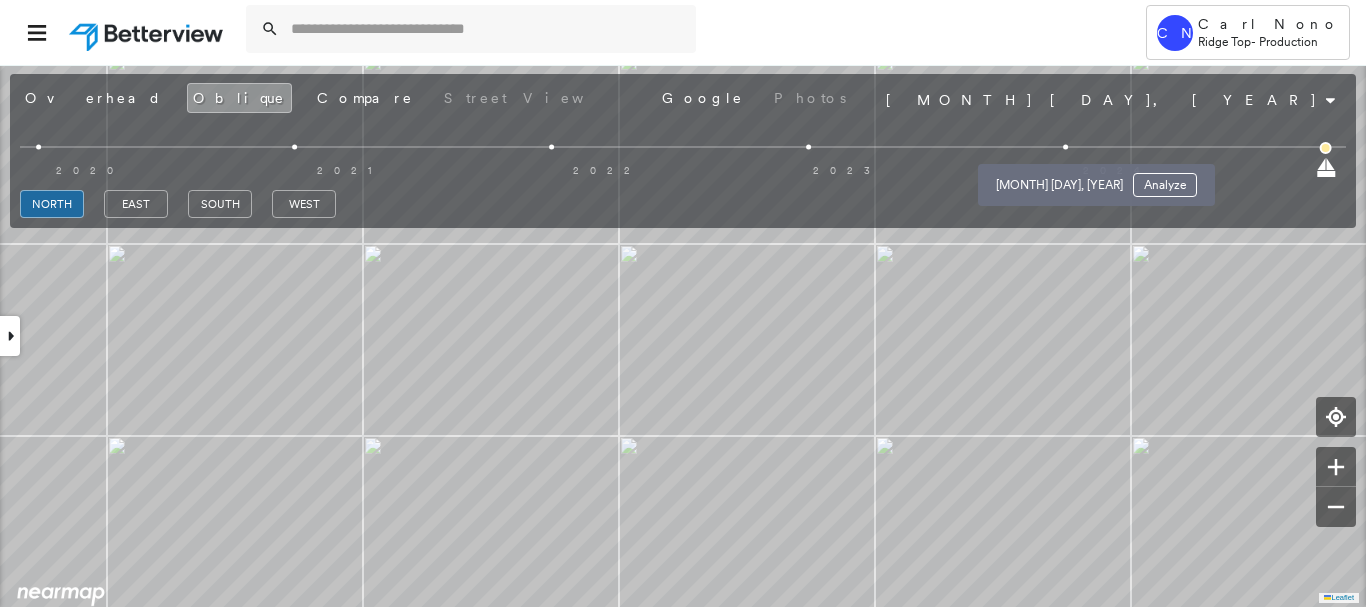 click at bounding box center [1065, 147] 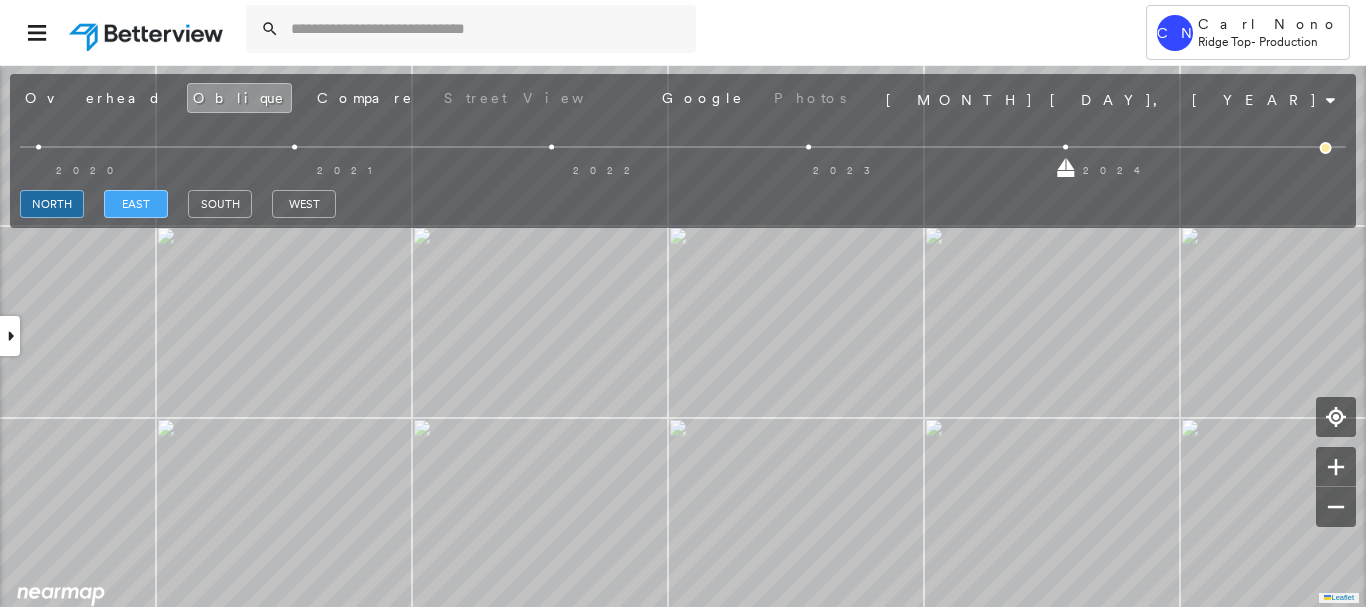 click on "east" at bounding box center [136, 204] 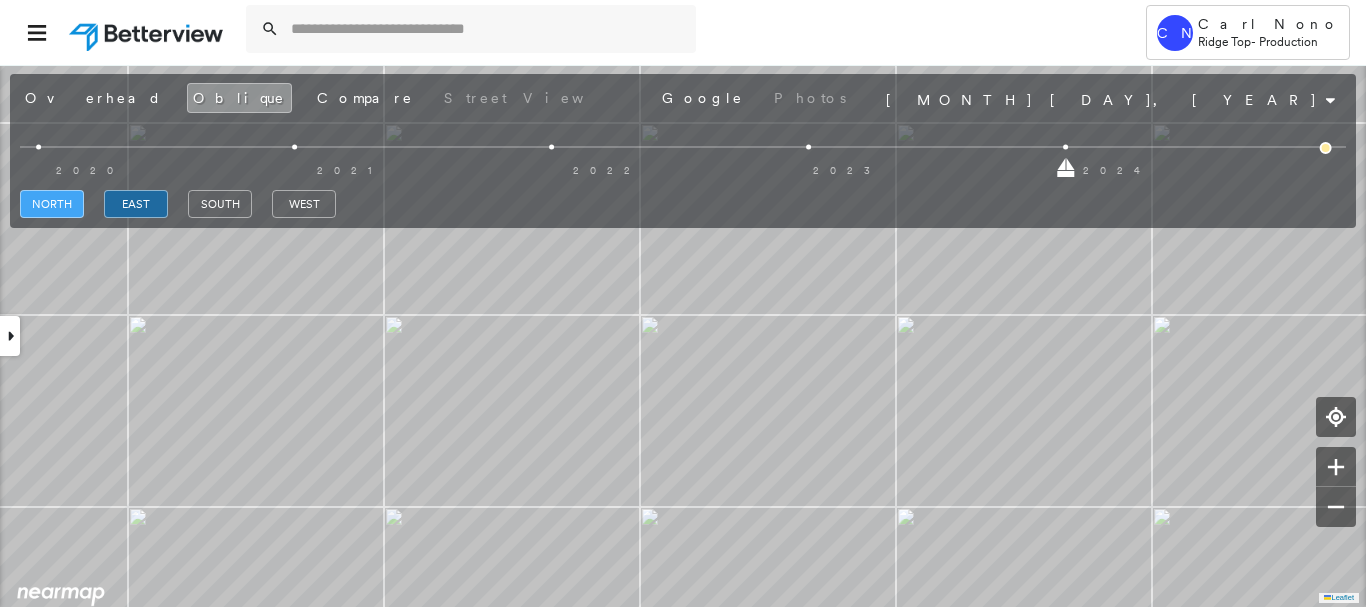 click on "north" at bounding box center (52, 204) 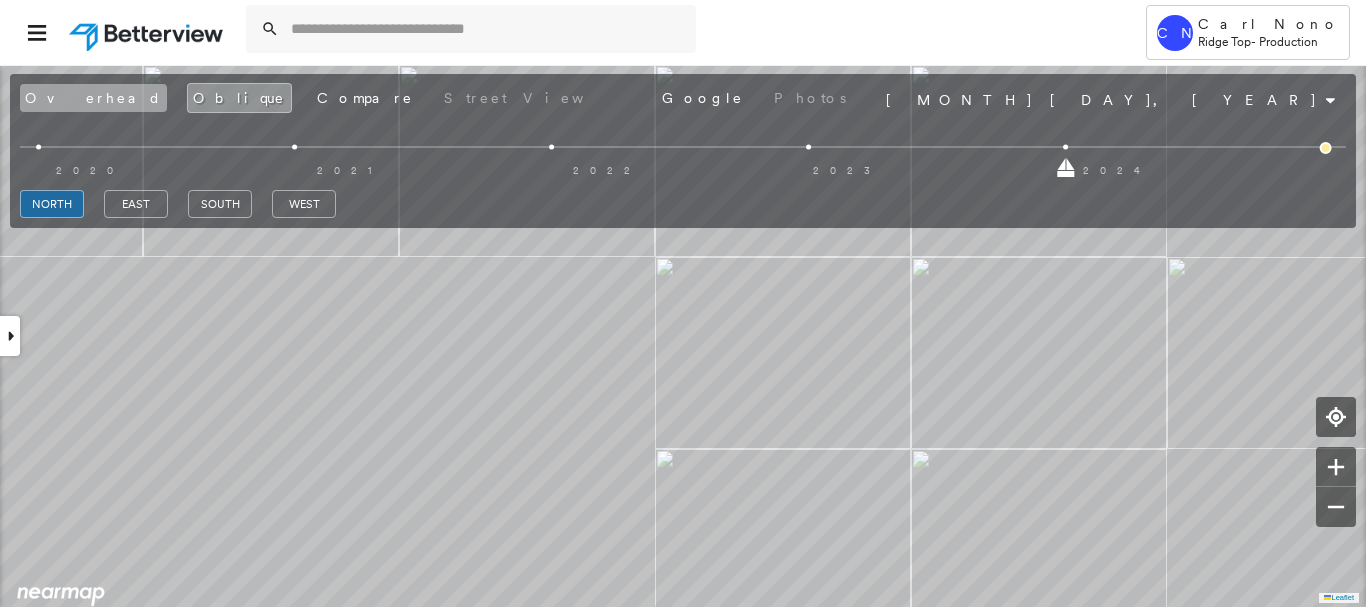 drag, startPoint x: 69, startPoint y: 96, endPoint x: 261, endPoint y: 114, distance: 192.8419 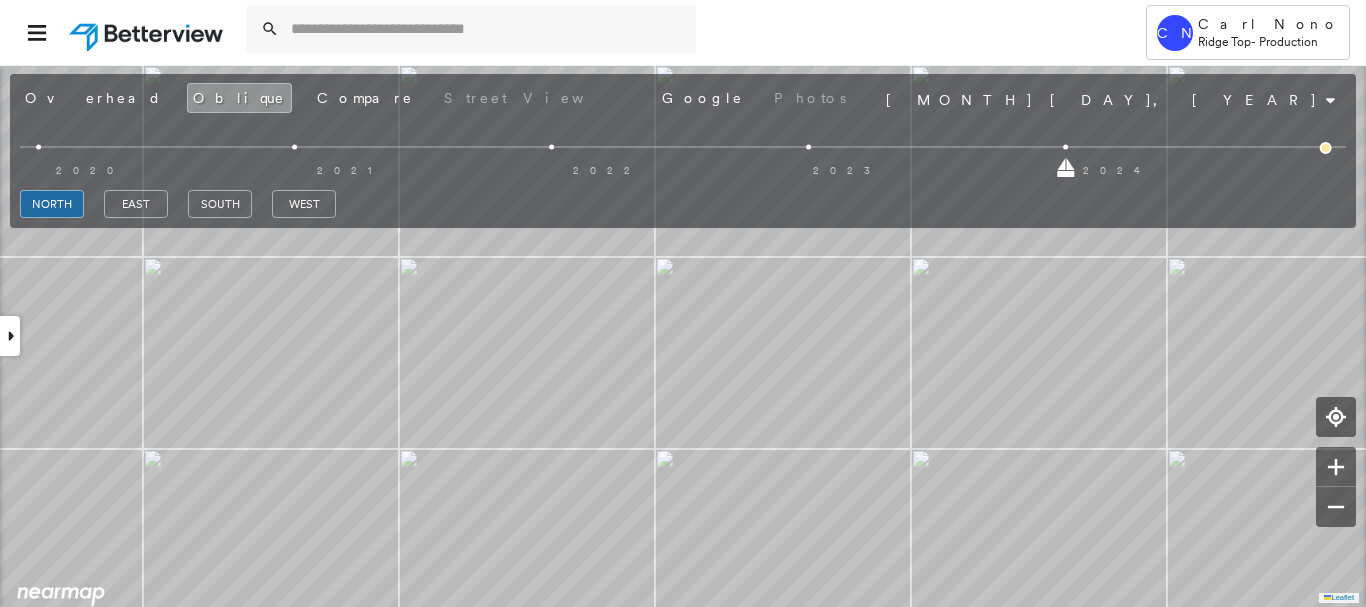 click on "Overhead" at bounding box center [93, 98] 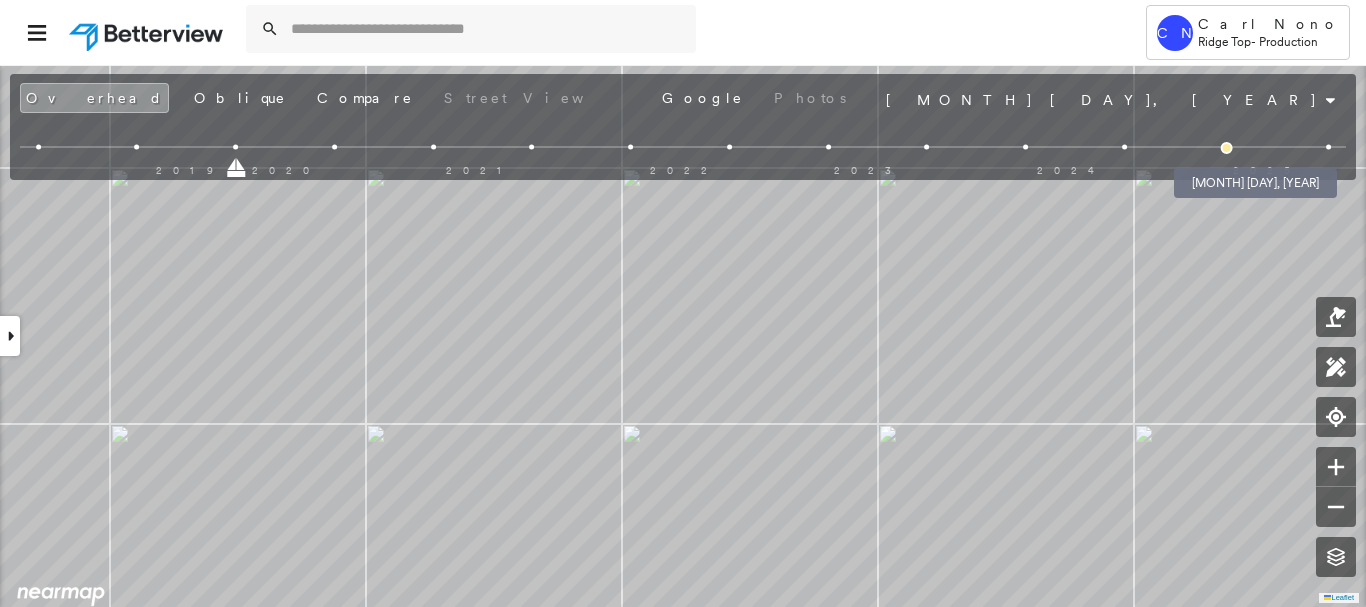 click at bounding box center (1227, 148) 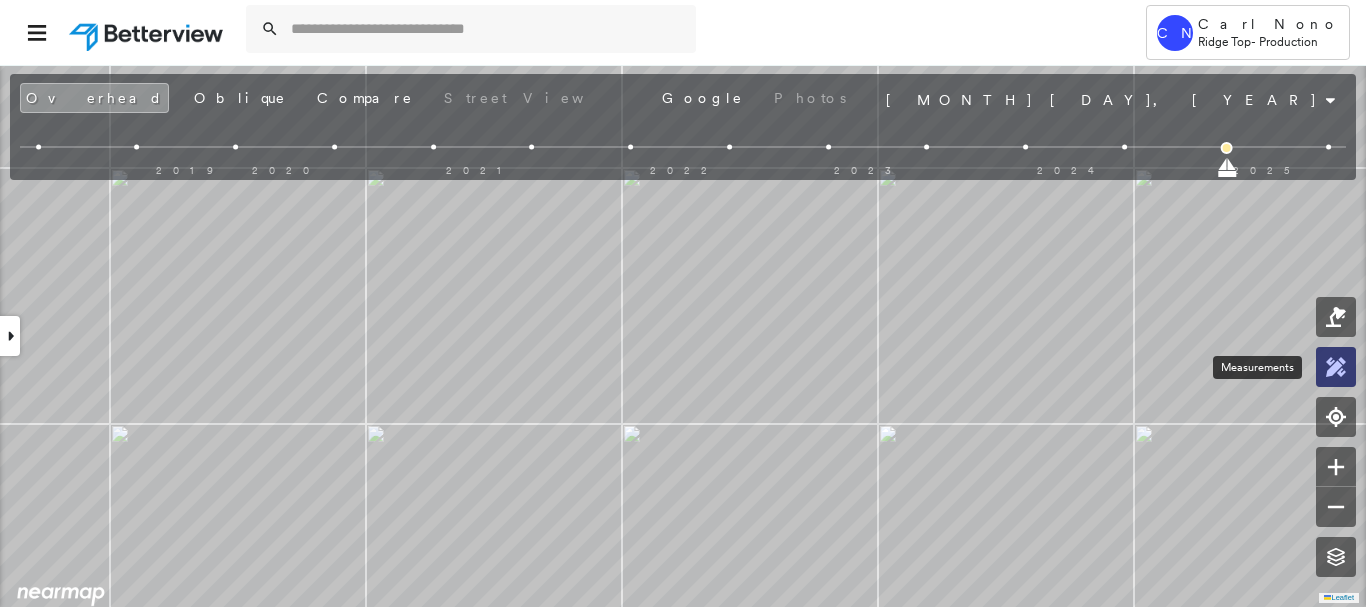 click 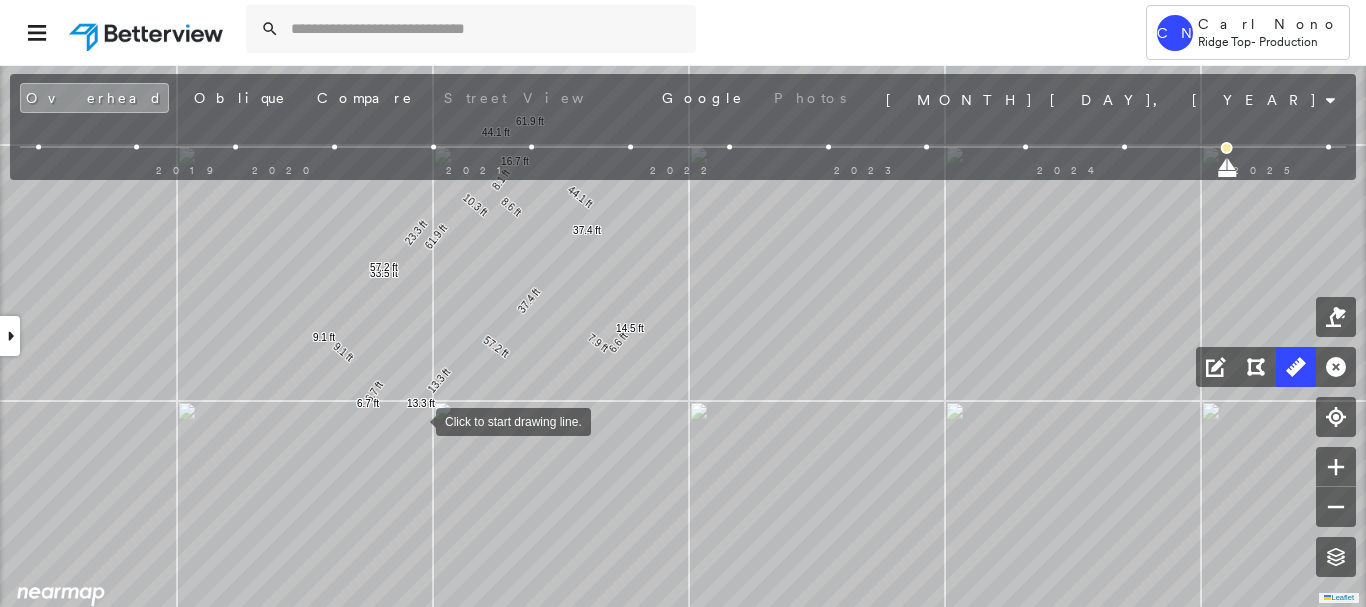 drag, startPoint x: 457, startPoint y: 394, endPoint x: 417, endPoint y: 419, distance: 47.169907 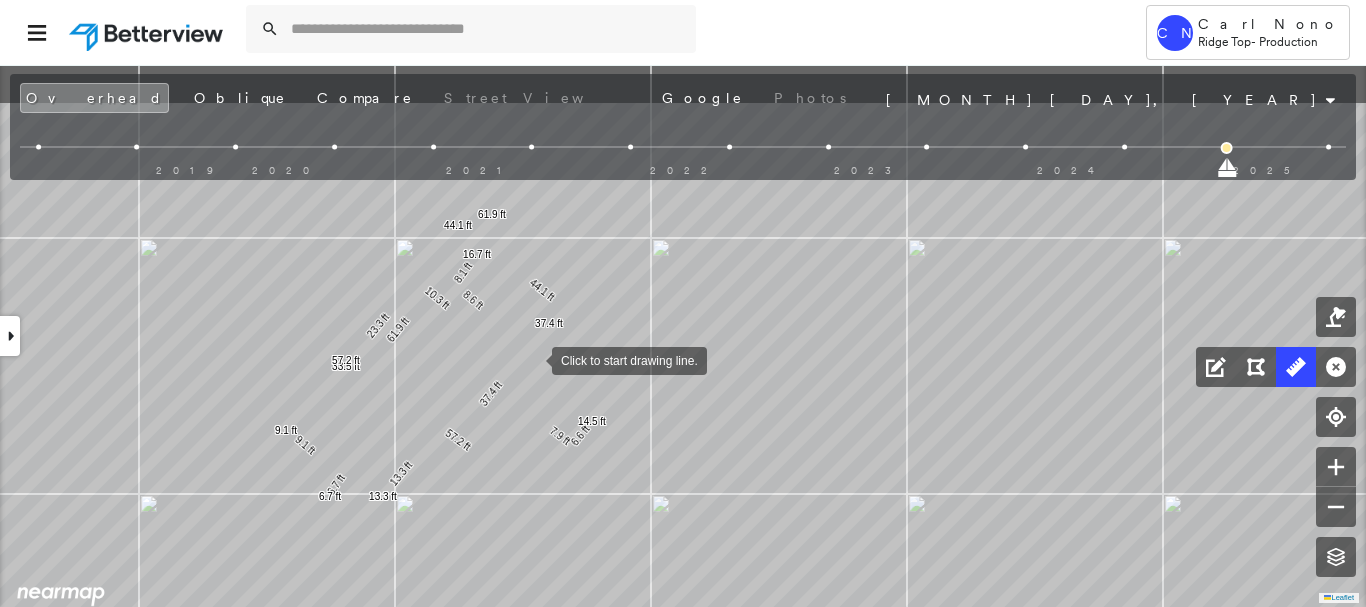 drag, startPoint x: 536, startPoint y: 345, endPoint x: 550, endPoint y: 341, distance: 14.56022 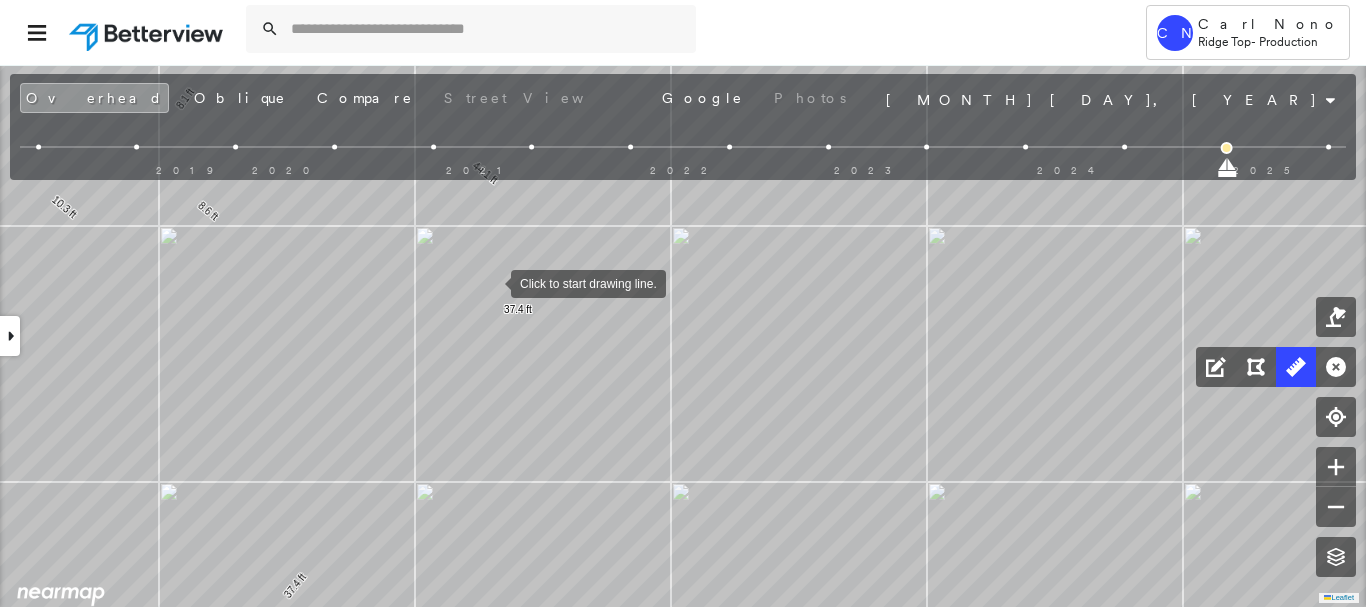 drag, startPoint x: 491, startPoint y: 282, endPoint x: 535, endPoint y: 235, distance: 64.381676 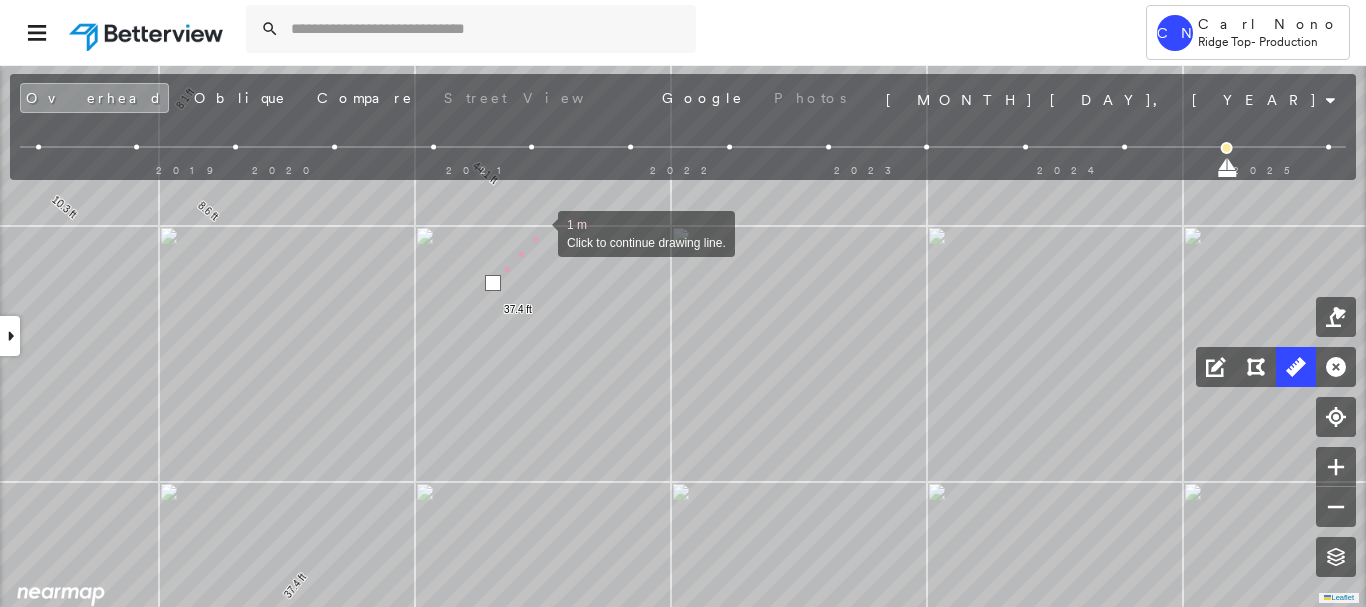 drag, startPoint x: 538, startPoint y: 232, endPoint x: 472, endPoint y: 386, distance: 167.54701 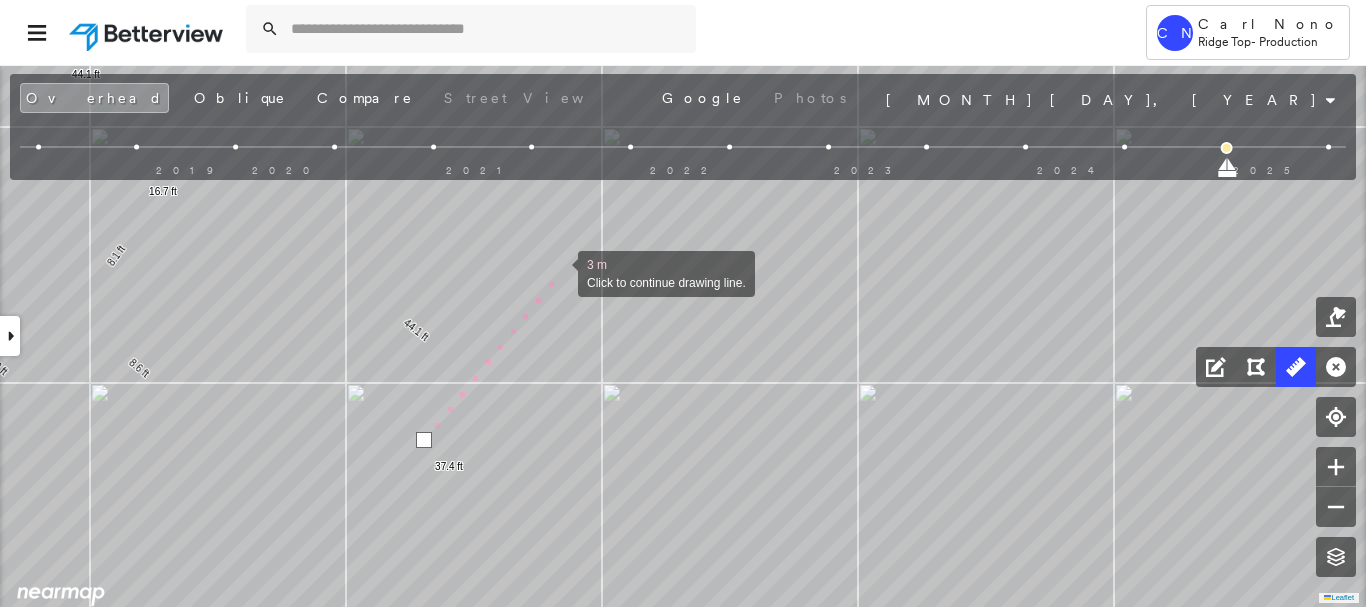 click at bounding box center (558, 272) 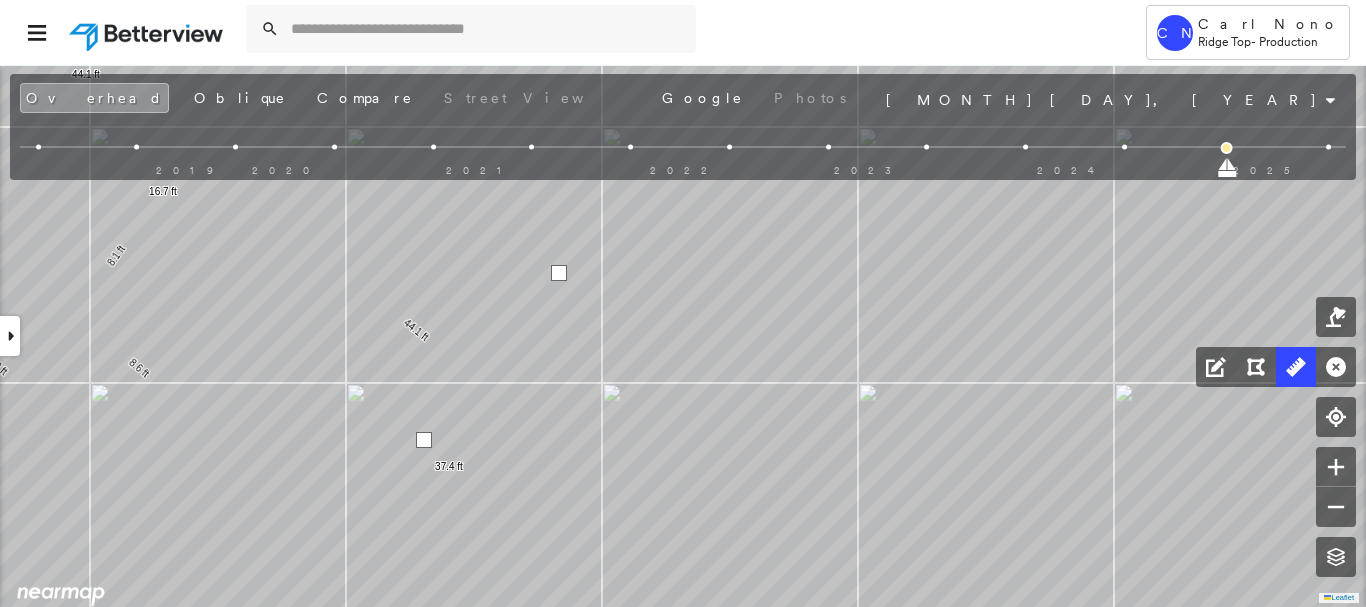 click at bounding box center (559, 273) 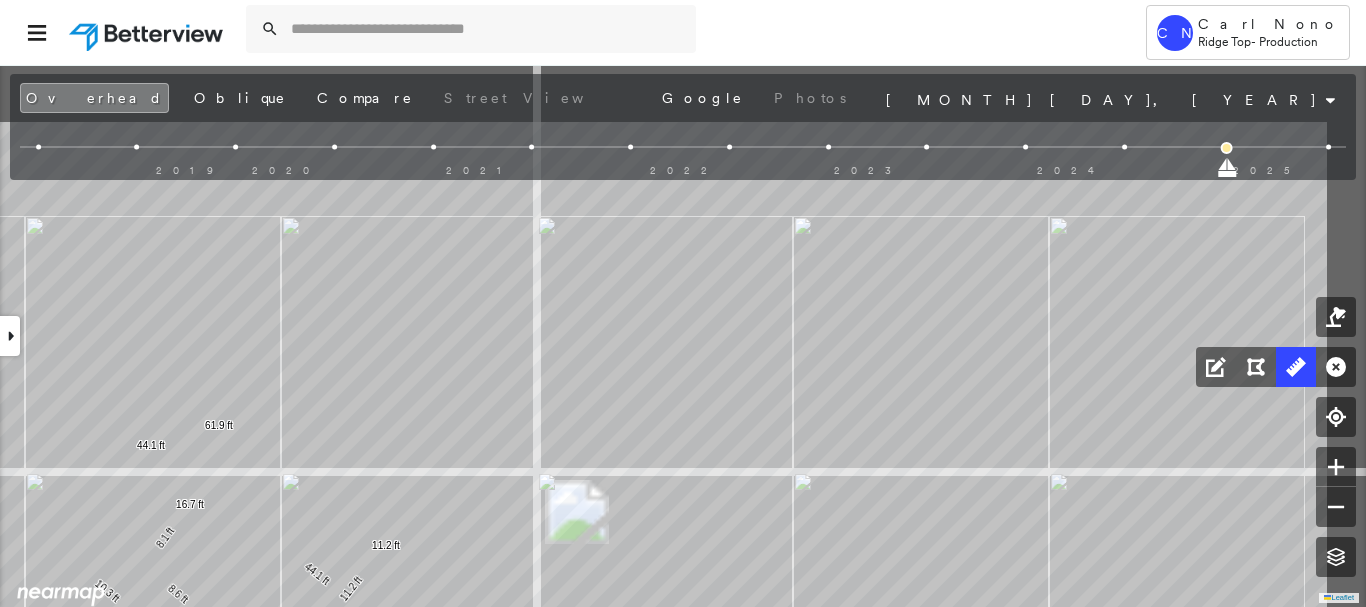 click on "10.3 ft 23.3 ft 33.5 ft 37.4 ft 37.4 ft 57.2 ft 57.2 ft 7.9 ft 6.6 ft 14.5 ft 13.3 ft 13.3 ft 6.7 ft 6.7 ft 61.9 ft 61.9 ft 44.1 ft 44.1 ft 8.6 ft 8.1 ft 16.7 ft 9.1 ft 9.1 ft 11.2 ft 11.2 ft Click to start drawing line." at bounding box center [-245, 367] 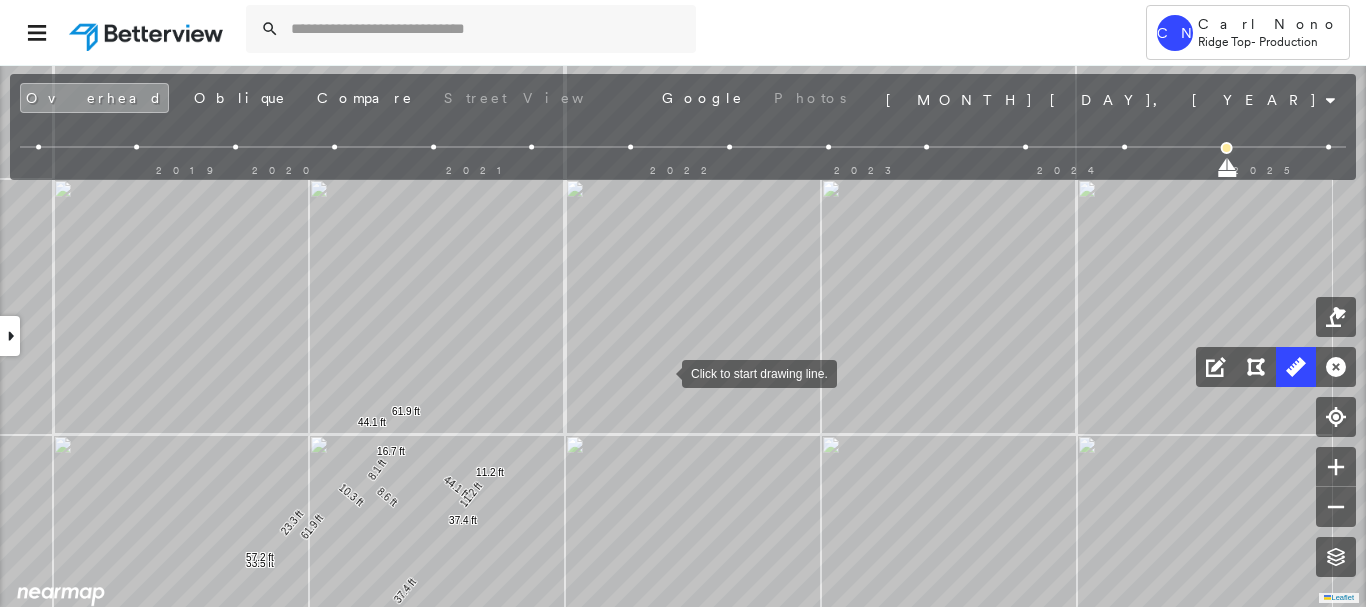 drag, startPoint x: 700, startPoint y: 342, endPoint x: 566, endPoint y: 441, distance: 166.60432 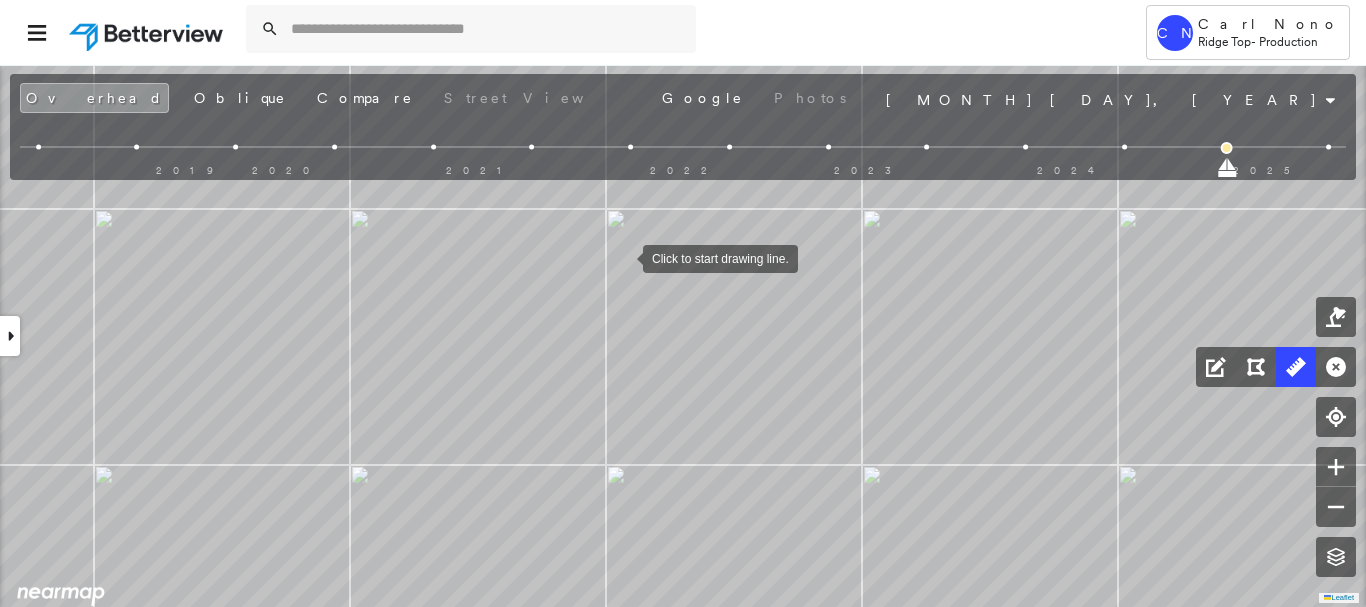click at bounding box center (623, 257) 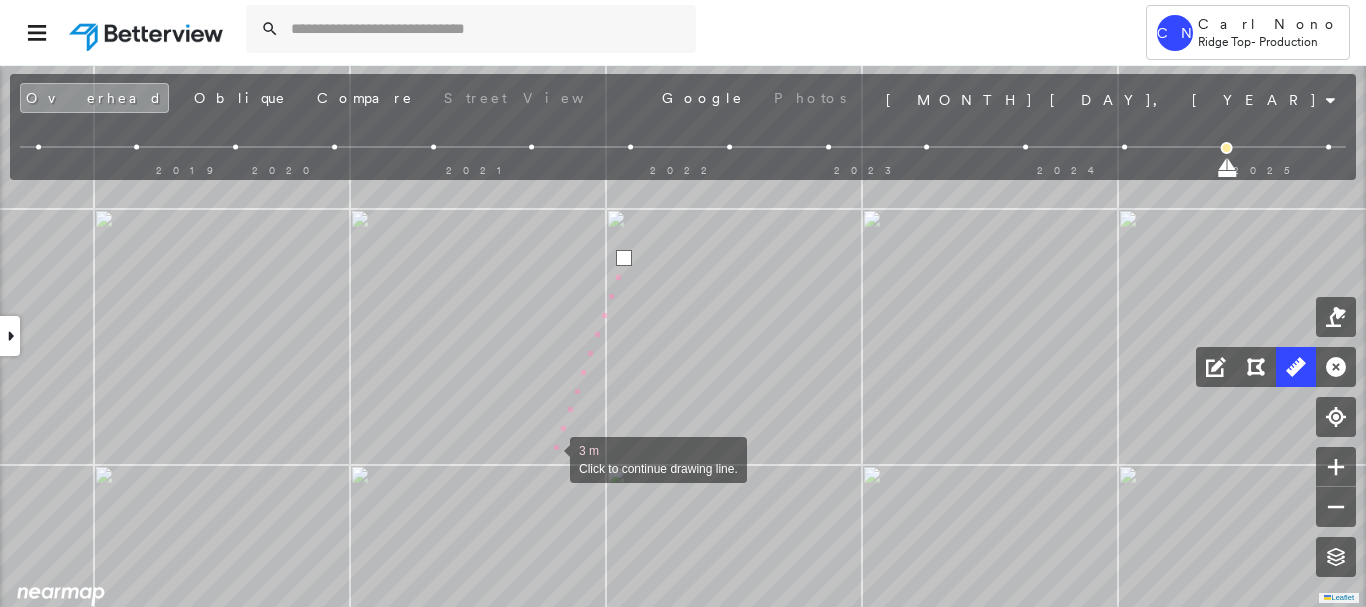 click at bounding box center [550, 458] 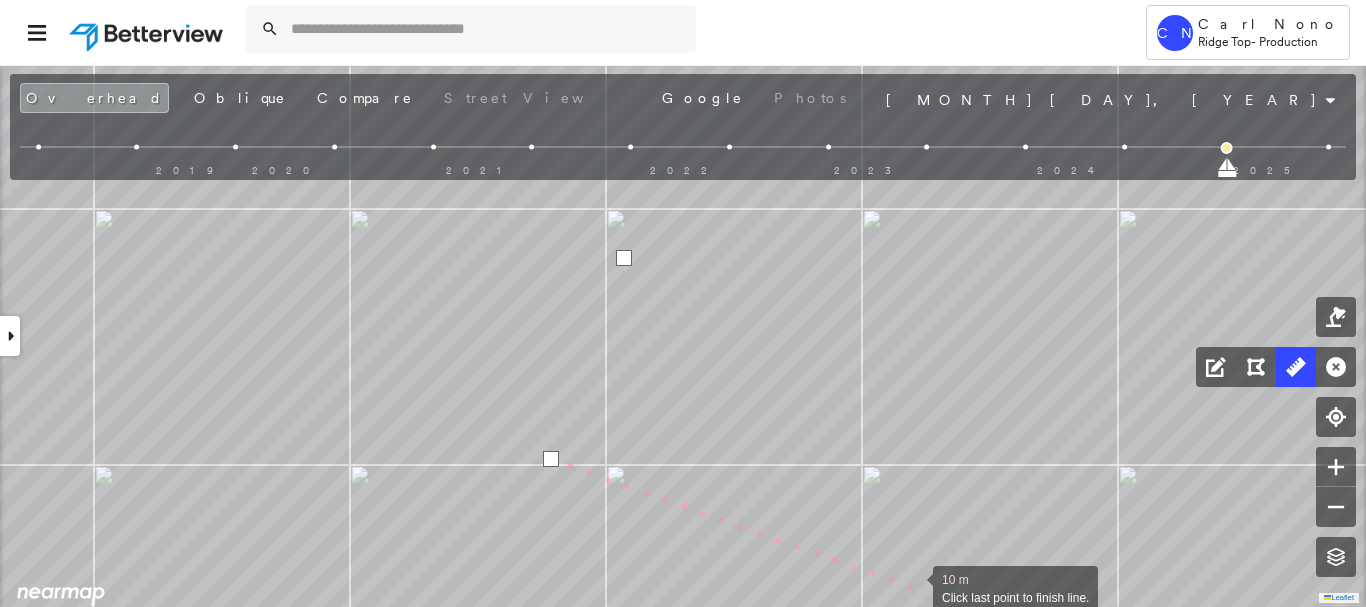 click at bounding box center (913, 587) 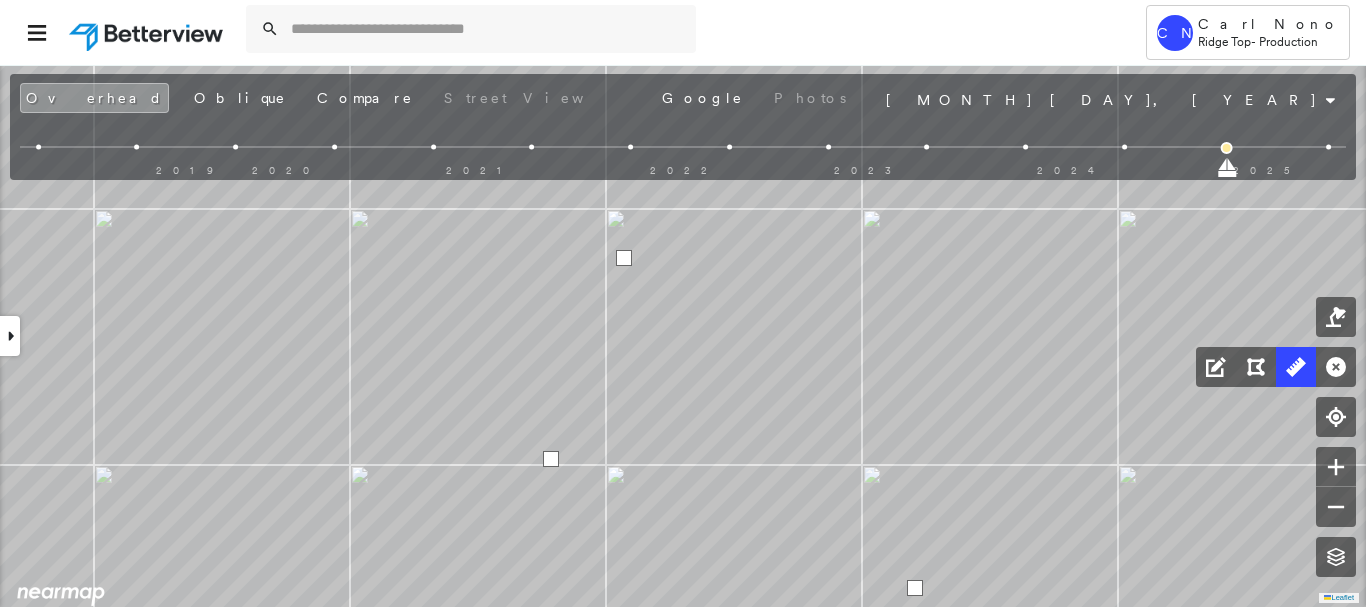 click at bounding box center (915, 588) 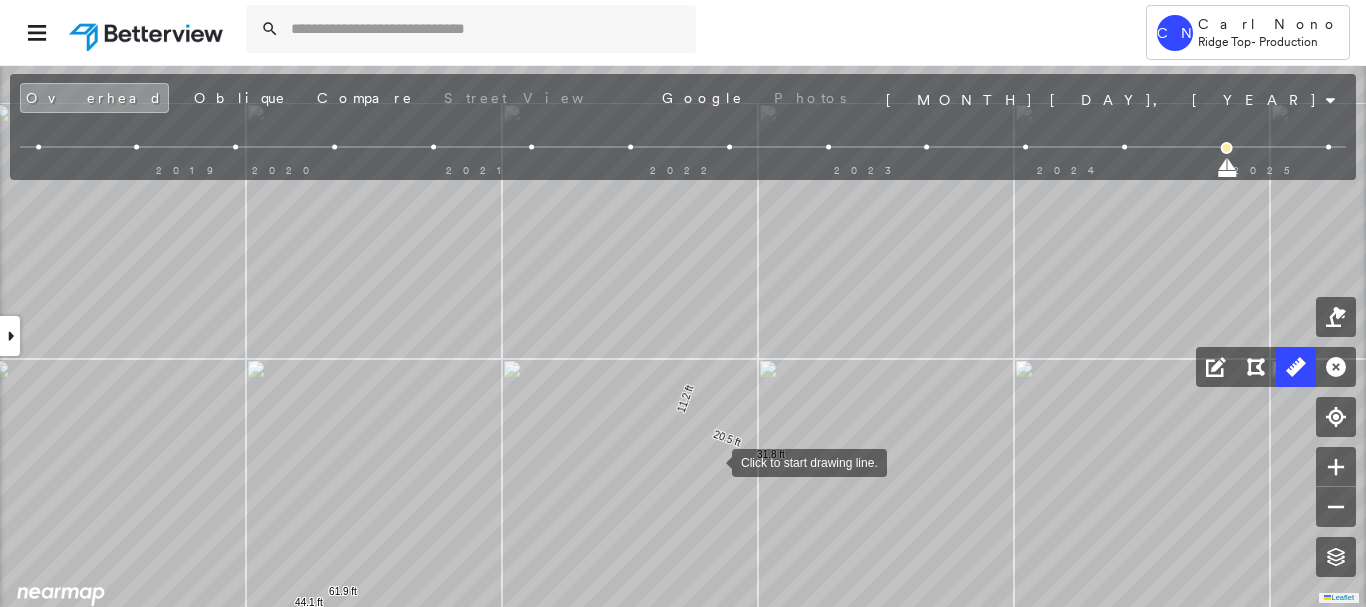 drag, startPoint x: 744, startPoint y: 469, endPoint x: 713, endPoint y: 461, distance: 32.01562 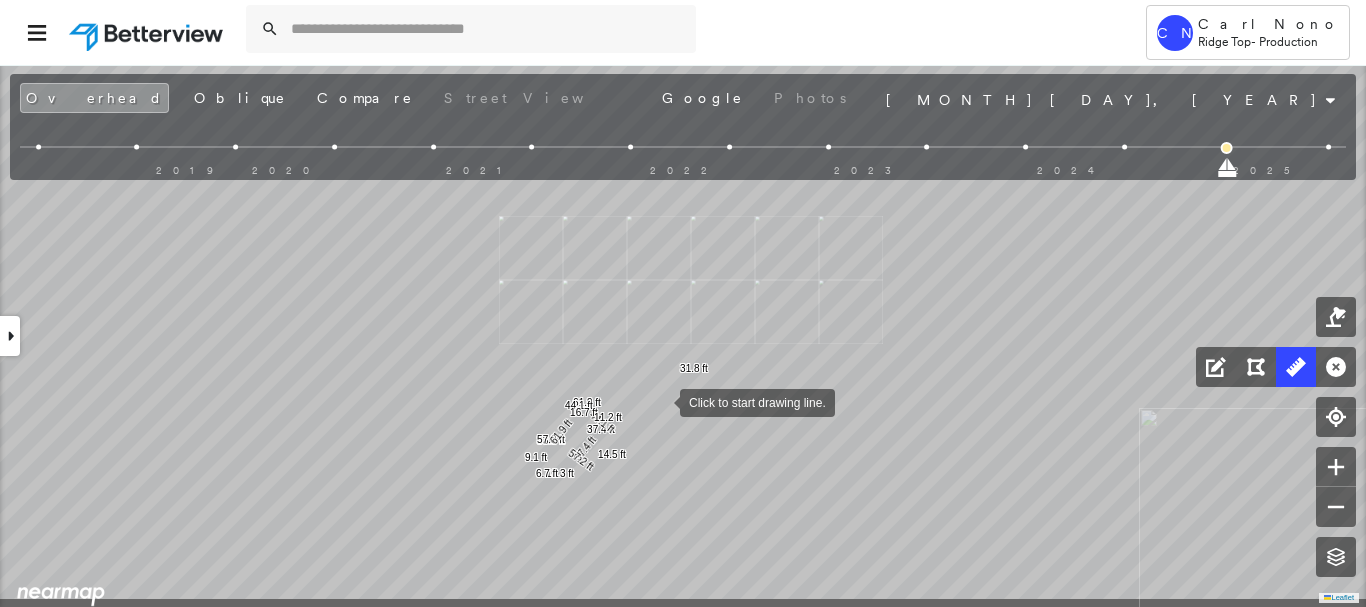 drag, startPoint x: 668, startPoint y: 465, endPoint x: 660, endPoint y: 402, distance: 63.505905 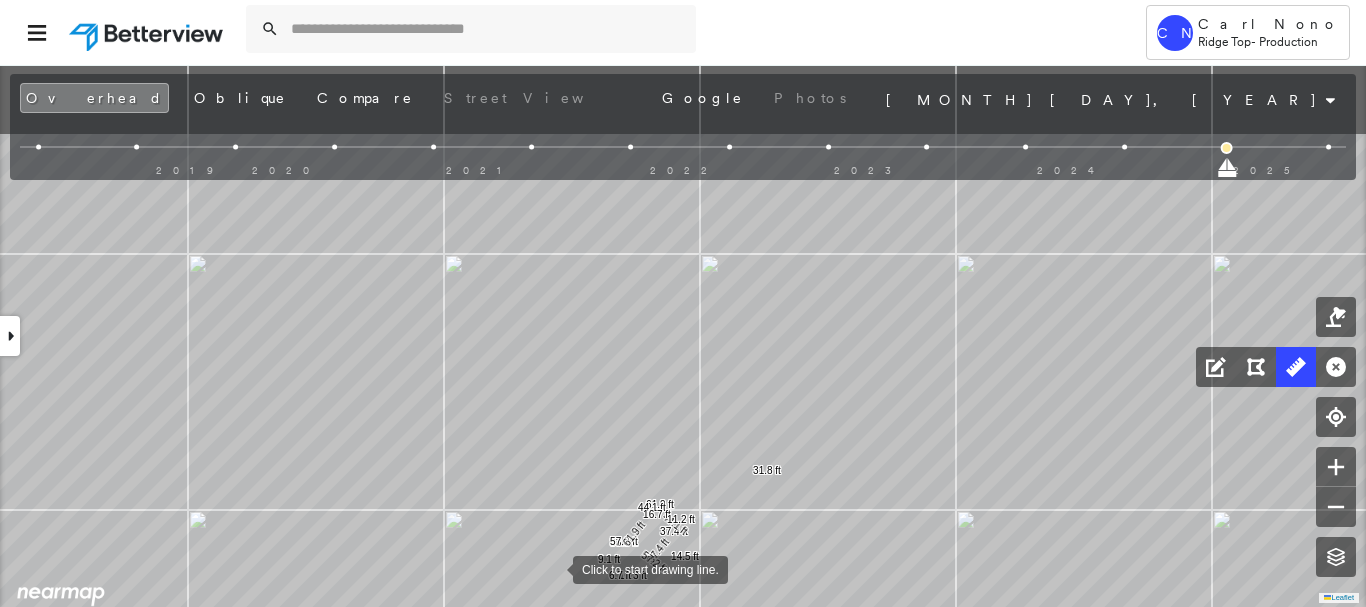 drag, startPoint x: 588, startPoint y: 444, endPoint x: 553, endPoint y: 568, distance: 128.84486 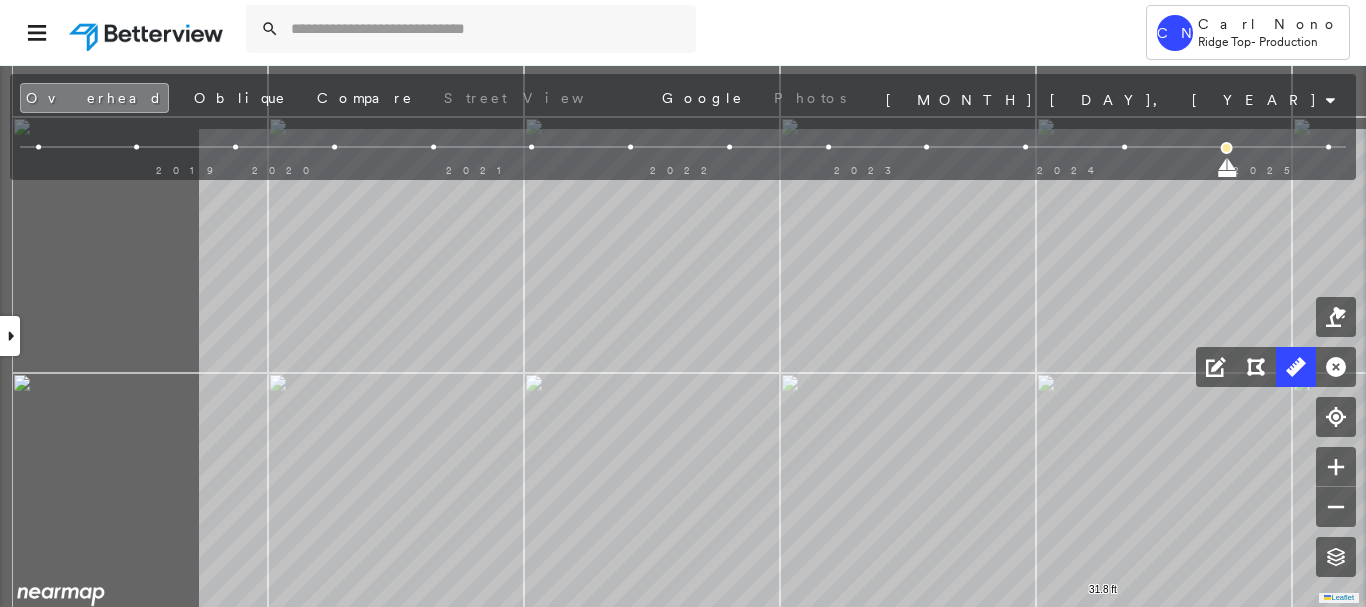 drag, startPoint x: 477, startPoint y: 397, endPoint x: 680, endPoint y: 475, distance: 217.46954 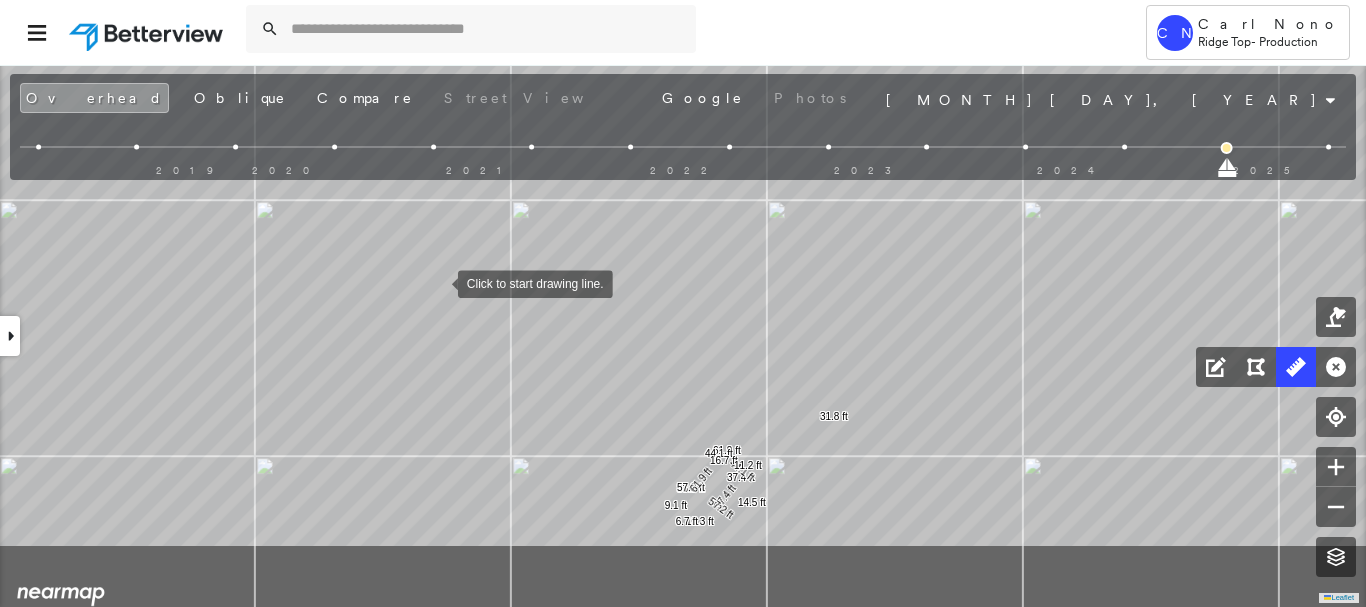 drag, startPoint x: 550, startPoint y: 402, endPoint x: 417, endPoint y: 268, distance: 188.79883 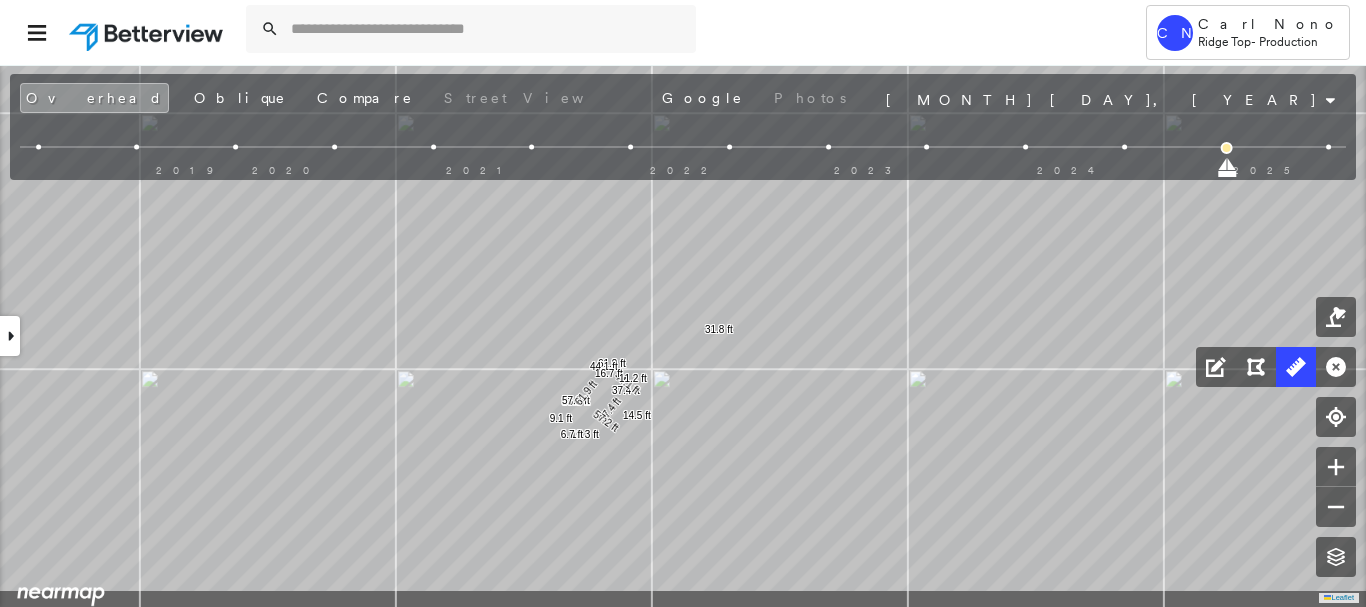 drag, startPoint x: 593, startPoint y: 406, endPoint x: 493, endPoint y: 338, distance: 120.92973 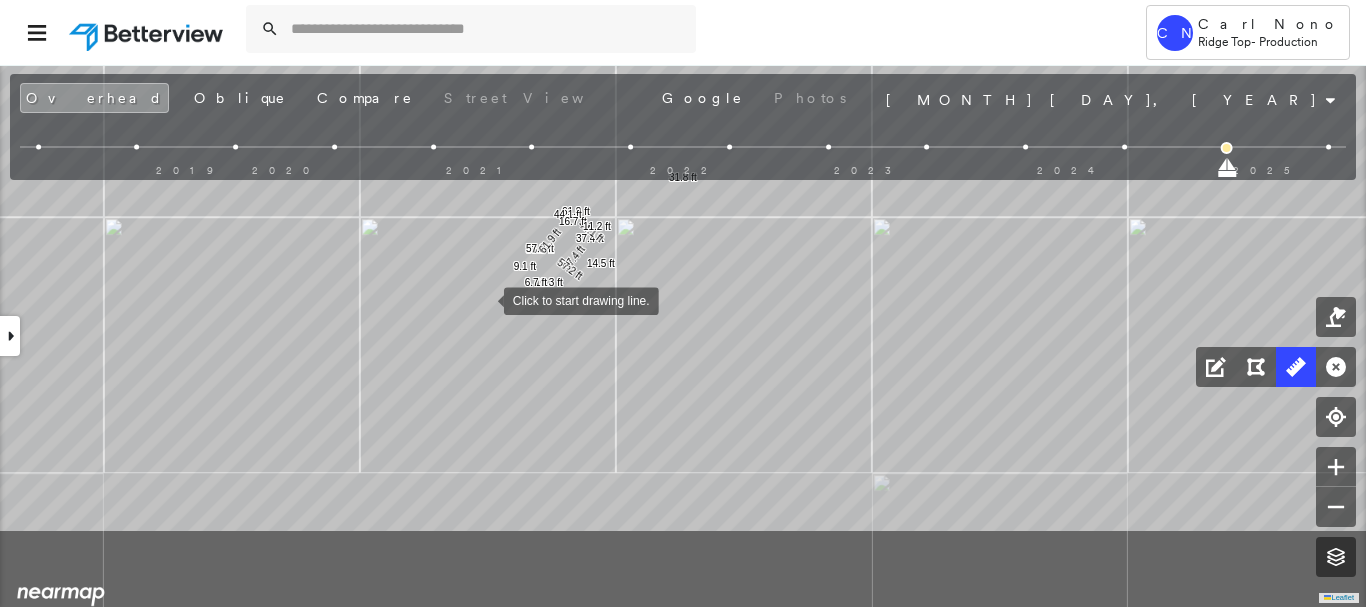 drag, startPoint x: 484, startPoint y: 439, endPoint x: 484, endPoint y: 290, distance: 149 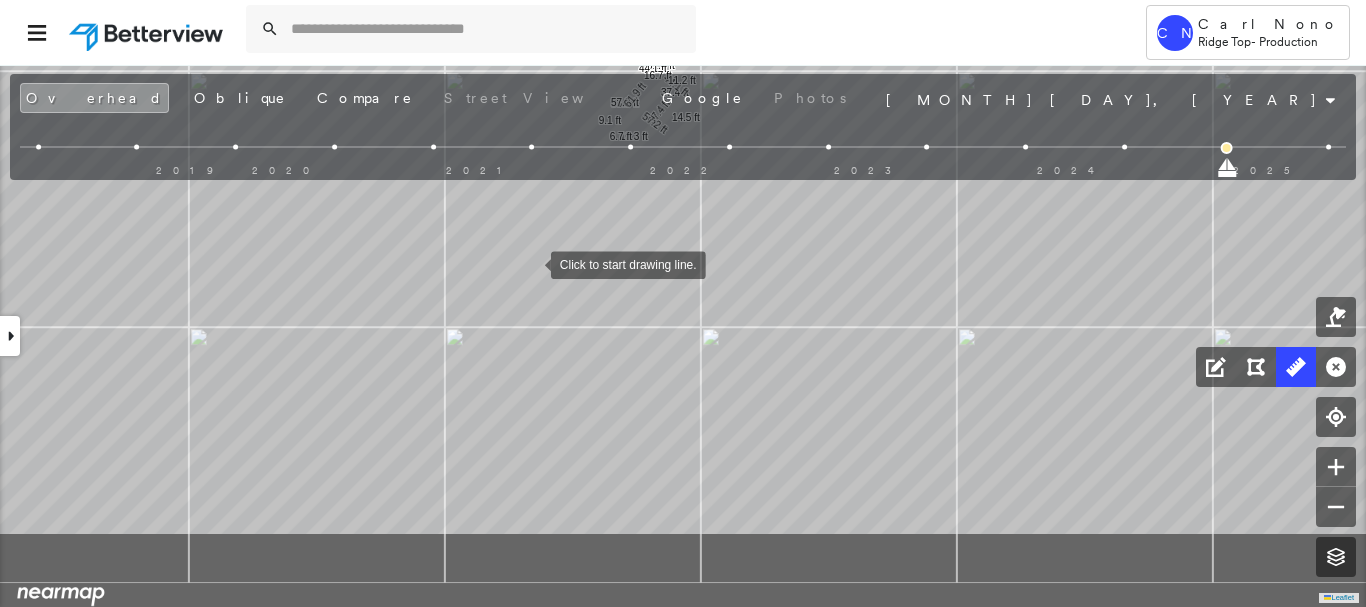 drag, startPoint x: 447, startPoint y: 393, endPoint x: 531, endPoint y: 263, distance: 154.77725 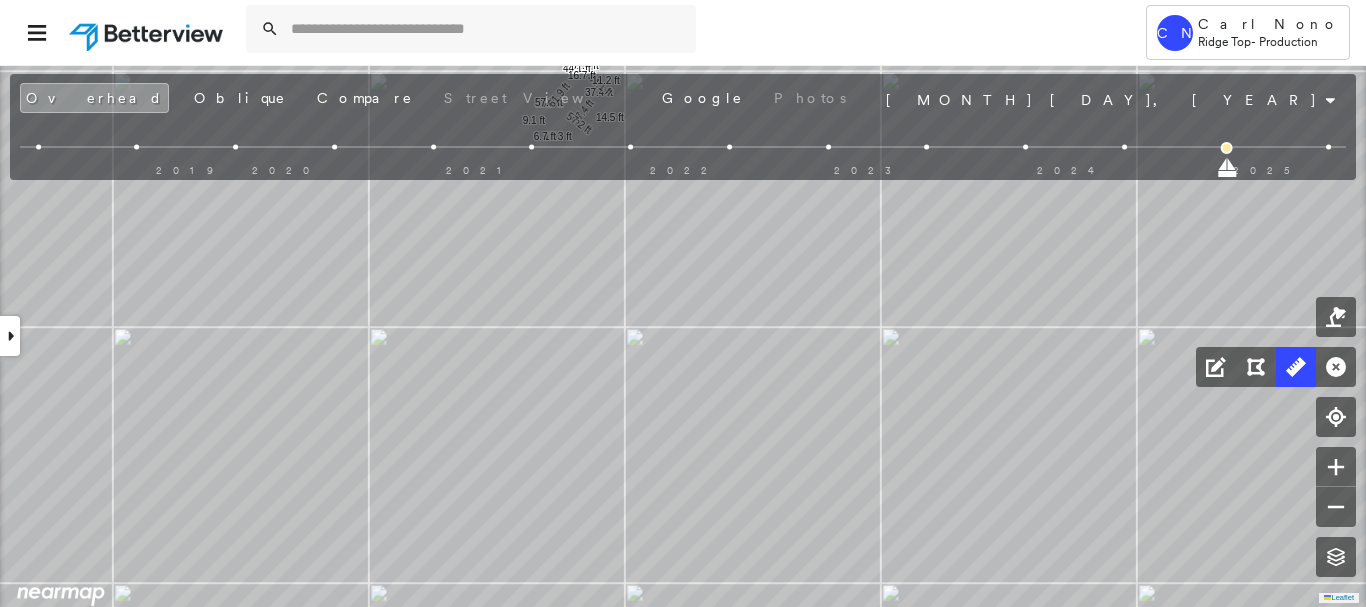 drag, startPoint x: 551, startPoint y: 382, endPoint x: 478, endPoint y: 432, distance: 88.481636 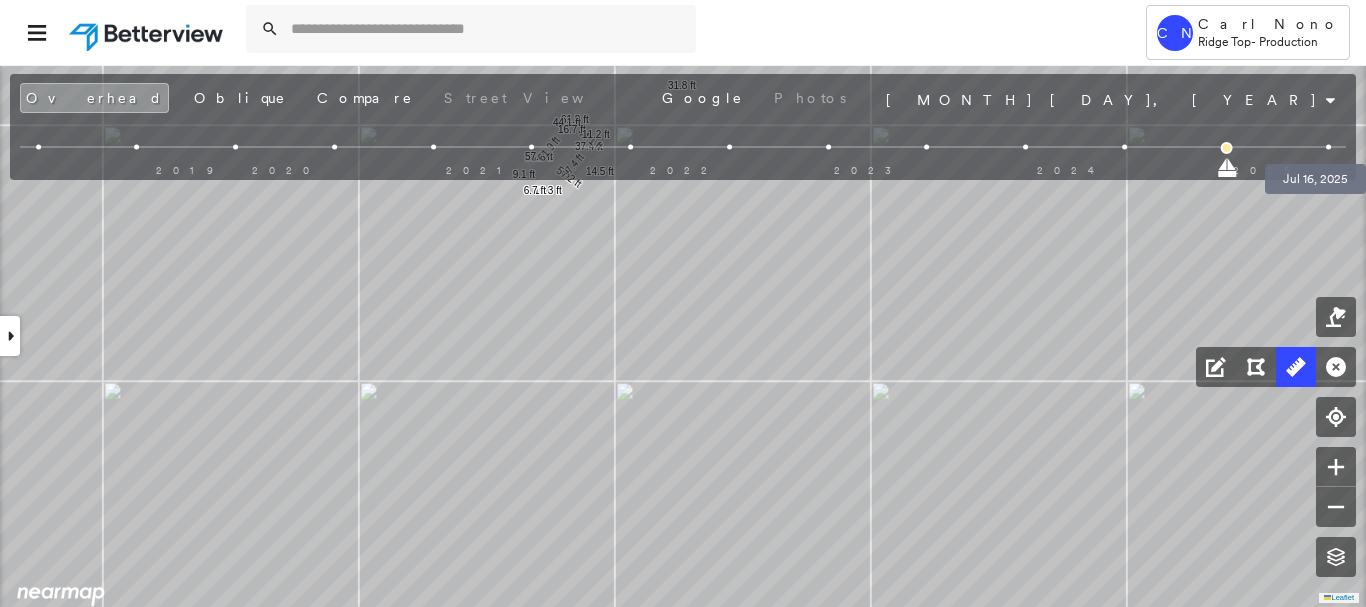 click at bounding box center [1329, 147] 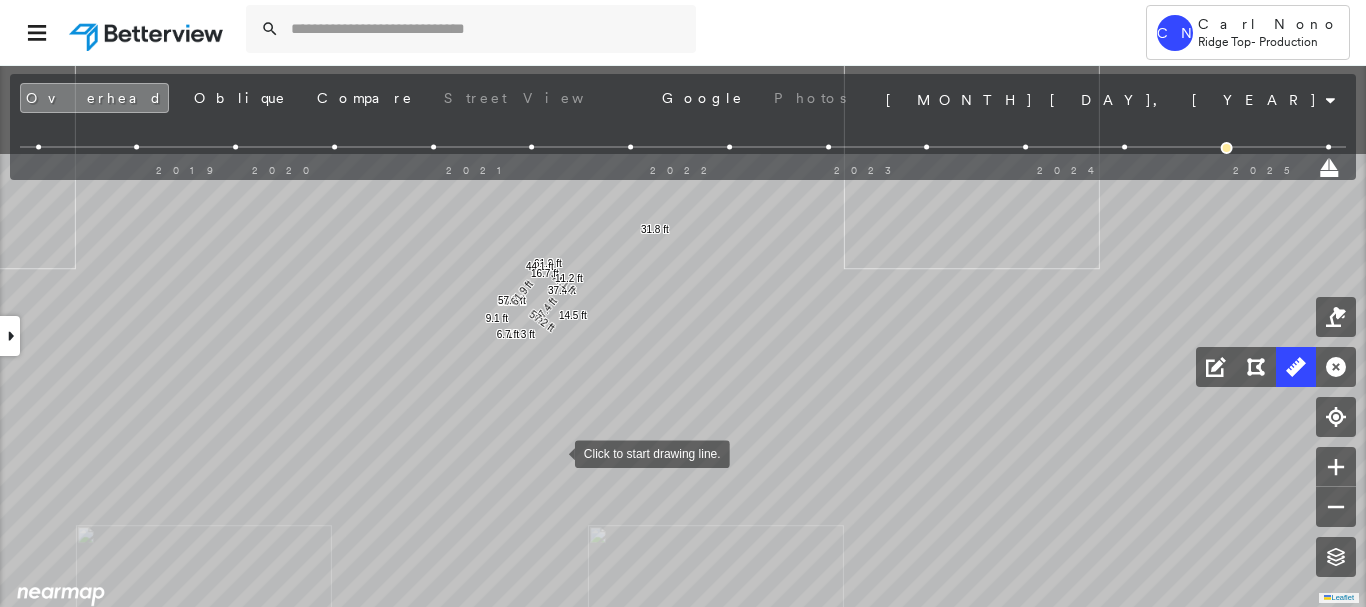 drag, startPoint x: 585, startPoint y: 294, endPoint x: 543, endPoint y: 479, distance: 189.70767 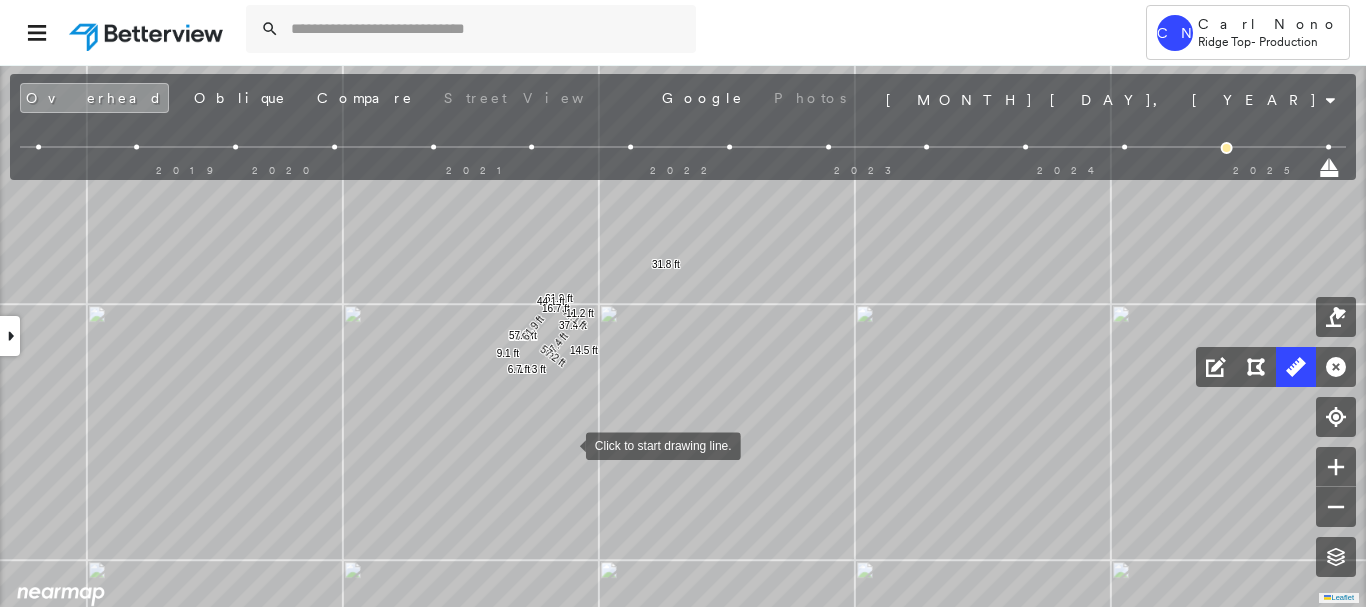 drag, startPoint x: 542, startPoint y: 450, endPoint x: 576, endPoint y: 438, distance: 36.05551 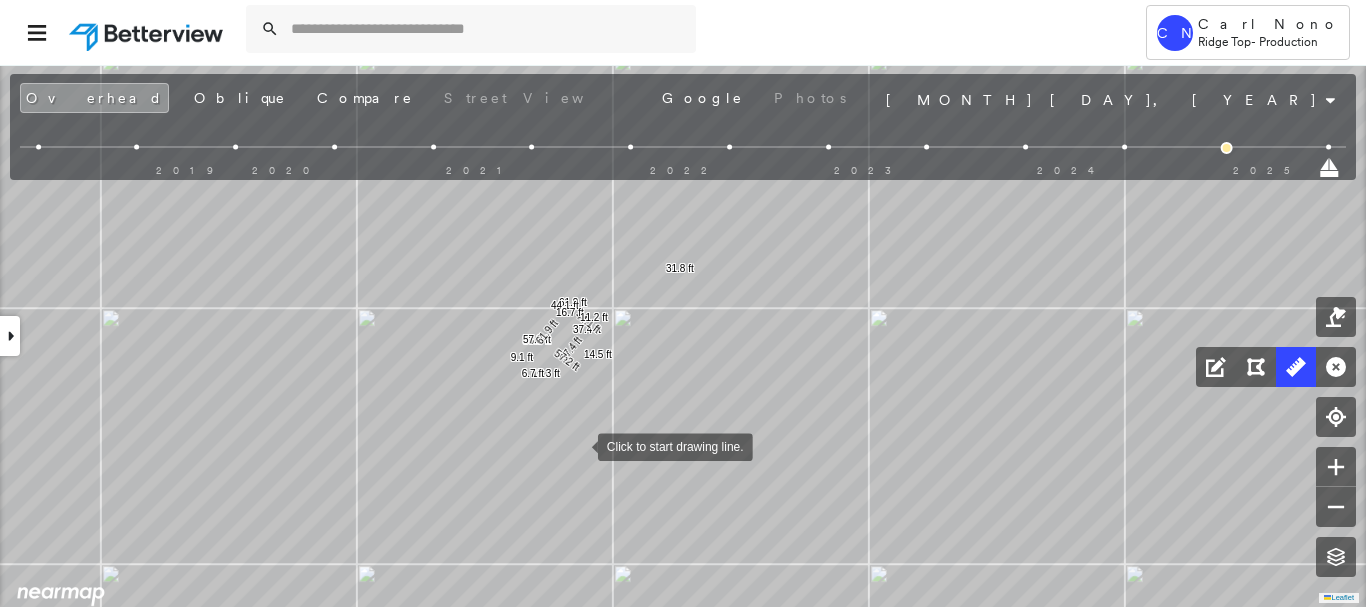 click at bounding box center [578, 445] 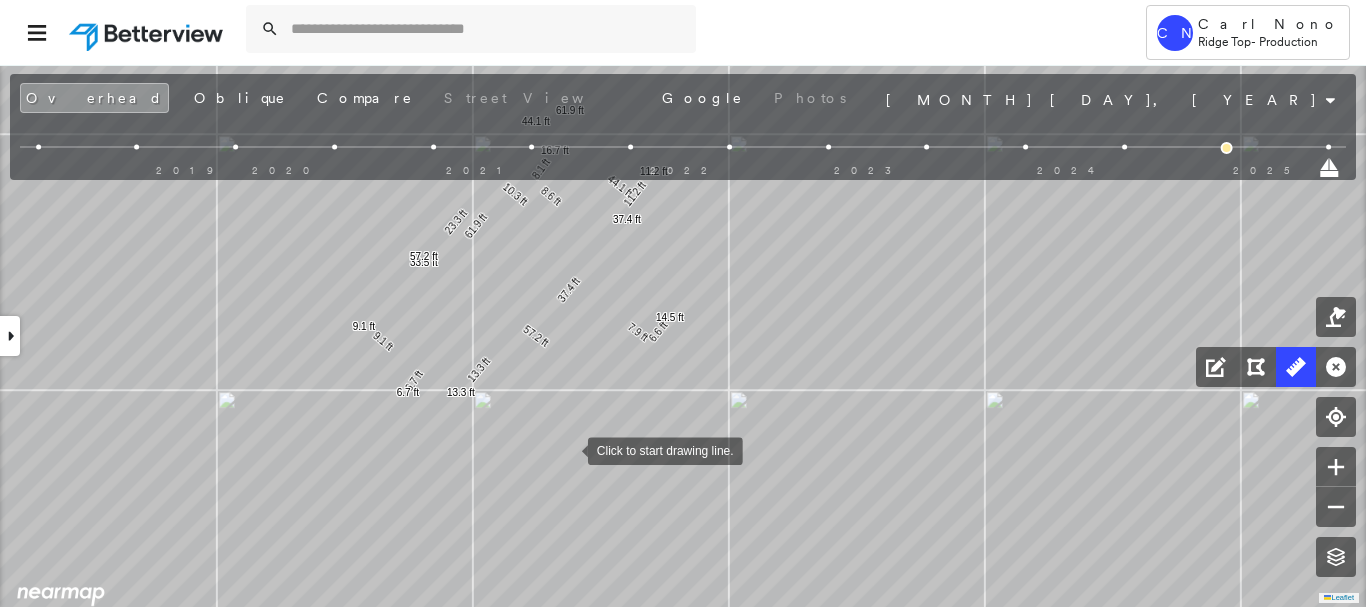 drag, startPoint x: 572, startPoint y: 445, endPoint x: 552, endPoint y: 466, distance: 29 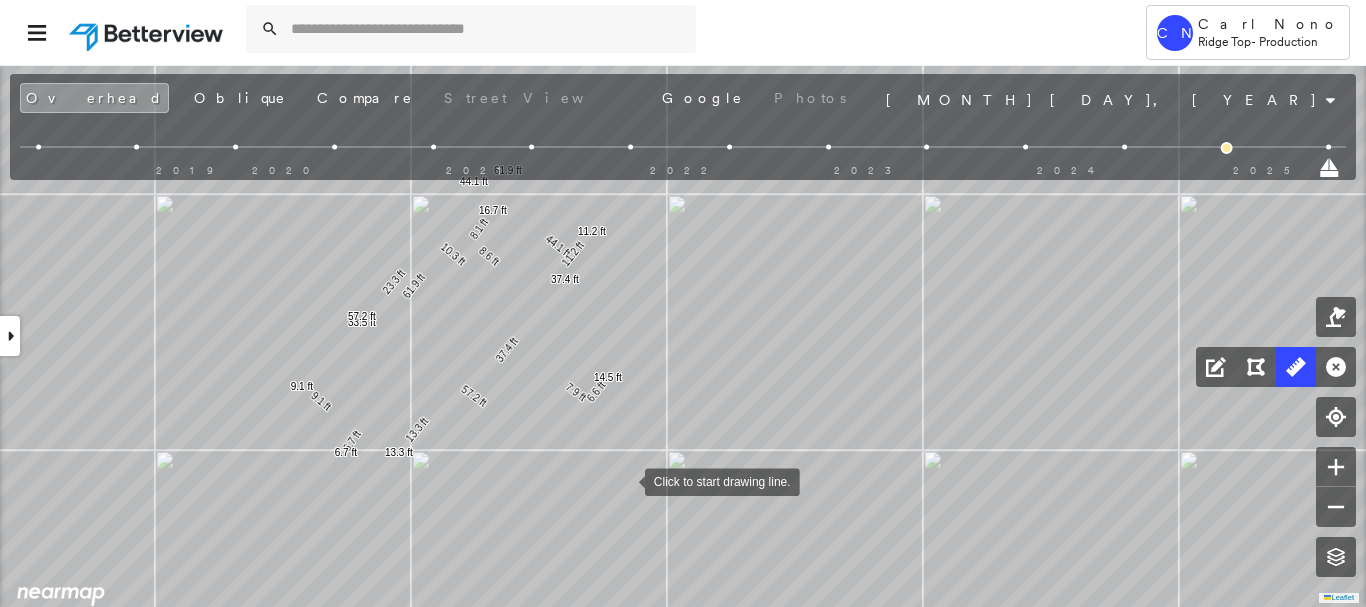 drag, startPoint x: 672, startPoint y: 437, endPoint x: 610, endPoint y: 477, distance: 73.78347 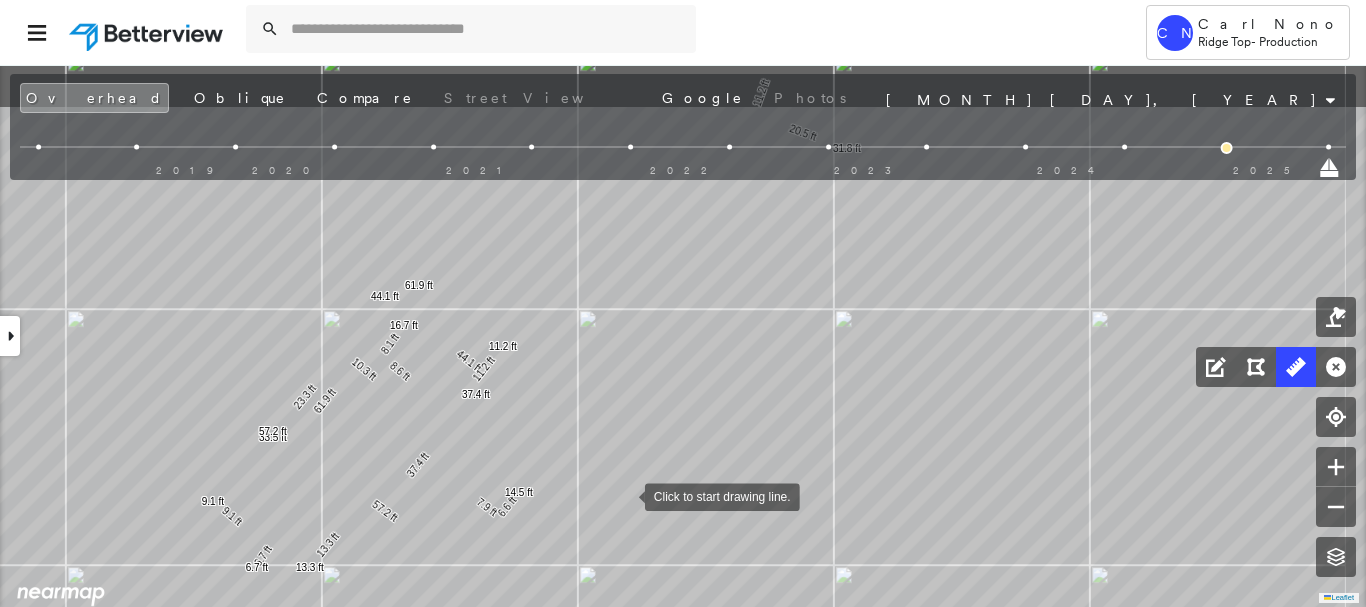 drag, startPoint x: 688, startPoint y: 396, endPoint x: 623, endPoint y: 495, distance: 118.43141 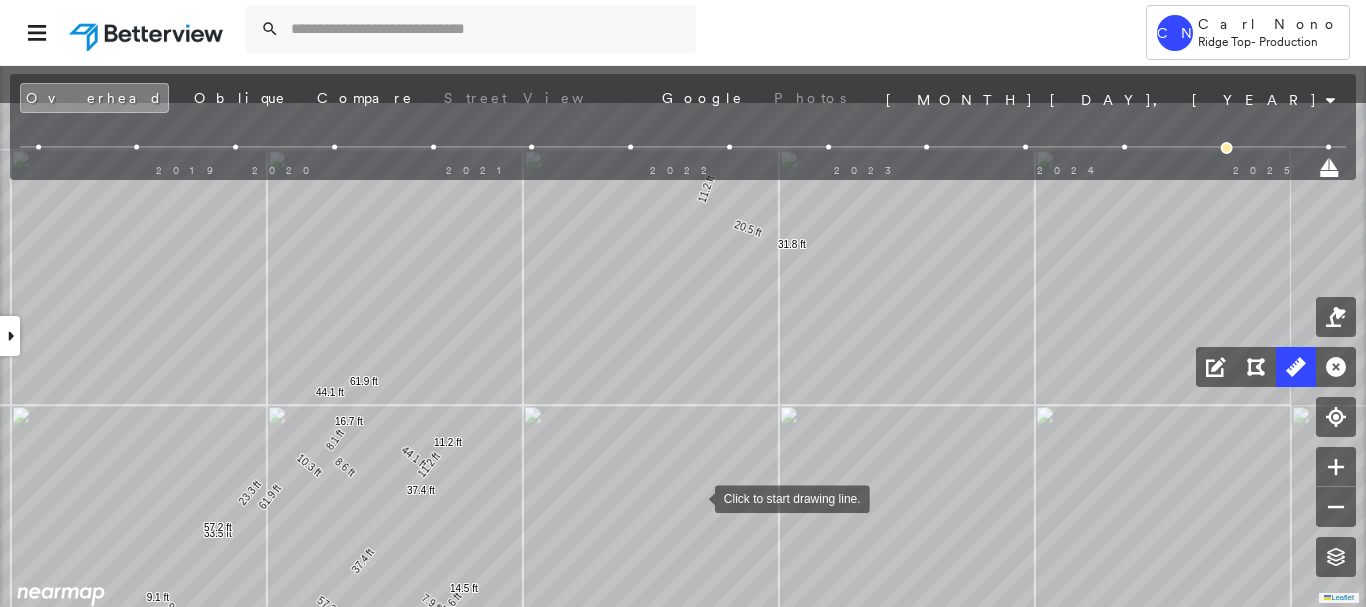 drag, startPoint x: 721, startPoint y: 456, endPoint x: 682, endPoint y: 511, distance: 67.424034 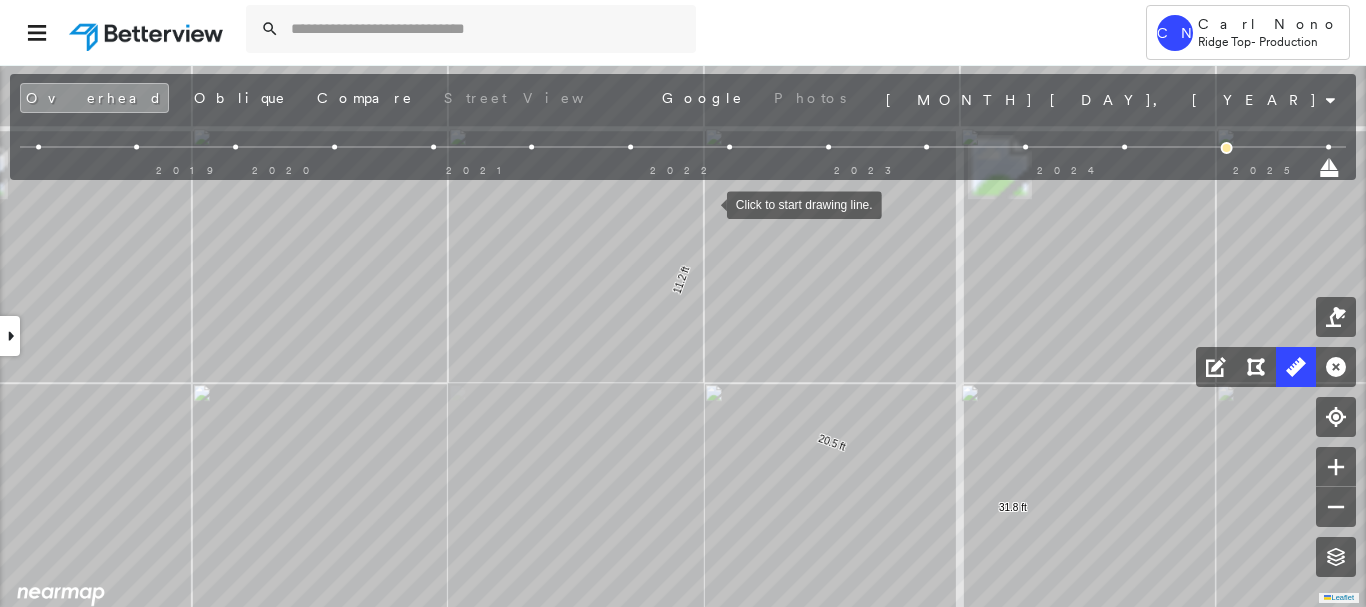 click at bounding box center (707, 203) 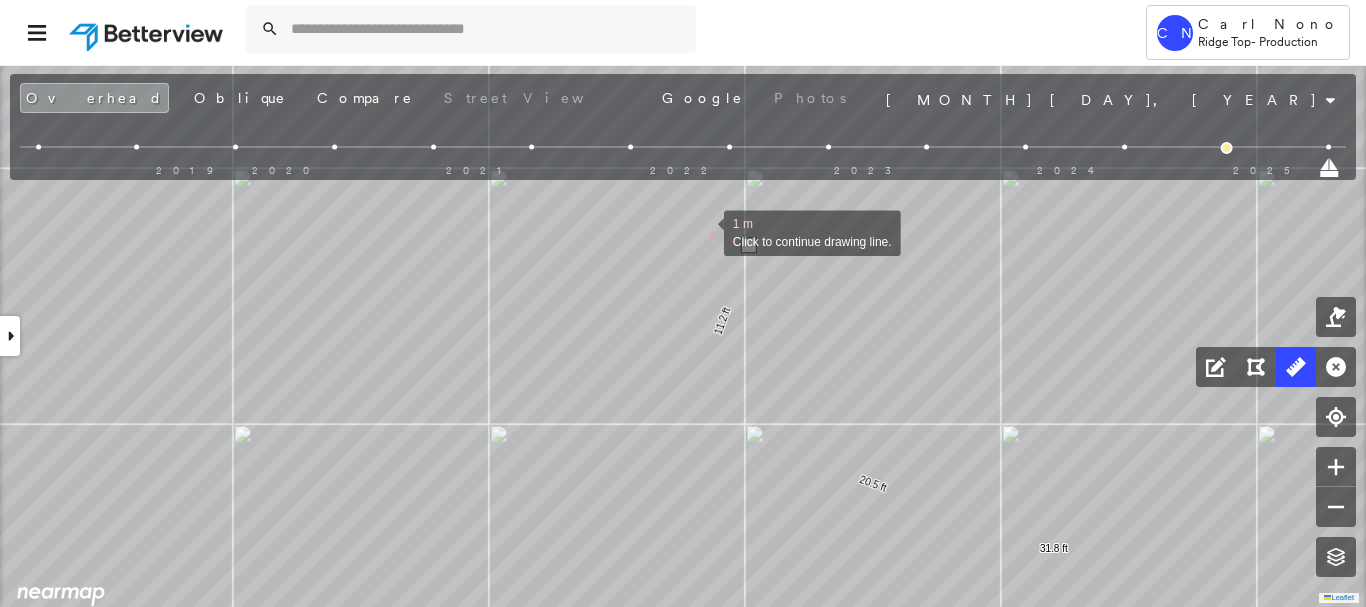 drag, startPoint x: 659, startPoint y: 186, endPoint x: 694, endPoint y: 225, distance: 52.40229 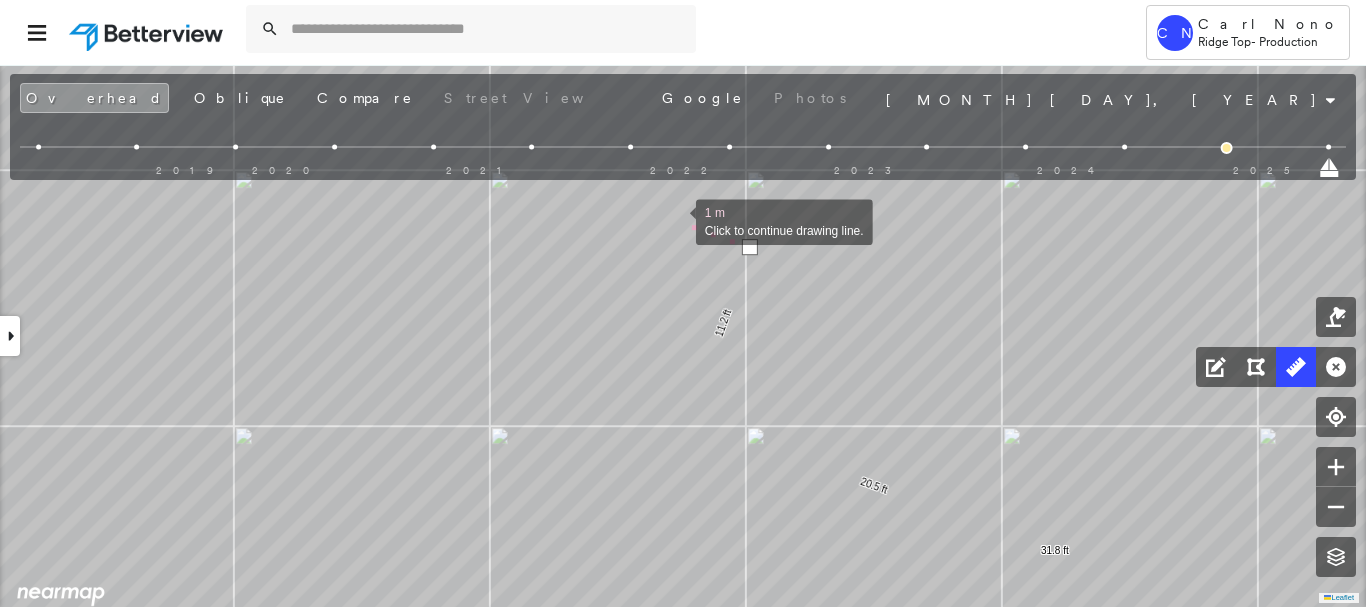 click at bounding box center [676, 220] 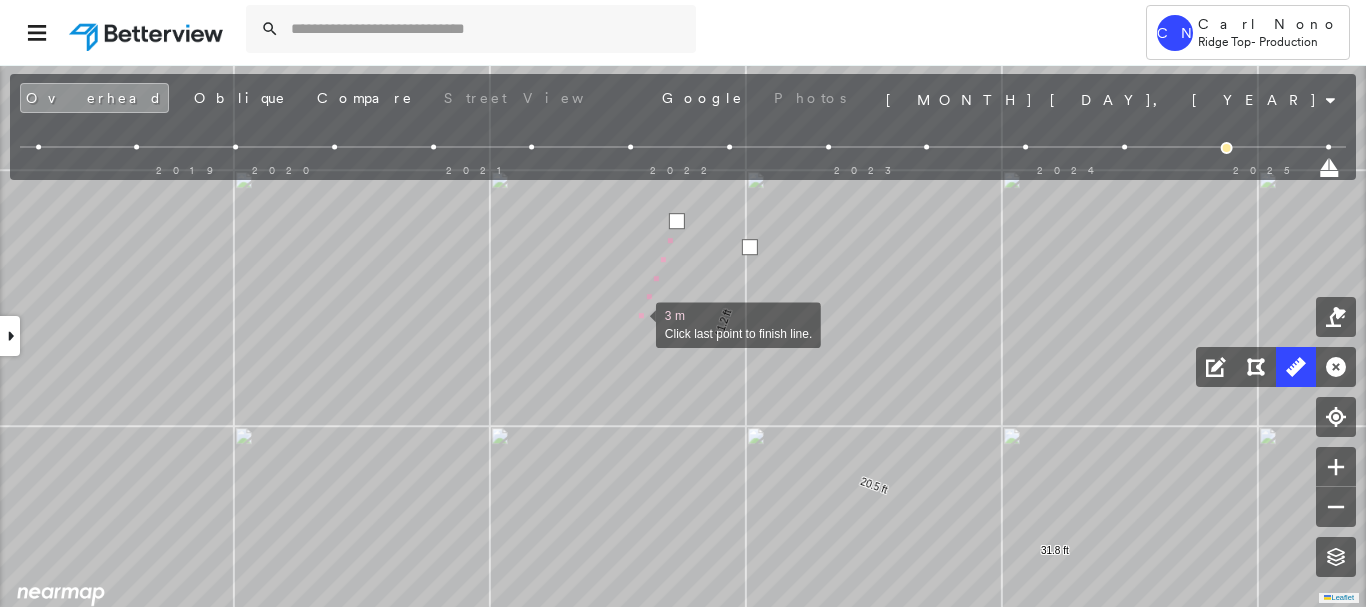 click at bounding box center (636, 323) 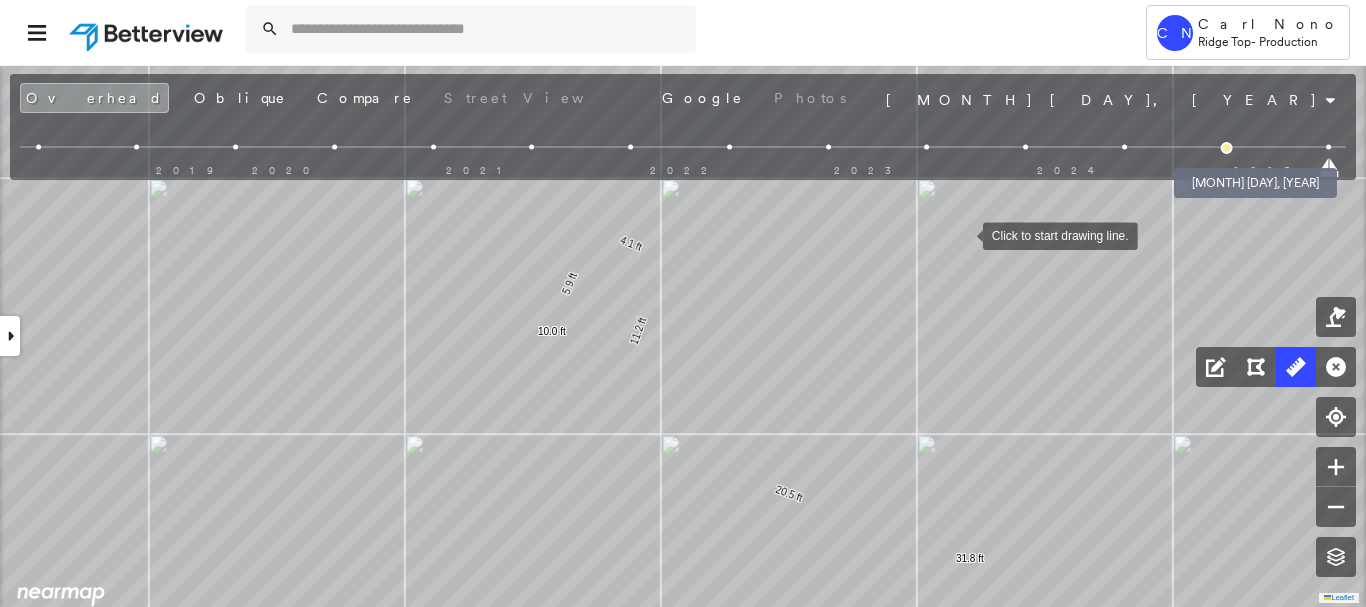 click at bounding box center (1227, 148) 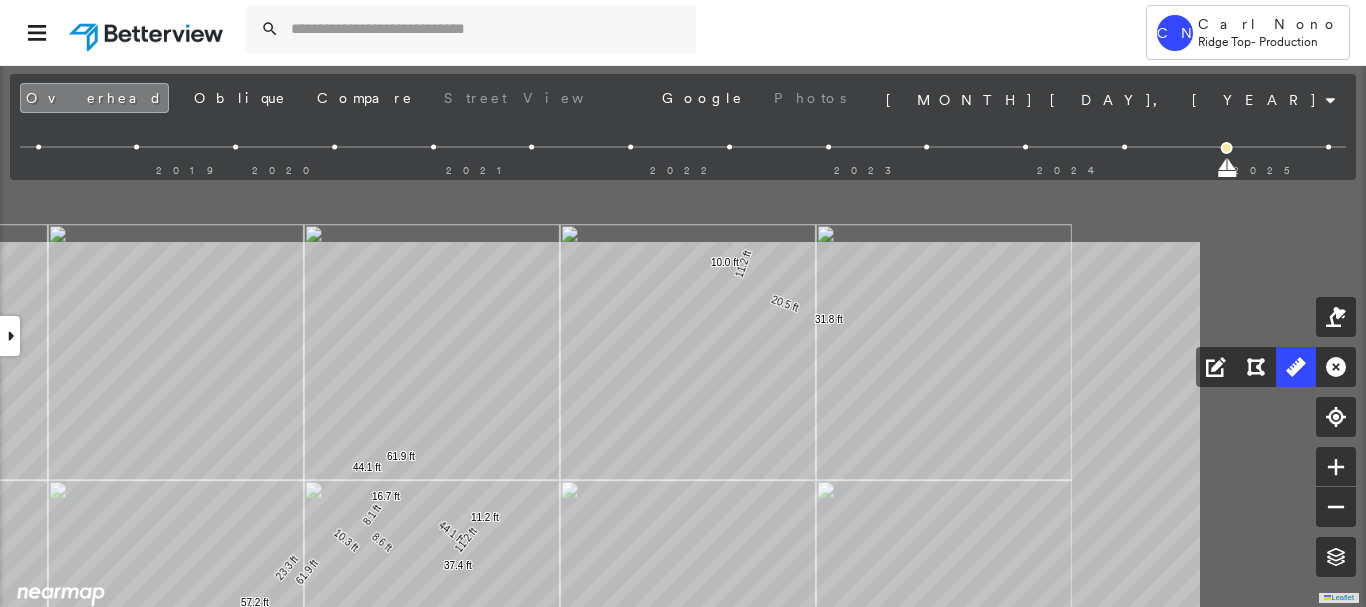 click on "10.3 ft 23.3 ft 33.5 ft 37.4 ft 37.4 ft 57.2 ft 57.2 ft 7.9 ft 6.6 ft 14.5 ft 13.3 ft 13.3 ft 6.7 ft 6.7 ft 61.9 ft 61.9 ft 44.1 ft 44.1 ft 8.6 ft 8.1 ft 16.7 ft 9.1 ft 9.1 ft 11.2 ft 11.2 ft 11.2 ft 20.5 ft 31.8 ft 10.0 ft Click to start drawing line." at bounding box center [-1073, 902] 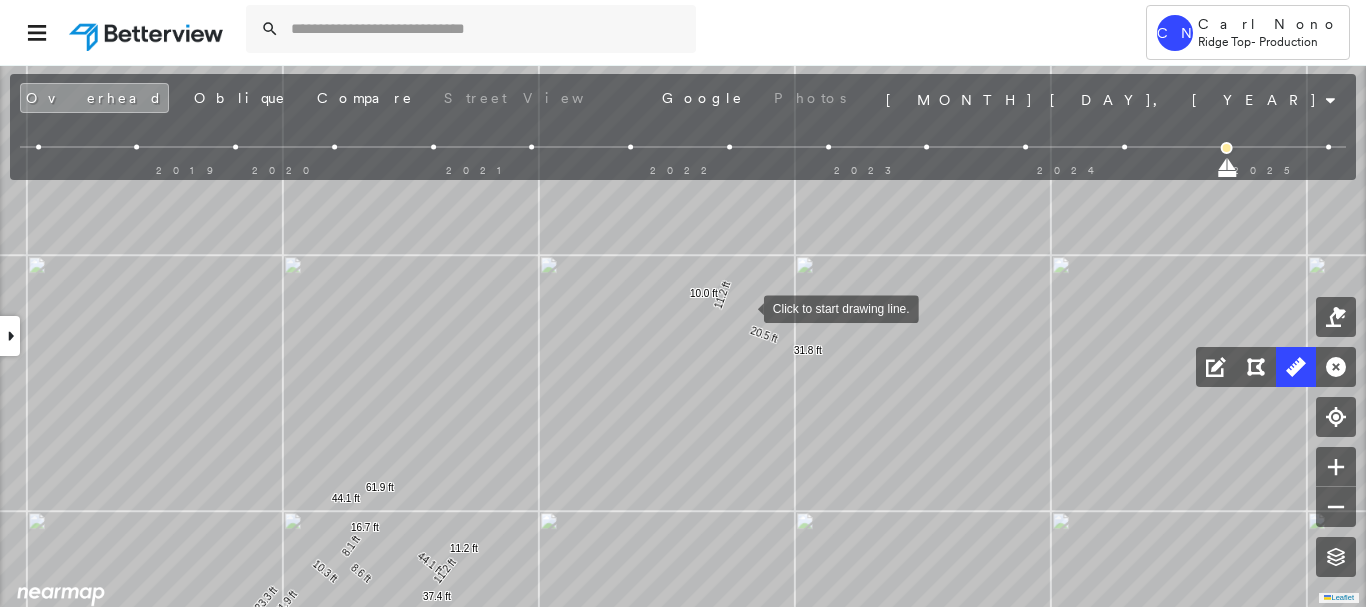 drag, startPoint x: 750, startPoint y: 295, endPoint x: 742, endPoint y: 311, distance: 17.888544 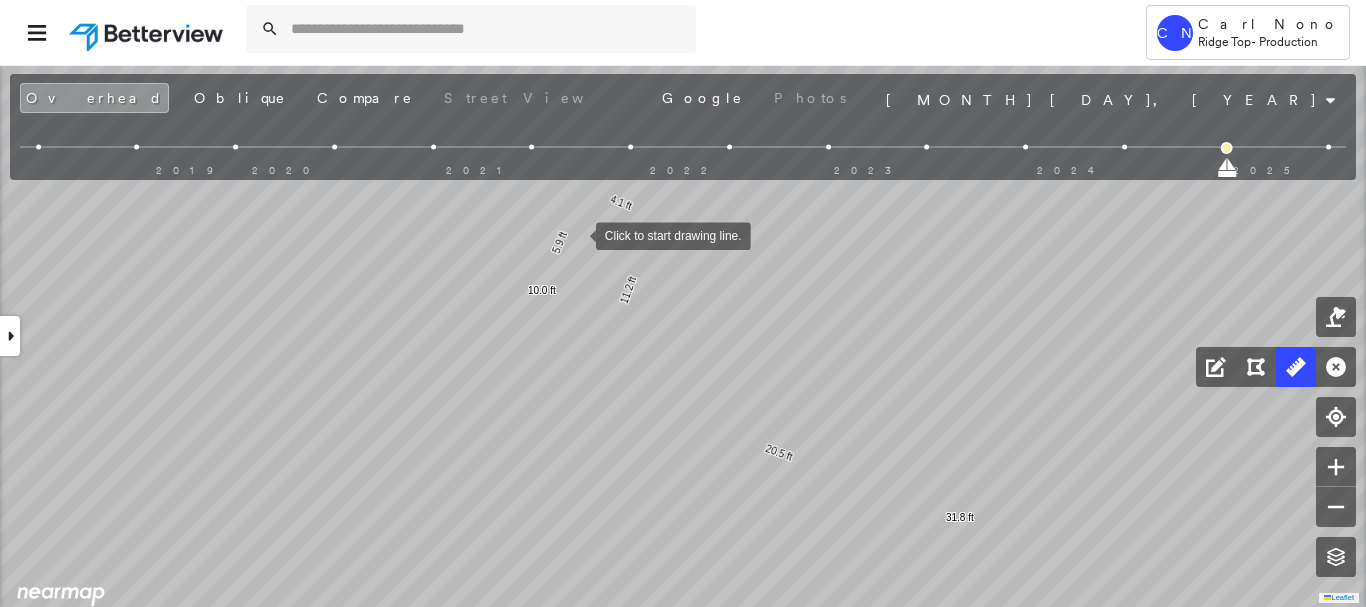 click at bounding box center (576, 234) 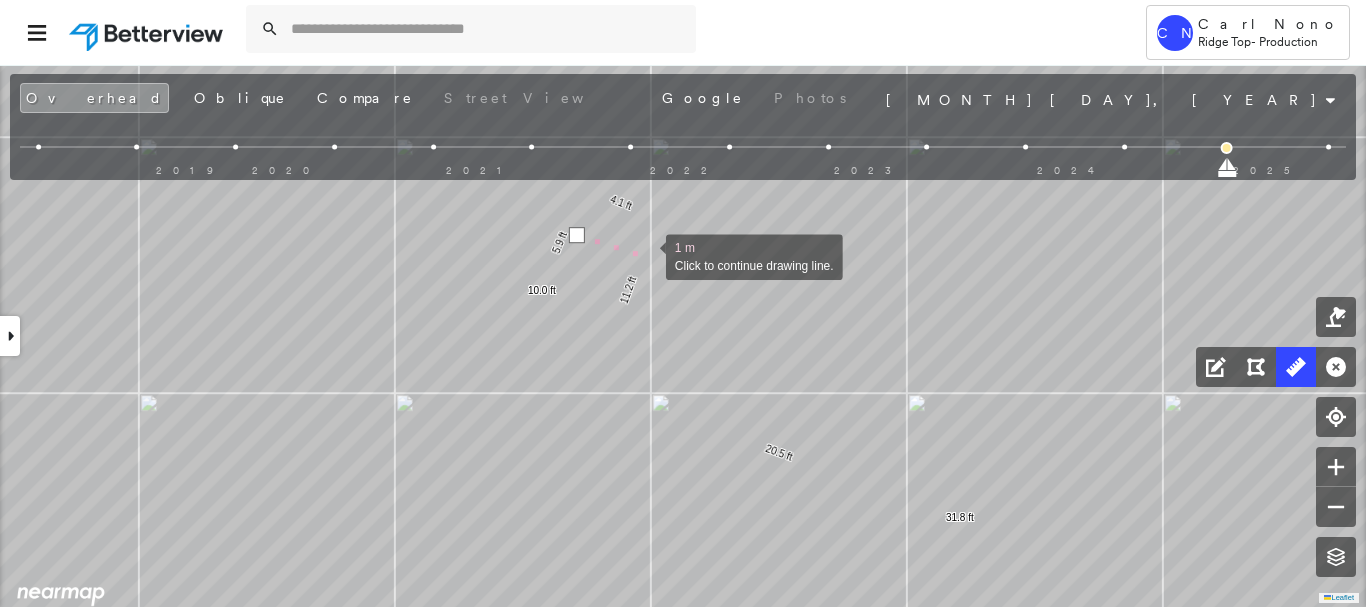 click at bounding box center (646, 255) 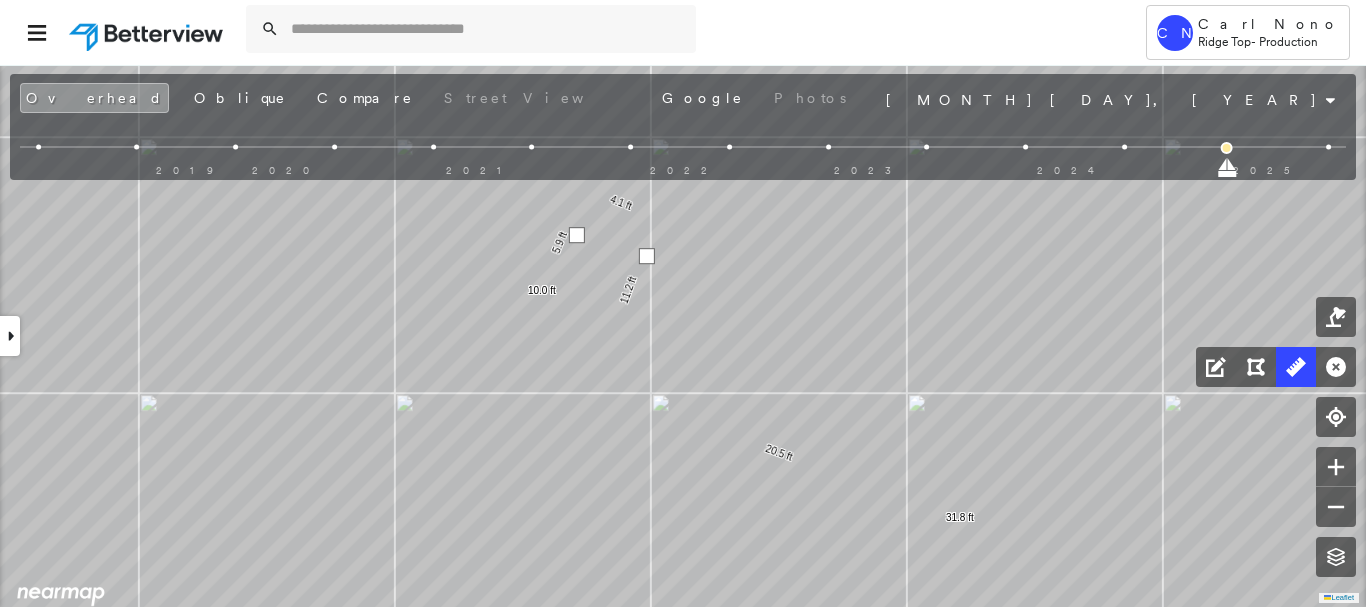 click at bounding box center (647, 256) 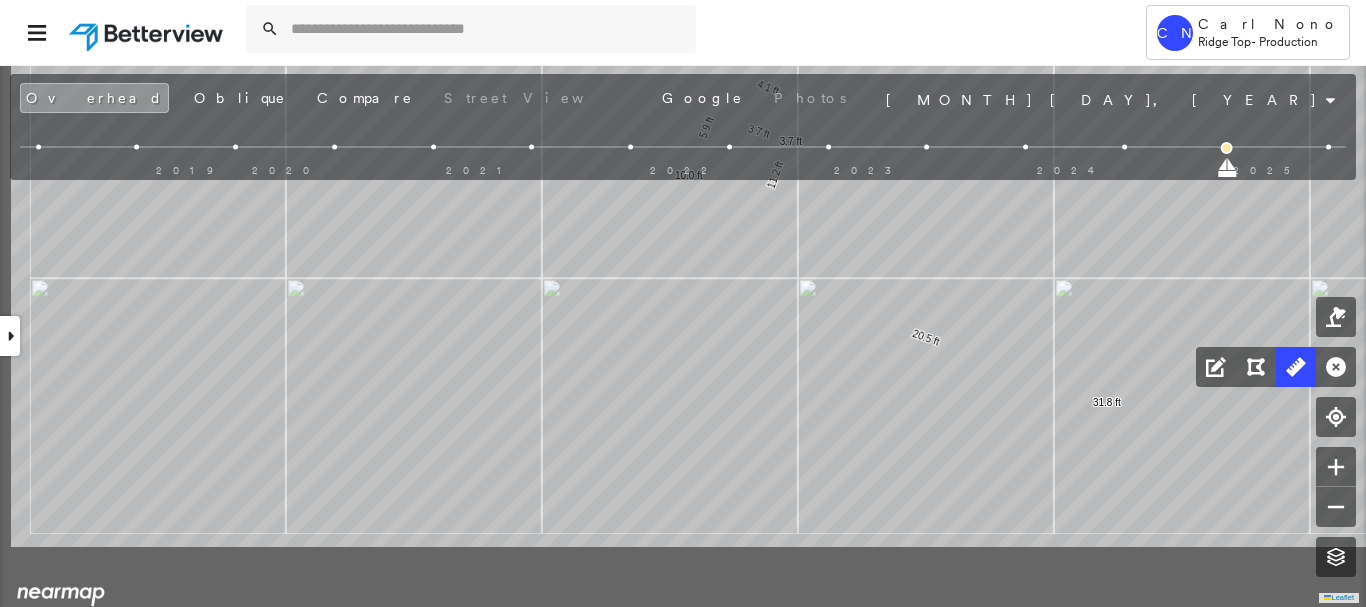 drag, startPoint x: 663, startPoint y: 349, endPoint x: 825, endPoint y: 222, distance: 205.84703 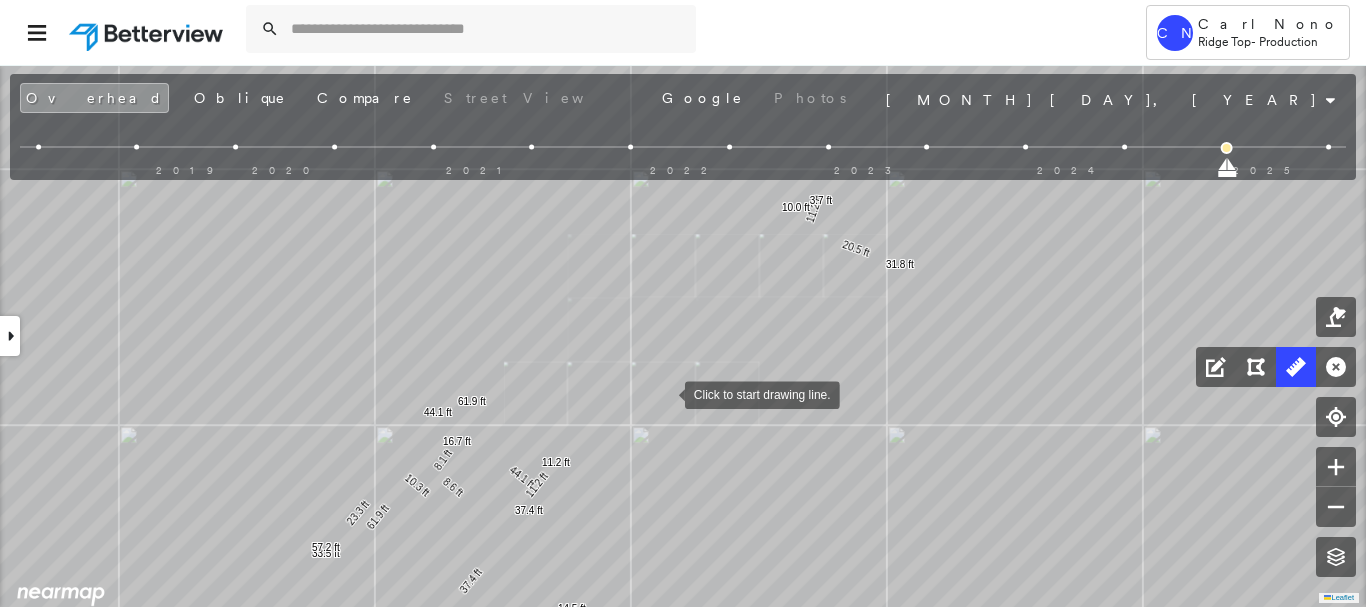 drag, startPoint x: 664, startPoint y: 397, endPoint x: 822, endPoint y: 129, distance: 311.1077 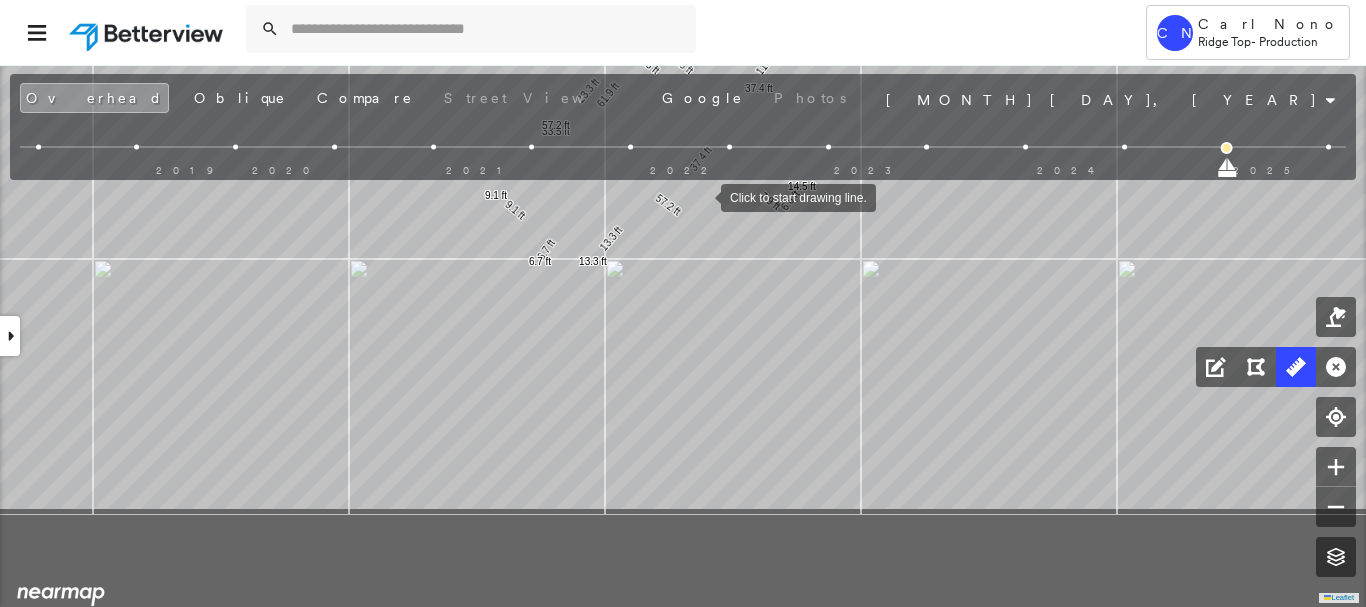 drag, startPoint x: 630, startPoint y: 350, endPoint x: 701, endPoint y: 197, distance: 168.67128 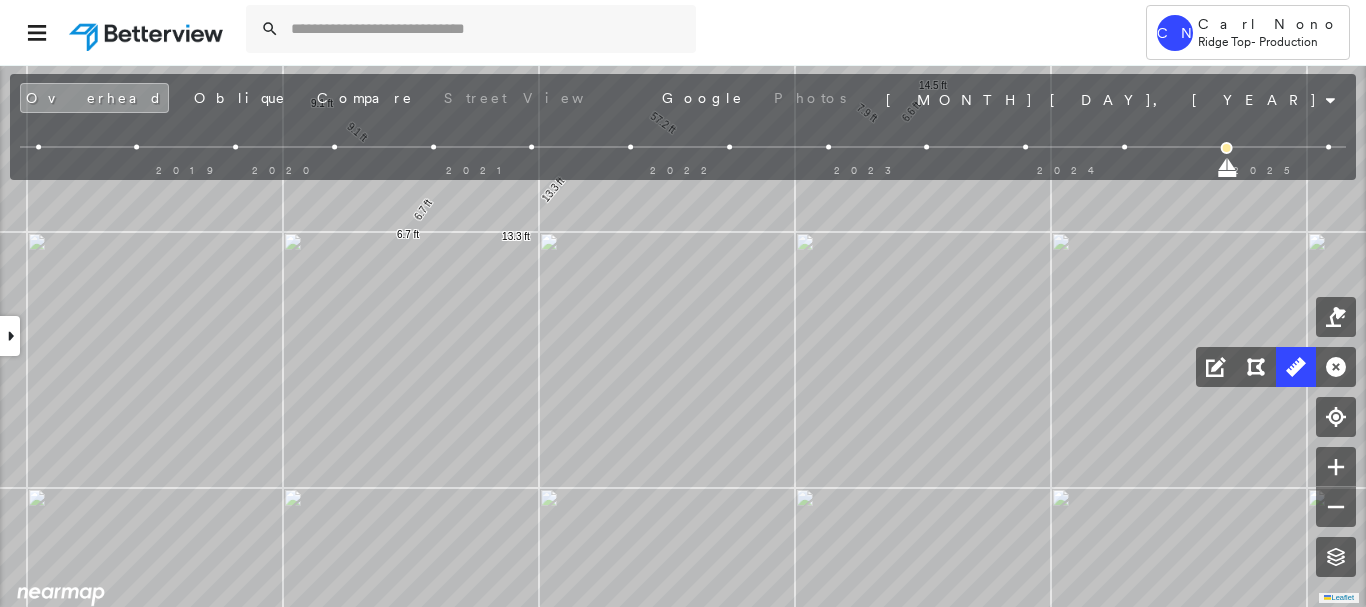 click at bounding box center (729, 147) 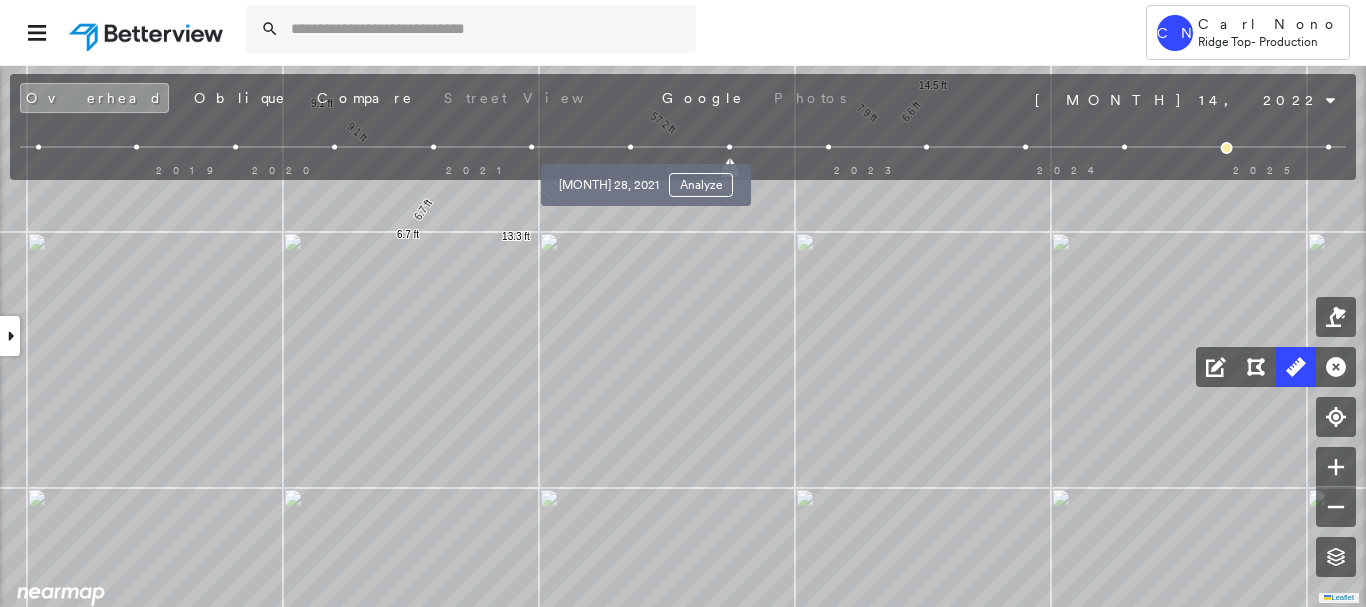 click at bounding box center (630, 147) 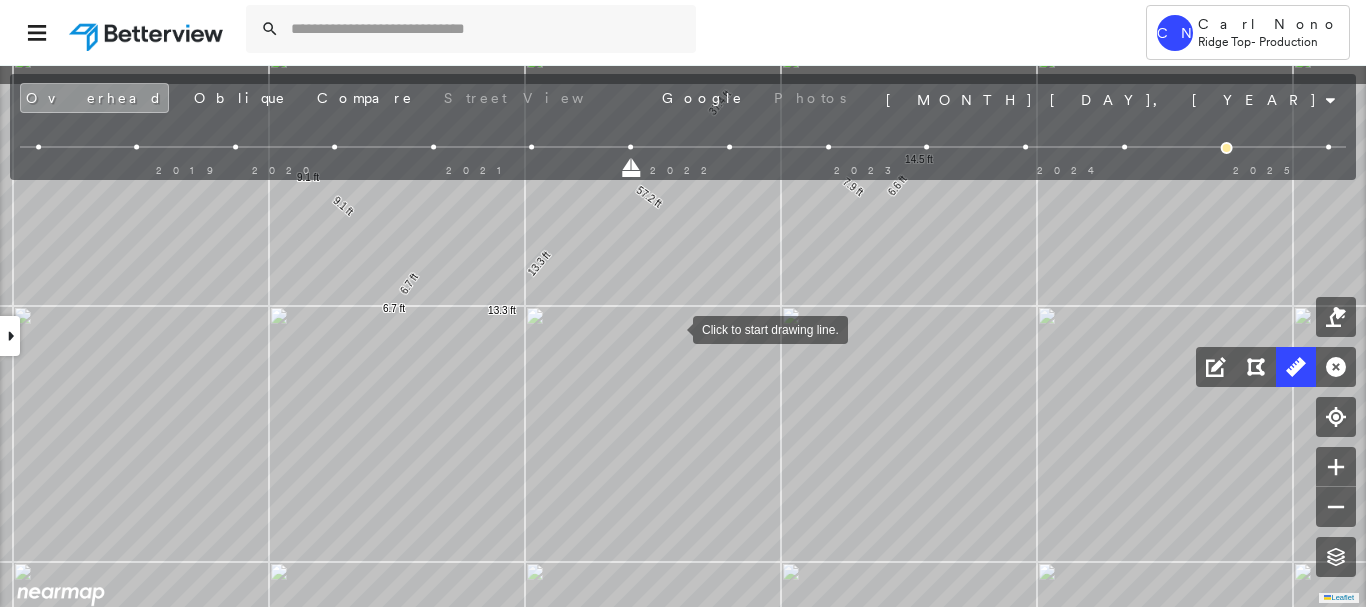 drag, startPoint x: 687, startPoint y: 261, endPoint x: 673, endPoint y: 327, distance: 67.46851 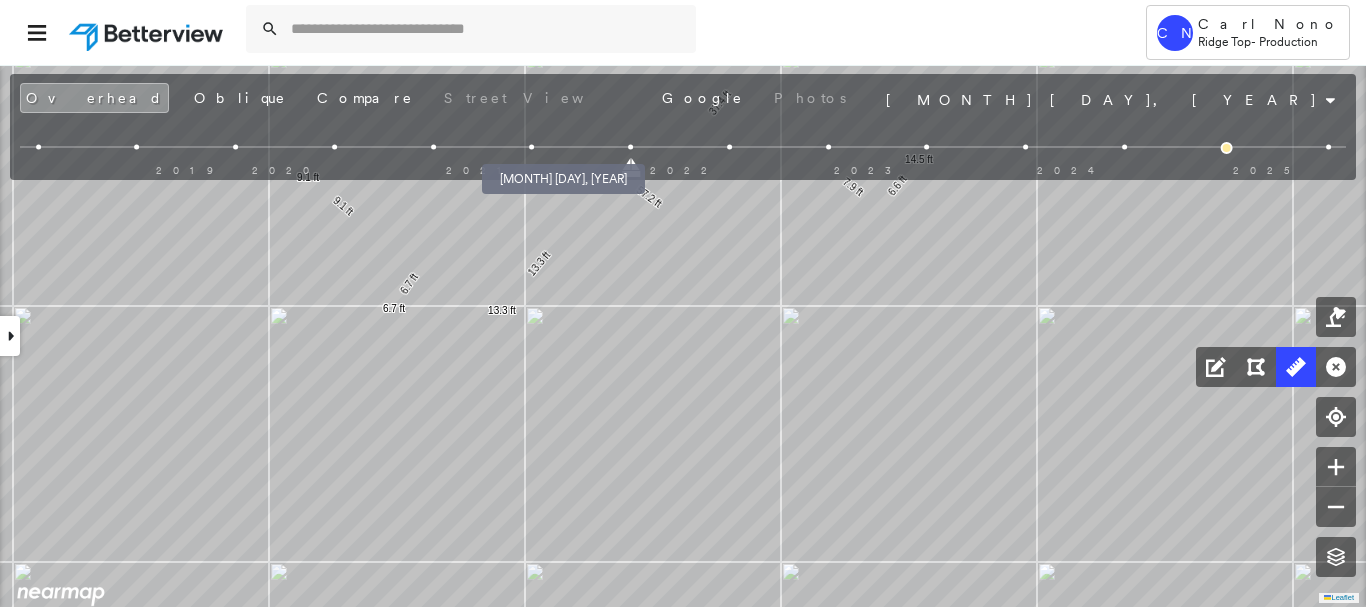 click at bounding box center [531, 147] 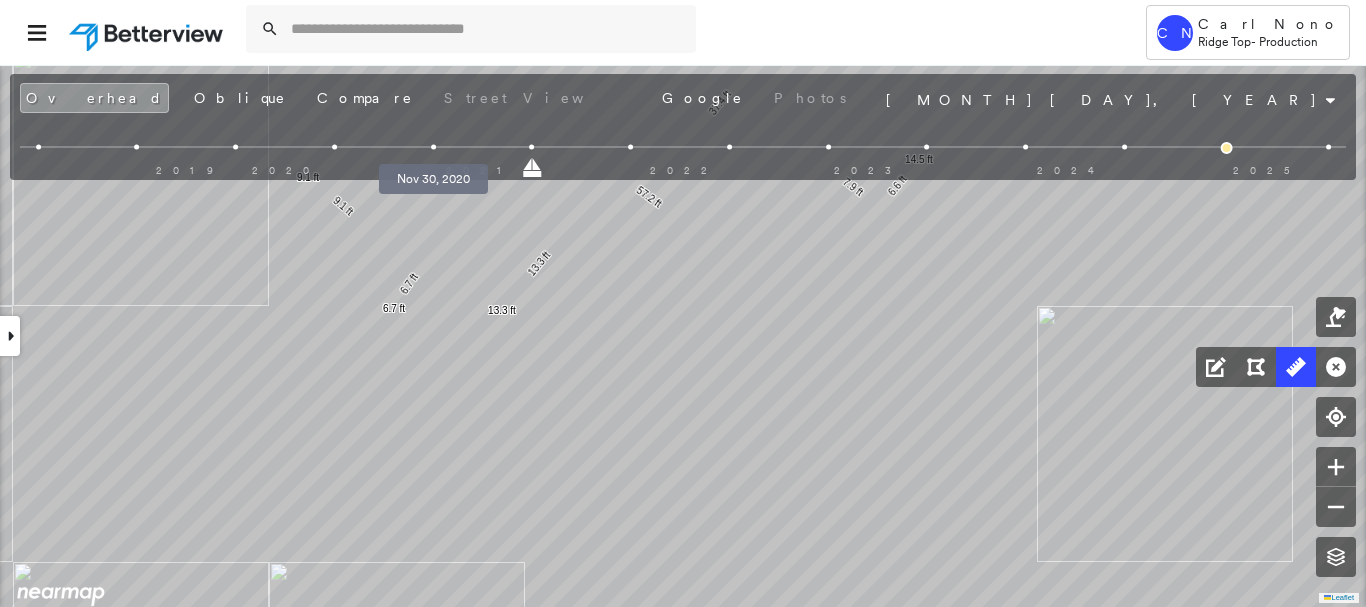 click at bounding box center (433, 147) 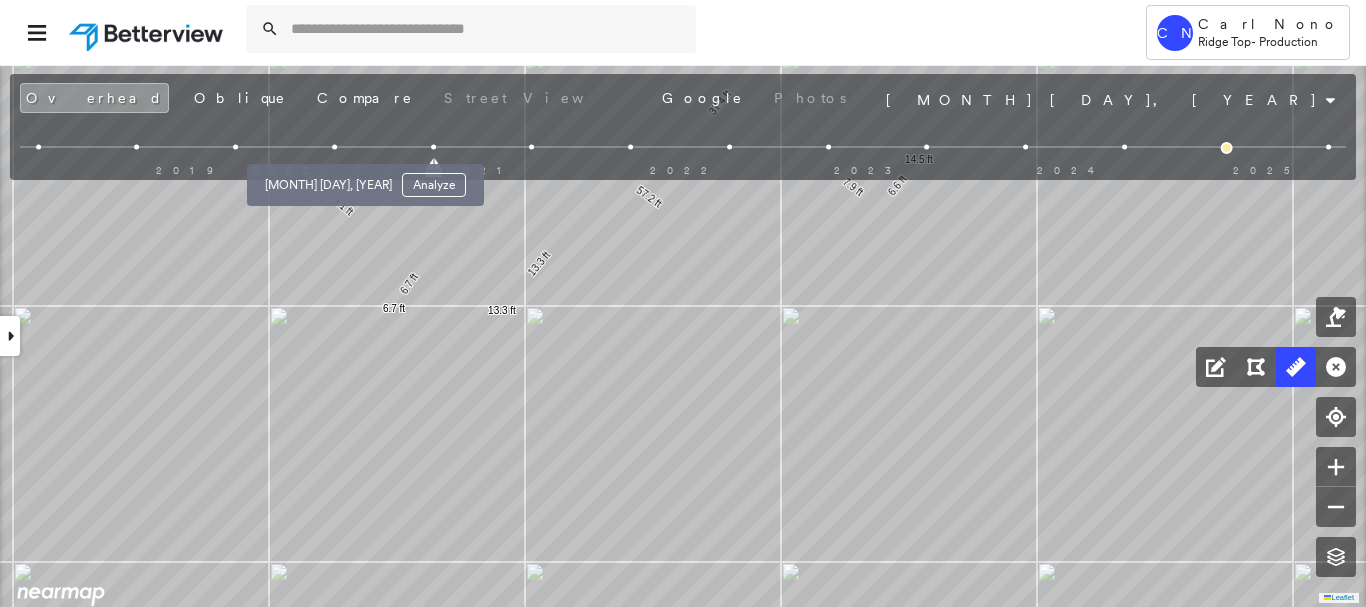 click at bounding box center (334, 147) 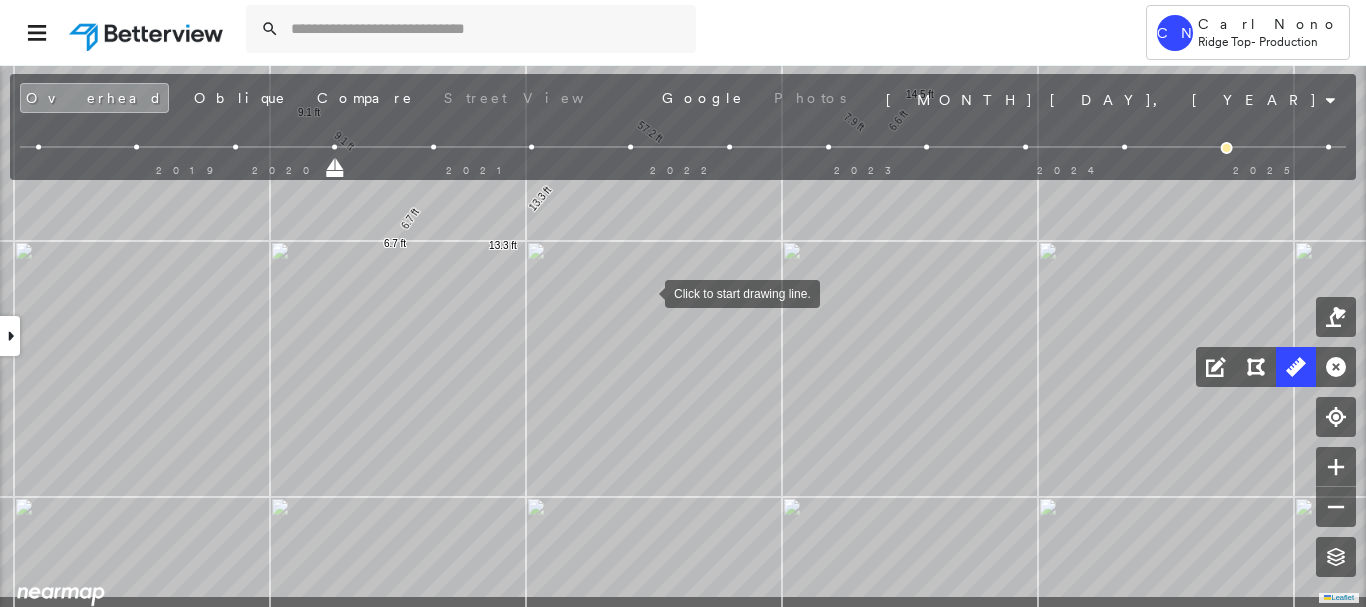 click at bounding box center (645, 292) 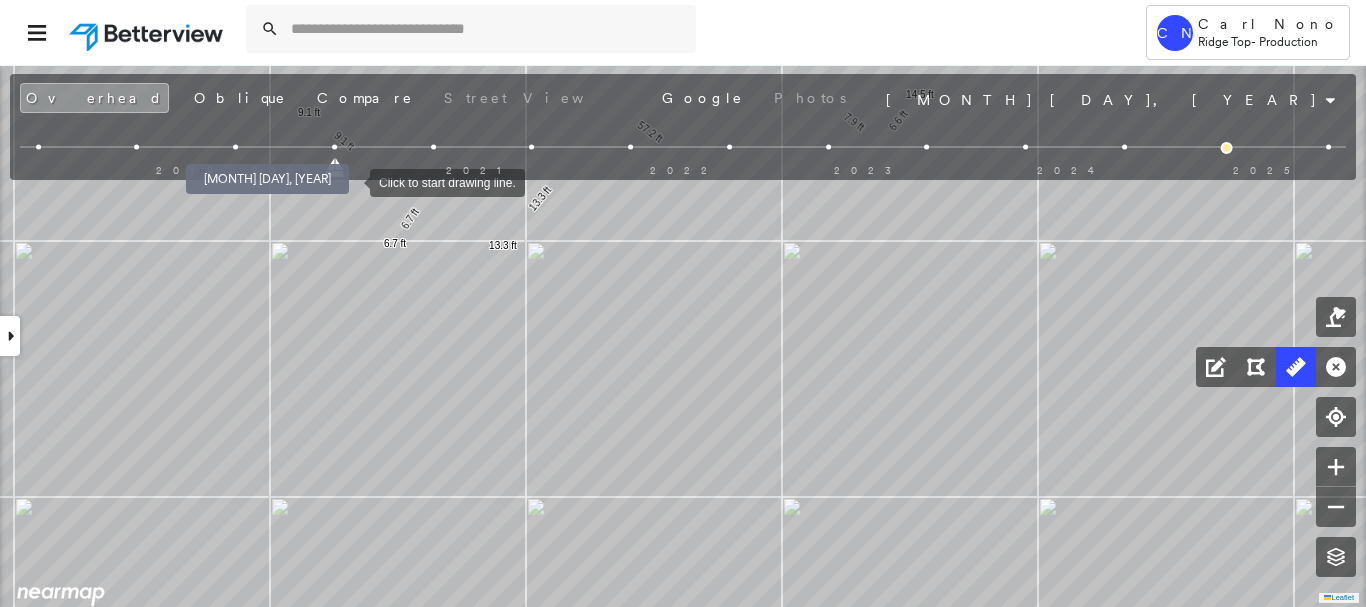 click at bounding box center (235, 147) 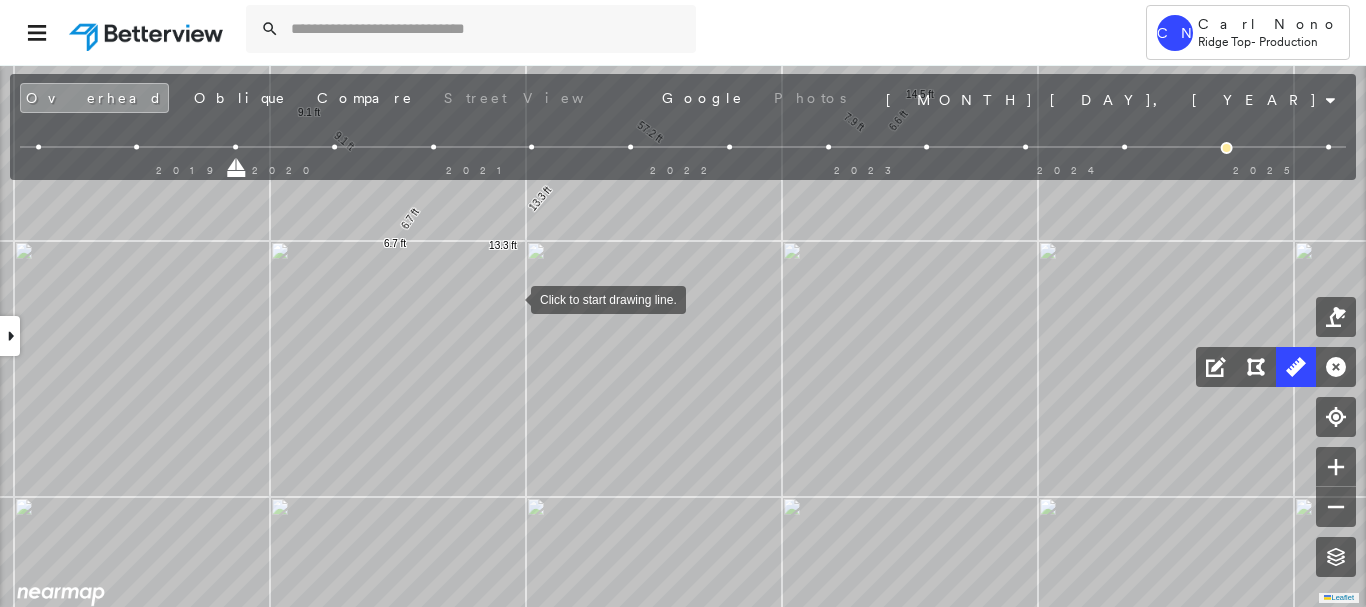 click at bounding box center [511, 298] 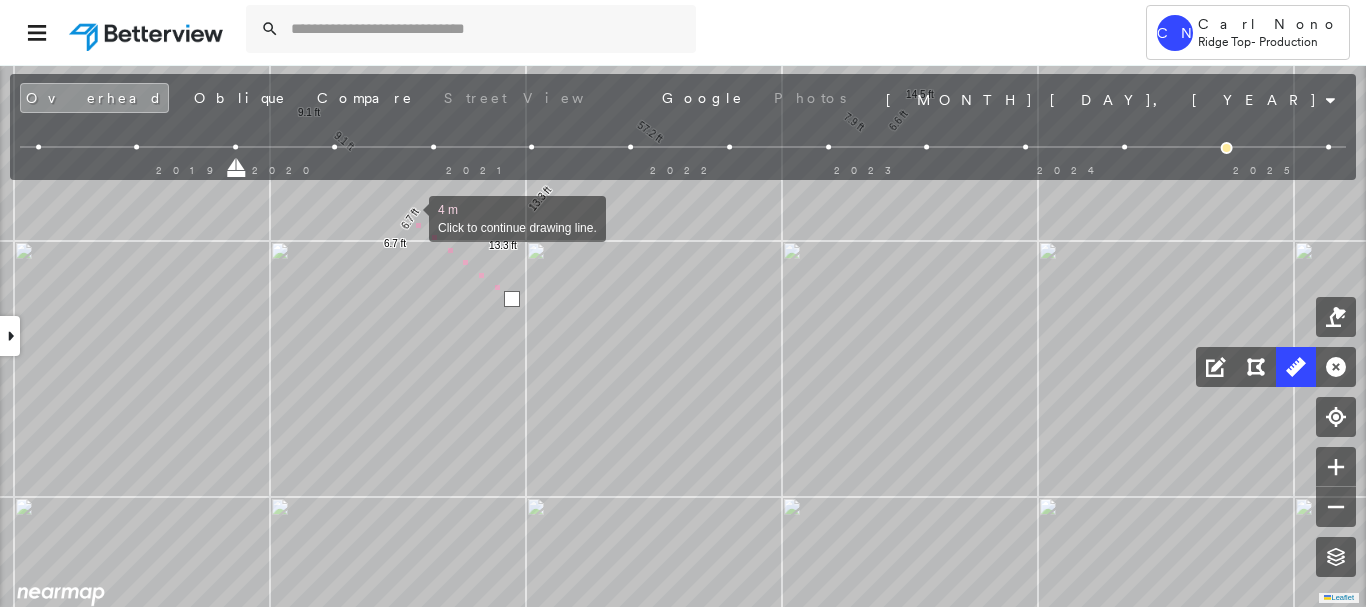 click at bounding box center (409, 217) 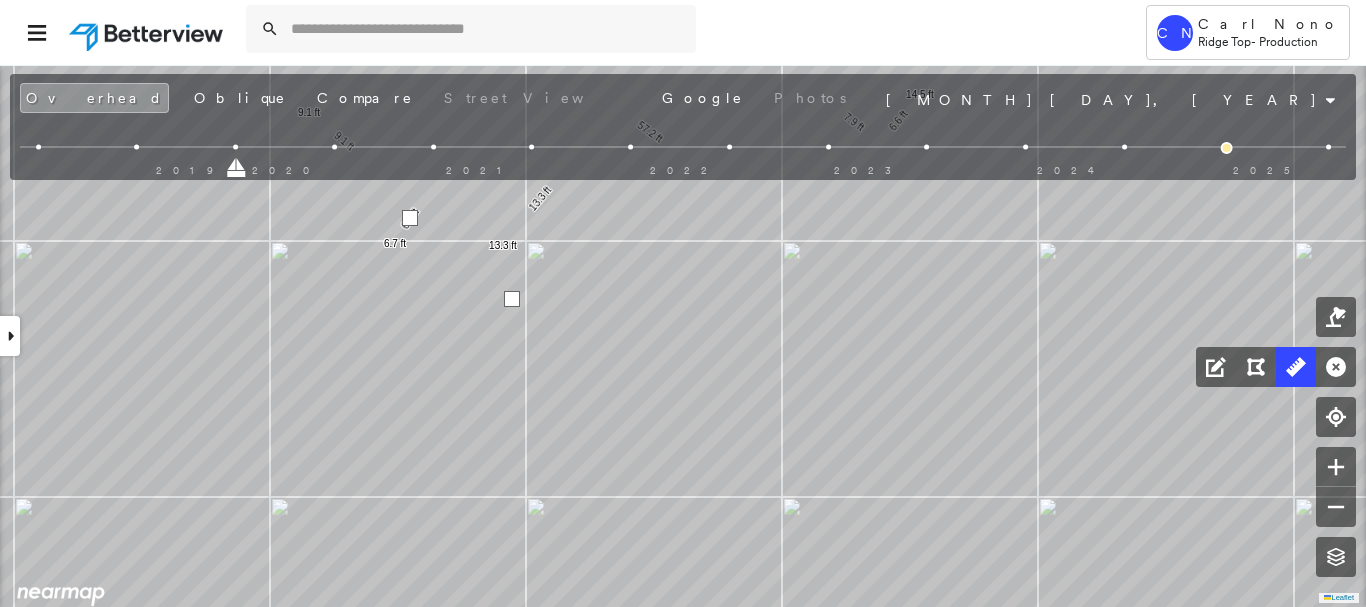 click at bounding box center [410, 218] 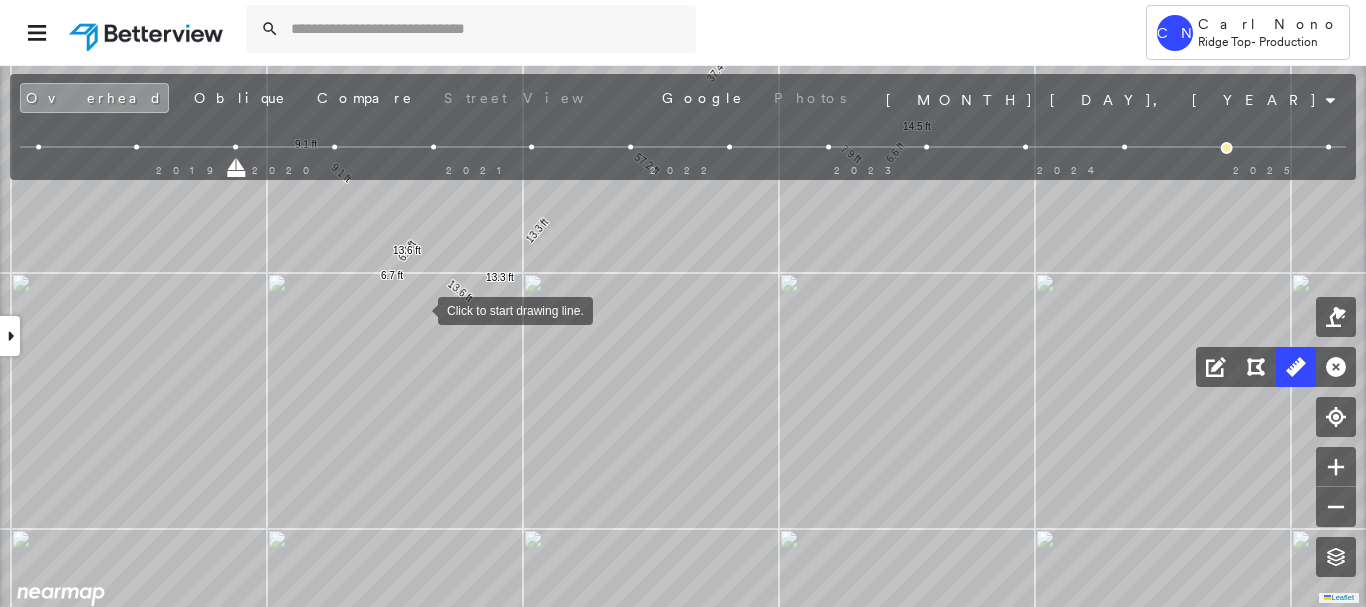 drag, startPoint x: 421, startPoint y: 299, endPoint x: 393, endPoint y: 338, distance: 48.010414 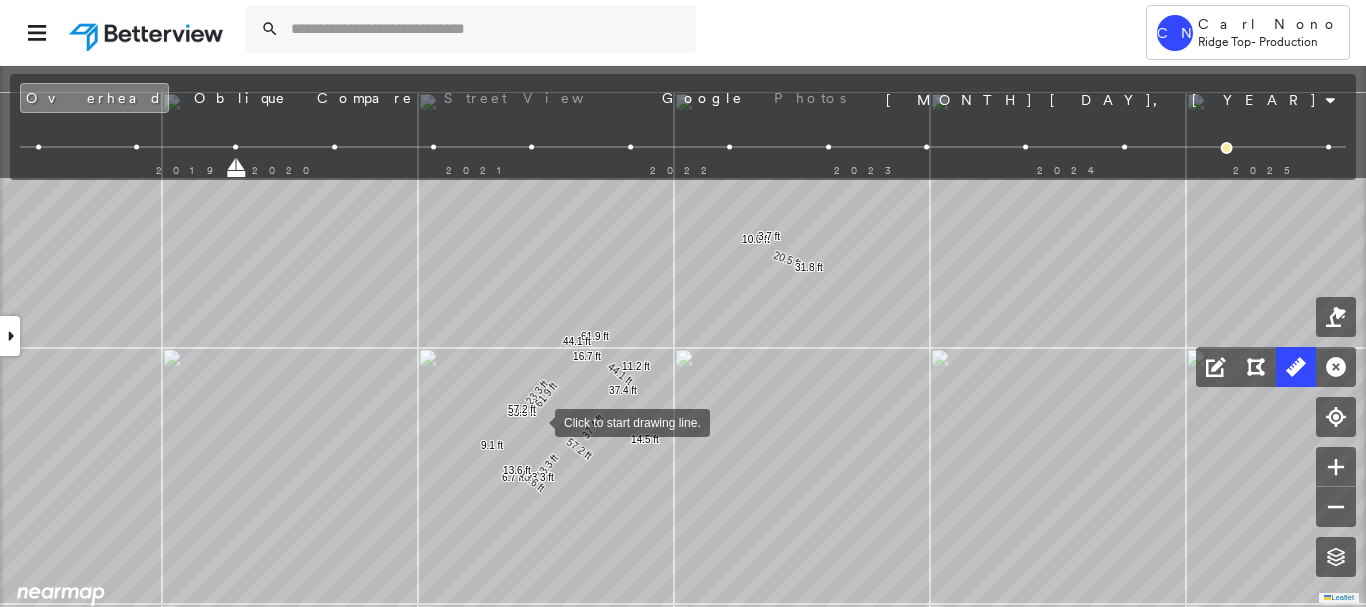 click at bounding box center (535, 421) 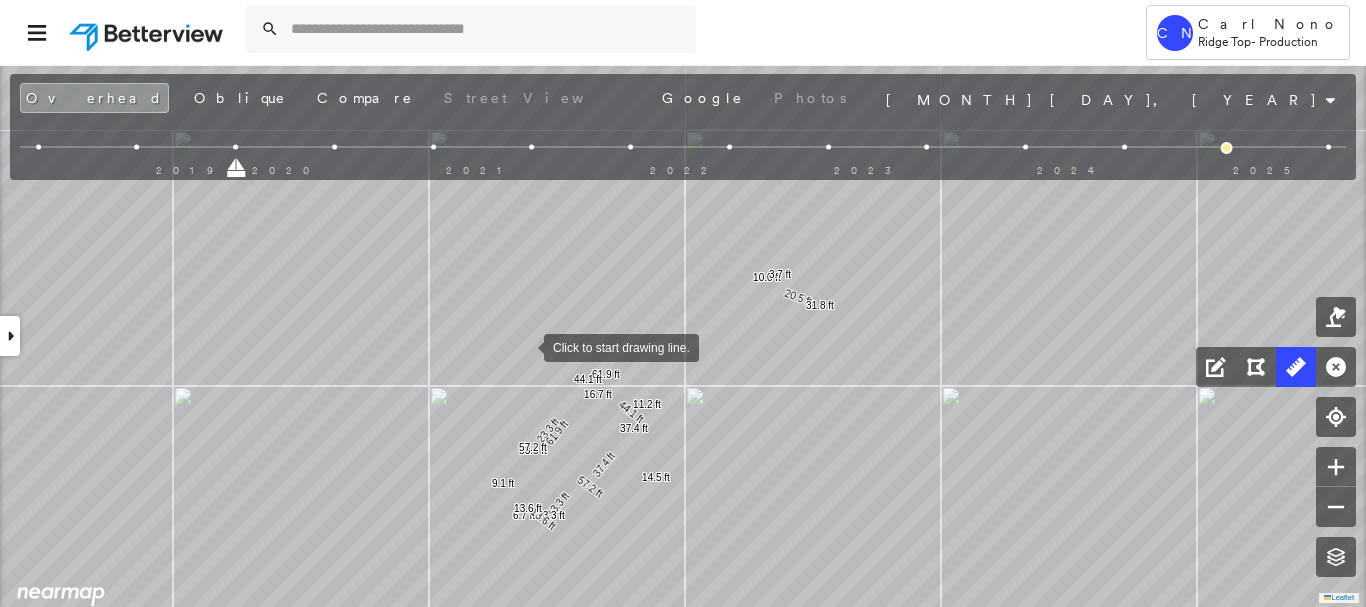 drag, startPoint x: 513, startPoint y: 307, endPoint x: 524, endPoint y: 345, distance: 39.56008 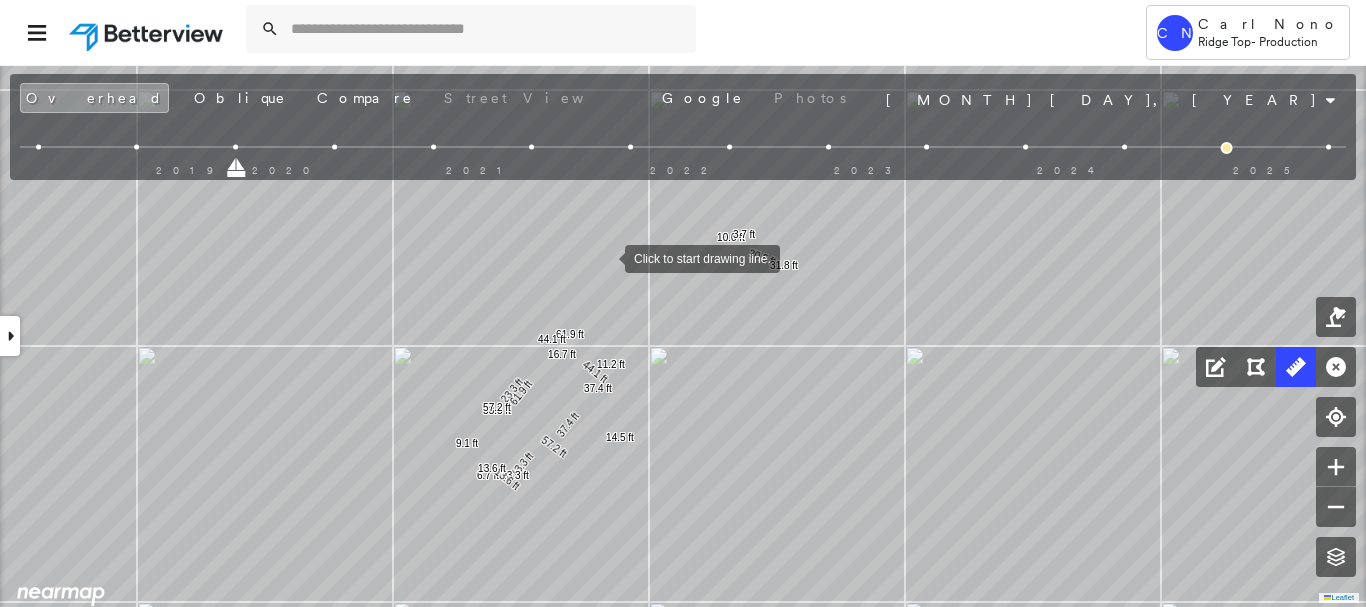 drag, startPoint x: 639, startPoint y: 298, endPoint x: 780, endPoint y: 223, distance: 159.70598 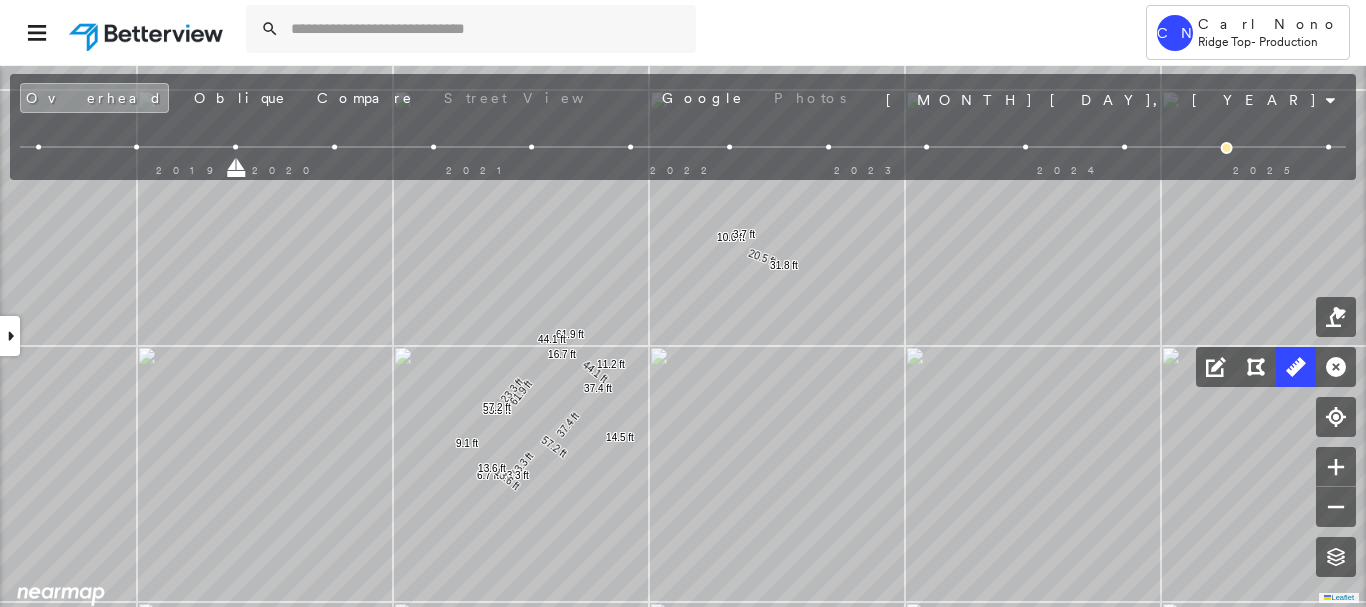 click at bounding box center [1227, 148] 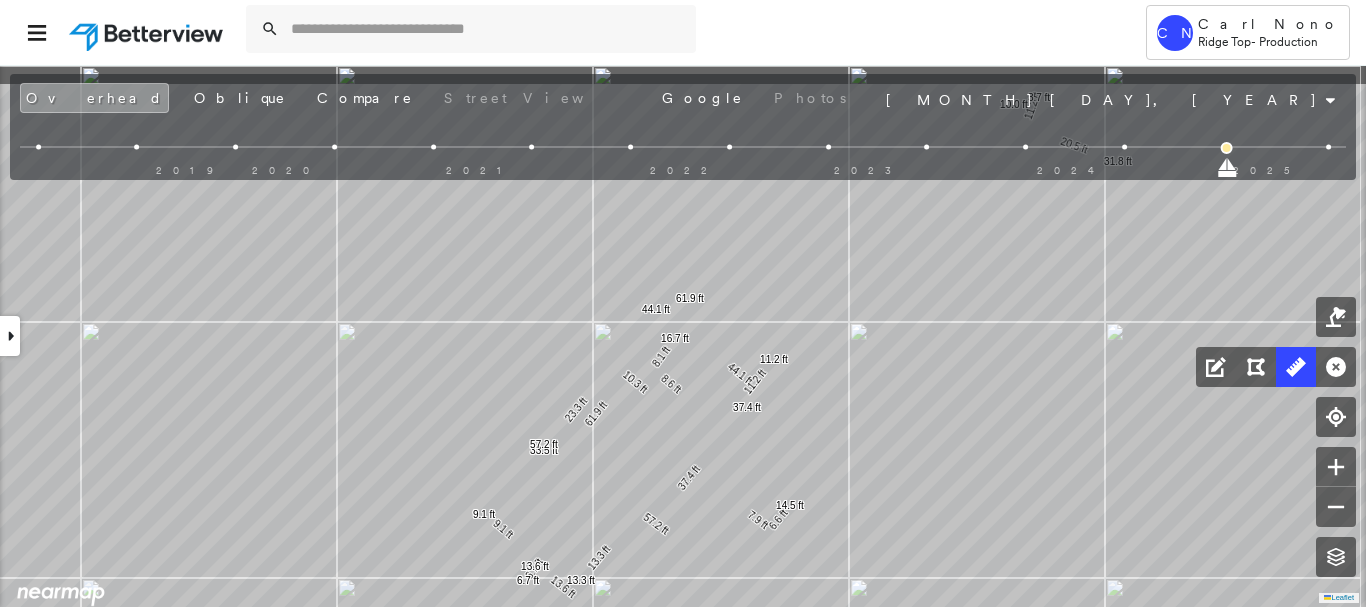 drag, startPoint x: 637, startPoint y: 410, endPoint x: 627, endPoint y: 481, distance: 71.70077 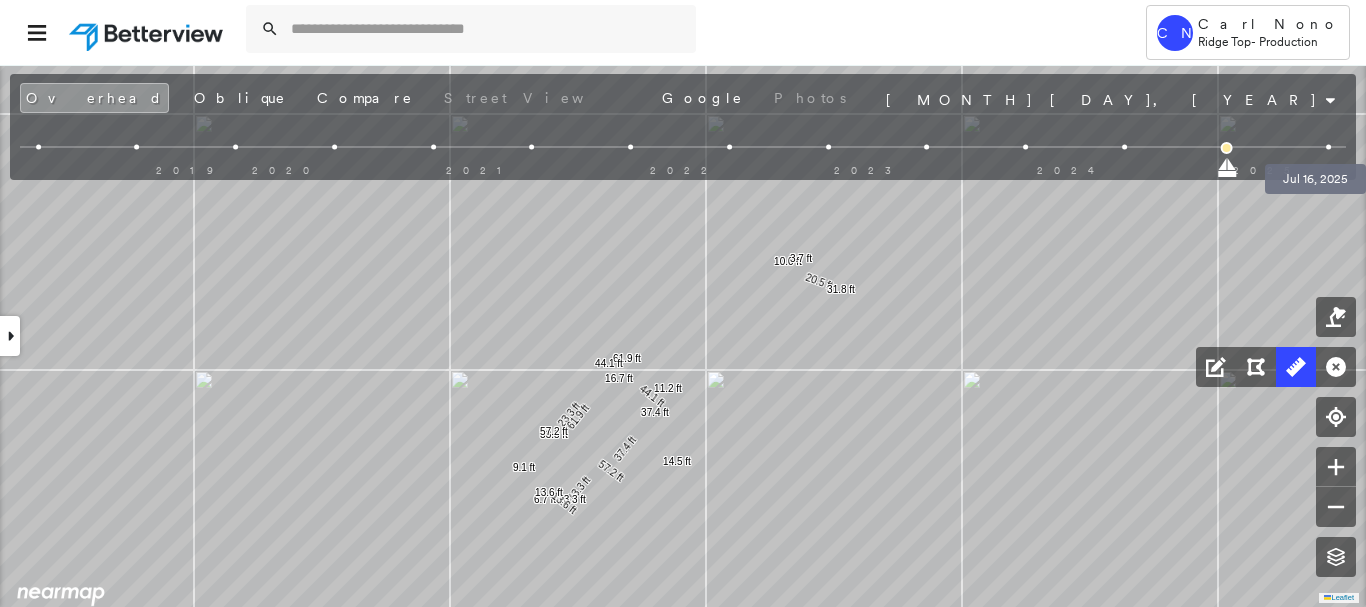 click at bounding box center [1329, 147] 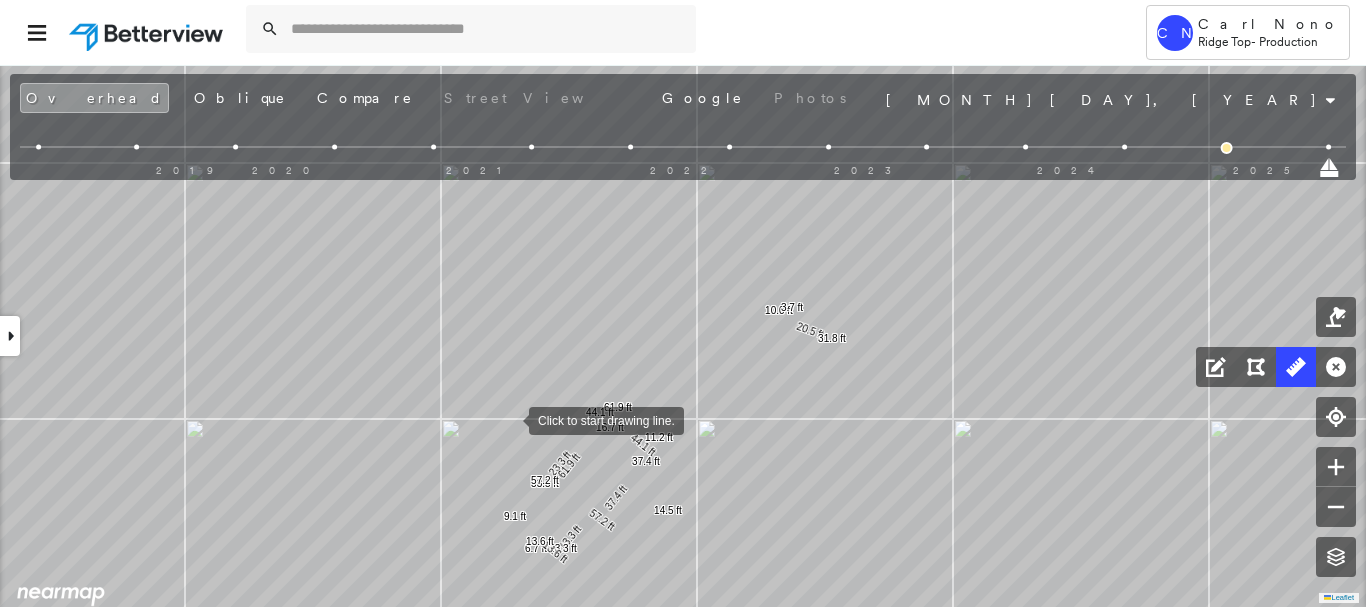 drag, startPoint x: 510, startPoint y: 412, endPoint x: 506, endPoint y: 427, distance: 15.524175 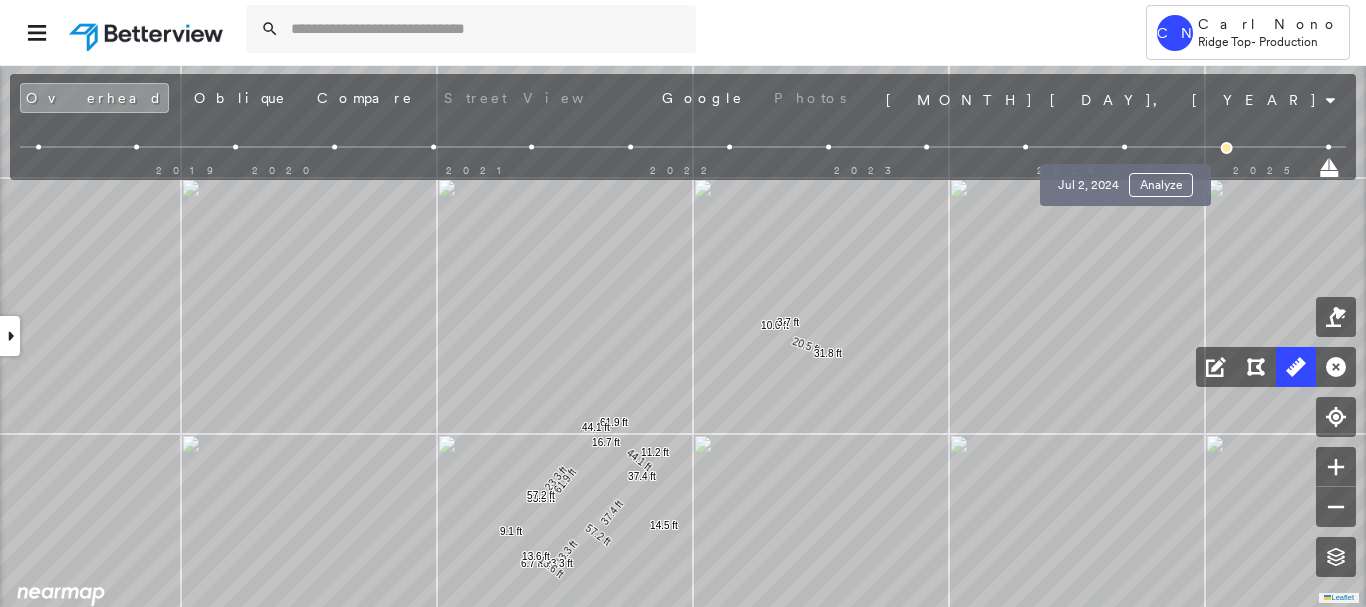 click at bounding box center [1124, 147] 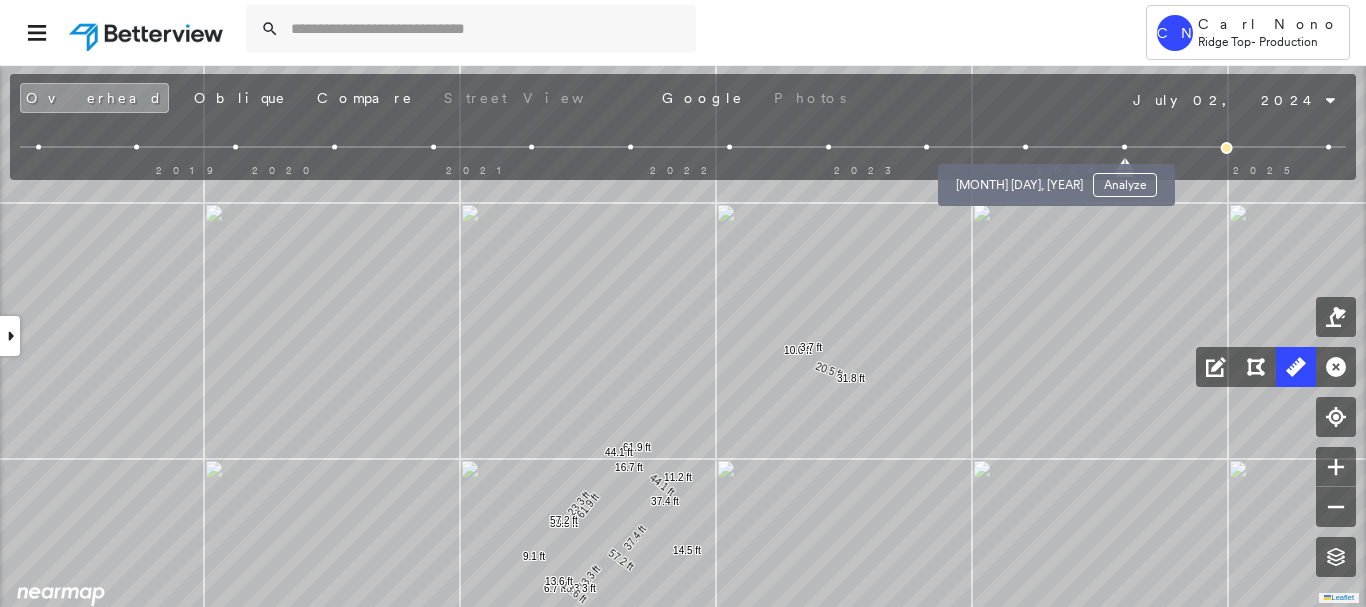 click at bounding box center (1025, 147) 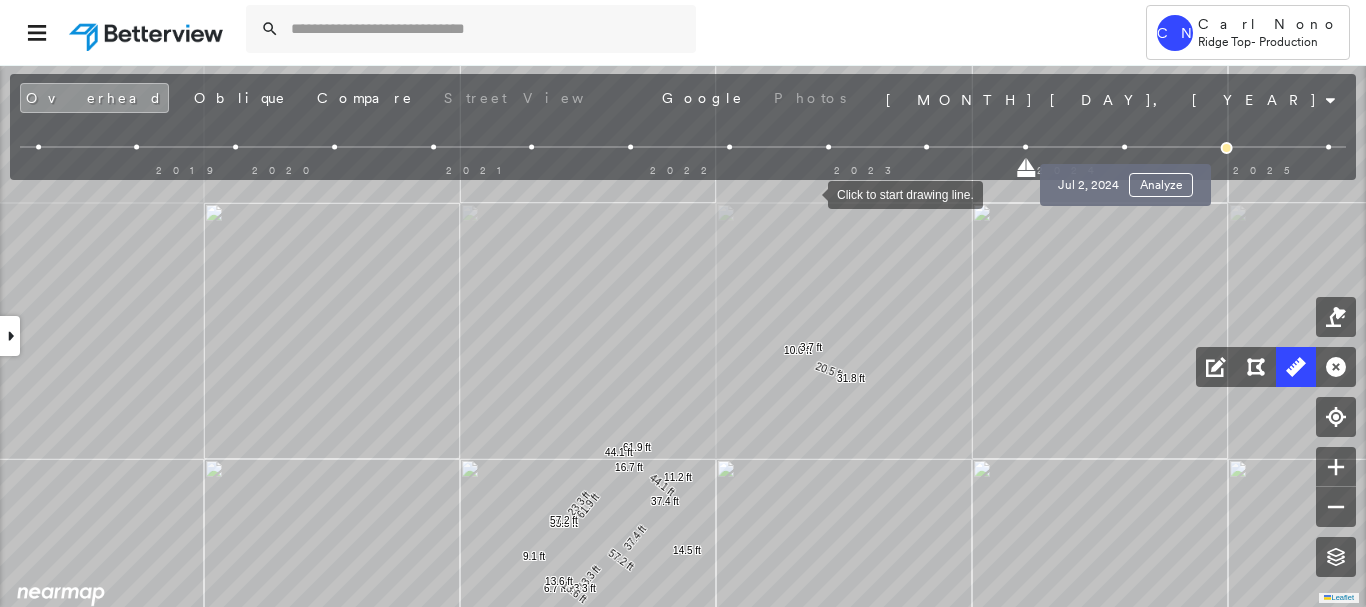 click at bounding box center [1124, 147] 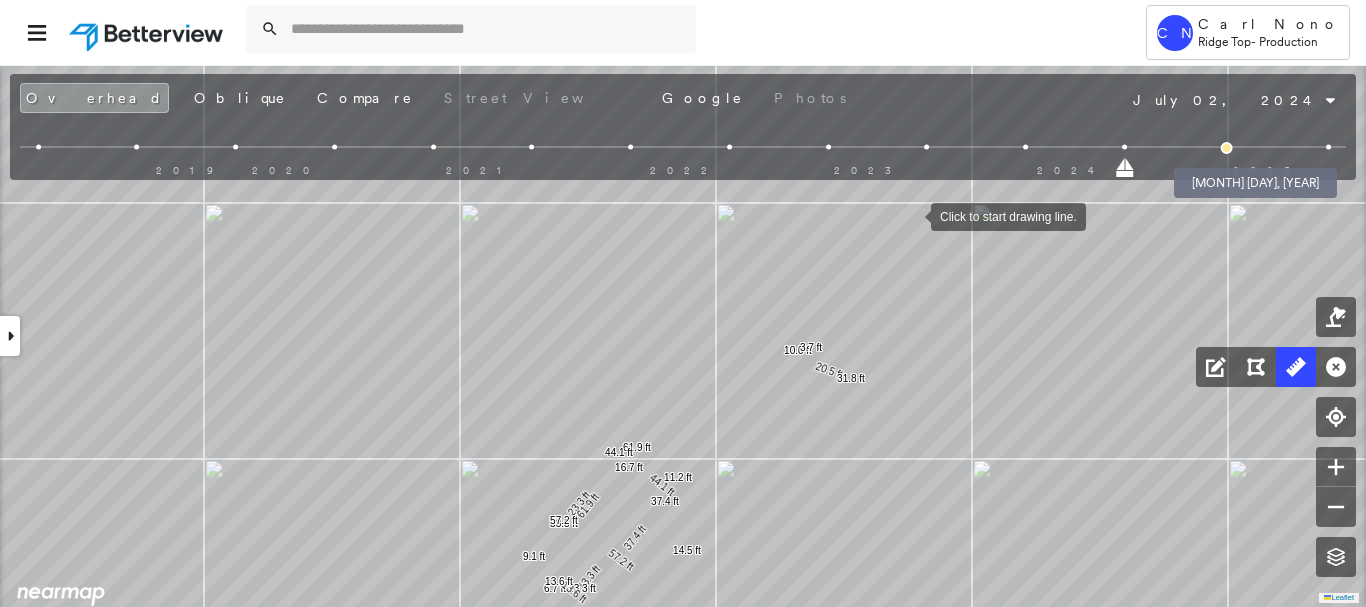 click at bounding box center (1227, 148) 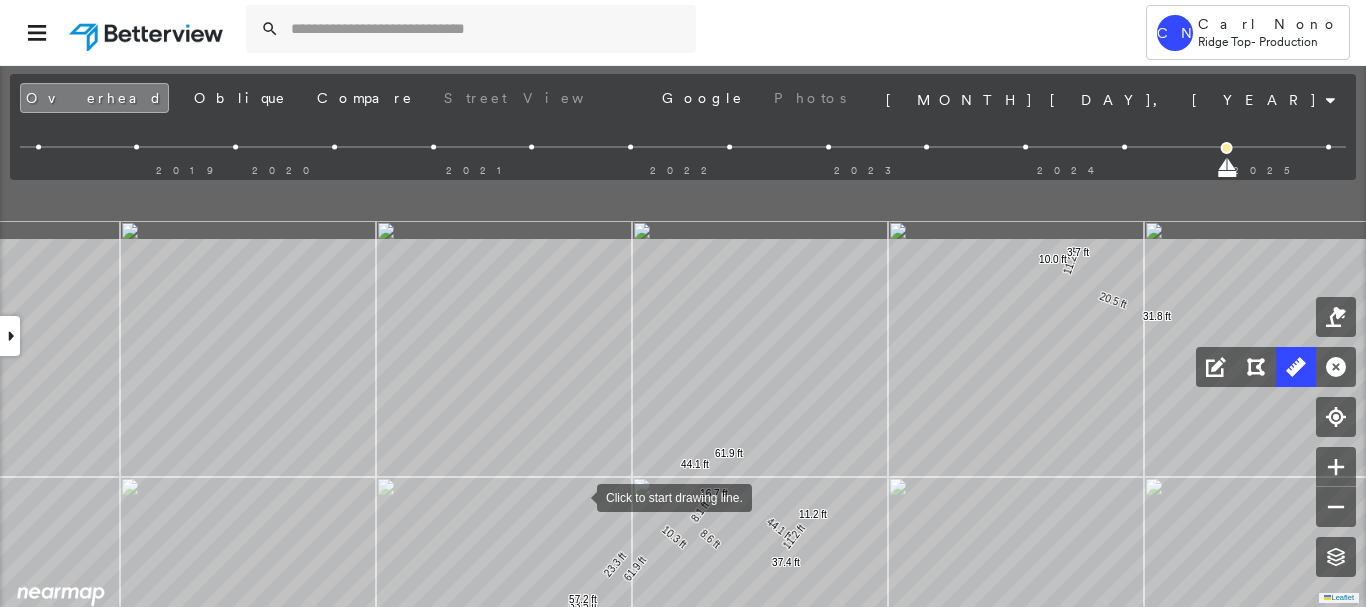 drag, startPoint x: 544, startPoint y: 280, endPoint x: 573, endPoint y: 471, distance: 193.18903 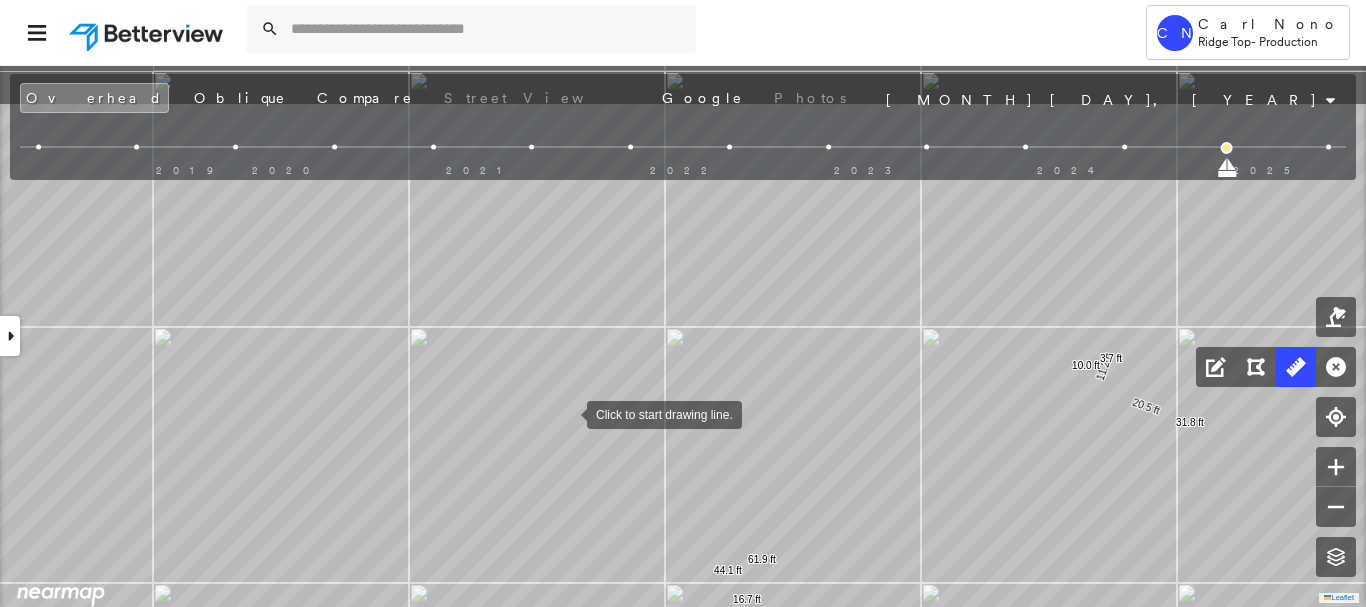 drag, startPoint x: 536, startPoint y: 337, endPoint x: 567, endPoint y: 413, distance: 82.07923 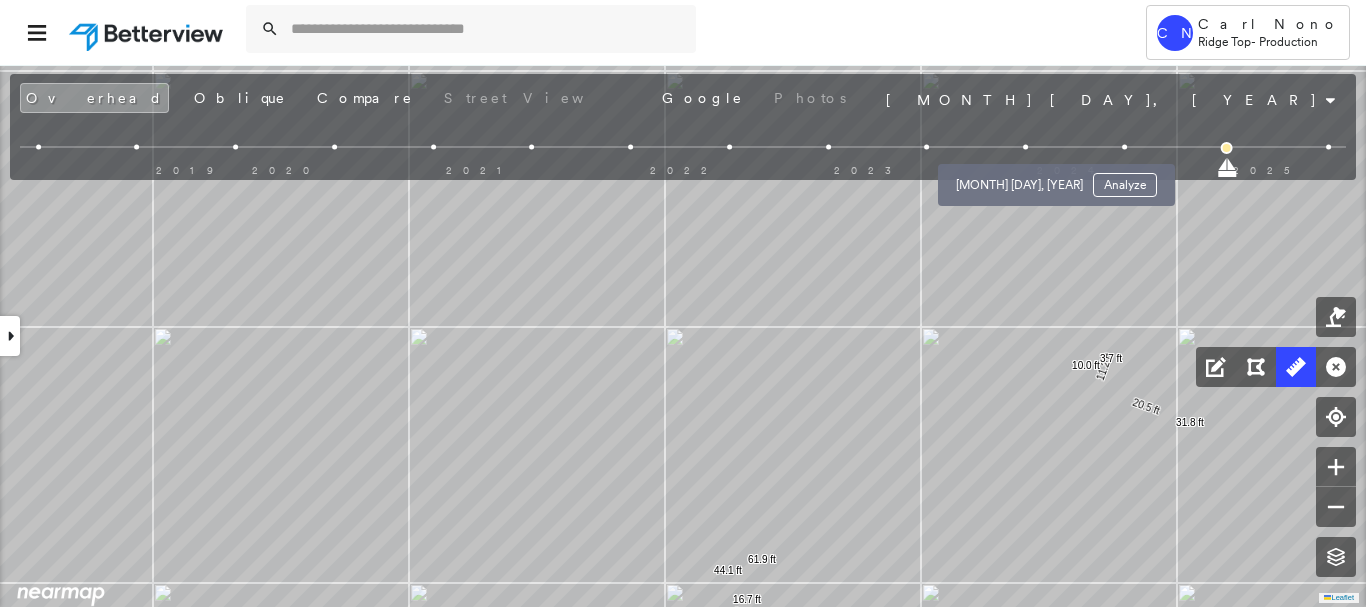click at bounding box center (1025, 147) 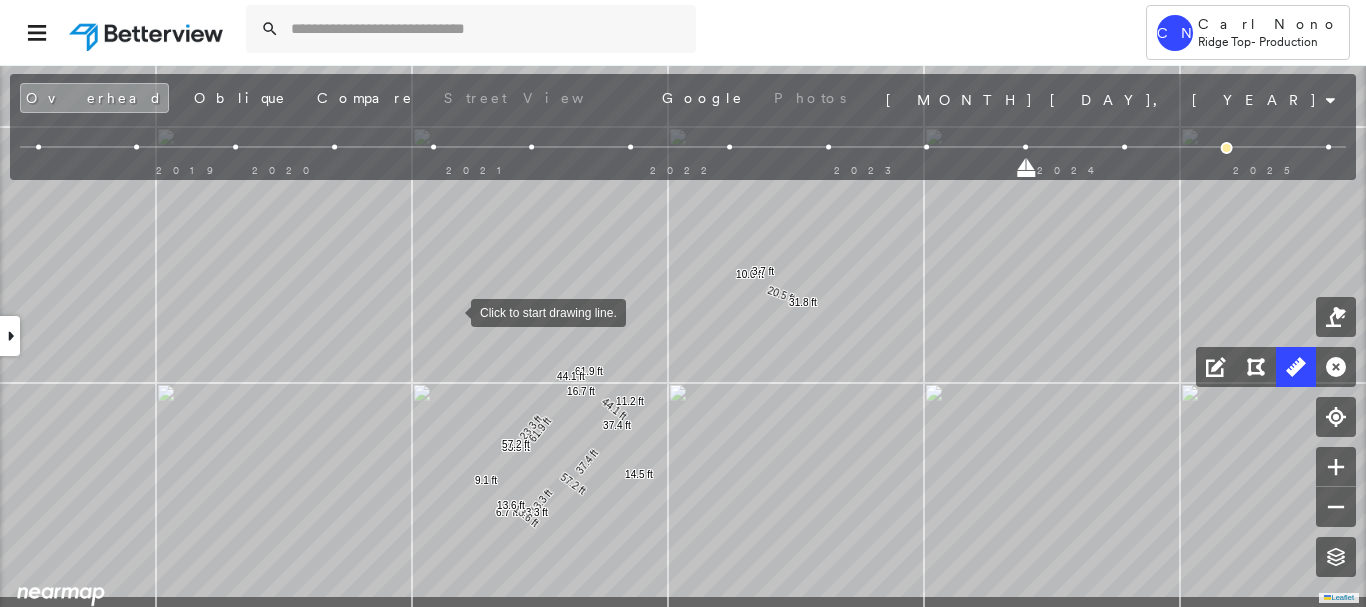 drag, startPoint x: 479, startPoint y: 377, endPoint x: 451, endPoint y: 314, distance: 68.942 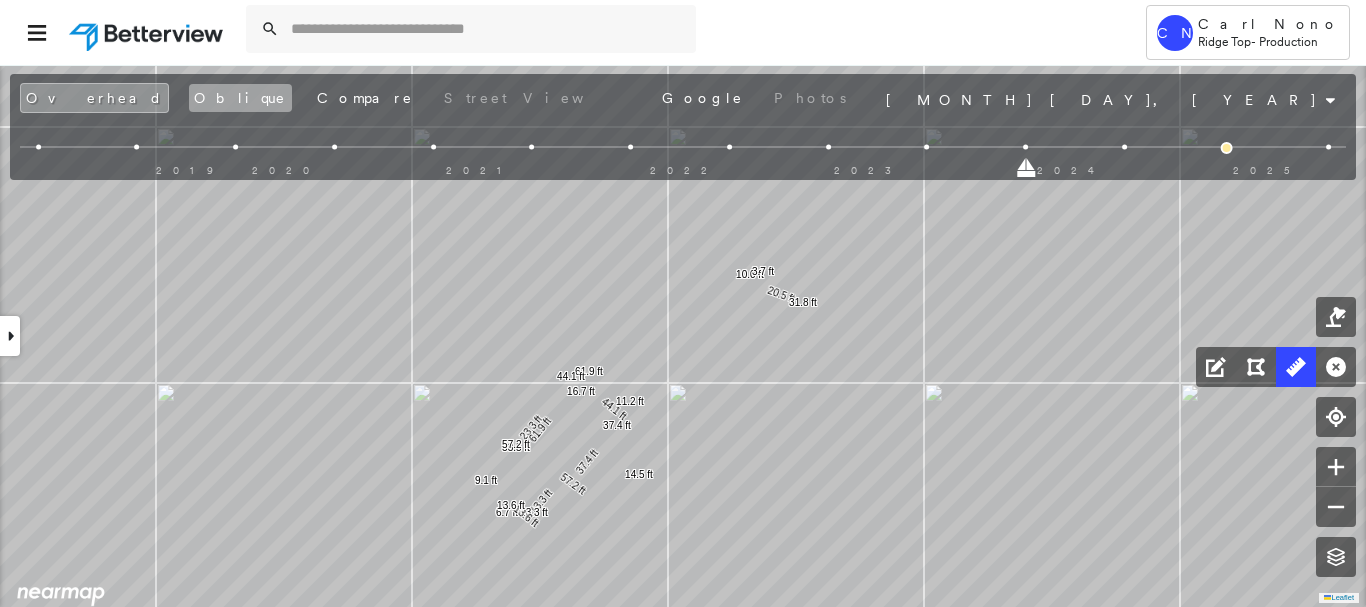 click on "Oblique" at bounding box center [240, 98] 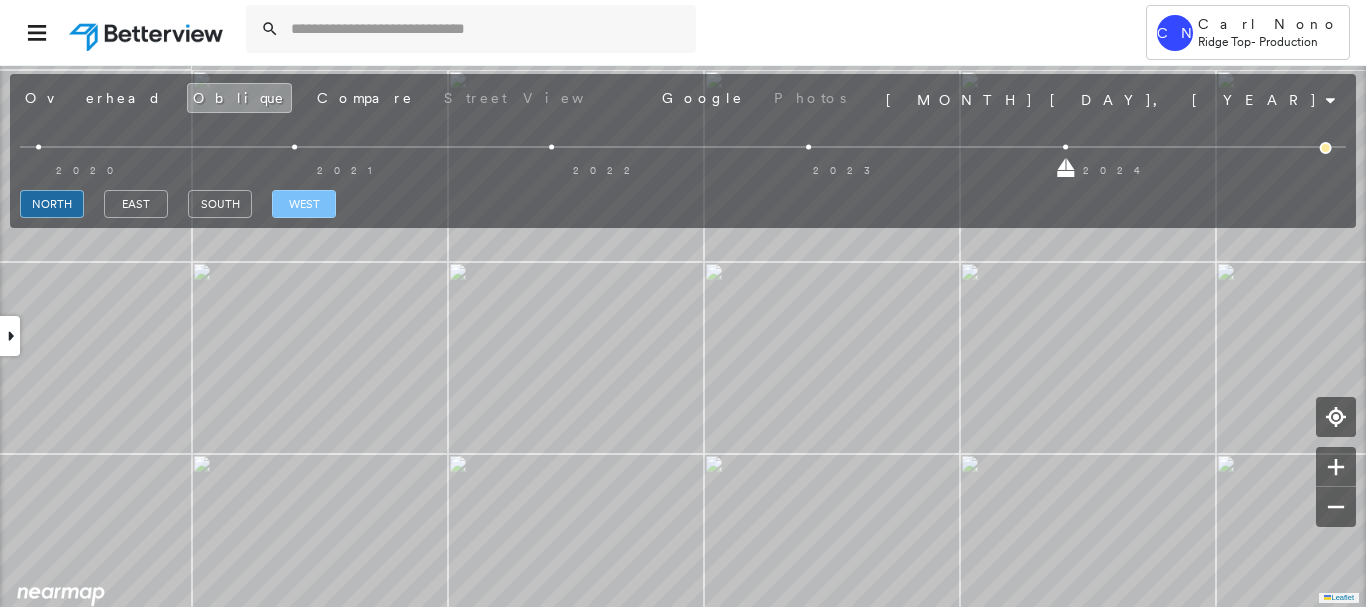 click on "west" at bounding box center (304, 204) 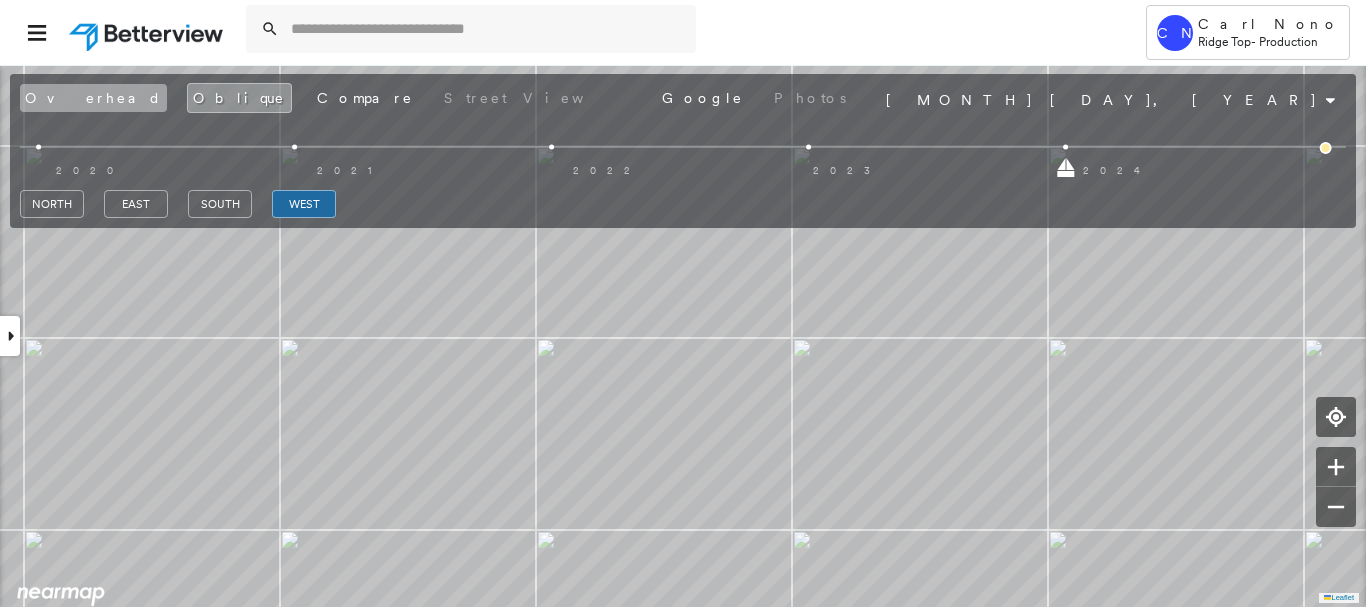 click on "Overhead" at bounding box center (93, 98) 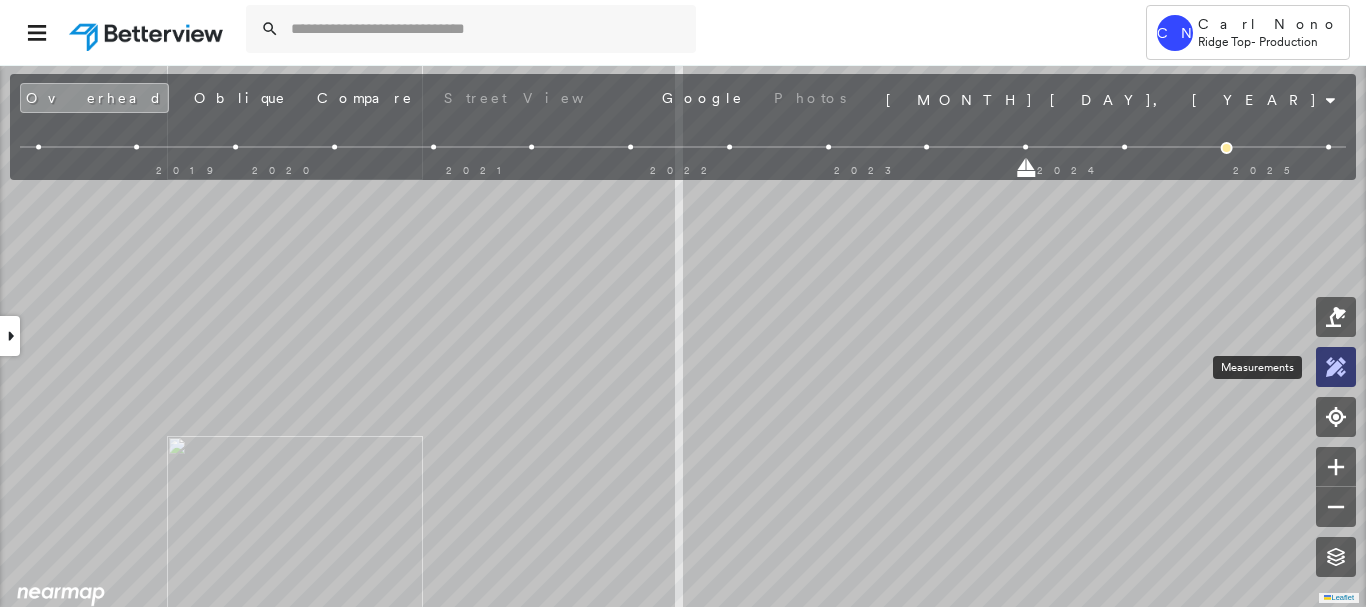 click 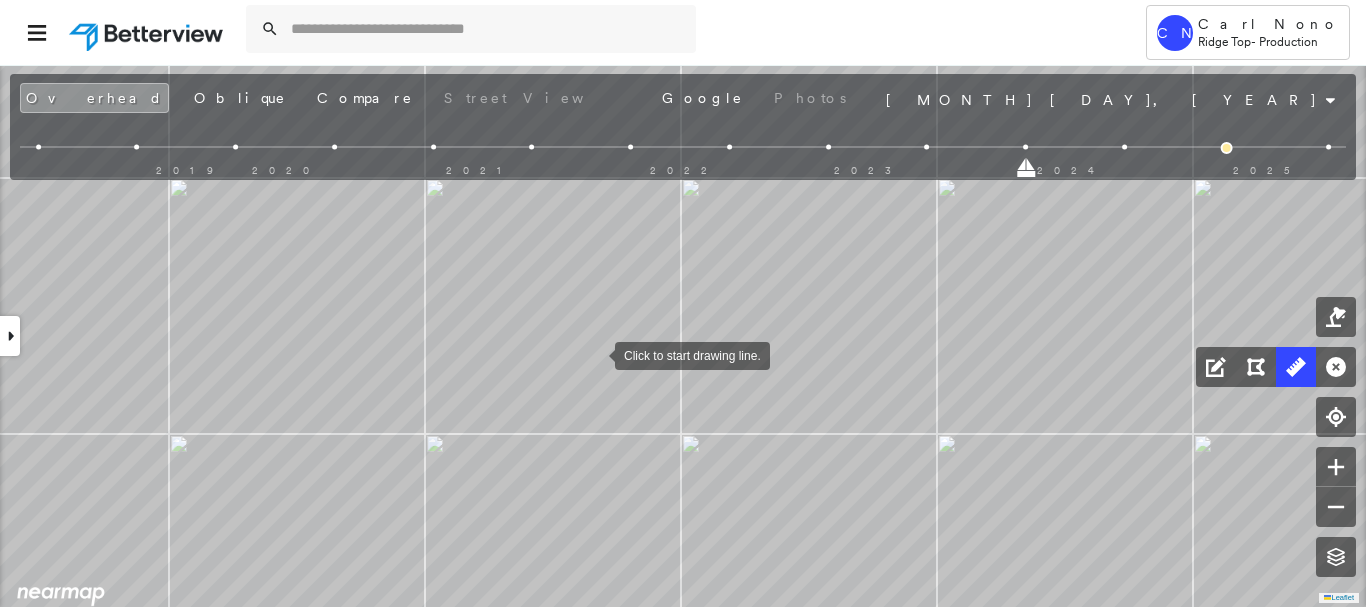 drag, startPoint x: 591, startPoint y: 358, endPoint x: 620, endPoint y: 326, distance: 43.185646 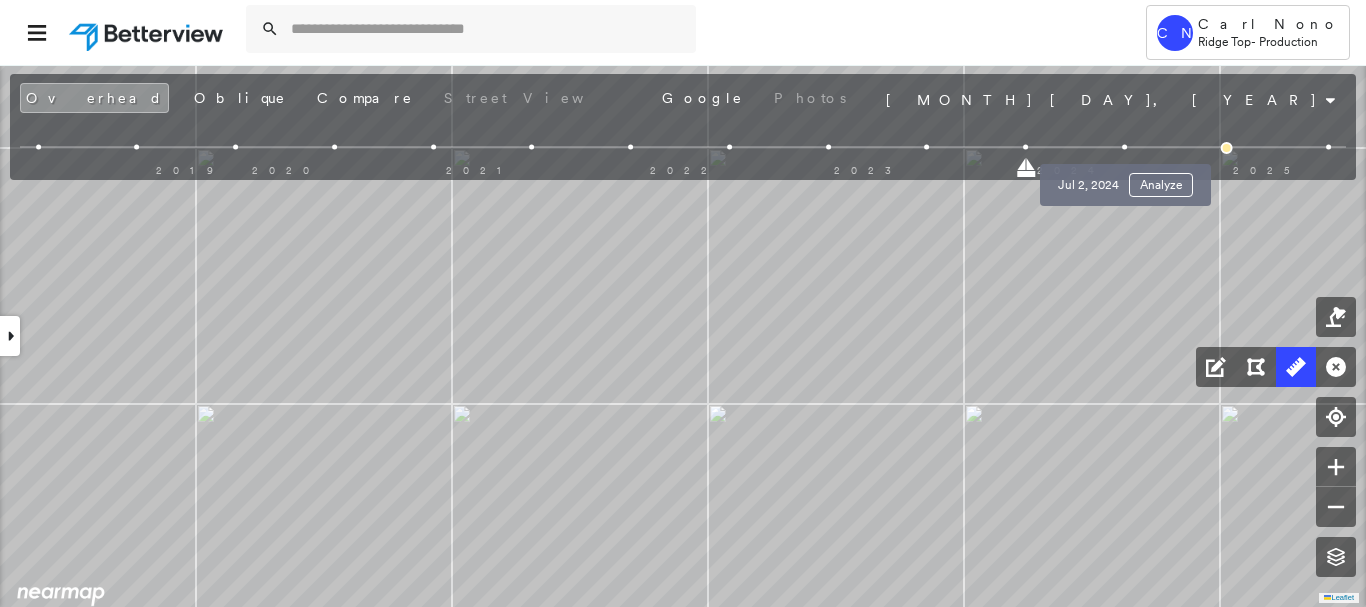 click at bounding box center (1124, 147) 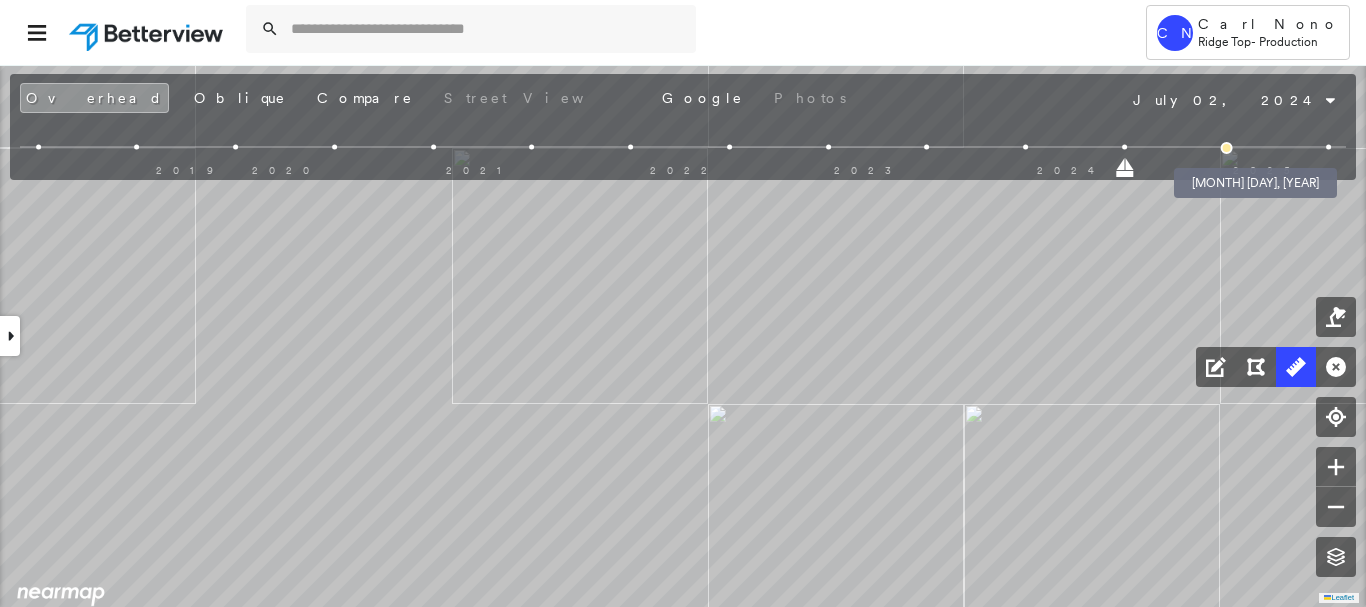 click at bounding box center (1227, 148) 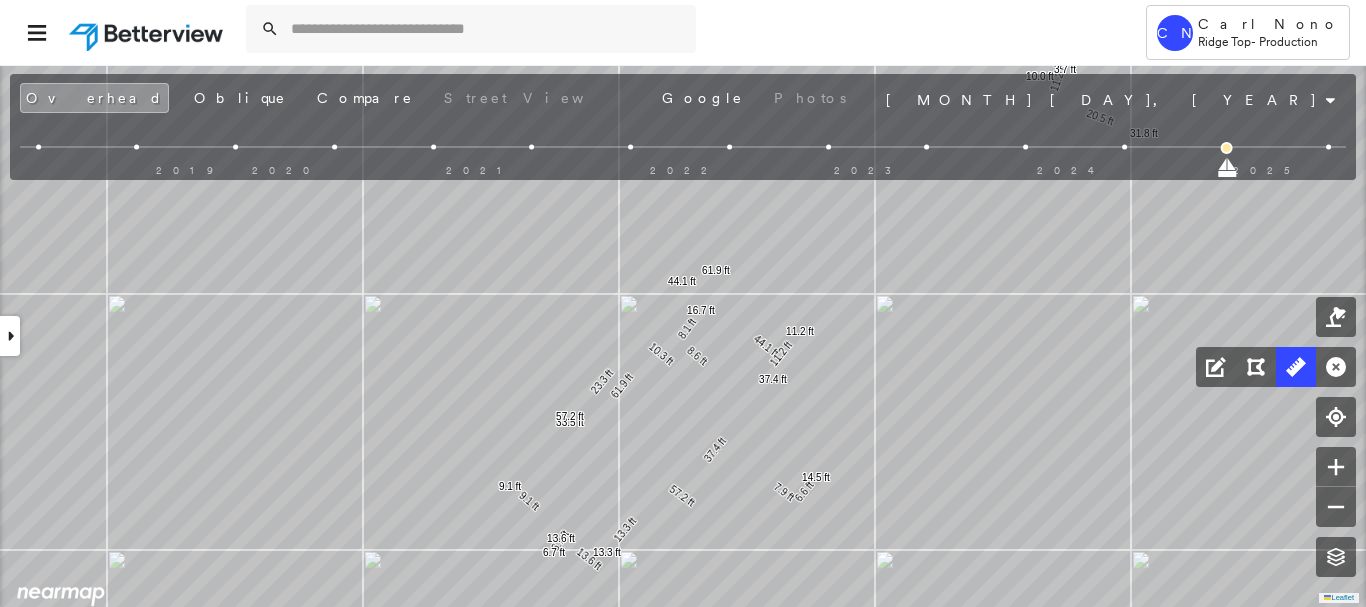 click on "10.3 ft 23.3 ft 33.5 ft 37.4 ft 37.4 ft 57.2 ft 57.2 ft 7.9 ft 6.6 ft 14.5 ft 13.3 ft 13.3 ft 6.7 ft 6.7 ft 61.9 ft 61.9 ft 44.1 ft 44.1 ft 8.6 ft 8.1 ft 16.7 ft 9.1 ft 9.1 ft 11.2 ft 11.2 ft 11.2 ft 20.5 ft 31.8 ft 10.0 ft 3.7 ft 13.6 ft 13.6 ft Click to start drawing line." at bounding box center [13, 110] 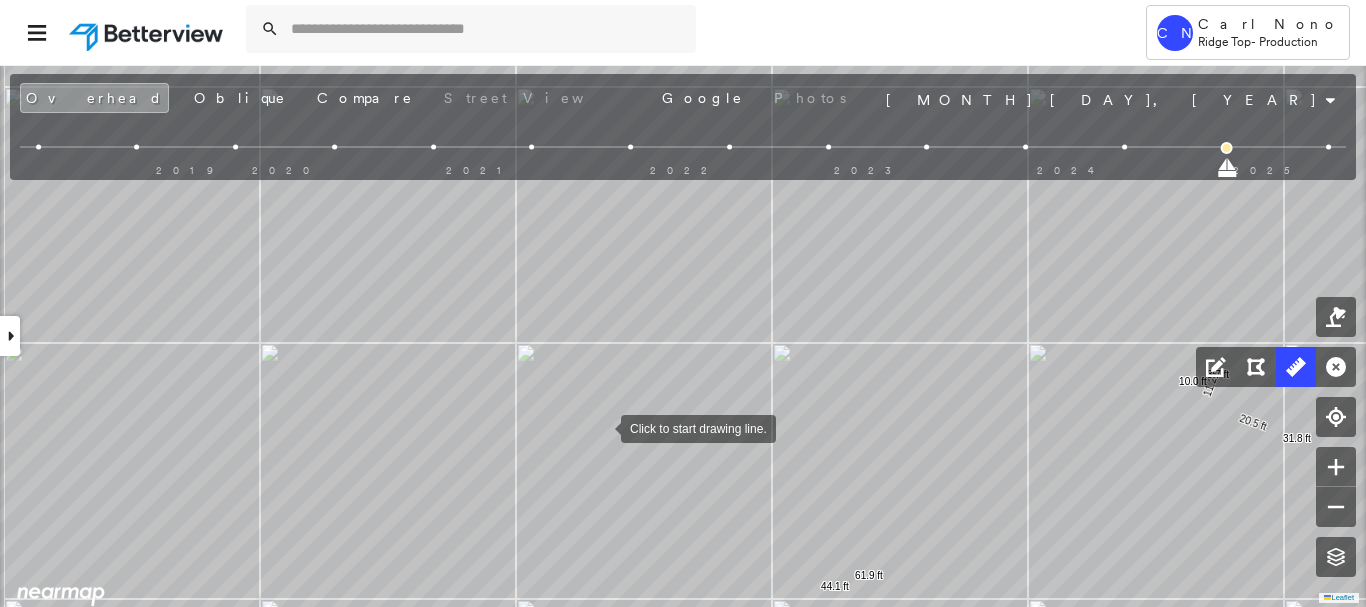 drag, startPoint x: 578, startPoint y: 422, endPoint x: 674, endPoint y: 434, distance: 96.74709 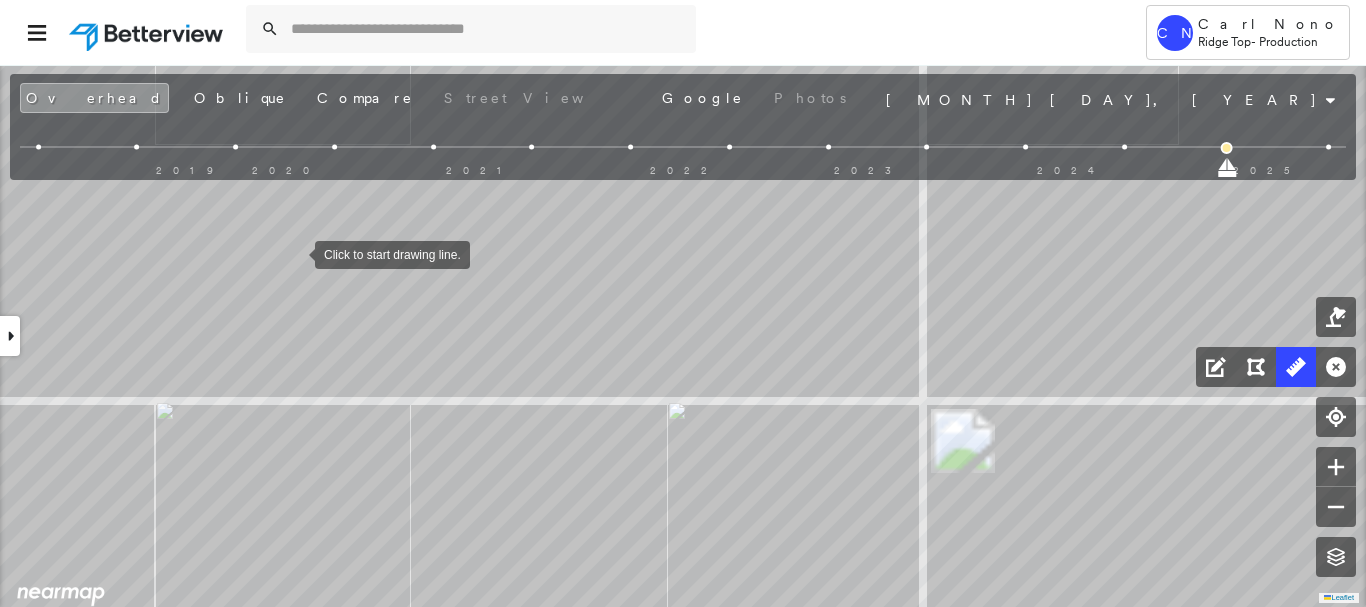 click at bounding box center [295, 253] 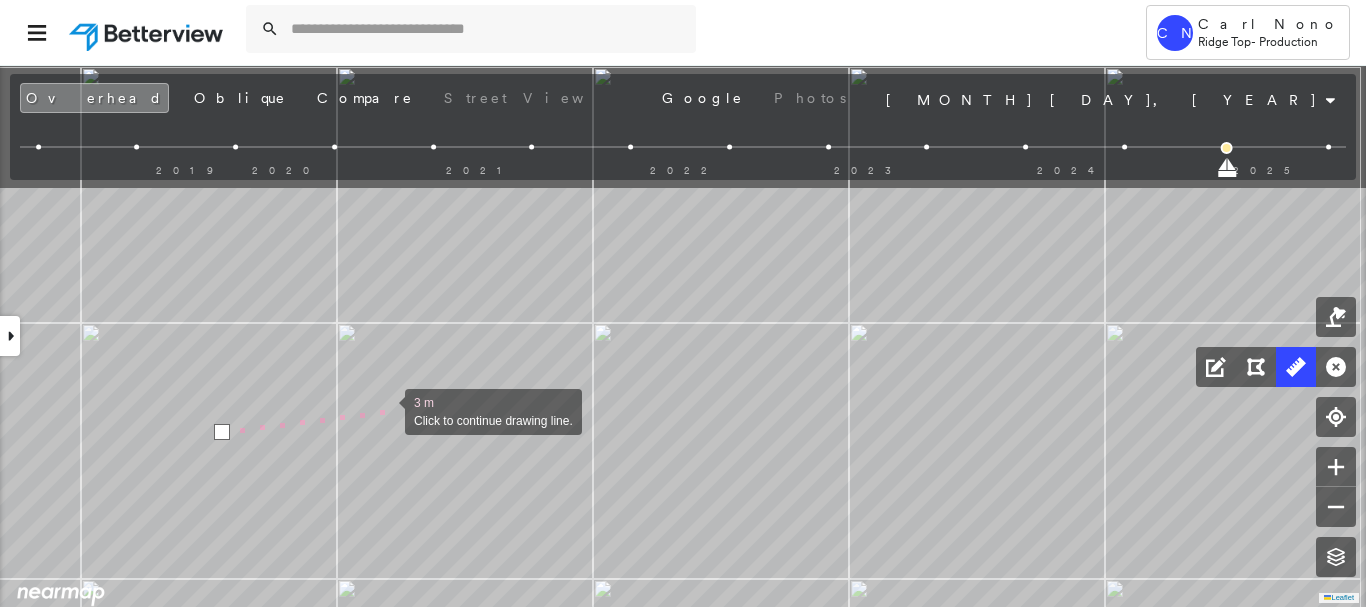 drag, startPoint x: 462, startPoint y: 224, endPoint x: 447, endPoint y: 379, distance: 155.72412 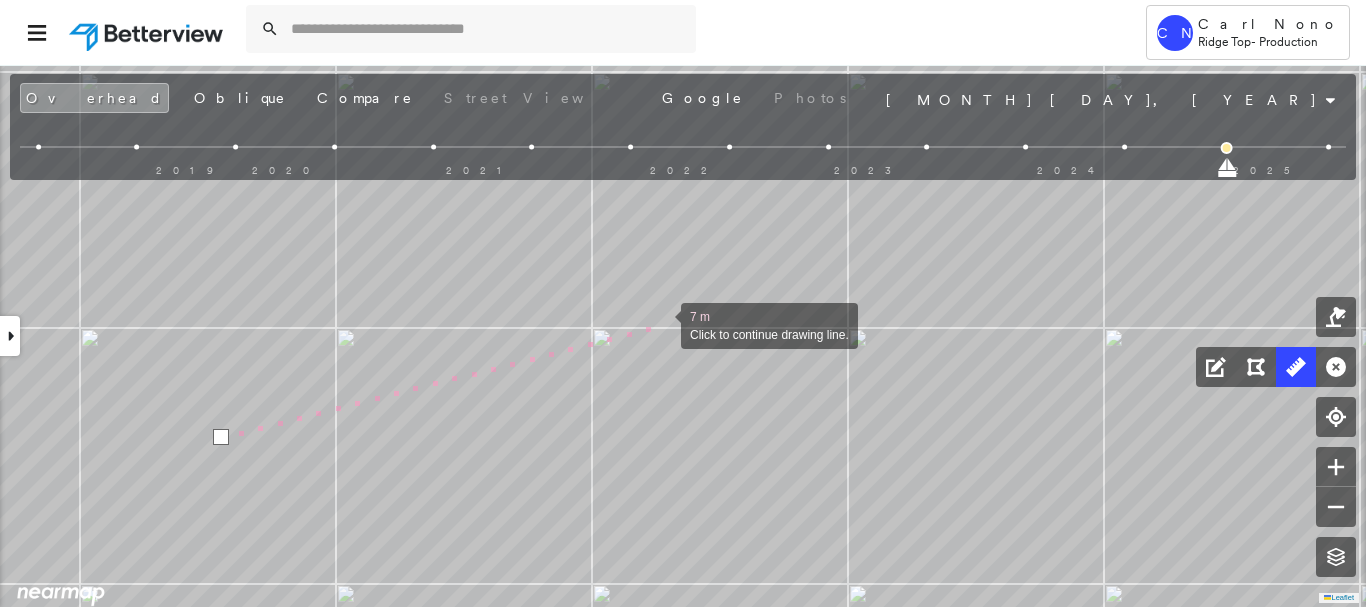 click at bounding box center (661, 324) 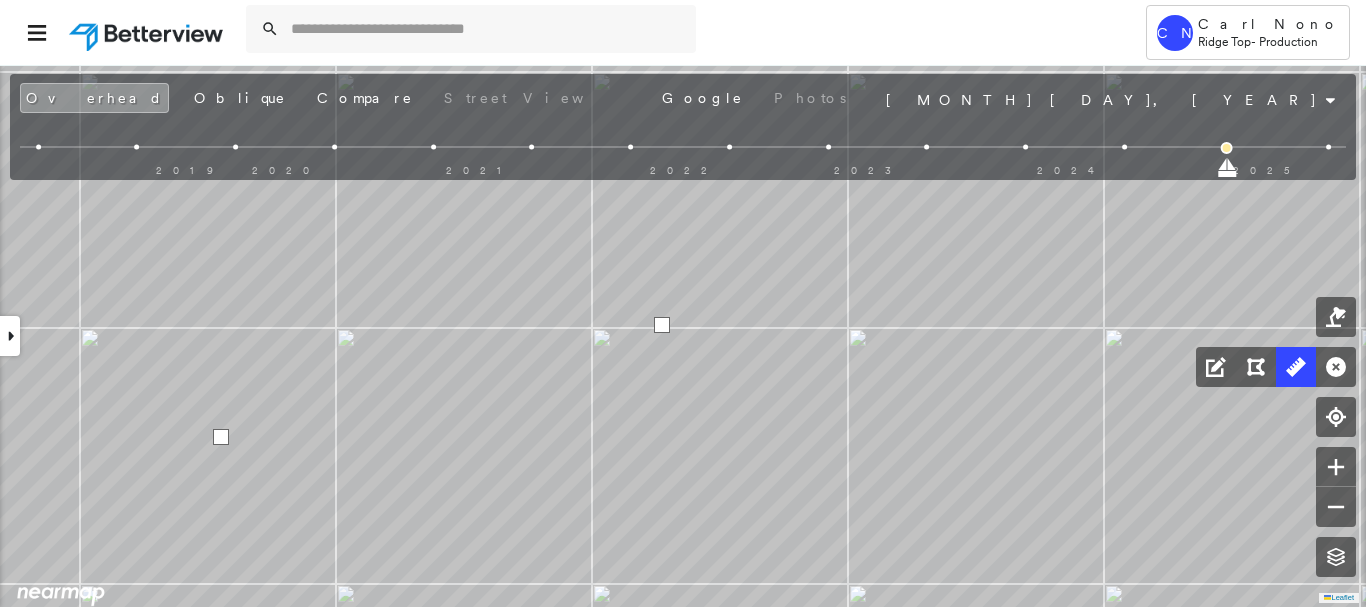 click at bounding box center (662, 325) 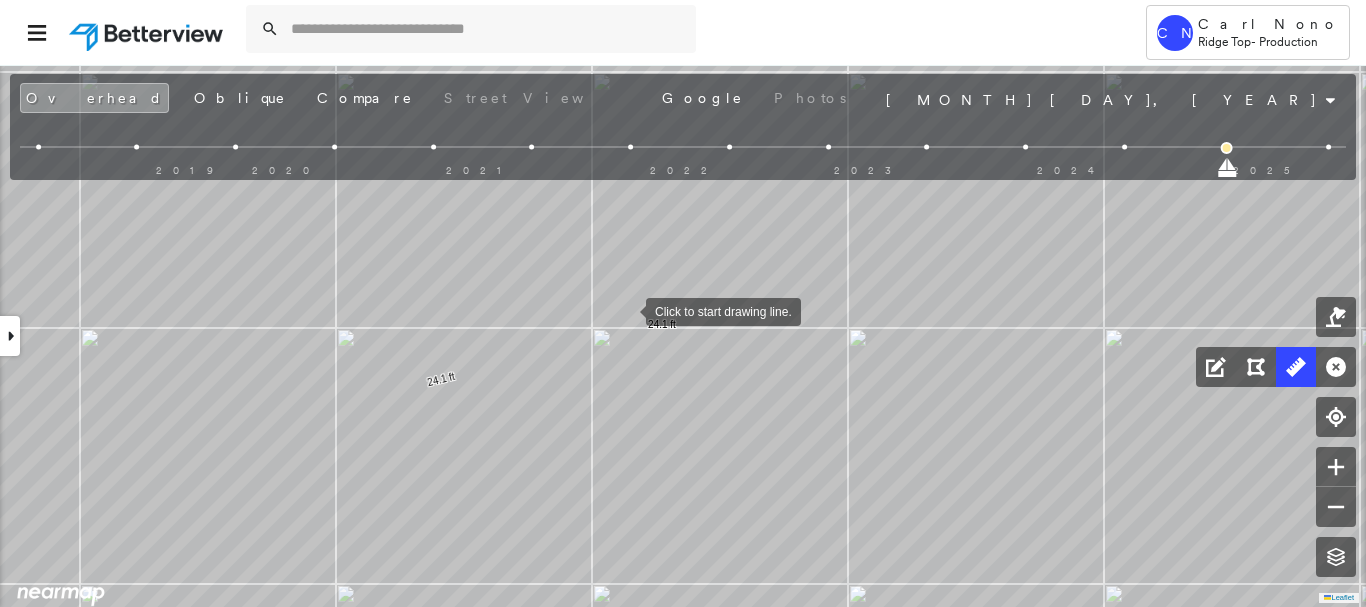 click at bounding box center [626, 310] 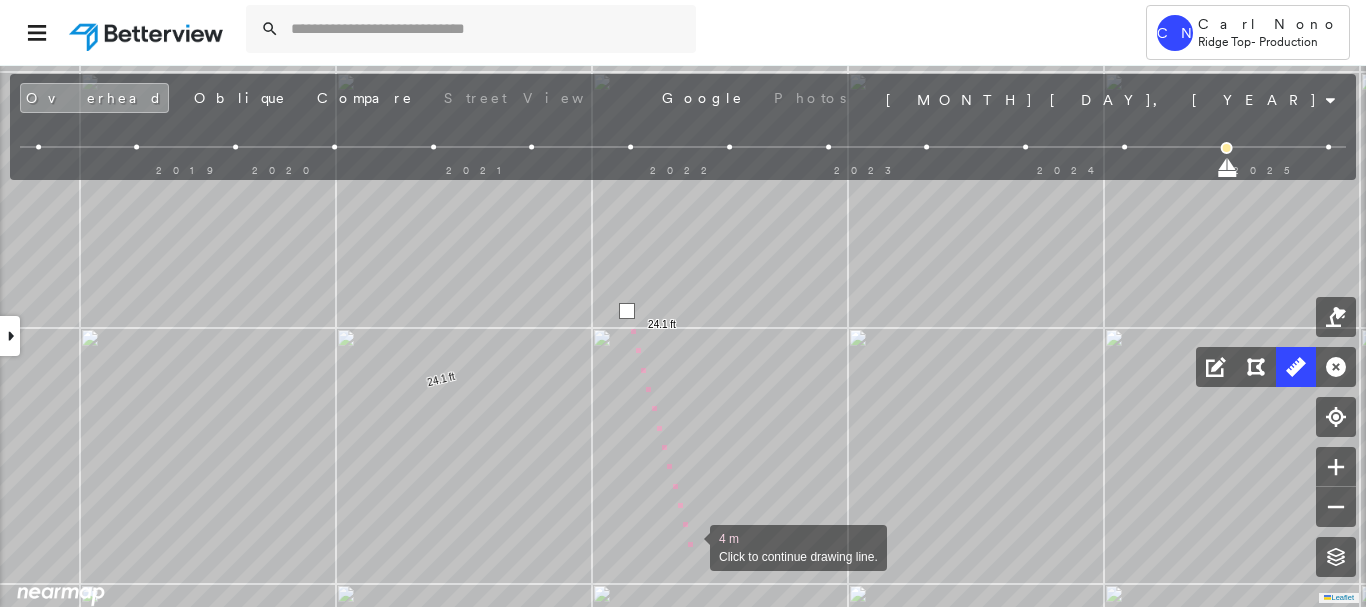 click at bounding box center [690, 546] 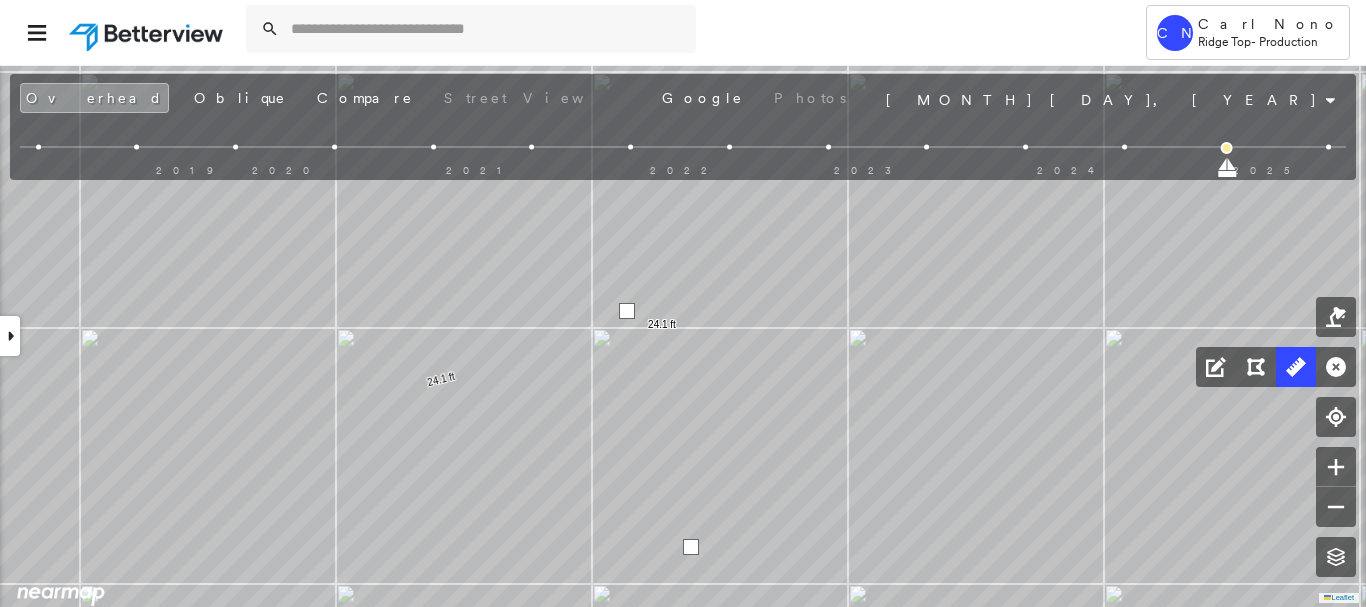 click at bounding box center [691, 547] 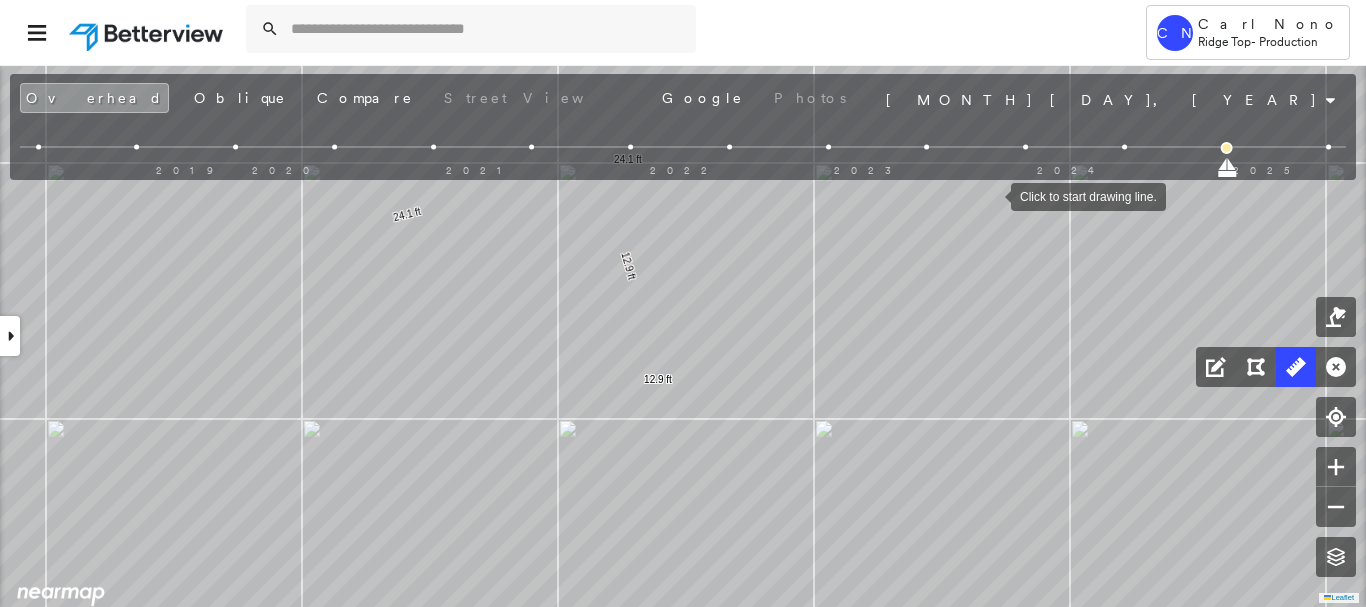 click at bounding box center (1124, 147) 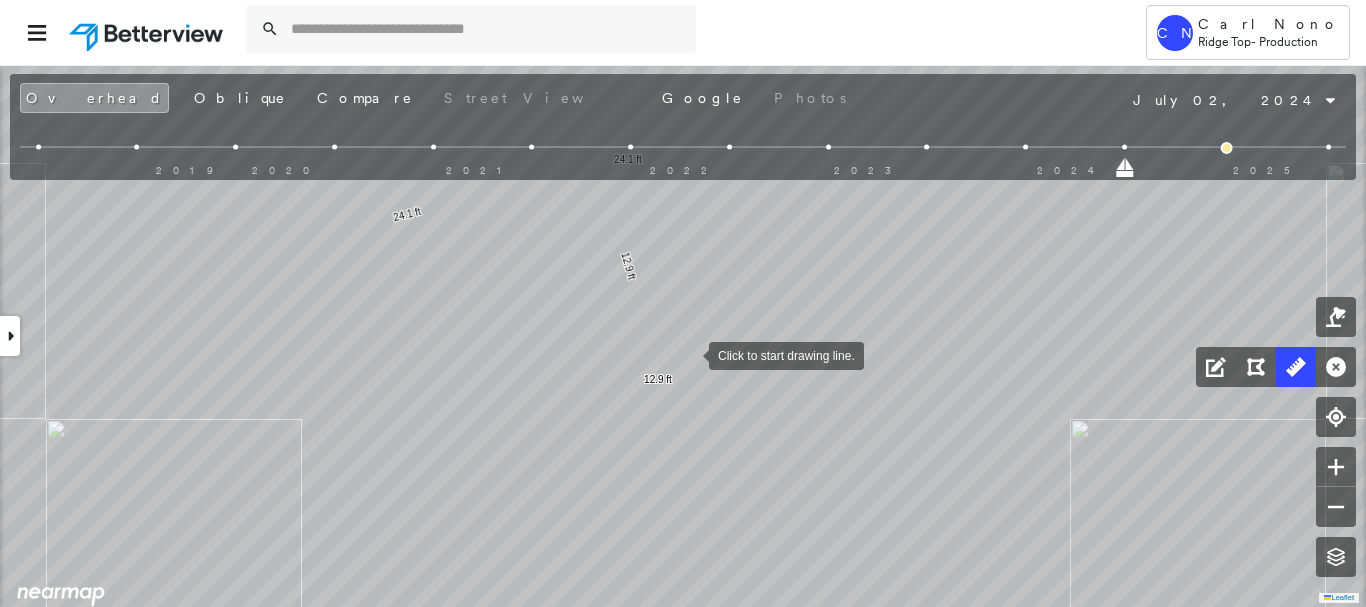 drag, startPoint x: 689, startPoint y: 354, endPoint x: 687, endPoint y: 439, distance: 85.02353 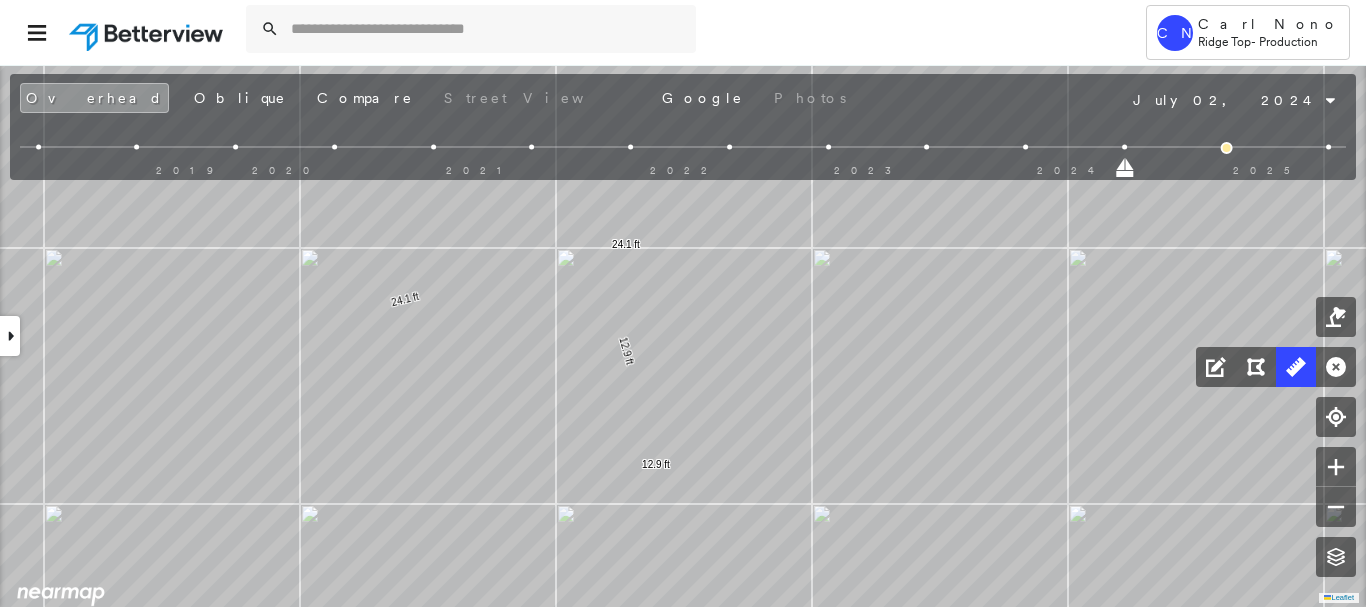 click at bounding box center (1025, 147) 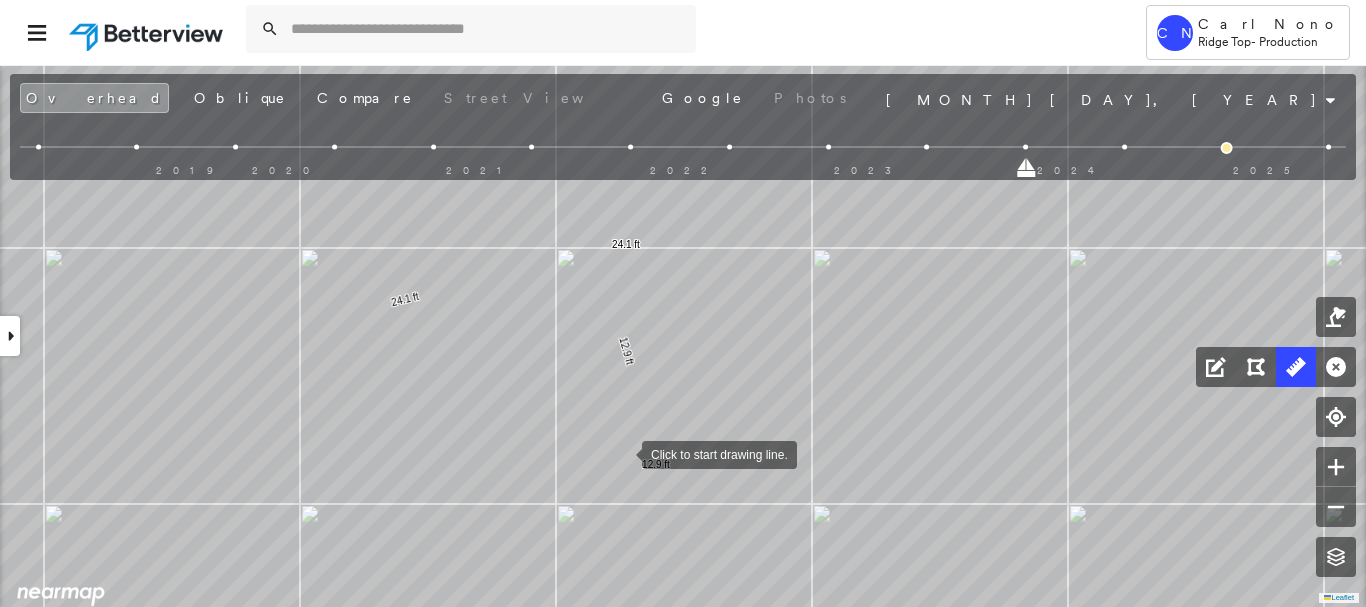 click at bounding box center (622, 453) 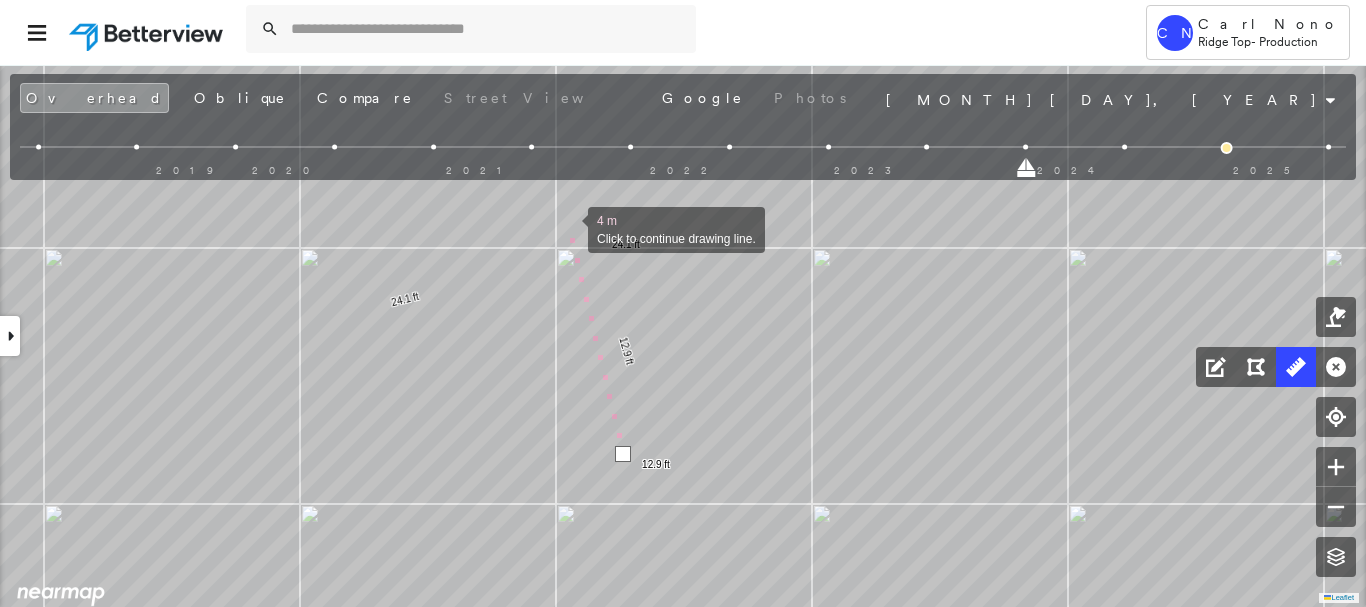 click at bounding box center (568, 228) 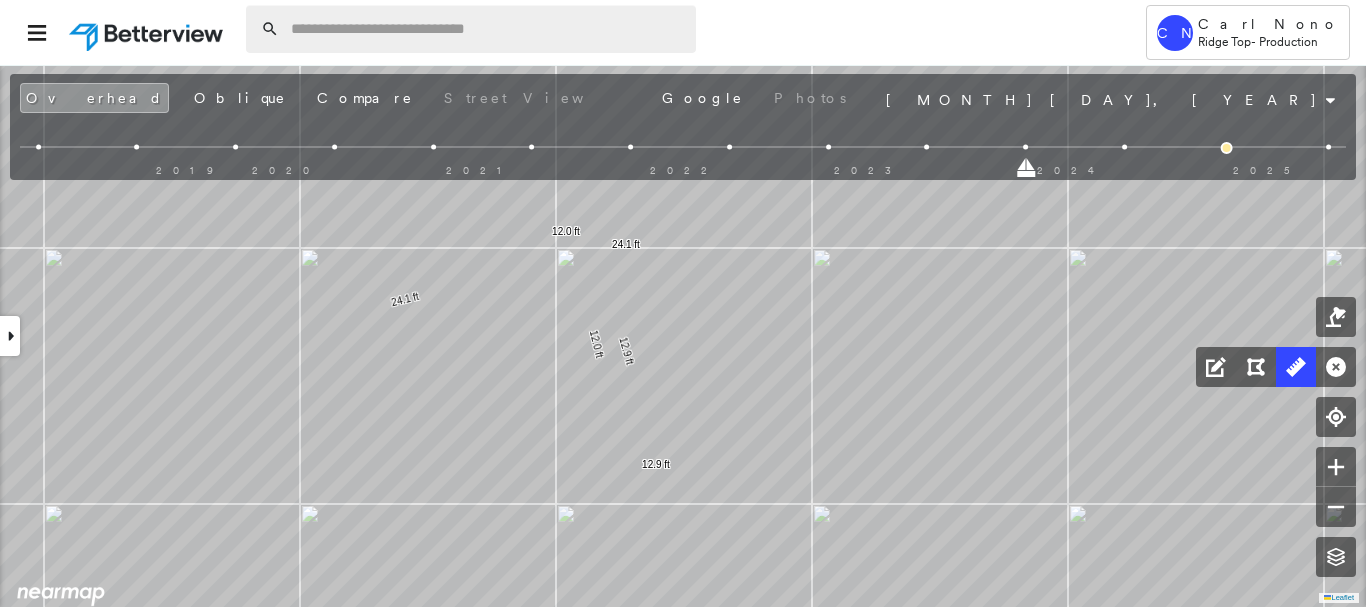 click at bounding box center [487, 29] 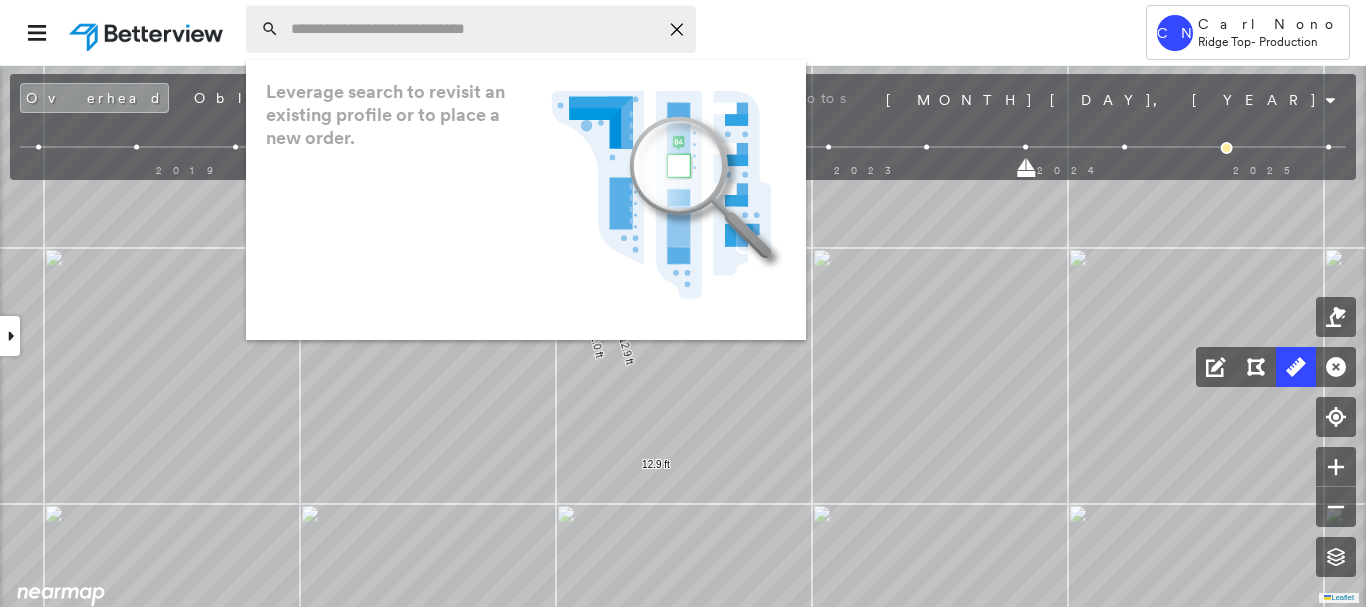 paste on "**********" 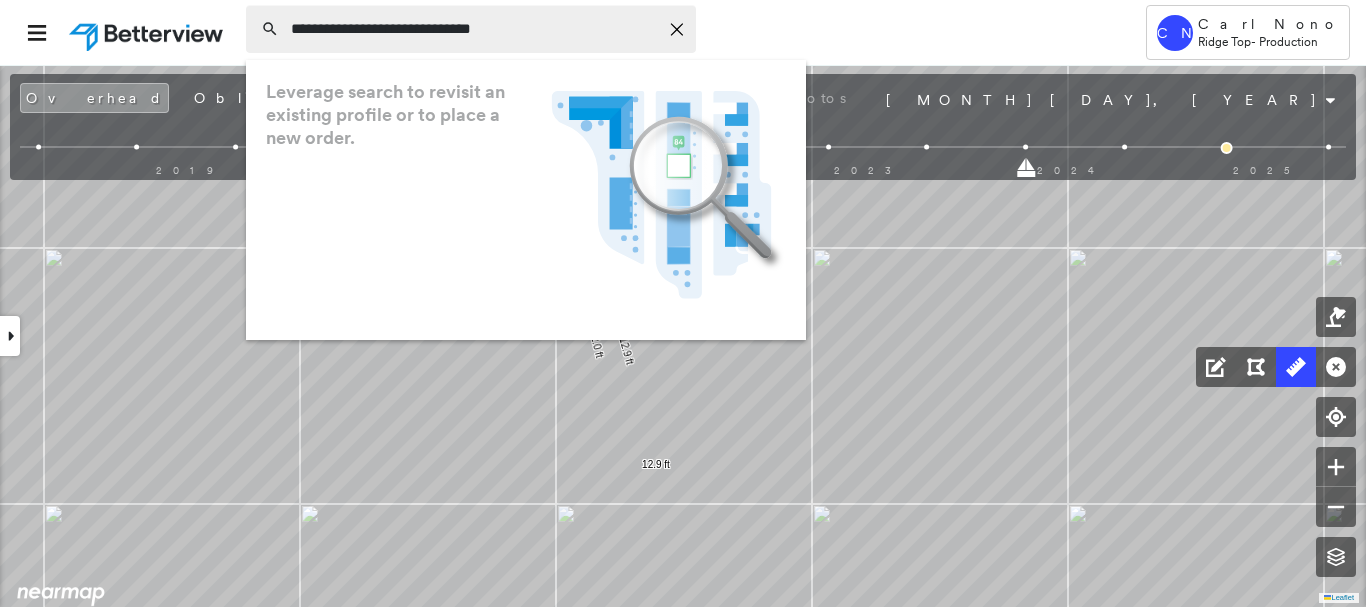 type on "**********" 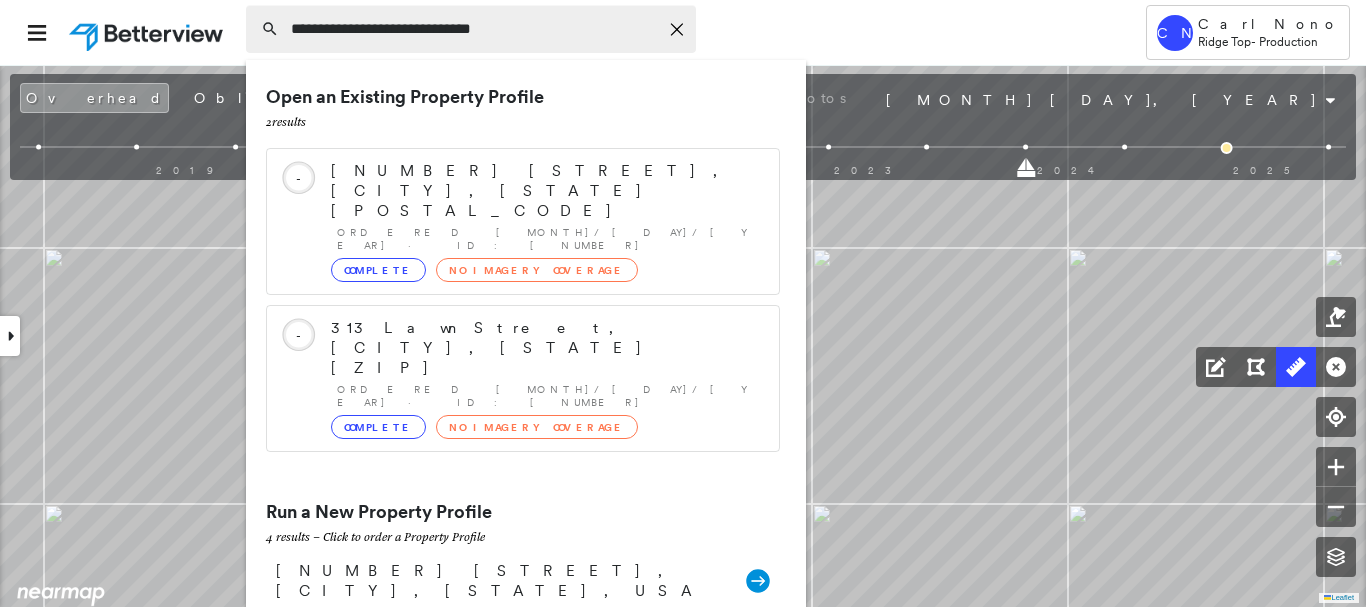 click on "Icon_Closemodal" 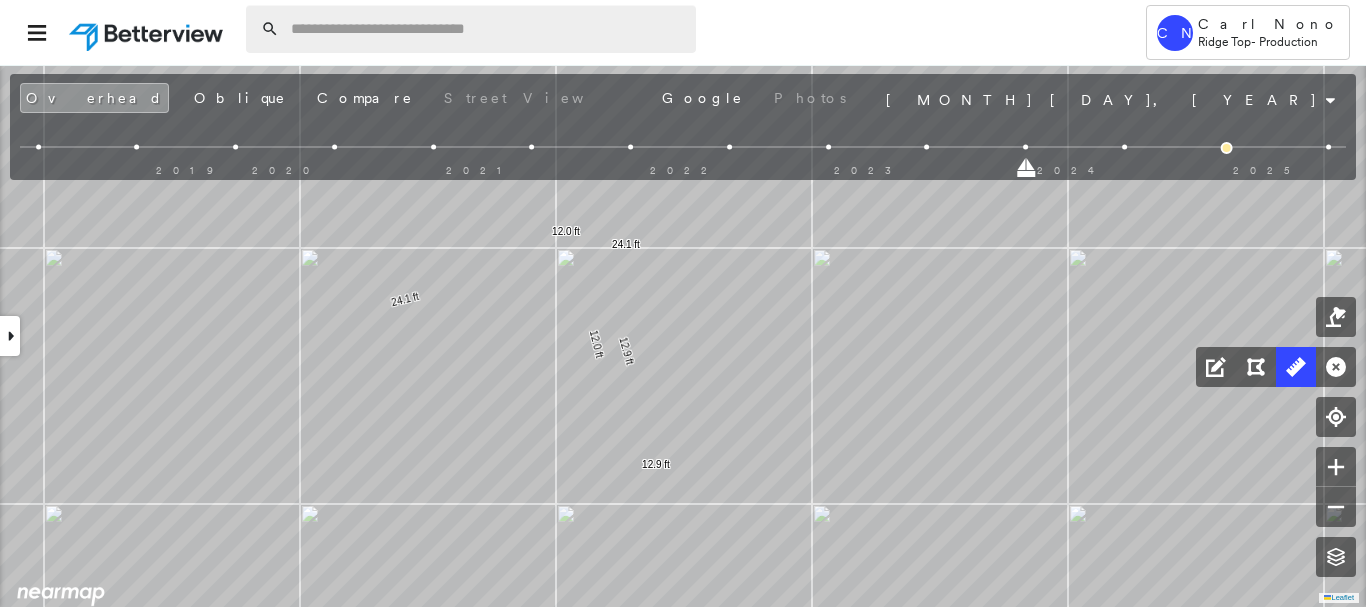 click at bounding box center (487, 29) 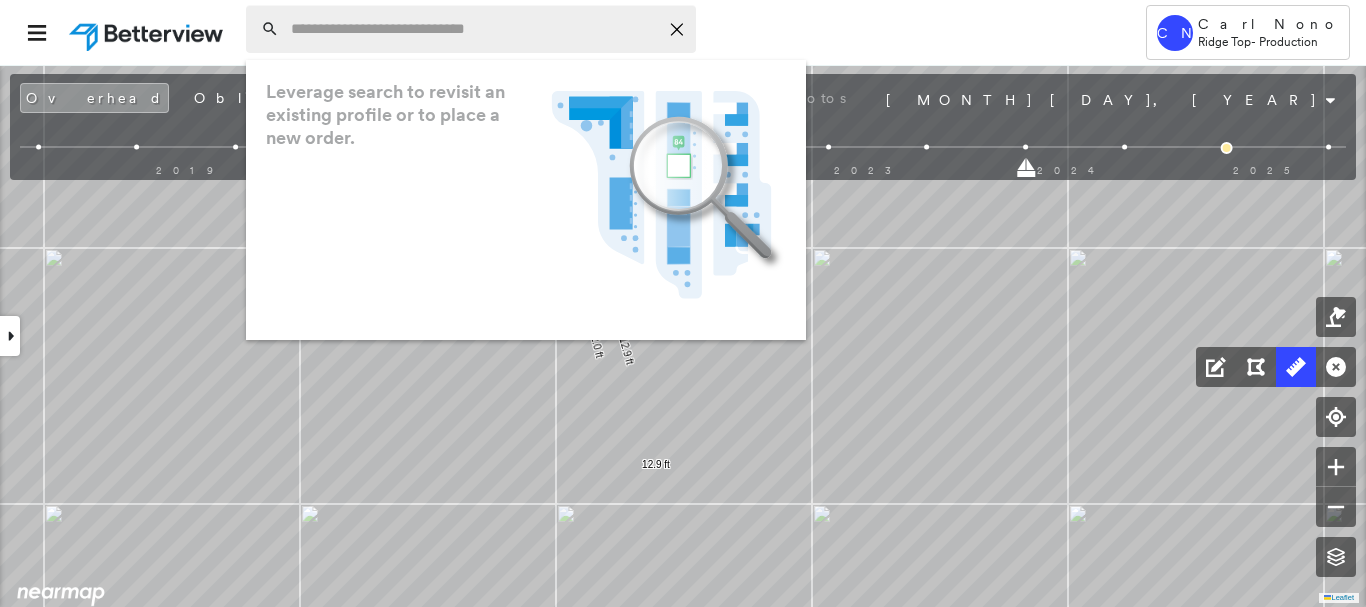 paste on "**********" 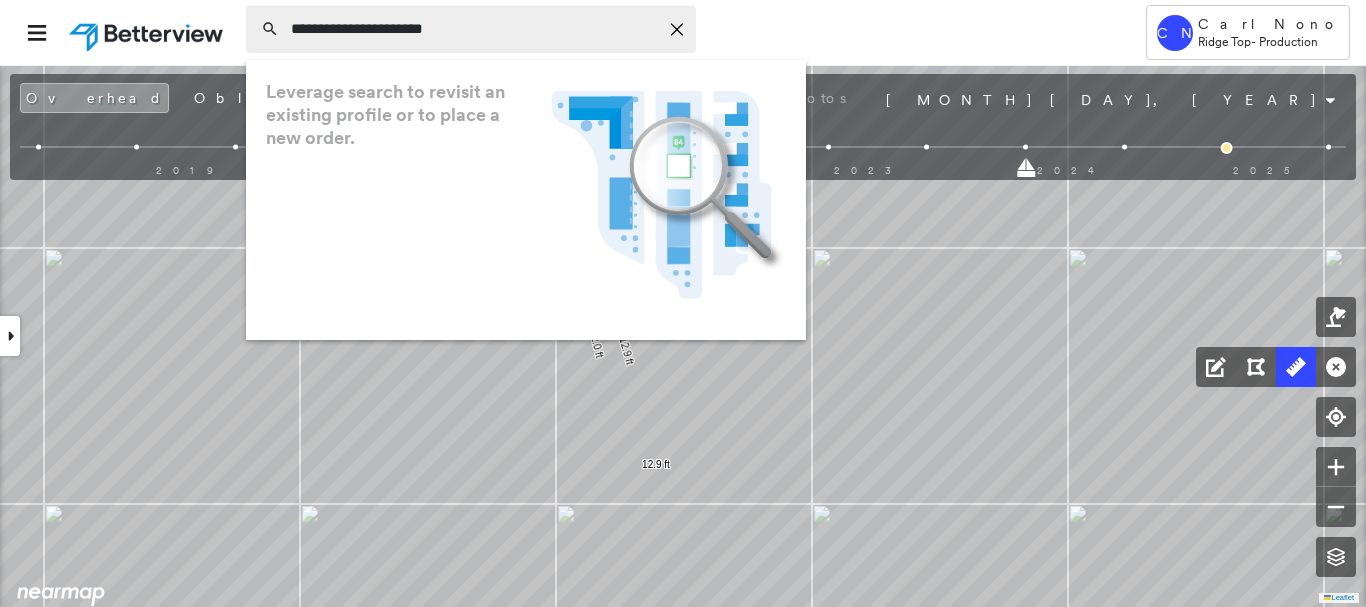 type on "**********" 